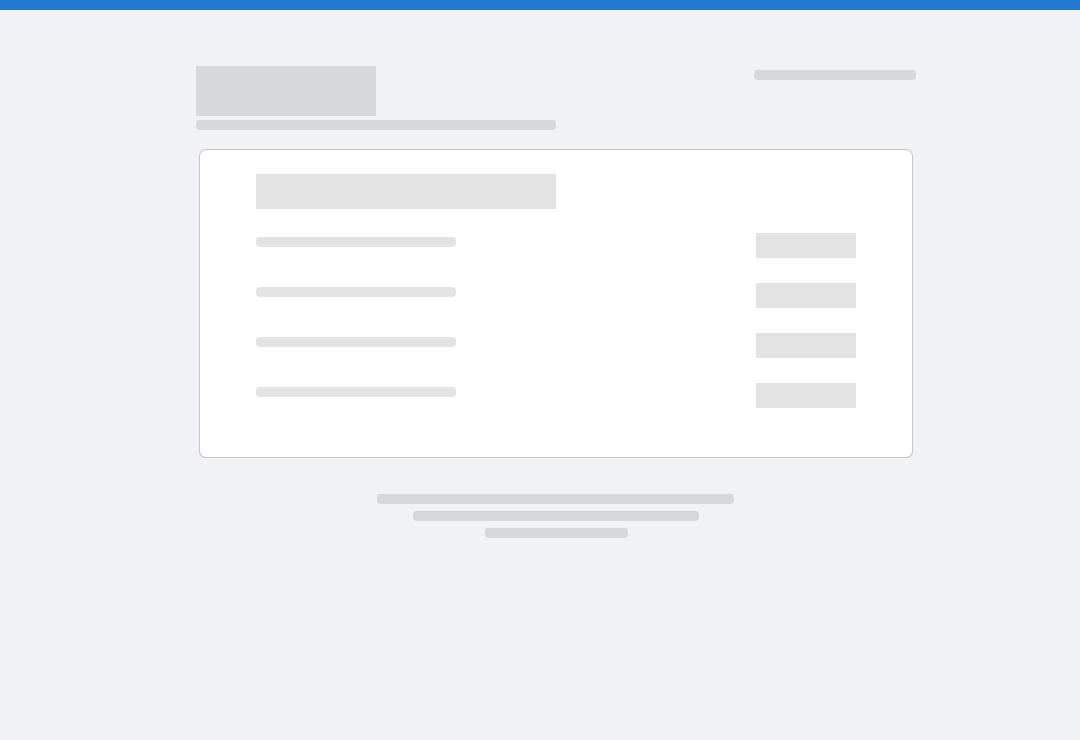 scroll, scrollTop: 0, scrollLeft: 0, axis: both 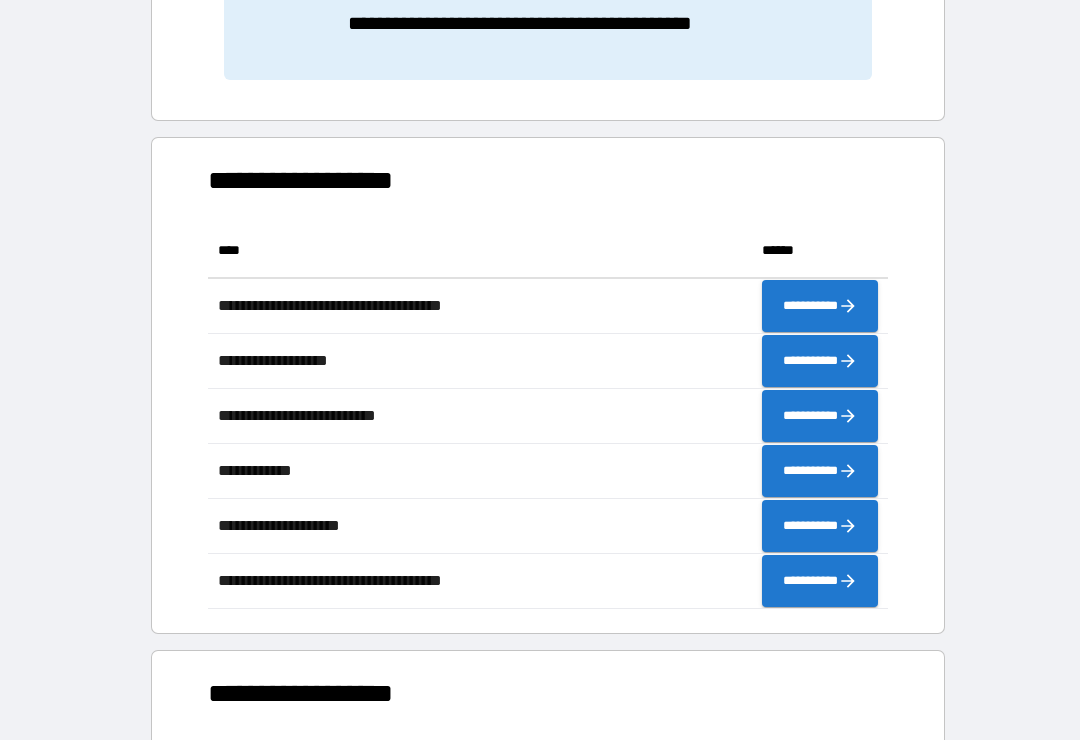click on "**********" at bounding box center (540, 706) 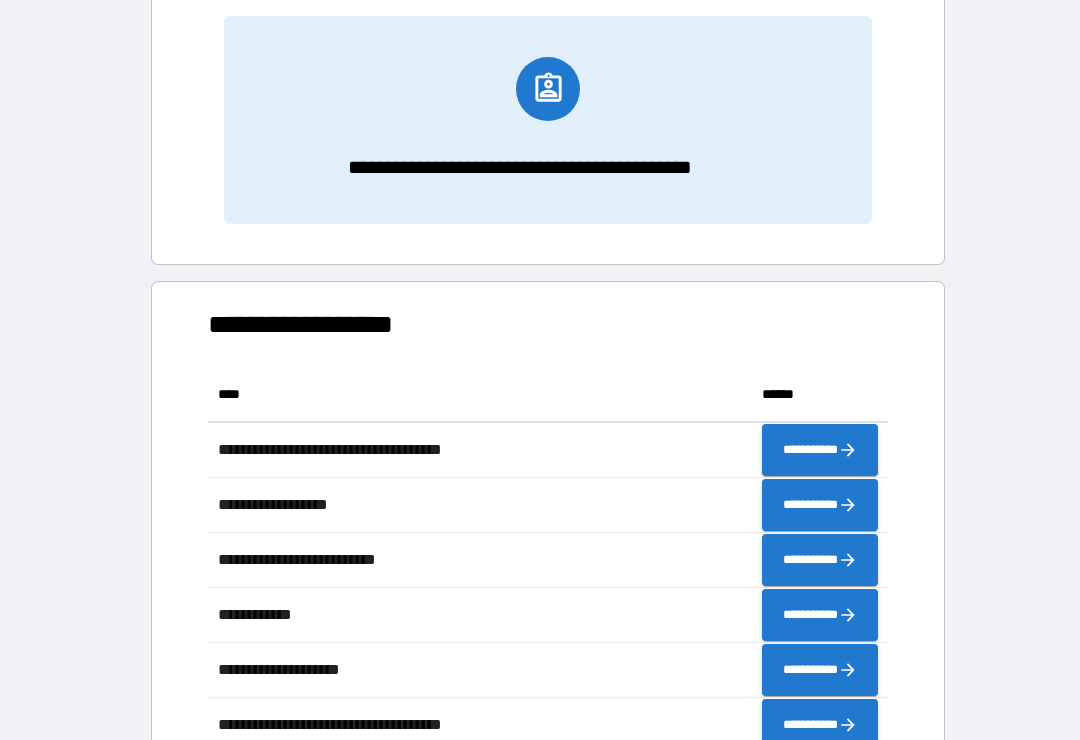 scroll, scrollTop: 232, scrollLeft: 0, axis: vertical 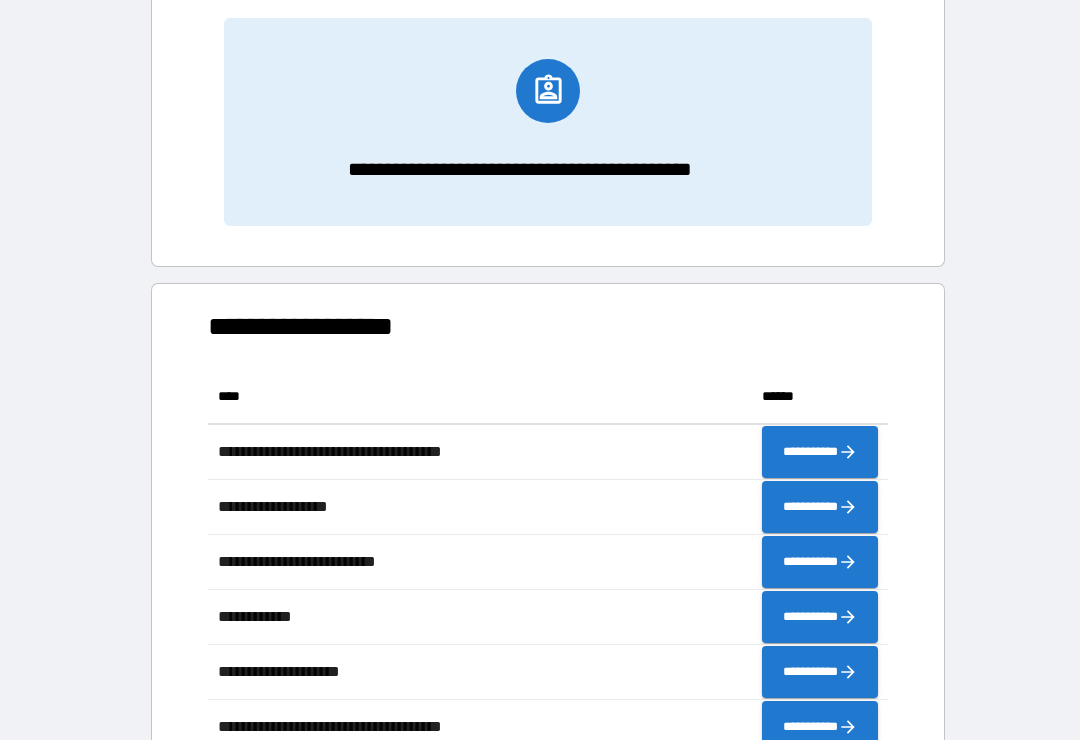 click on "**********" at bounding box center (540, 852) 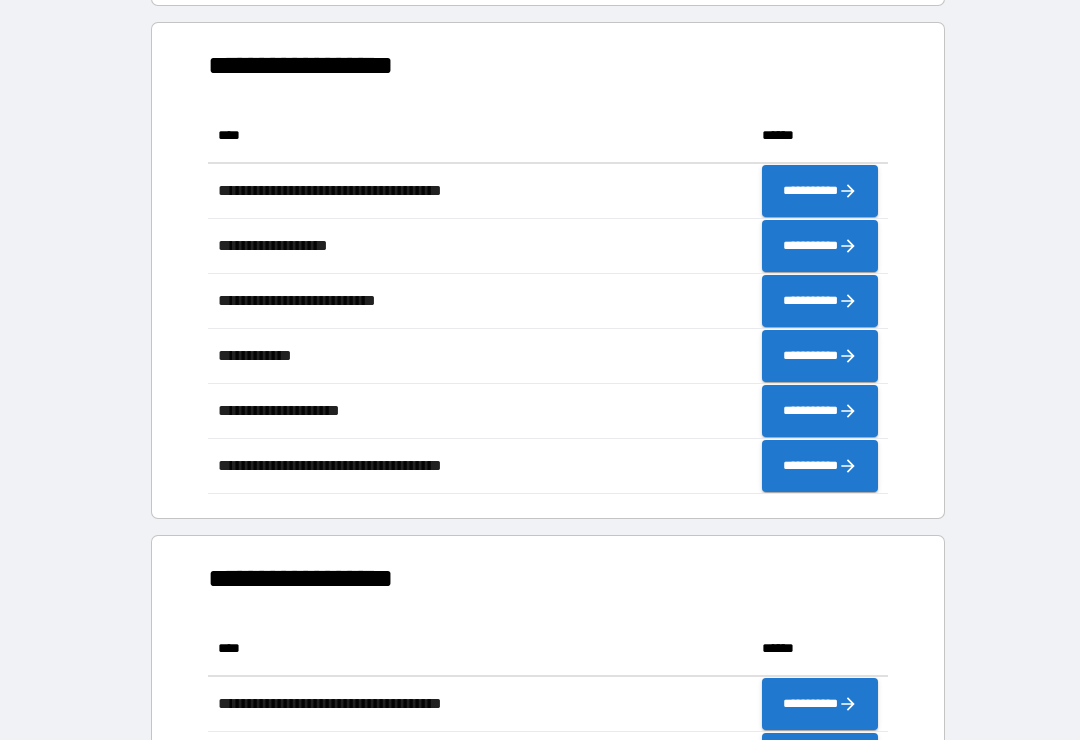 scroll, scrollTop: 492, scrollLeft: 0, axis: vertical 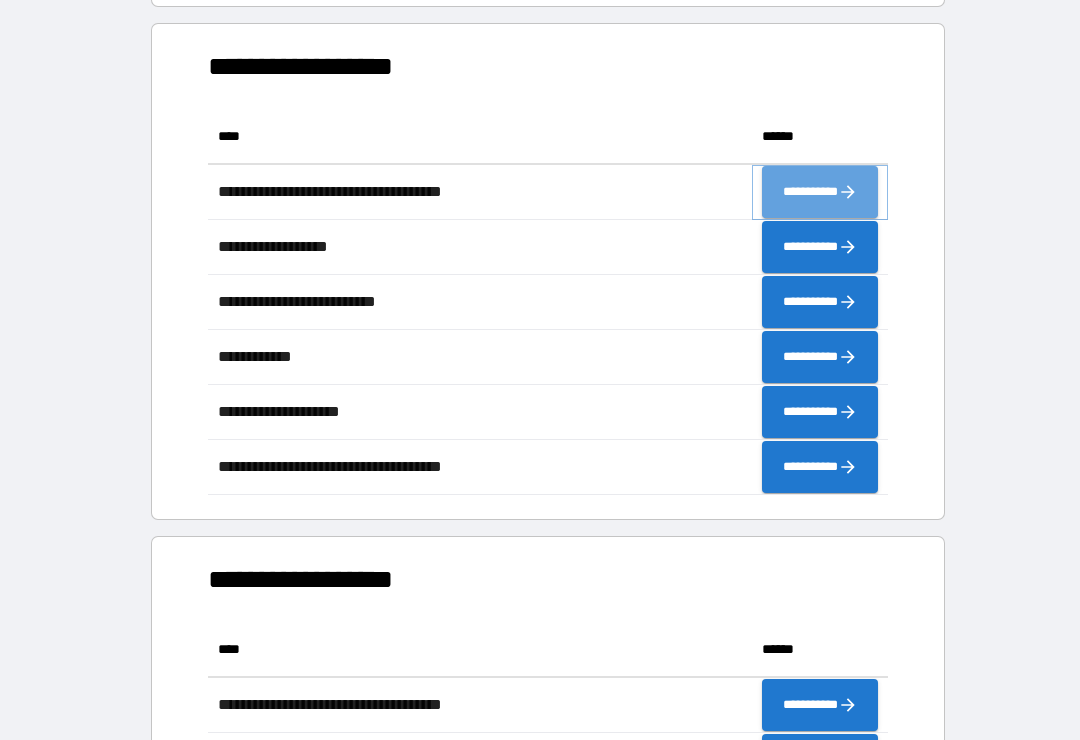 click on "**********" at bounding box center [820, 192] 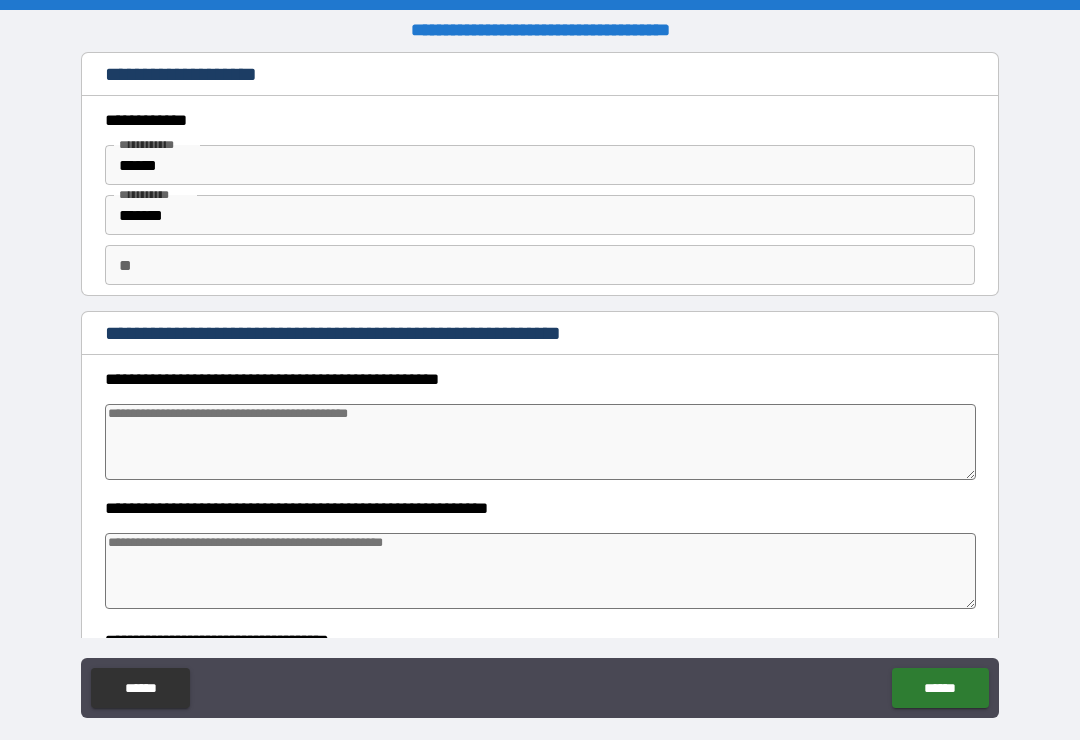 type on "*" 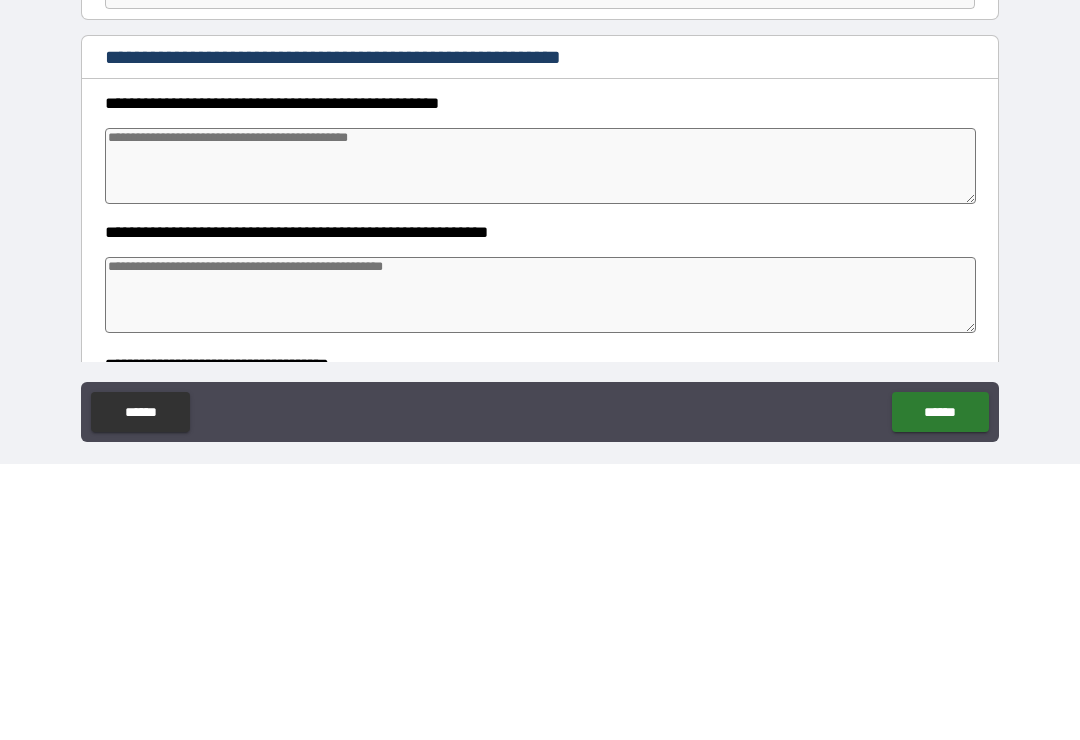 type on "*" 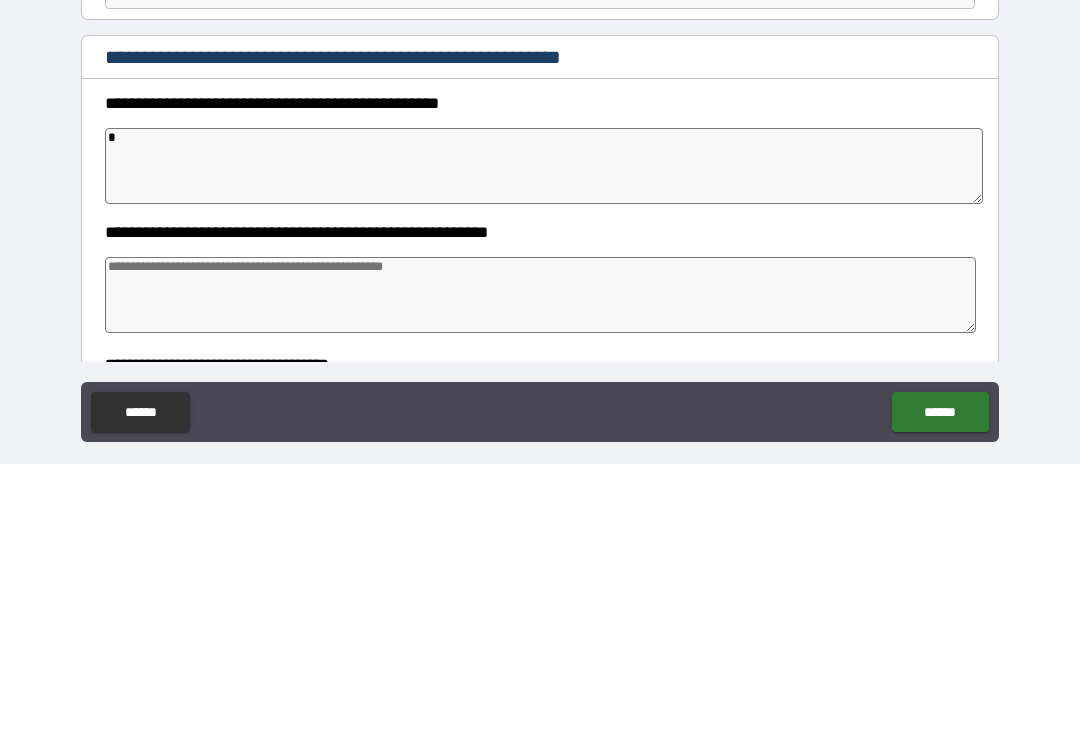 type on "*" 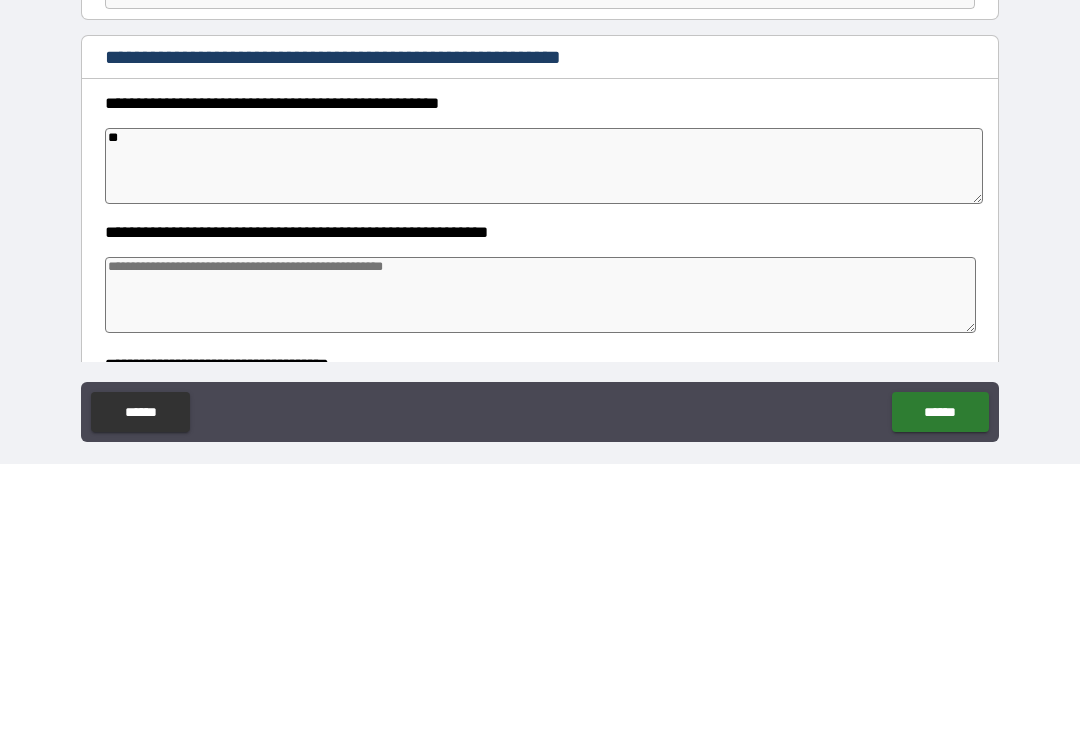 type on "*" 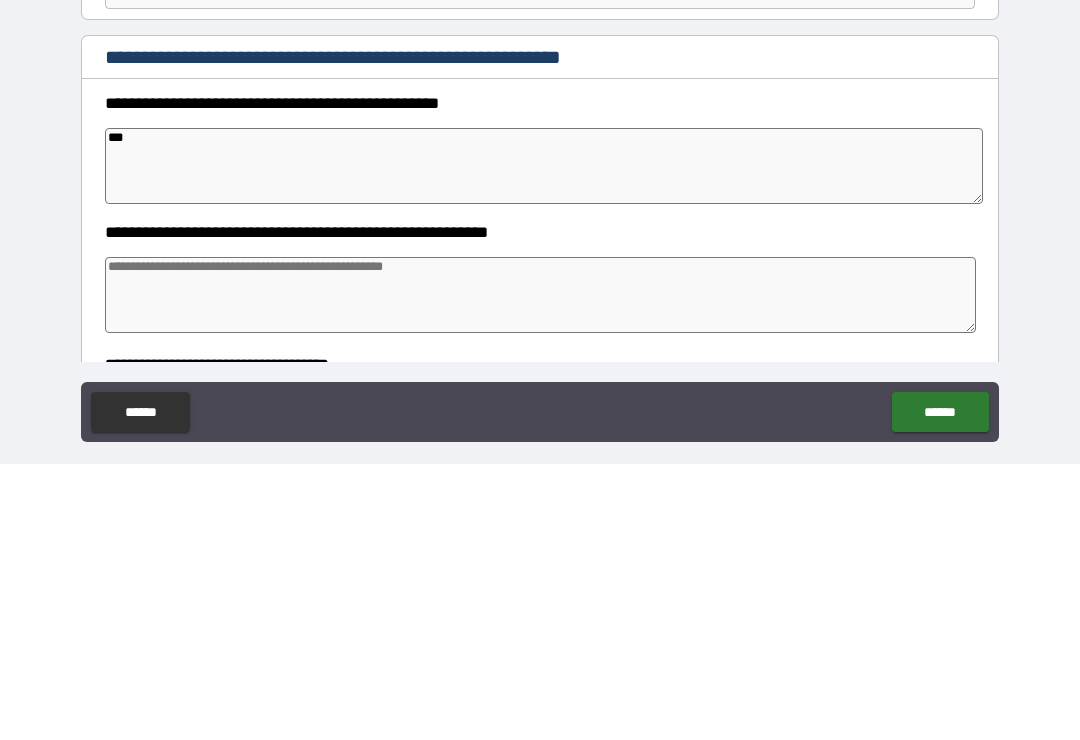 type on "*" 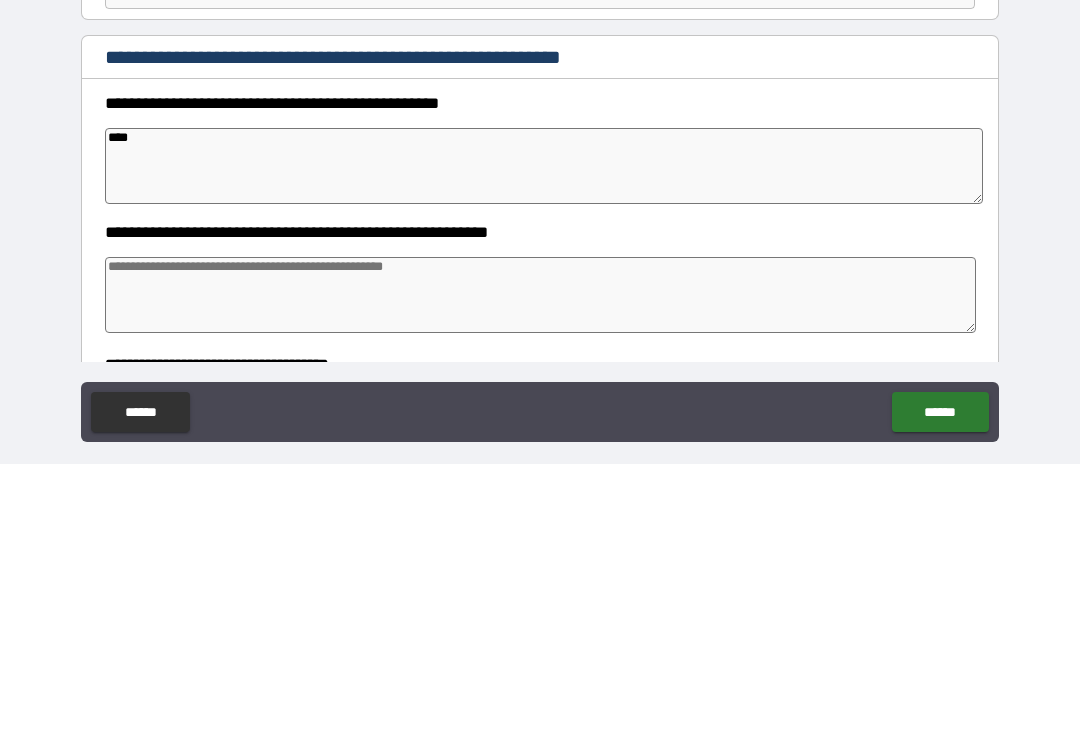 type on "*" 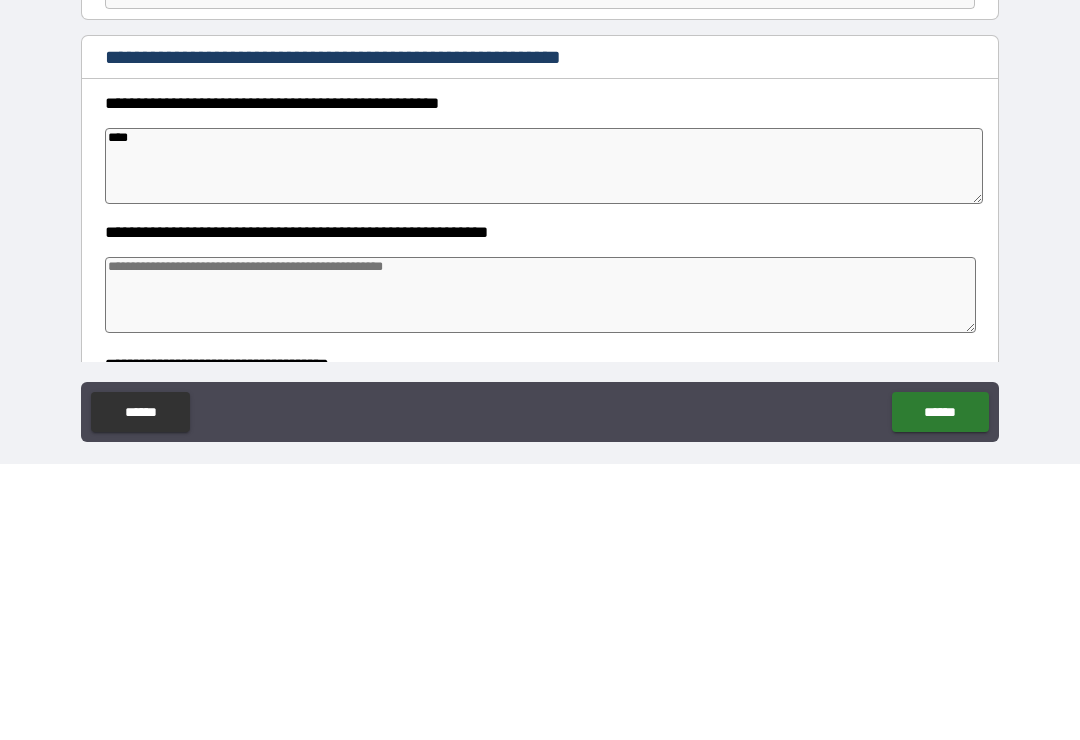 type on "*******" 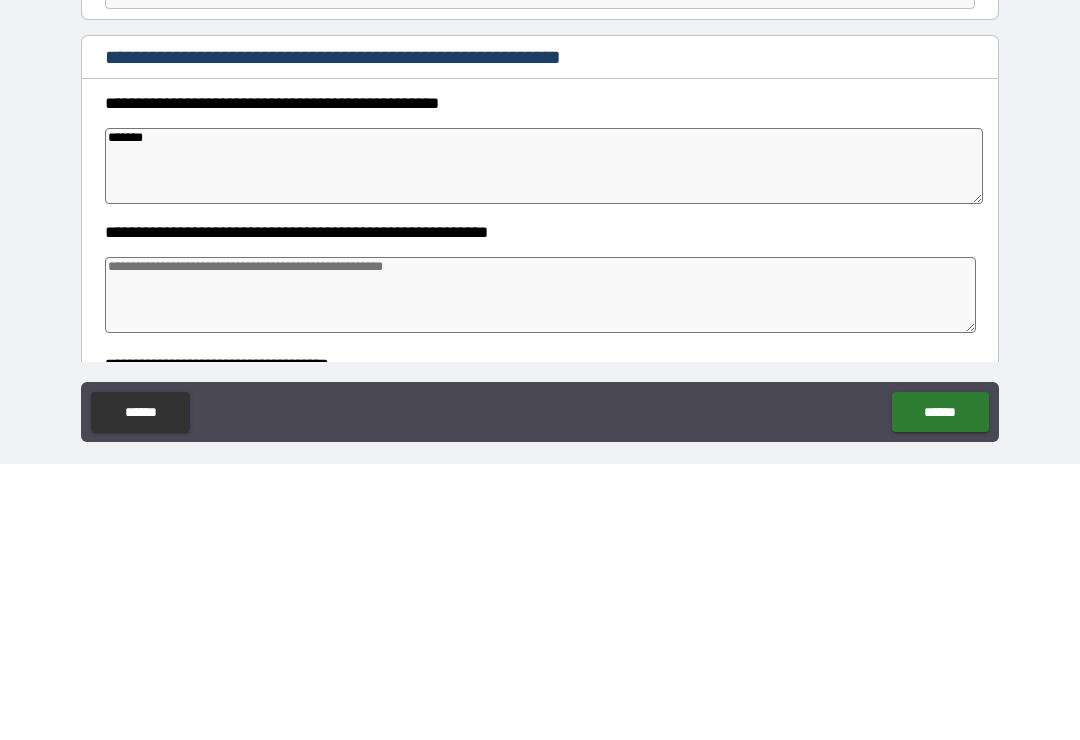 type on "*******" 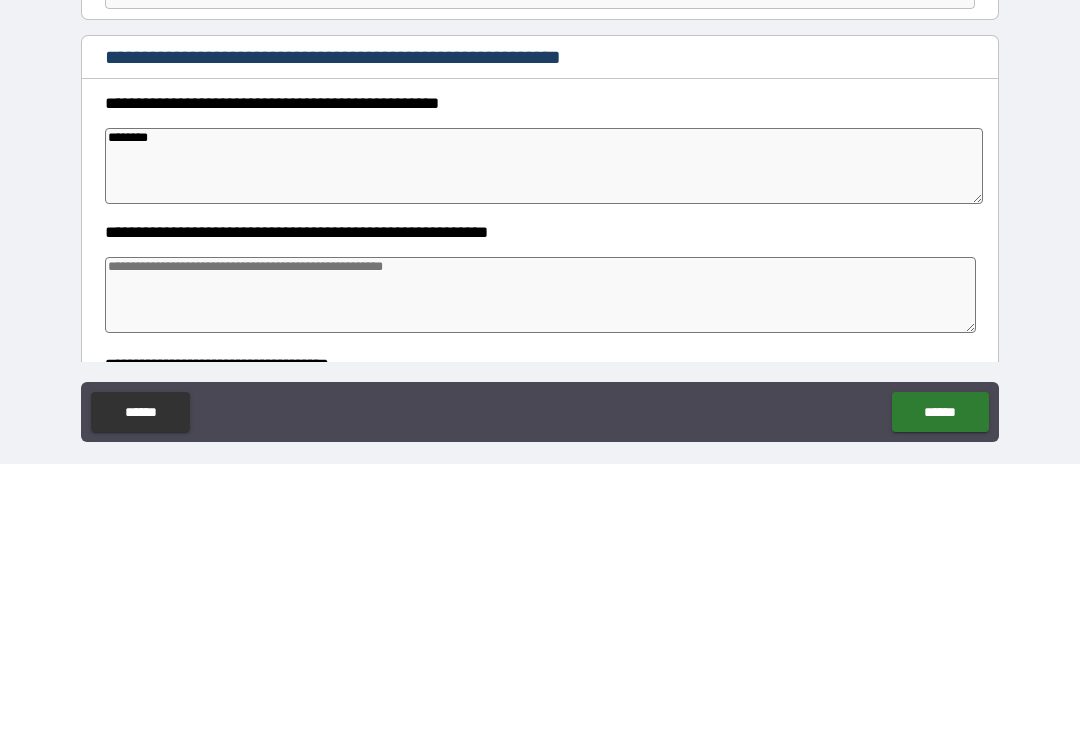 type on "*" 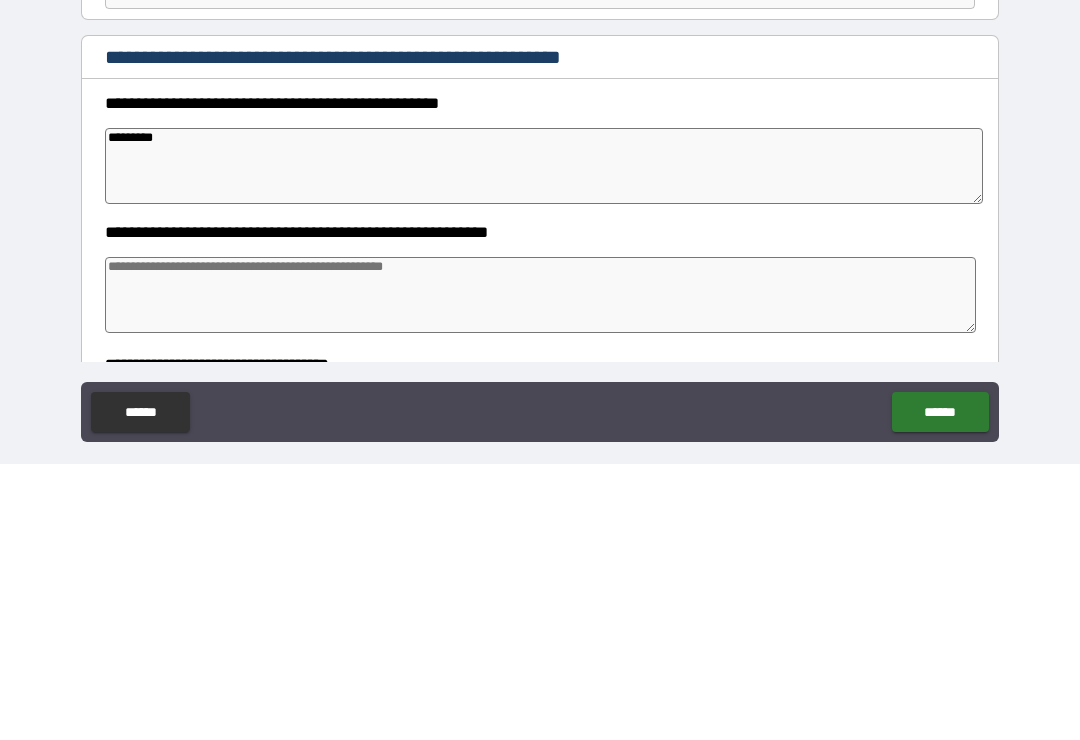 type on "*" 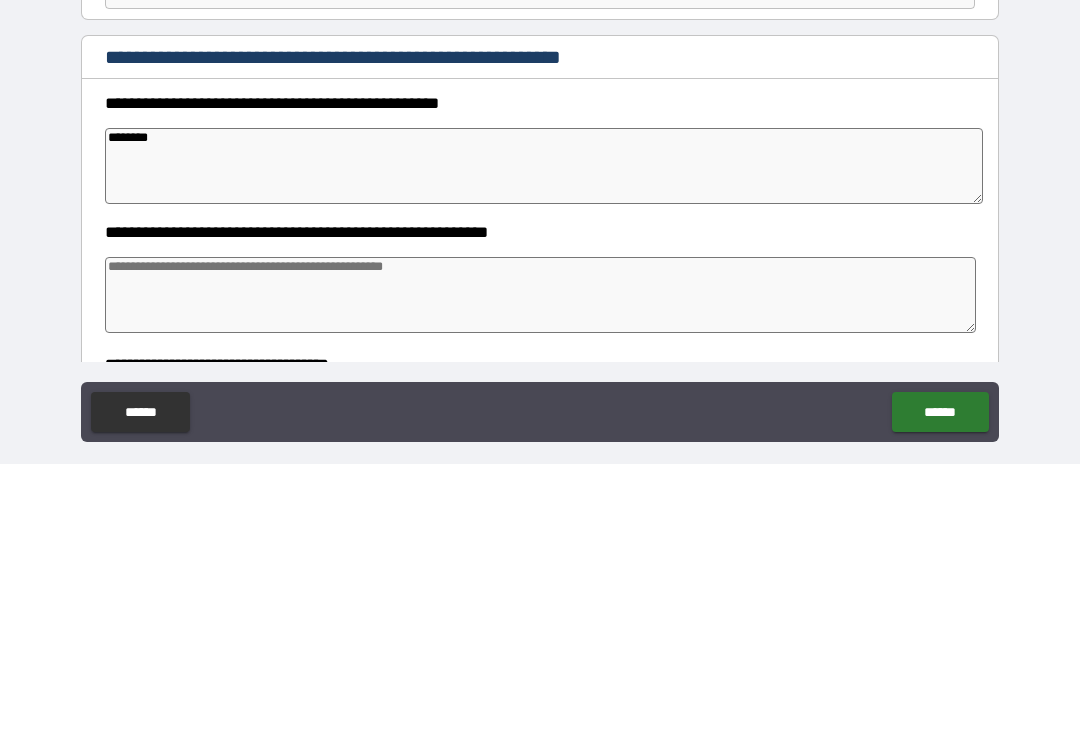 type on "*" 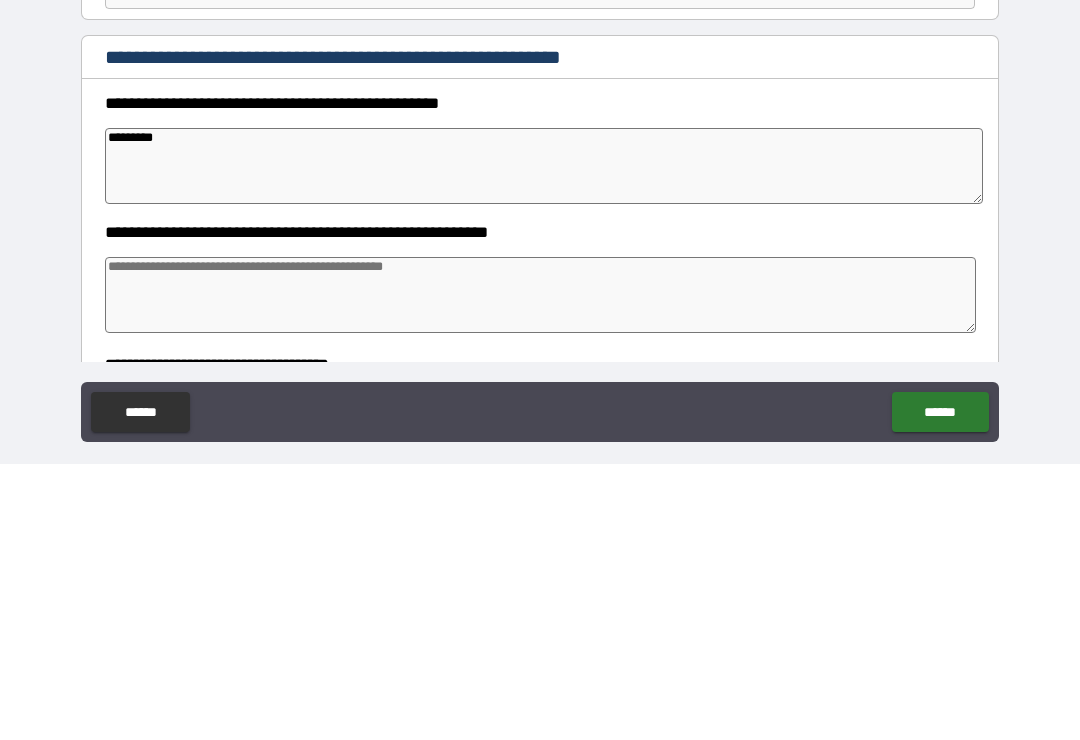 type on "*" 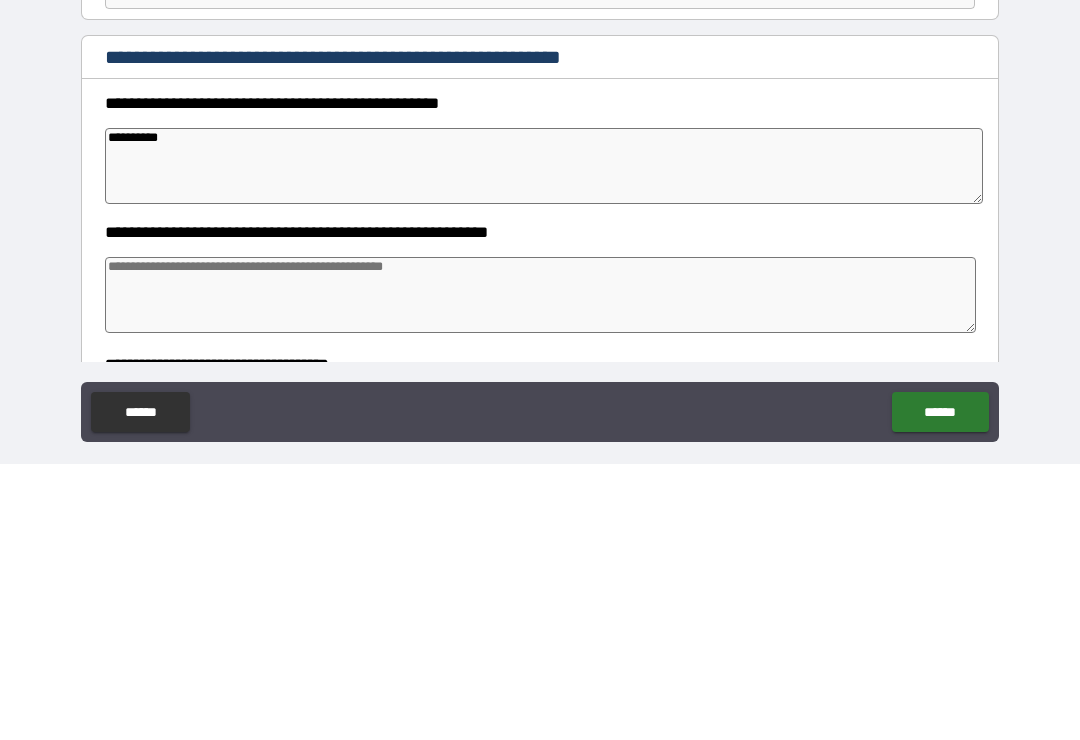 type on "*" 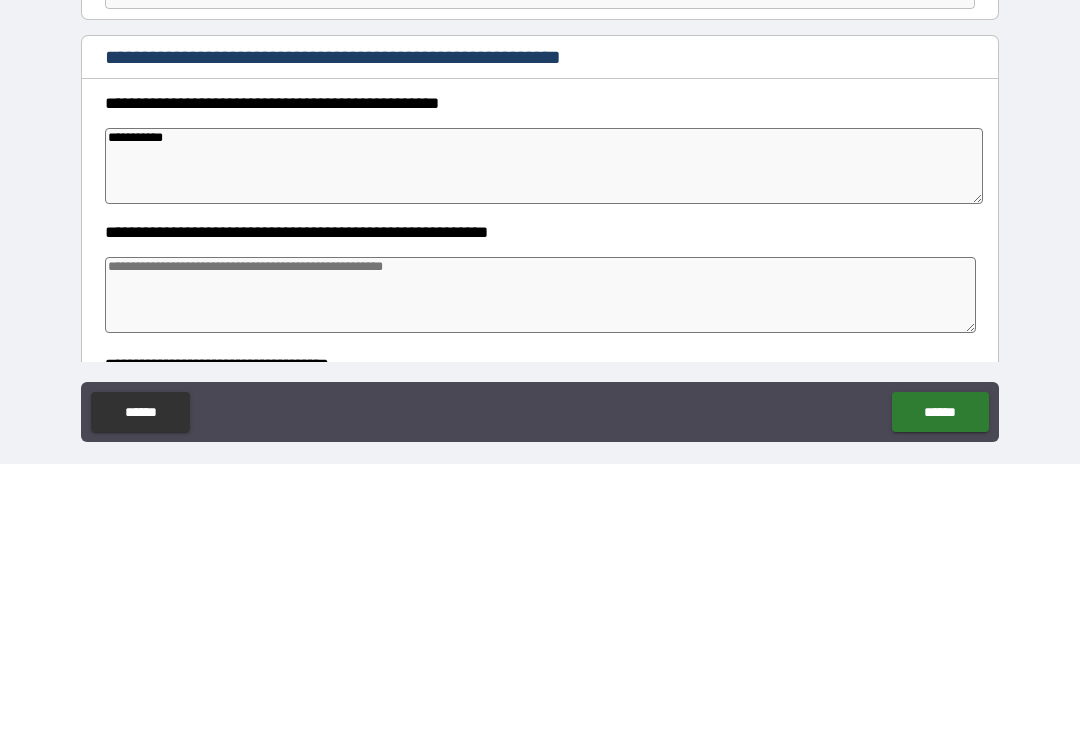 type on "*" 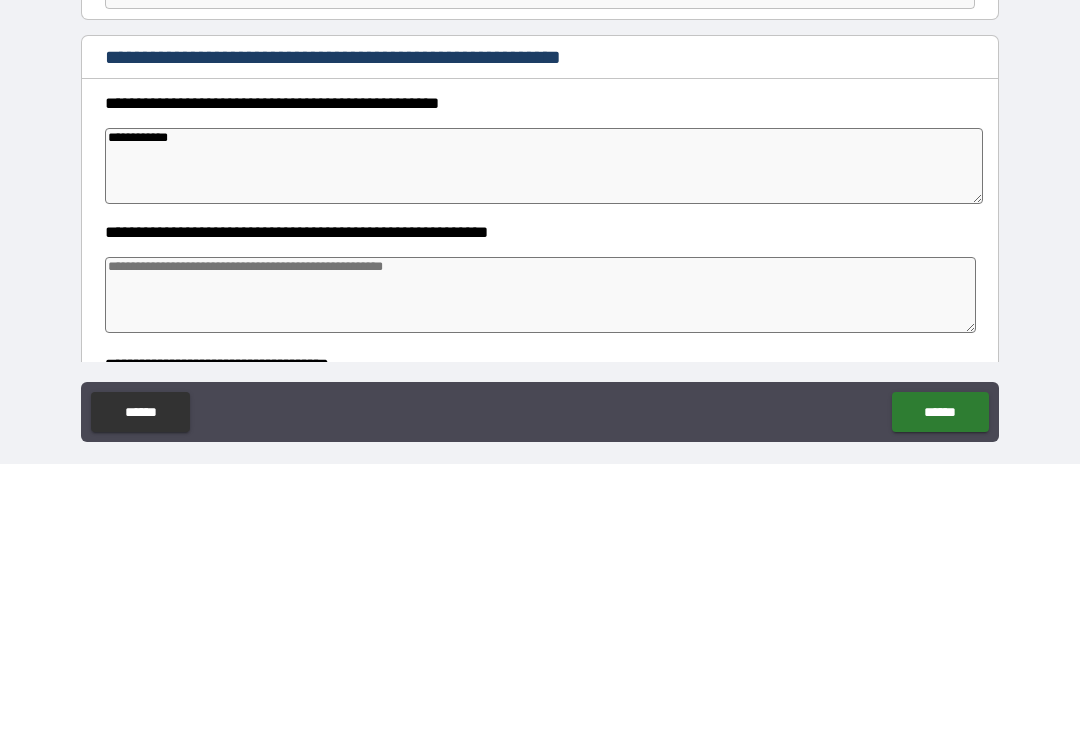 type on "*" 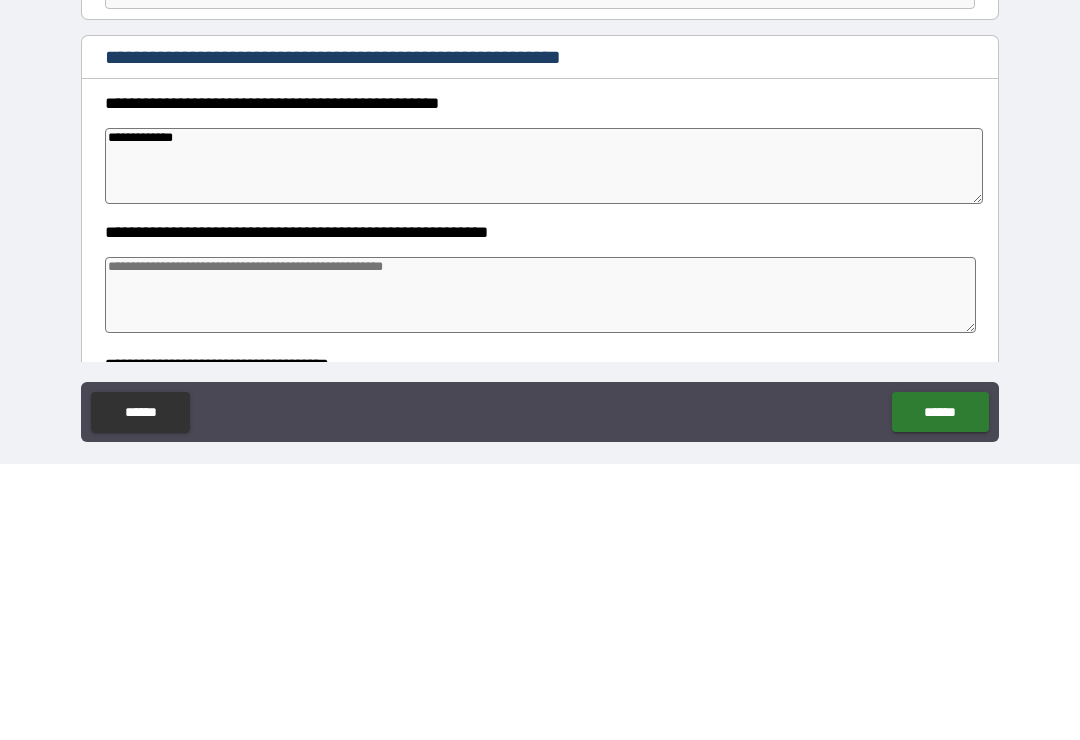 type on "*" 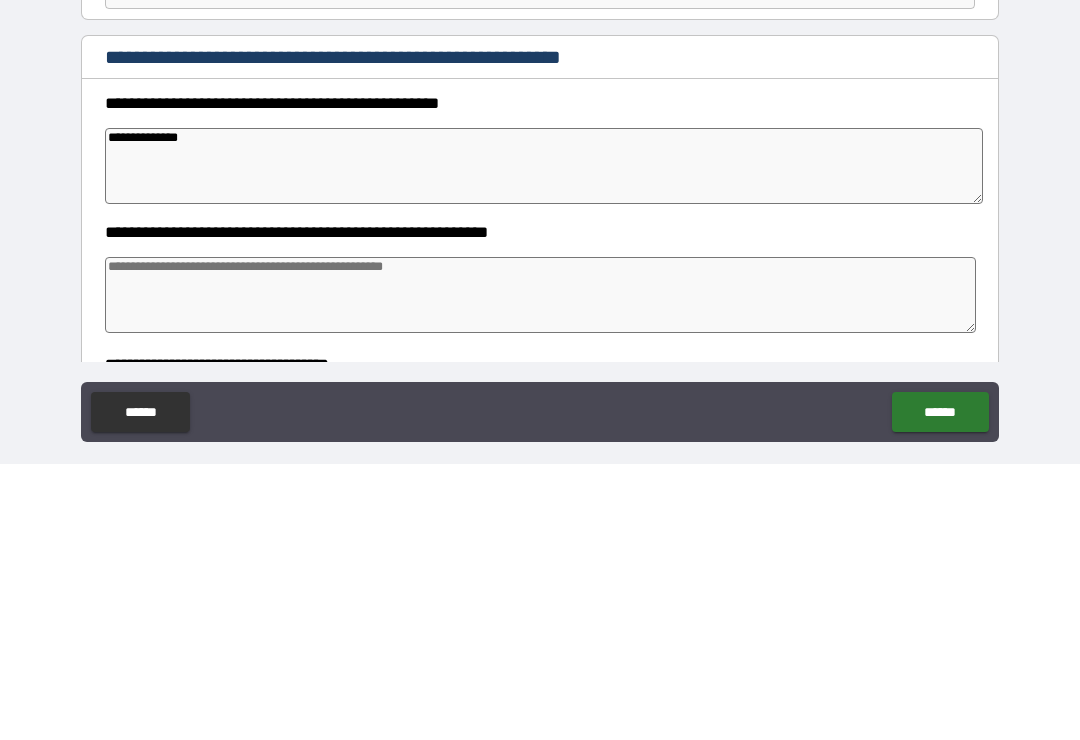 type on "*" 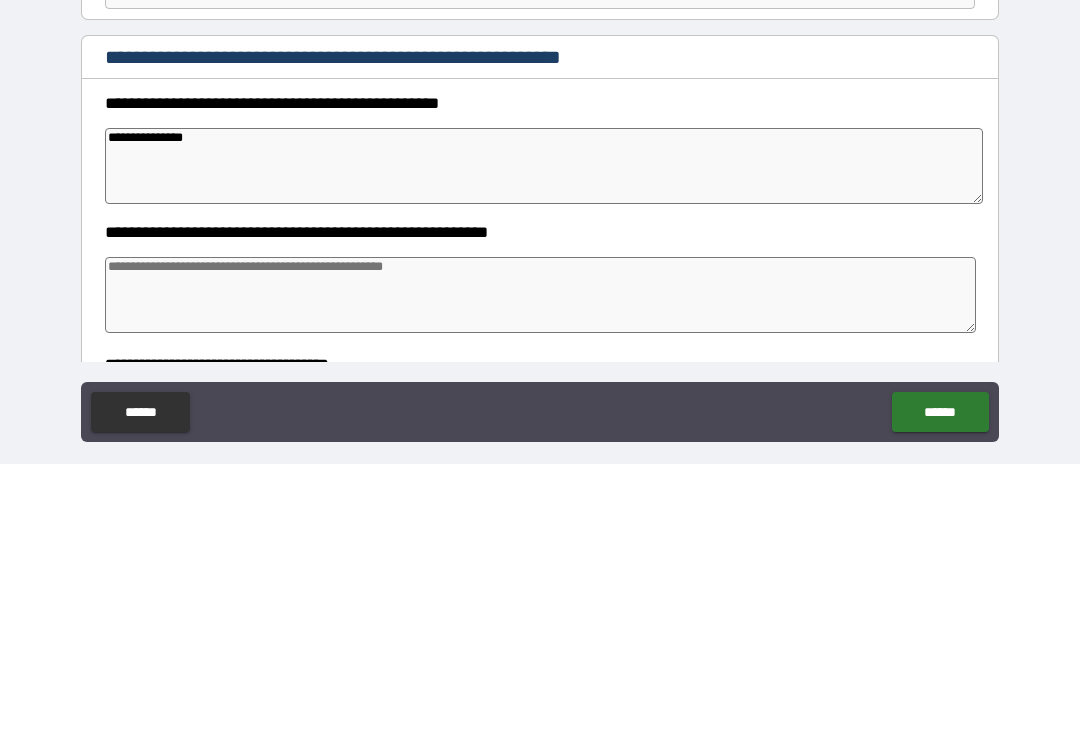 type on "*" 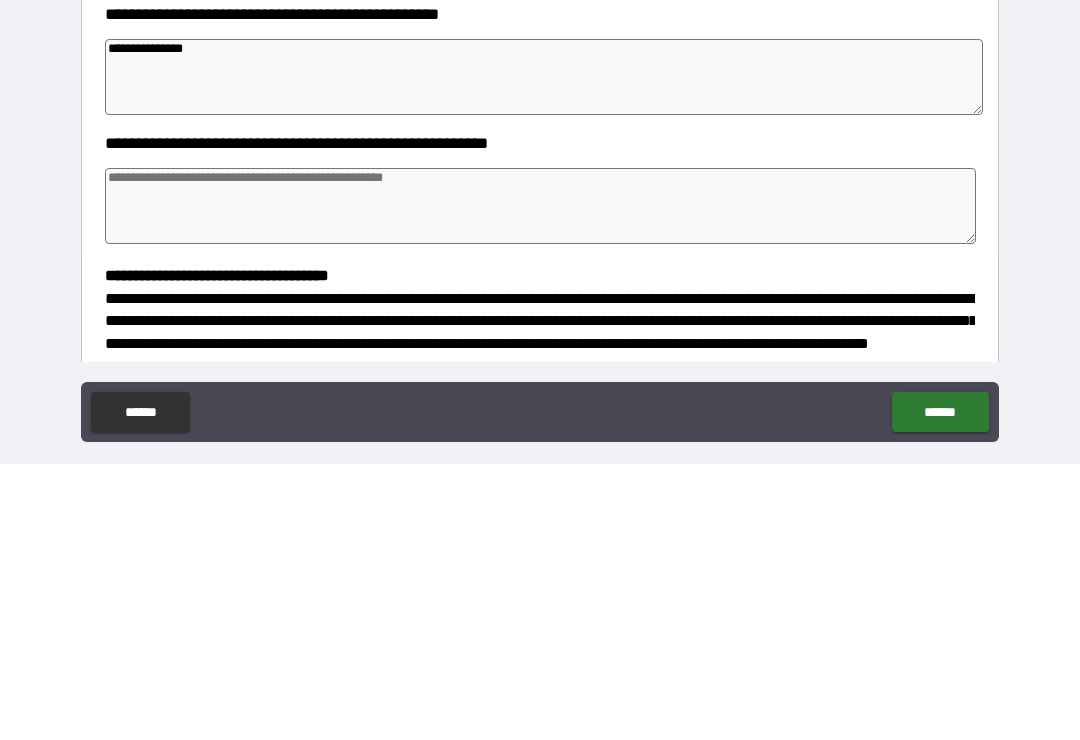 scroll, scrollTop: 110, scrollLeft: 0, axis: vertical 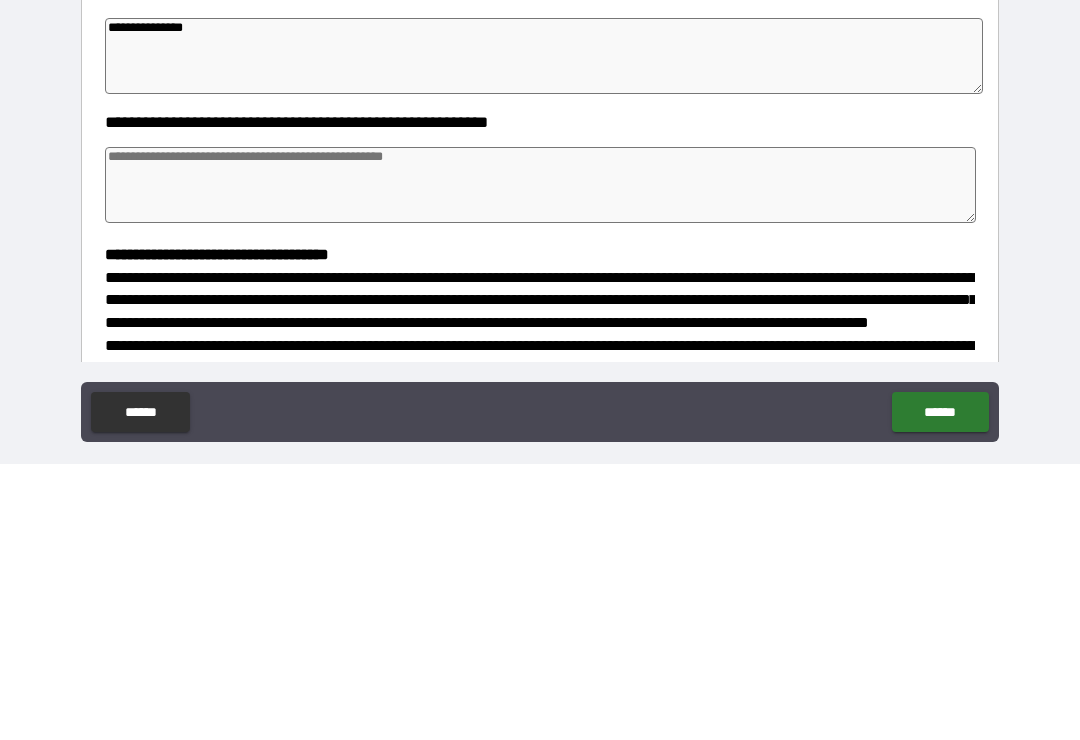 type on "**********" 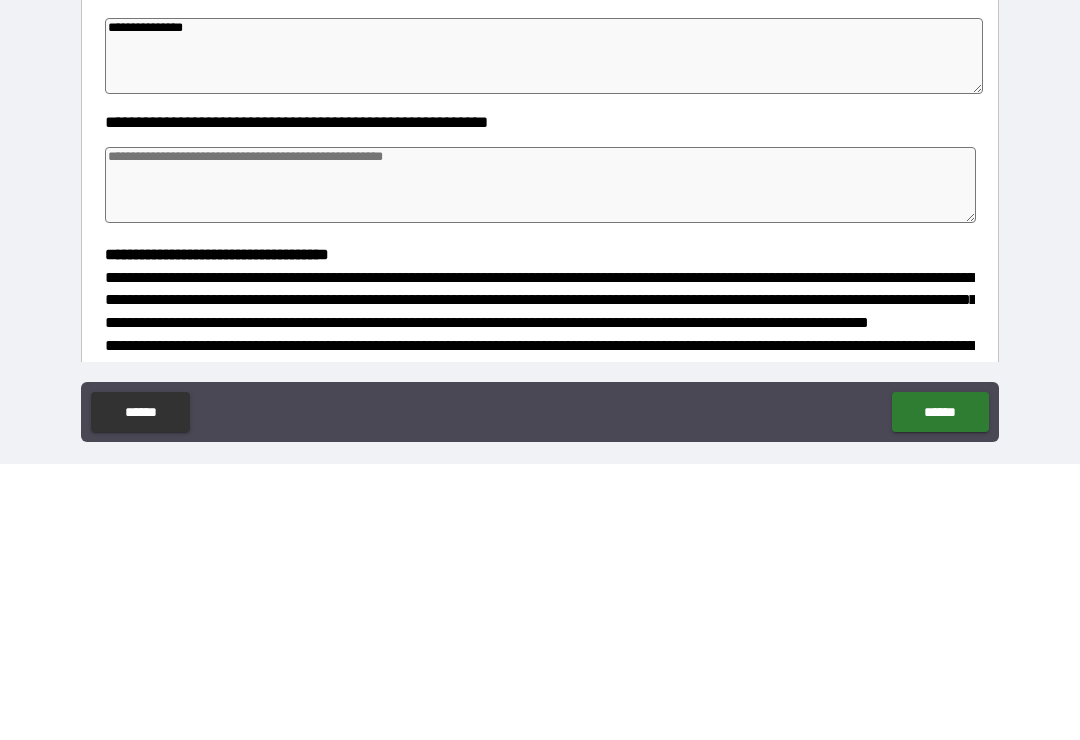 type on "*" 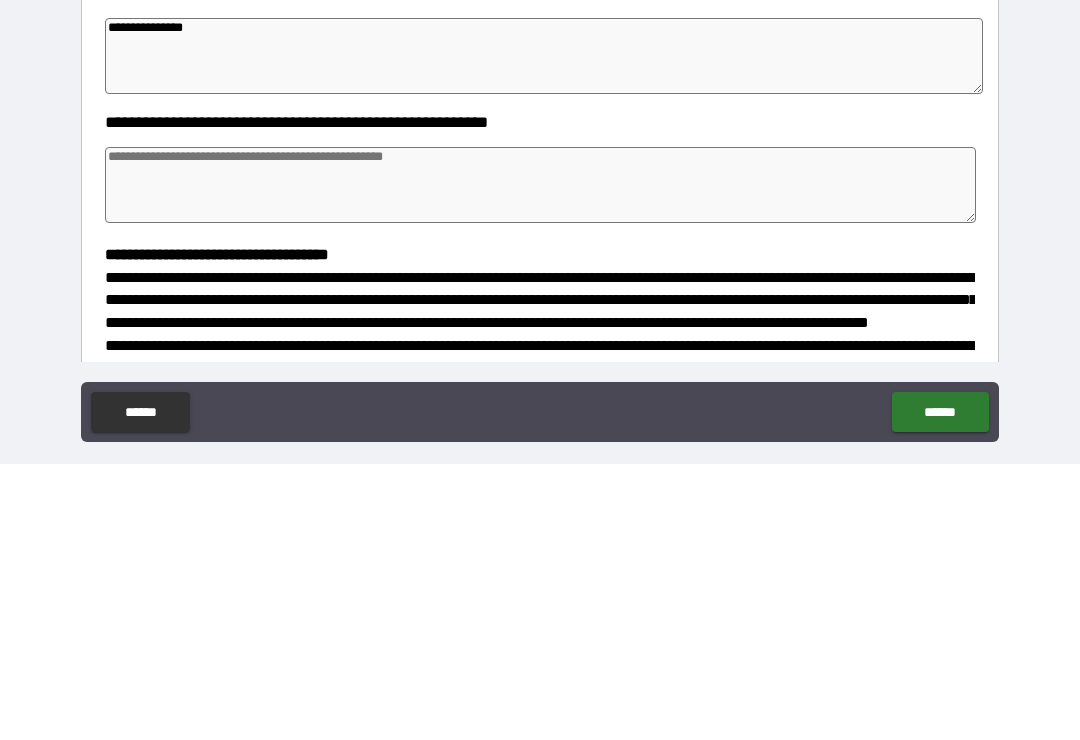 type on "*" 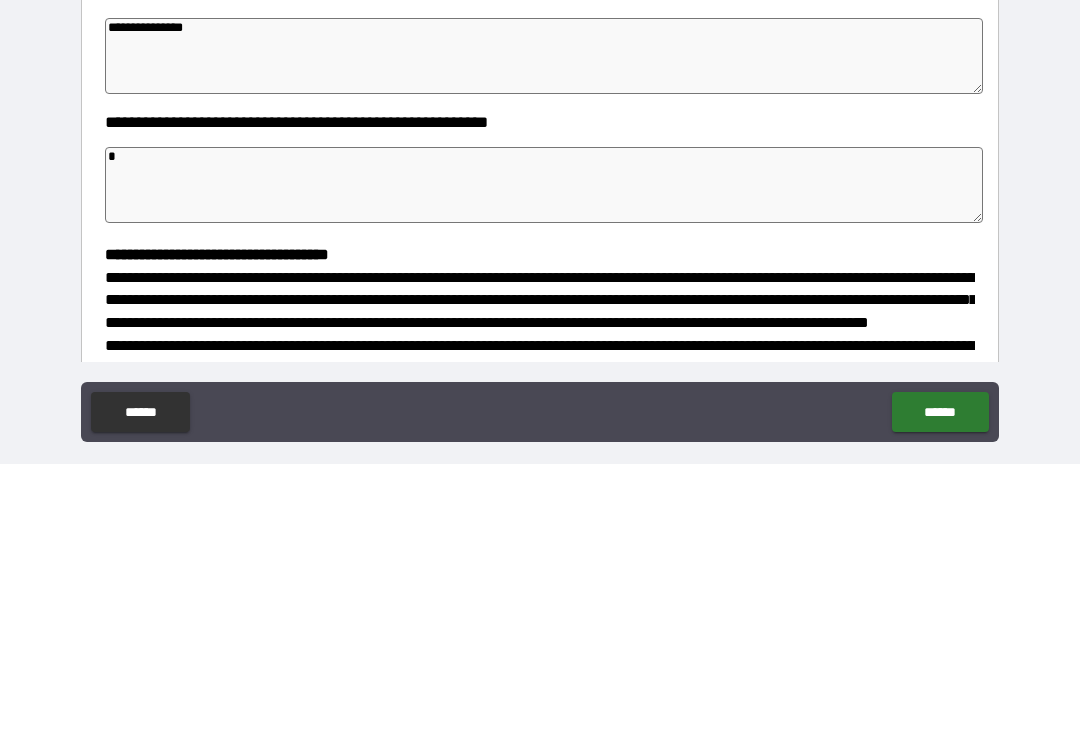 type on "*" 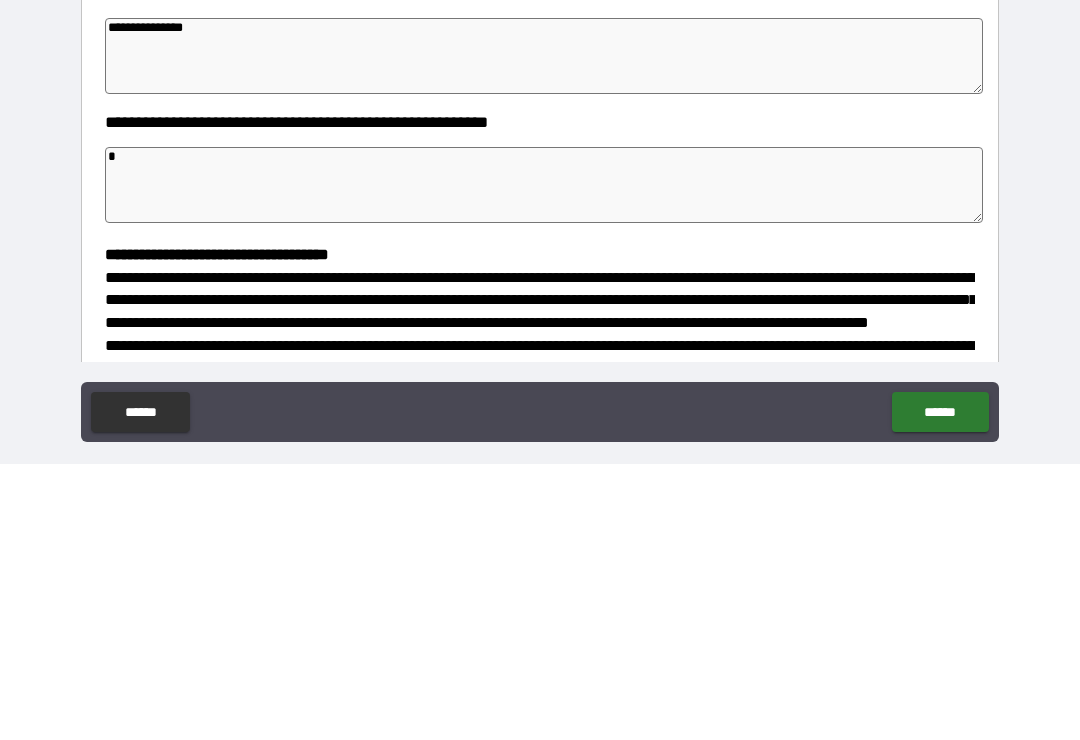 type on "*" 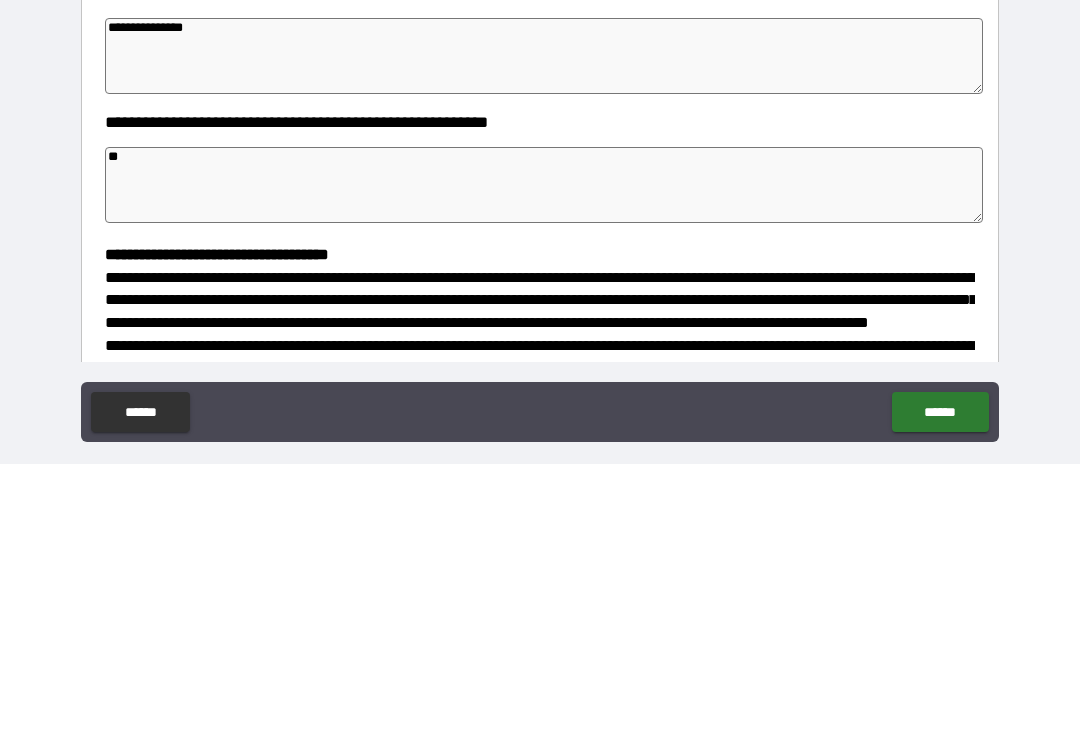 type on "*" 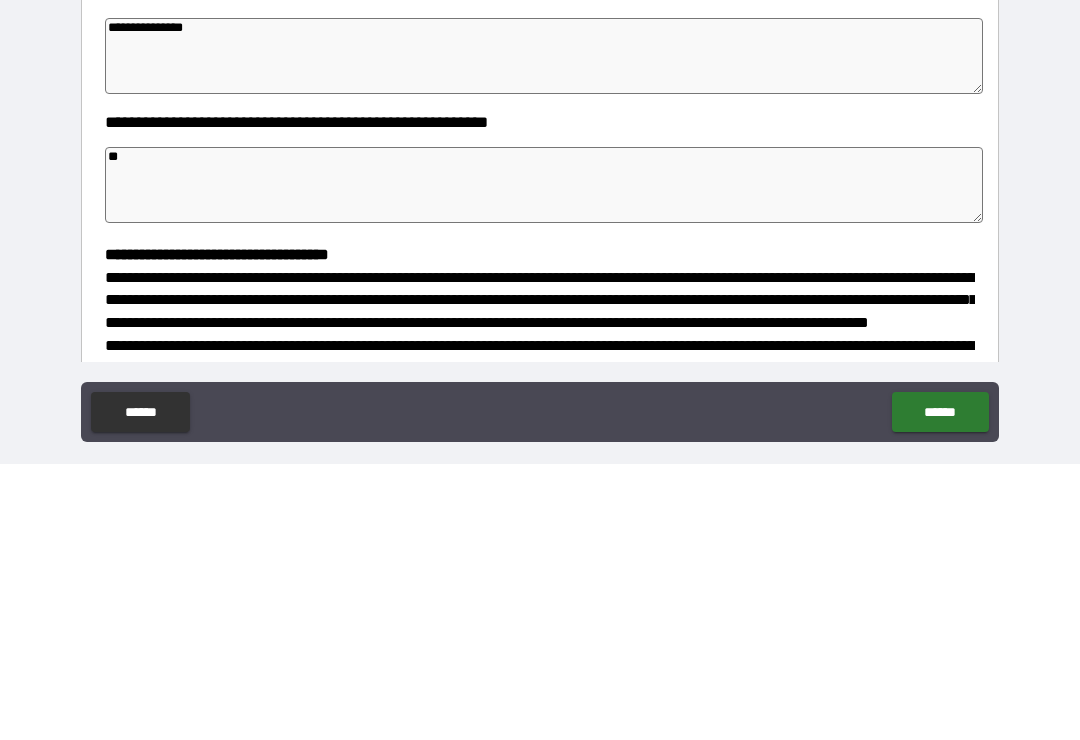 type on "*" 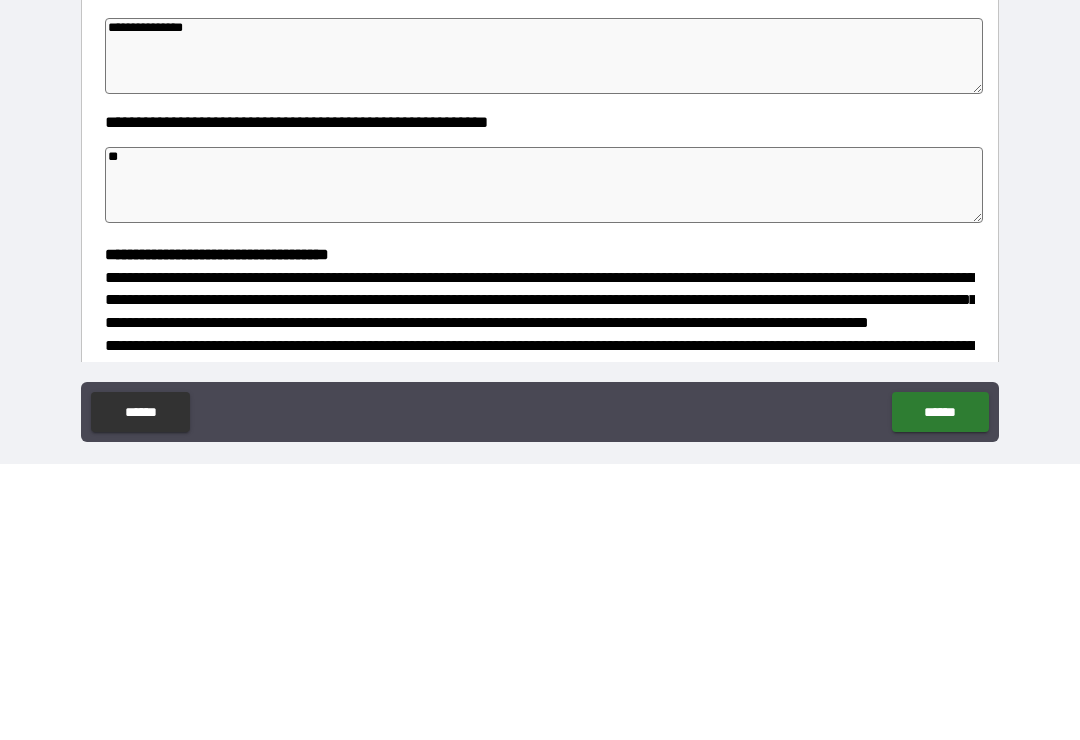 type on "*" 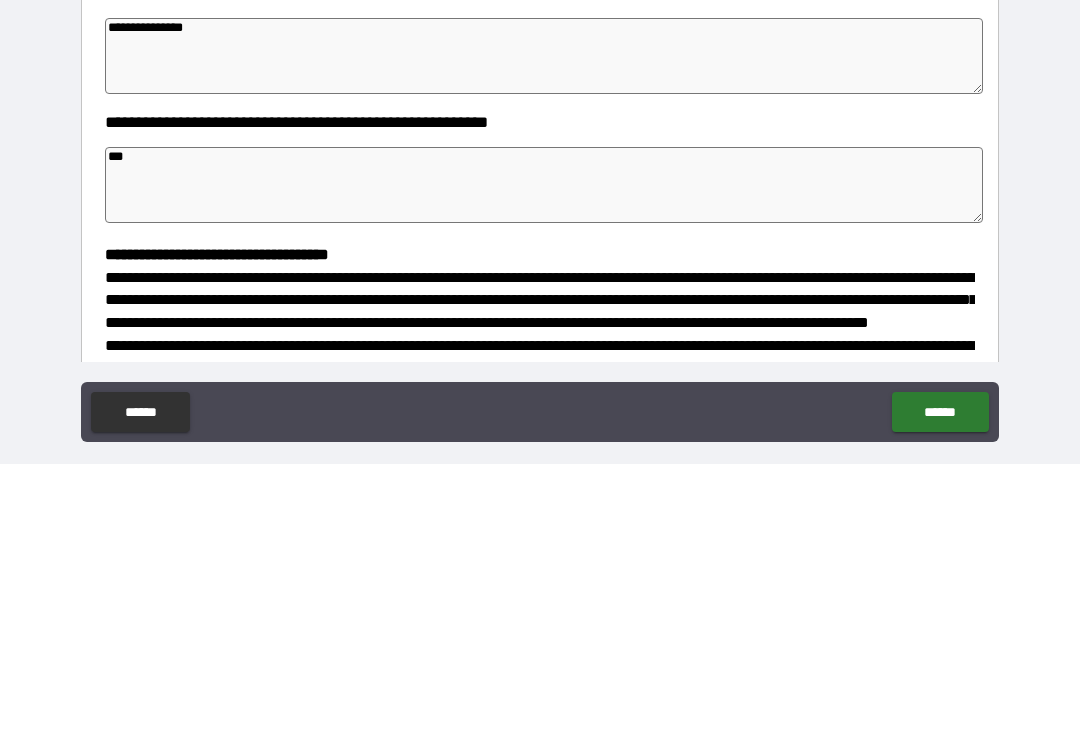 type on "*" 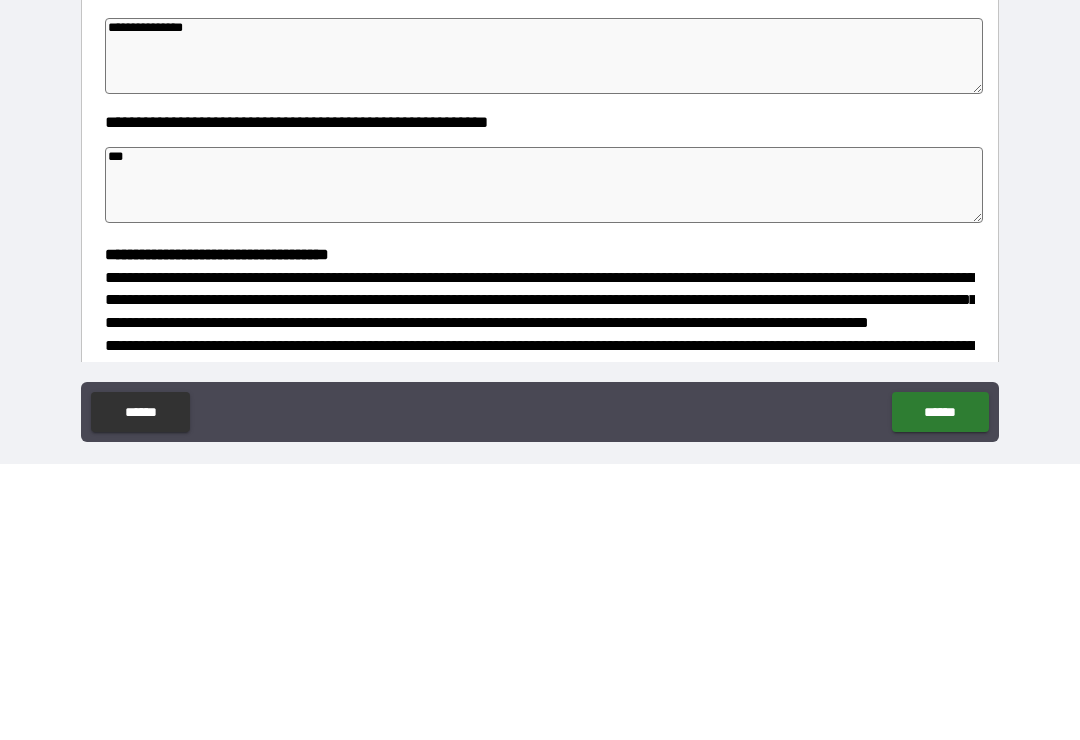 type on "*" 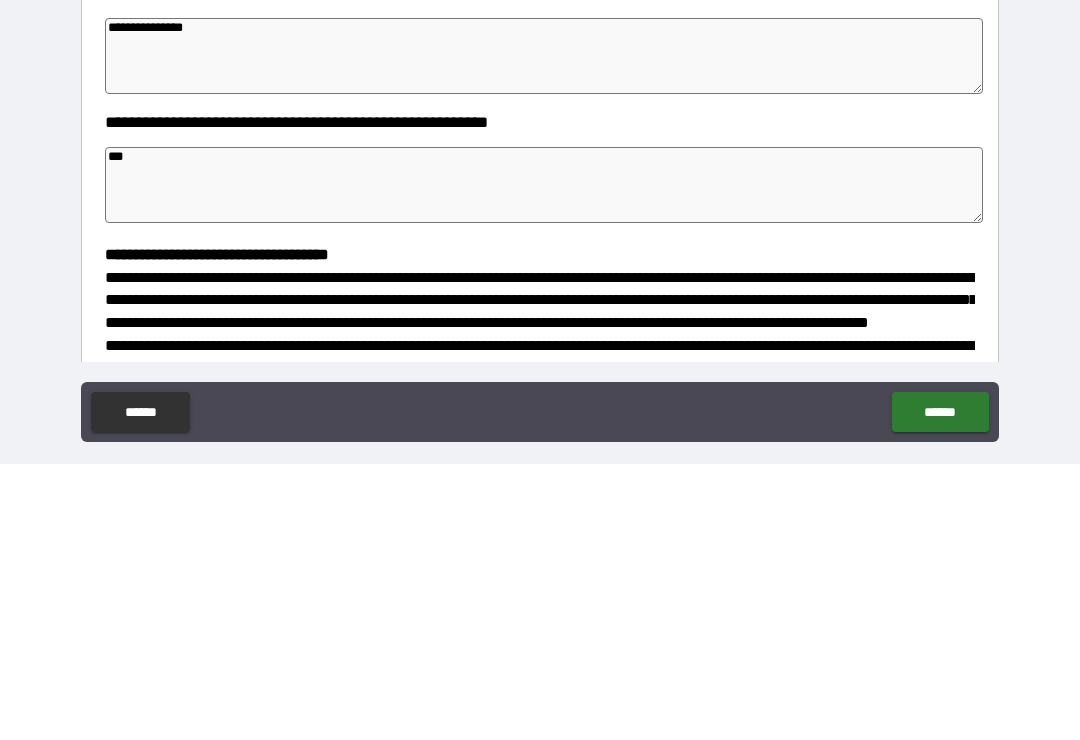 type on "*" 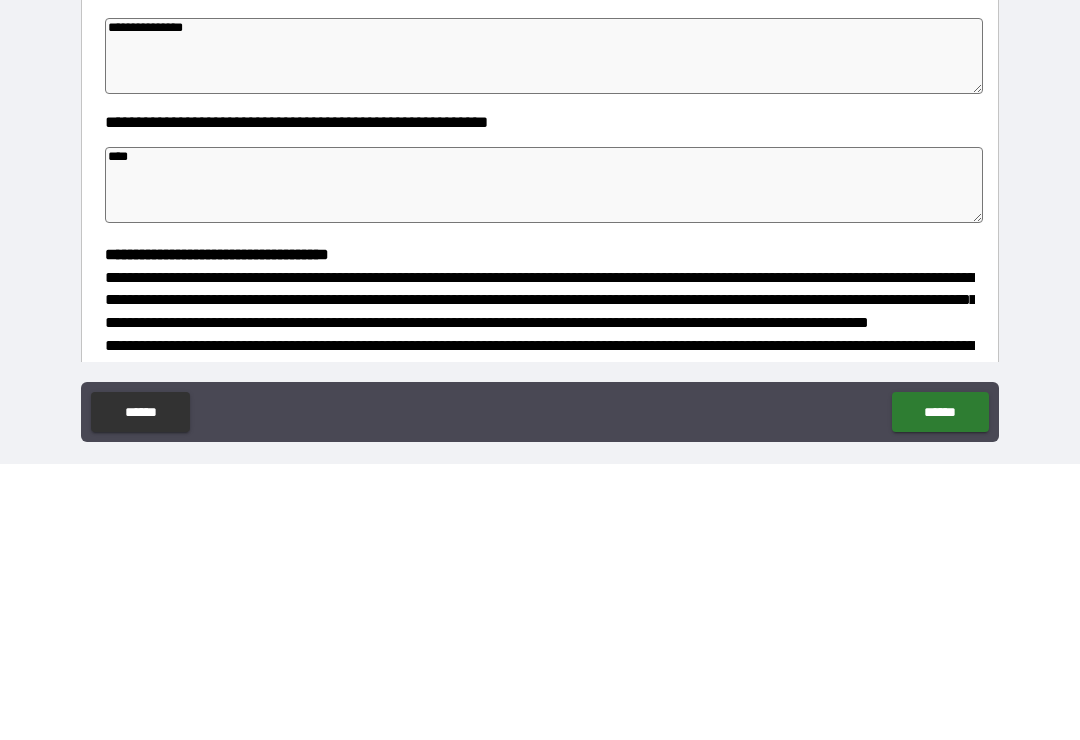 type on "*" 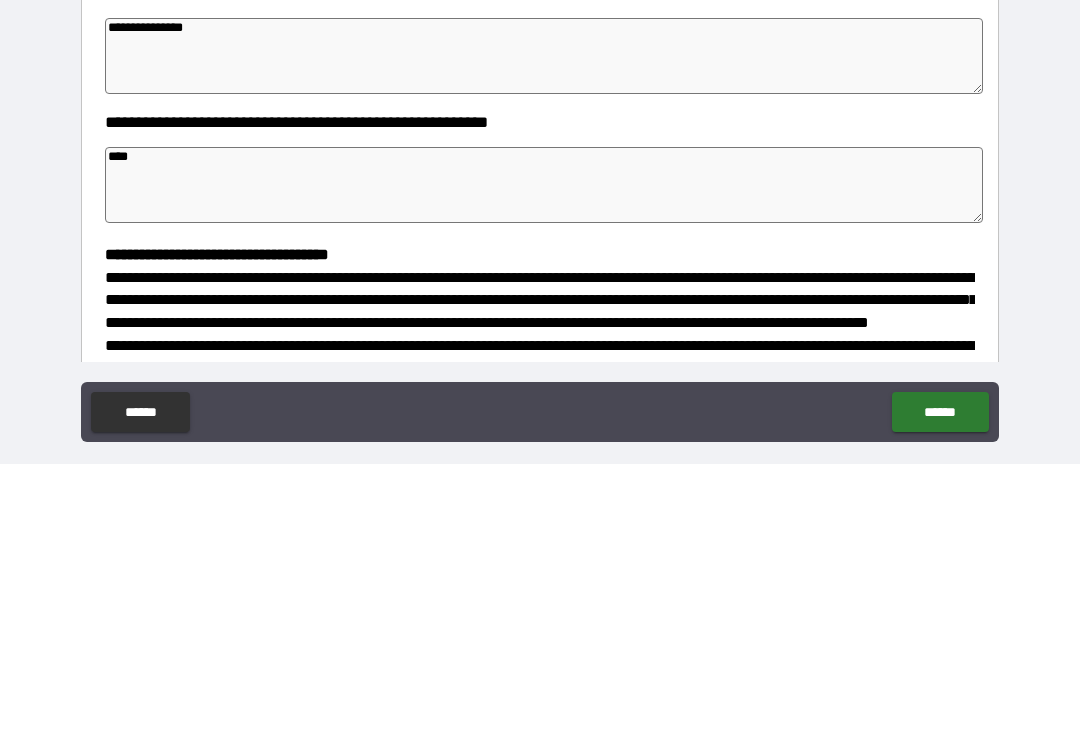 type on "*" 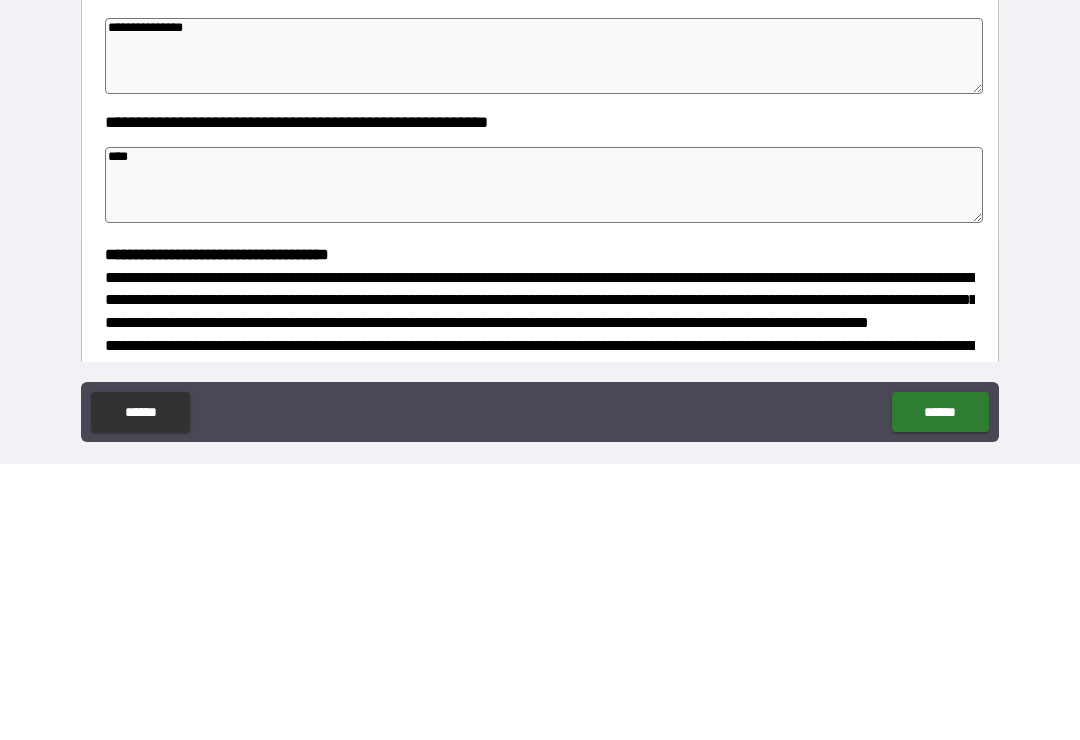 type on "*" 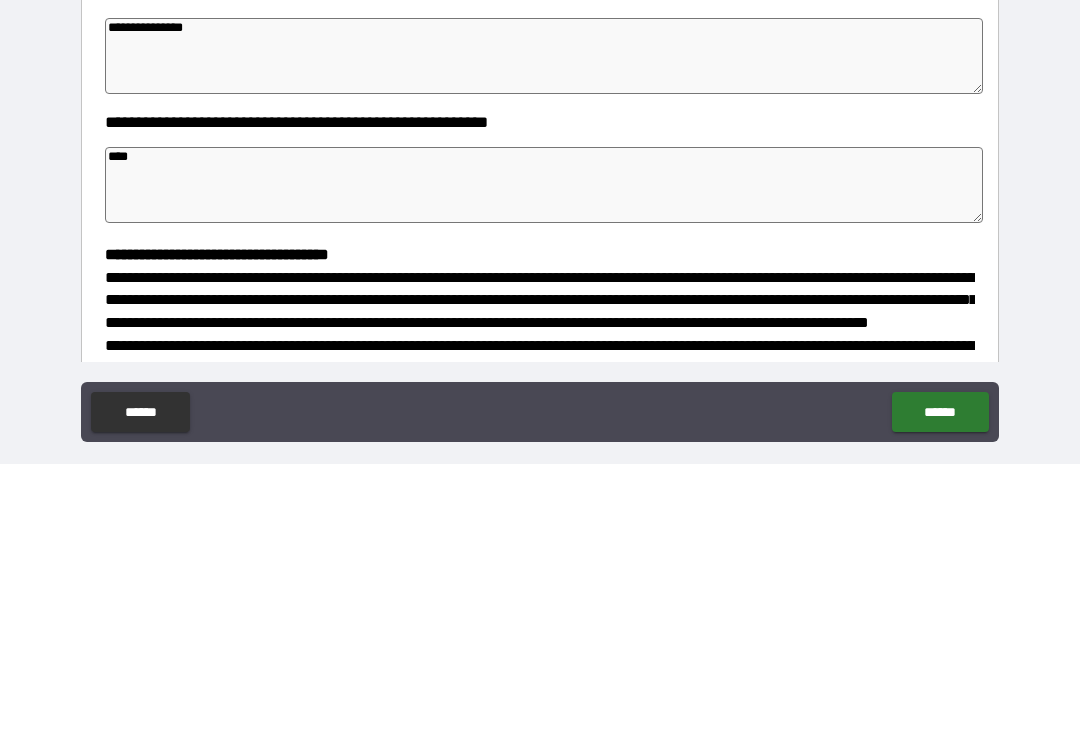 type on "*" 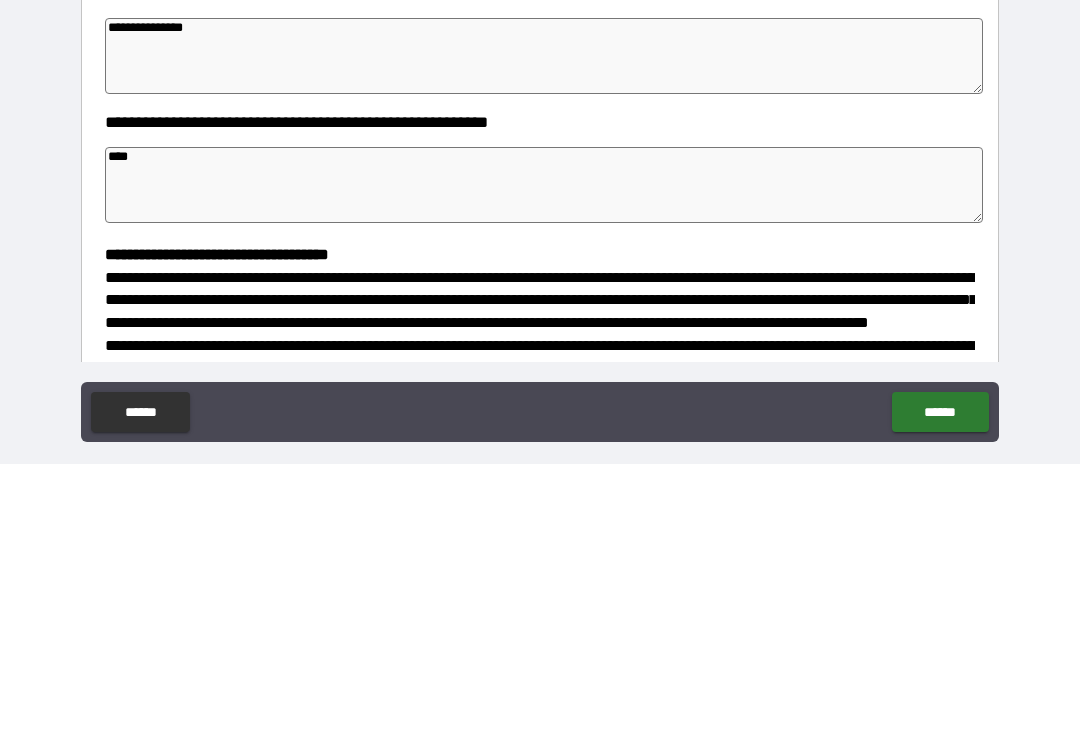 type on "*******" 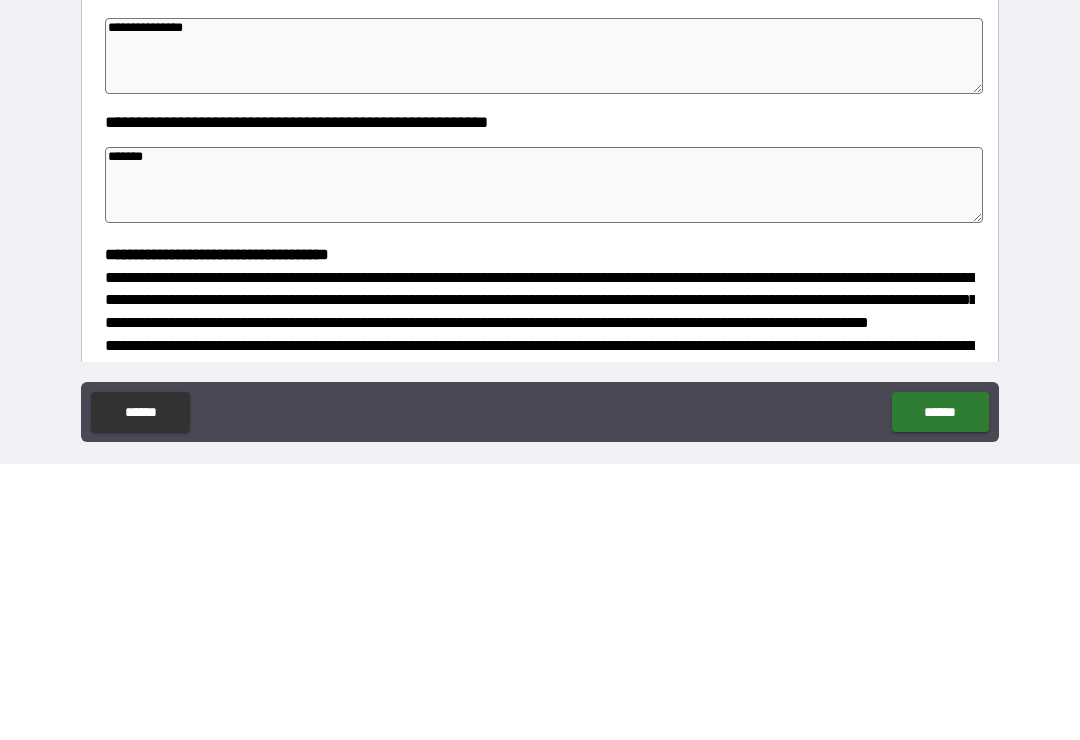 type on "*" 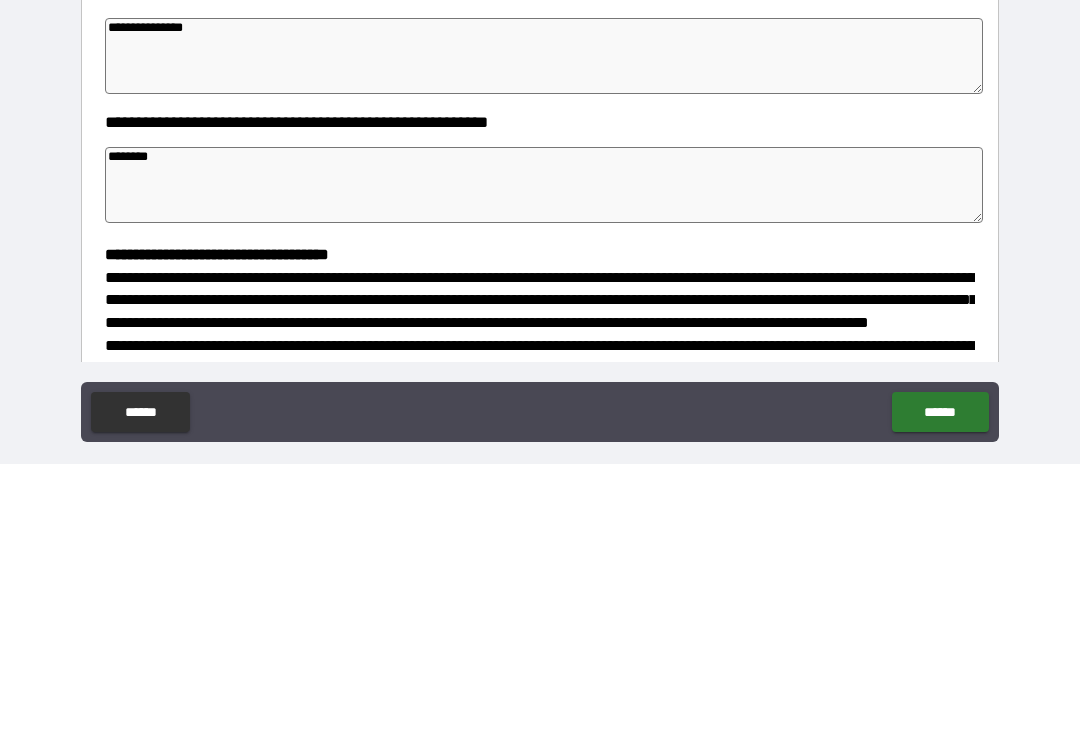 type on "*" 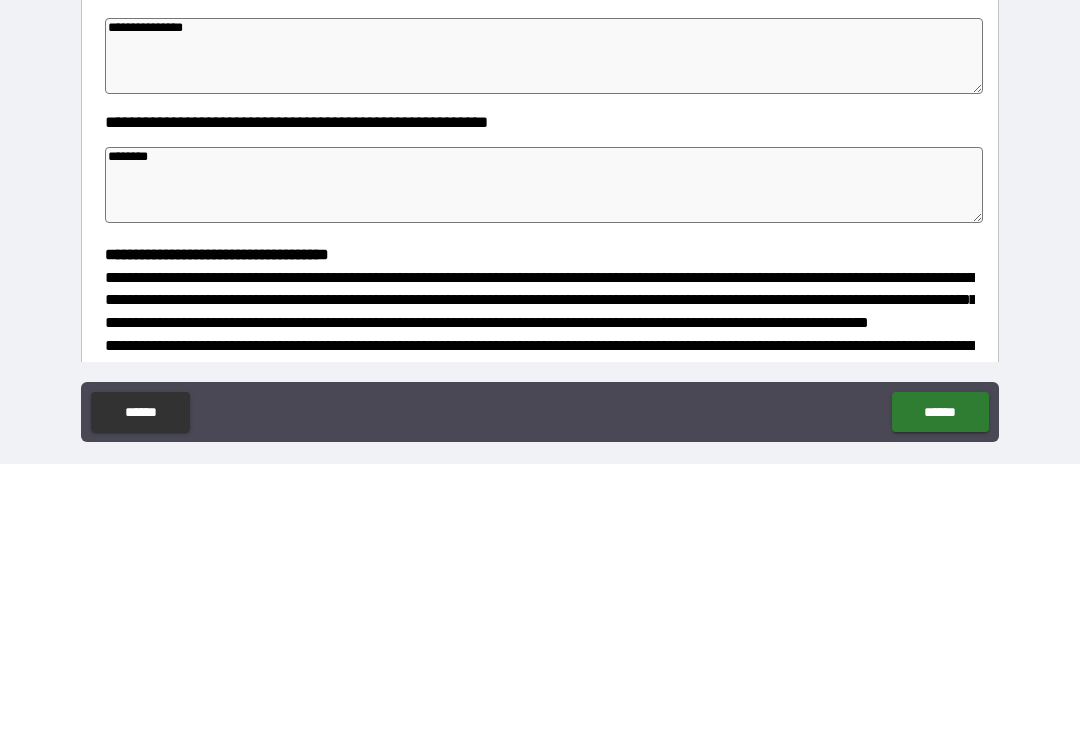 type on "*" 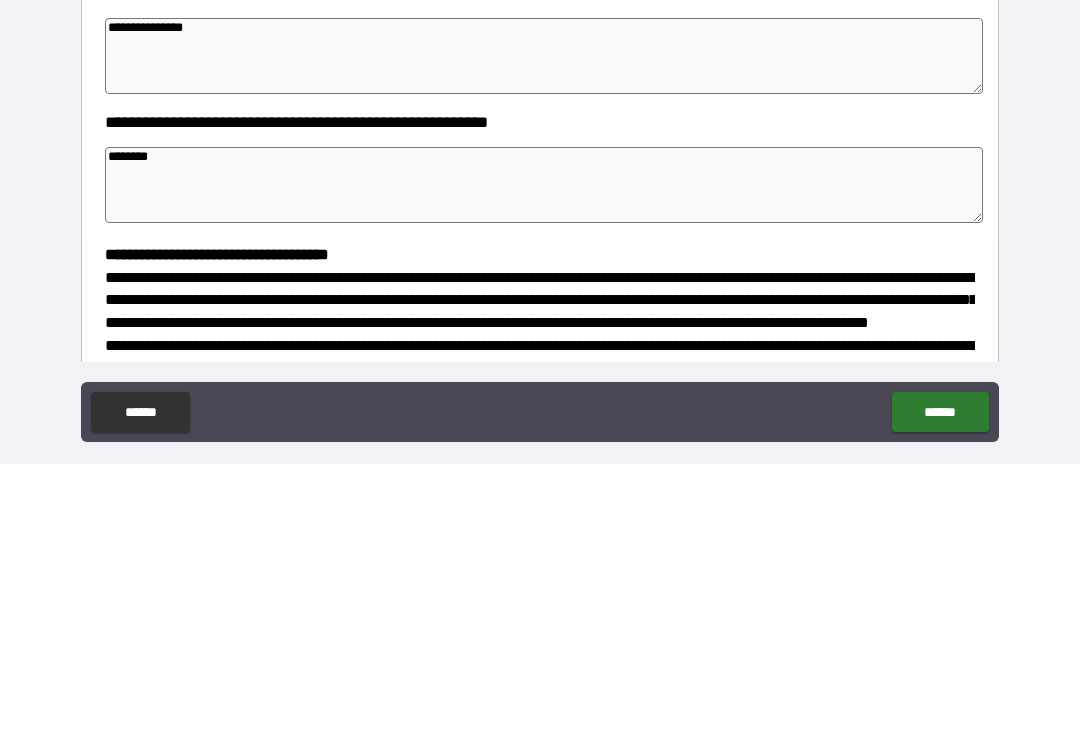 type on "*********" 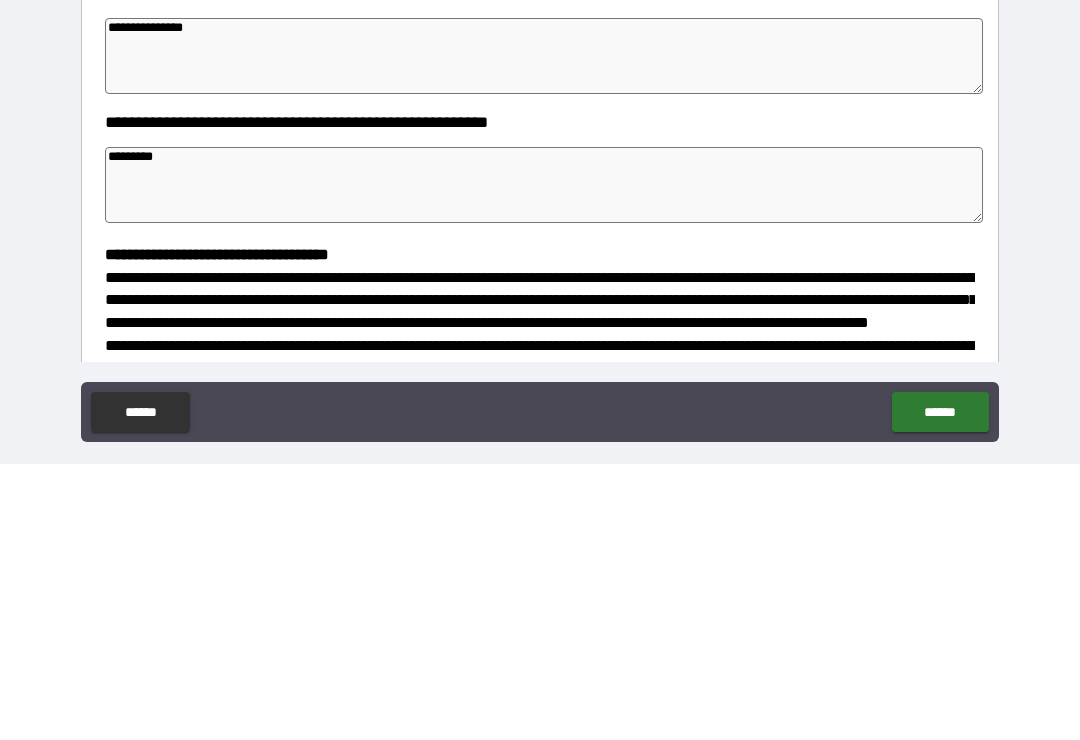 type on "*" 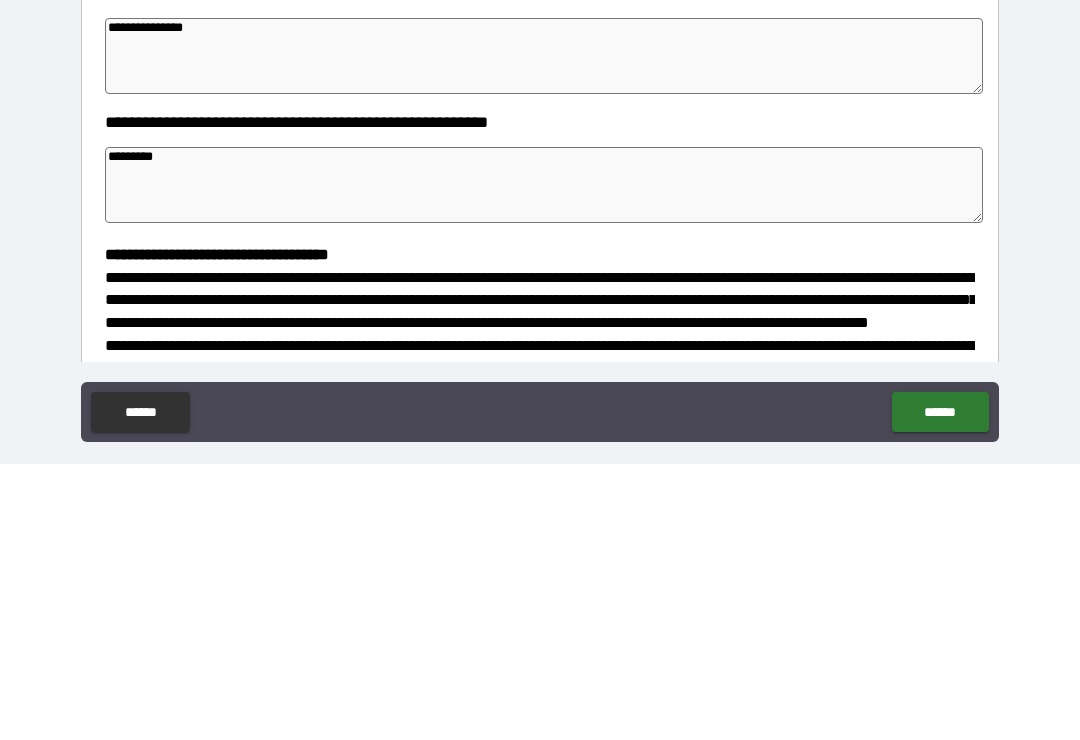 type on "*" 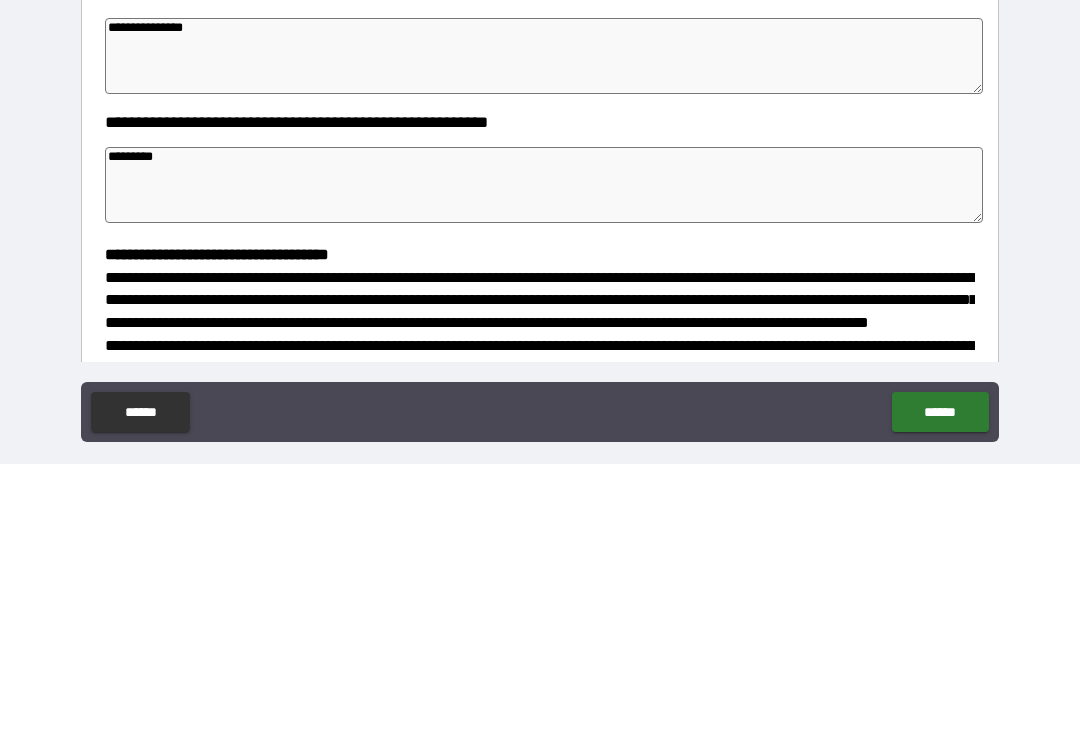 type on "*" 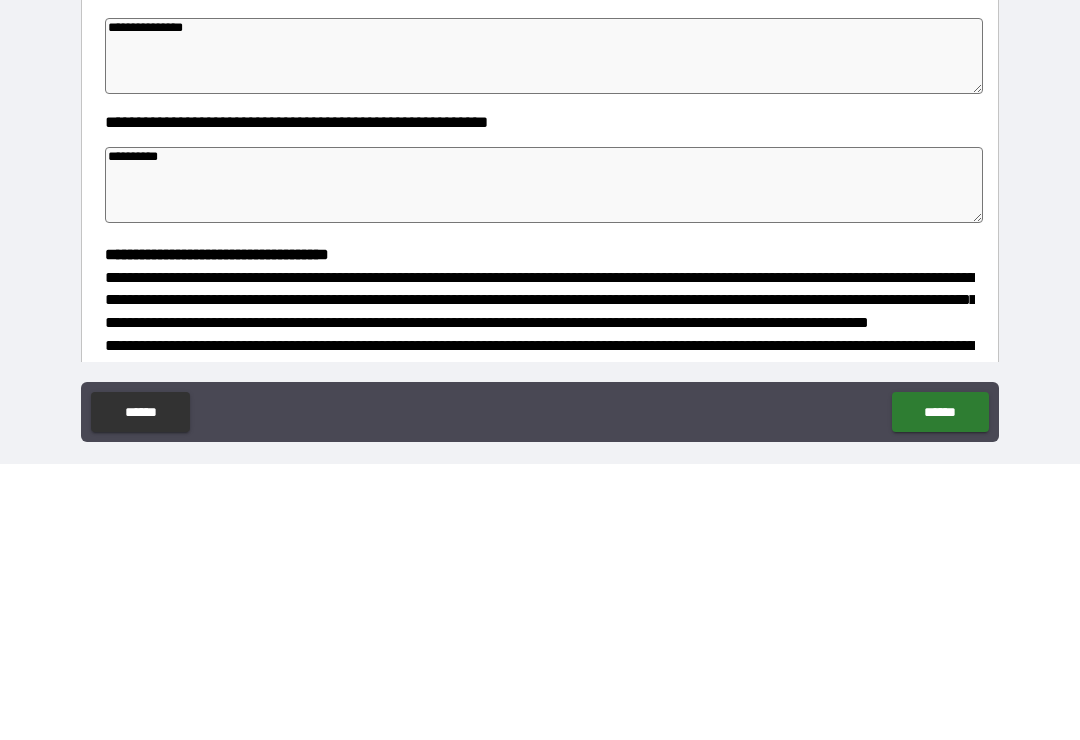 type on "*" 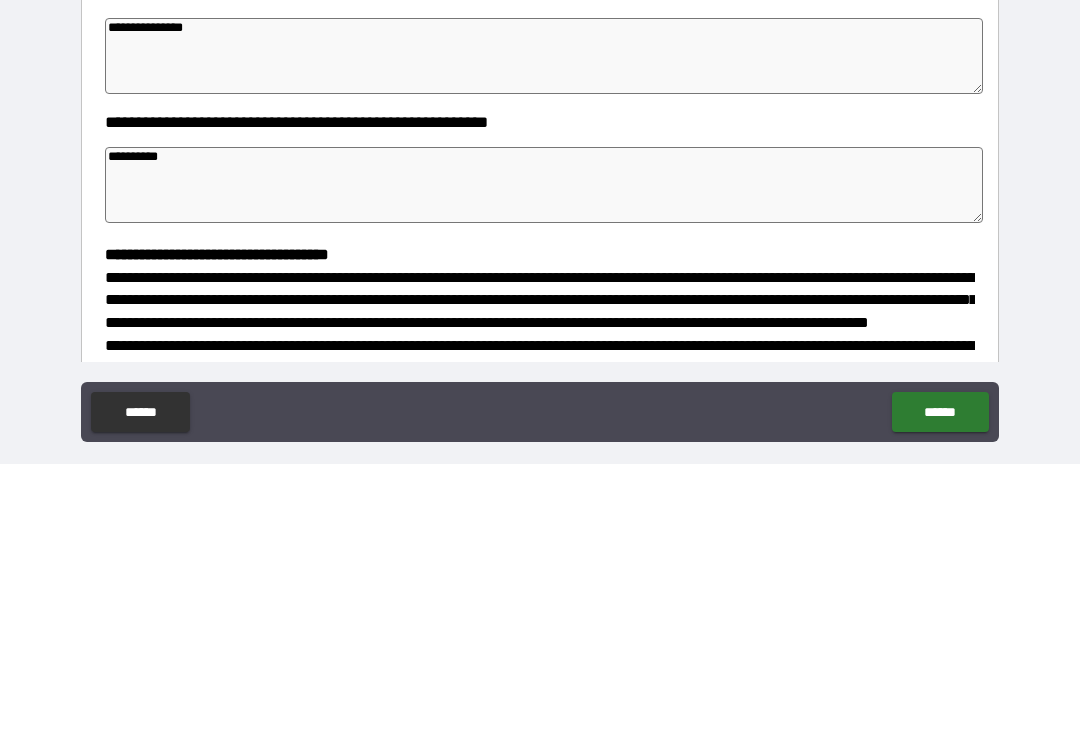 type on "*" 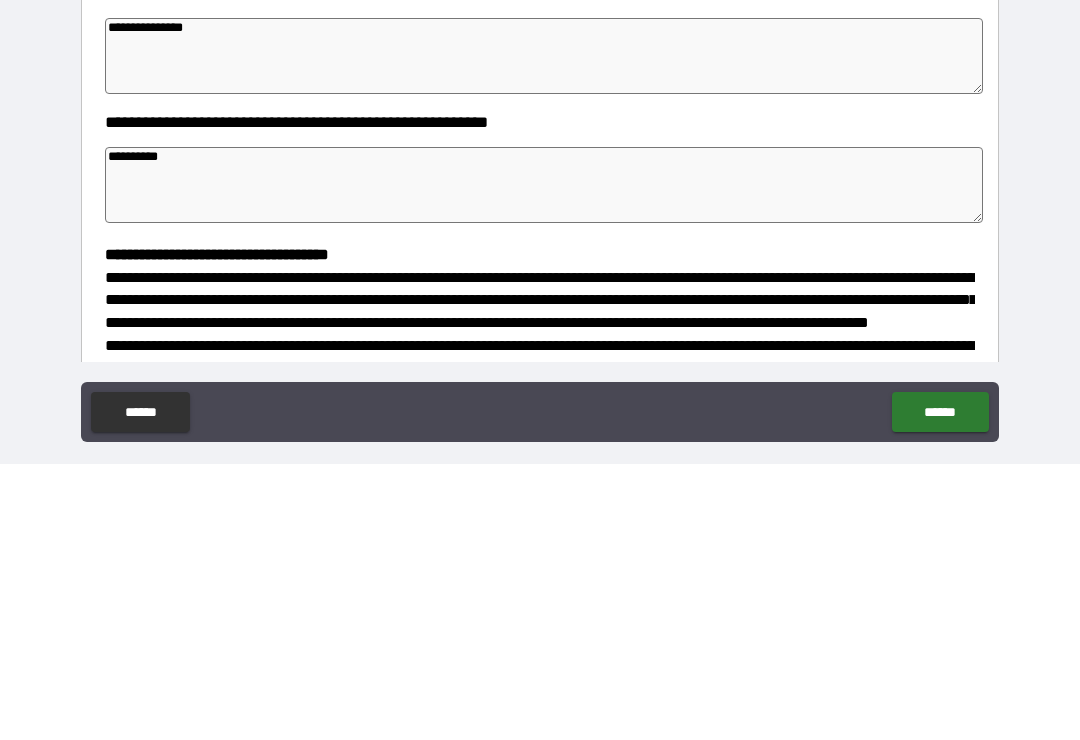 type on "*" 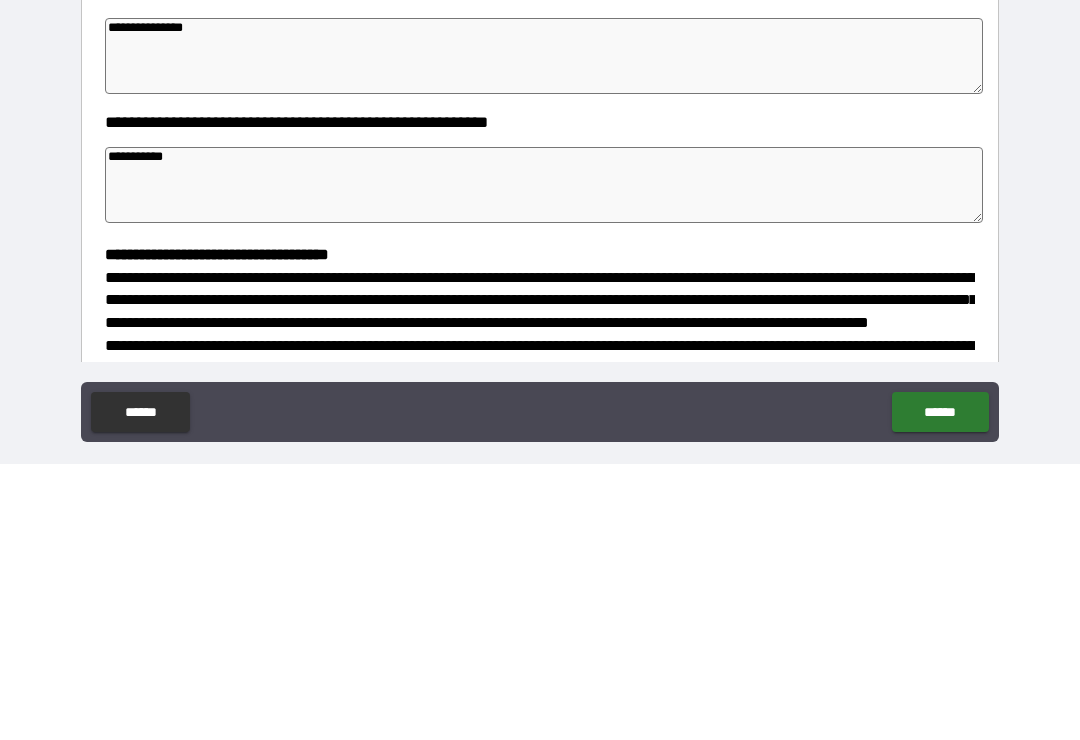 type on "*" 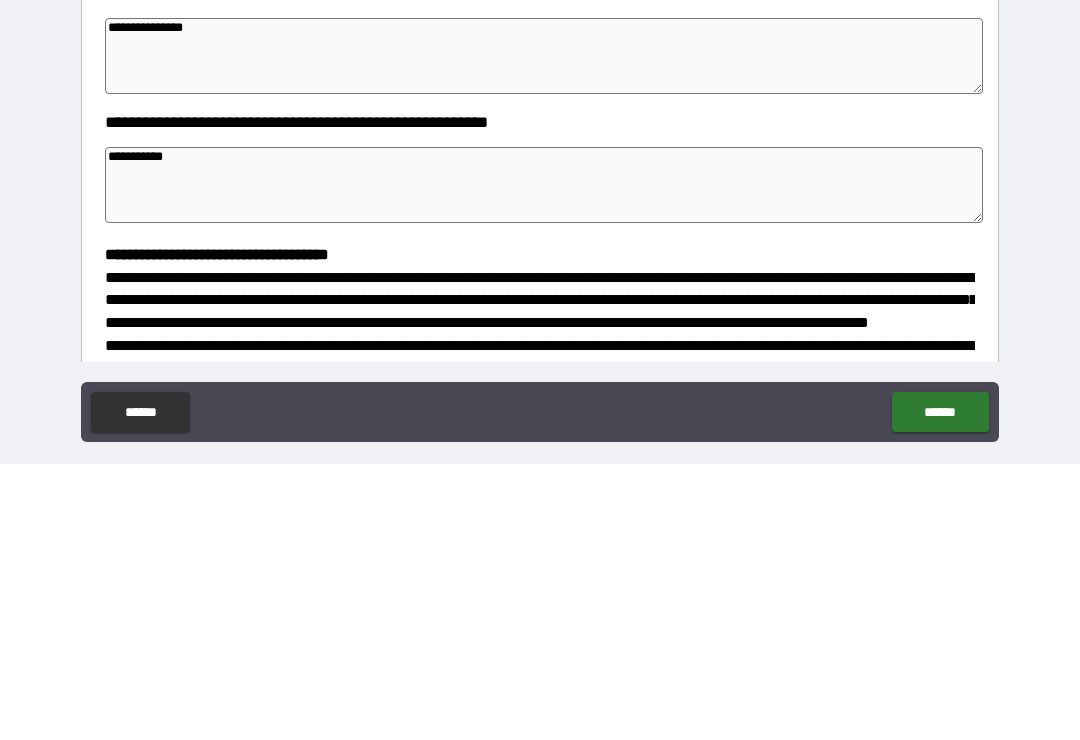 type on "*" 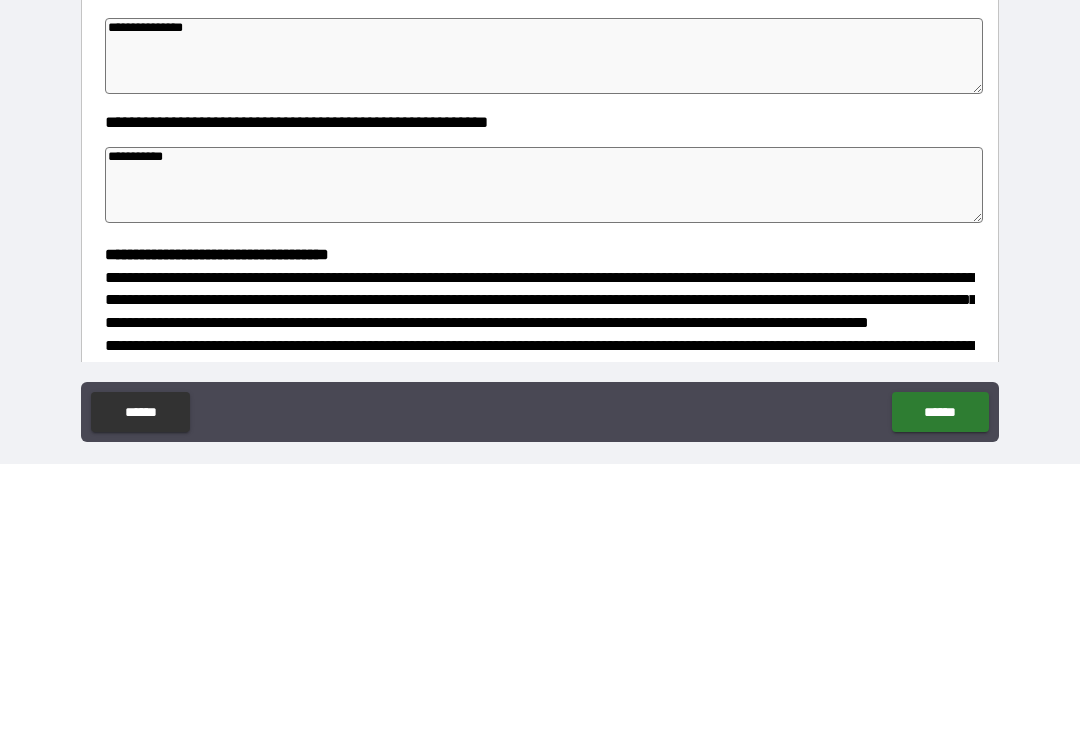 type on "*" 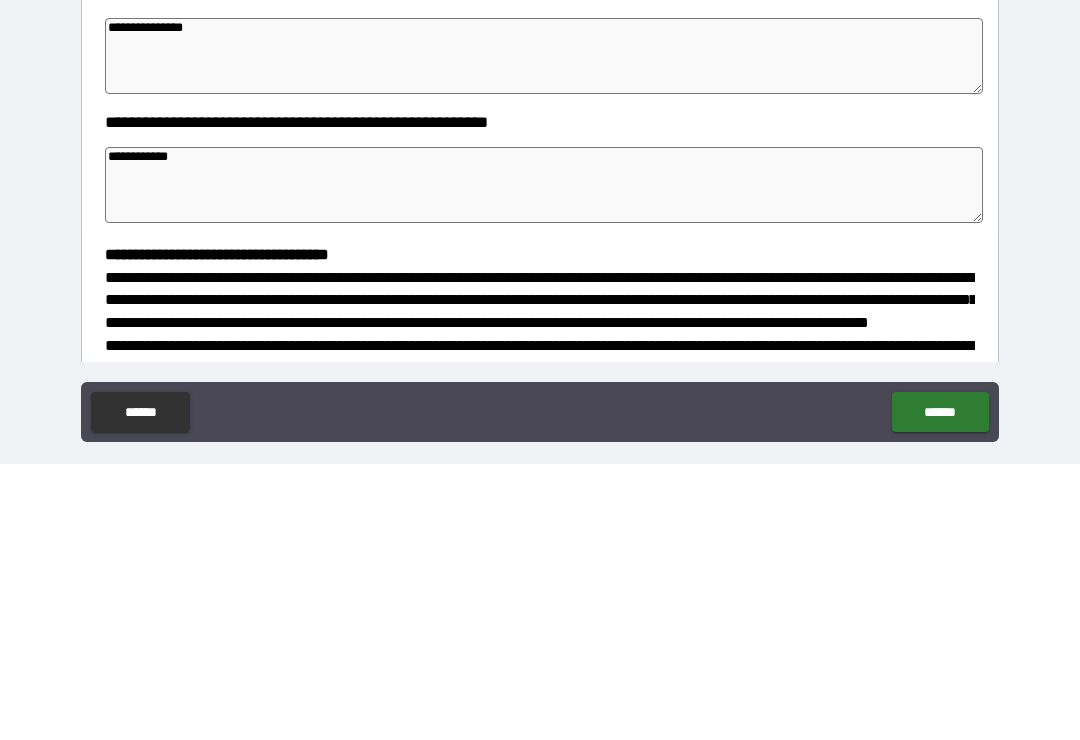 type on "*" 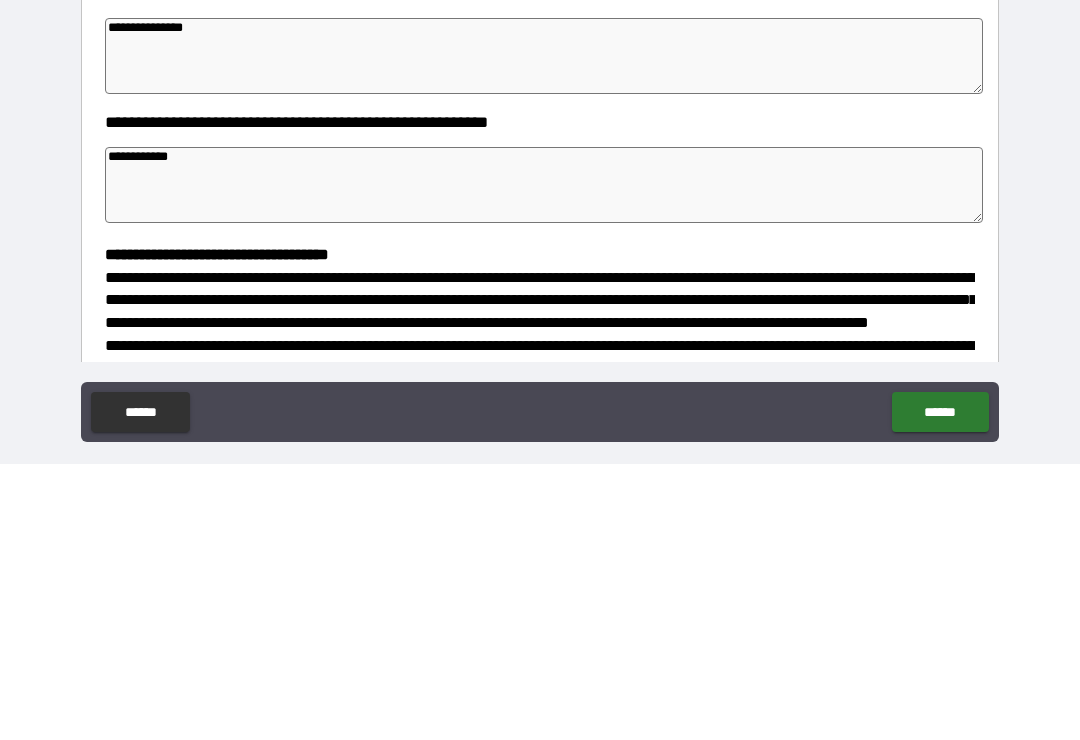 type on "*" 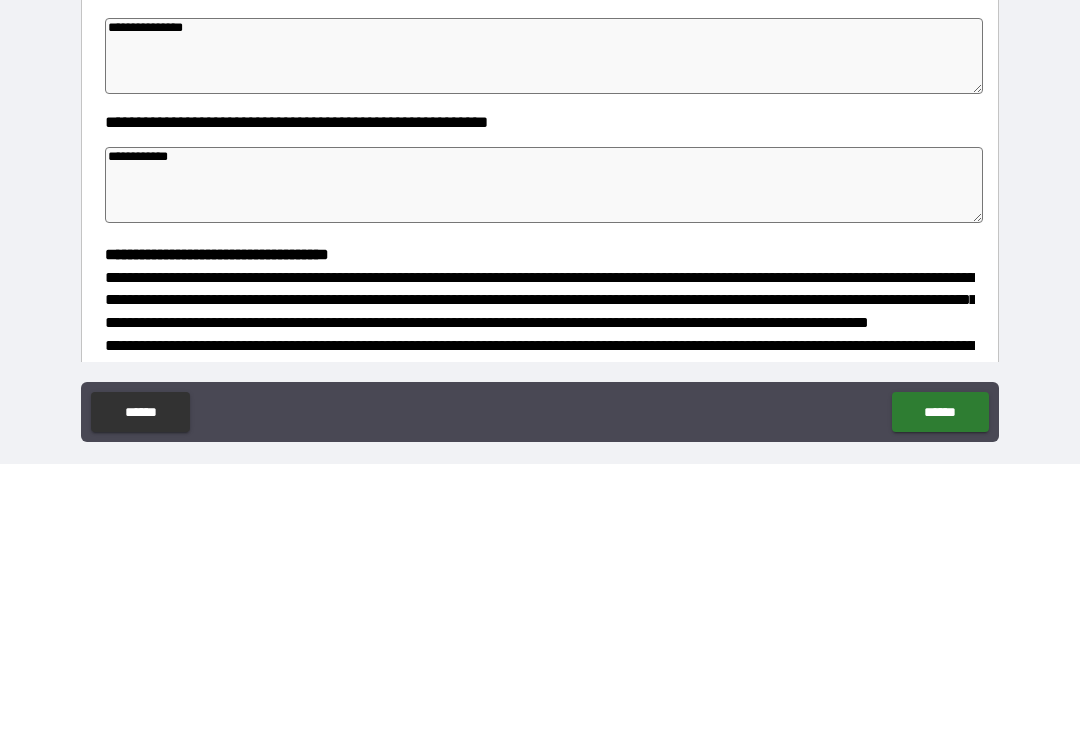 type on "*" 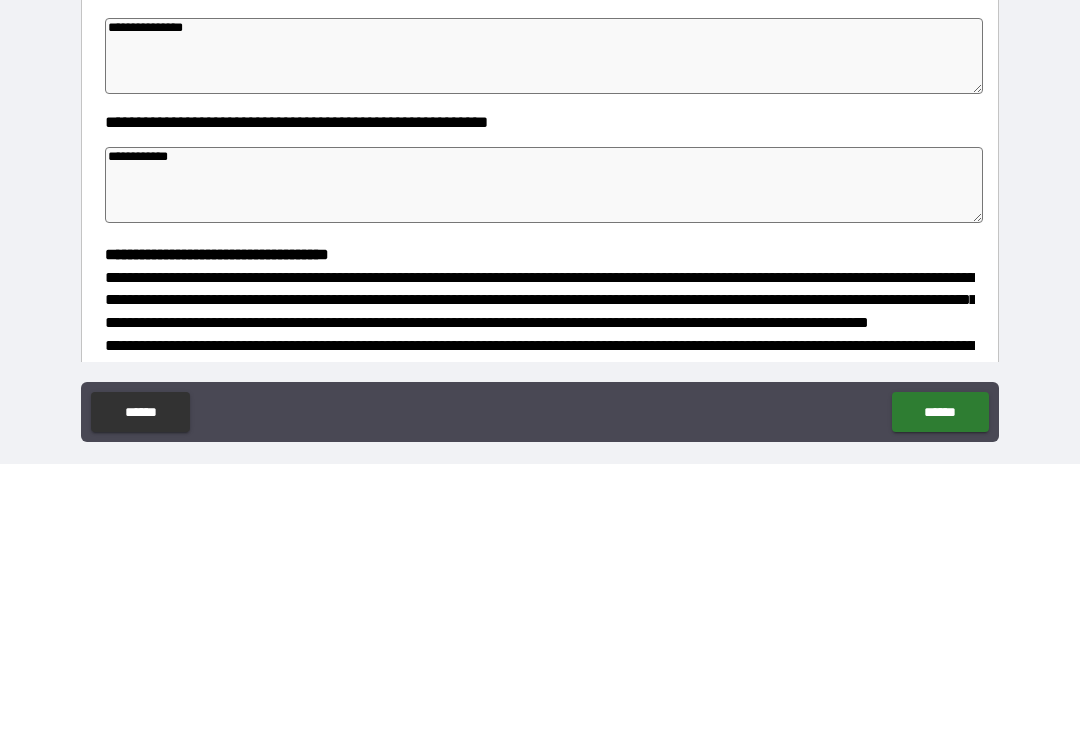 type on "*" 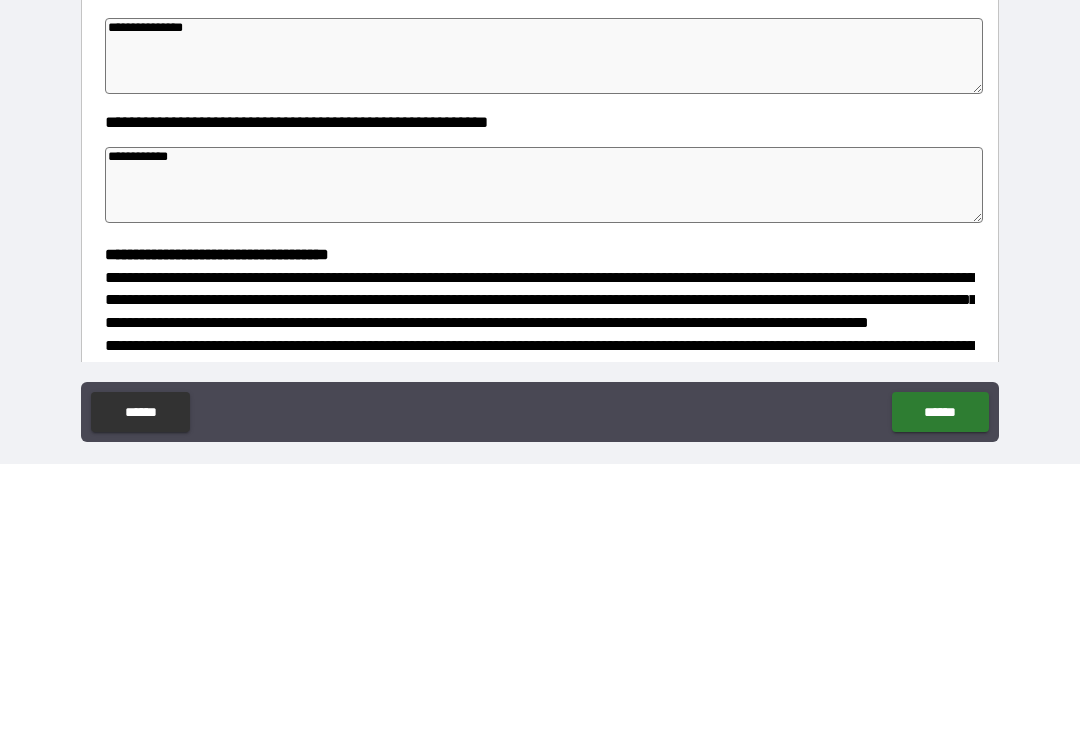 type on "**********" 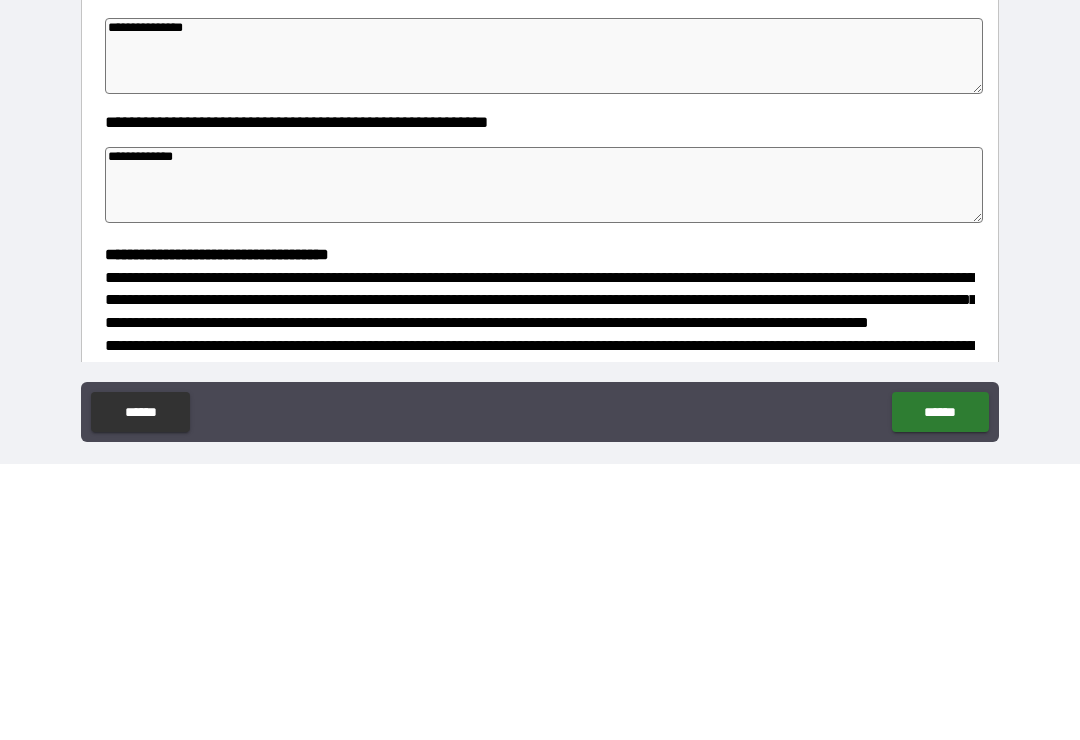 type on "*" 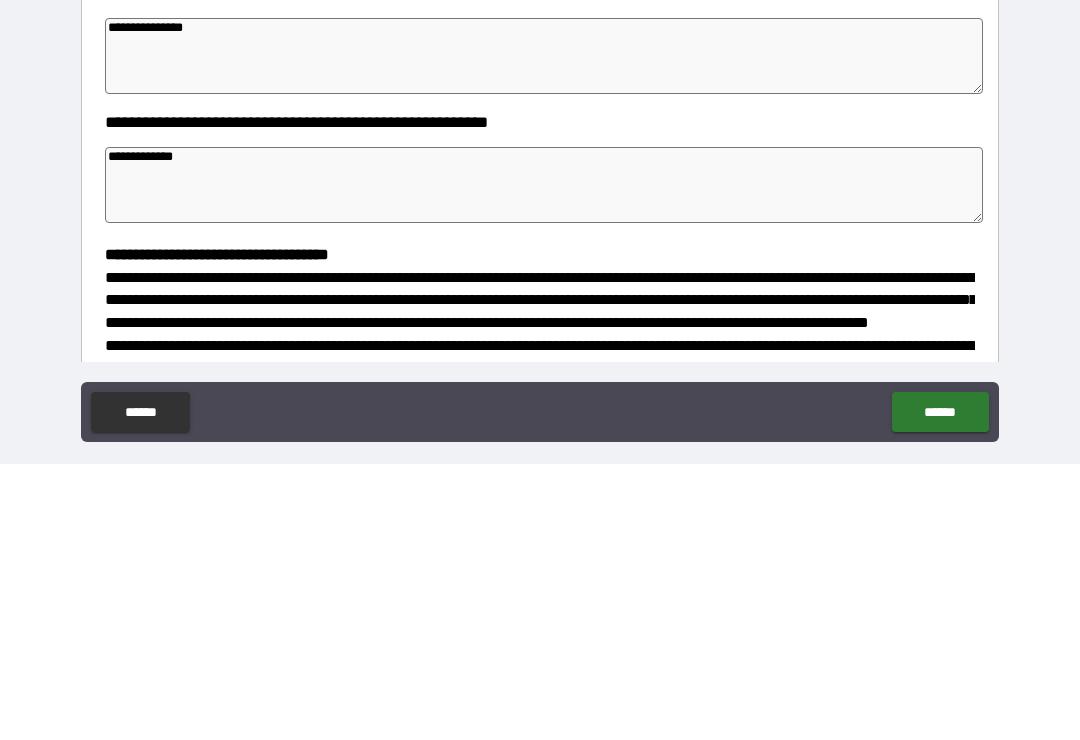 type on "*" 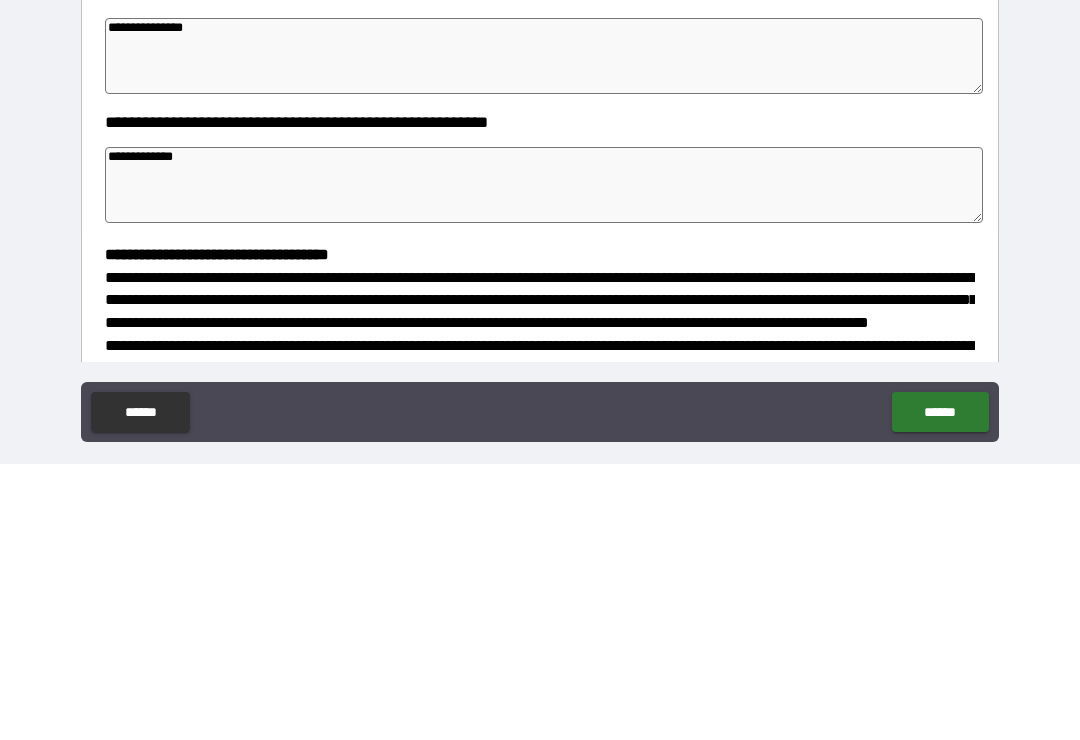 type on "**********" 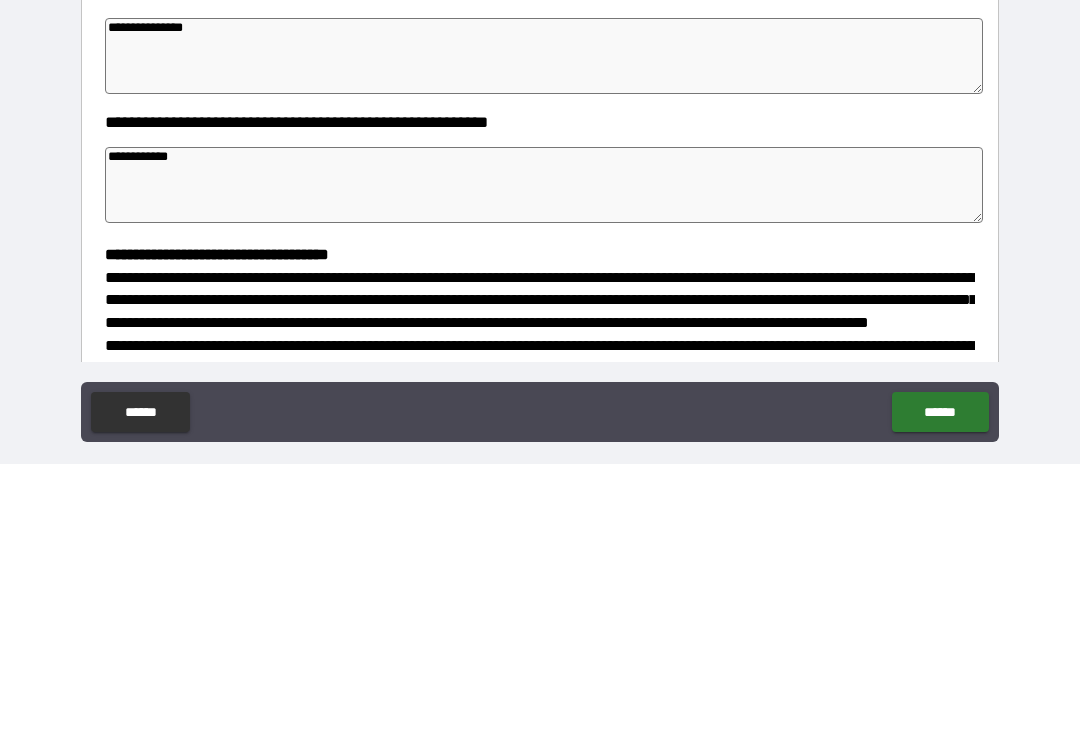 type on "*" 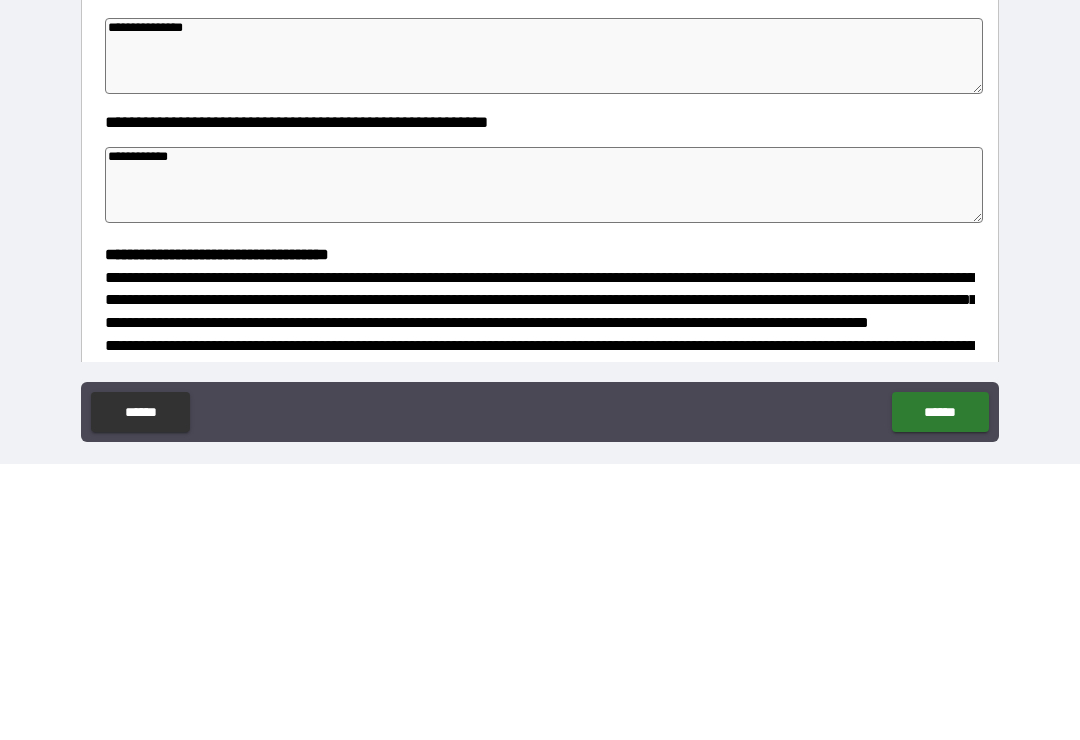 type on "*" 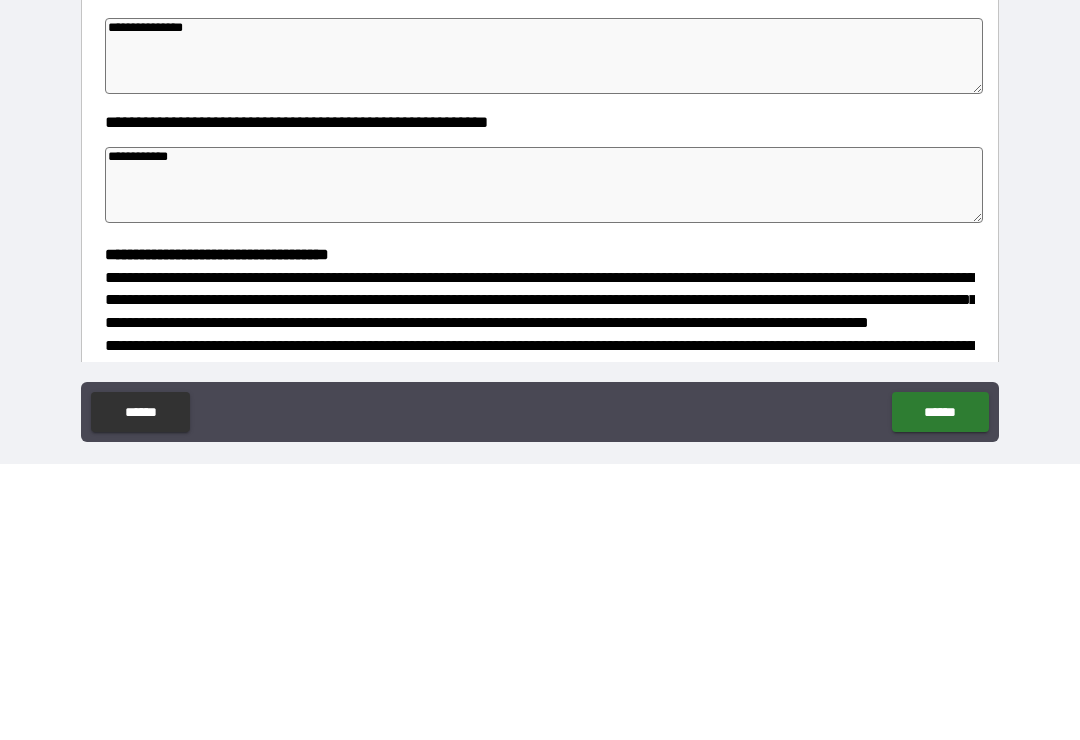 type on "*" 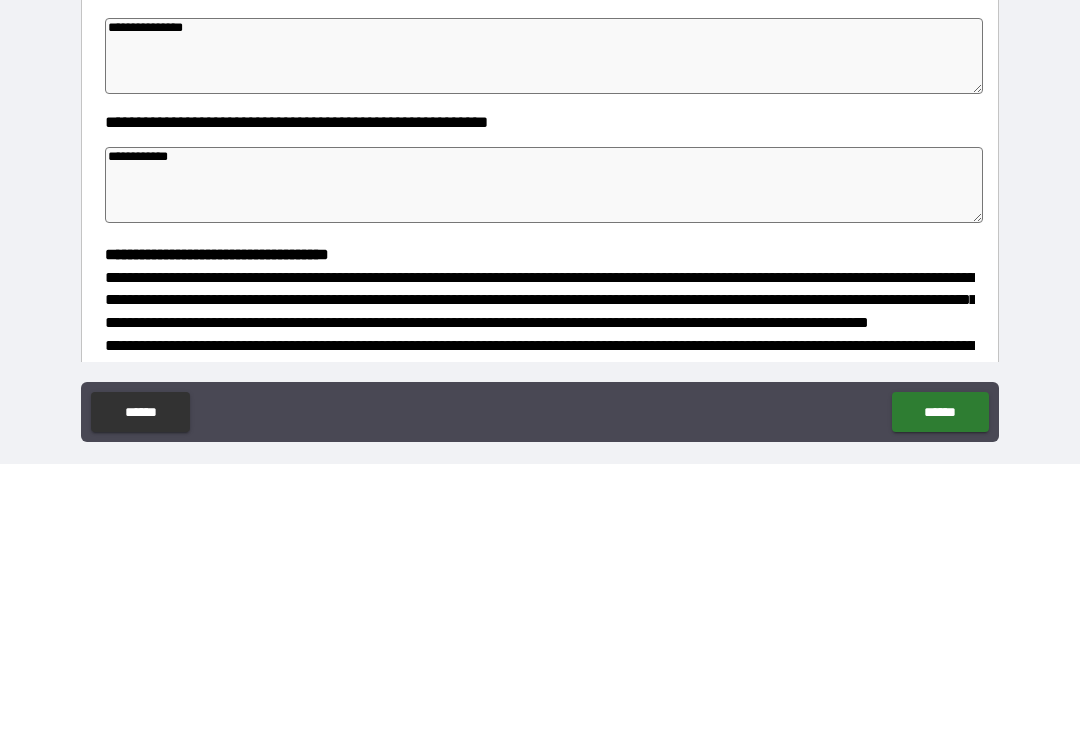 type on "*" 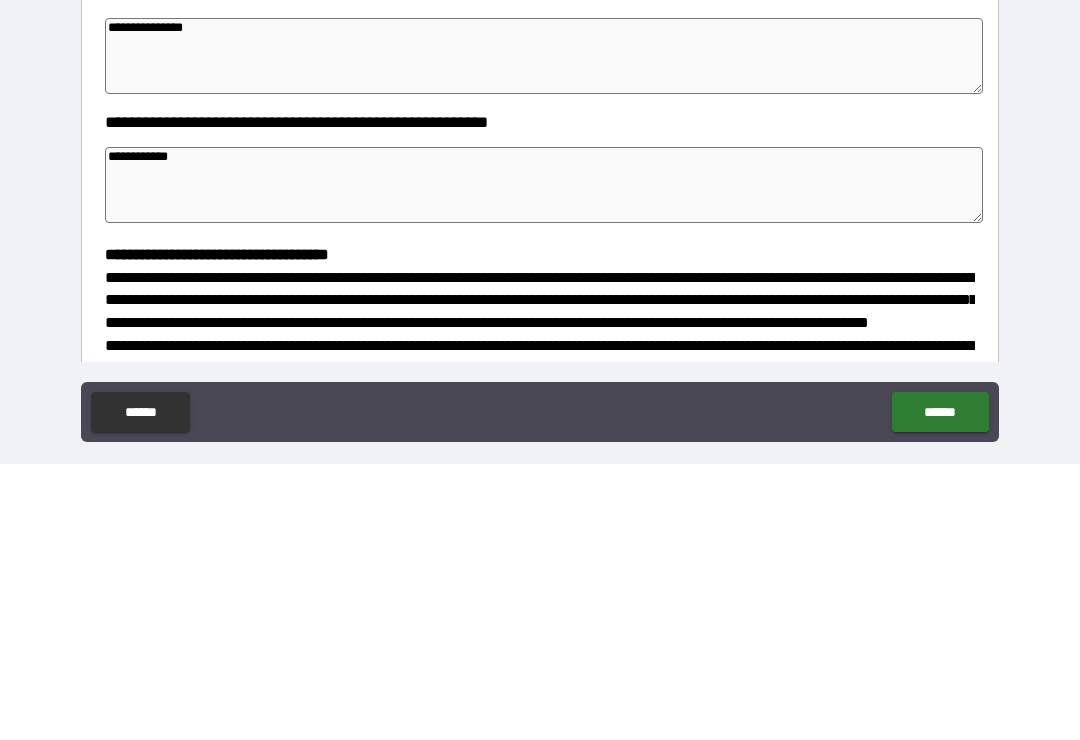 type on "**********" 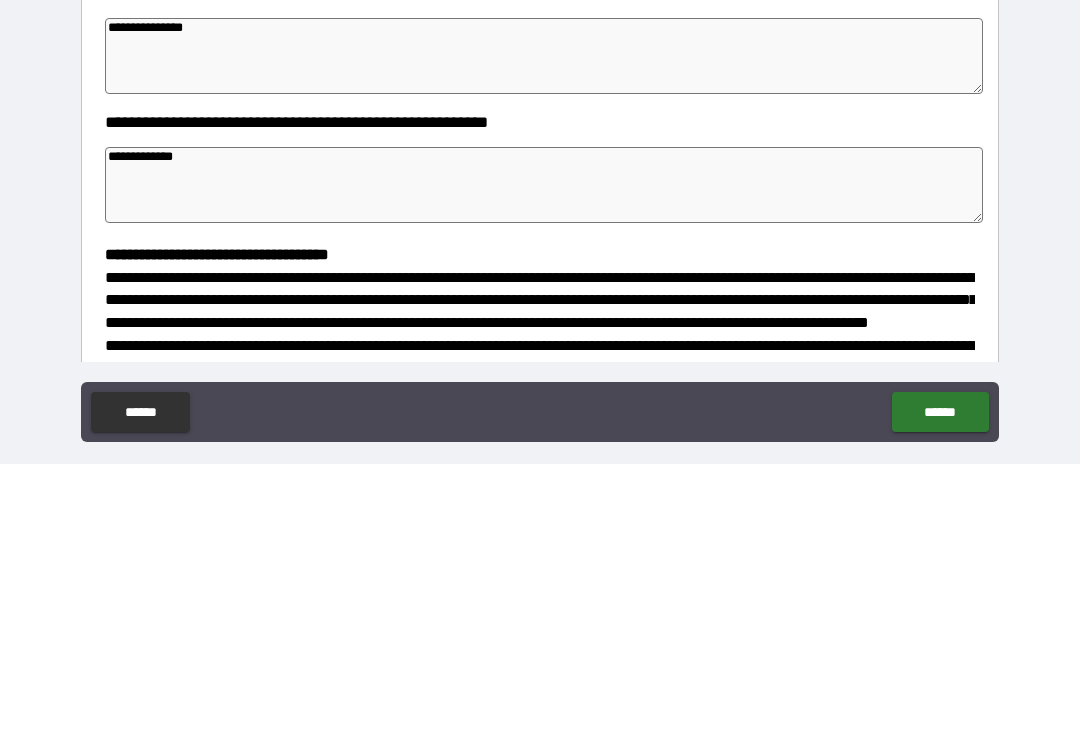 type on "*" 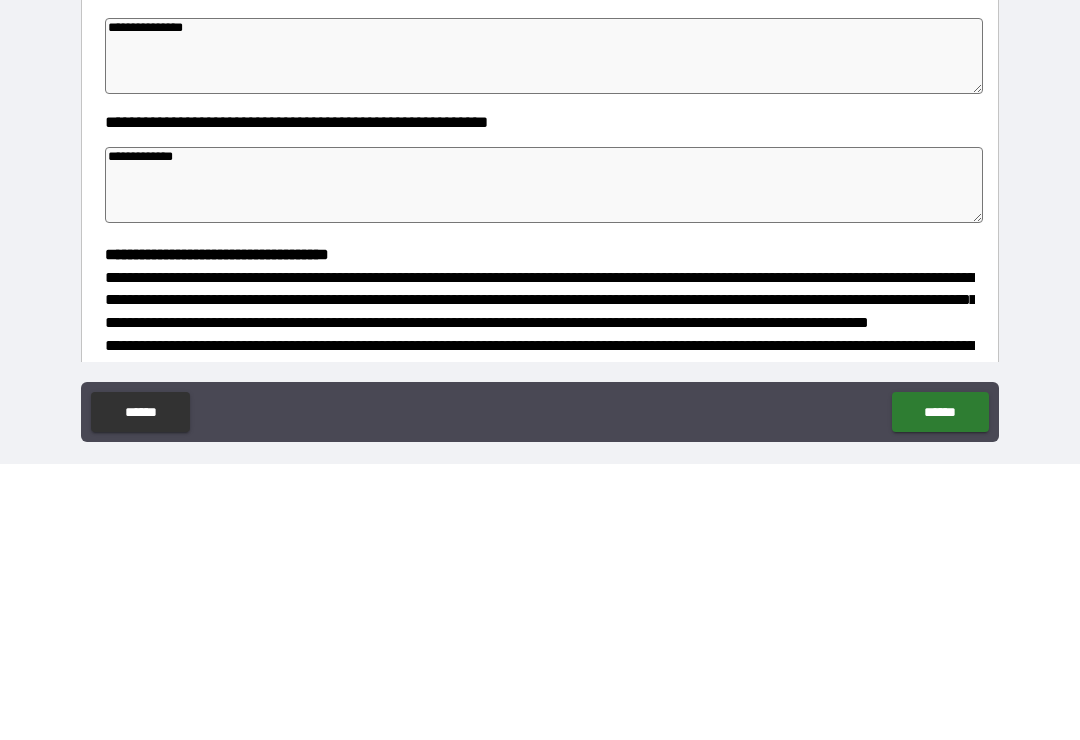 type on "*" 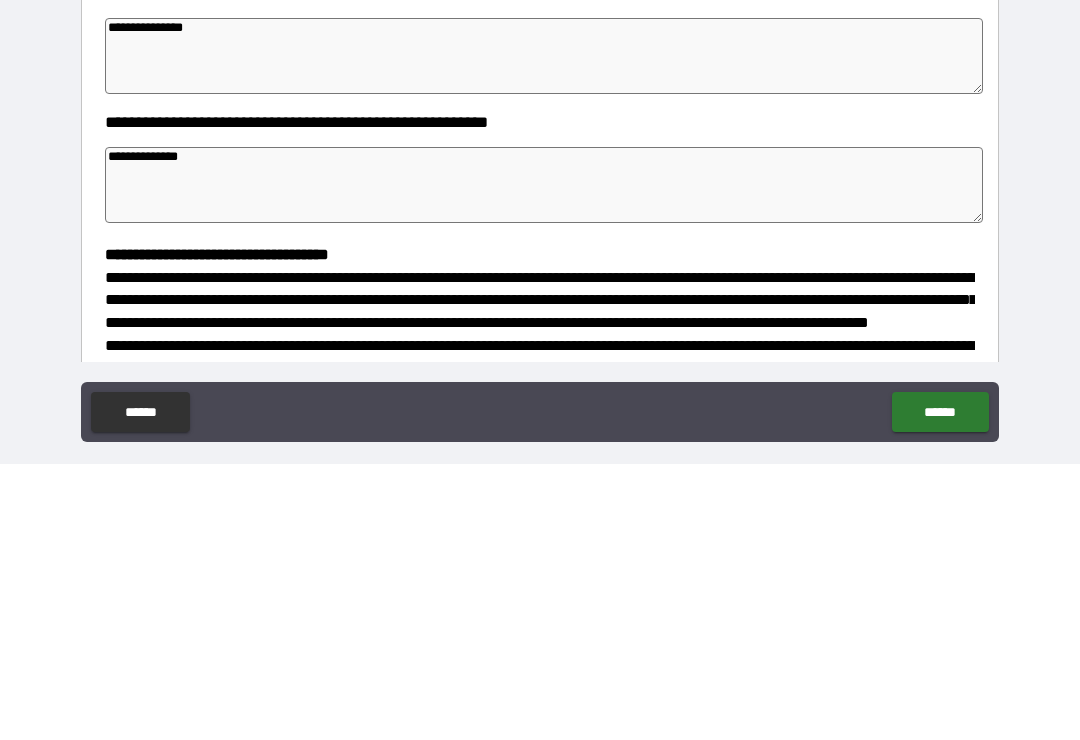 type on "*" 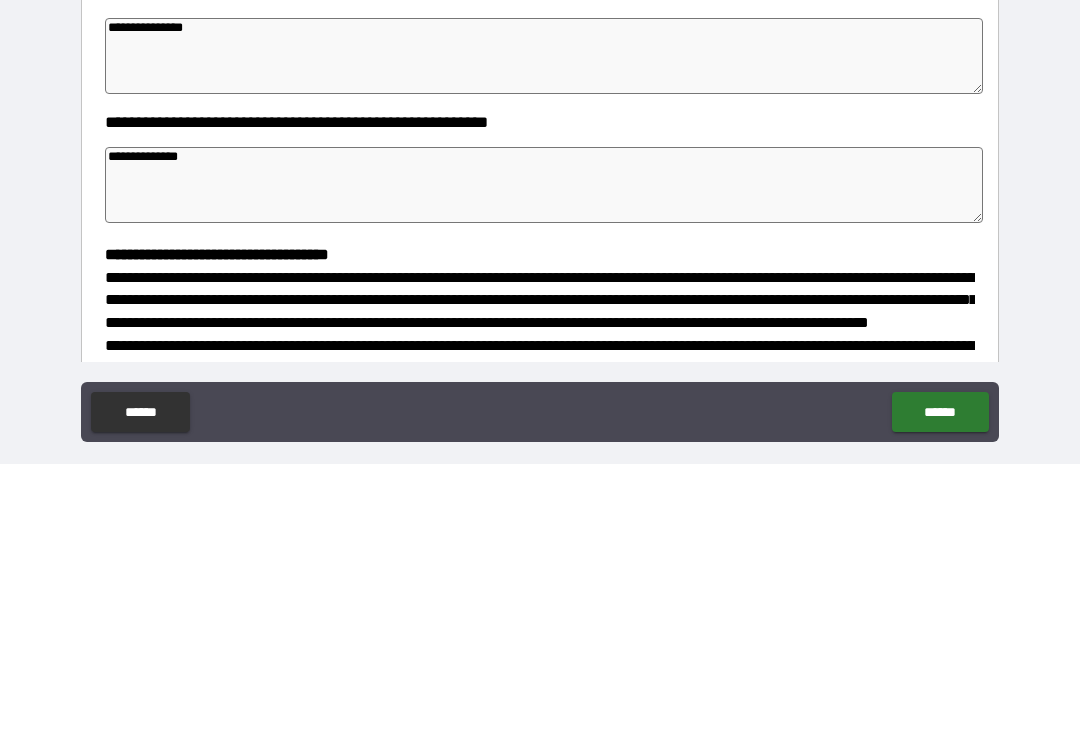 type on "*" 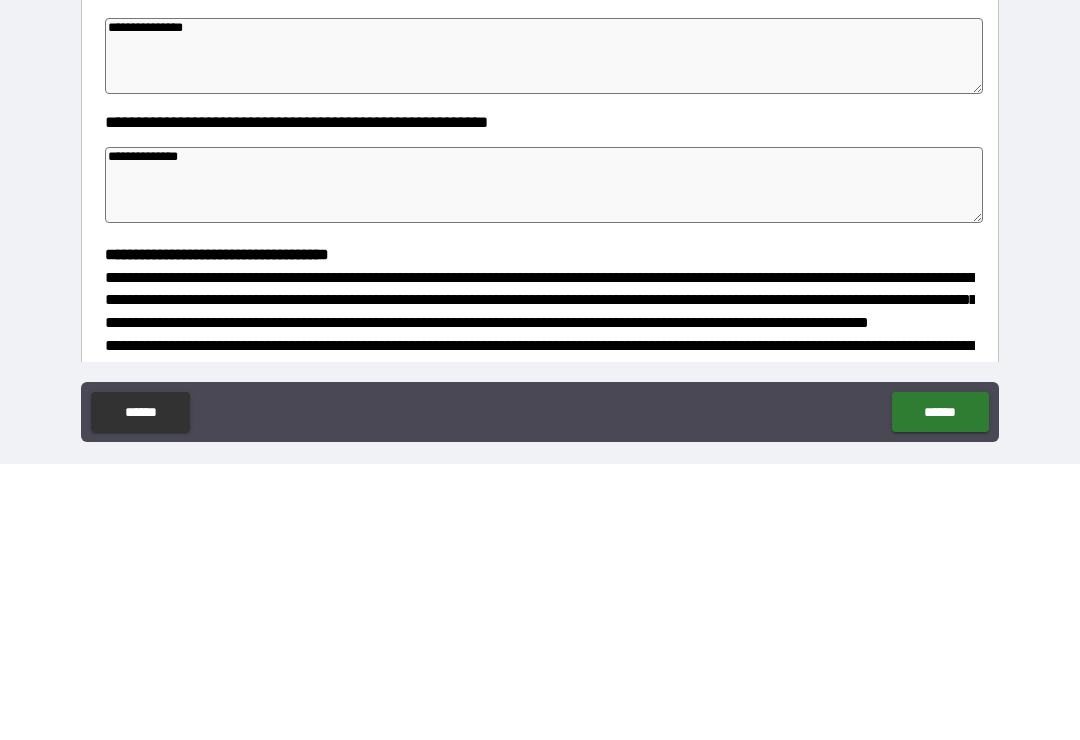 type on "**********" 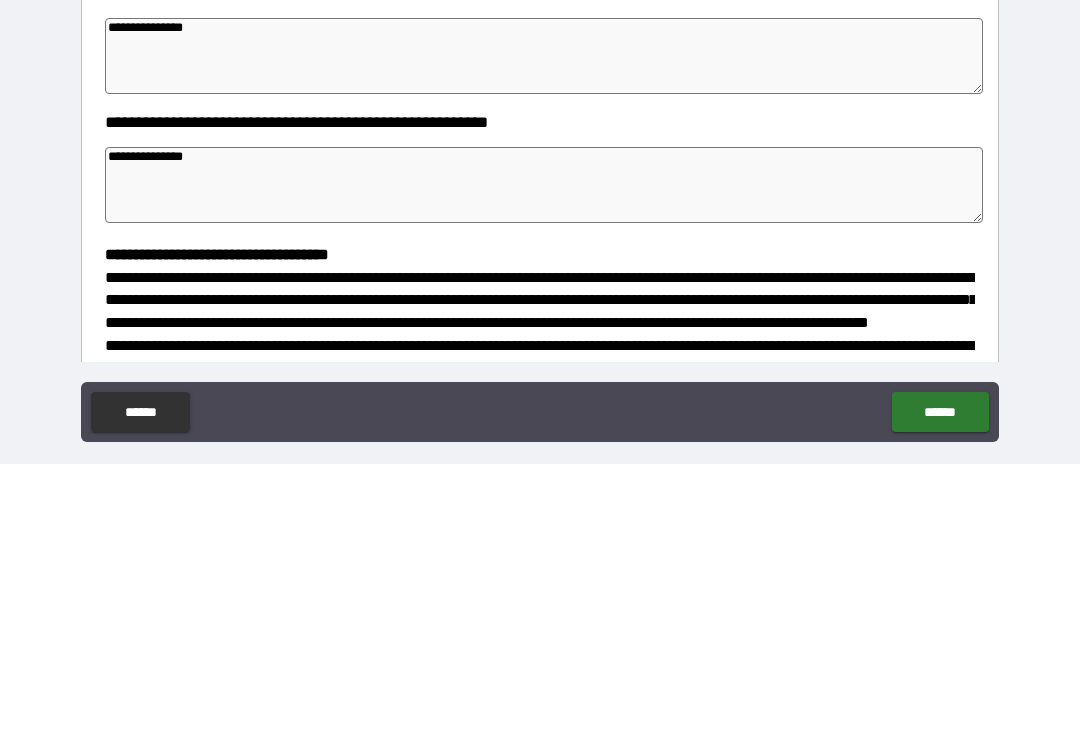 type on "*" 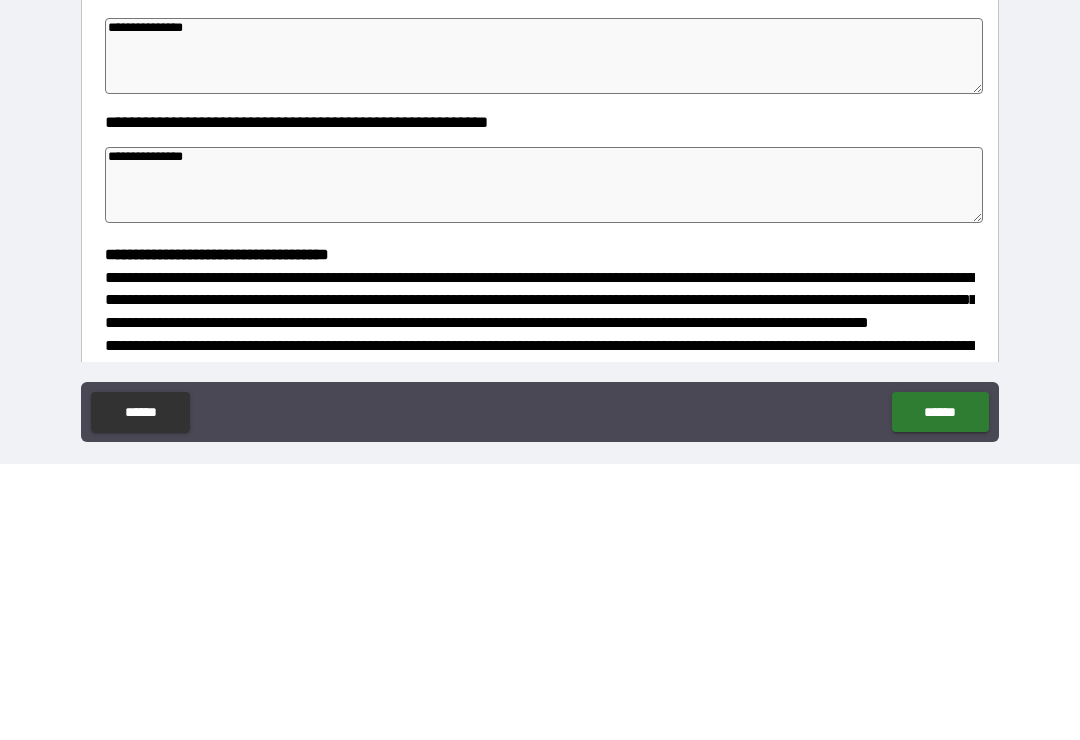type on "*" 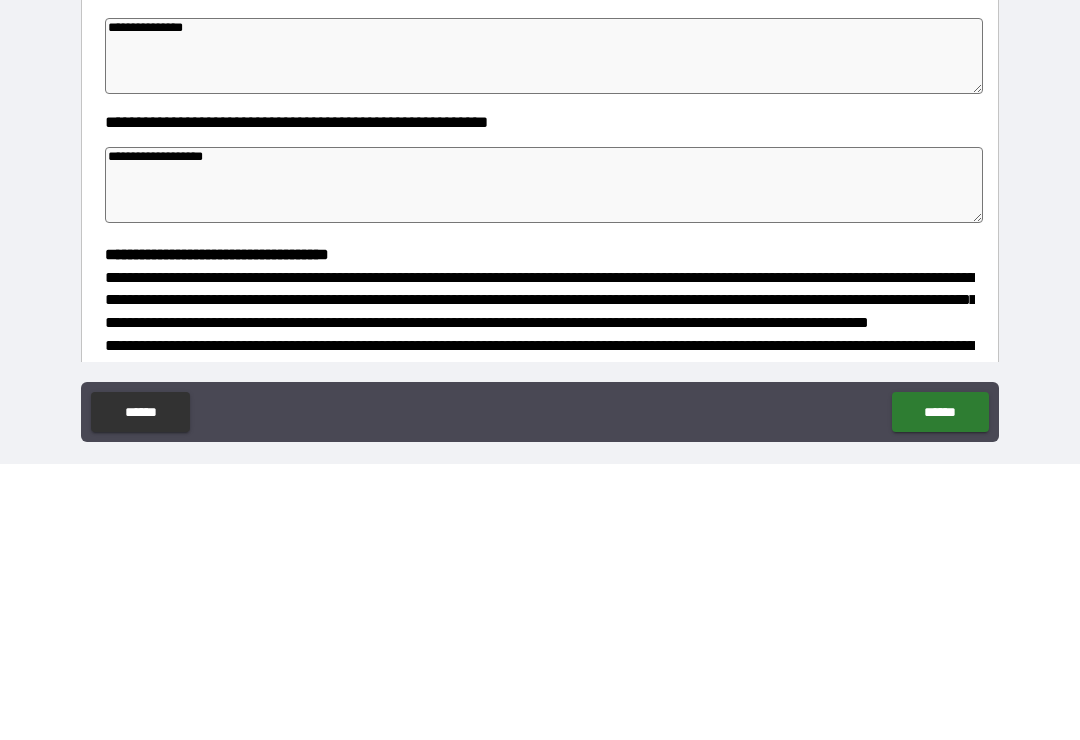 type on "*" 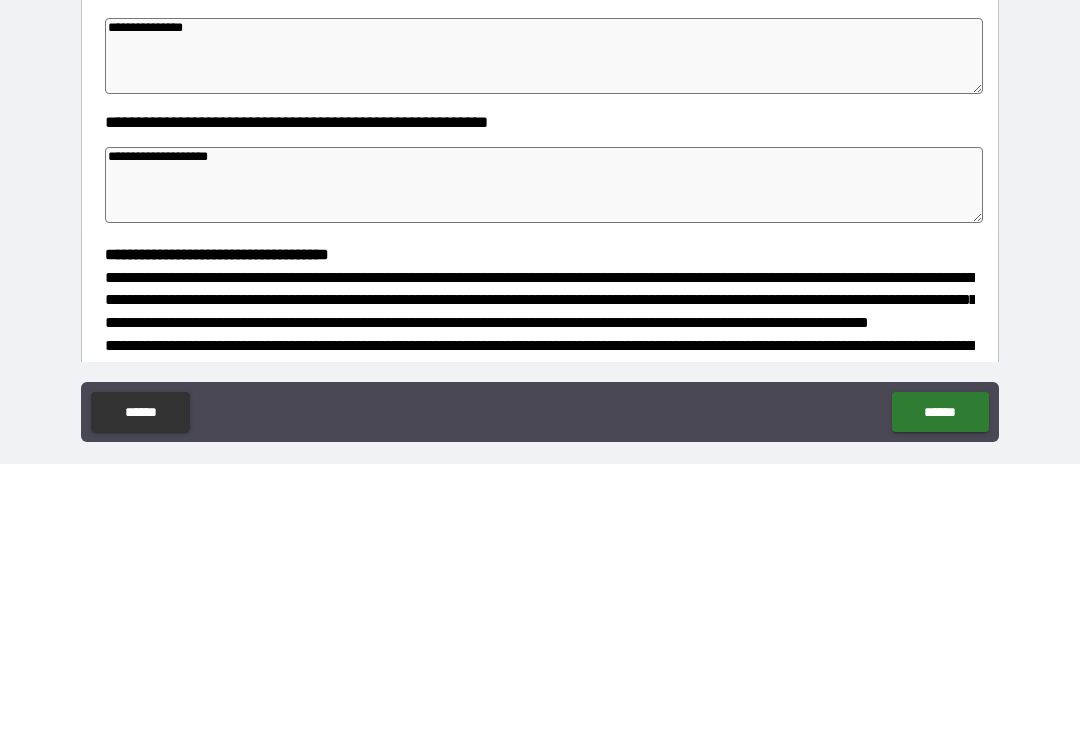 type on "*" 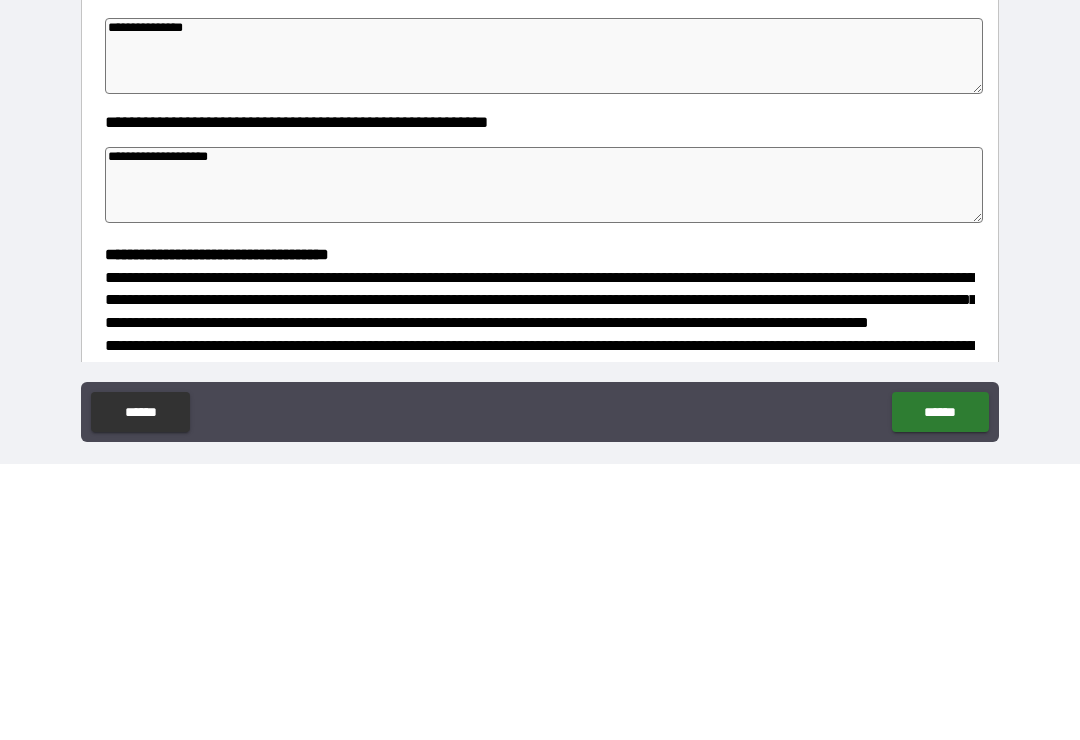 type on "*" 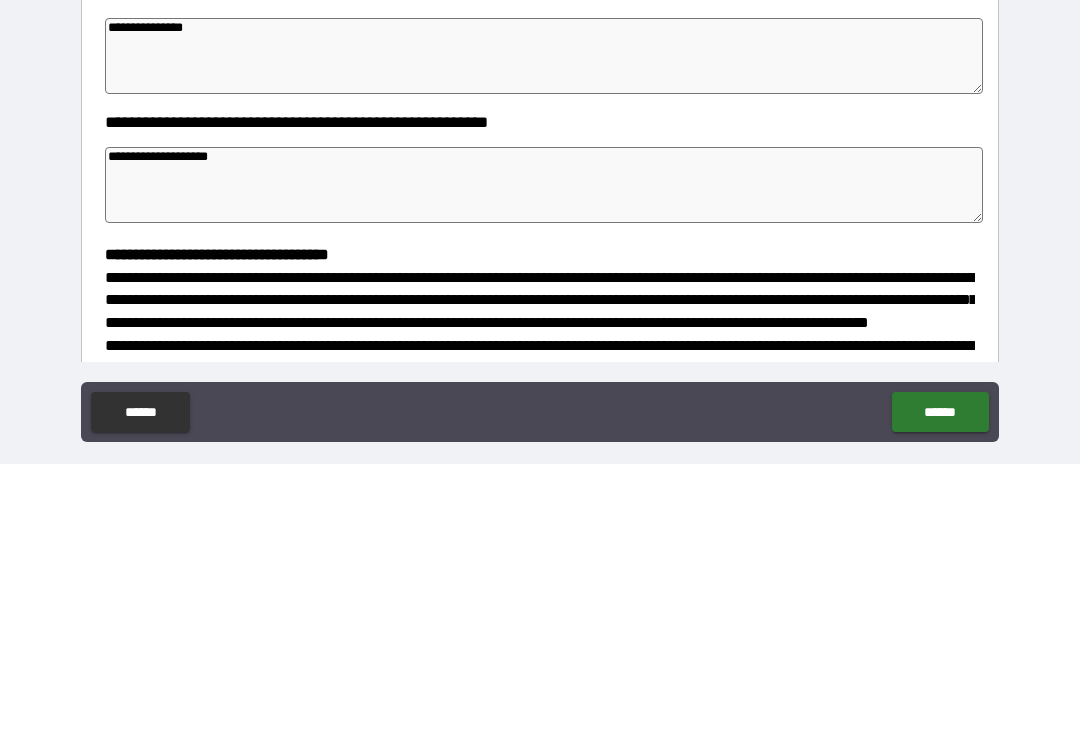 type on "**********" 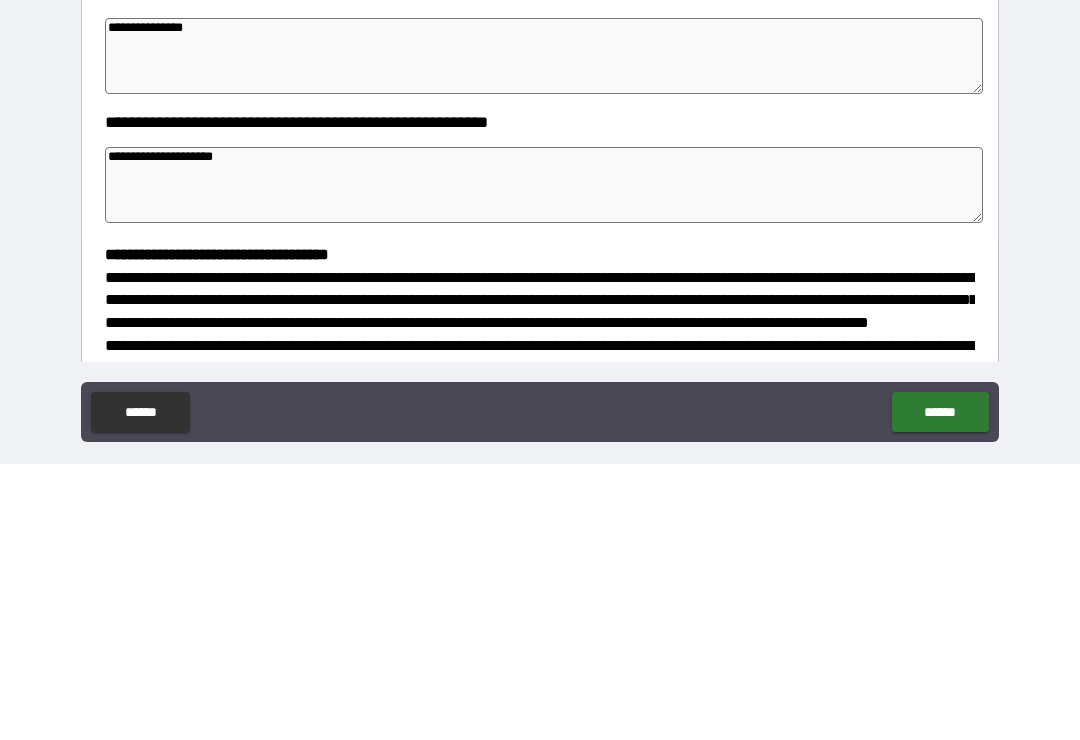 type on "*" 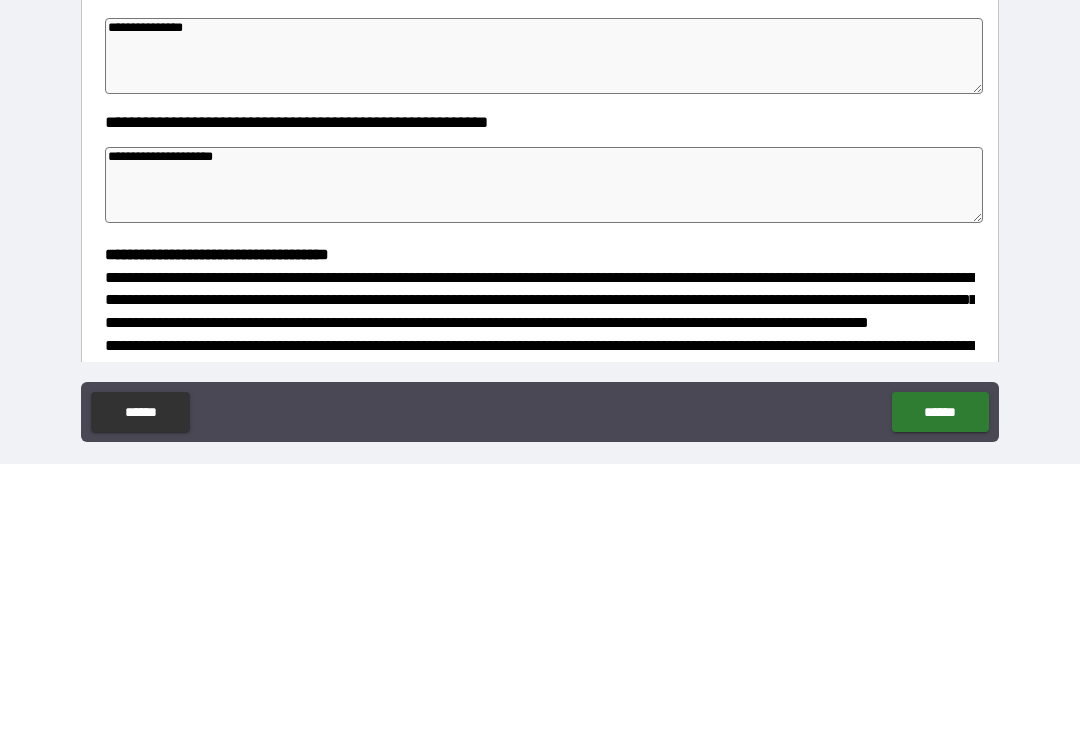 type on "*" 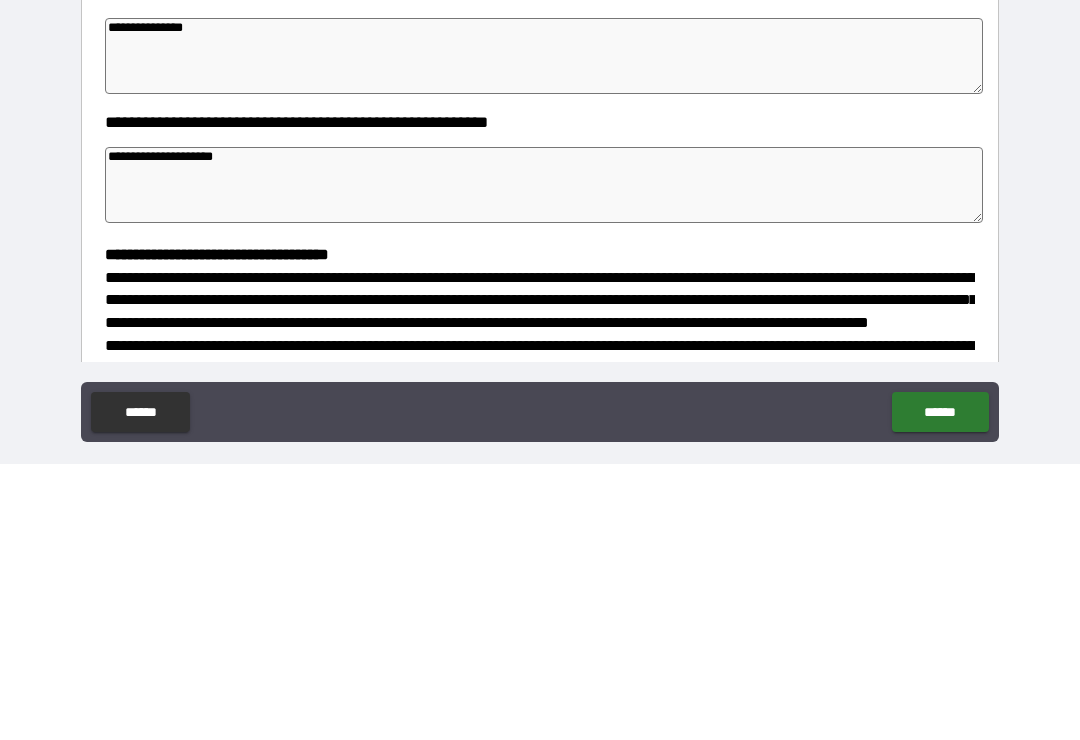 type on "*" 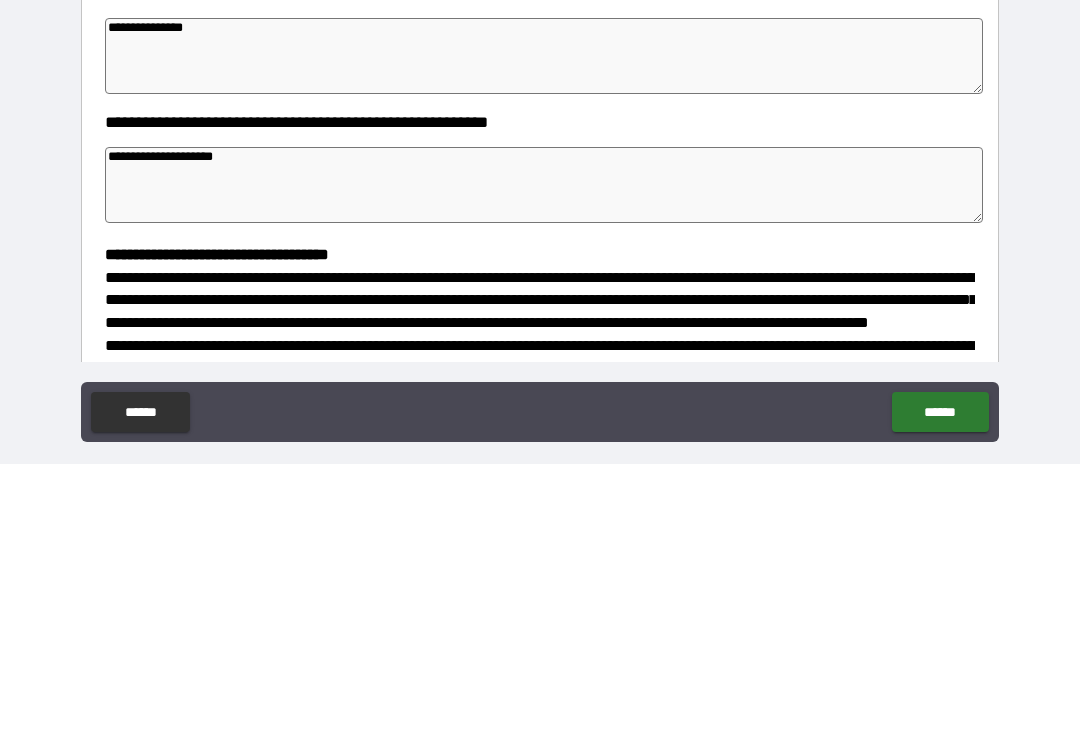 type on "*" 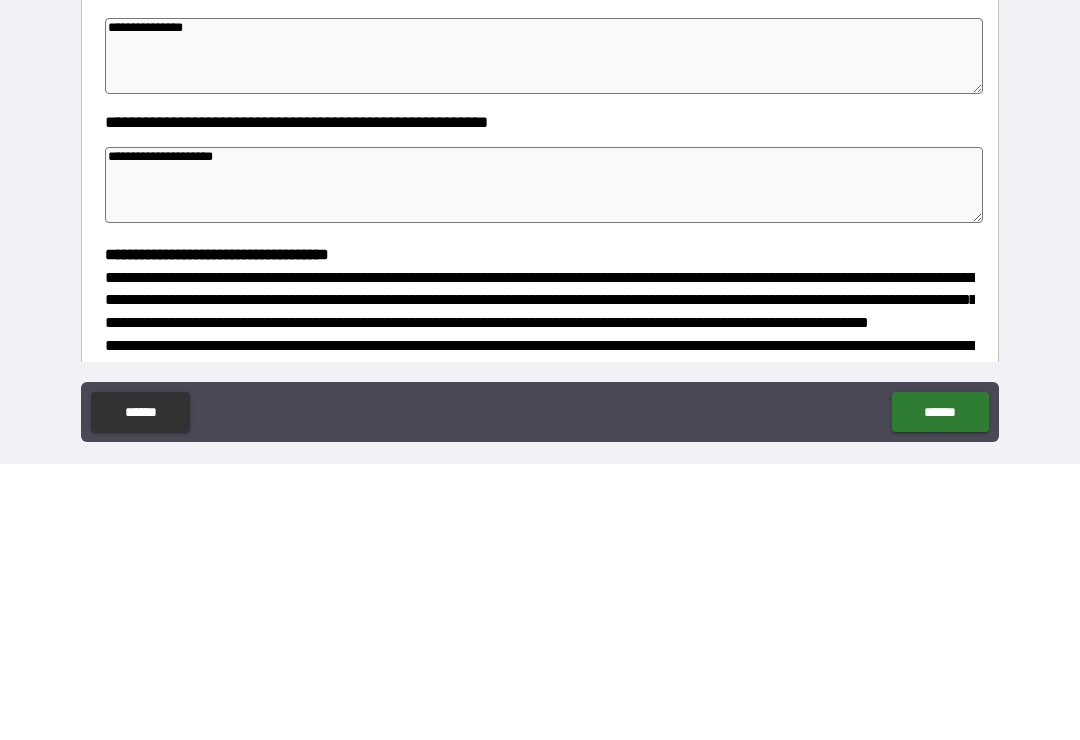 type on "**********" 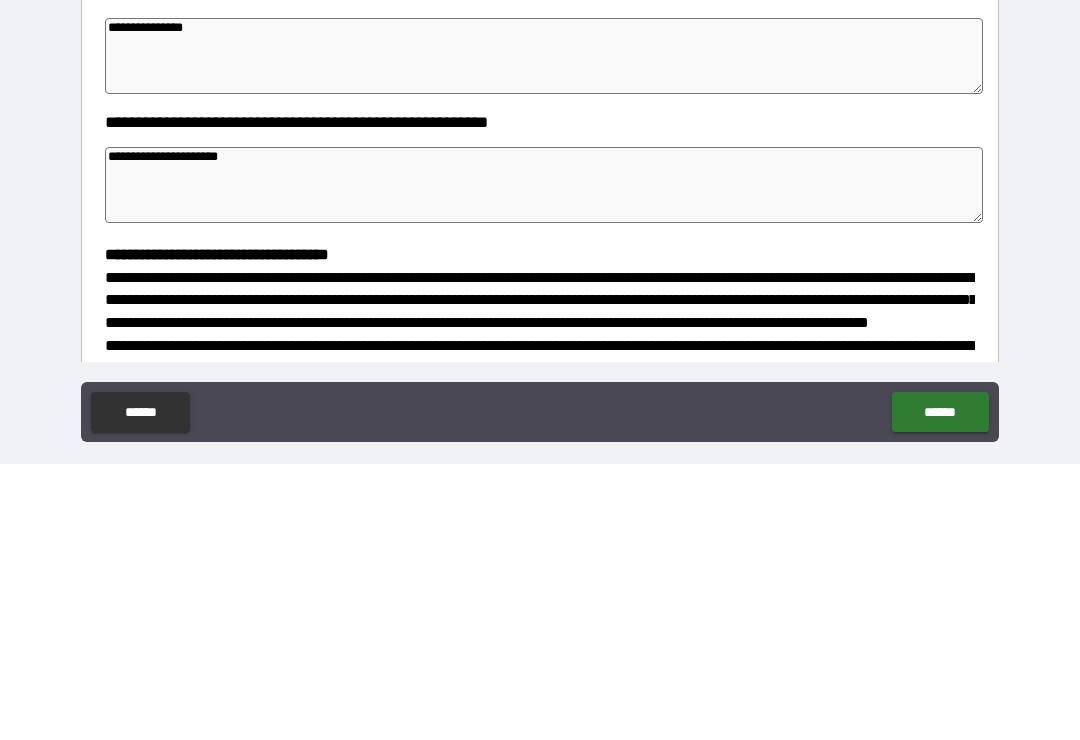 type on "*" 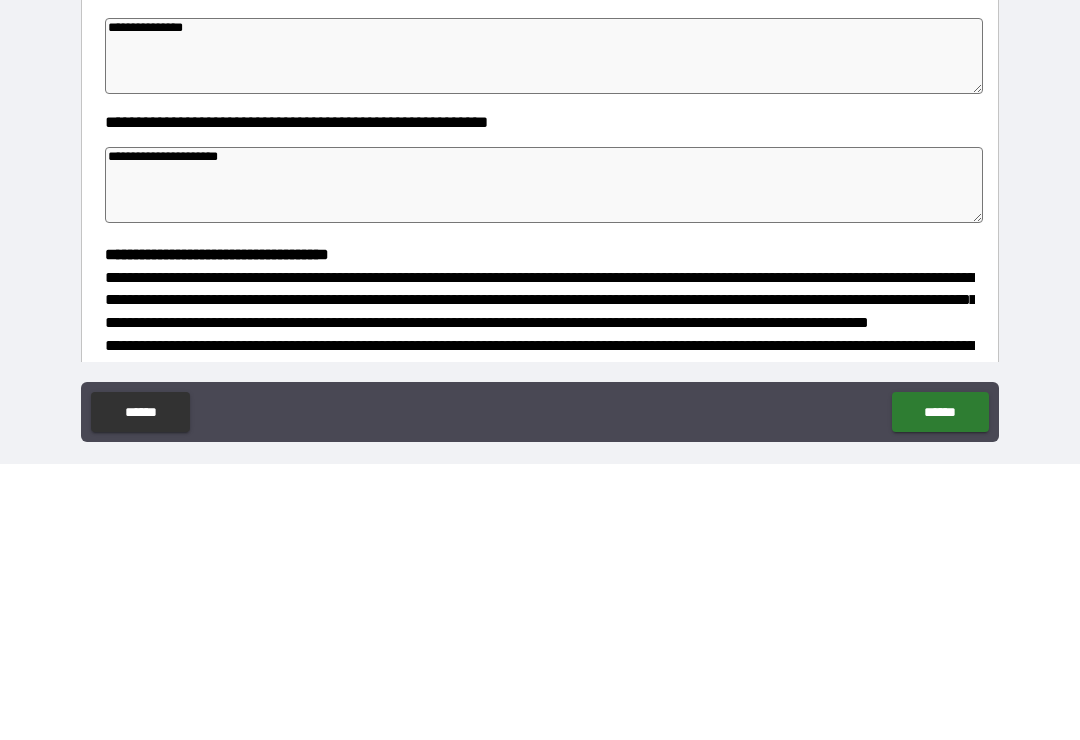 type on "*" 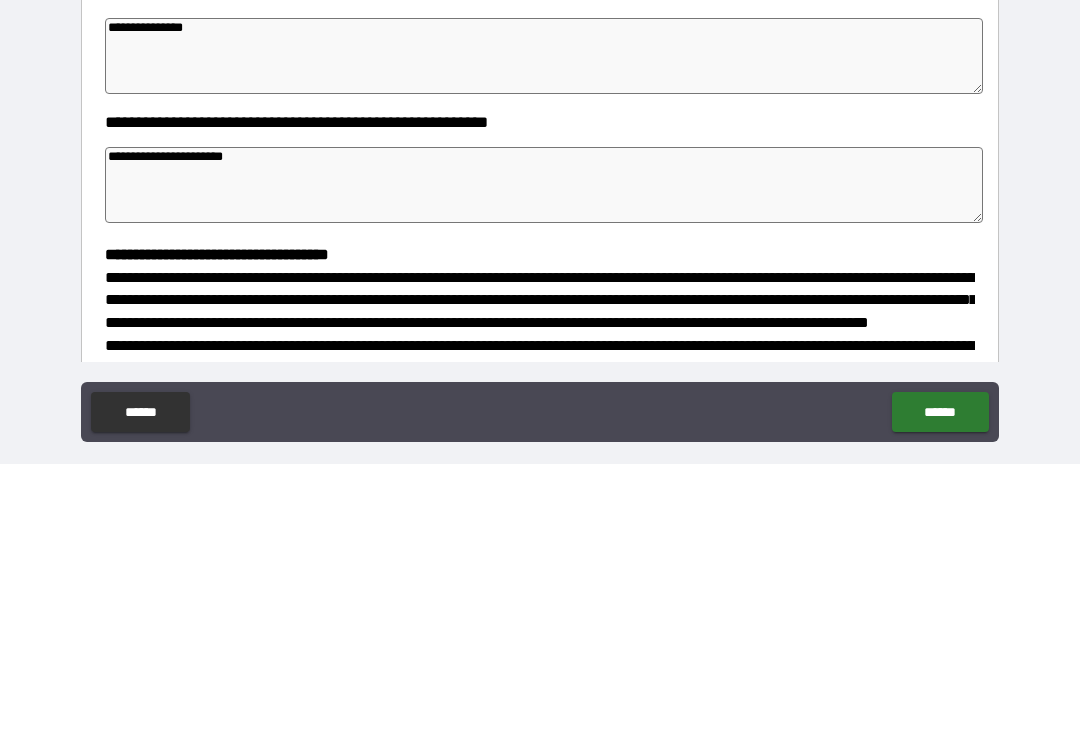 type on "*" 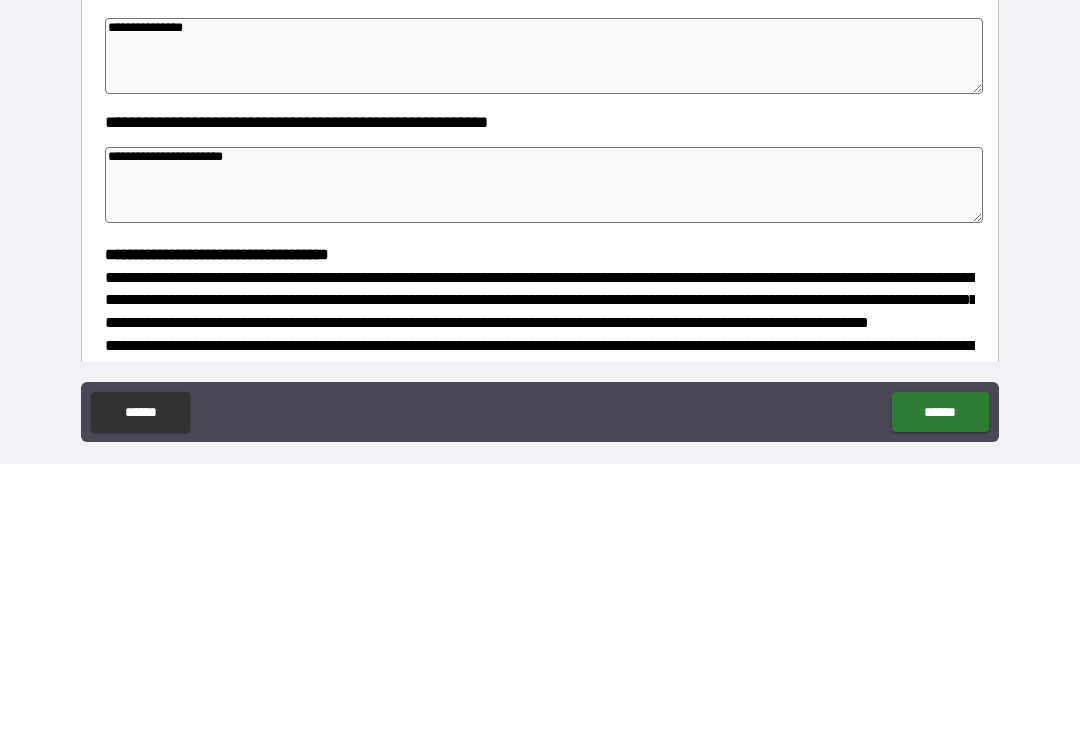 type on "*" 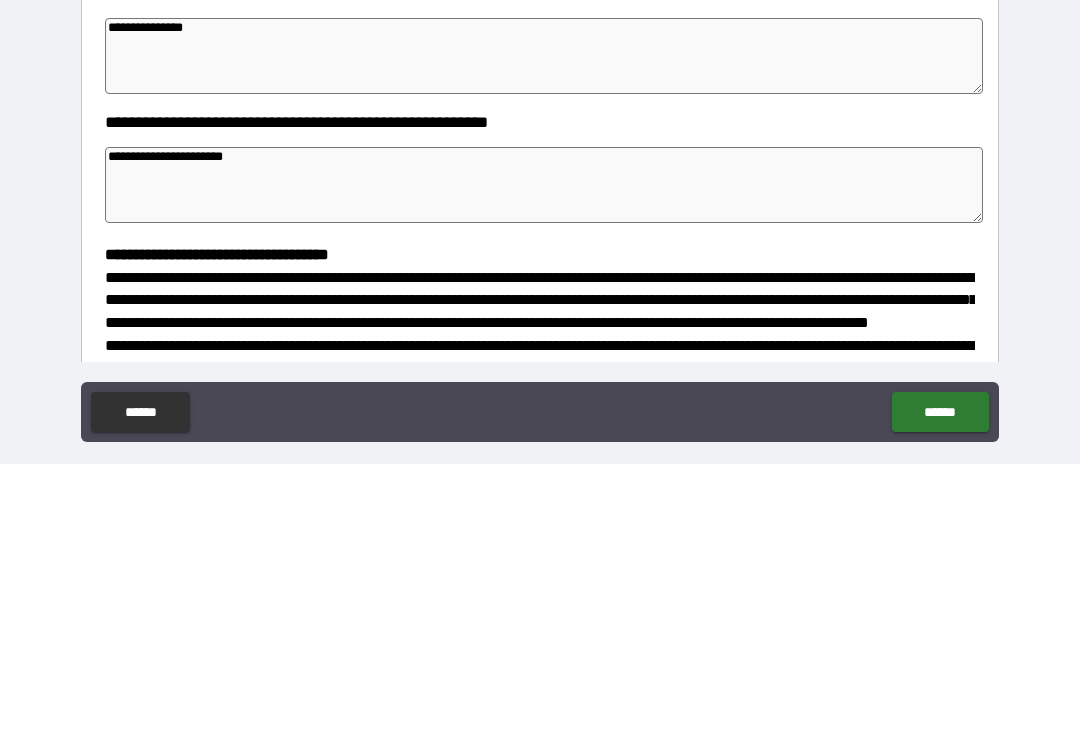 type on "*" 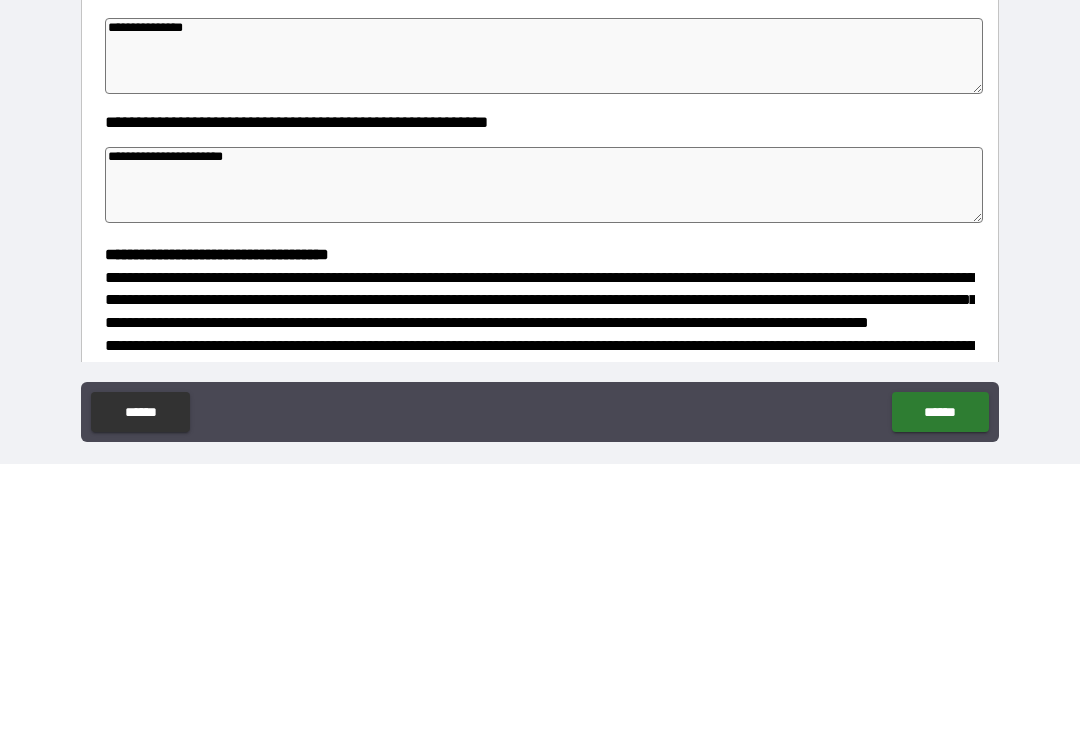 type on "*" 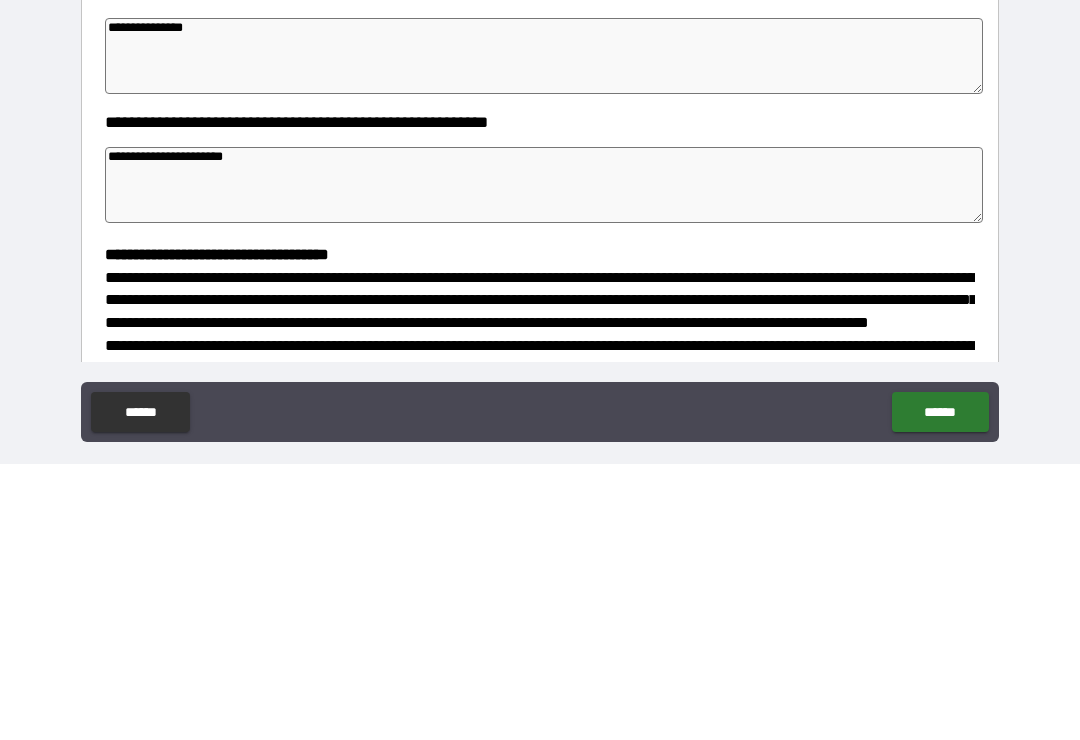 type on "**********" 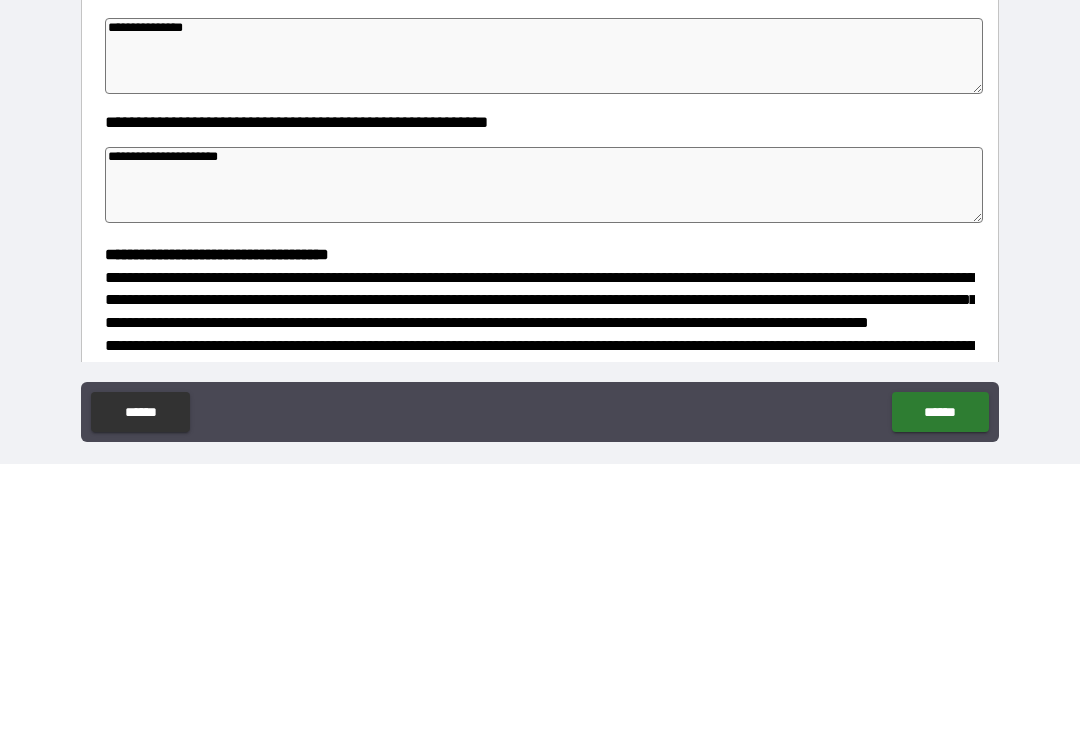 type on "**********" 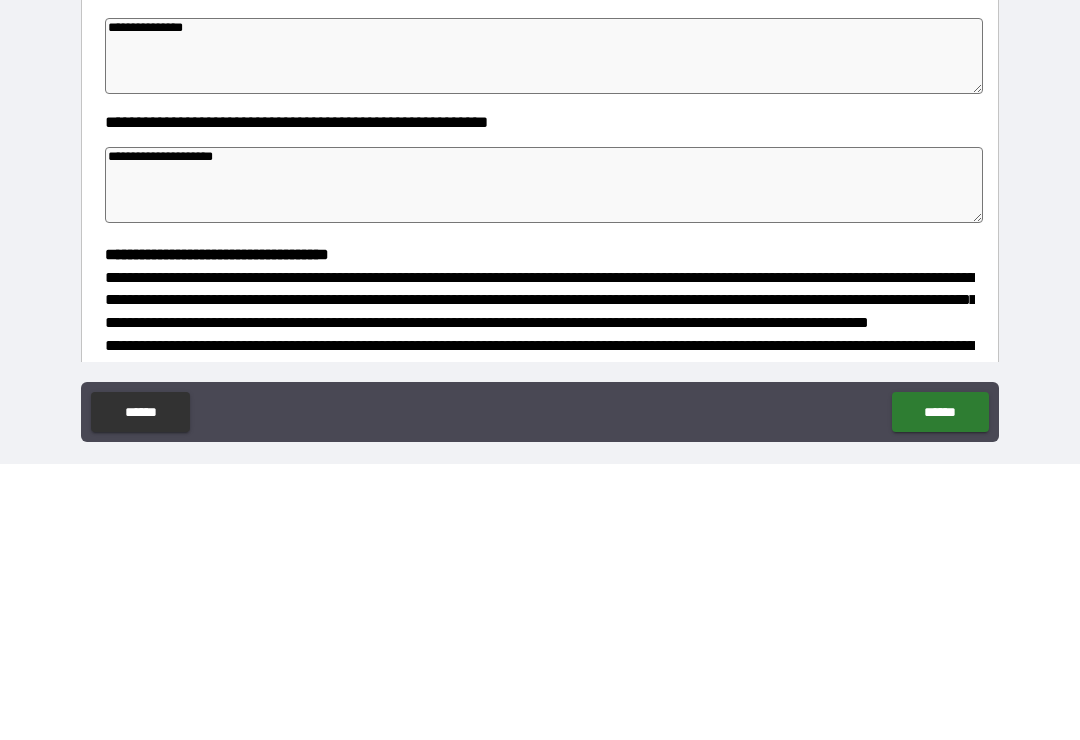 type on "*" 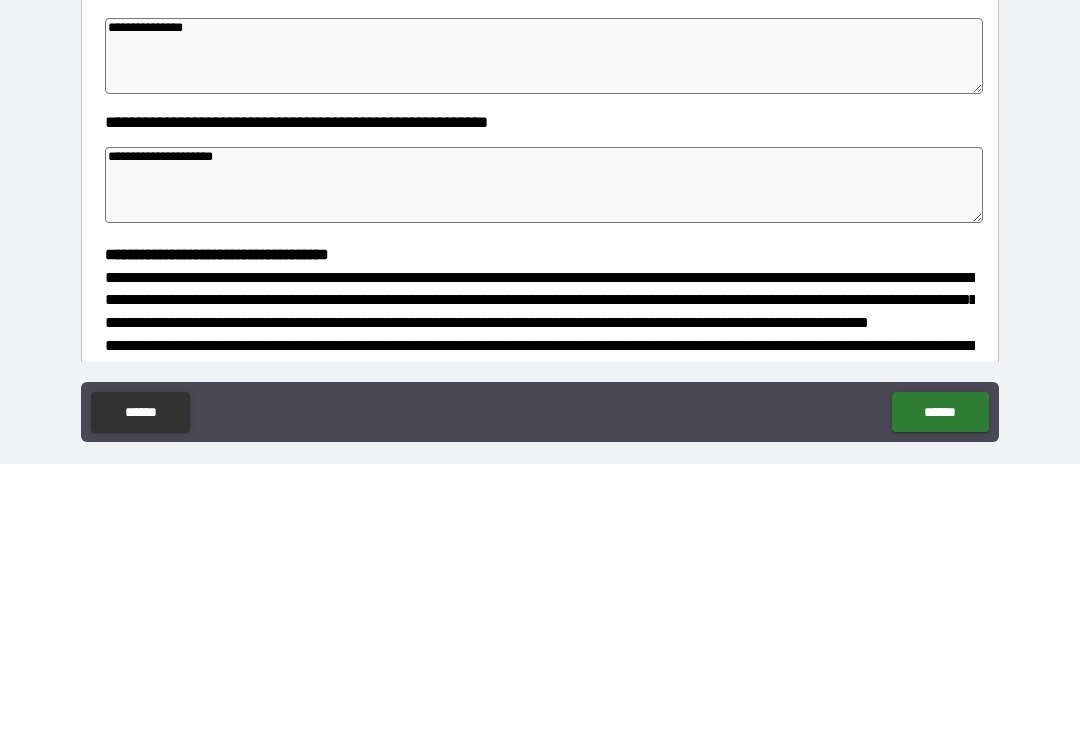 type on "*" 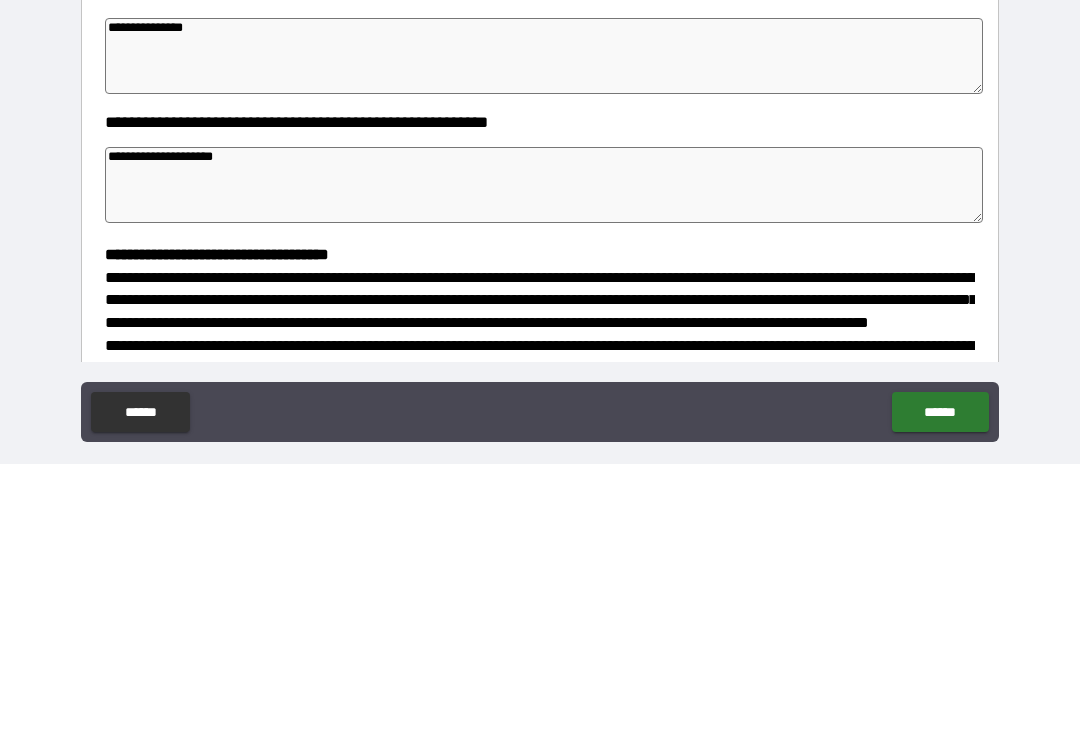 type on "*" 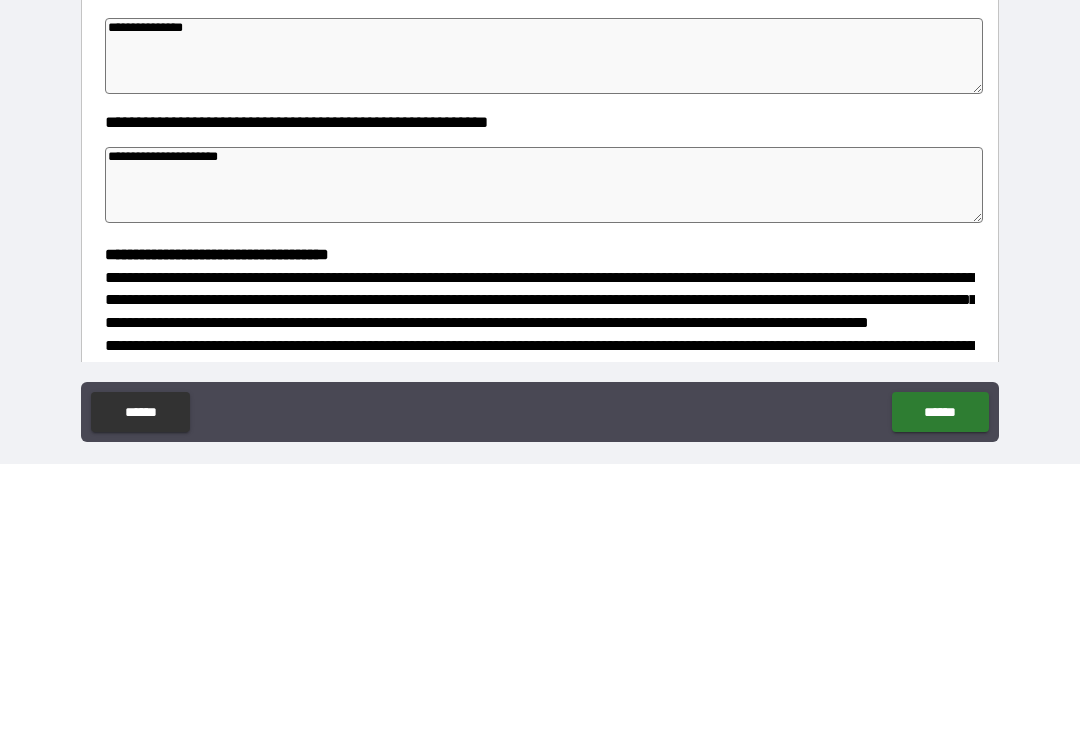 type on "*" 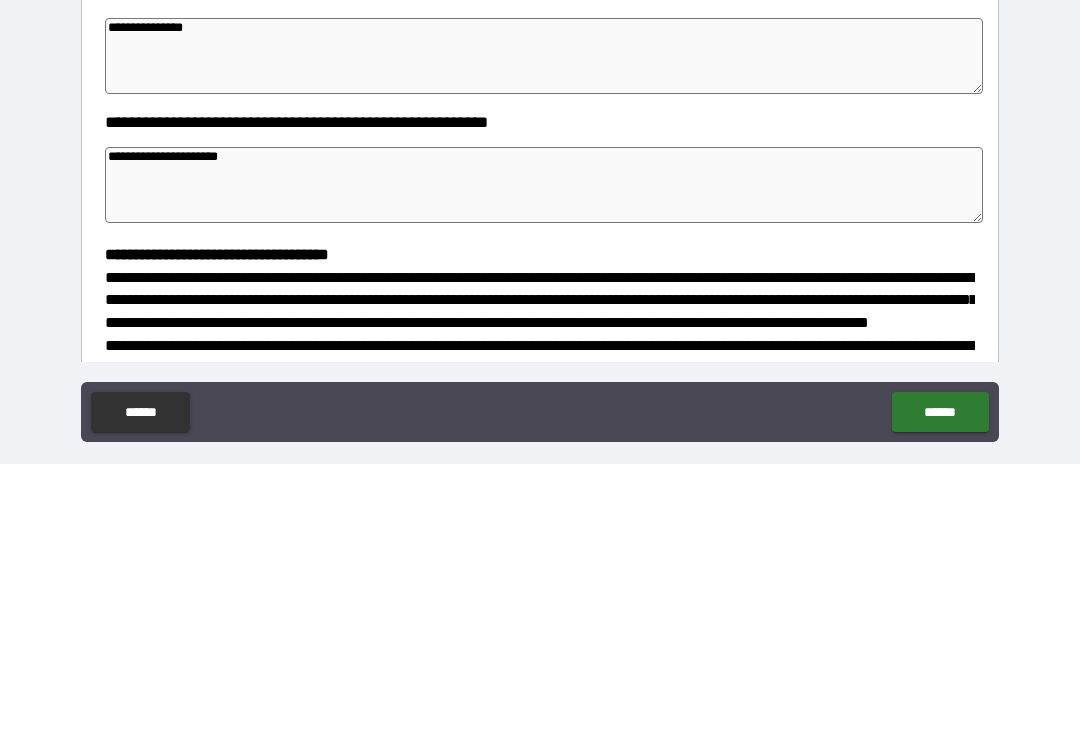 type on "*" 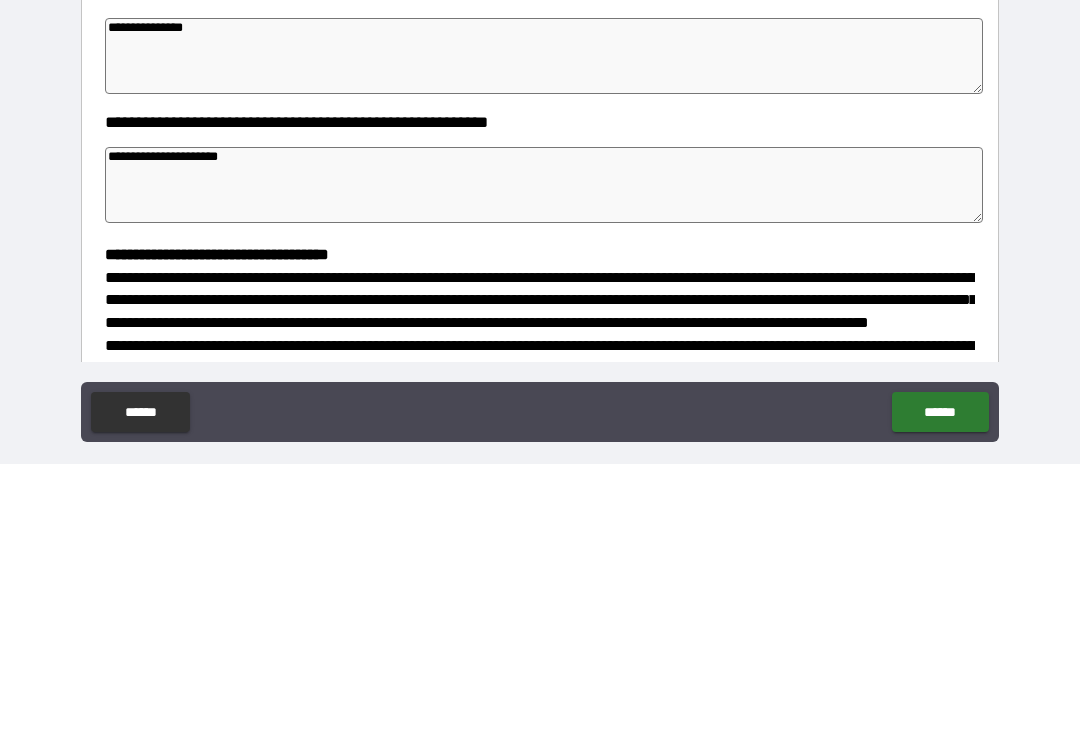type on "*" 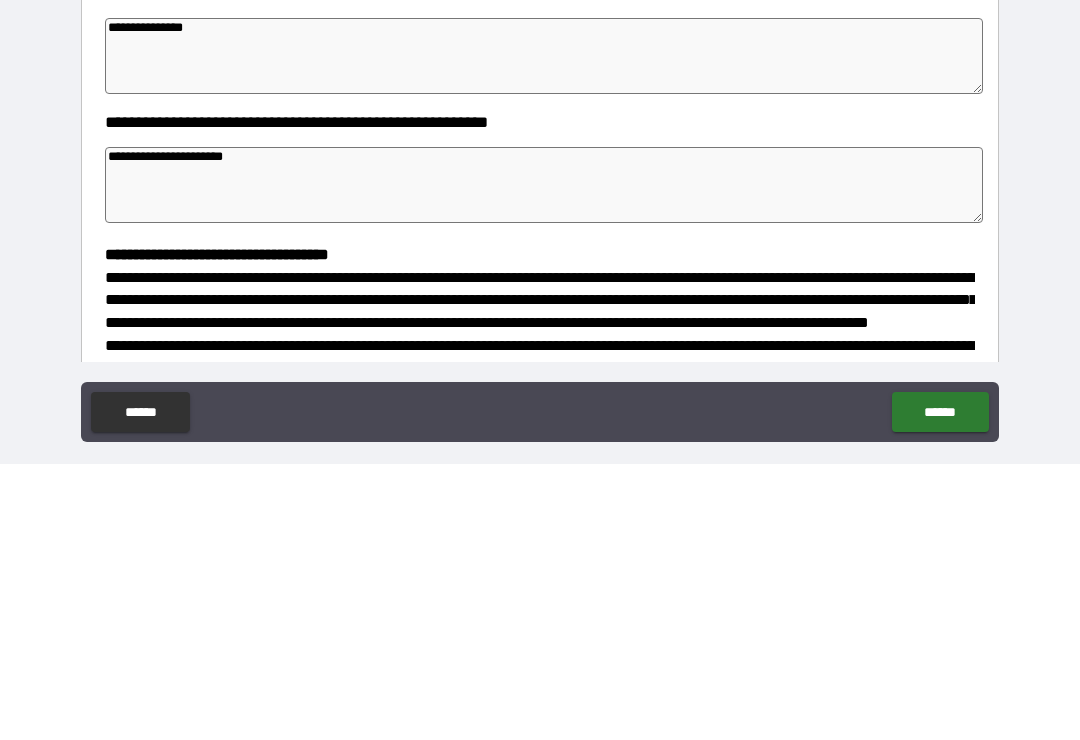 type on "*" 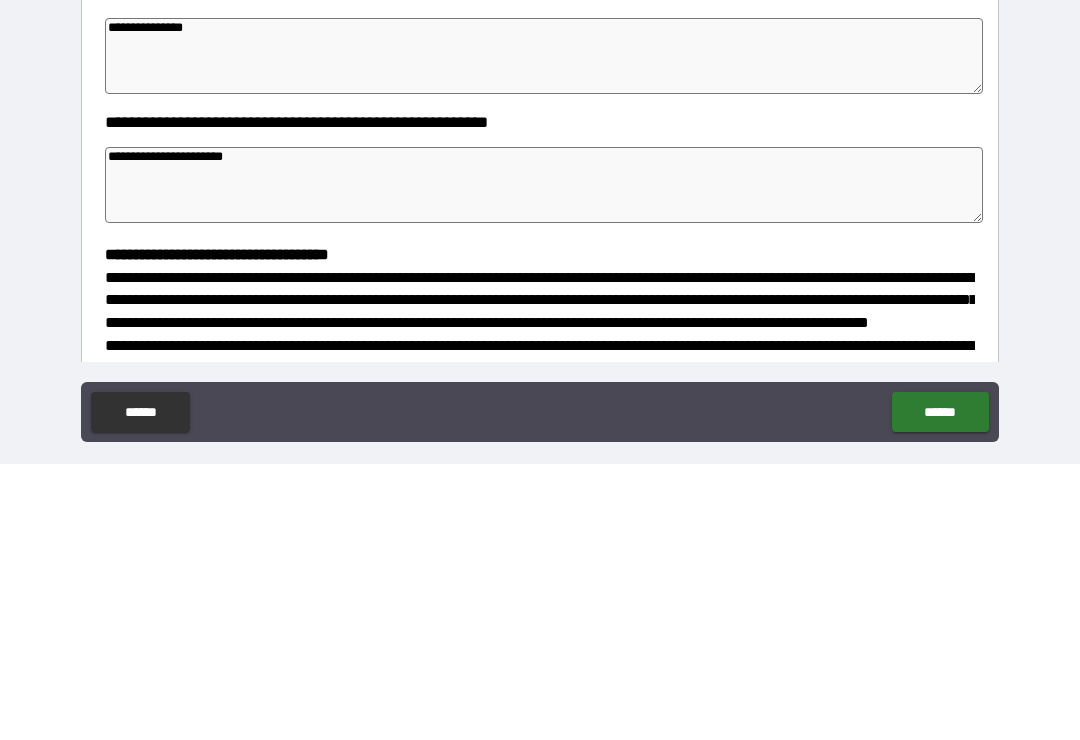 type on "*" 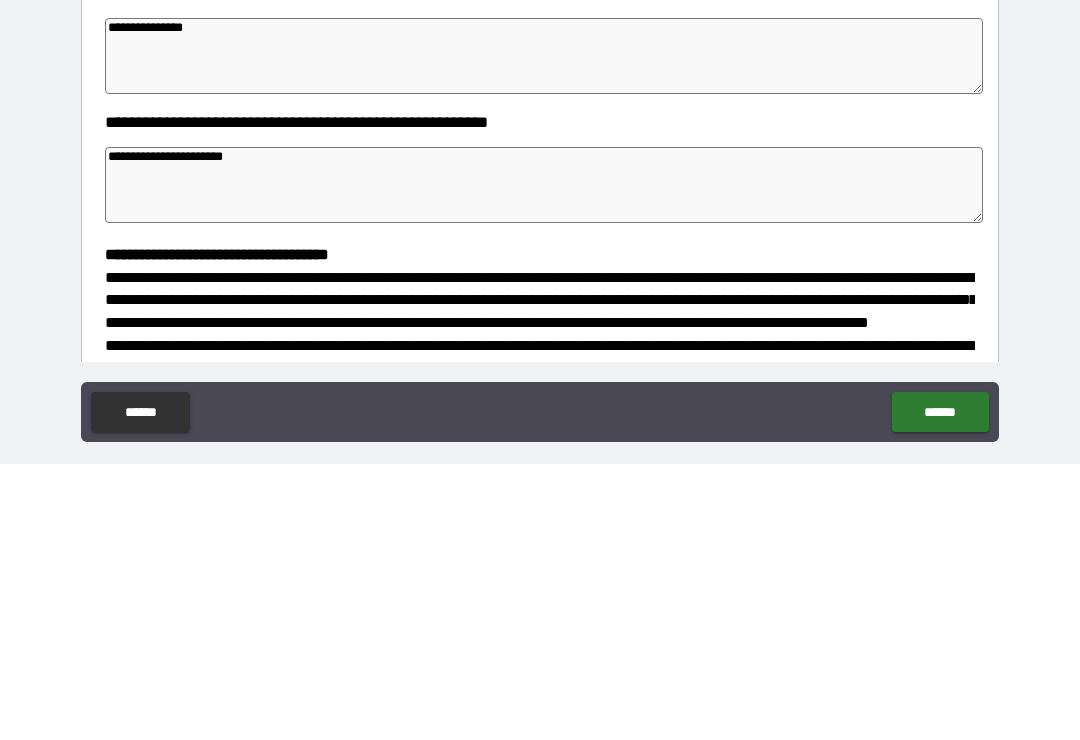 type on "*" 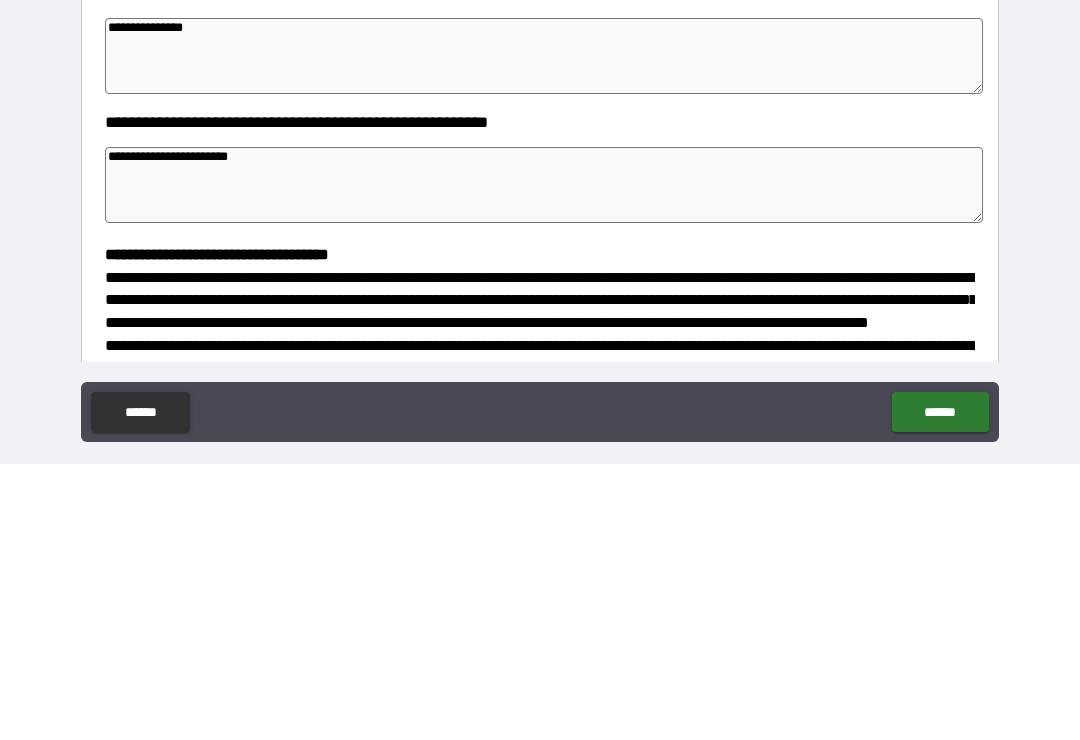 type on "*" 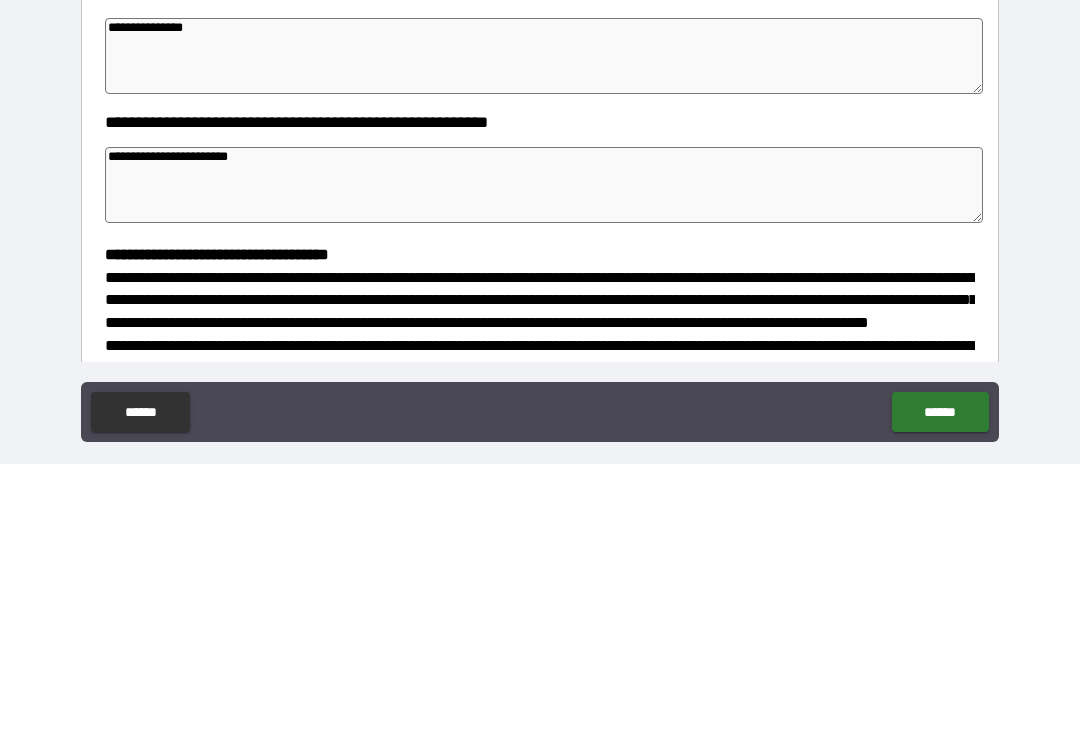 type on "*" 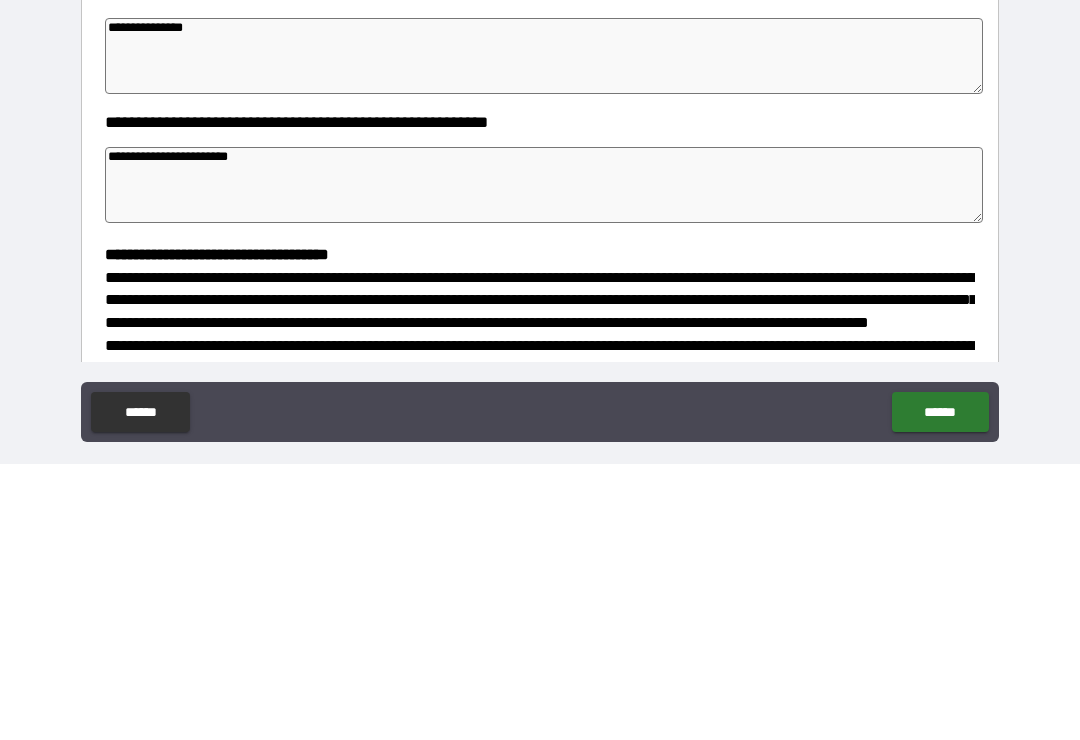 type on "*" 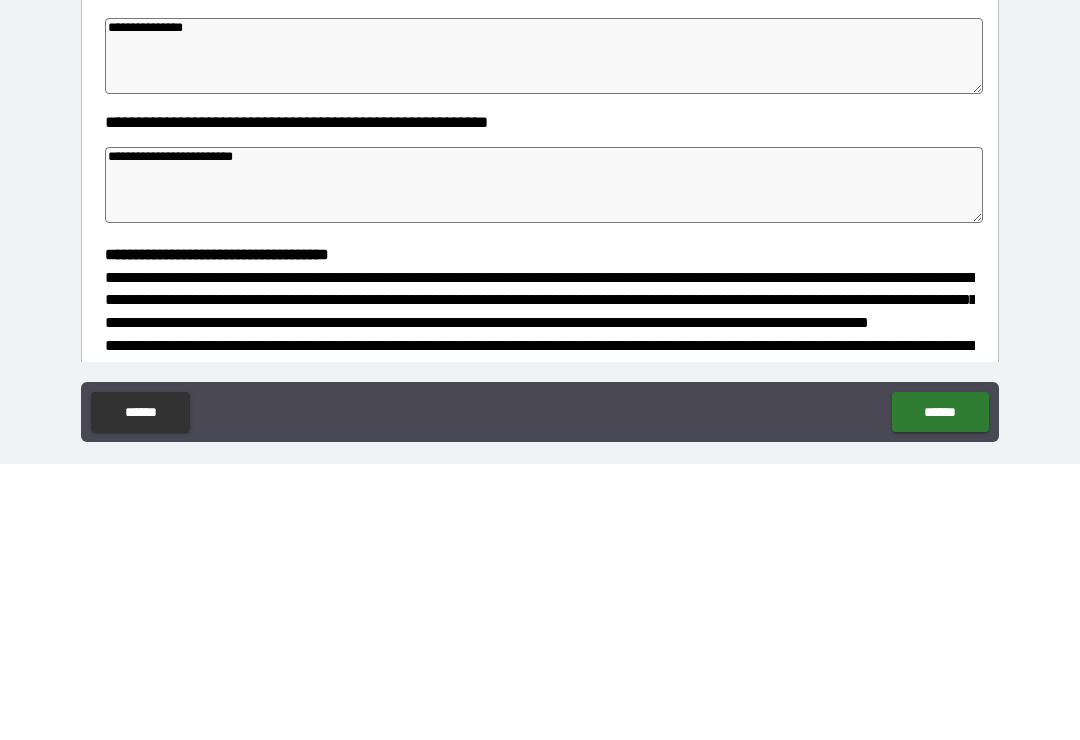 type on "*" 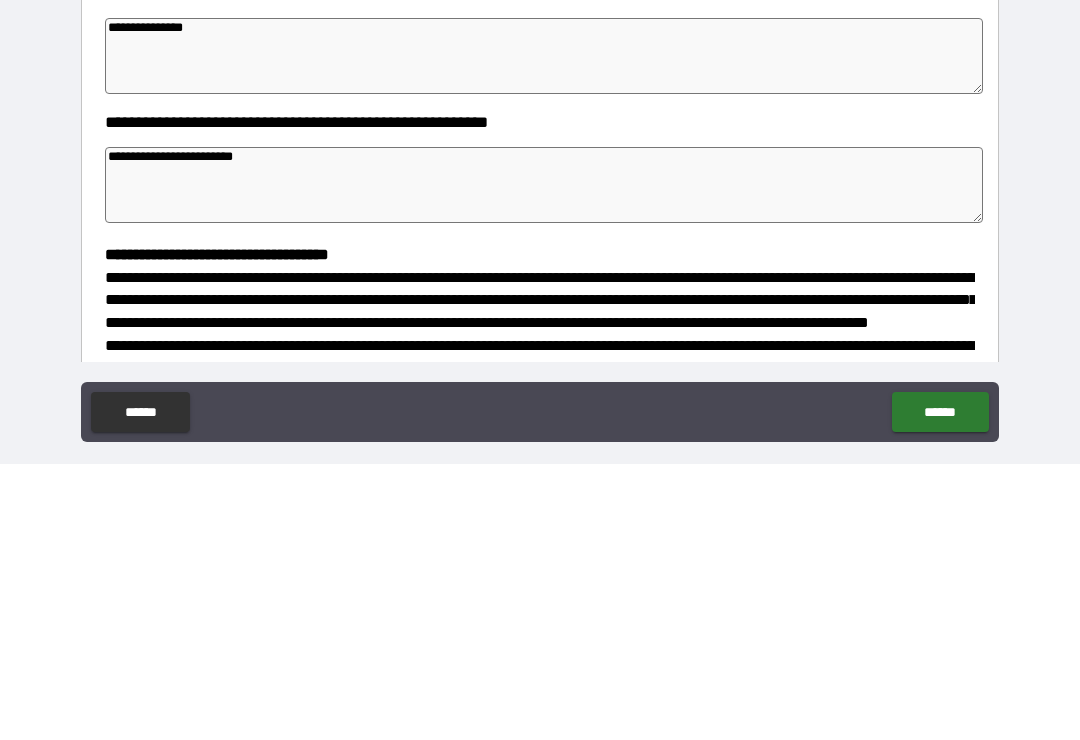 type on "*" 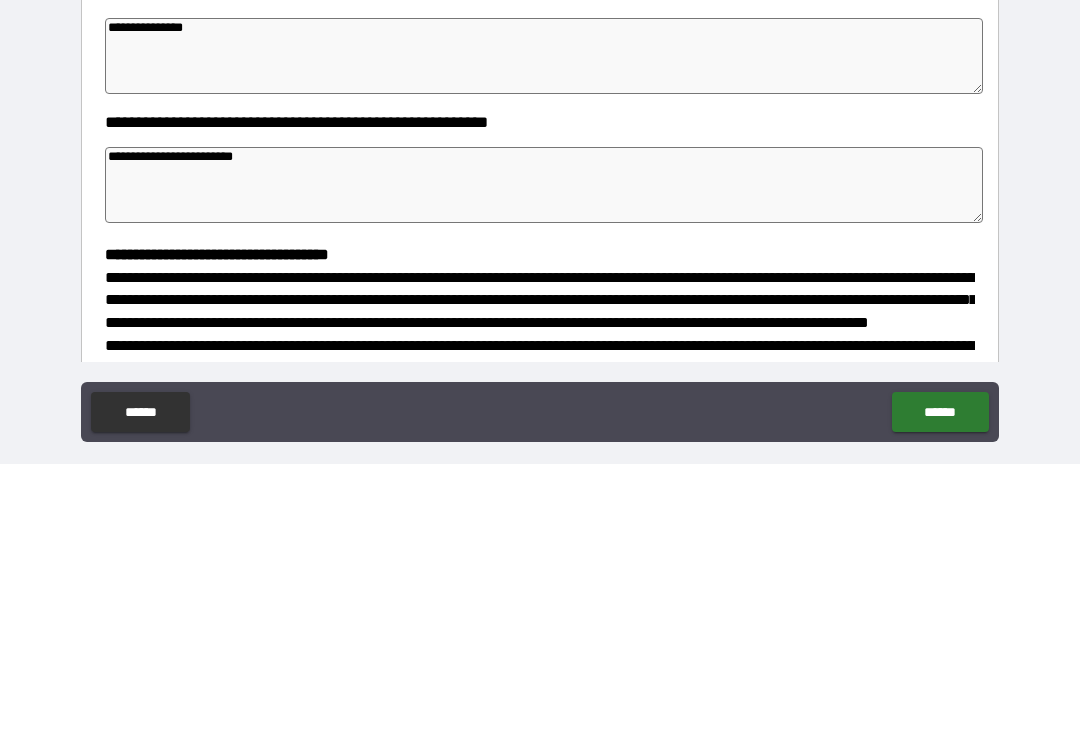 type on "**********" 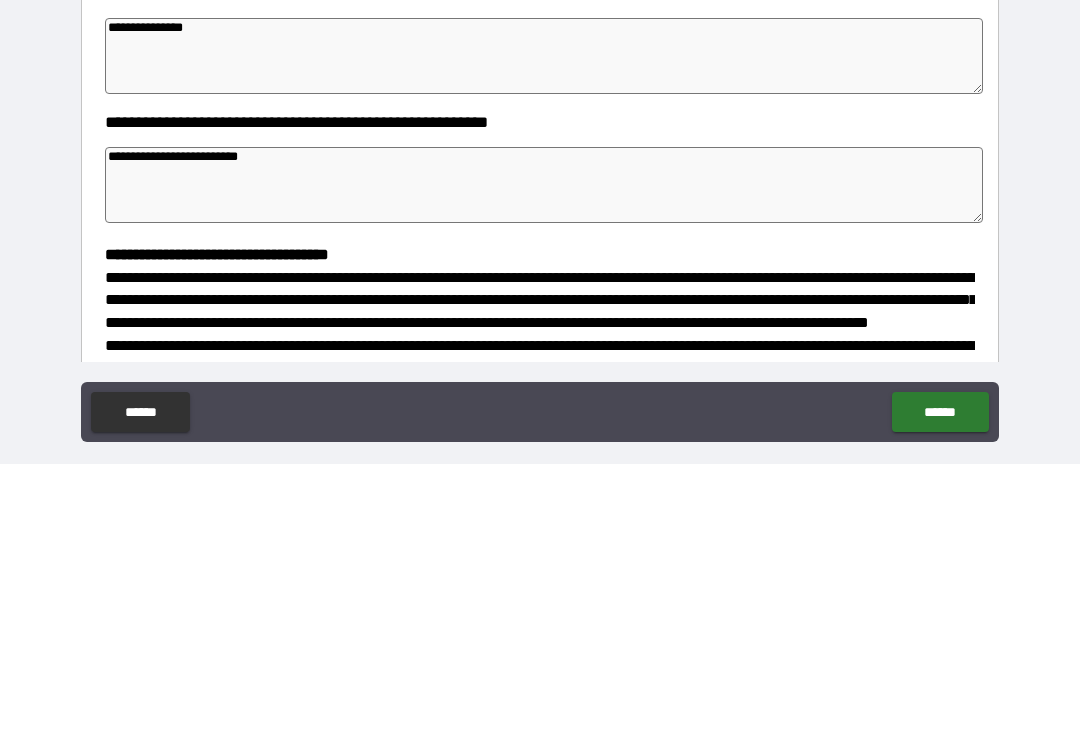 type on "*" 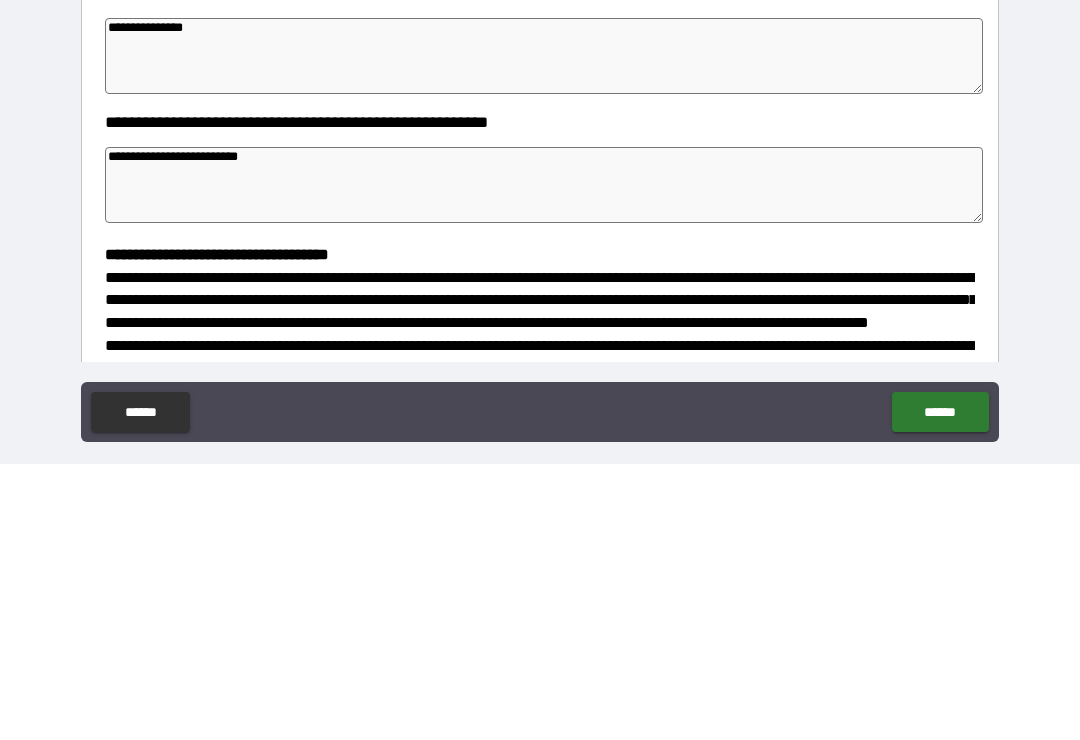 type 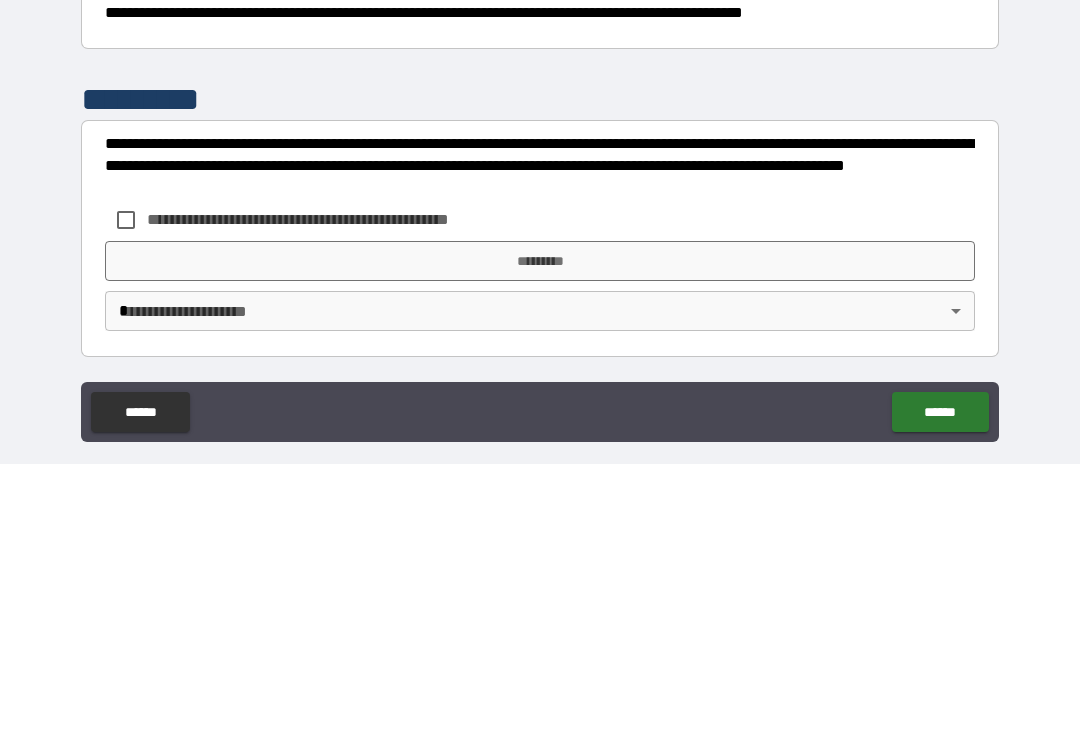 scroll, scrollTop: 526, scrollLeft: 0, axis: vertical 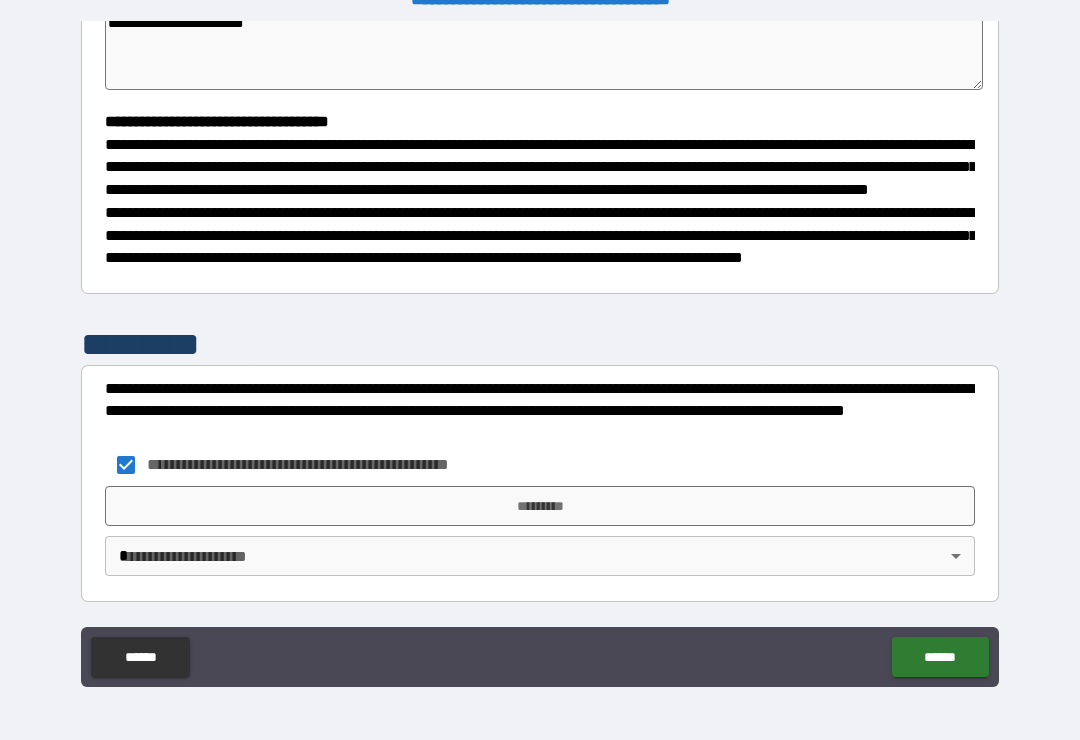 click on "*********" at bounding box center (540, 506) 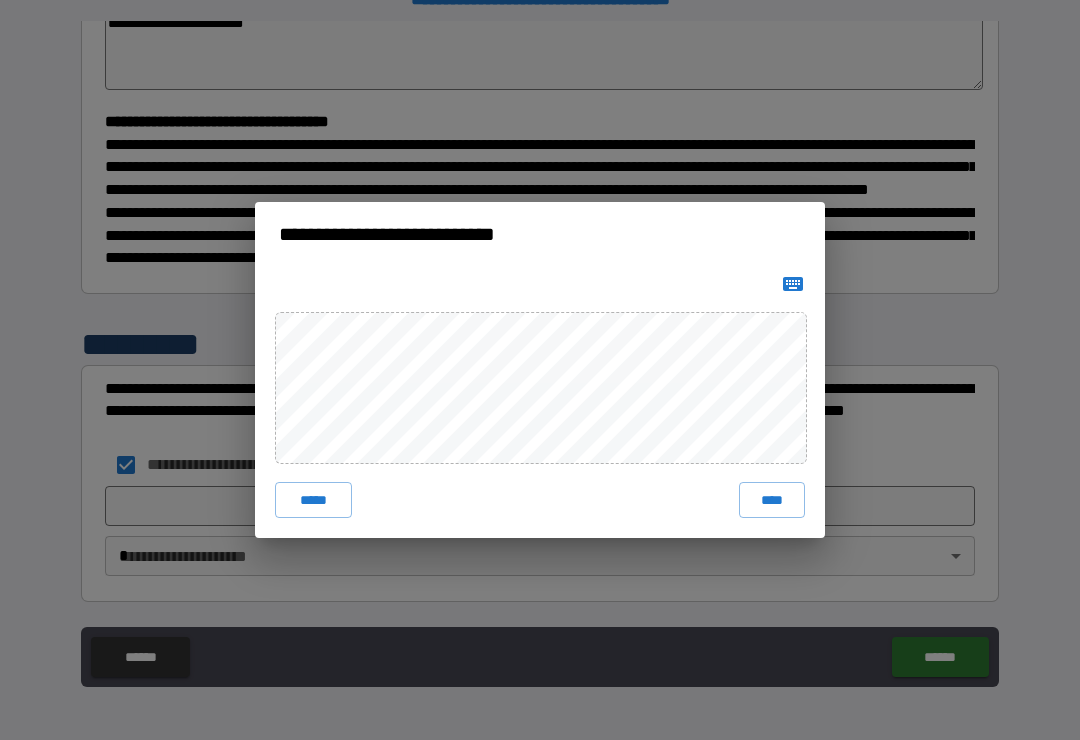 click on "****" at bounding box center [772, 500] 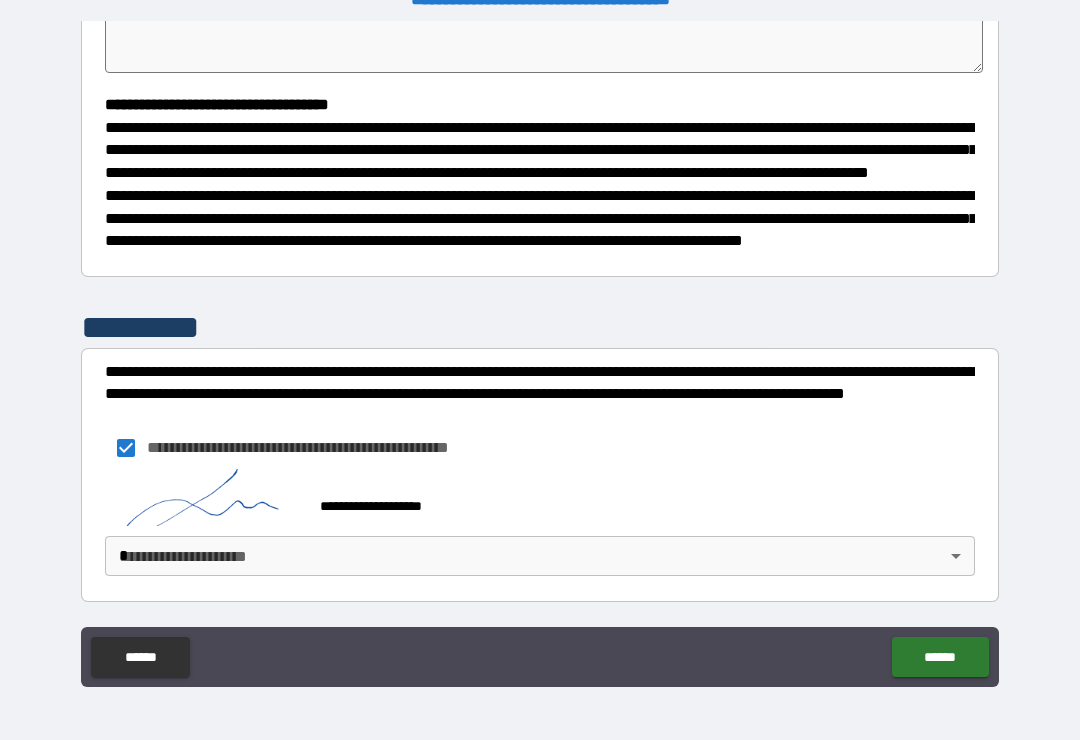 scroll, scrollTop: 543, scrollLeft: 0, axis: vertical 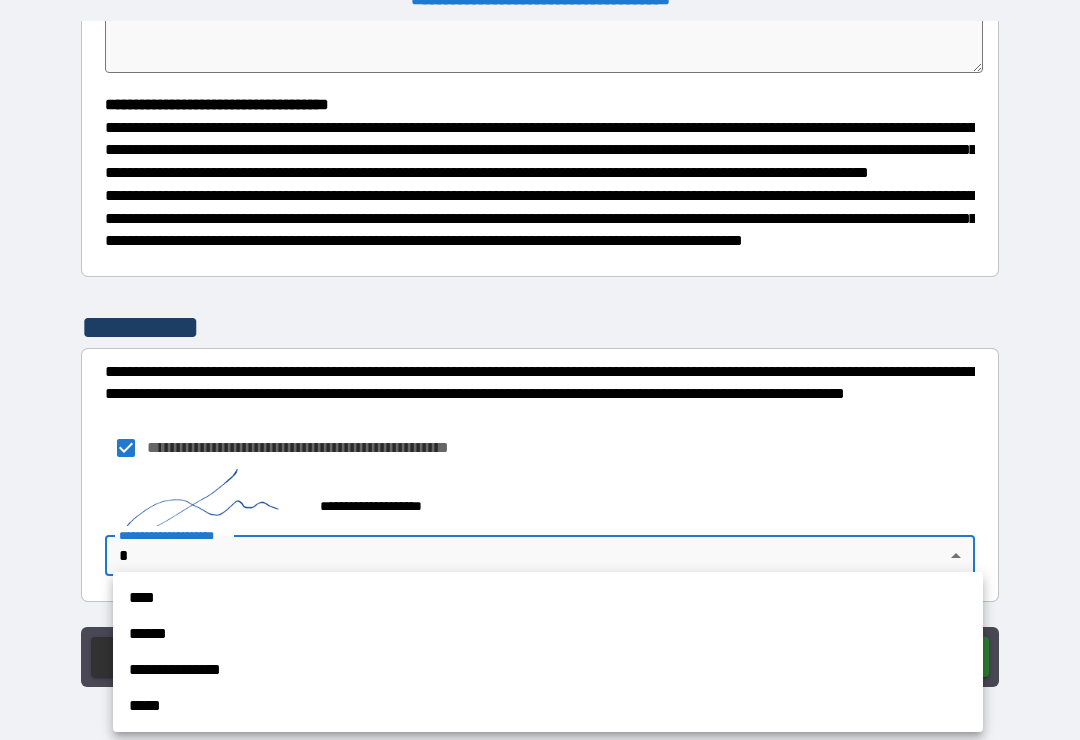 click on "**********" at bounding box center [548, 670] 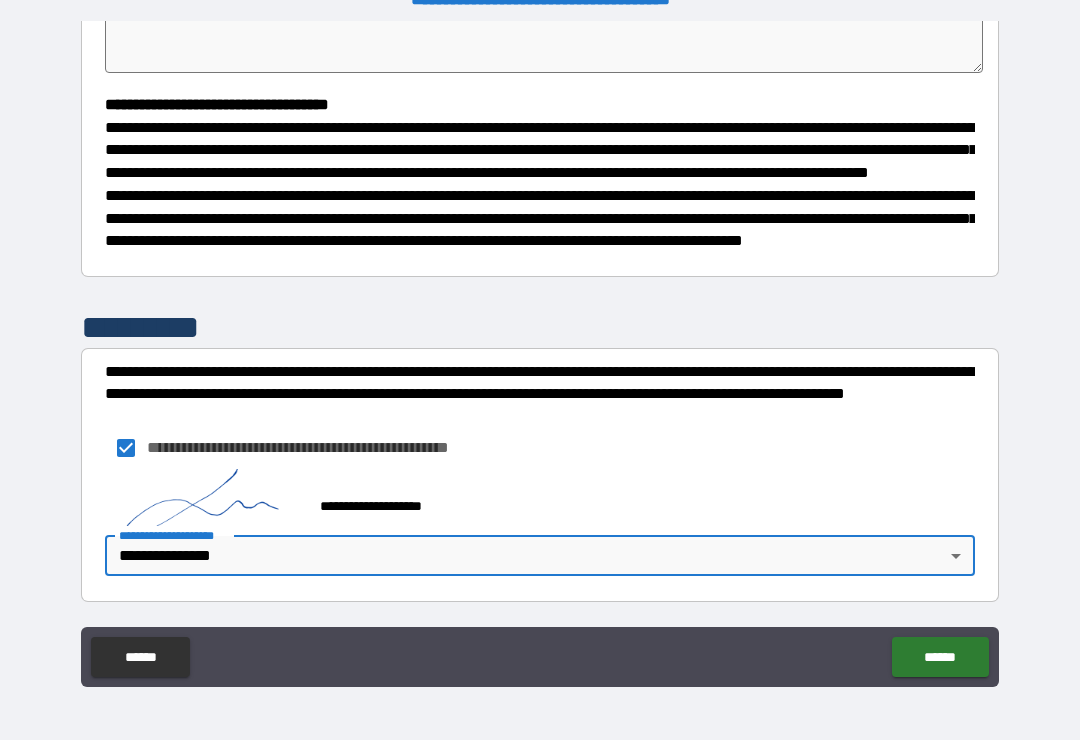click on "******" at bounding box center [940, 657] 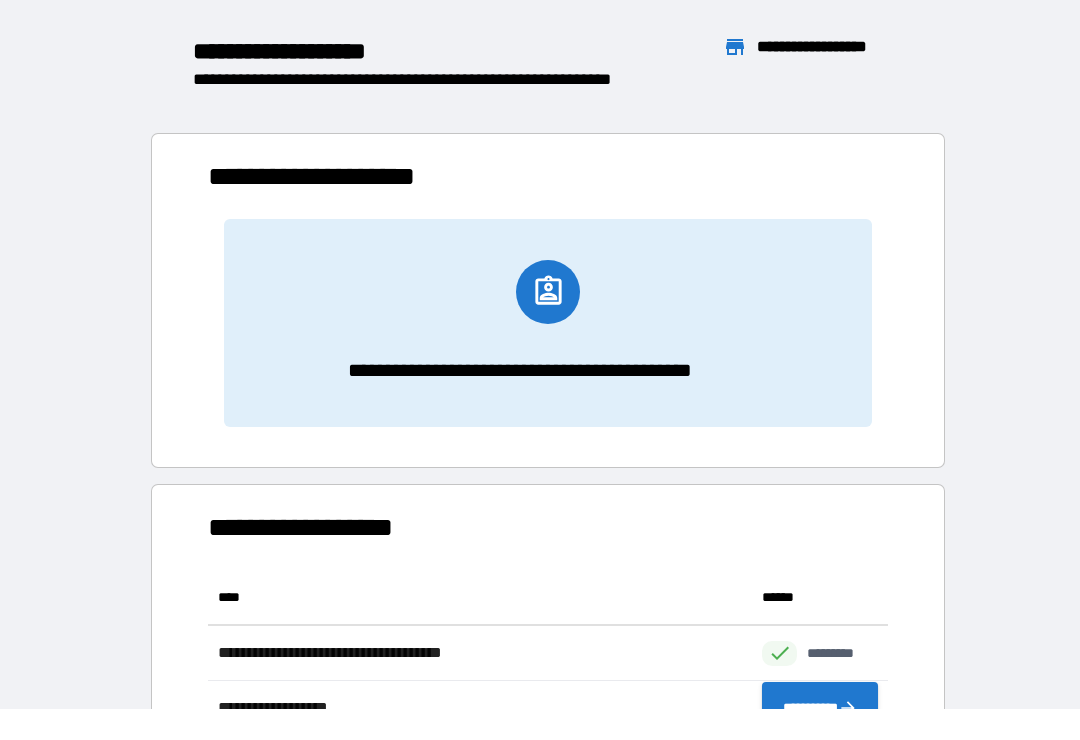 scroll, scrollTop: 386, scrollLeft: 680, axis: both 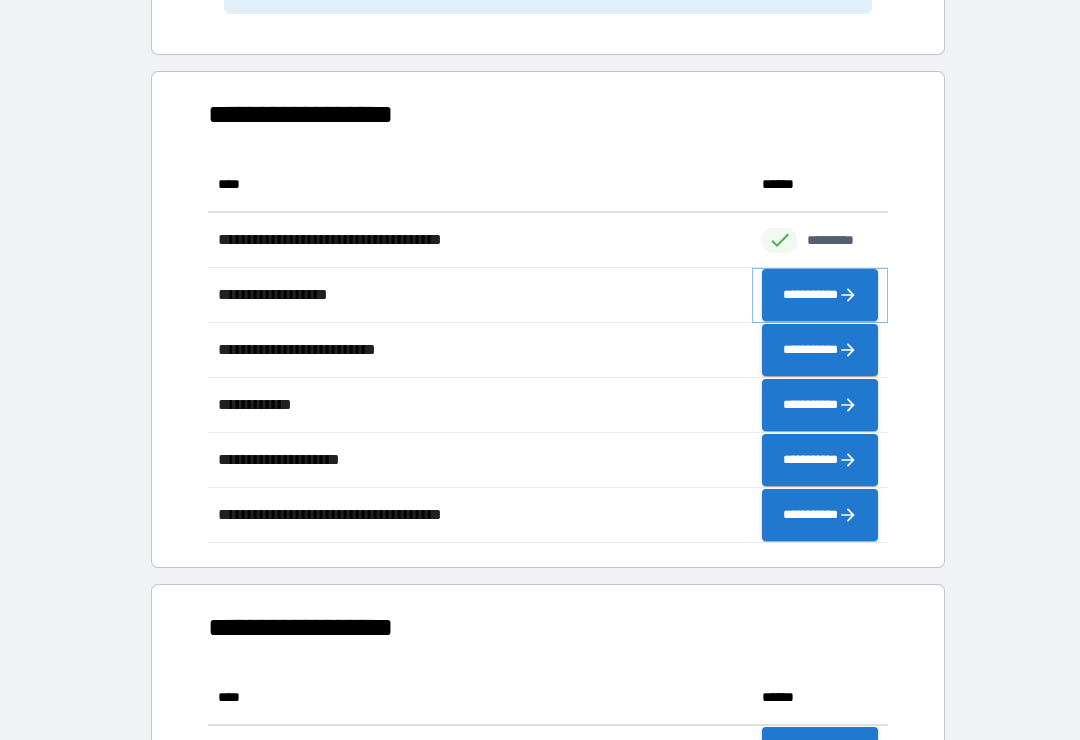 click on "**********" at bounding box center (820, 295) 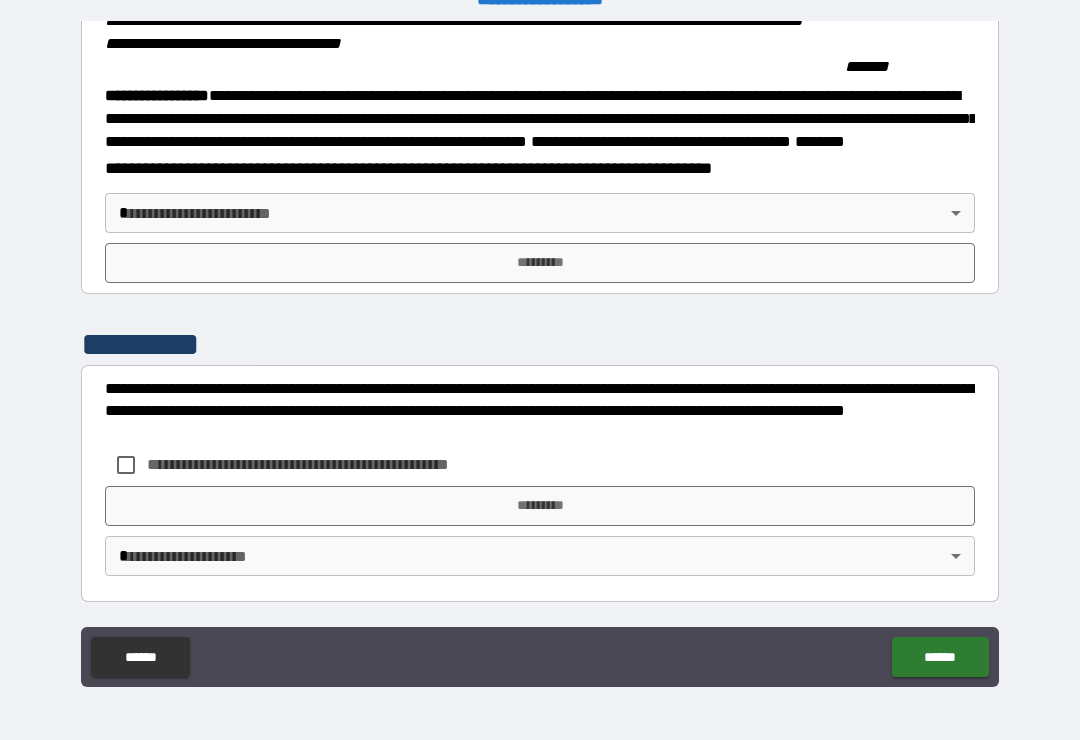 scroll, scrollTop: 2192, scrollLeft: 0, axis: vertical 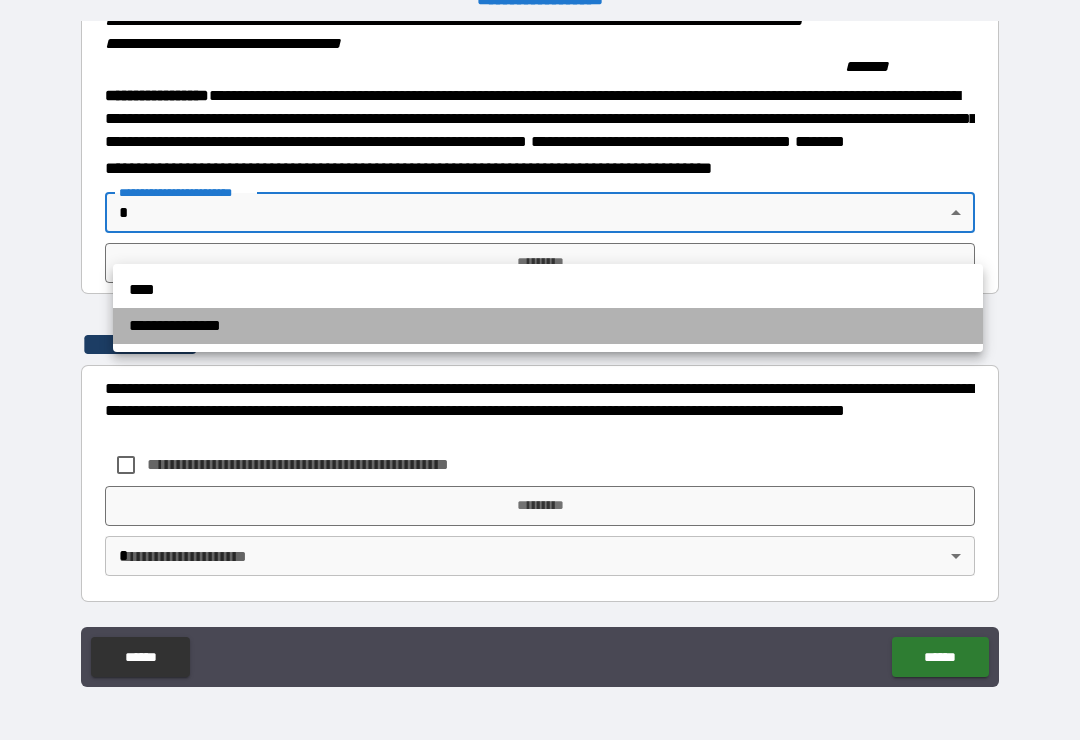 click on "**********" at bounding box center (548, 326) 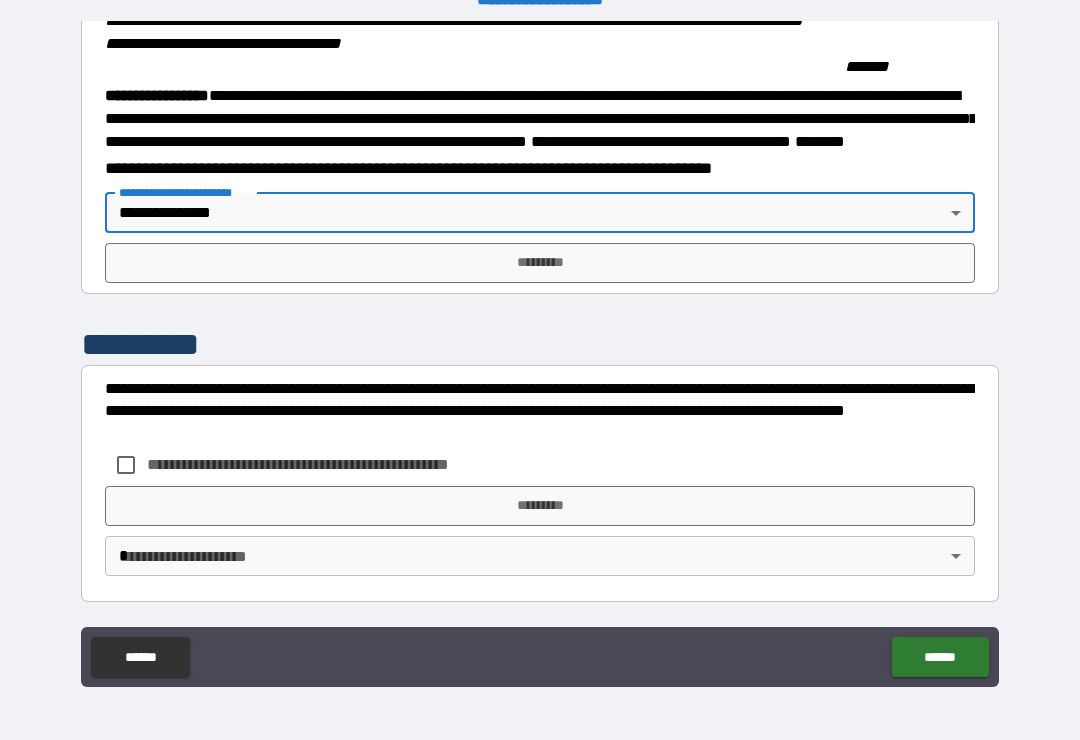 click on "*********" at bounding box center [540, 263] 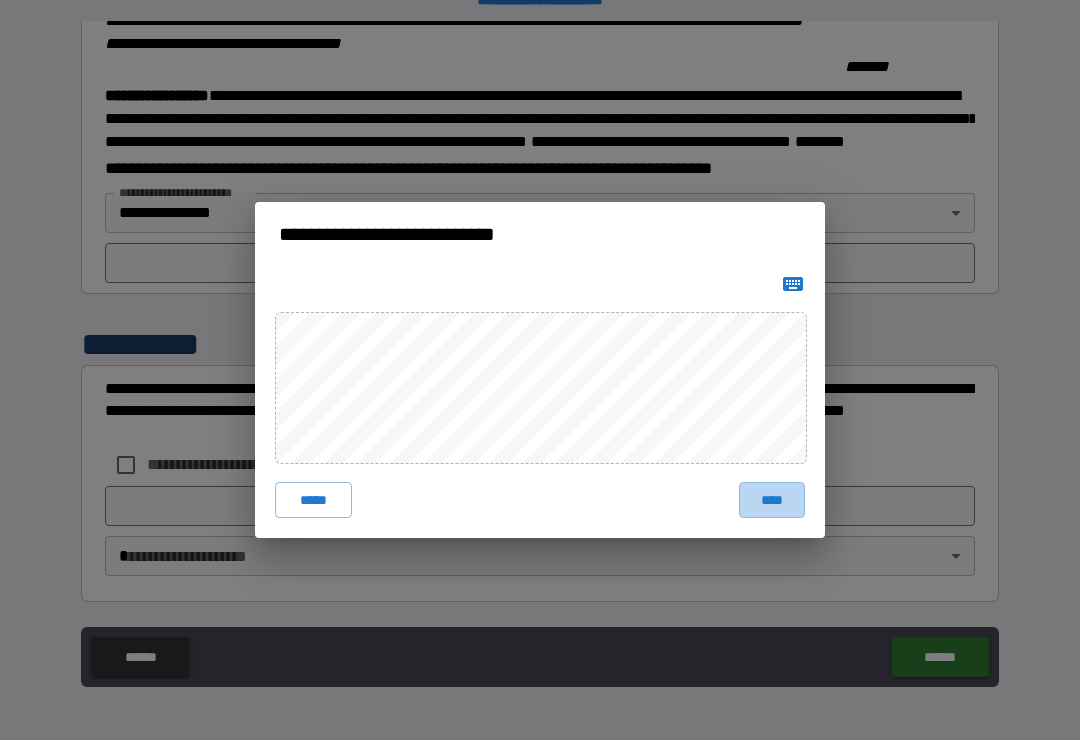 click on "****" at bounding box center [772, 500] 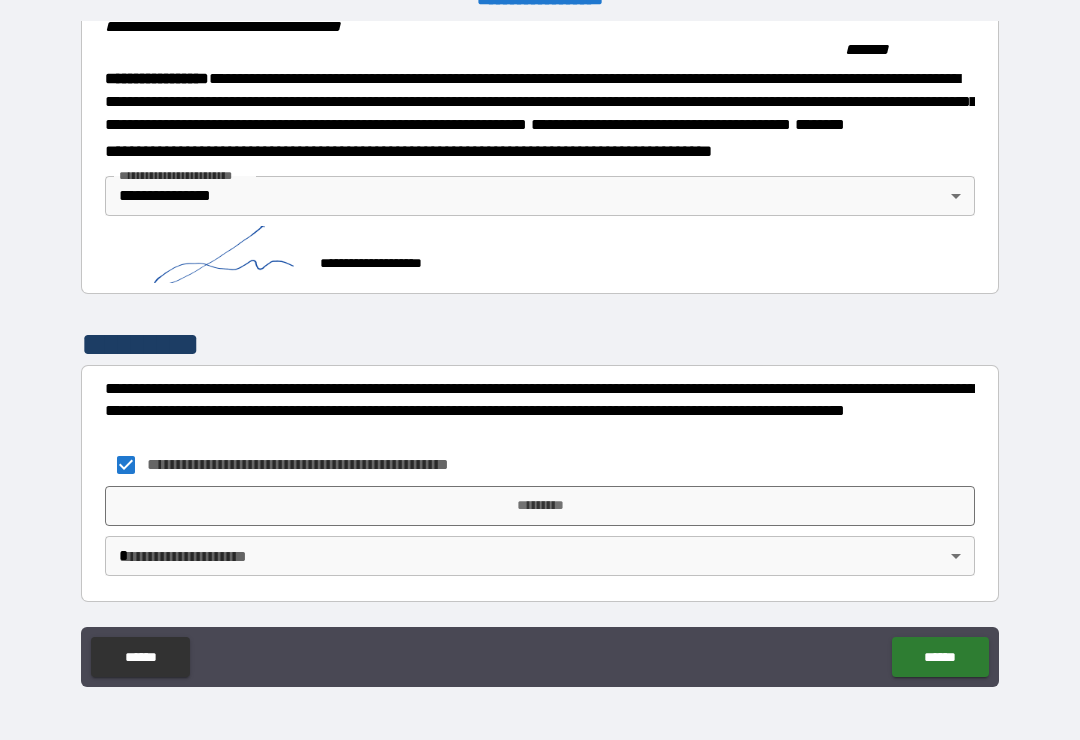 scroll, scrollTop: 2232, scrollLeft: 0, axis: vertical 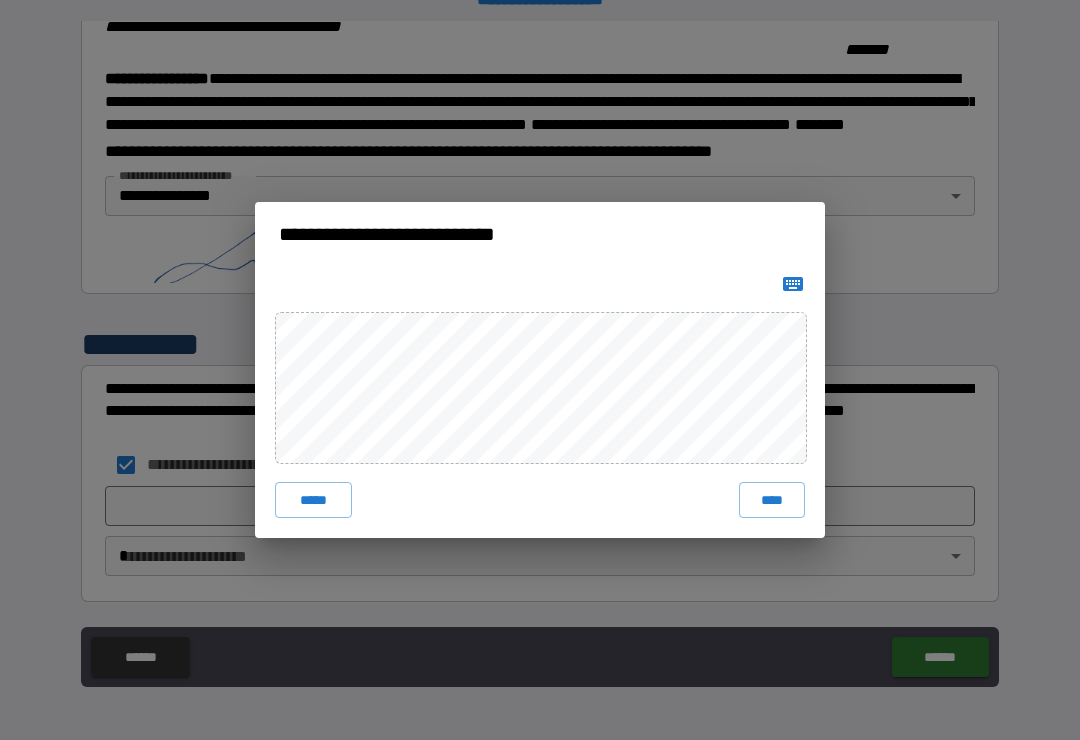 click on "****" at bounding box center [772, 500] 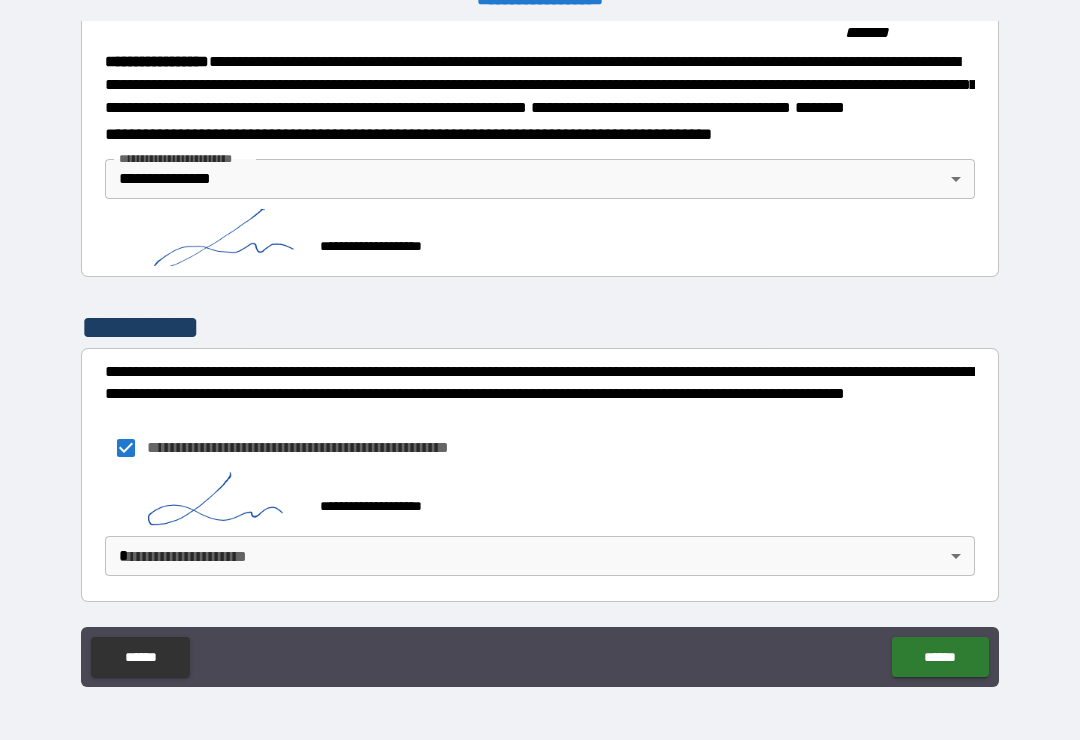 scroll, scrollTop: 2249, scrollLeft: 0, axis: vertical 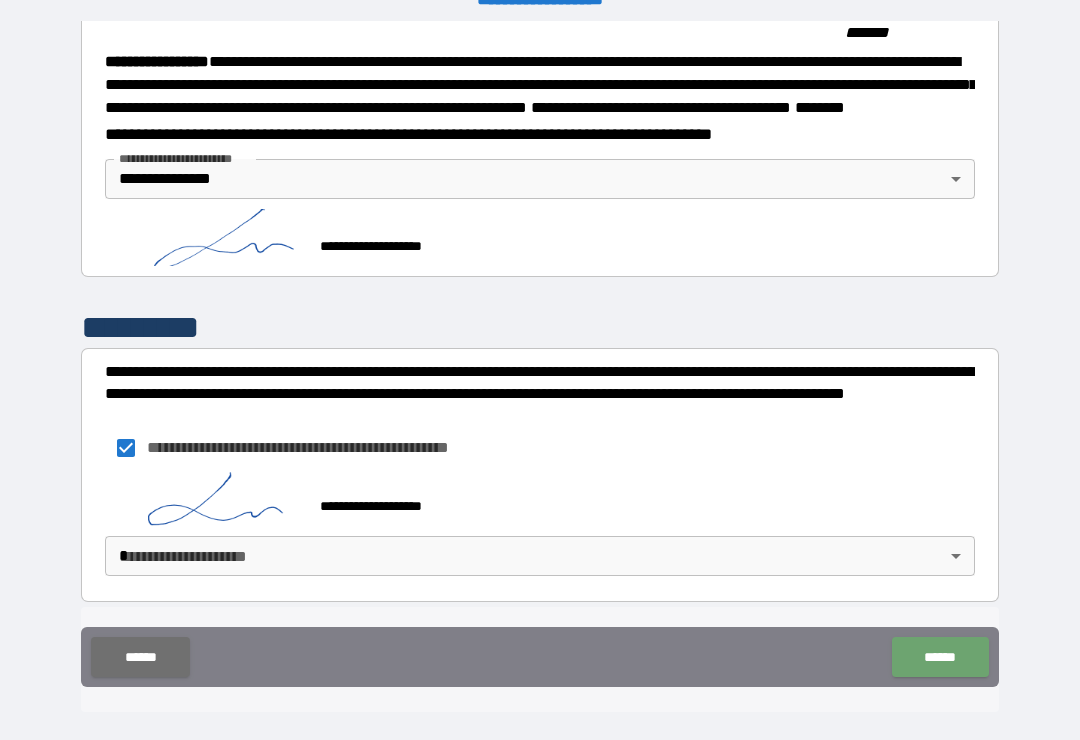 click on "******" at bounding box center (940, 657) 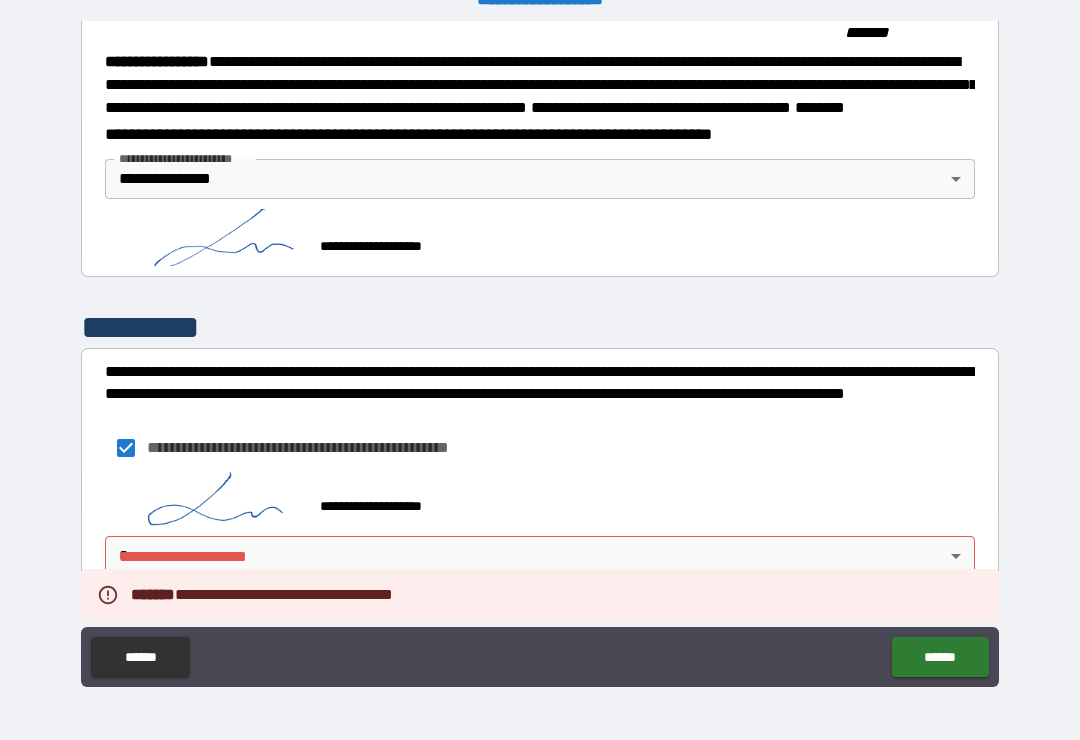 click on "**********" at bounding box center (540, 354) 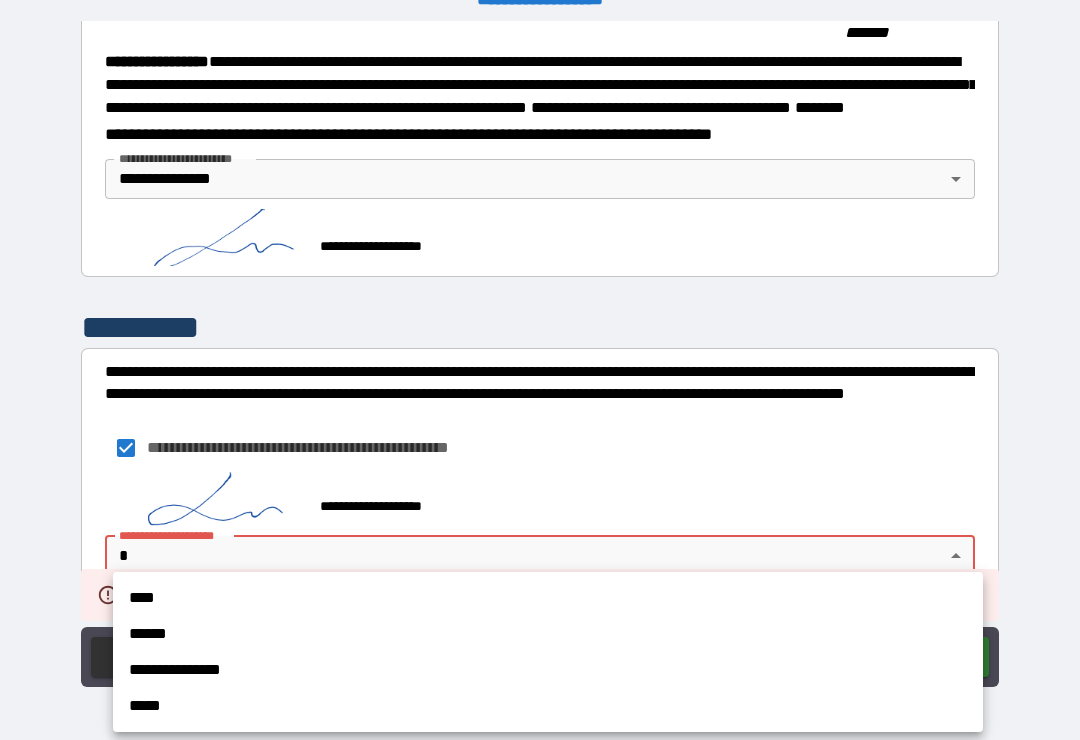 click on "**********" at bounding box center [548, 670] 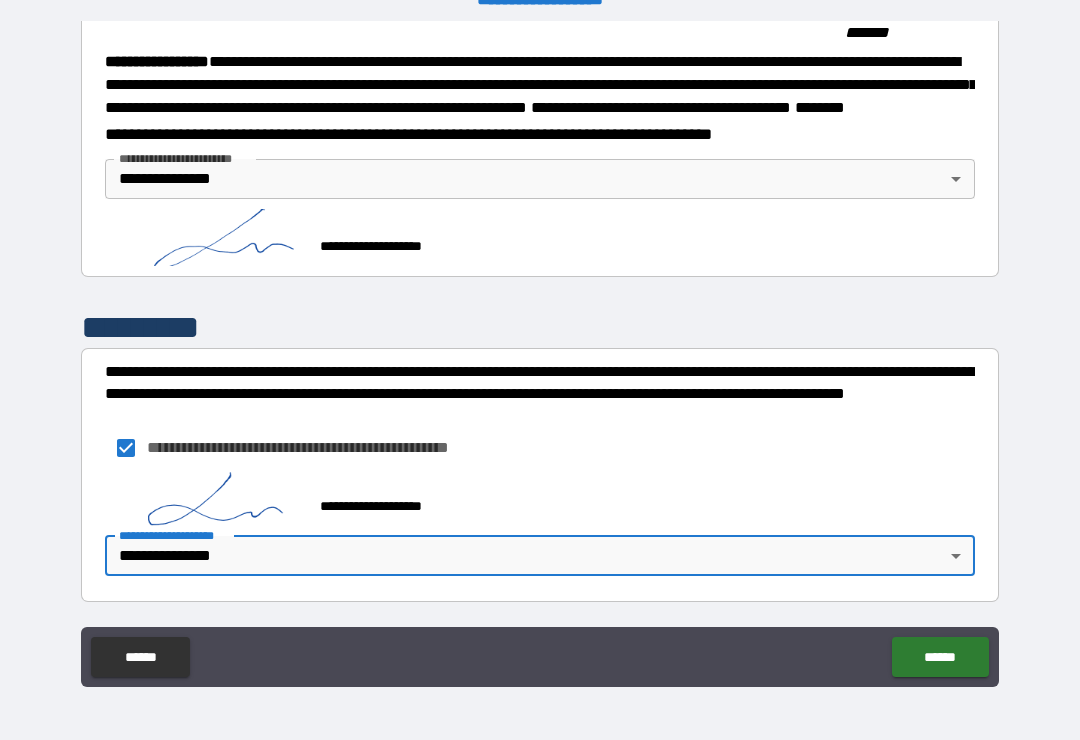 scroll, scrollTop: 2249, scrollLeft: 0, axis: vertical 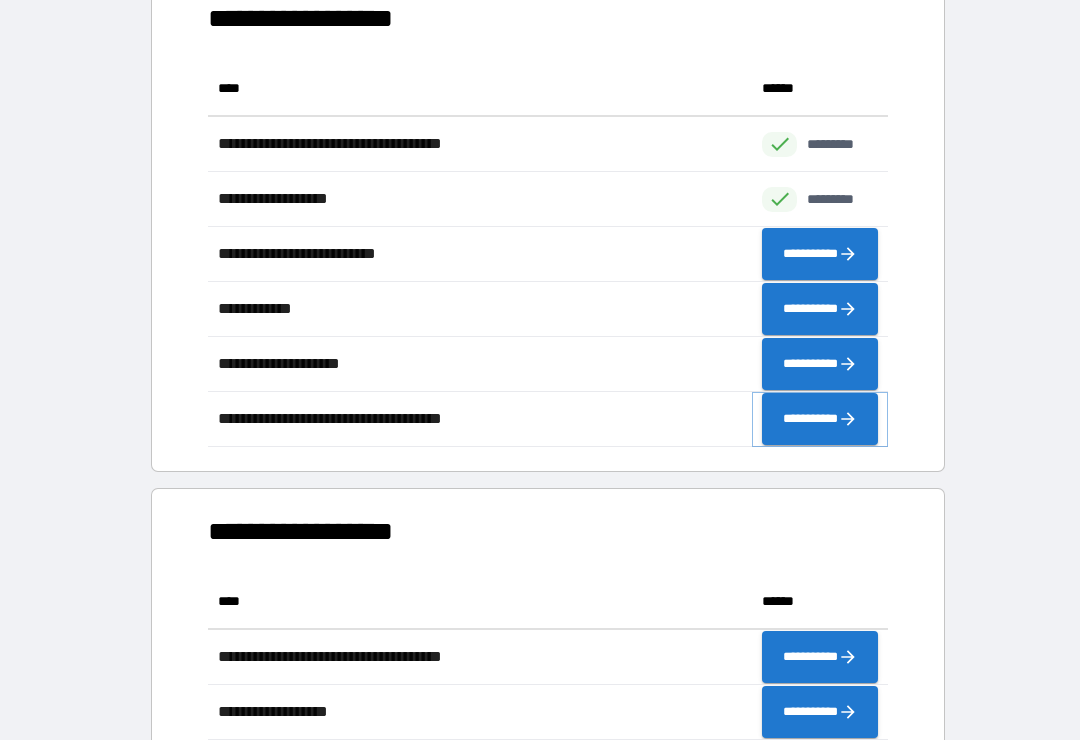 click on "**********" at bounding box center (820, 419) 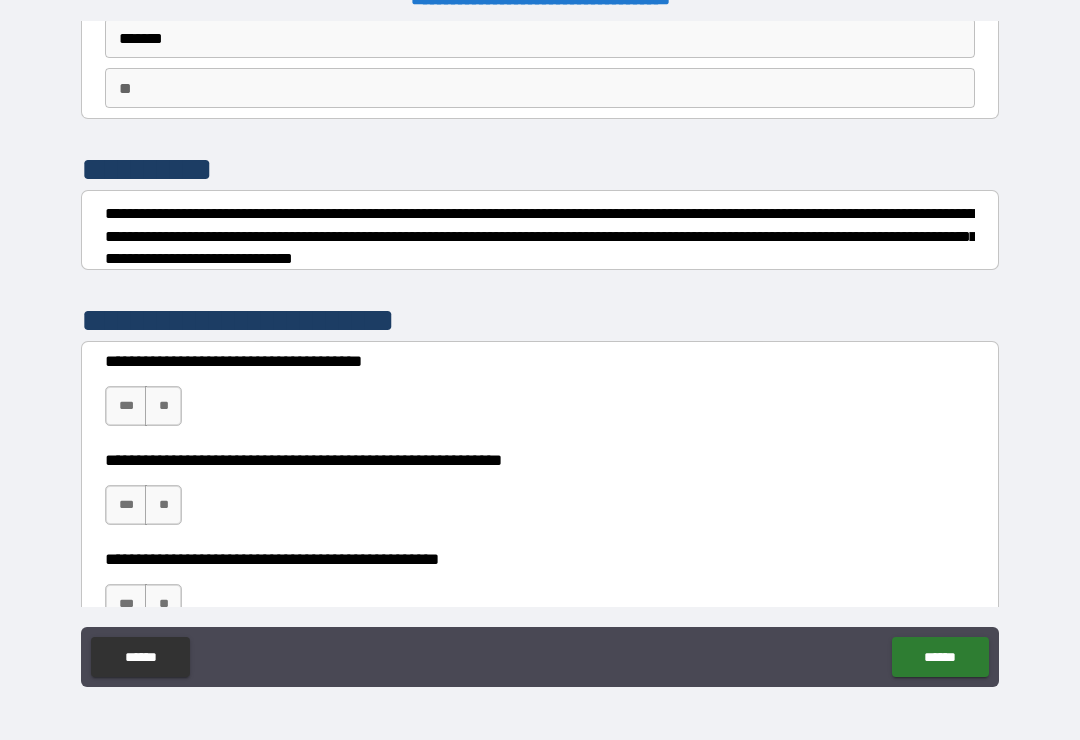 scroll, scrollTop: 147, scrollLeft: 0, axis: vertical 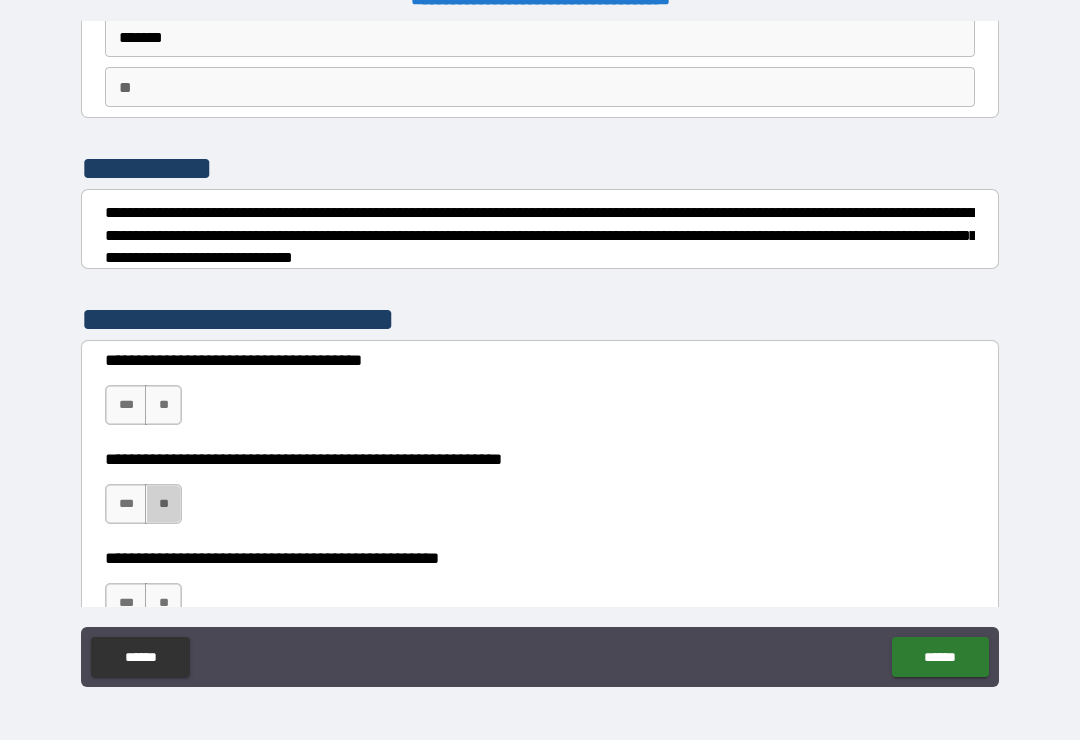 click on "**" at bounding box center (163, 504) 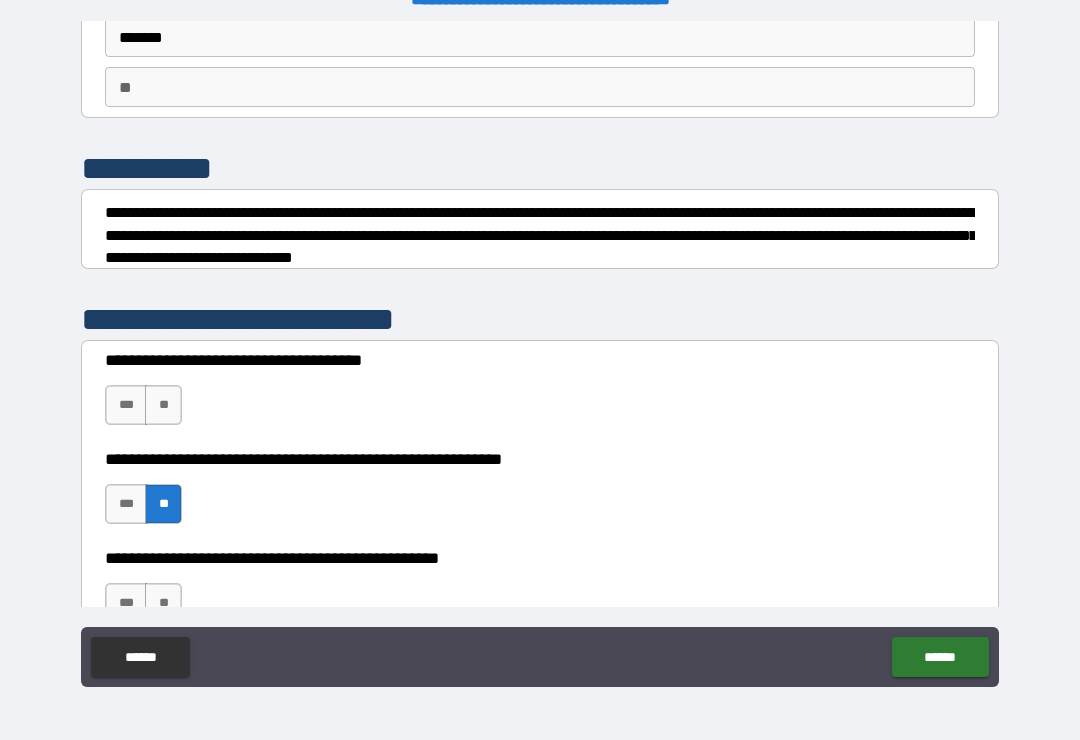click on "***" at bounding box center [126, 405] 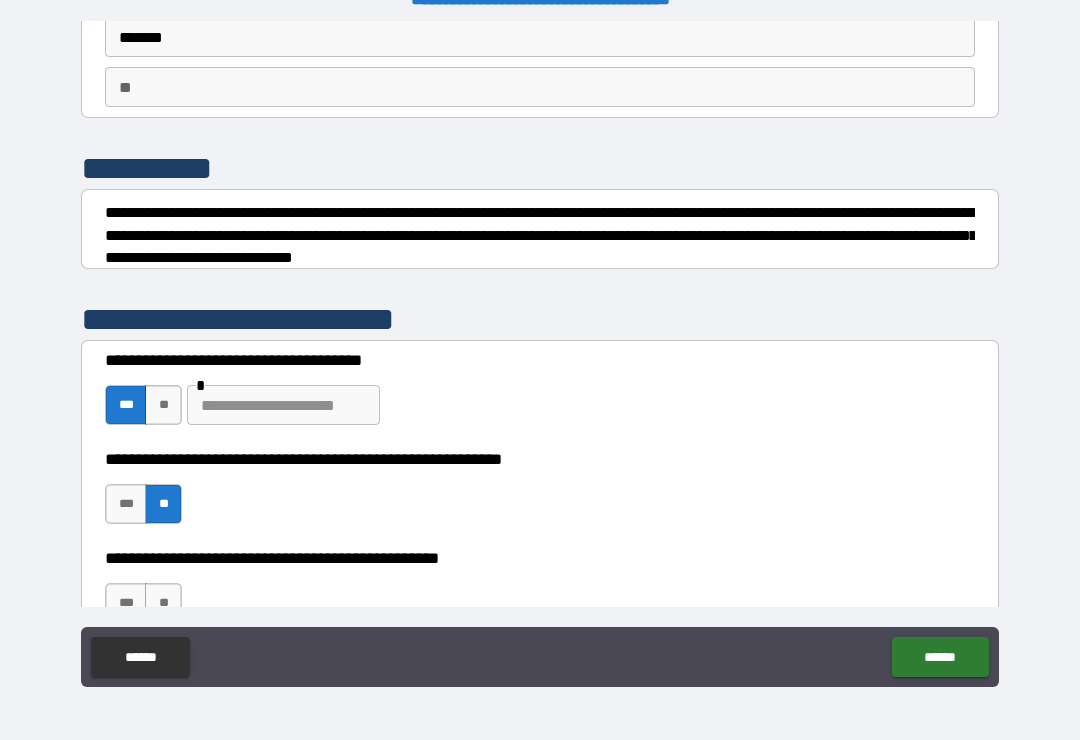click on "**" at bounding box center [163, 405] 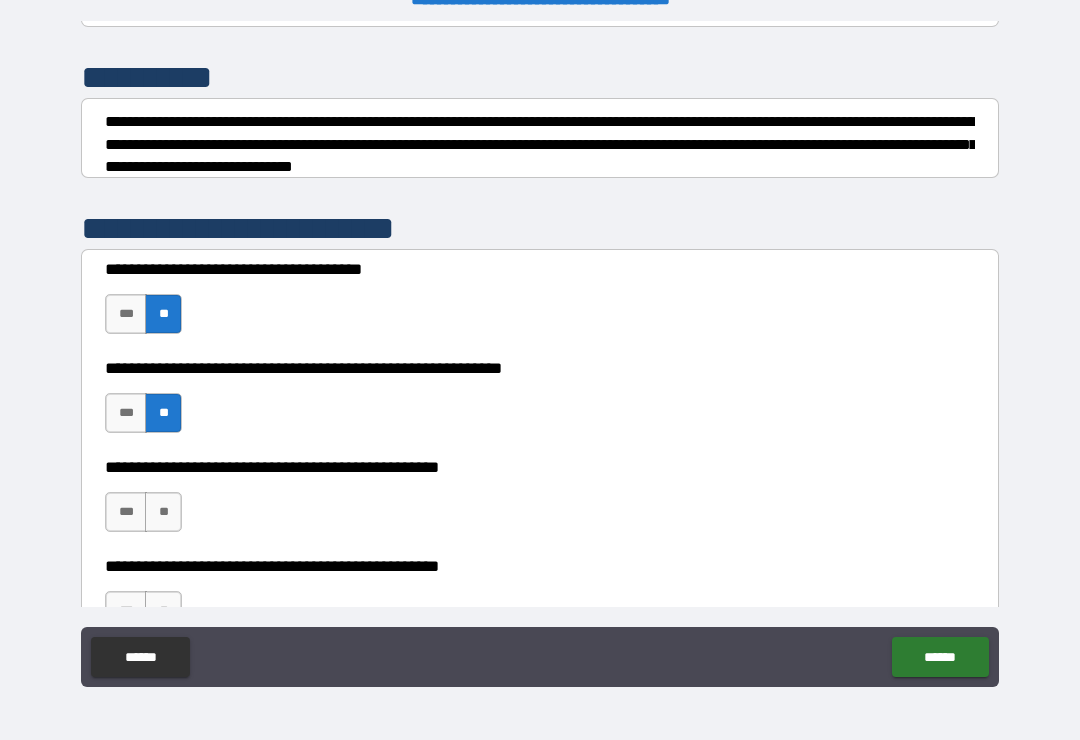 scroll, scrollTop: 245, scrollLeft: 0, axis: vertical 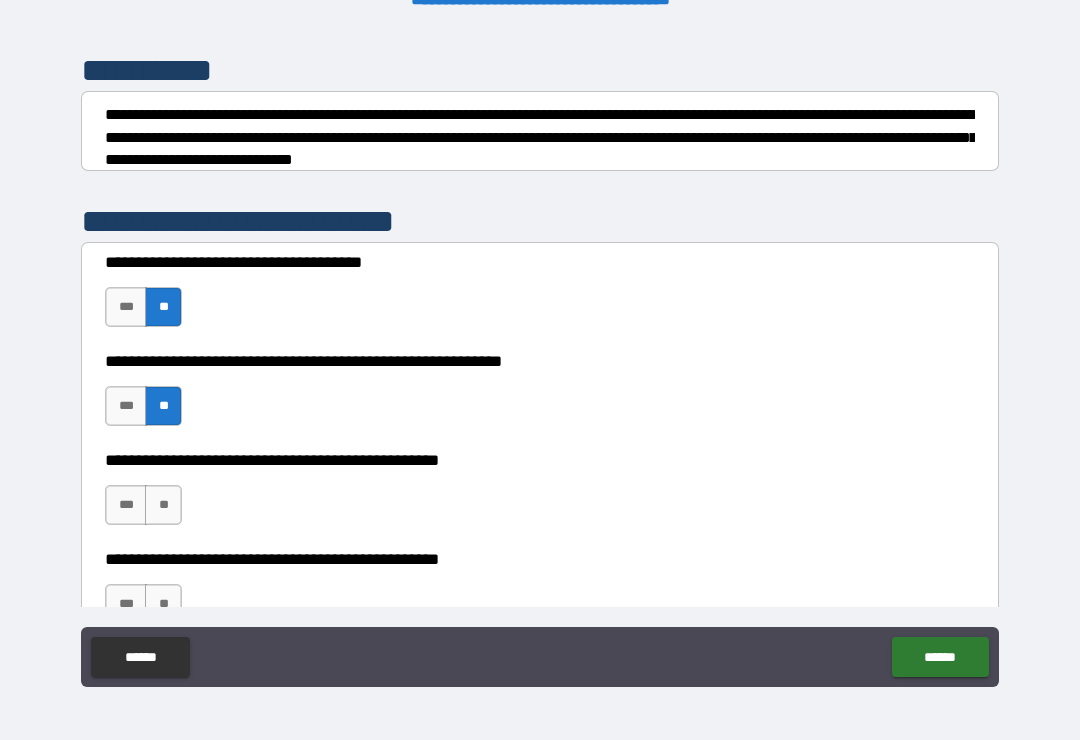 click on "**" at bounding box center [163, 505] 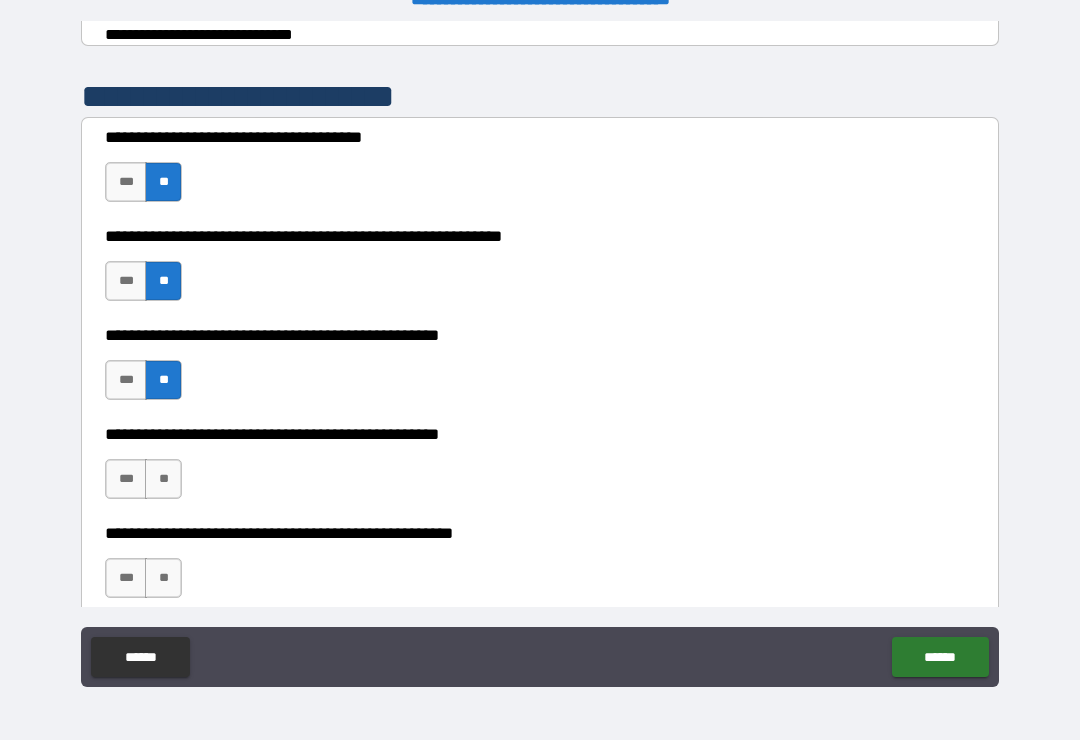 scroll, scrollTop: 373, scrollLeft: 0, axis: vertical 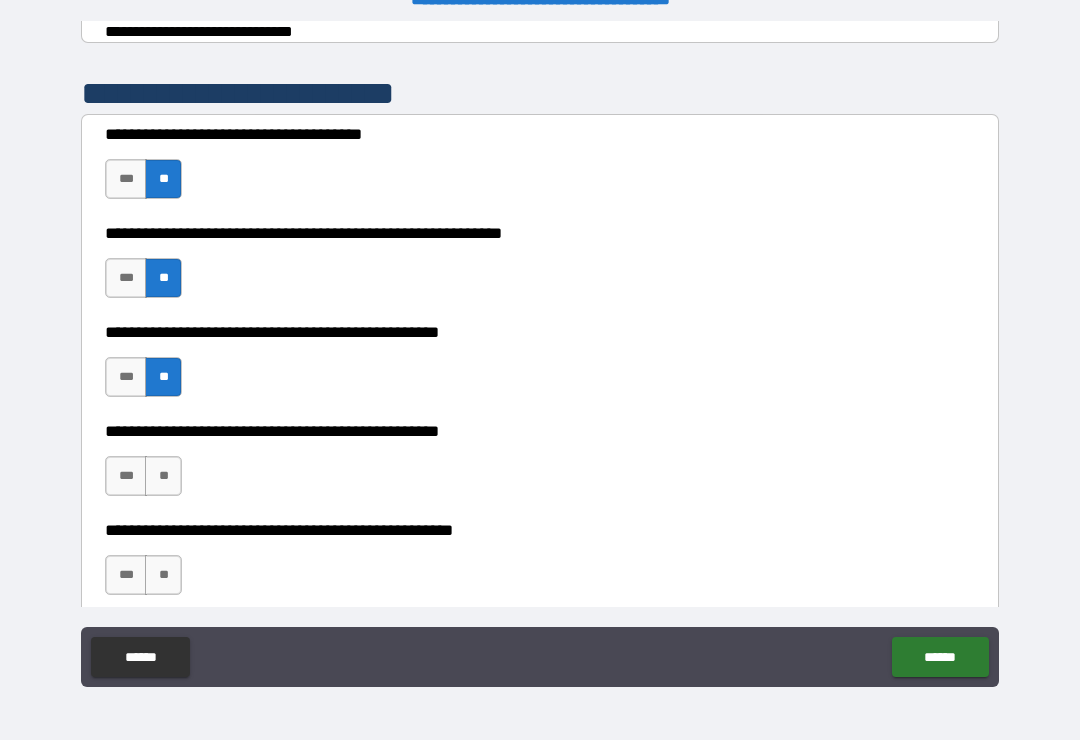 click on "**" at bounding box center [163, 476] 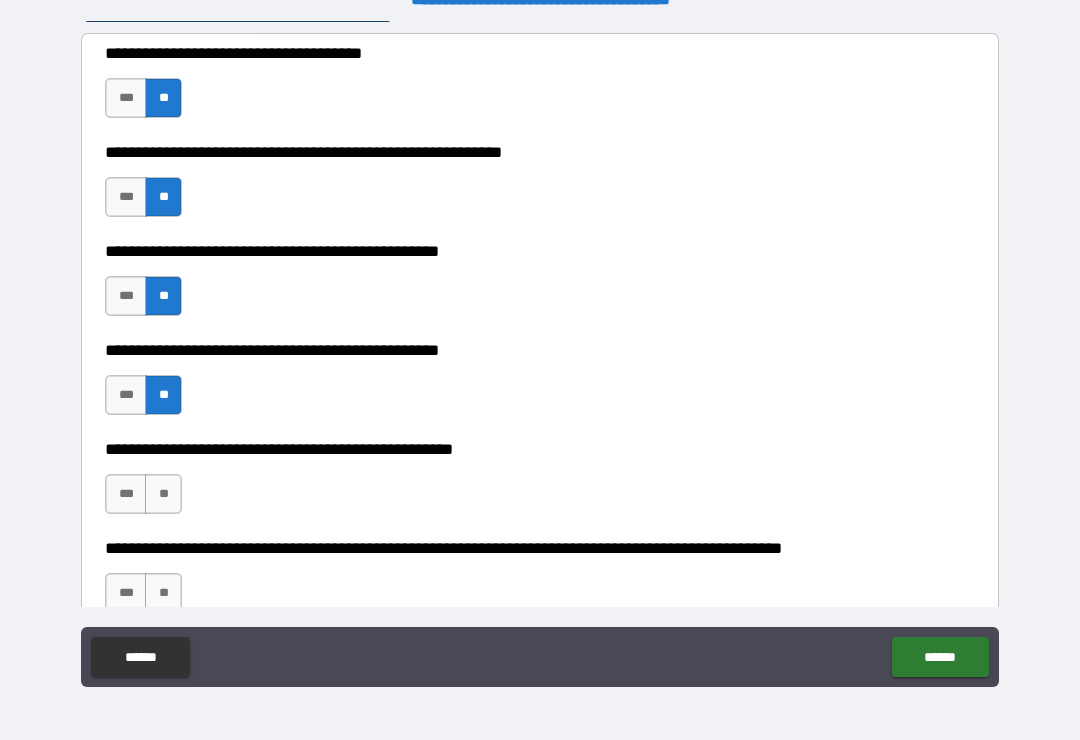 scroll, scrollTop: 467, scrollLeft: 0, axis: vertical 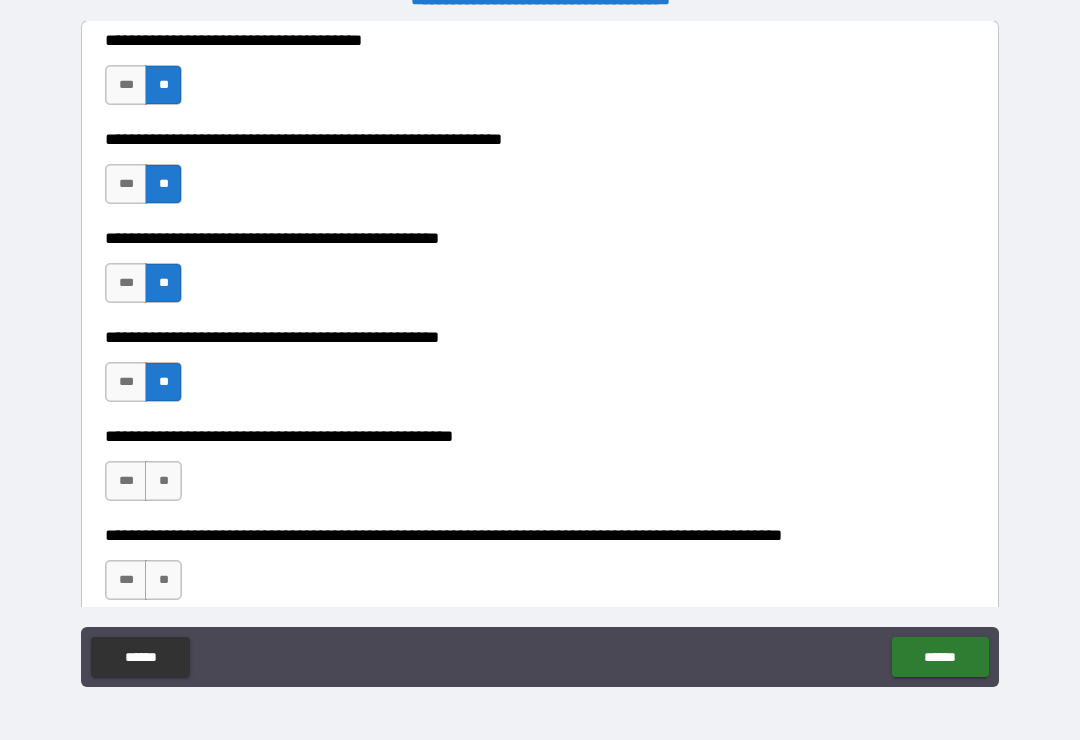 click on "**" at bounding box center (163, 481) 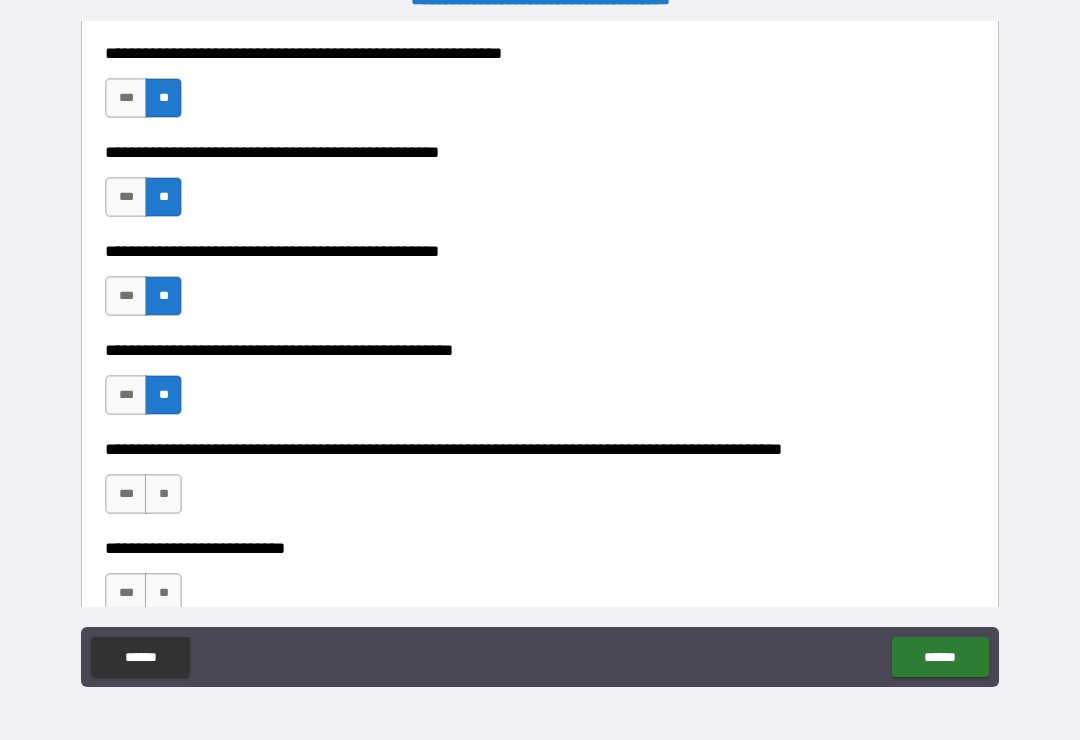 scroll, scrollTop: 559, scrollLeft: 0, axis: vertical 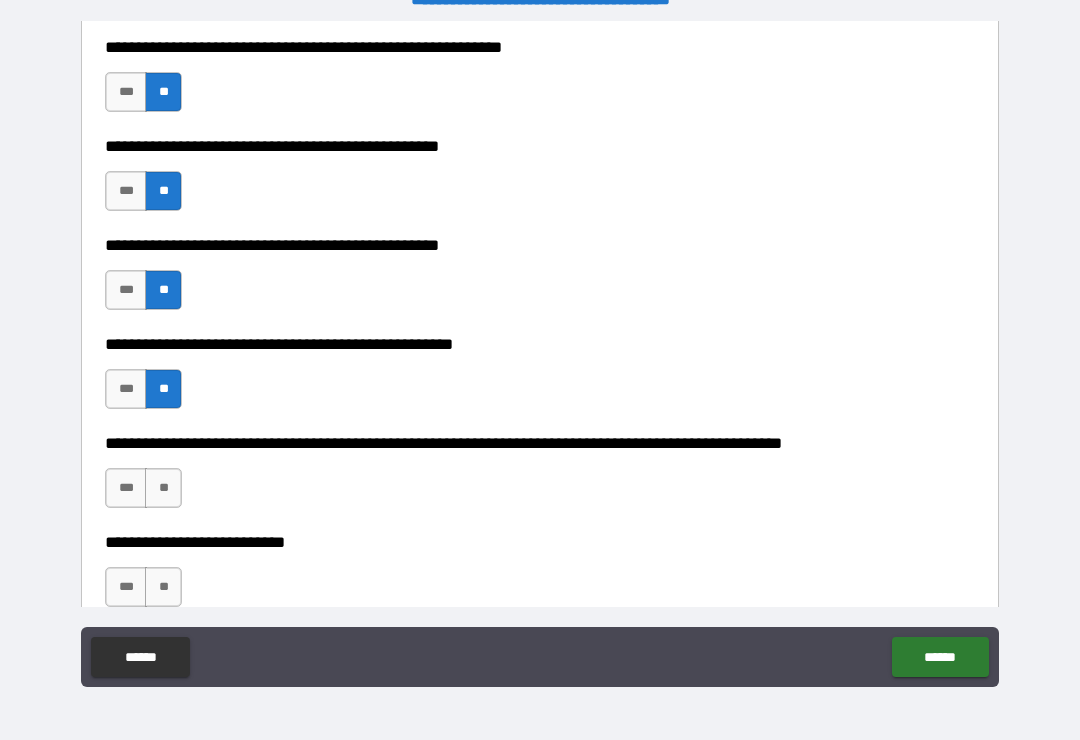 click on "**" at bounding box center (163, 488) 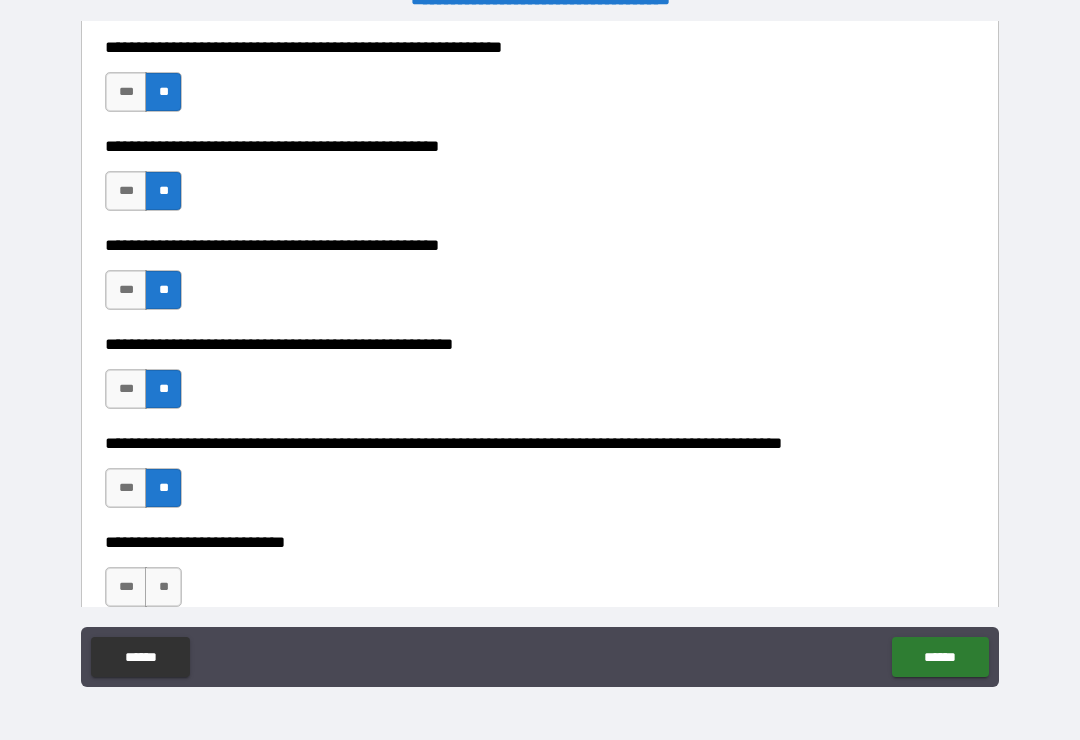 click on "**" at bounding box center (163, 587) 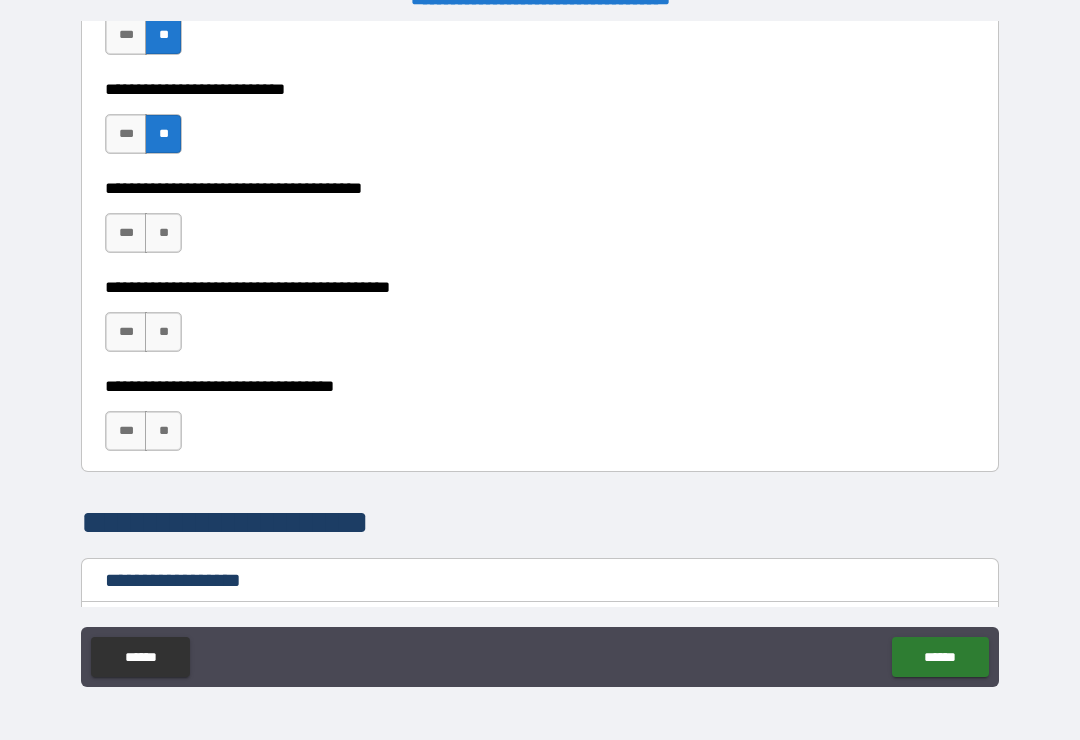 scroll, scrollTop: 1014, scrollLeft: 0, axis: vertical 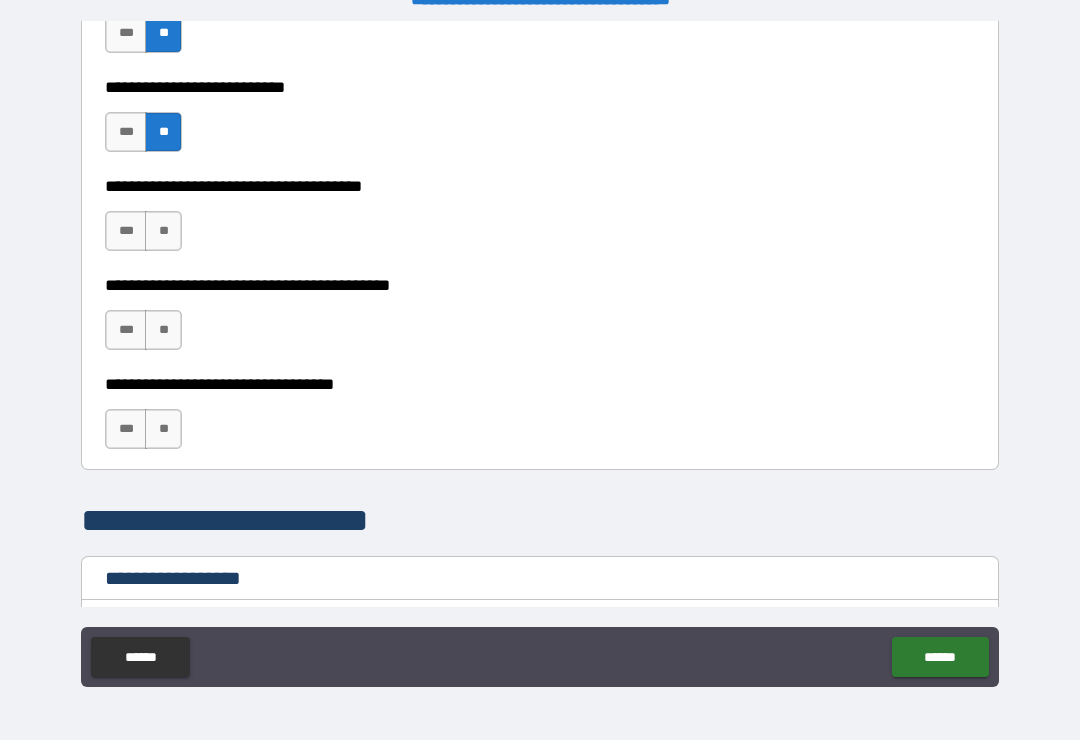click on "**" at bounding box center (163, 231) 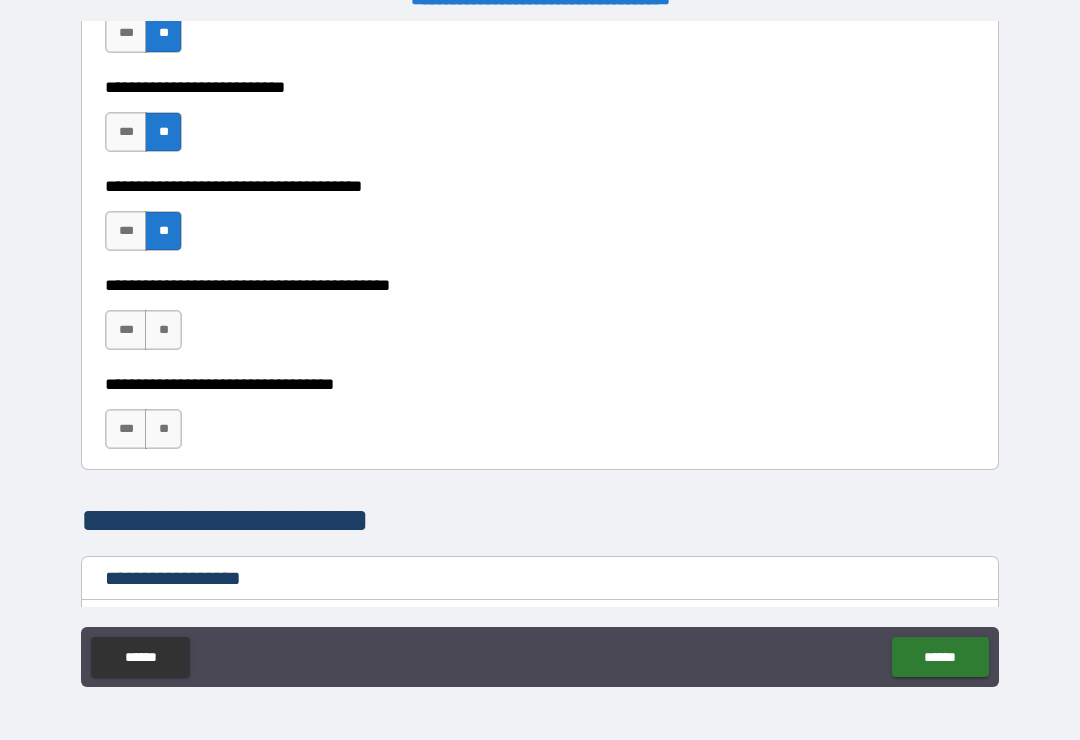 click on "**" at bounding box center (163, 330) 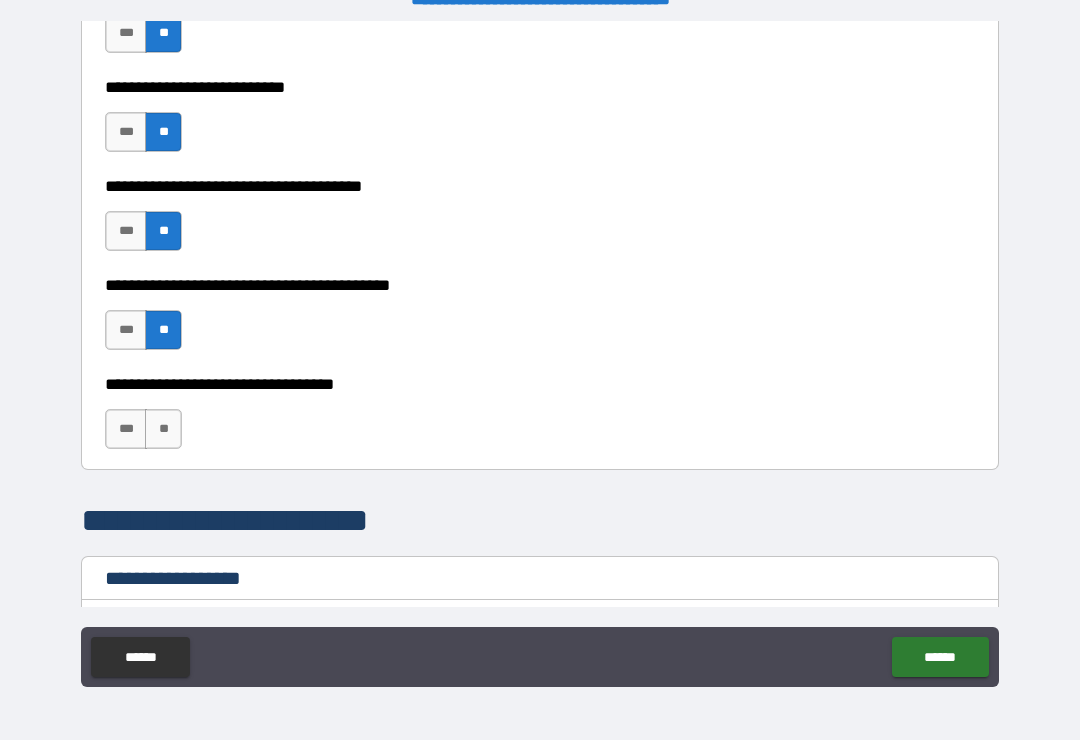 click on "**" at bounding box center (163, 429) 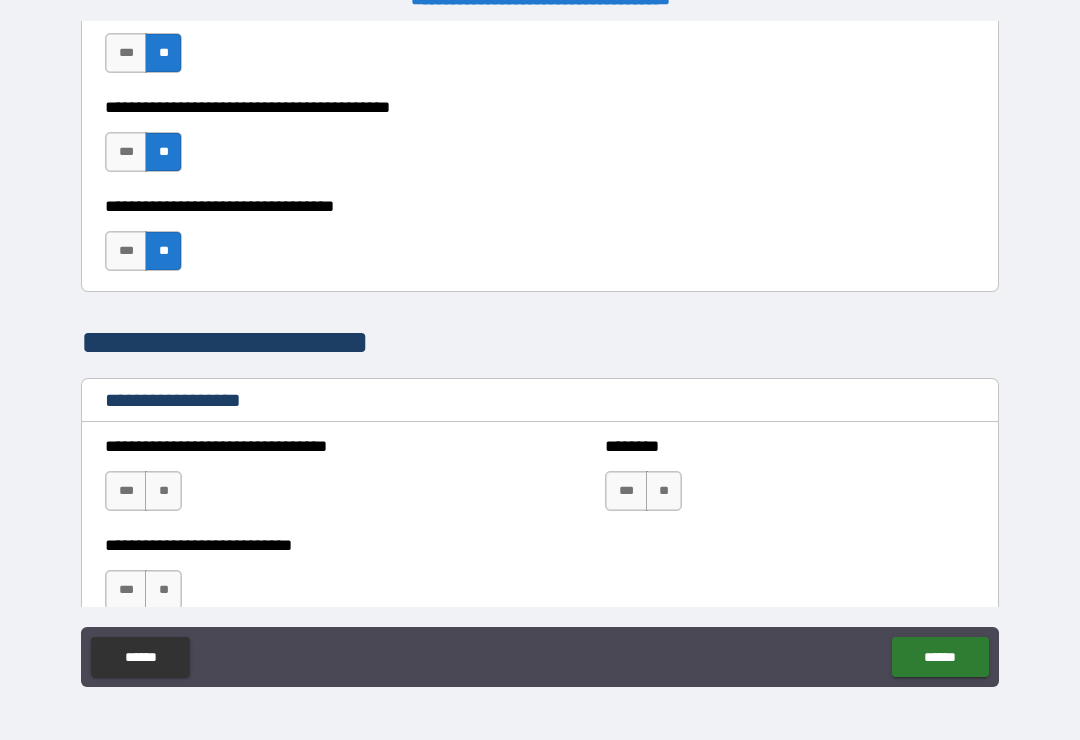 scroll, scrollTop: 1217, scrollLeft: 0, axis: vertical 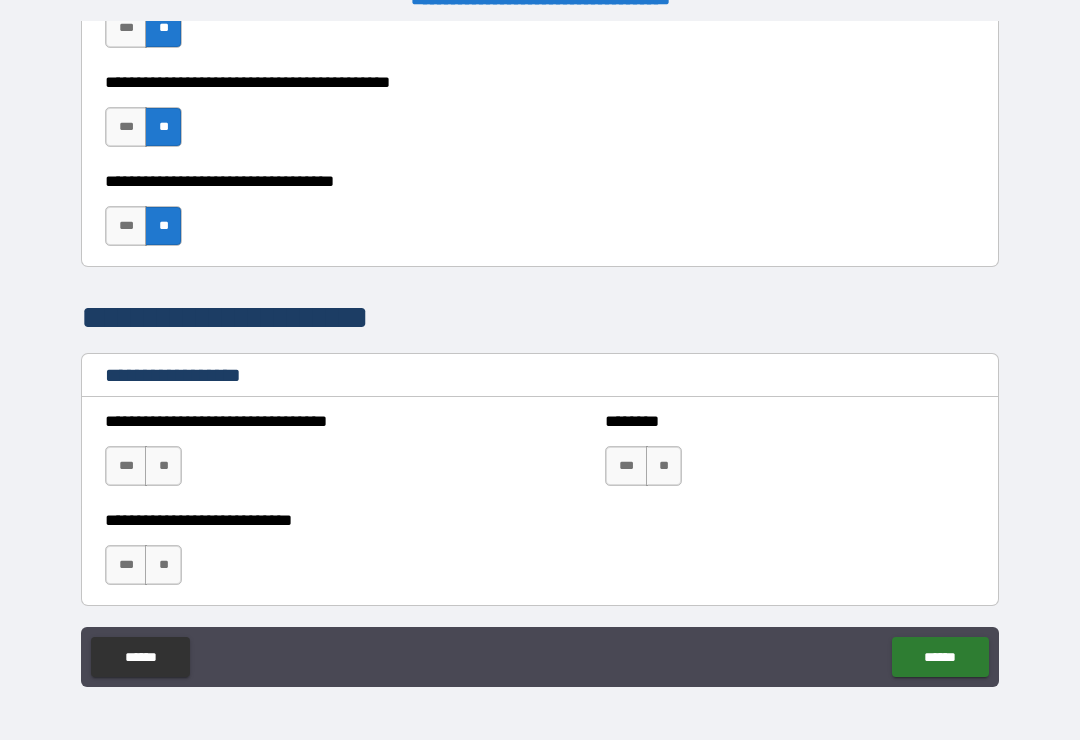 click on "**" at bounding box center (163, 466) 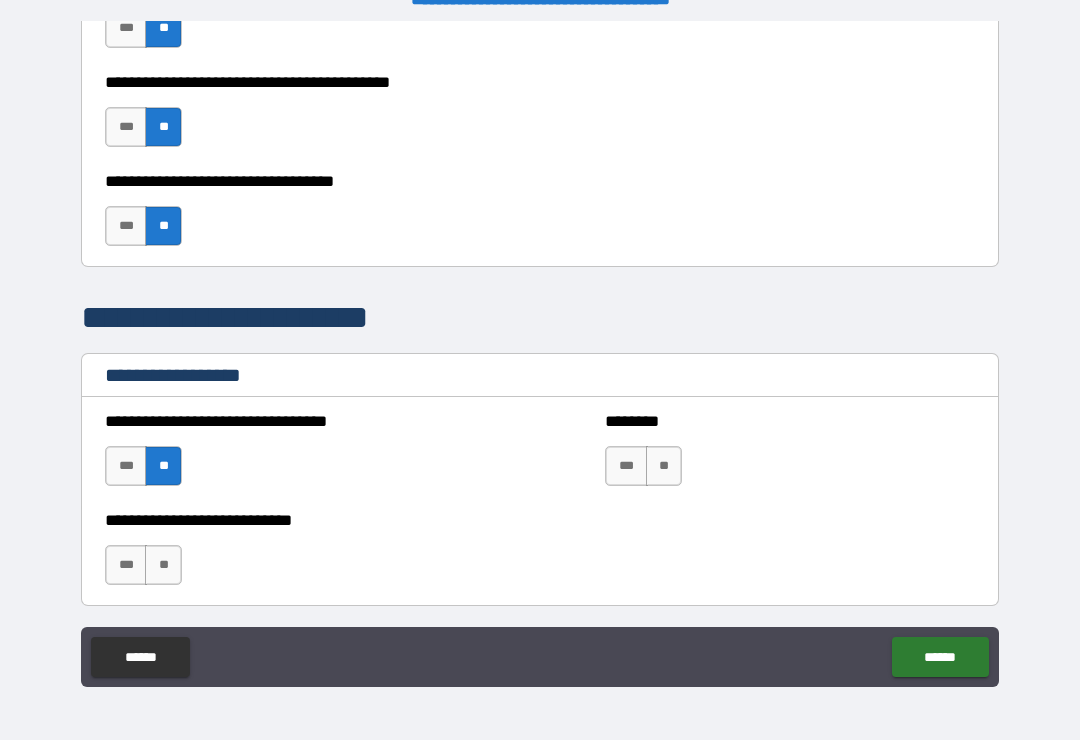 click on "**" at bounding box center (664, 466) 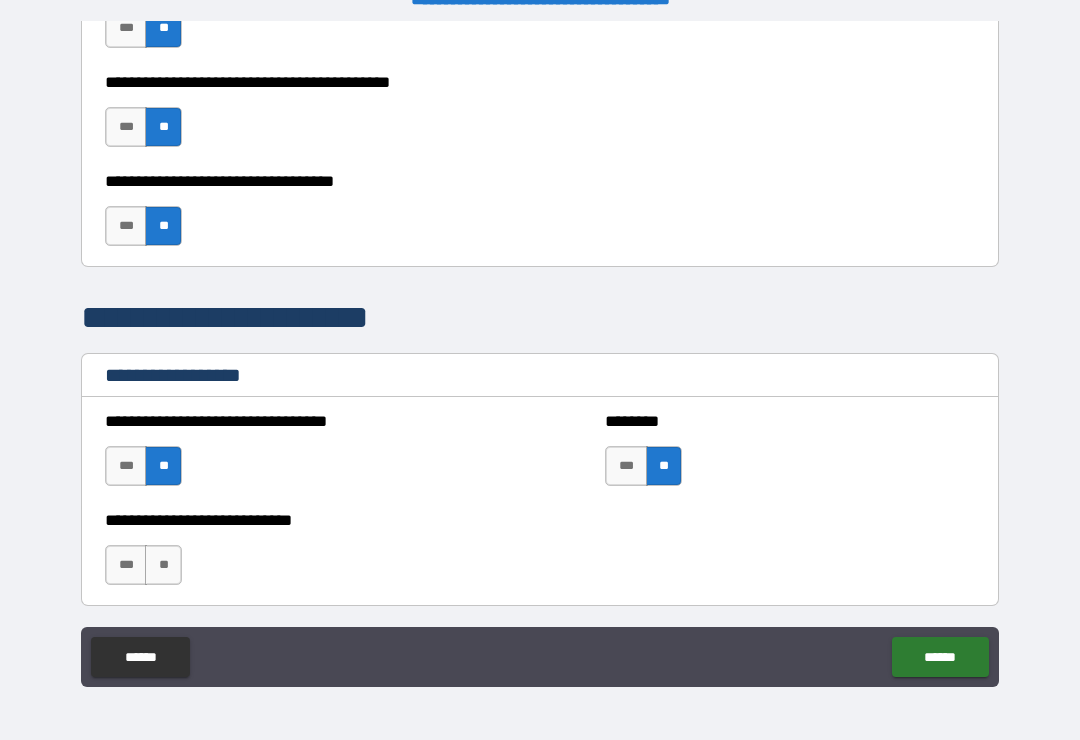 click on "**" at bounding box center [163, 565] 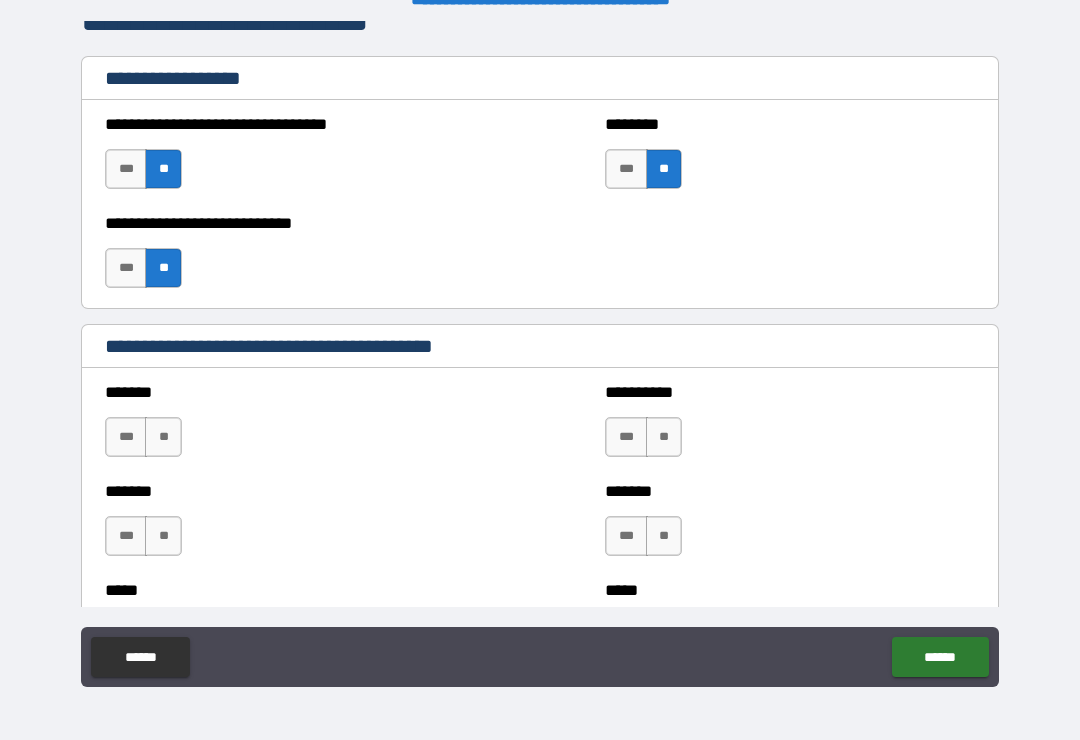 scroll, scrollTop: 1519, scrollLeft: 0, axis: vertical 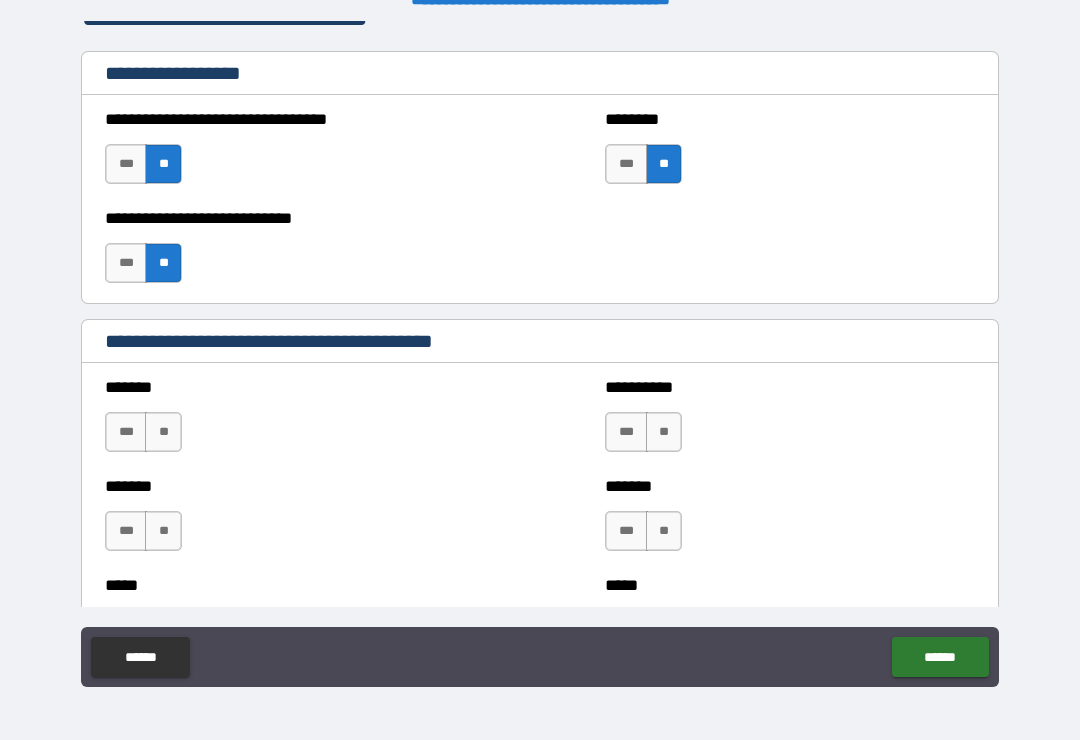 click on "**" at bounding box center (163, 432) 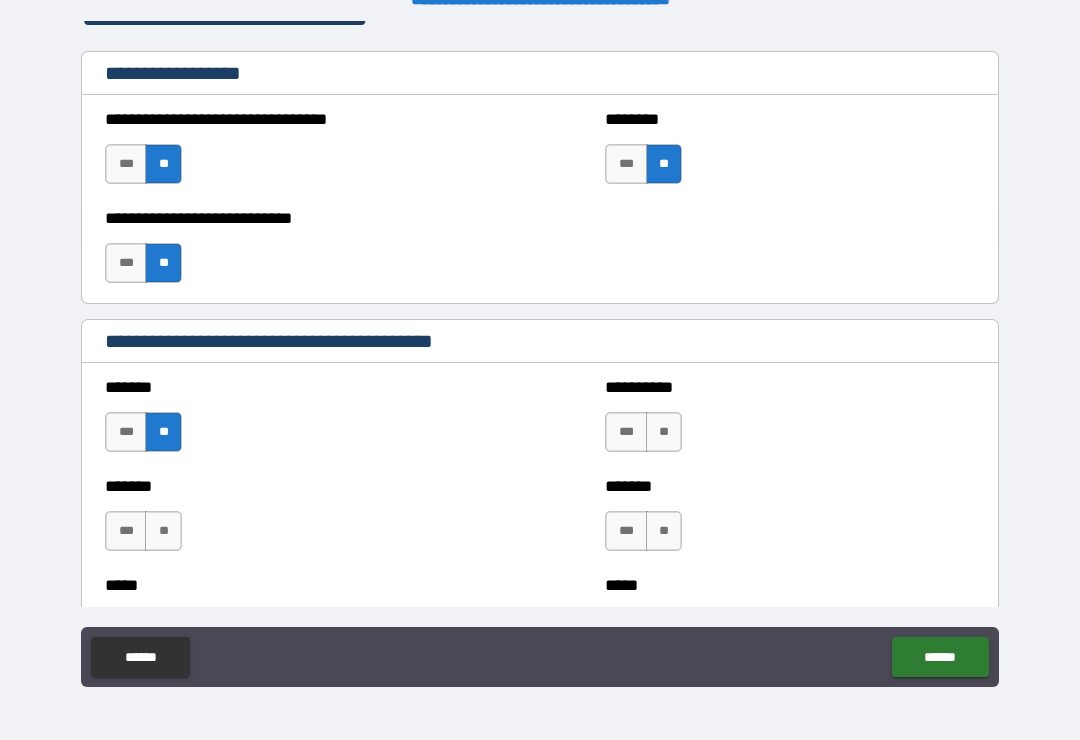 click on "**" at bounding box center [163, 531] 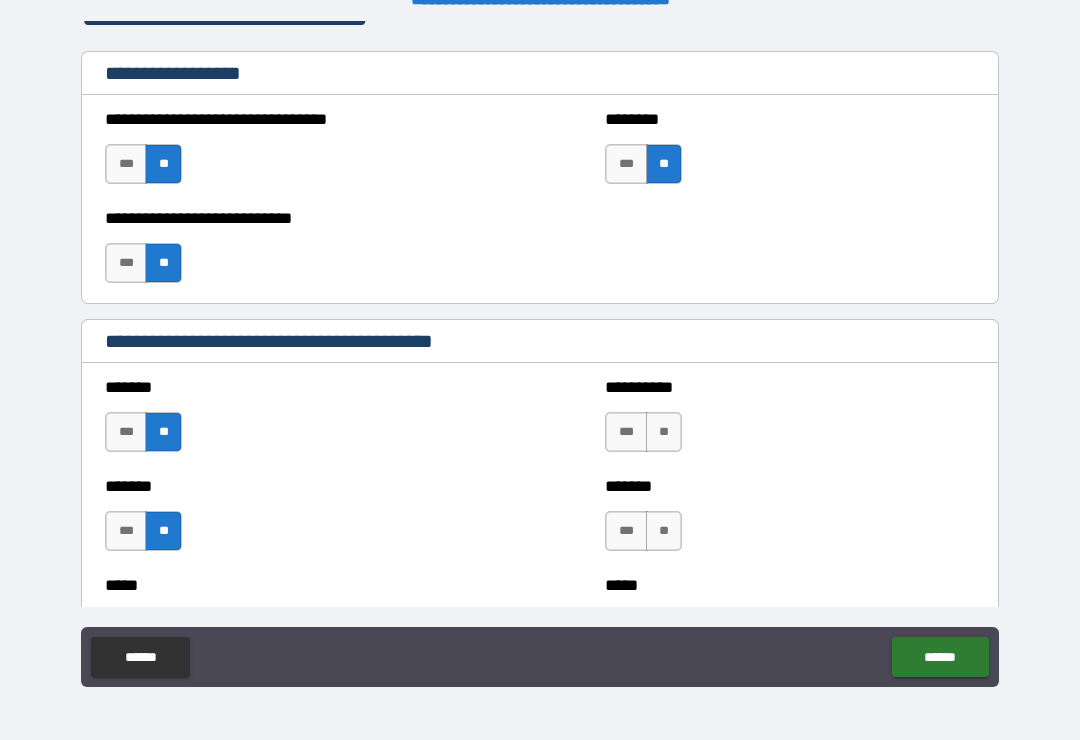 click on "**********" at bounding box center [790, 422] 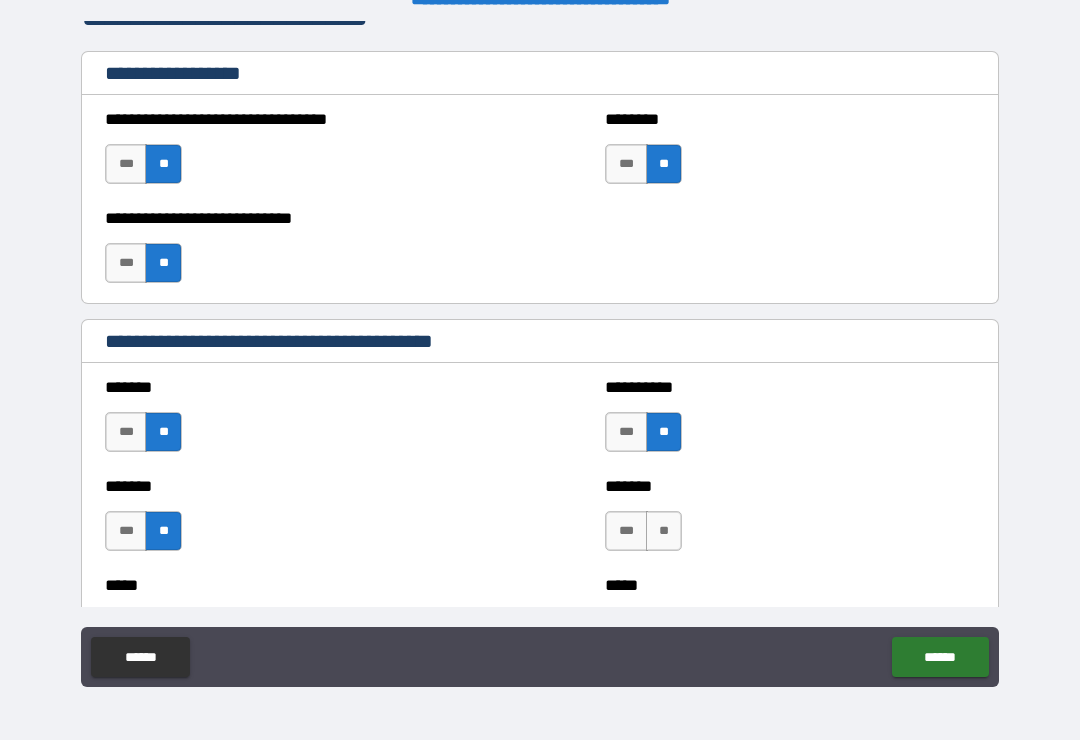click on "**" at bounding box center (664, 531) 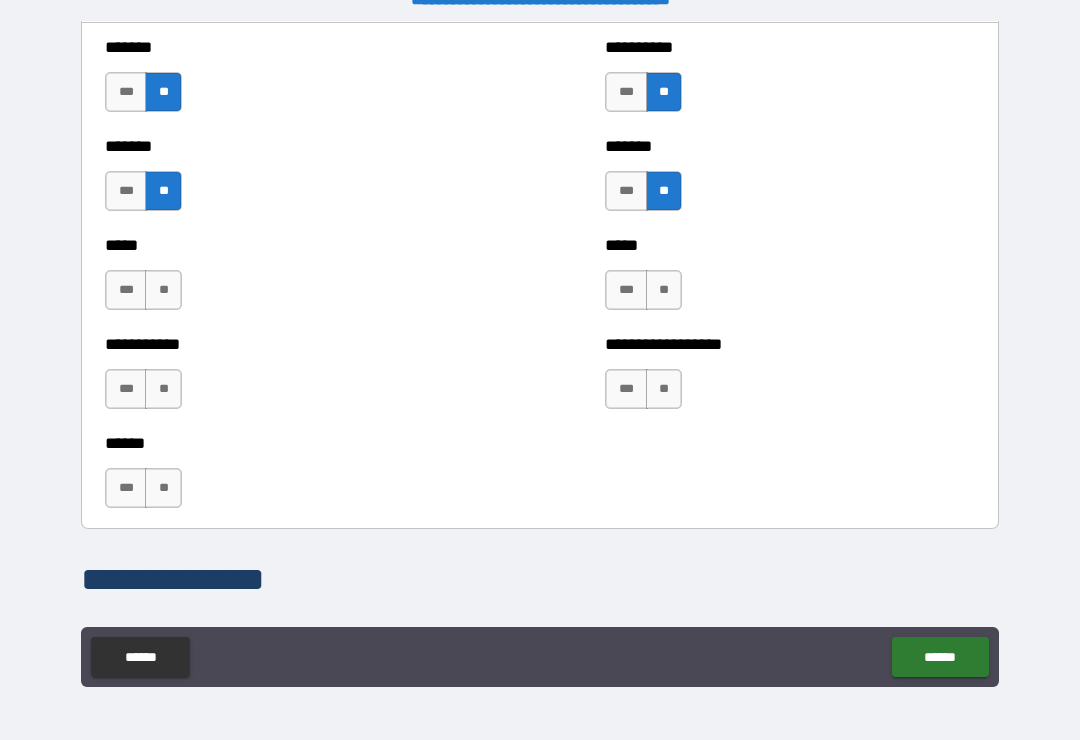 scroll, scrollTop: 1862, scrollLeft: 0, axis: vertical 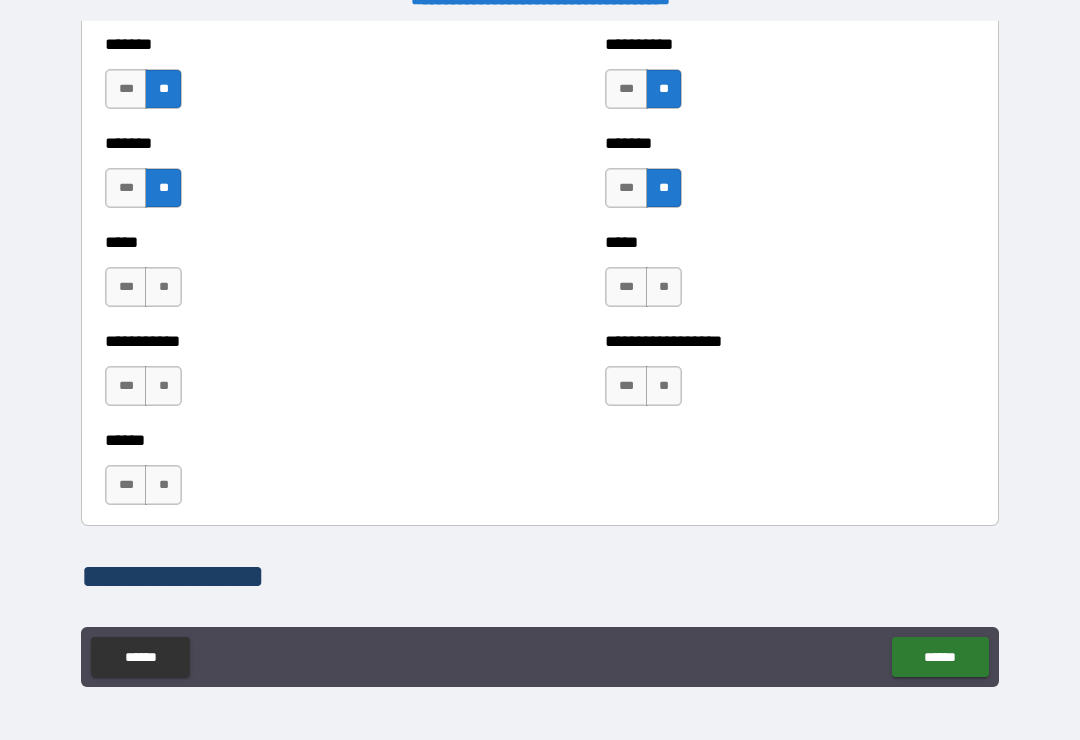 click on "**" at bounding box center (163, 287) 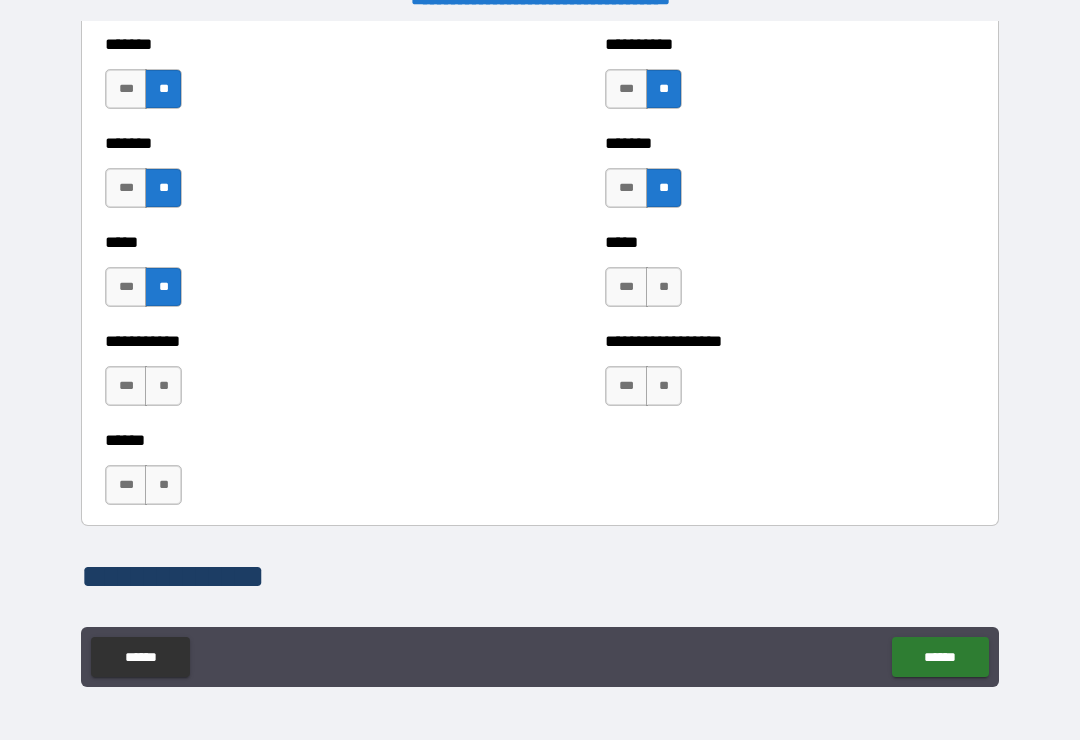 click on "**" at bounding box center [163, 386] 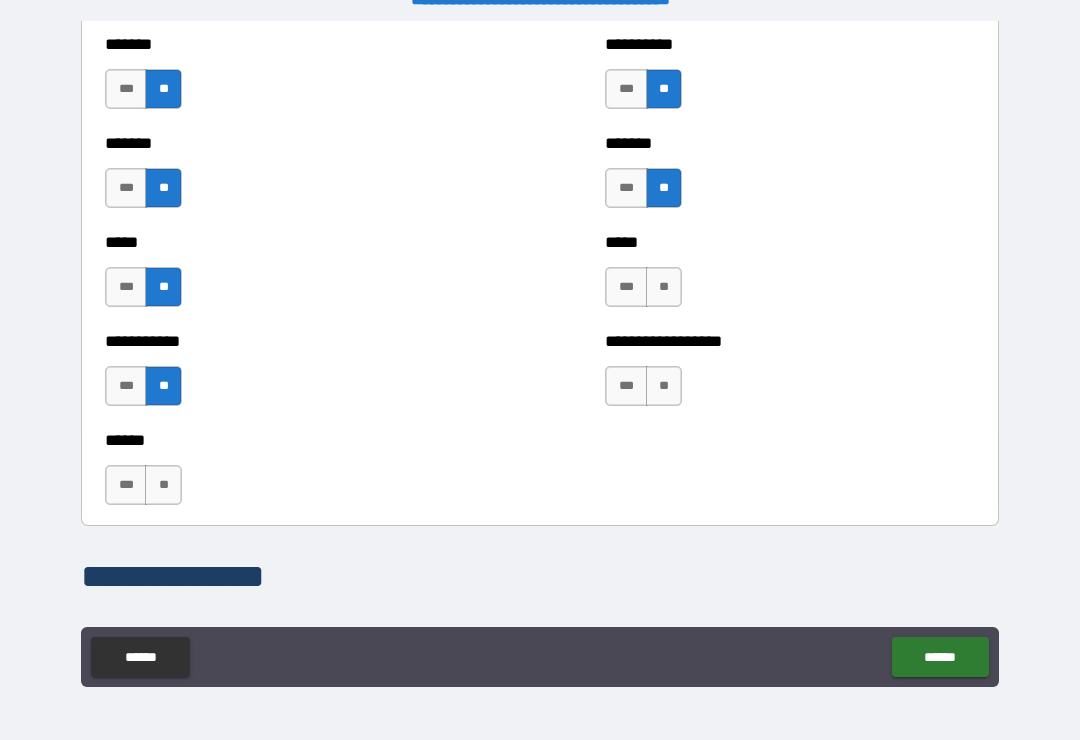 click on "**" at bounding box center (664, 287) 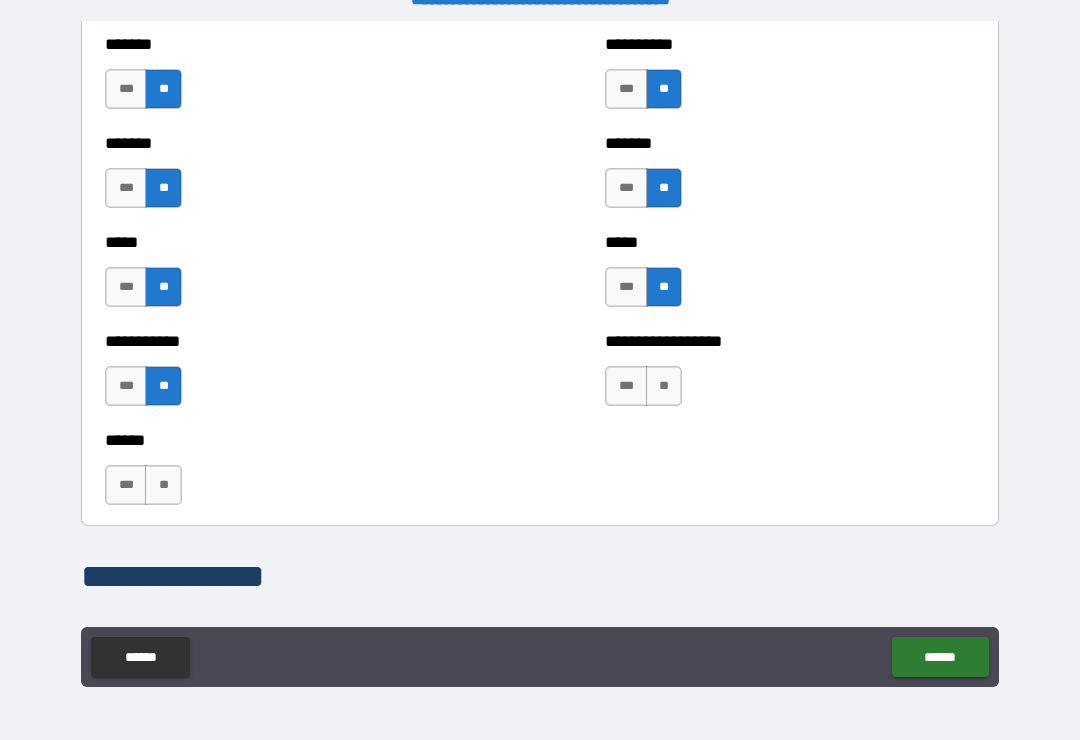 click on "**" at bounding box center (664, 386) 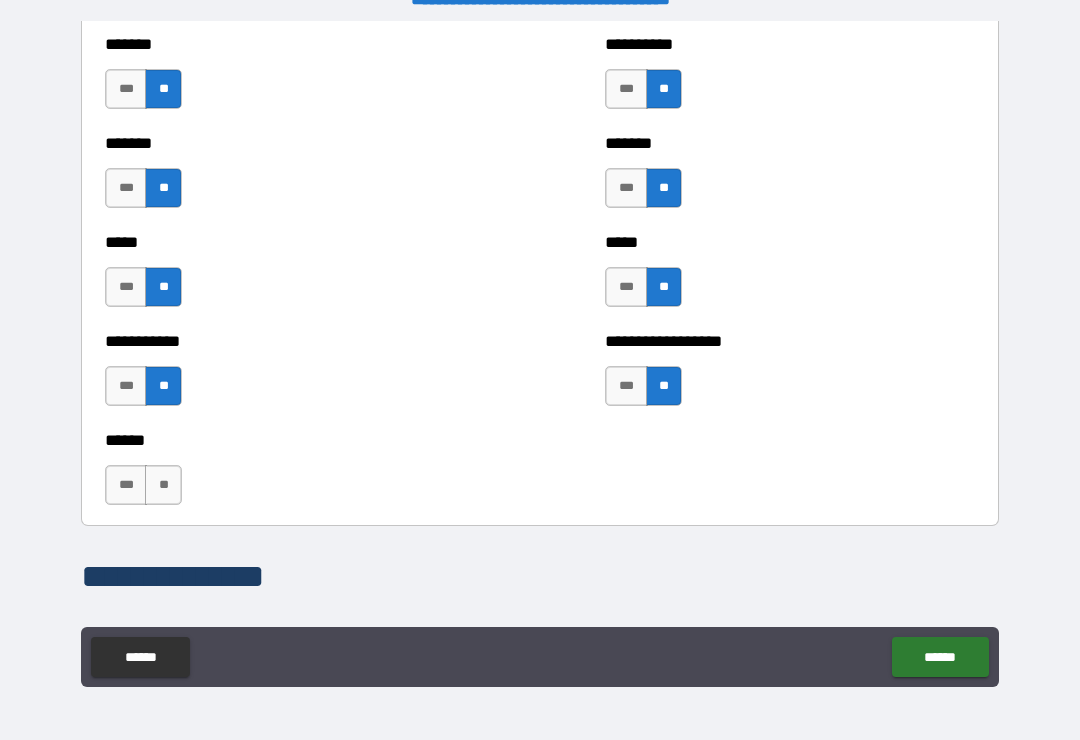 click on "**" at bounding box center (163, 485) 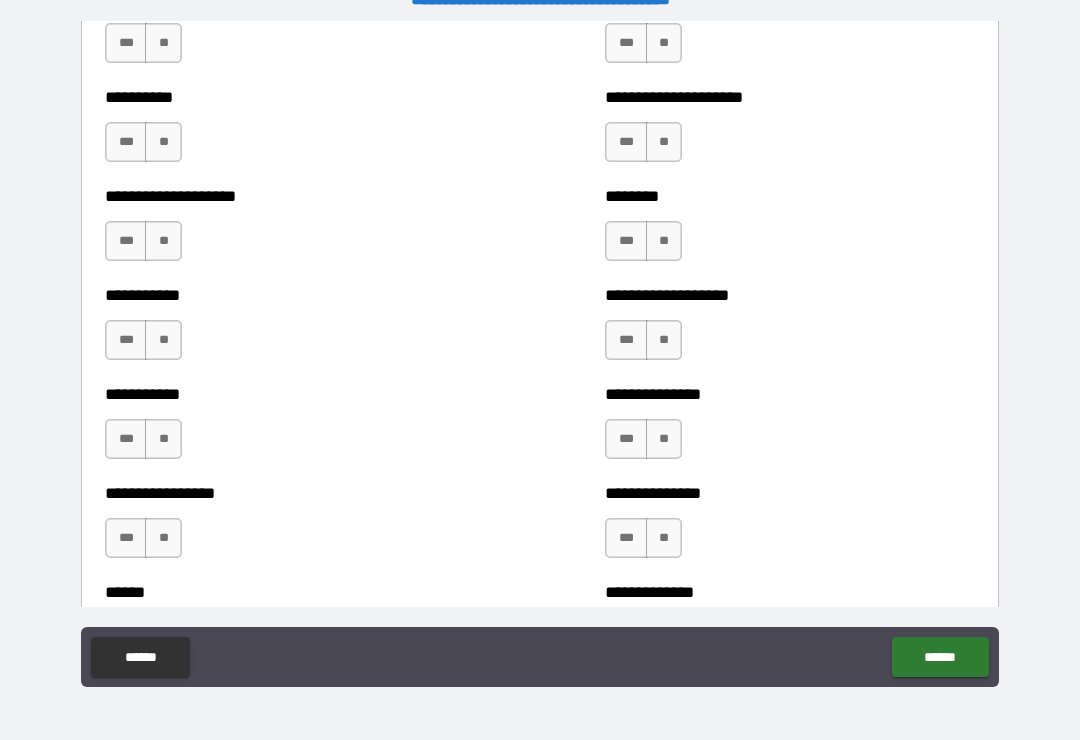 scroll, scrollTop: 2545, scrollLeft: 0, axis: vertical 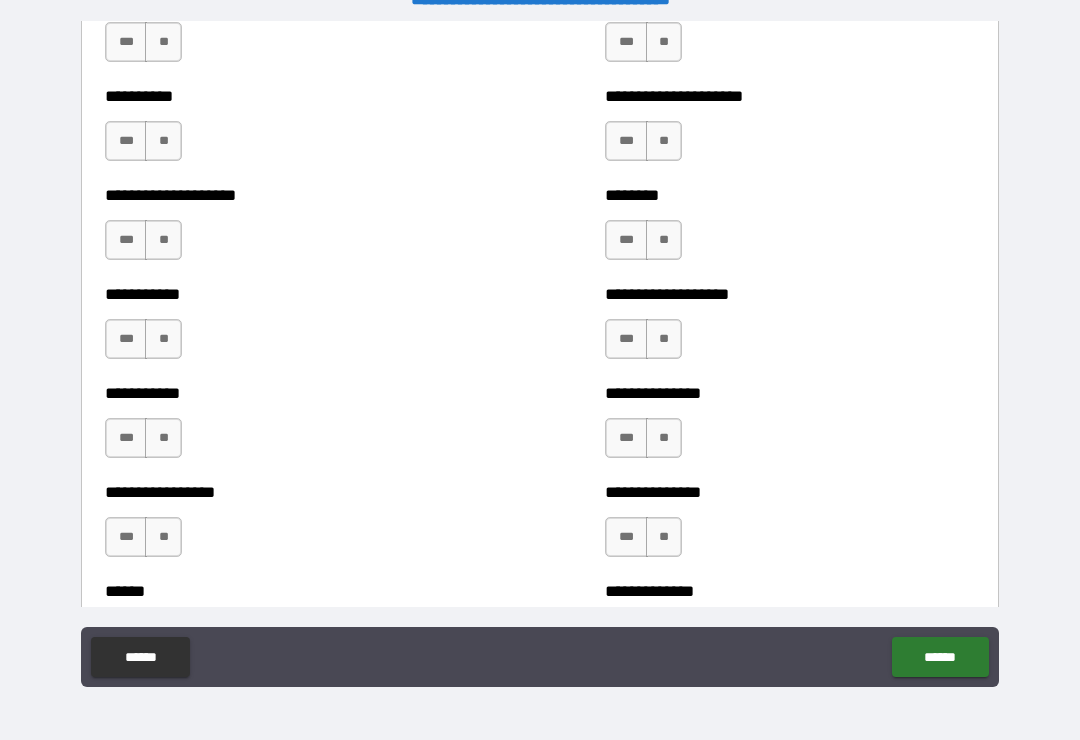 click on "**" at bounding box center (163, 42) 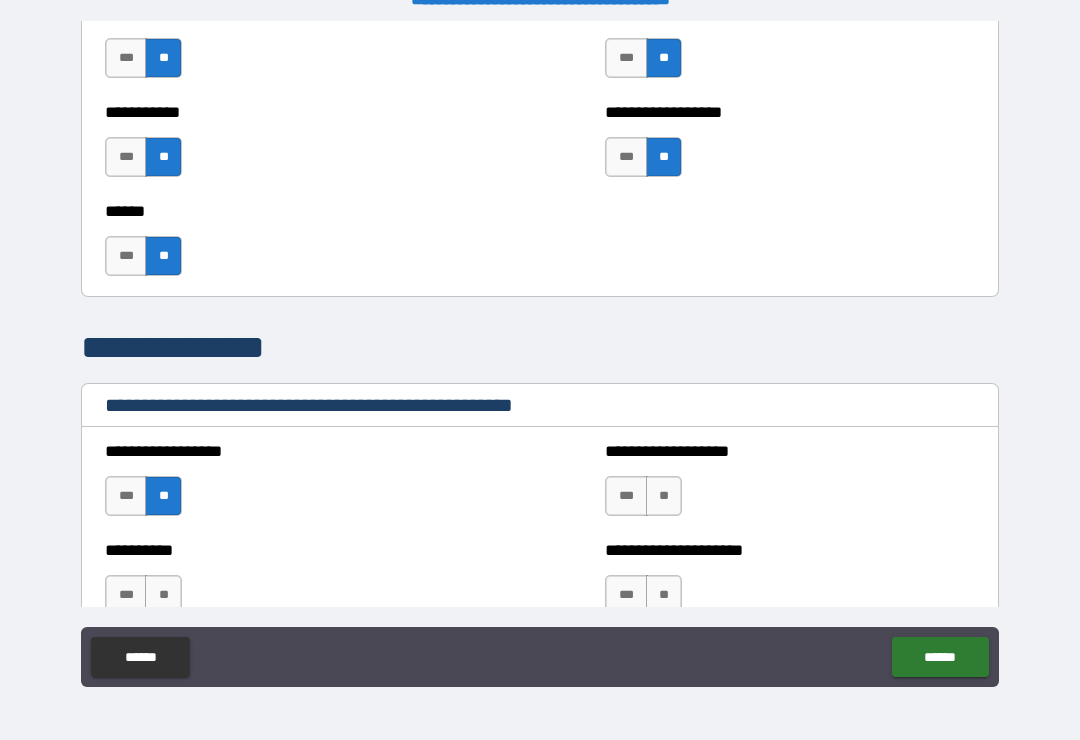 scroll, scrollTop: 2229, scrollLeft: 0, axis: vertical 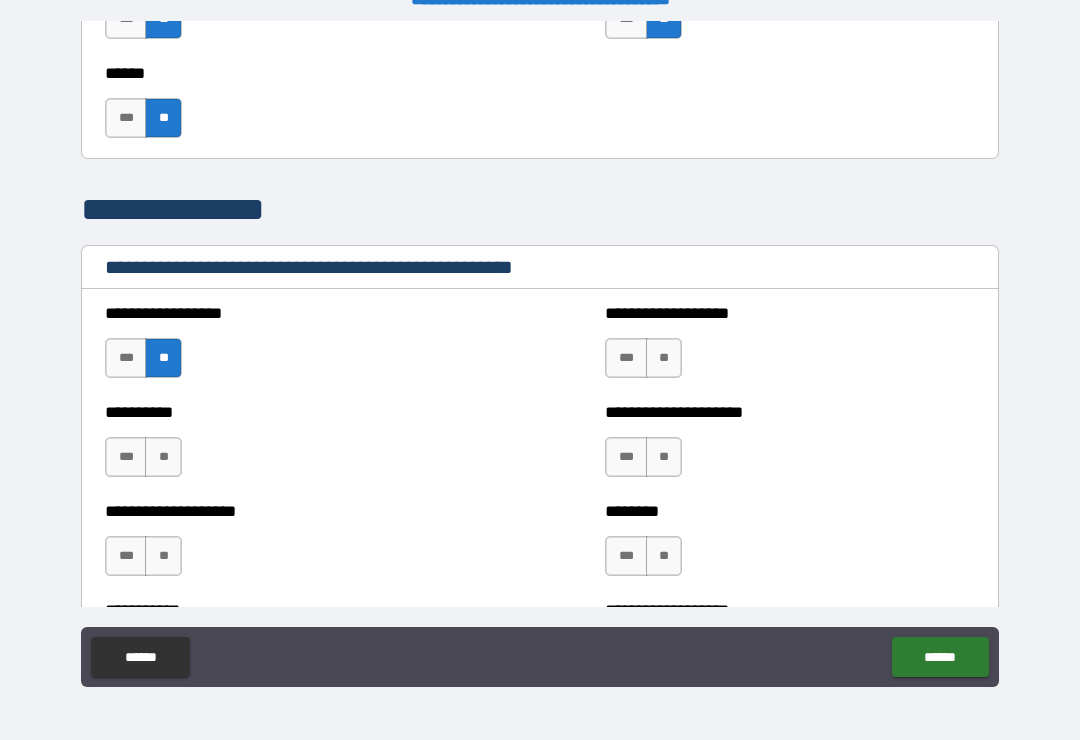 click on "**" at bounding box center (664, 358) 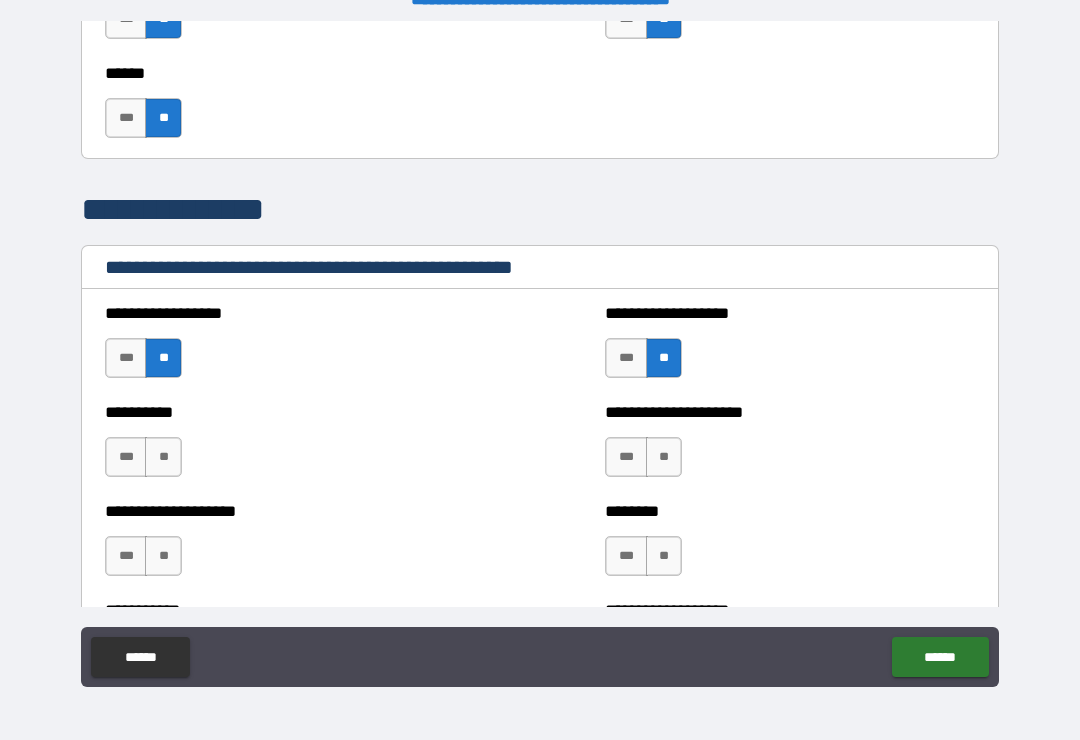 click on "**" at bounding box center (664, 457) 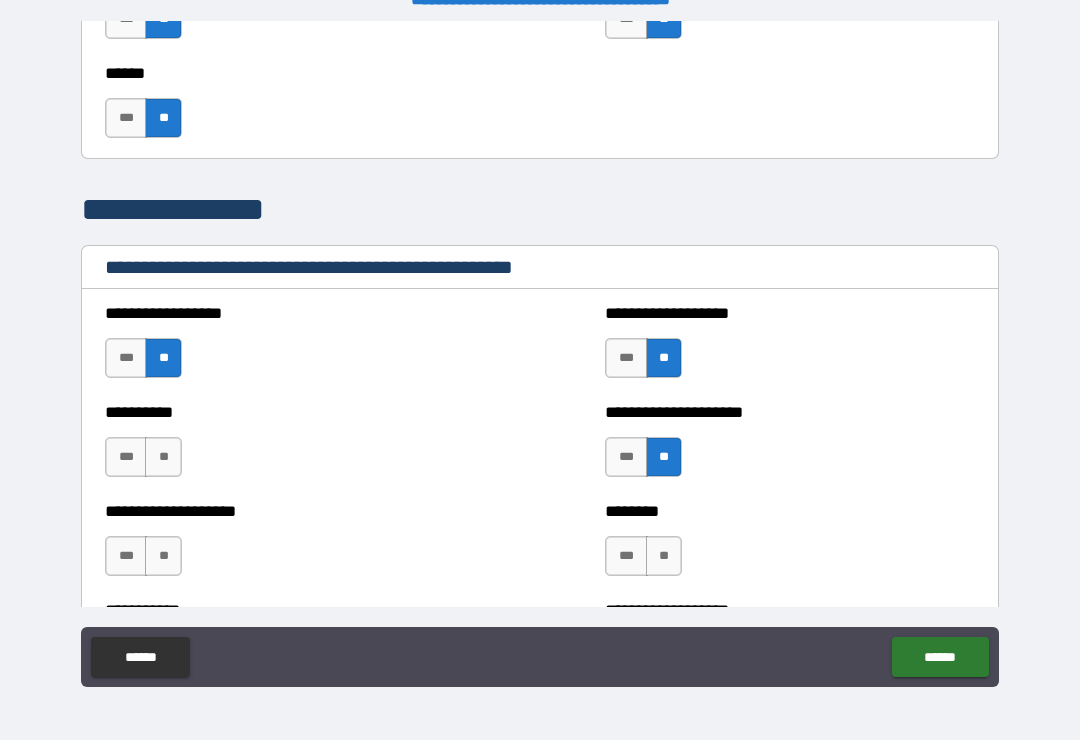 click on "**" at bounding box center (163, 457) 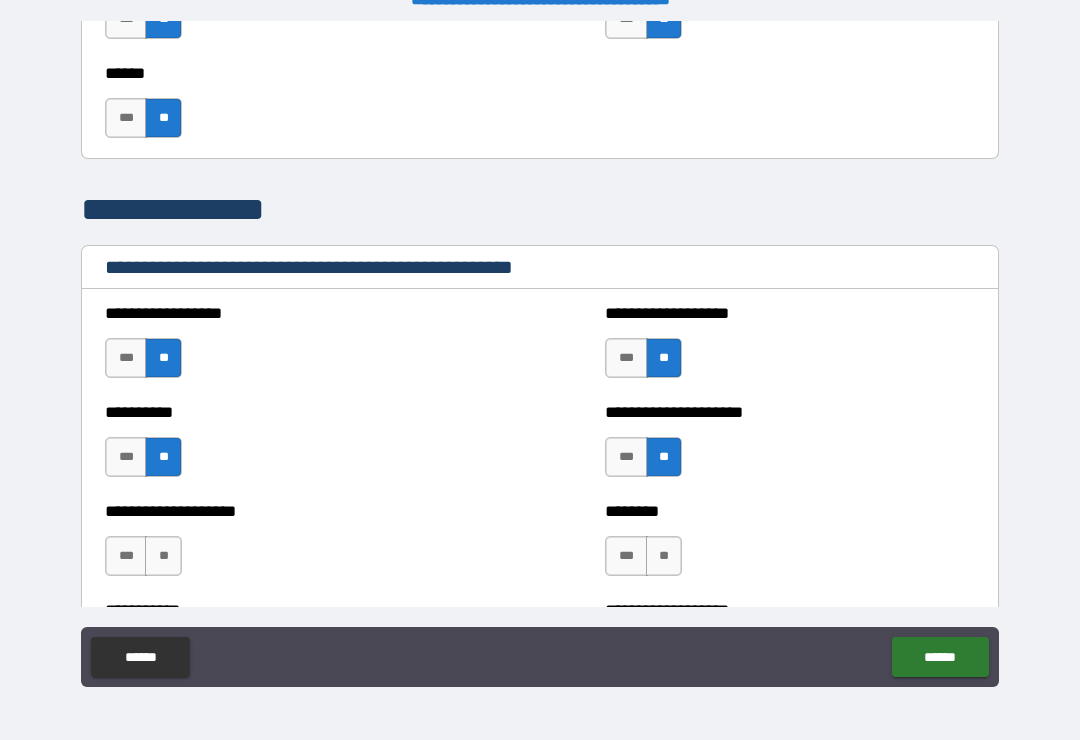 click on "**" at bounding box center [163, 556] 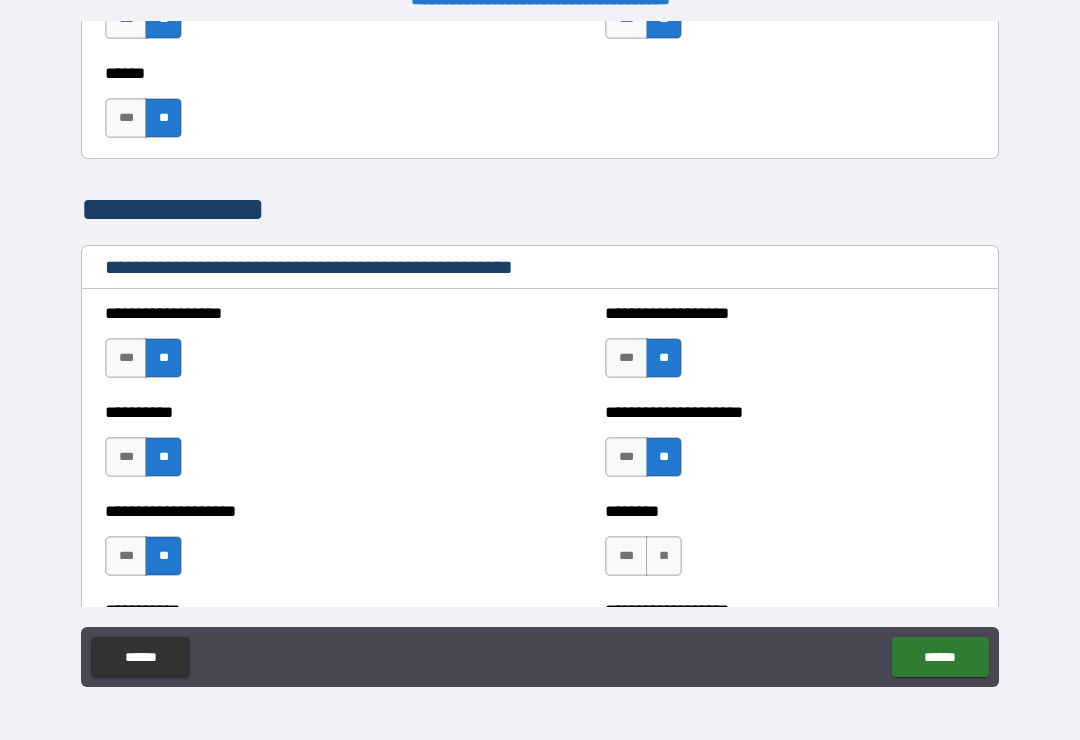 click on "**" at bounding box center [664, 556] 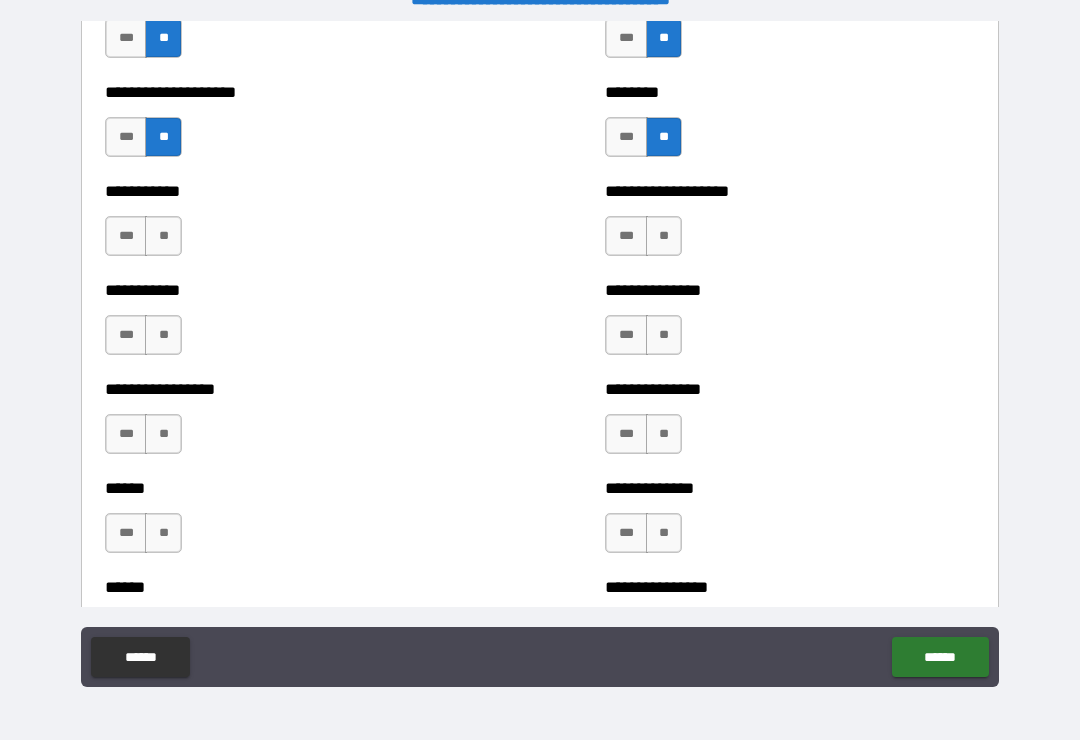 scroll, scrollTop: 2650, scrollLeft: 0, axis: vertical 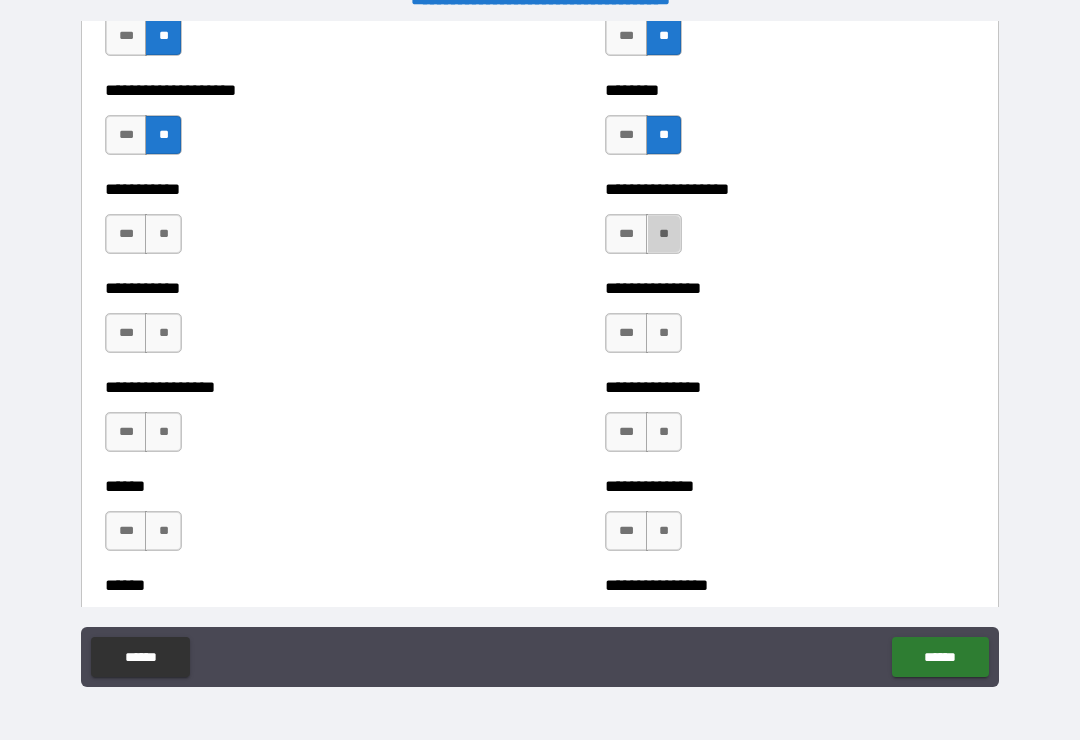 click on "**" at bounding box center (664, 234) 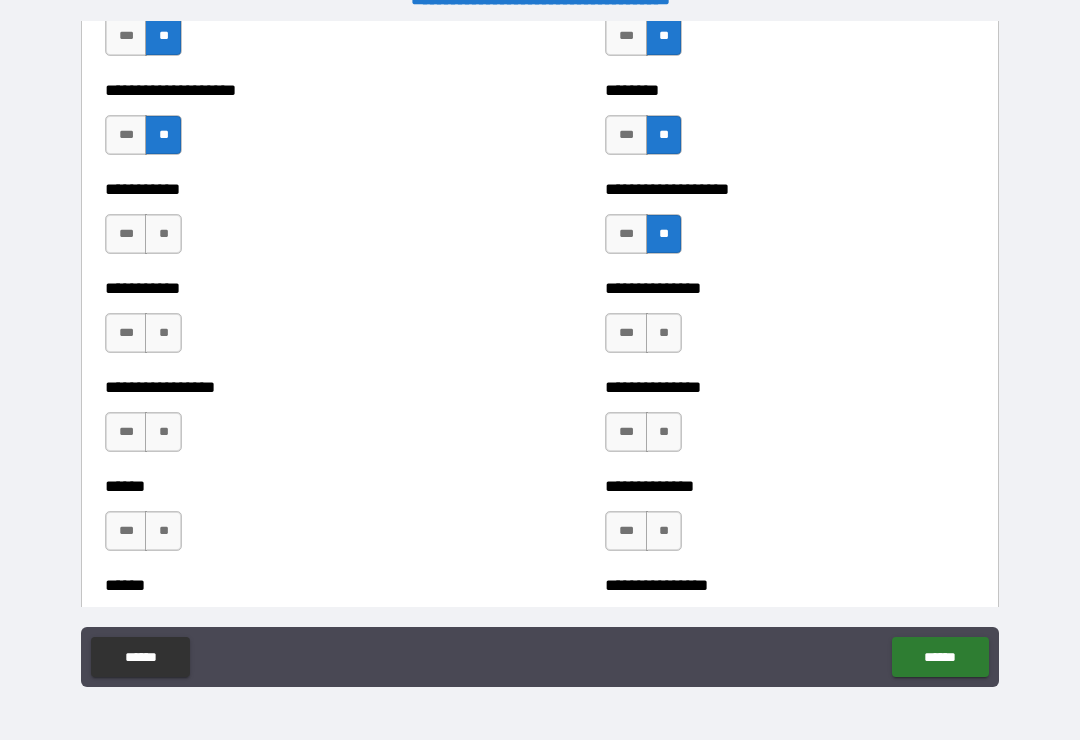 click on "**" at bounding box center (163, 234) 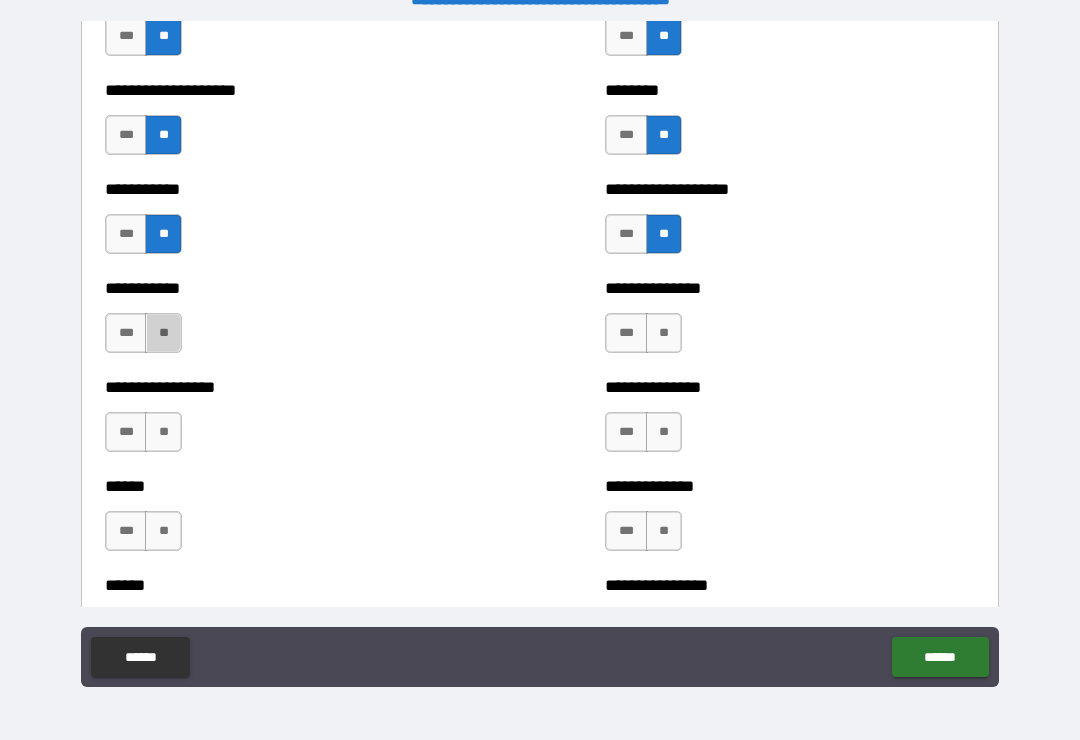 click on "**" at bounding box center [163, 333] 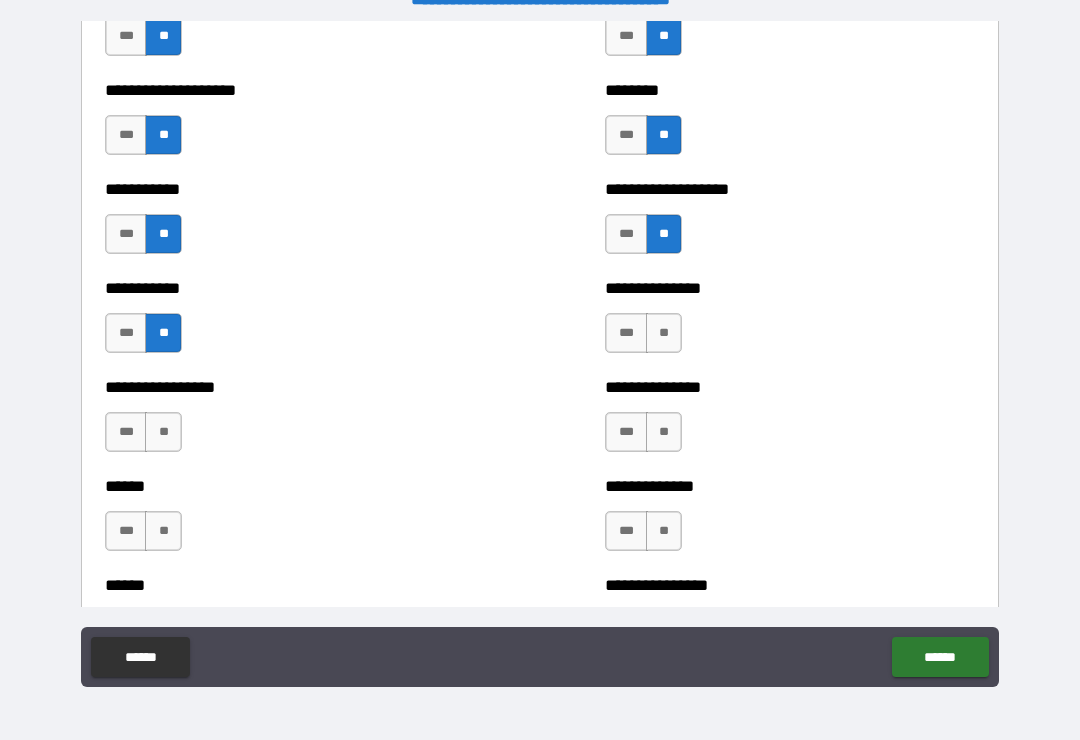 click on "**" at bounding box center (664, 333) 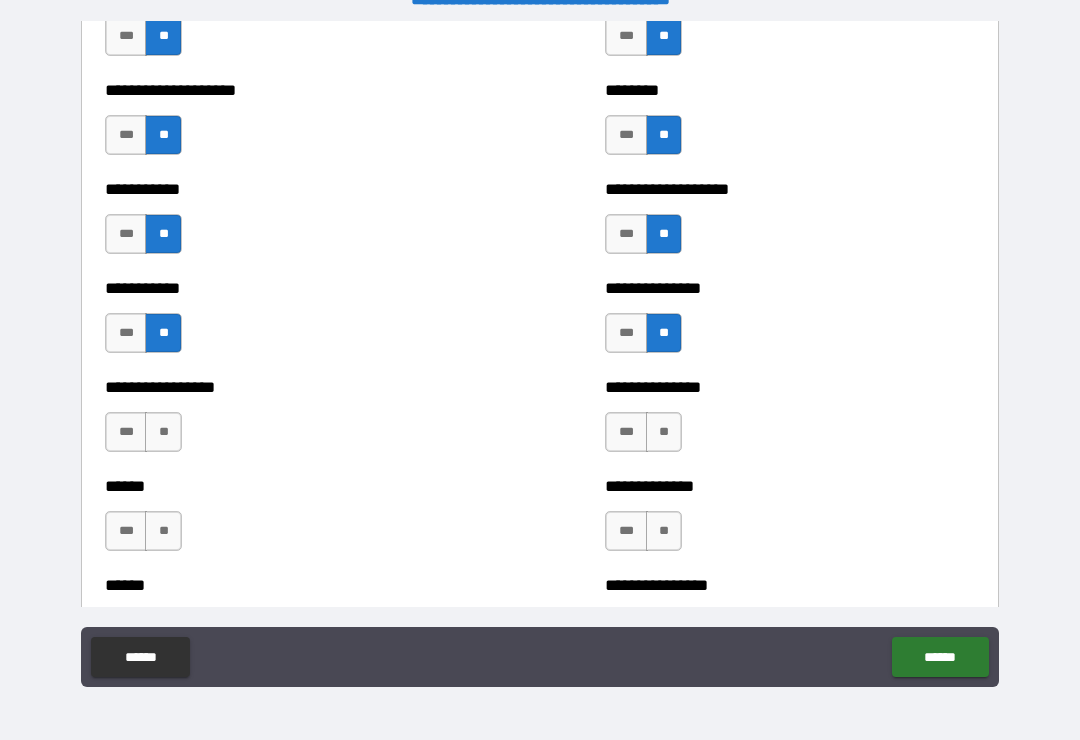 click on "**" at bounding box center [664, 432] 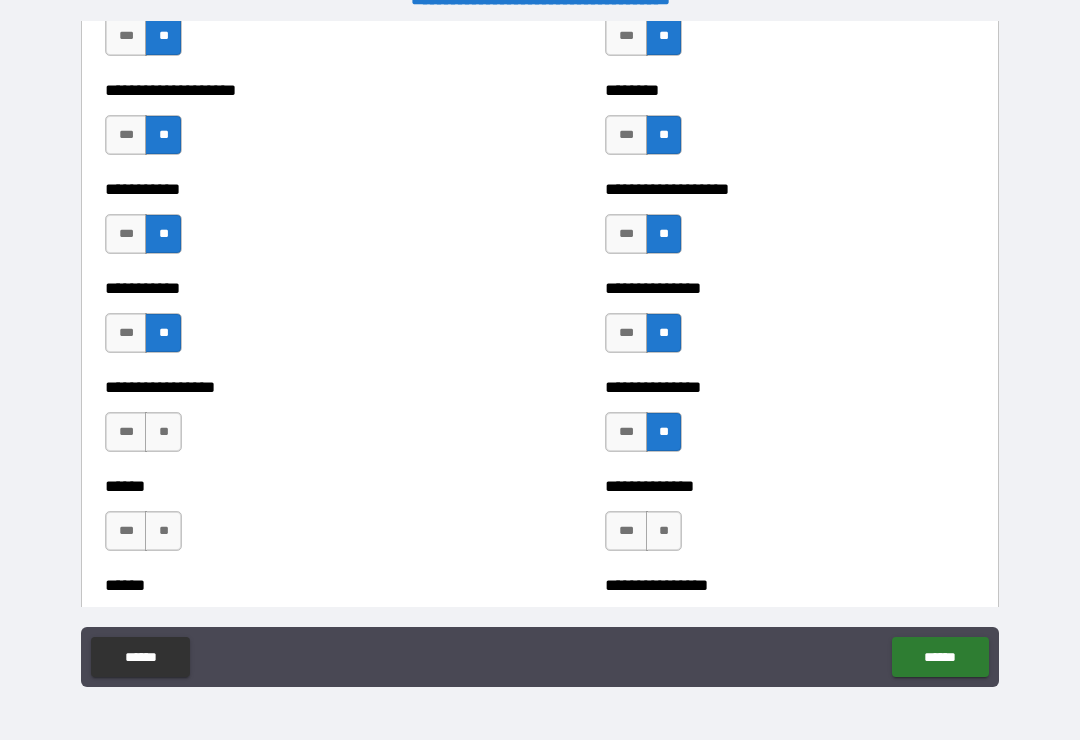 click on "**" at bounding box center (664, 531) 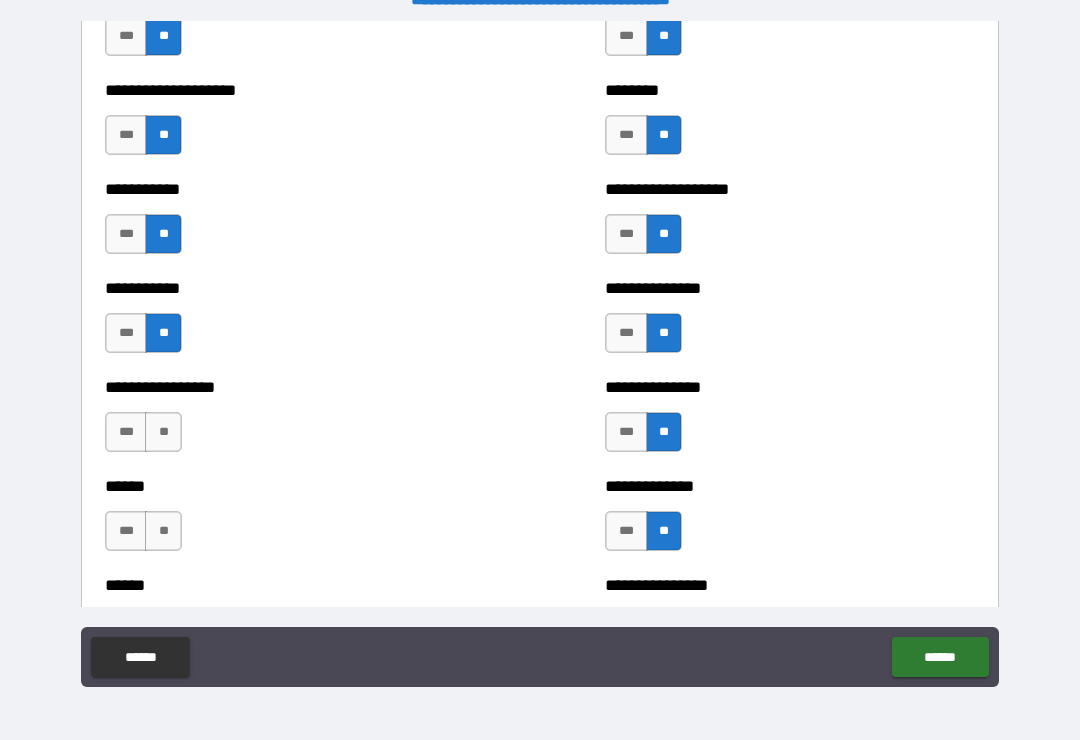 click on "**" at bounding box center [163, 432] 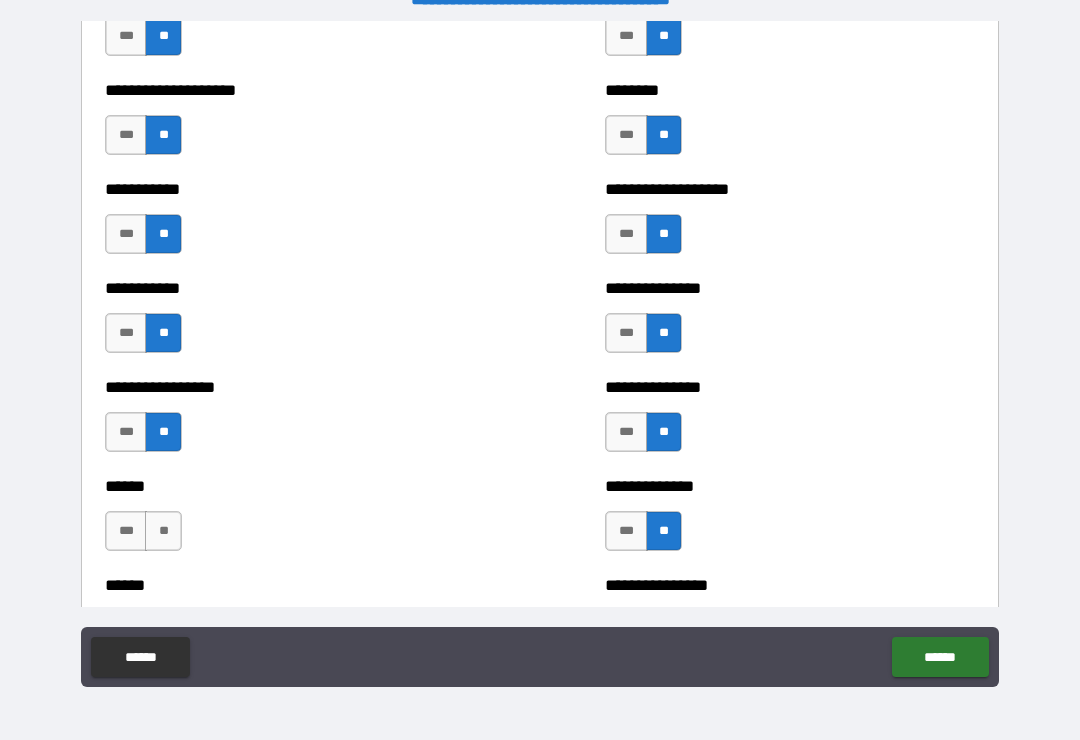 click on "**" at bounding box center (163, 531) 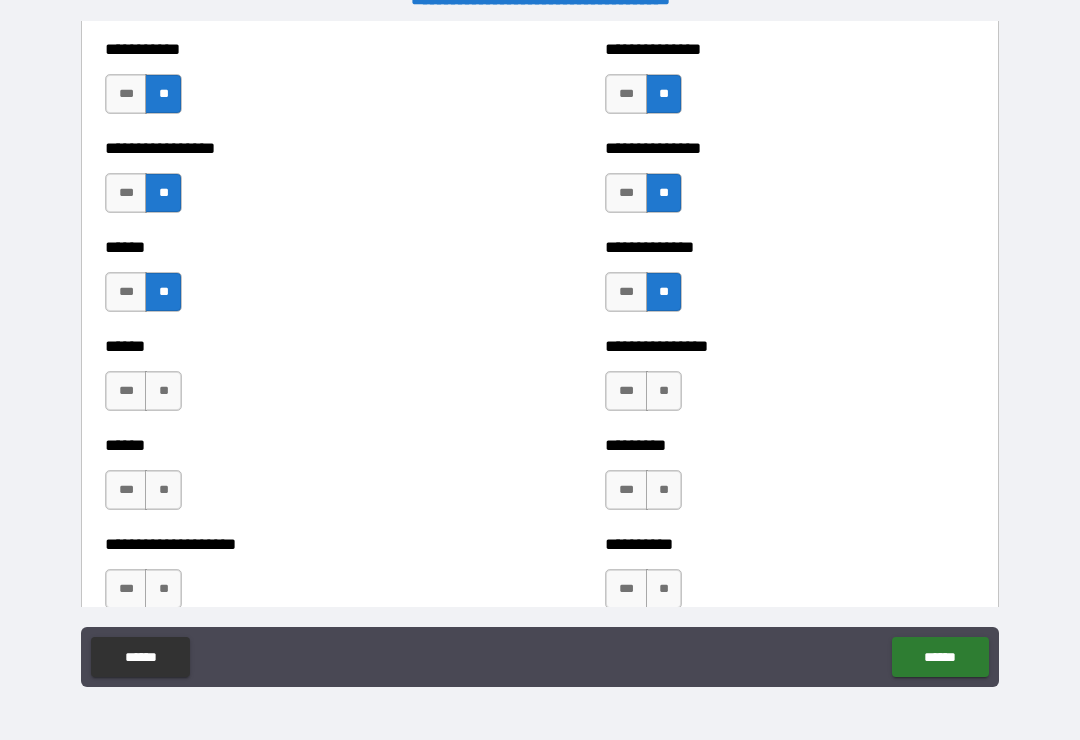 scroll, scrollTop: 2897, scrollLeft: 0, axis: vertical 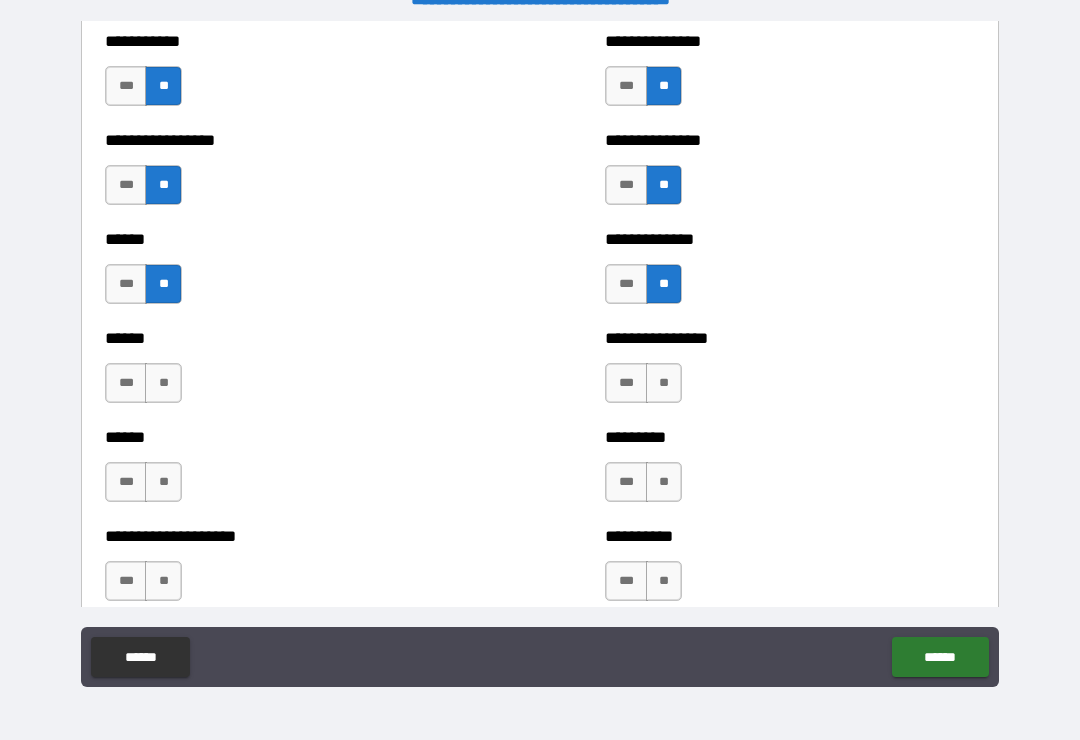 click on "**" at bounding box center (664, 383) 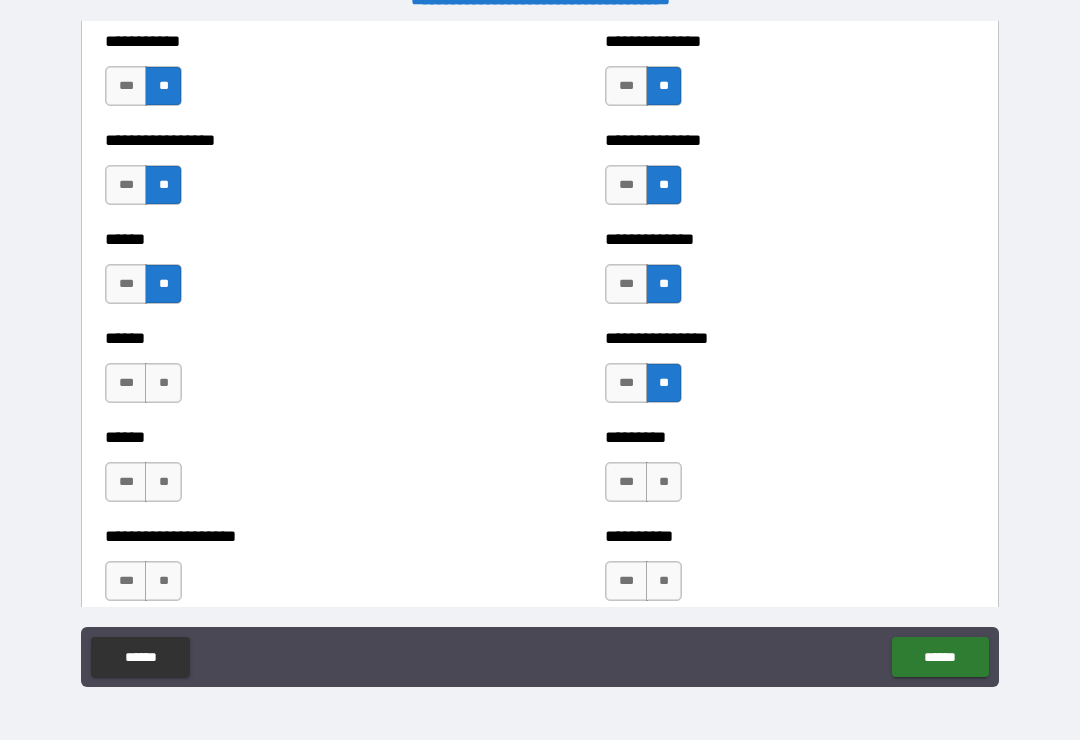 click on "**" at bounding box center [163, 383] 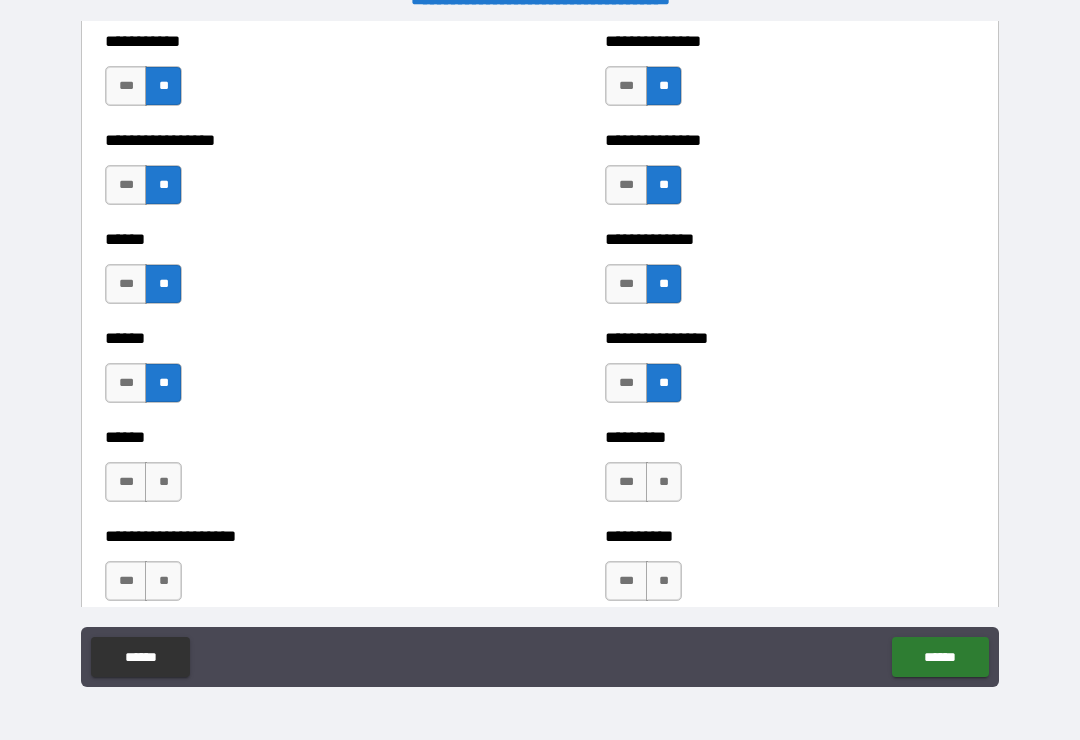click on "**" at bounding box center [163, 482] 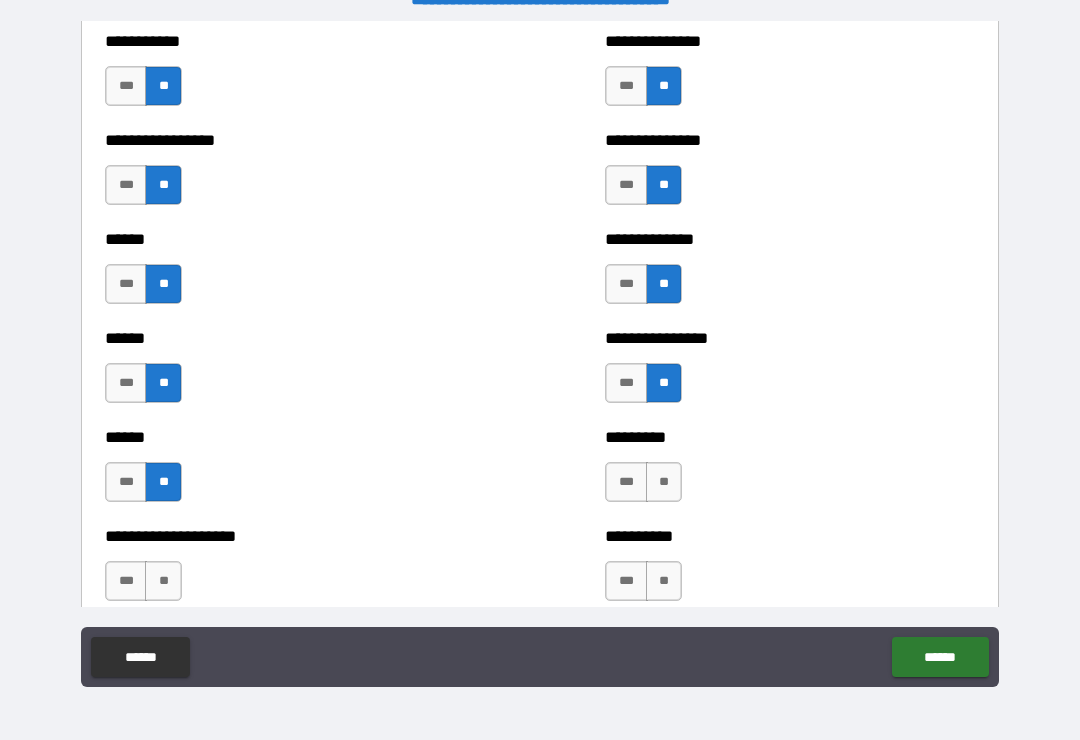 click on "**" at bounding box center [664, 482] 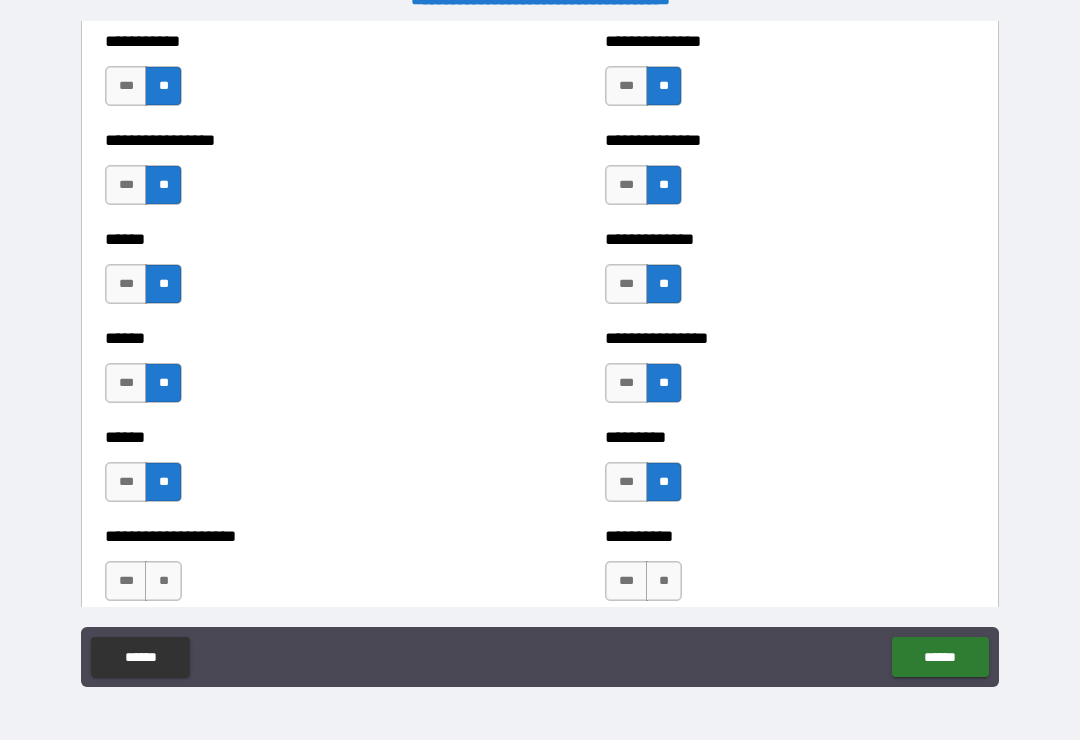click on "**" at bounding box center (664, 581) 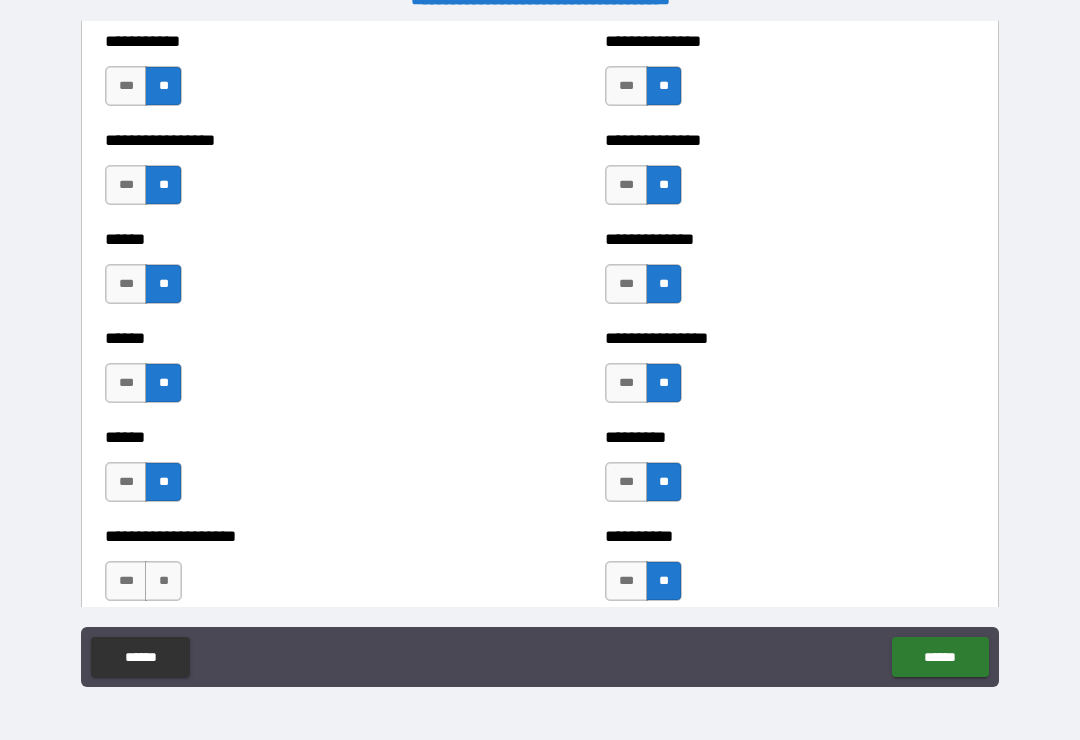 click on "**" at bounding box center (163, 581) 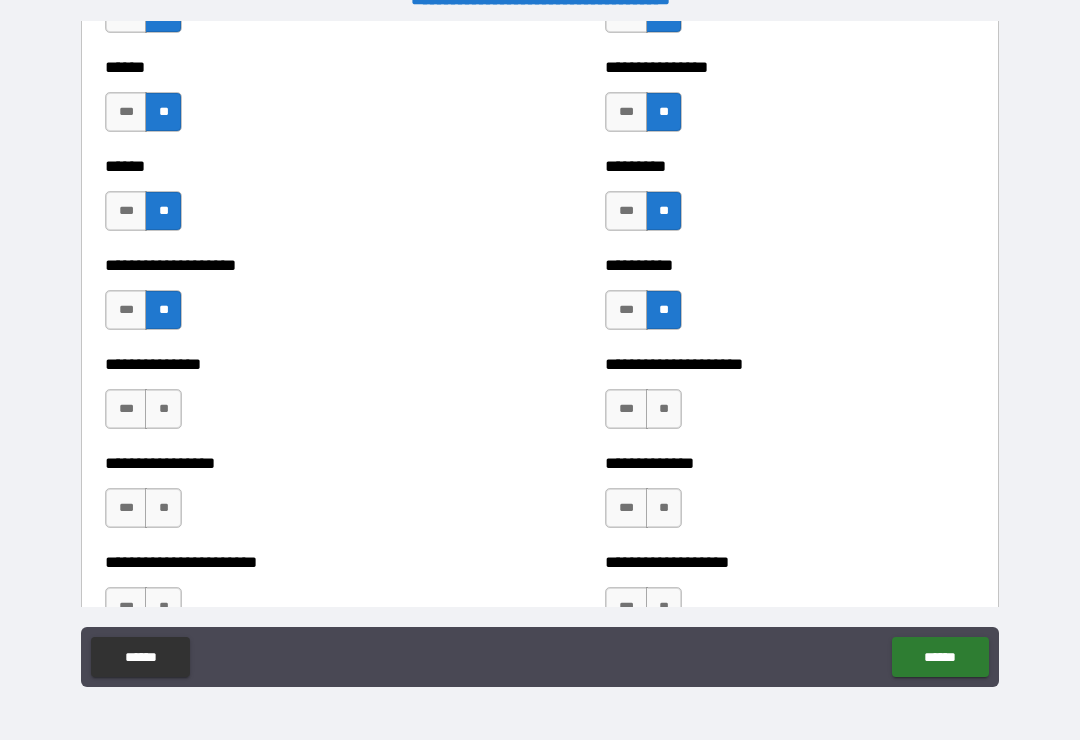 scroll, scrollTop: 3174, scrollLeft: 0, axis: vertical 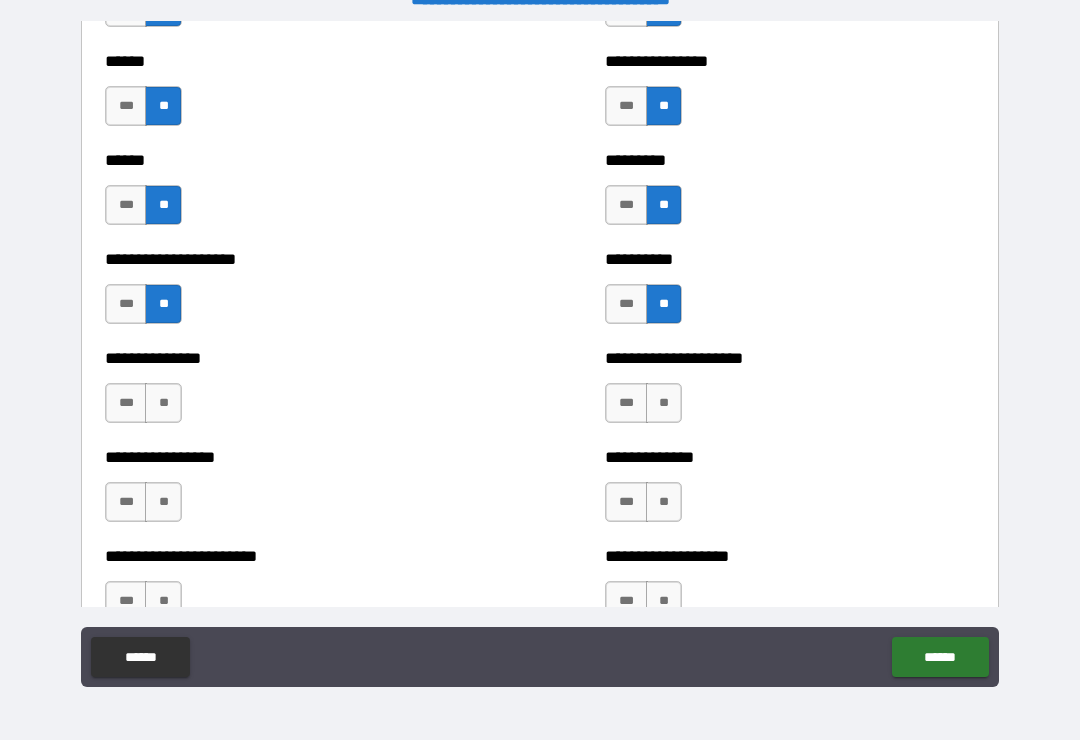 click on "**" at bounding box center (664, 403) 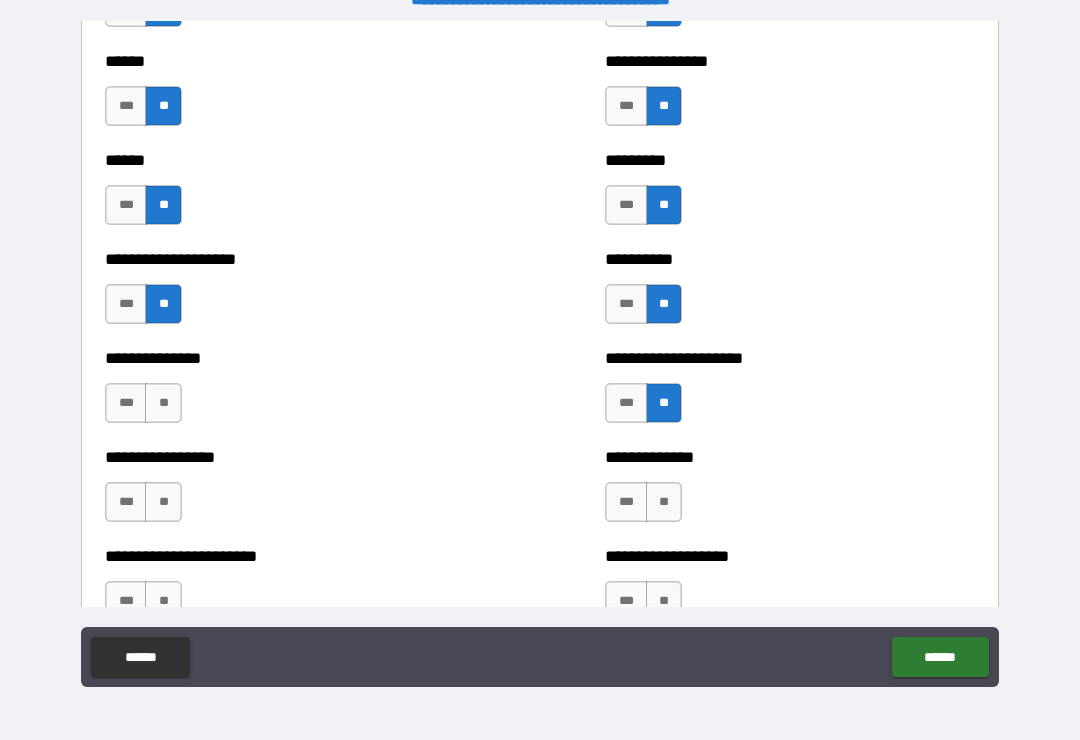 click on "**" at bounding box center (664, 502) 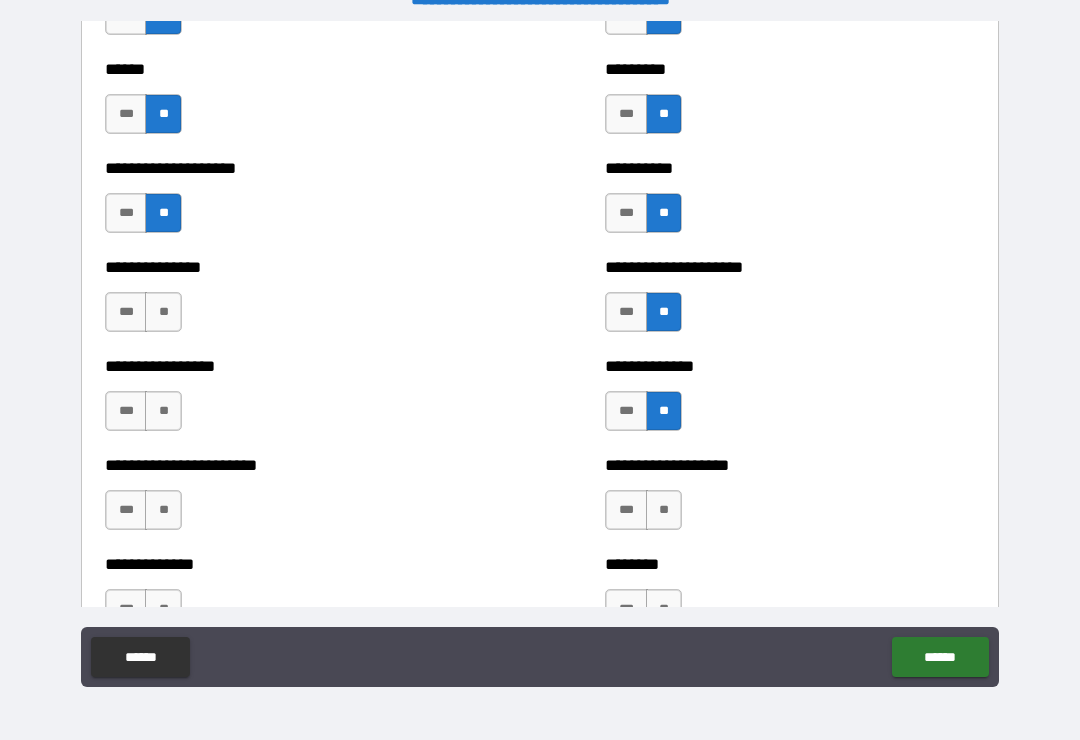 scroll, scrollTop: 3266, scrollLeft: 0, axis: vertical 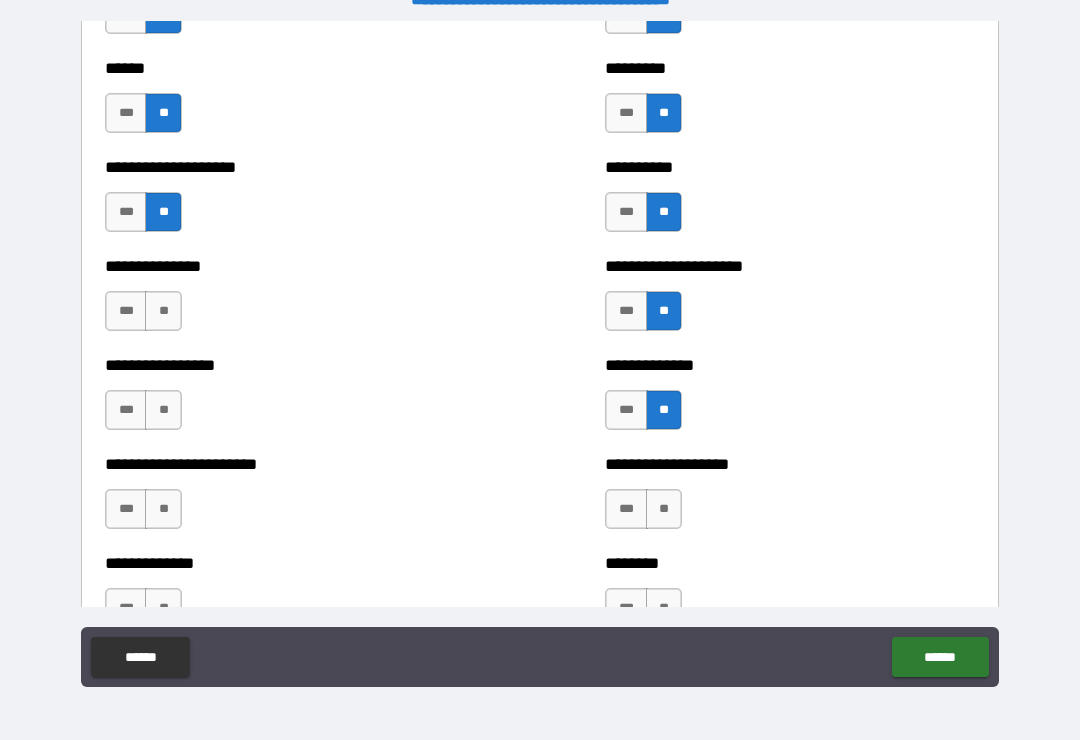 click on "**" at bounding box center (664, 509) 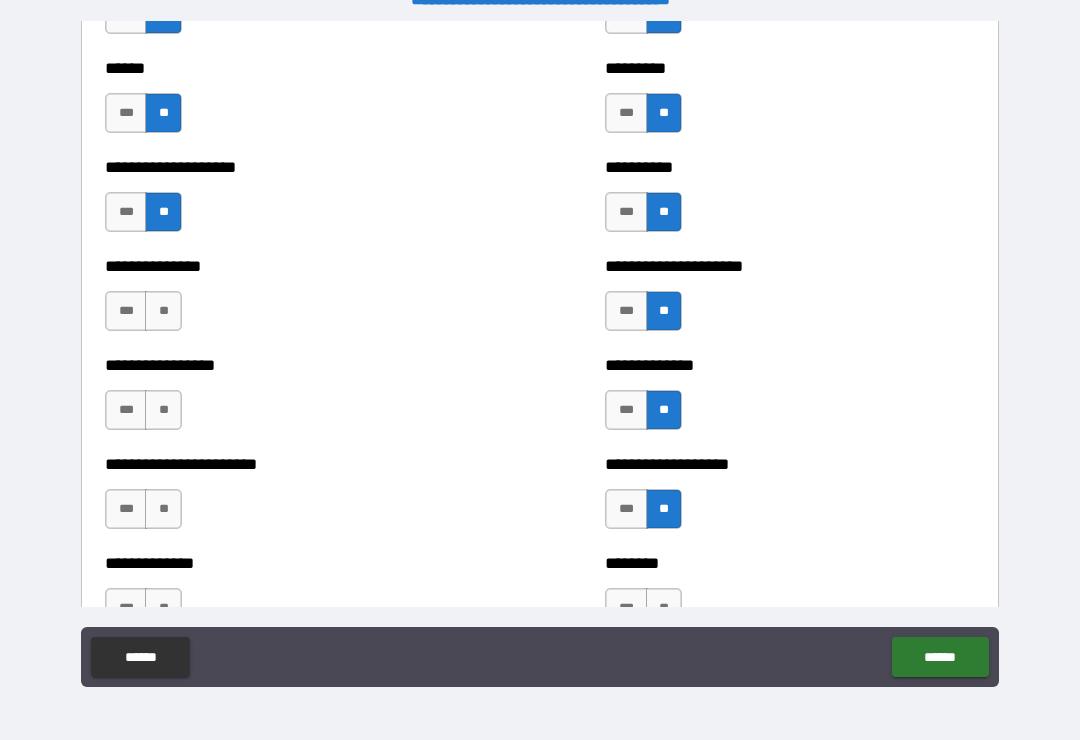 click on "**" at bounding box center [163, 509] 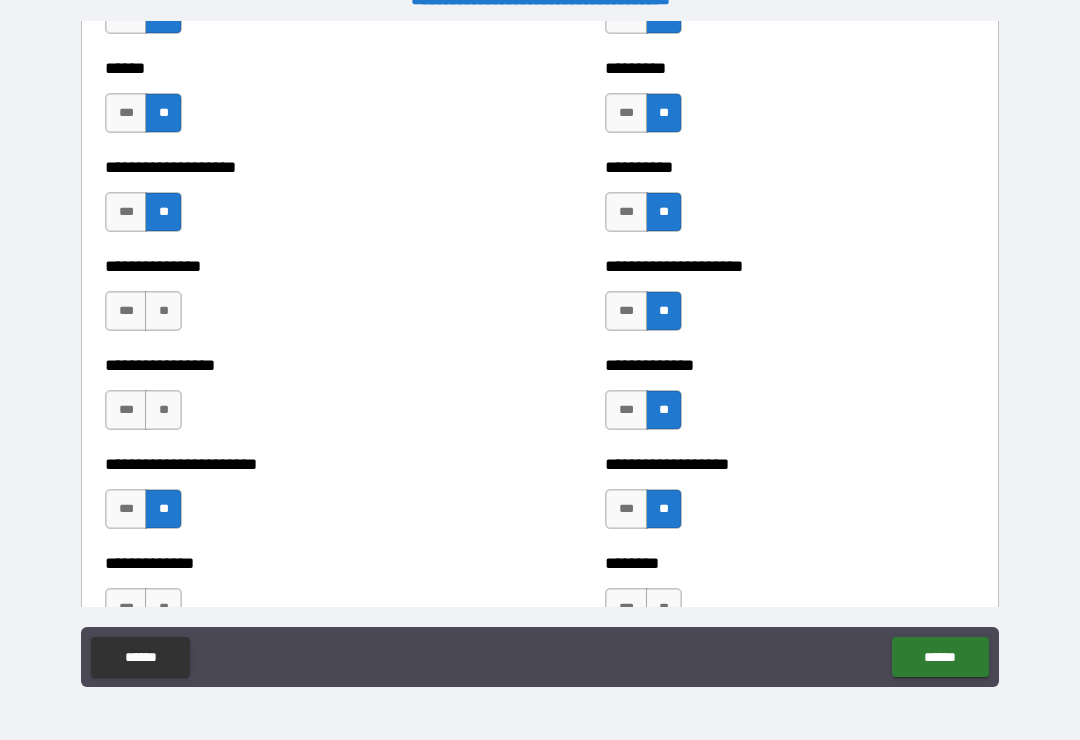 click on "**" at bounding box center [163, 410] 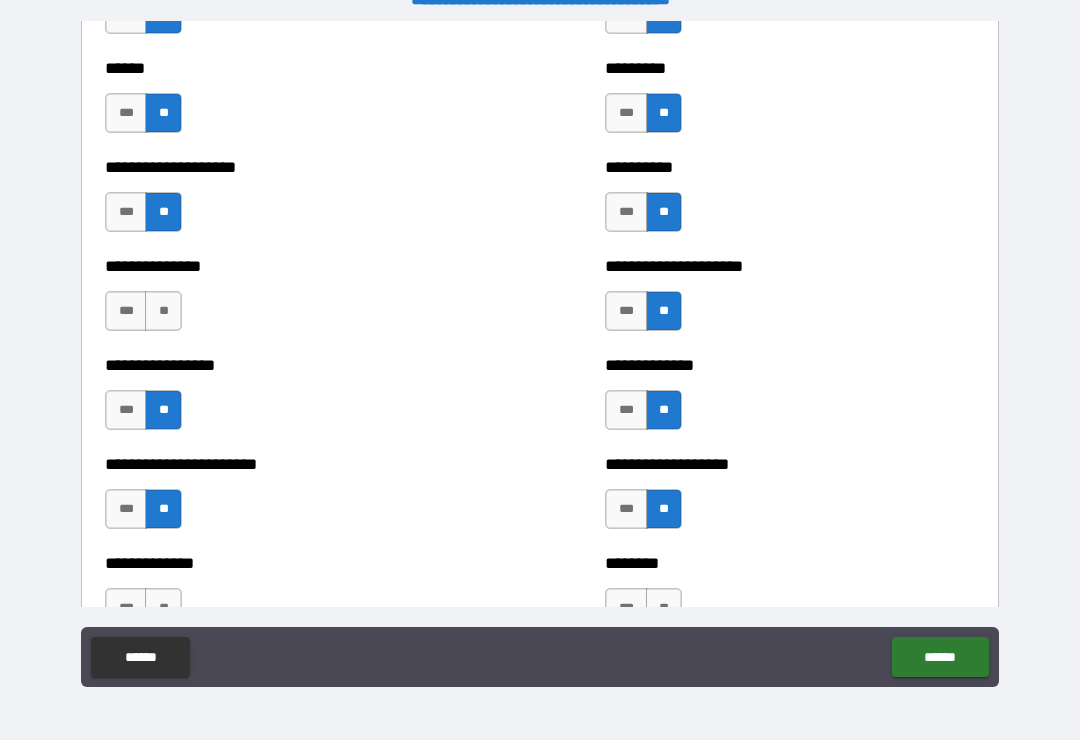 click on "**" at bounding box center [163, 311] 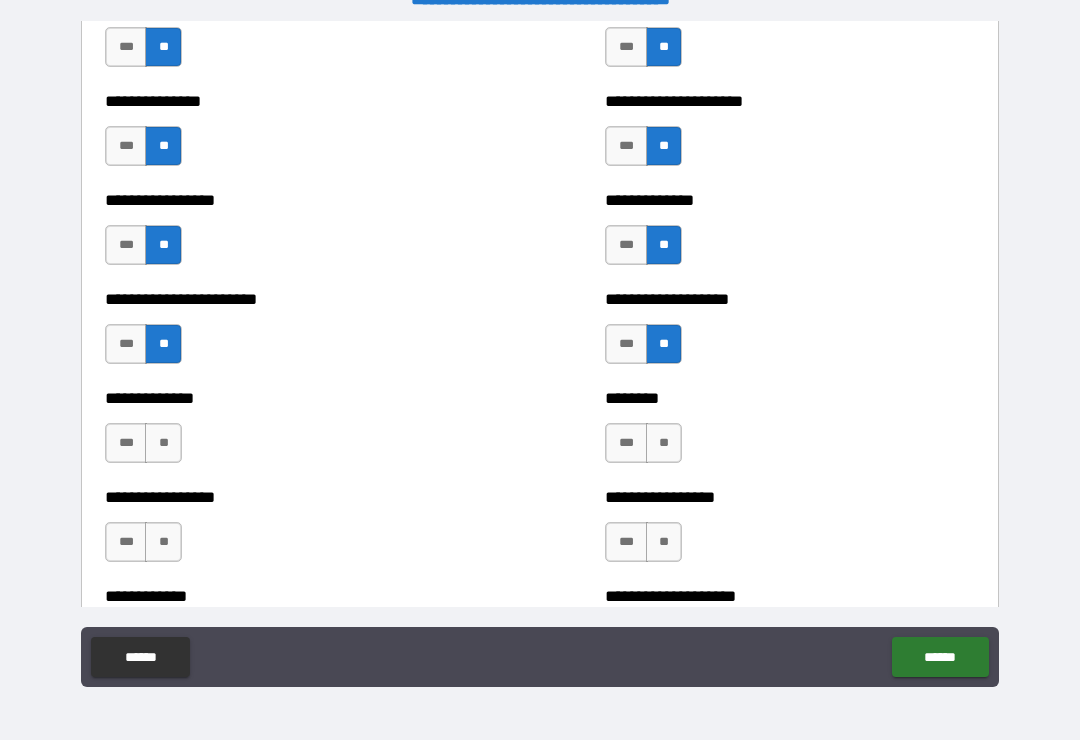 scroll, scrollTop: 3431, scrollLeft: 0, axis: vertical 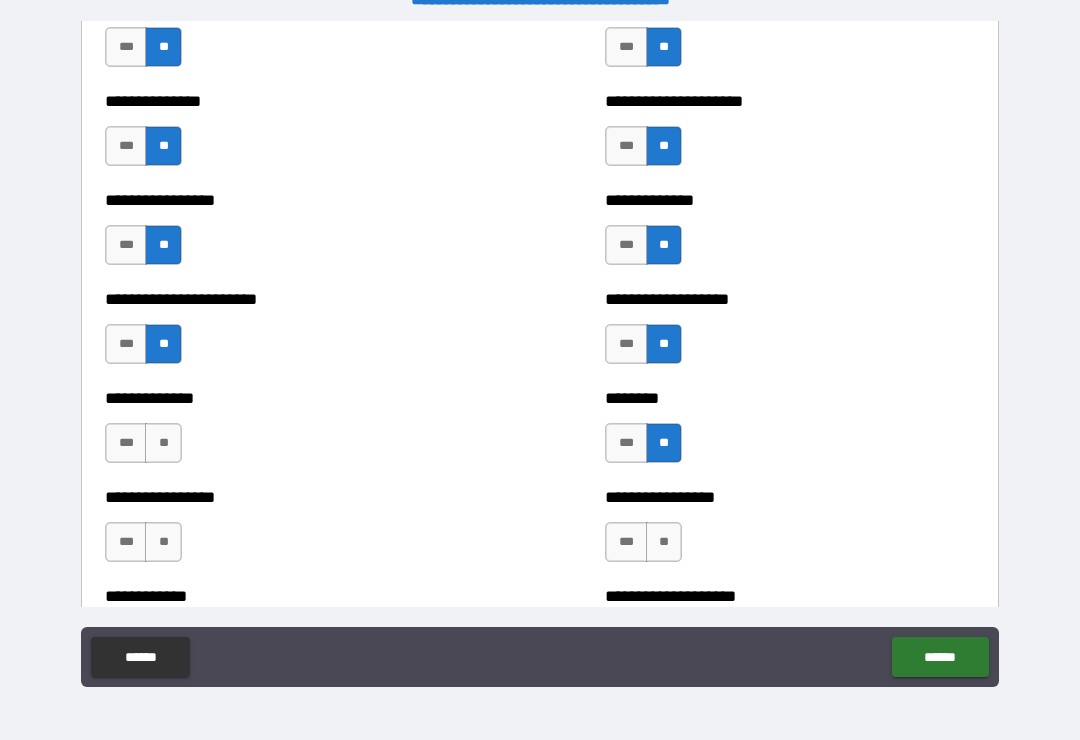 click on "**" at bounding box center [664, 542] 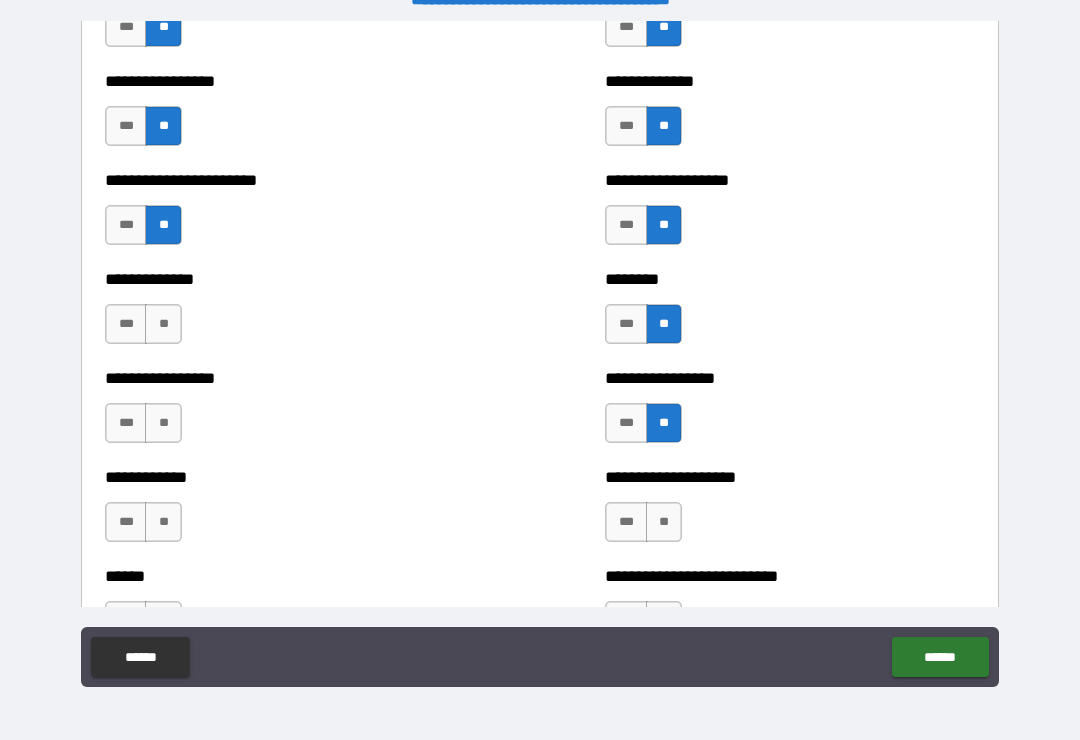 scroll, scrollTop: 3557, scrollLeft: 0, axis: vertical 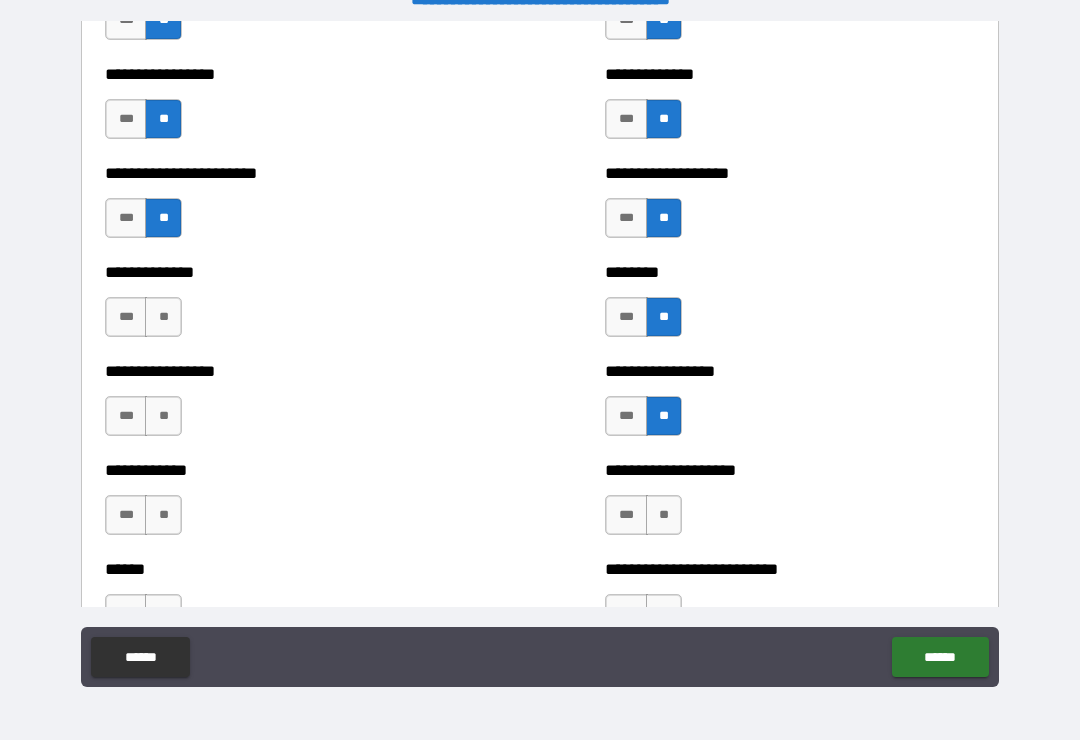 click on "**" at bounding box center [664, 515] 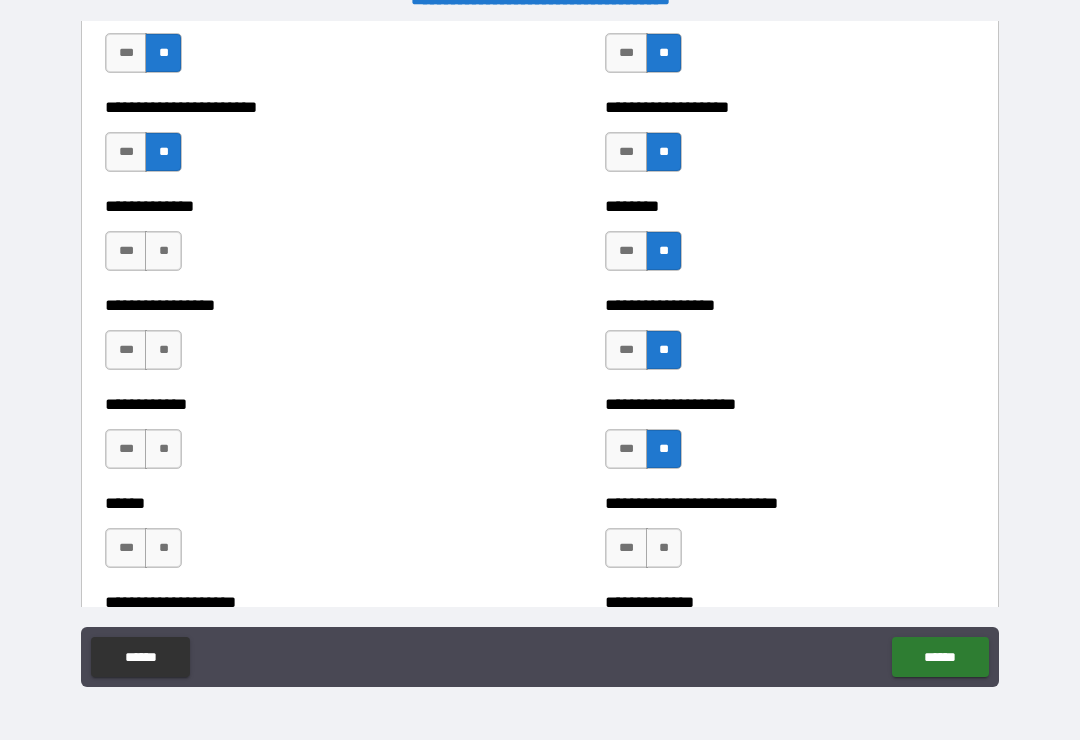 scroll, scrollTop: 3641, scrollLeft: 0, axis: vertical 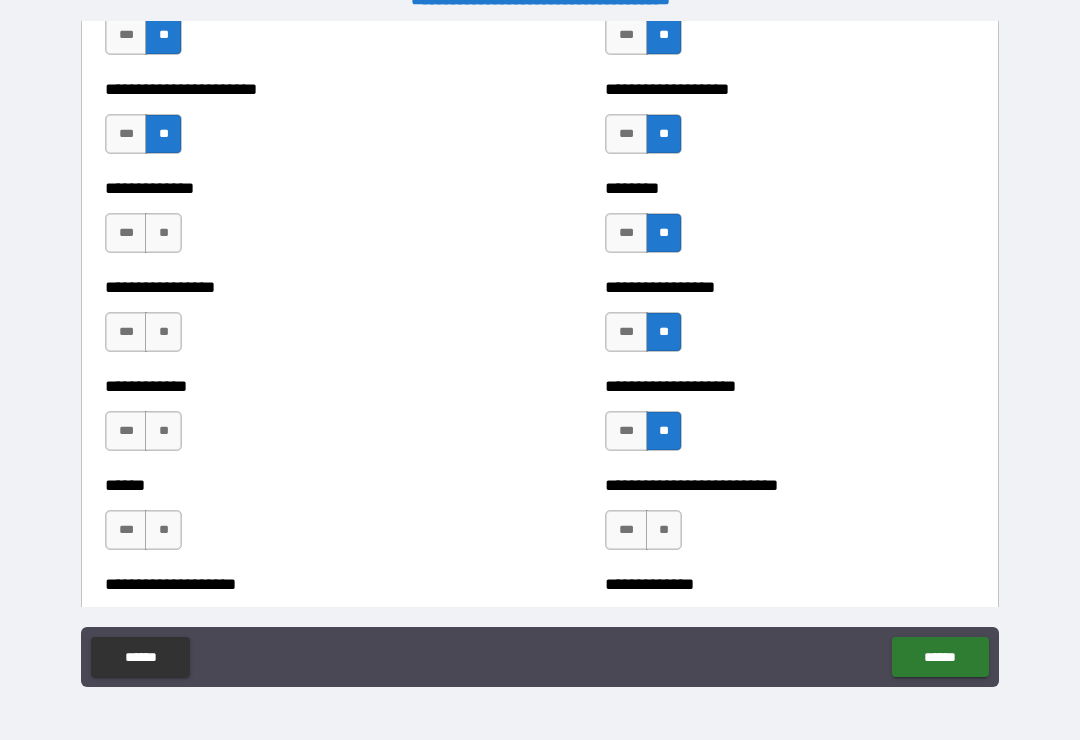 click on "**" at bounding box center [664, 530] 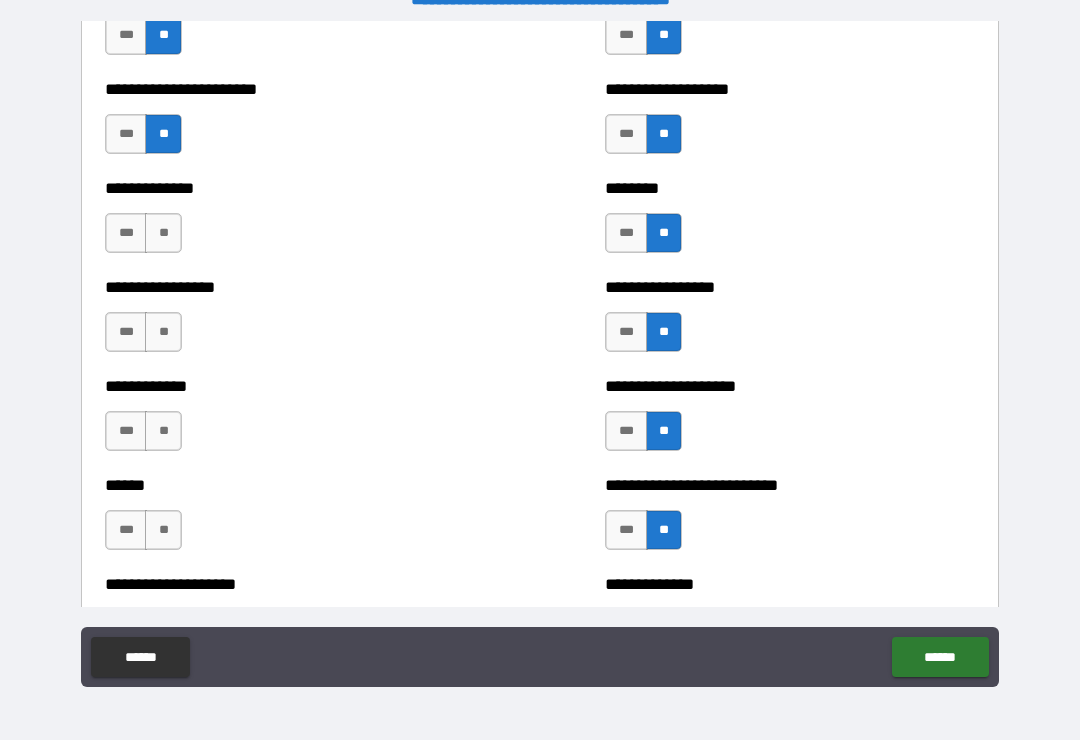 click on "**" at bounding box center [163, 233] 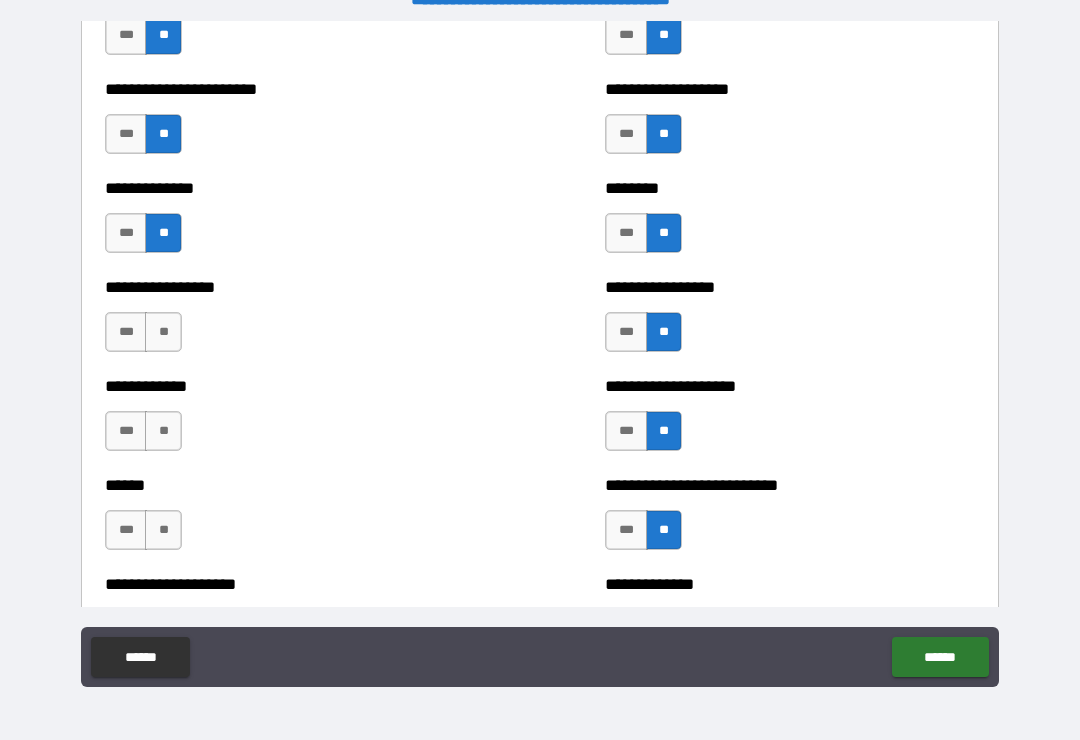 click on "**" at bounding box center [163, 332] 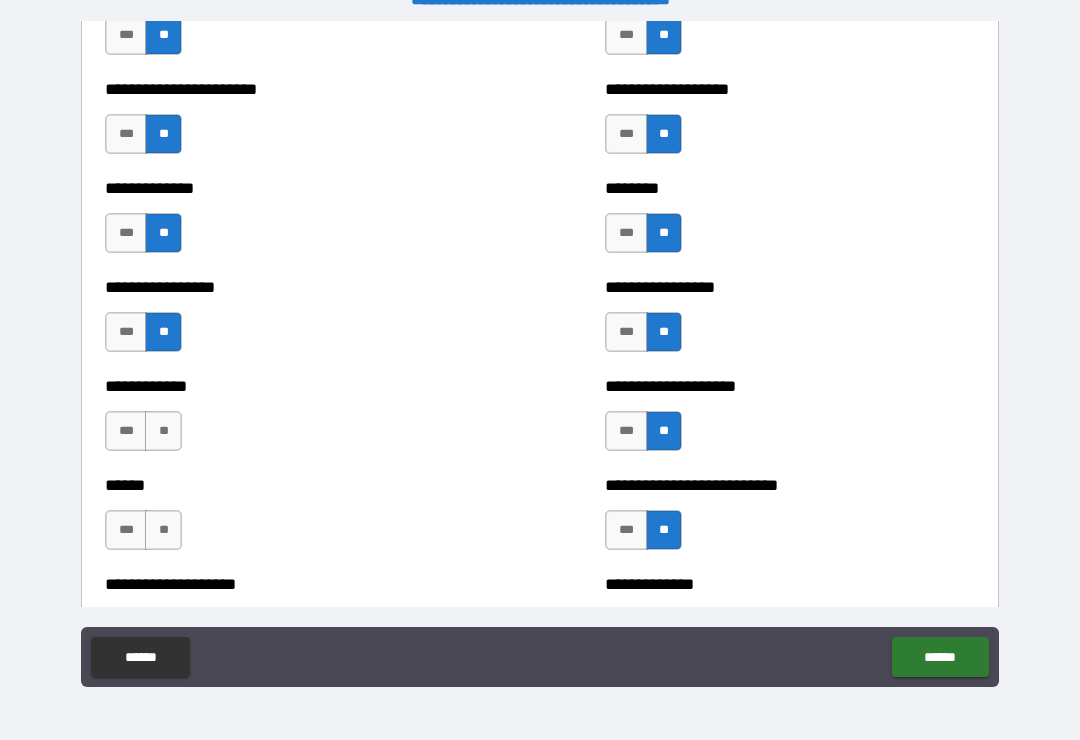 click on "**" at bounding box center (163, 431) 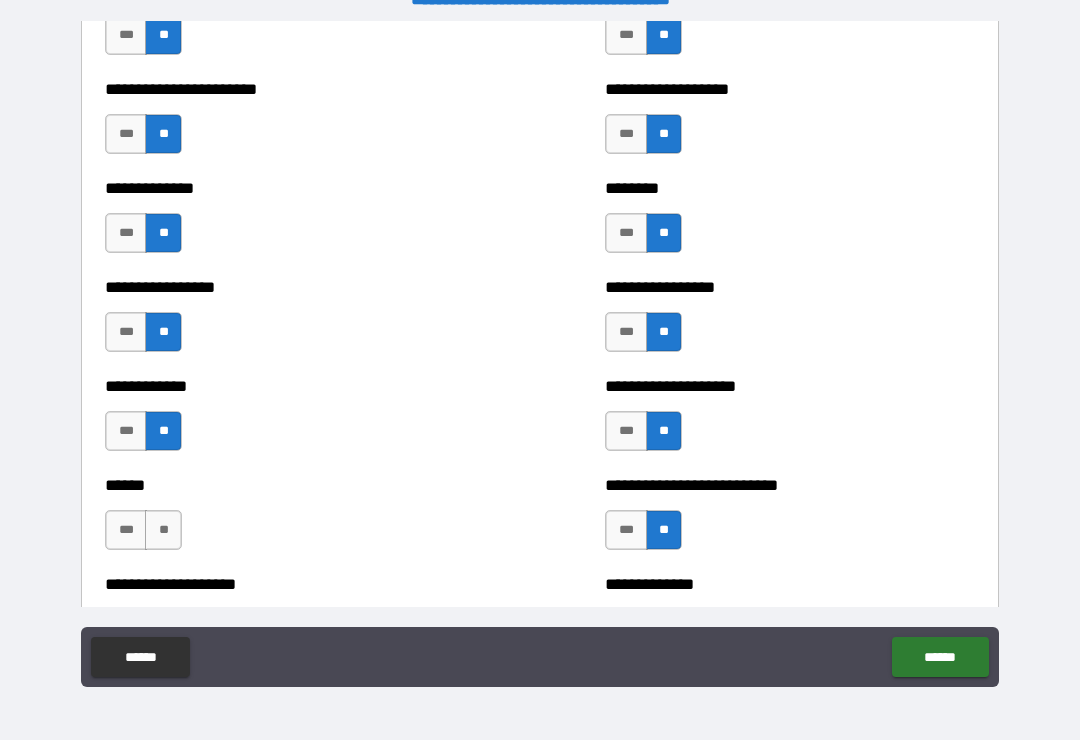 click on "**" at bounding box center [163, 530] 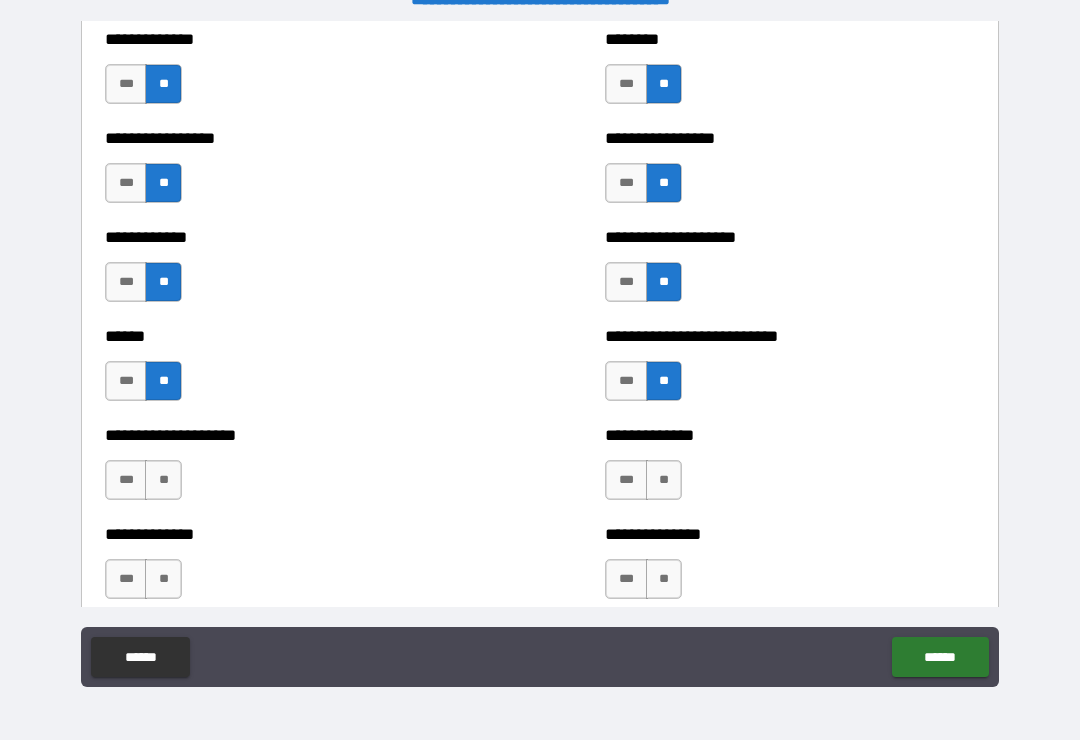 scroll, scrollTop: 3821, scrollLeft: 0, axis: vertical 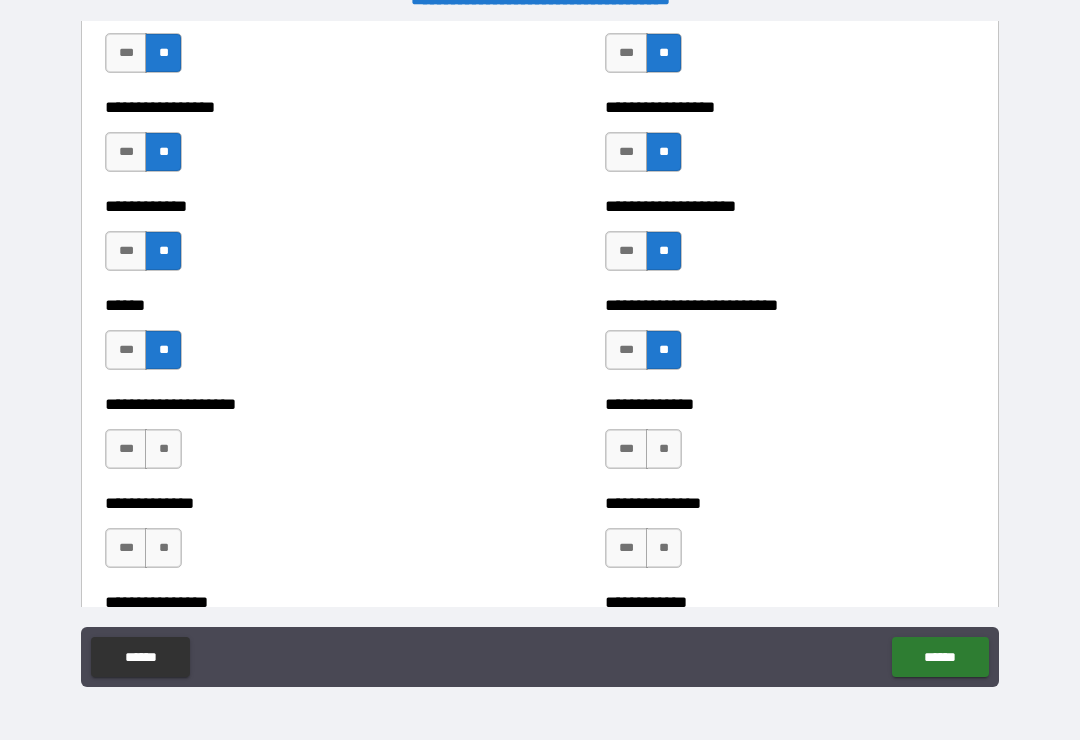 click on "**" at bounding box center [163, 449] 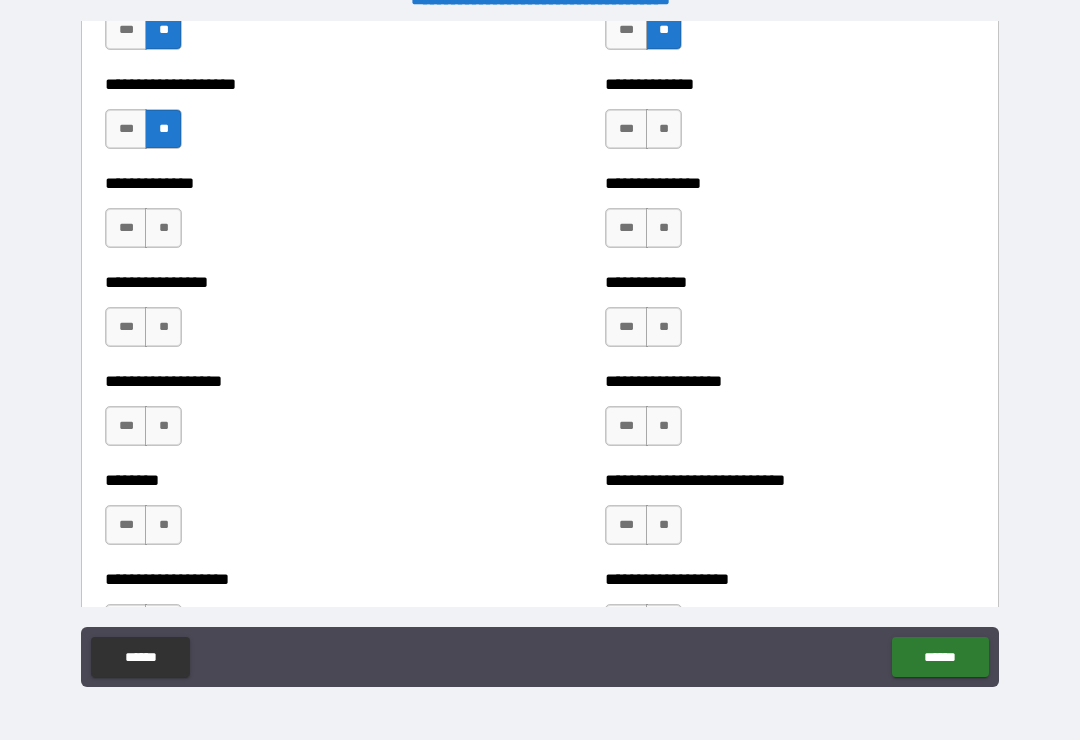 scroll, scrollTop: 4141, scrollLeft: 0, axis: vertical 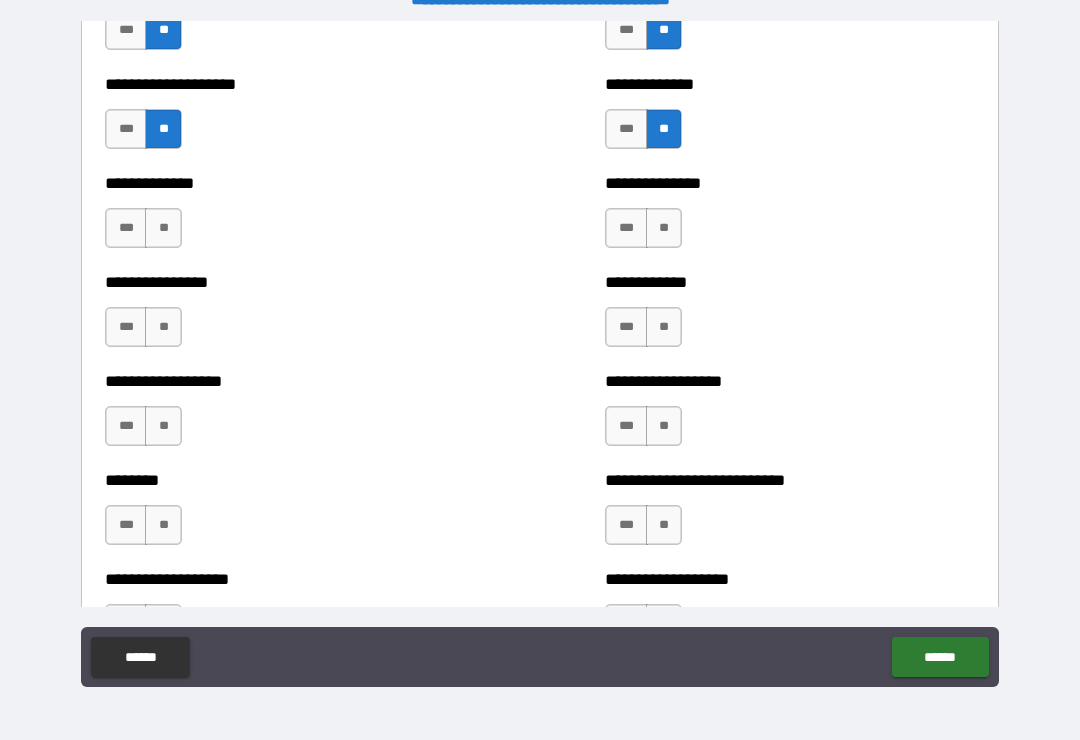 click on "**" at bounding box center (664, 228) 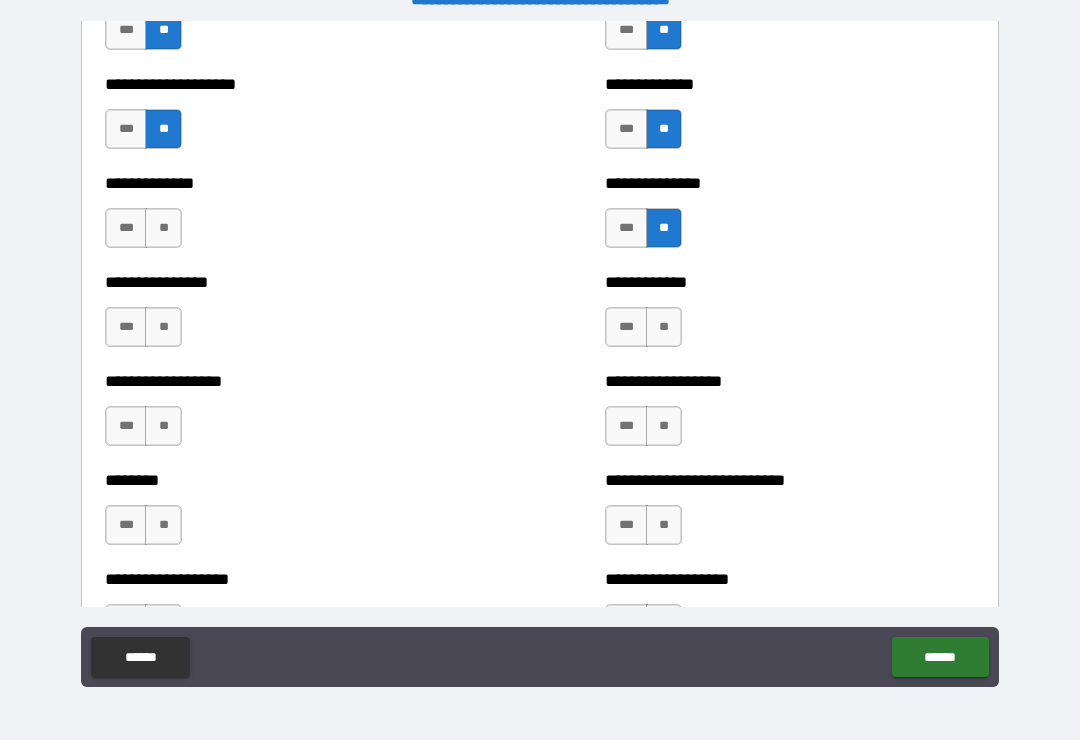 click on "**" at bounding box center [163, 228] 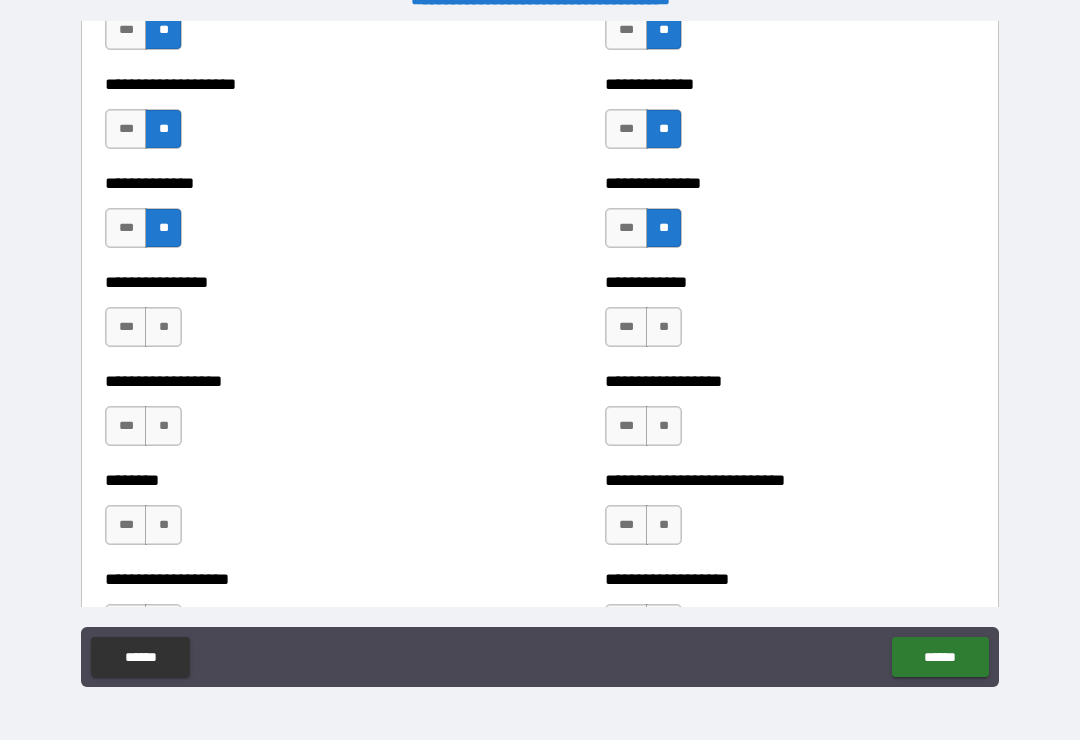 click on "**" at bounding box center (163, 327) 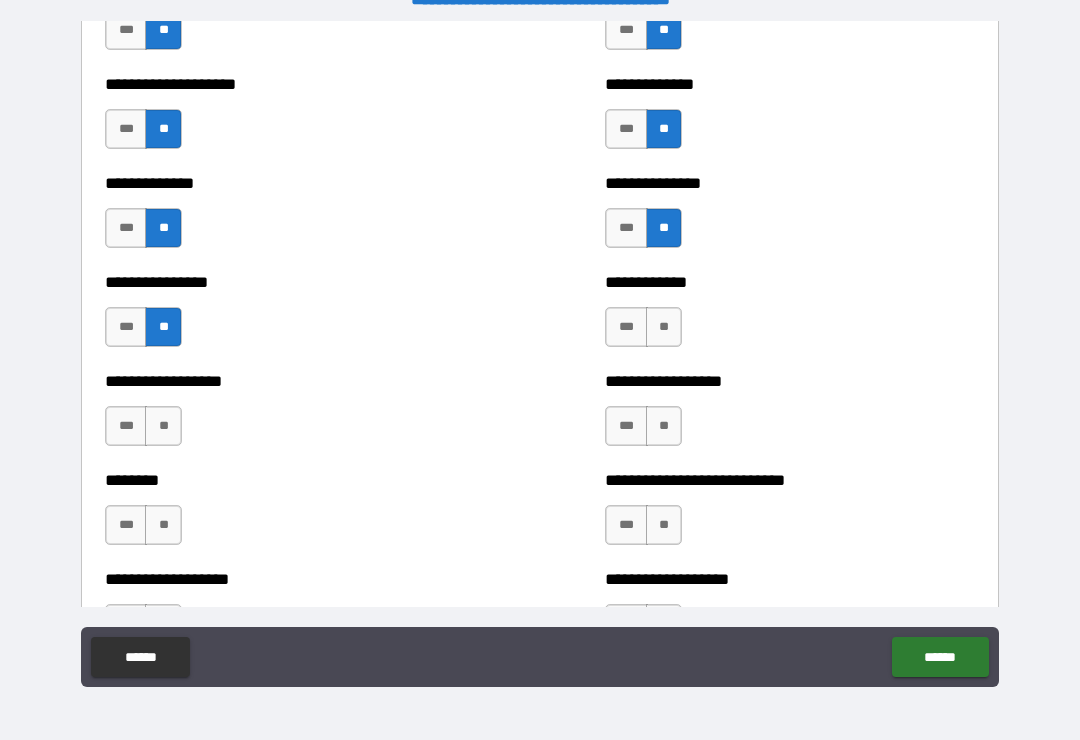 click on "**" at bounding box center (664, 327) 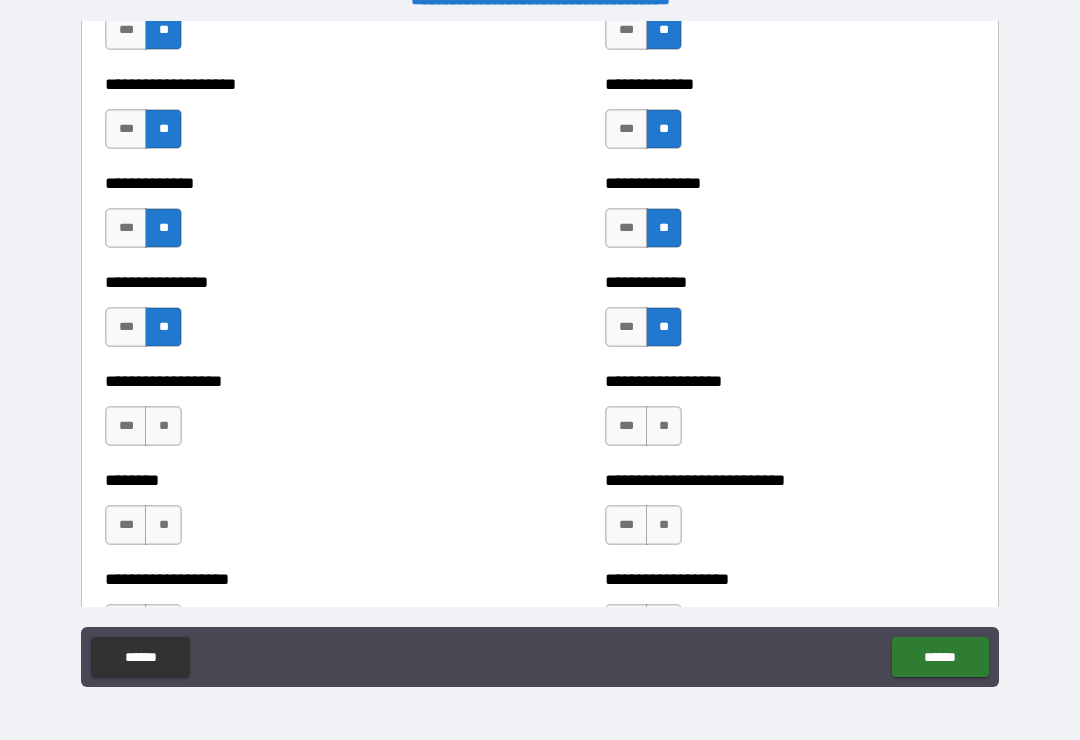 click on "**" at bounding box center [664, 426] 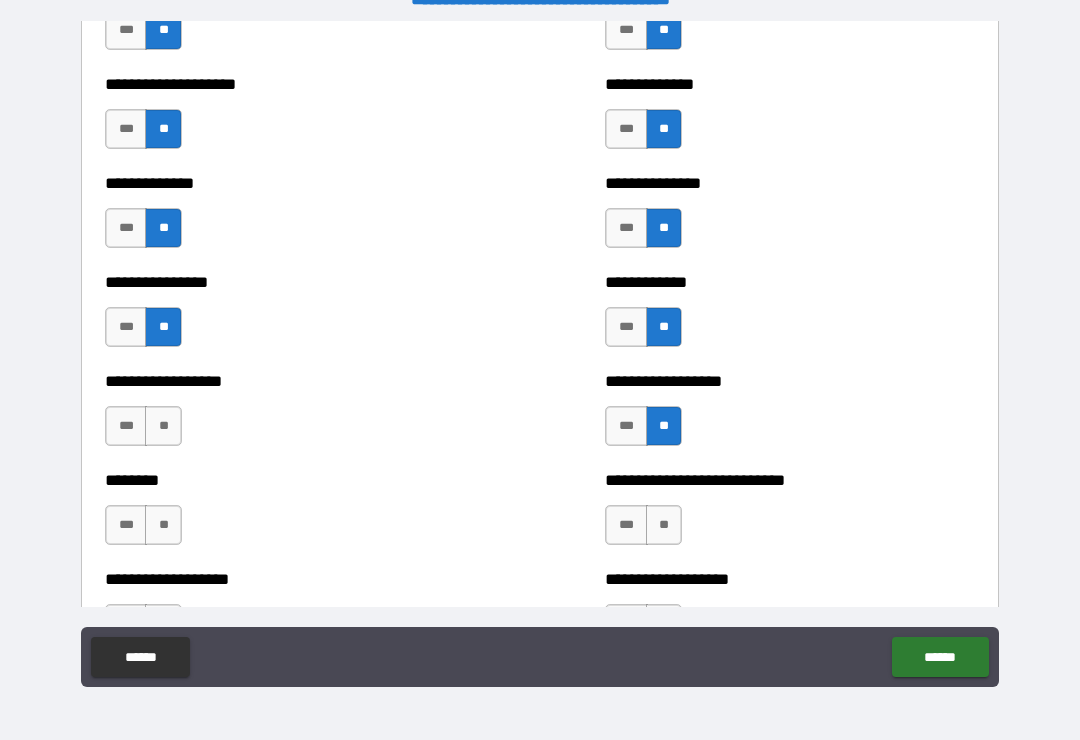 click on "**" at bounding box center [163, 426] 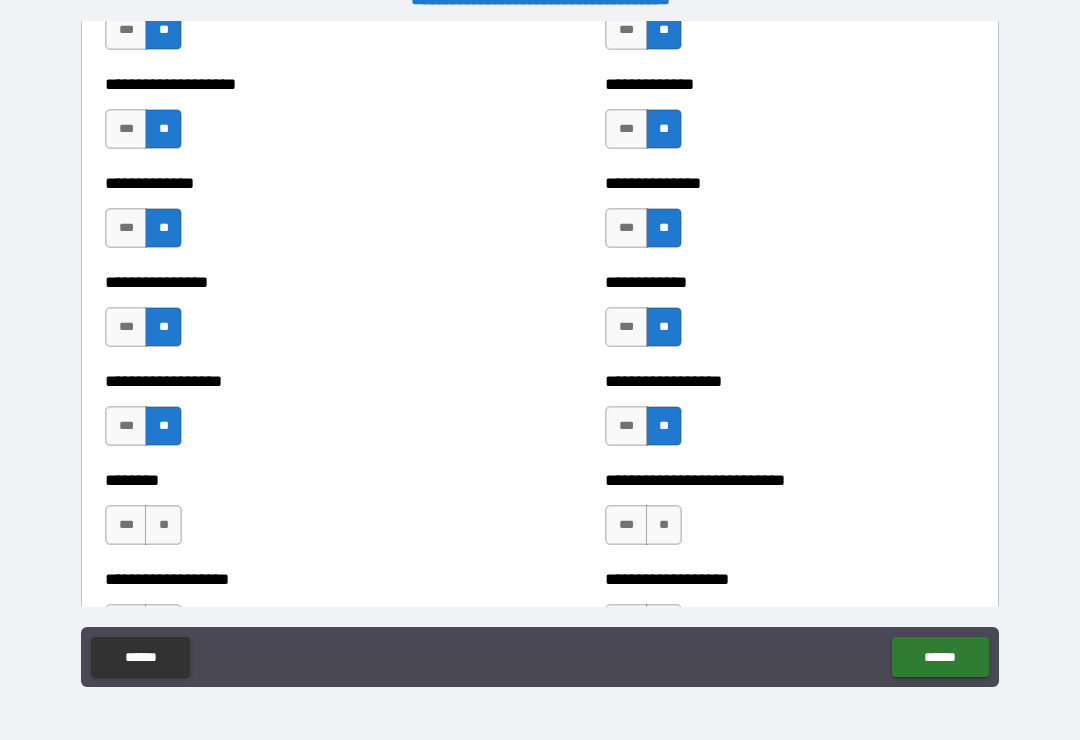 click on "**" at bounding box center (163, 525) 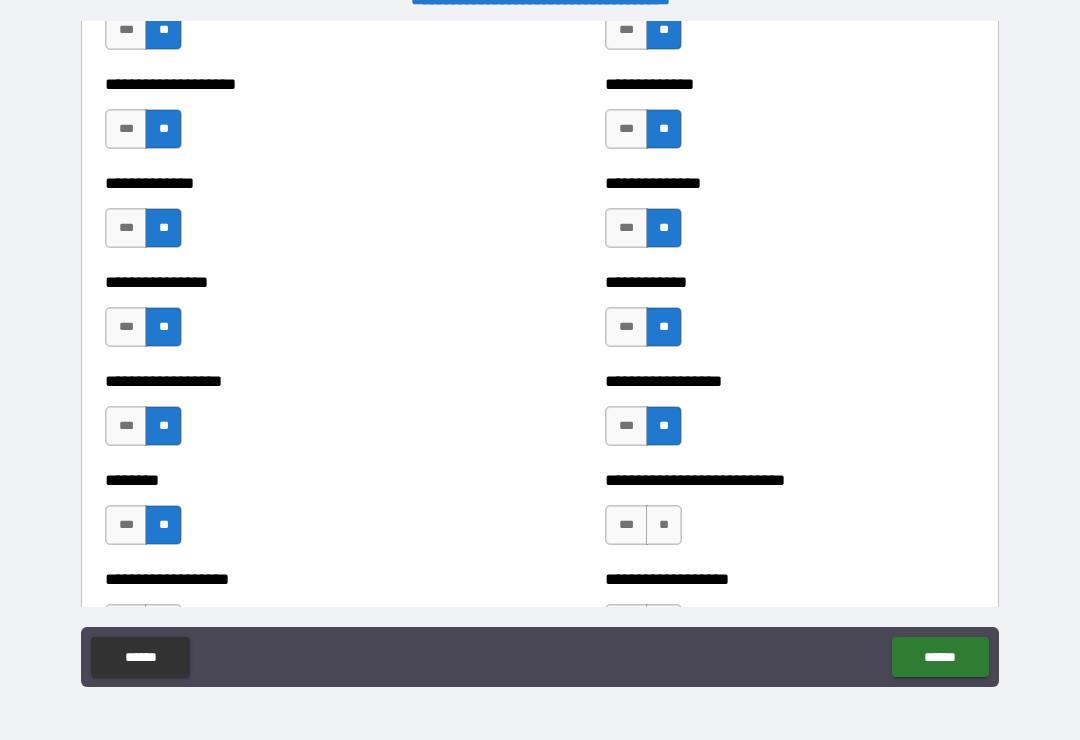 click on "**" at bounding box center (664, 525) 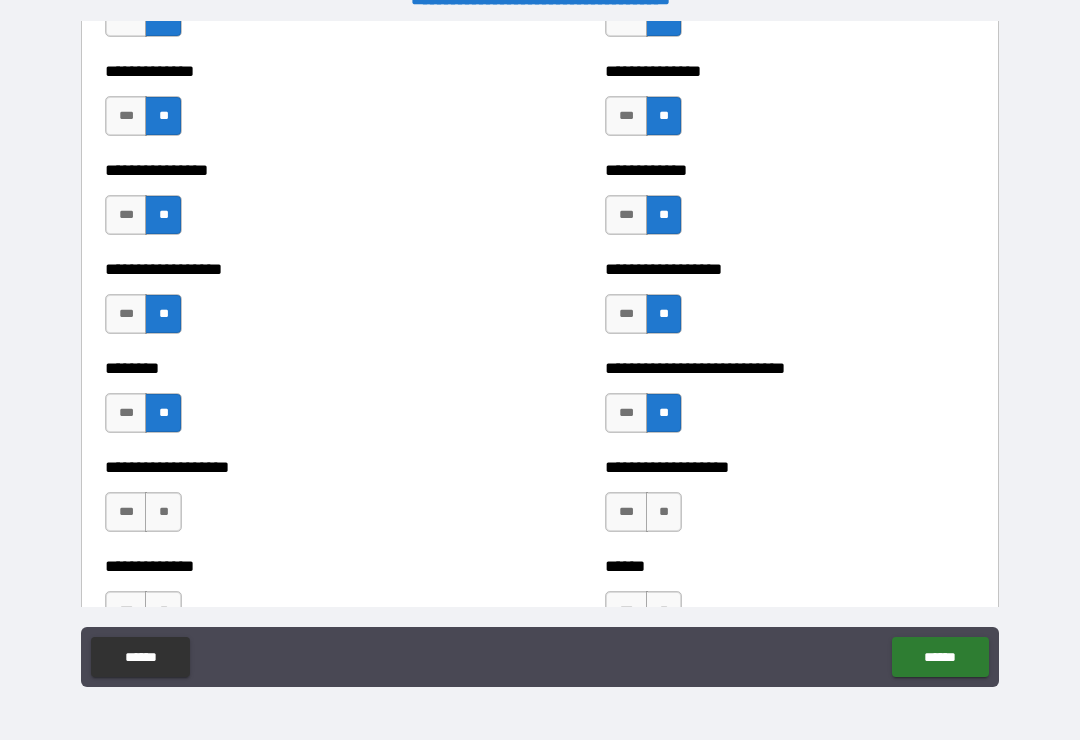 scroll, scrollTop: 4266, scrollLeft: 0, axis: vertical 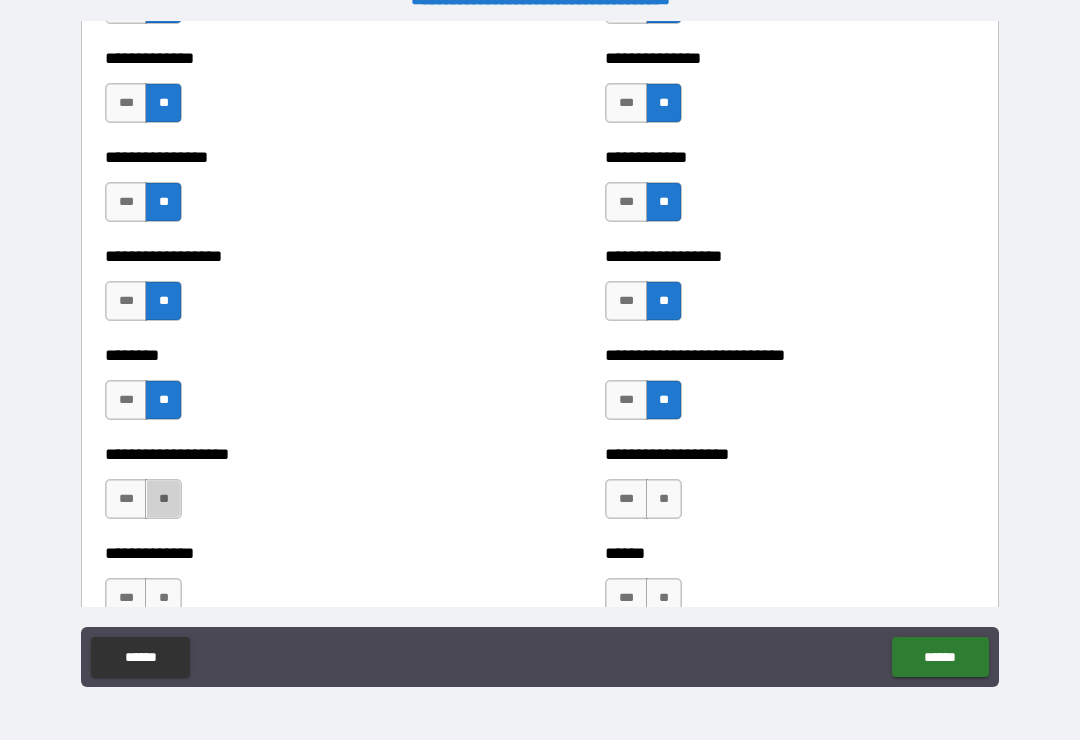 click on "**" at bounding box center [163, 499] 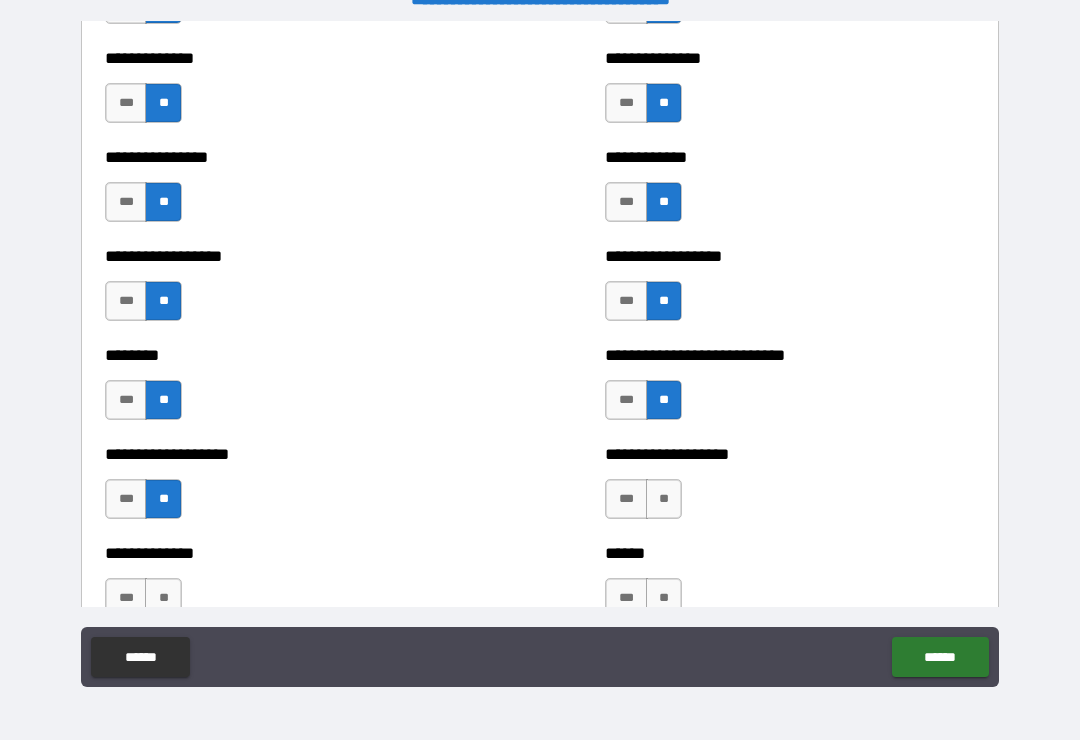 click on "**" at bounding box center (664, 499) 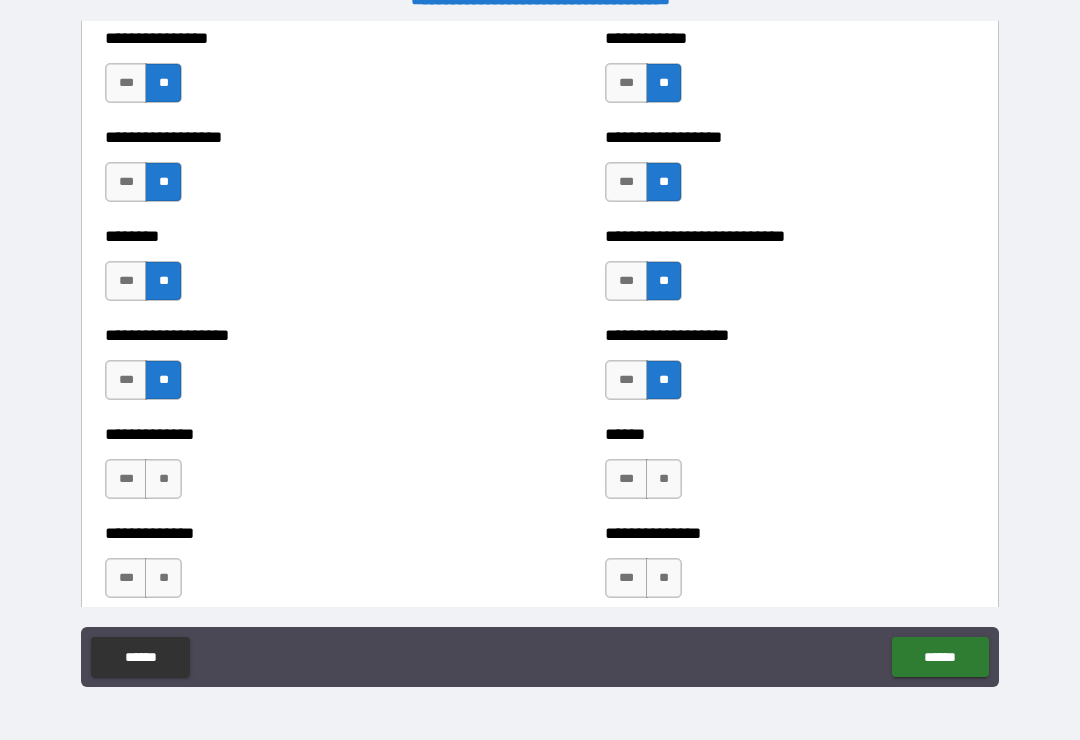 scroll, scrollTop: 4400, scrollLeft: 0, axis: vertical 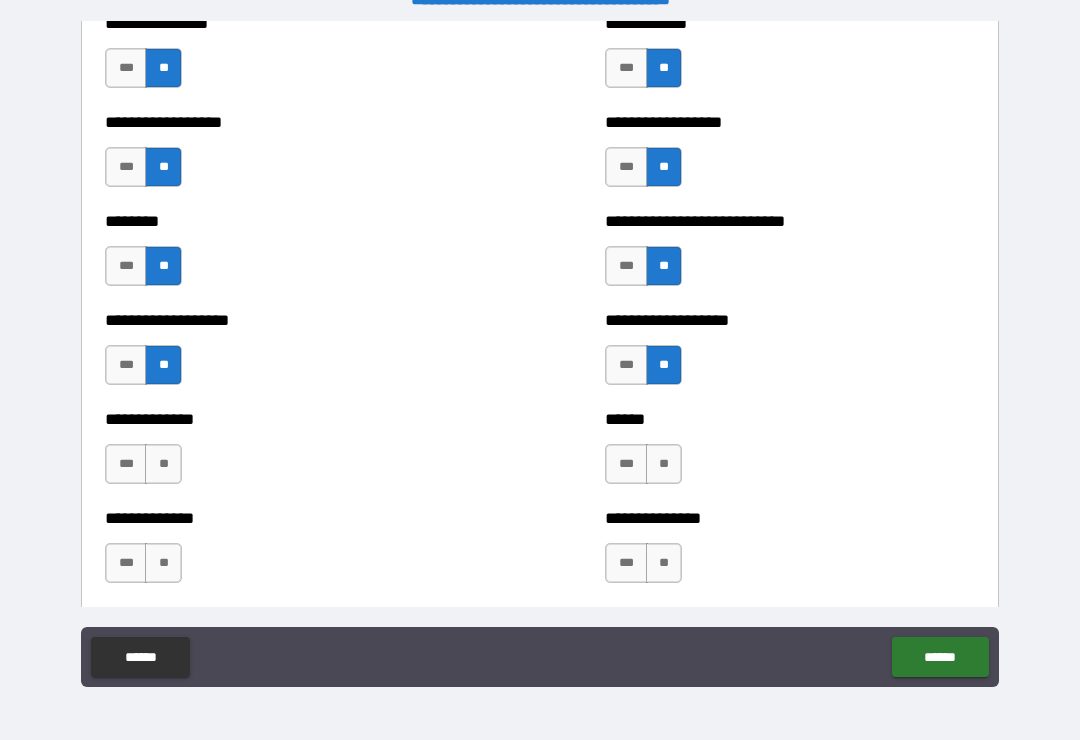 click on "**" at bounding box center (664, 464) 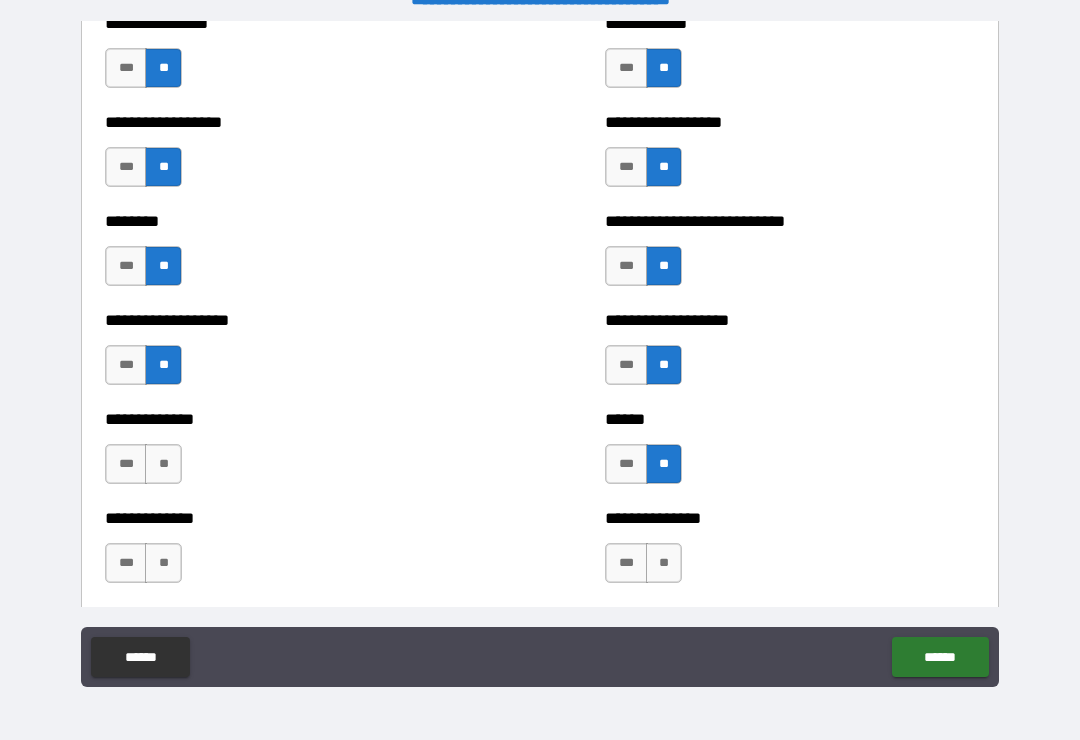 click on "***" at bounding box center [126, 464] 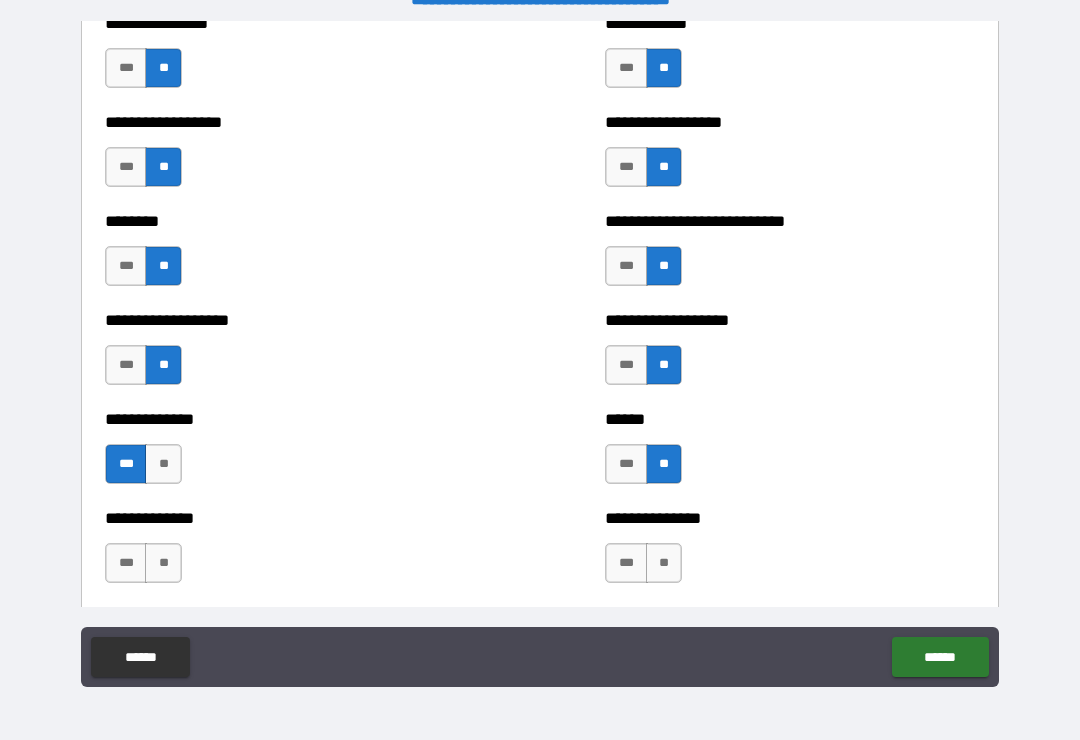 click on "***" at bounding box center (126, 464) 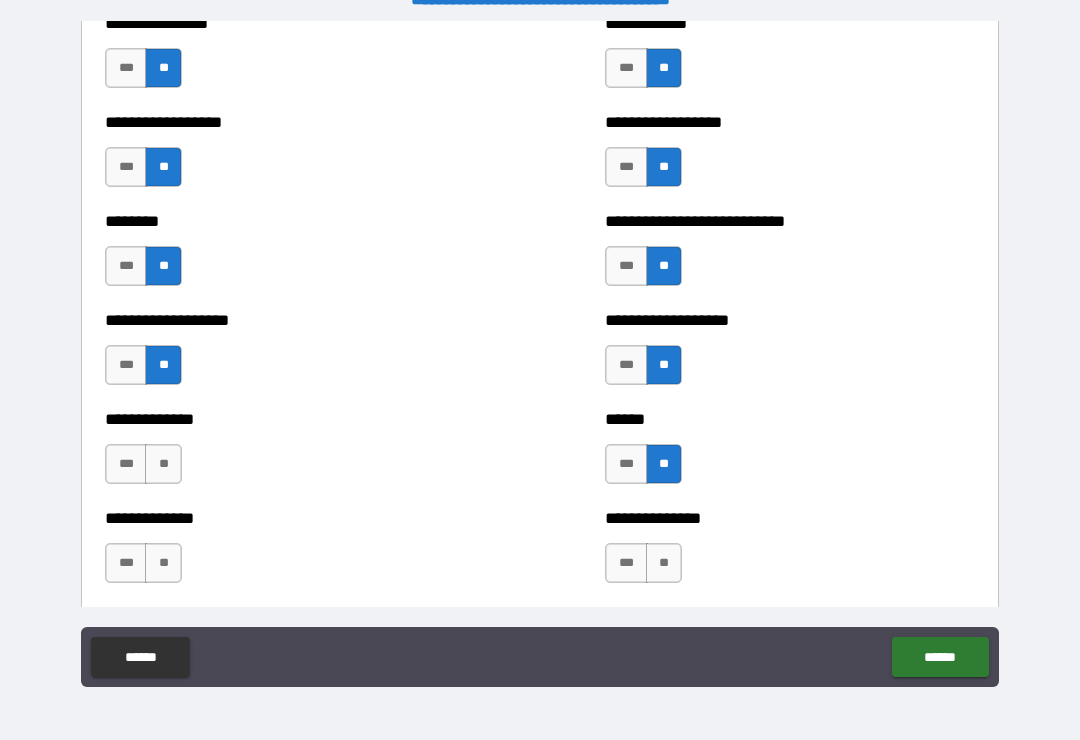 click on "**" at bounding box center [163, 464] 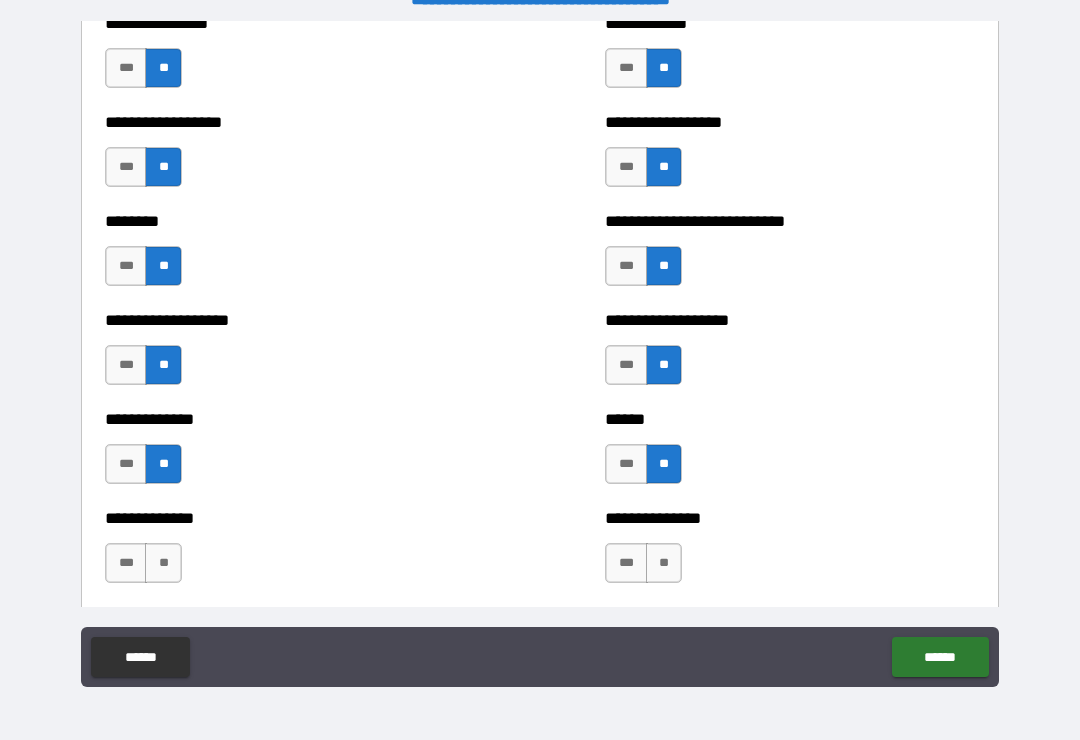 click on "**" at bounding box center (163, 563) 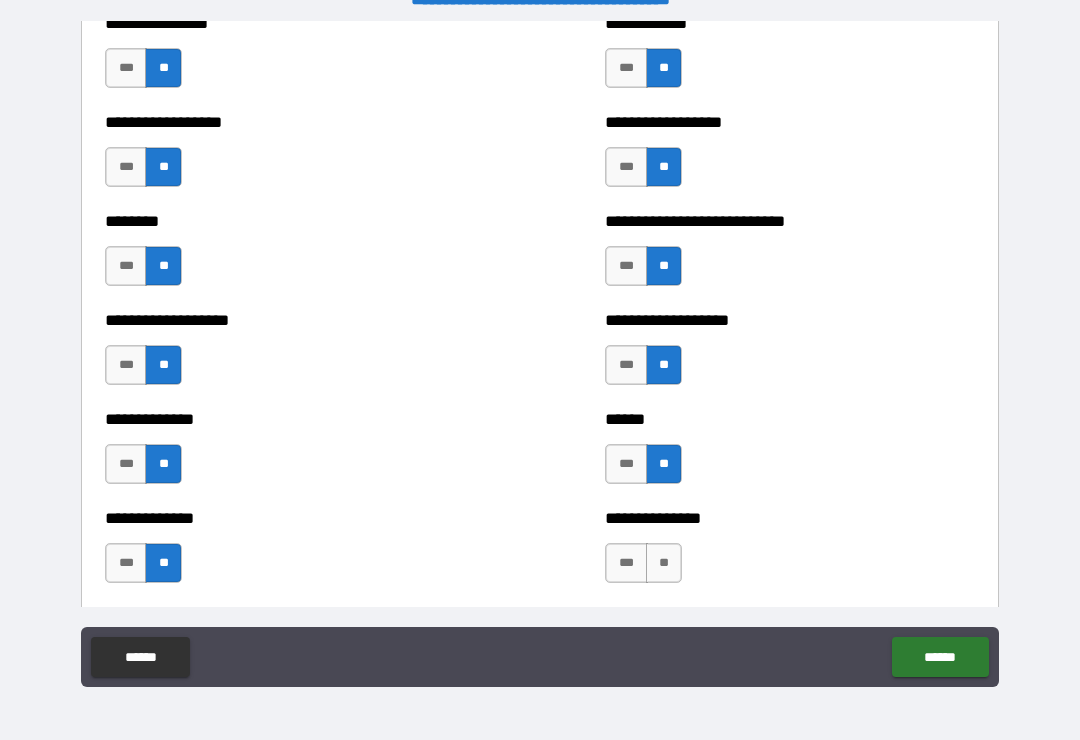 click on "**" at bounding box center (664, 563) 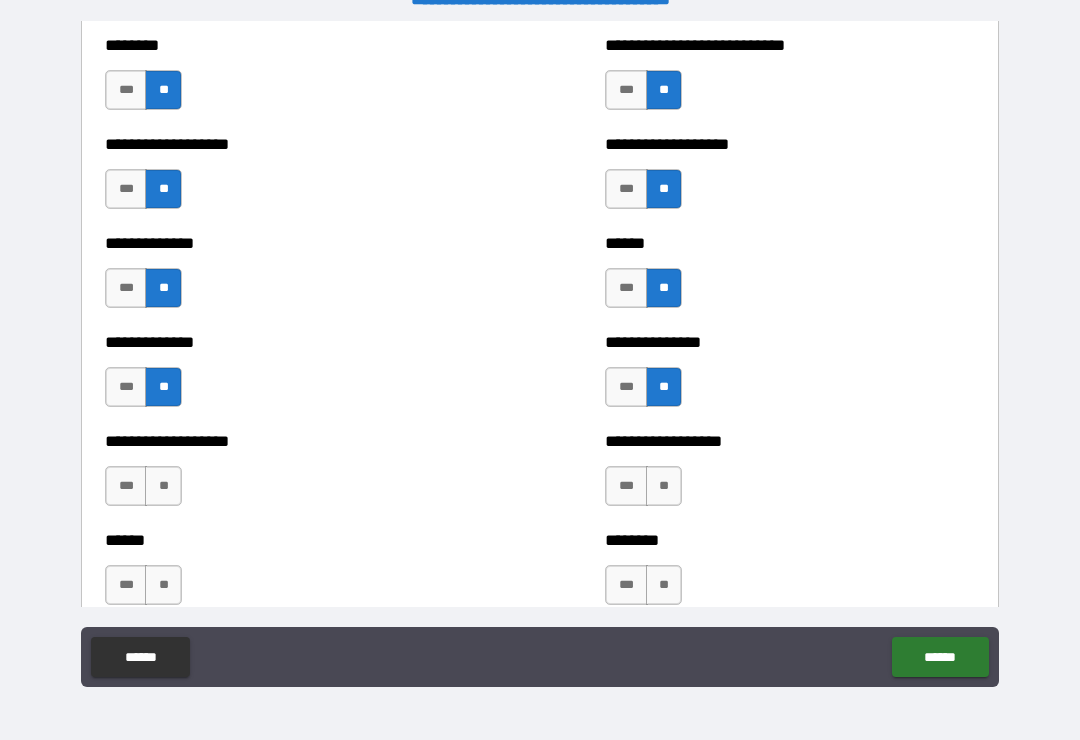 scroll, scrollTop: 4576, scrollLeft: 0, axis: vertical 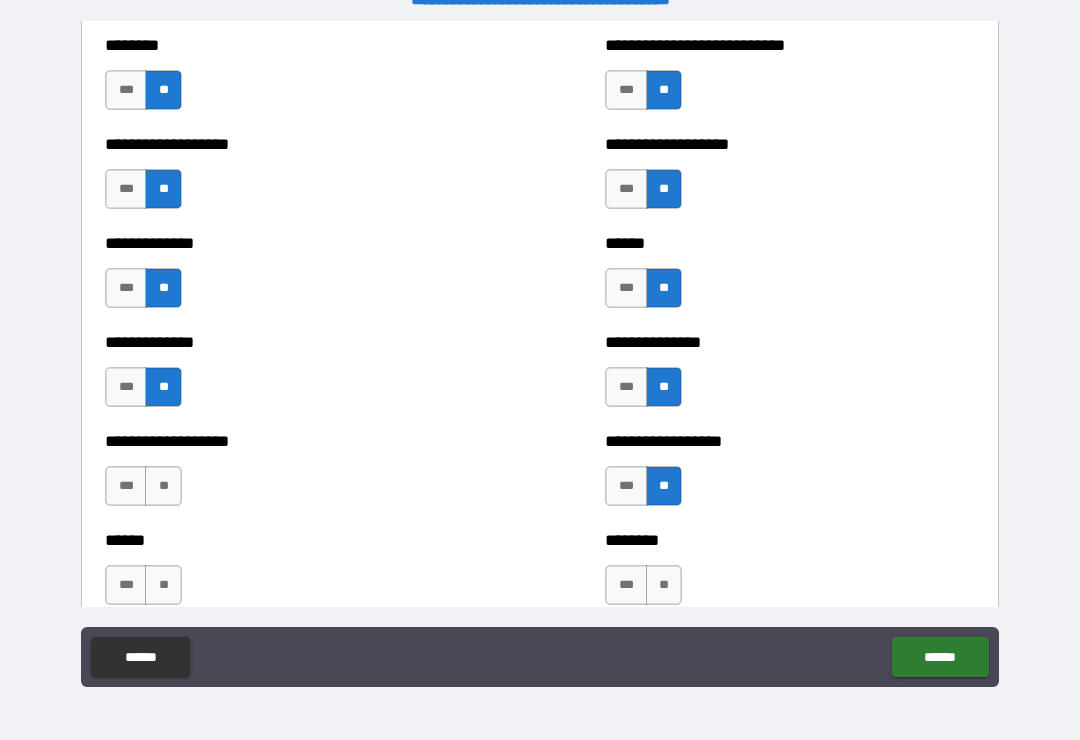 click on "**" at bounding box center [163, 486] 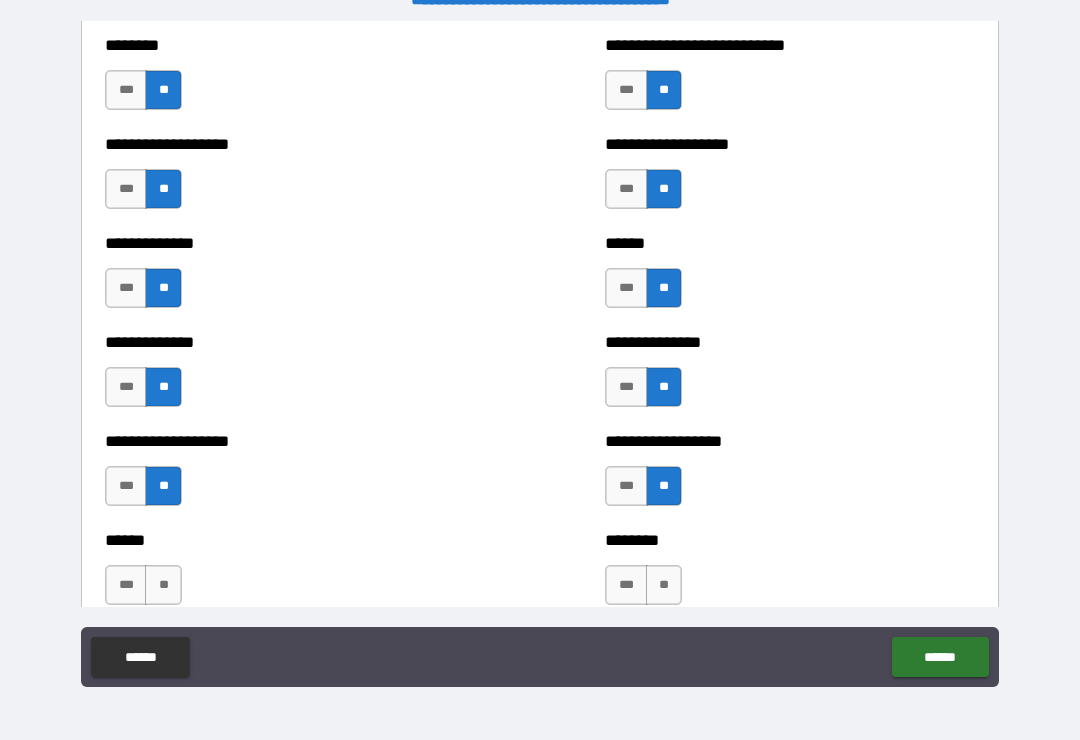click on "**" at bounding box center [163, 585] 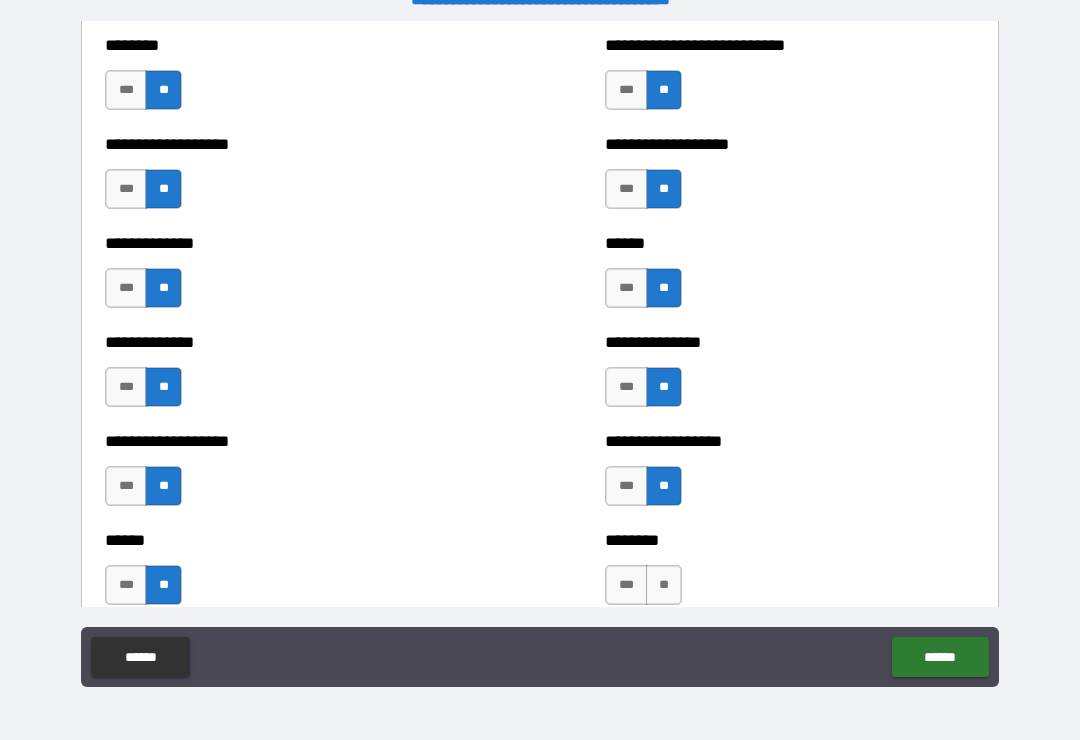 click on "**" at bounding box center (664, 585) 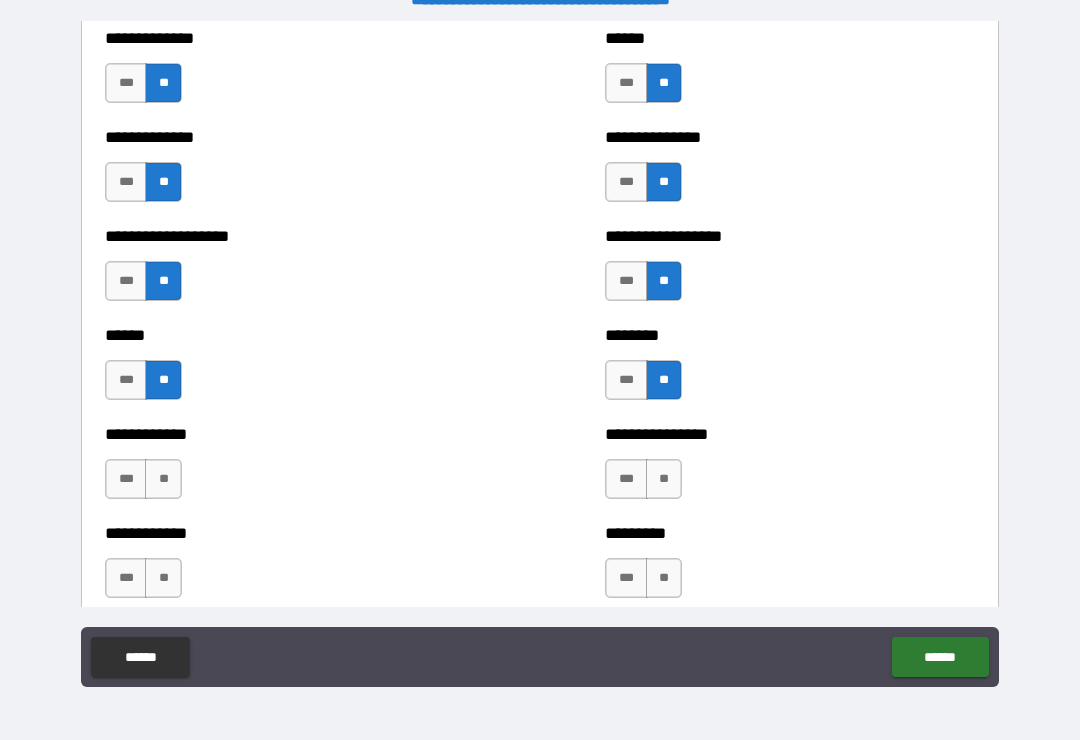 scroll, scrollTop: 4783, scrollLeft: 0, axis: vertical 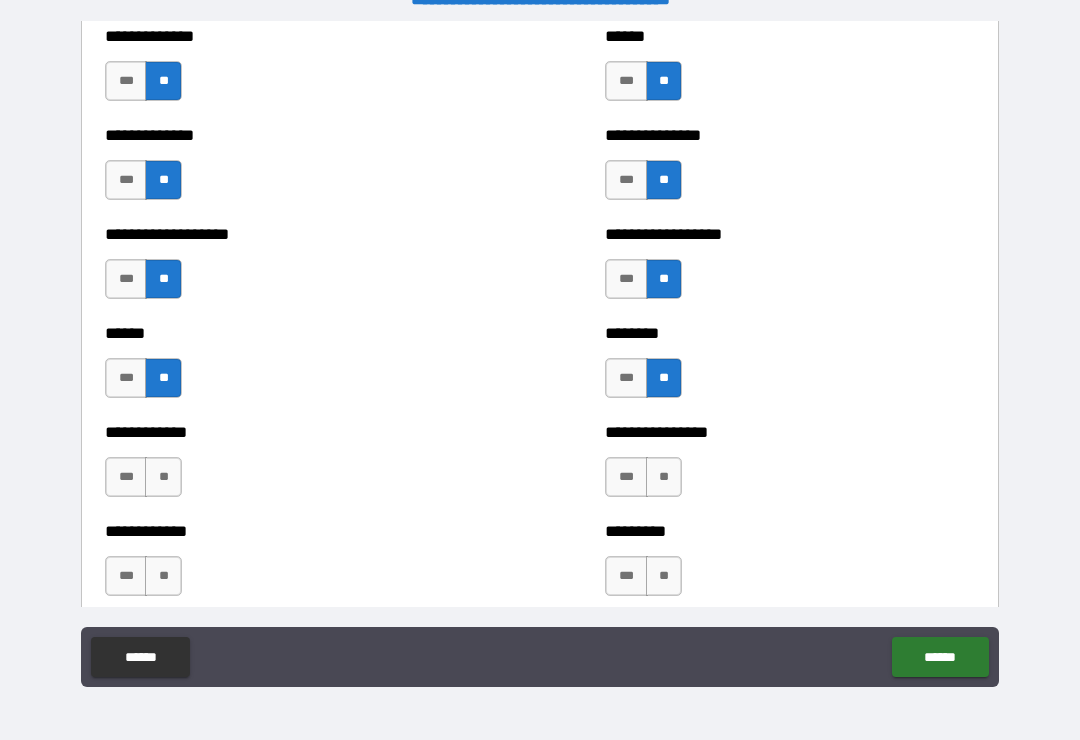 click on "**" at bounding box center [664, 477] 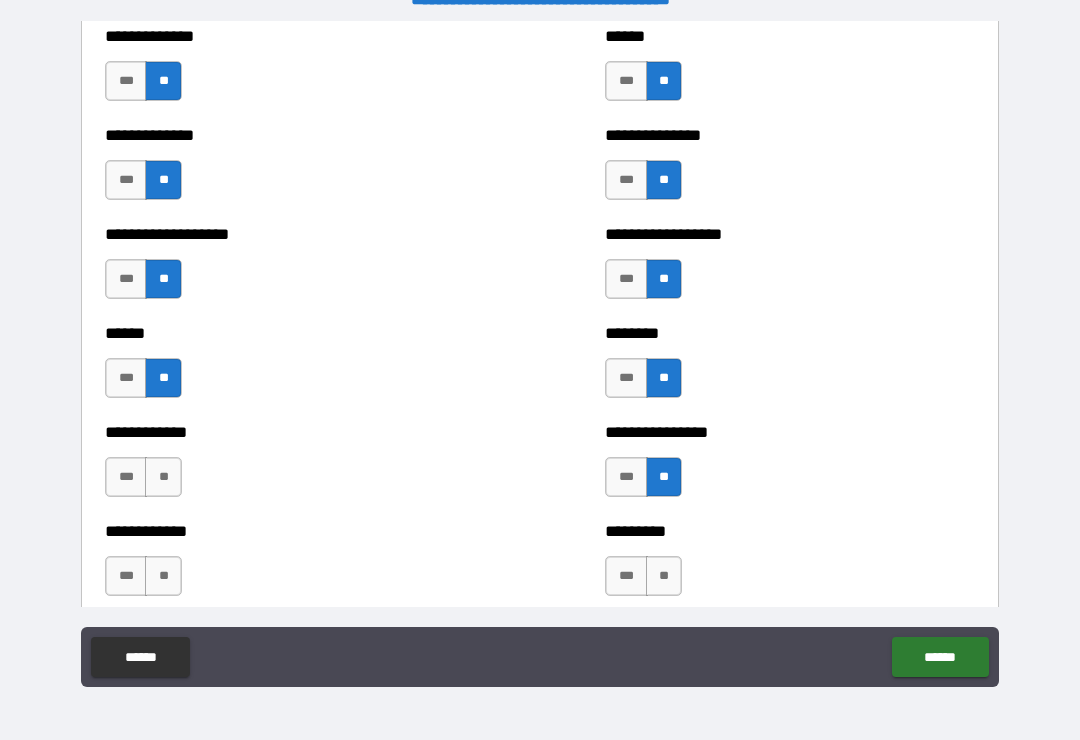 click on "**" at bounding box center (163, 477) 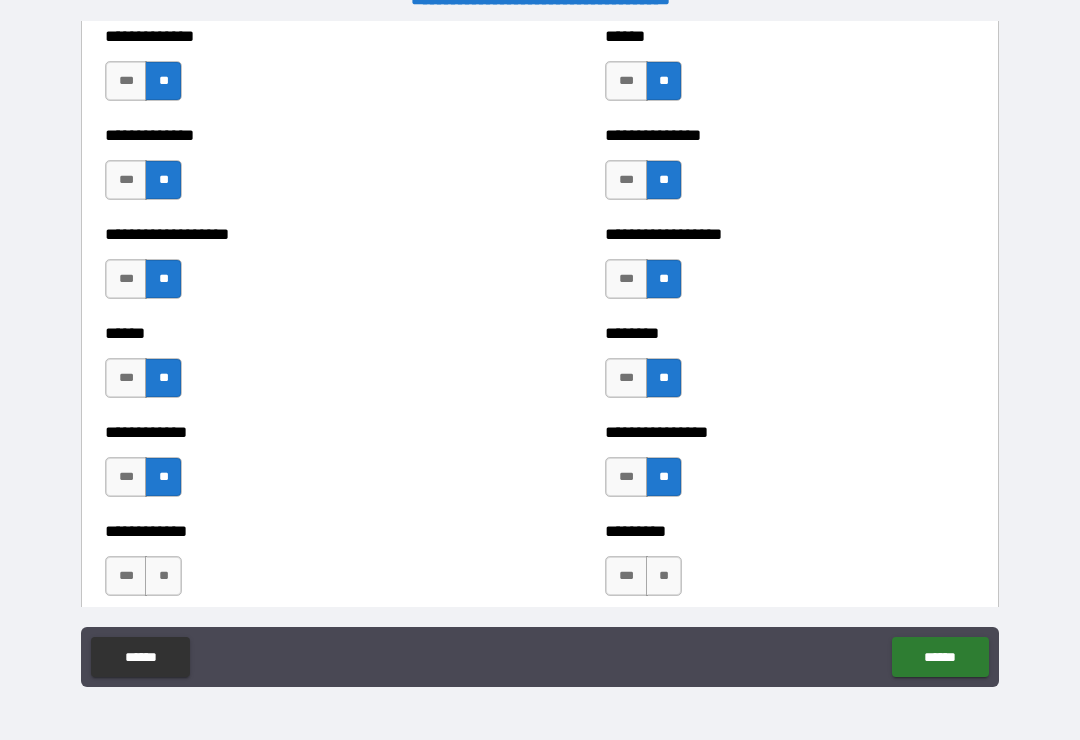 click on "**" at bounding box center (163, 576) 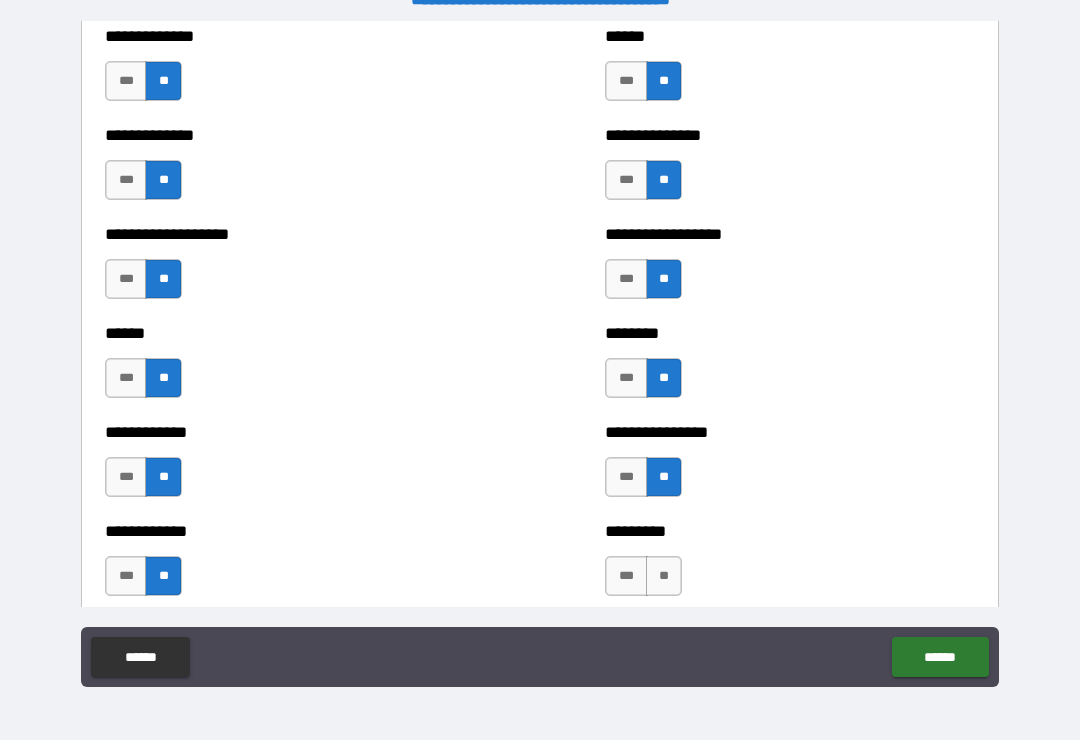 click on "**" at bounding box center (664, 576) 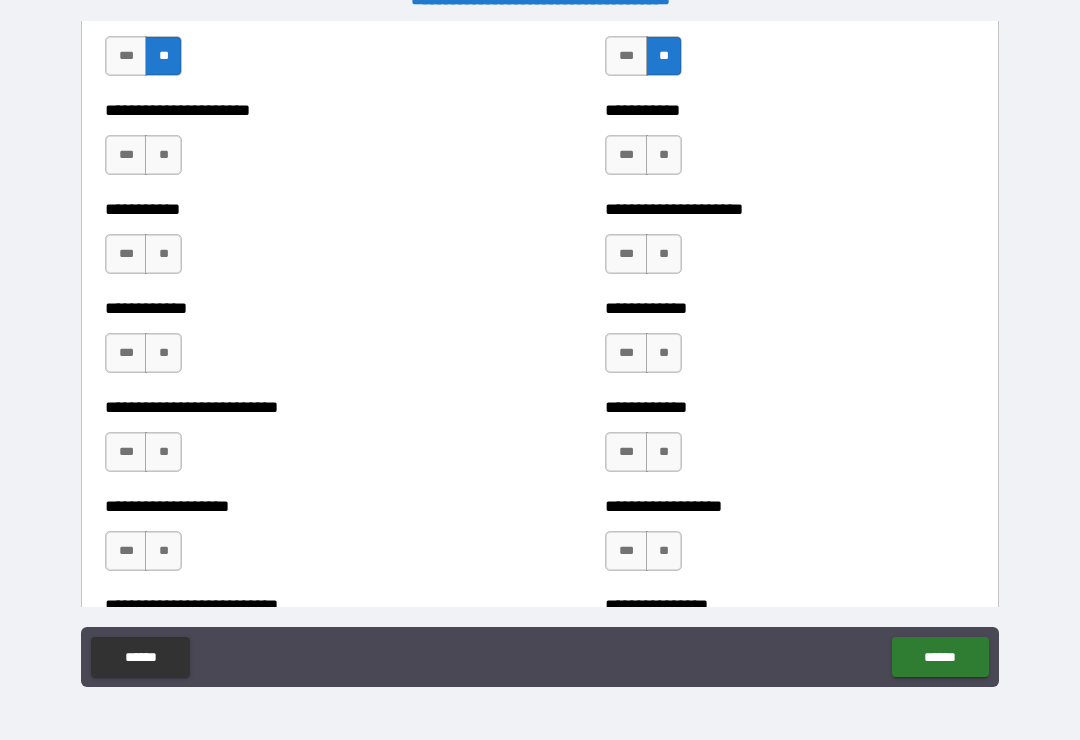 scroll, scrollTop: 5287, scrollLeft: 0, axis: vertical 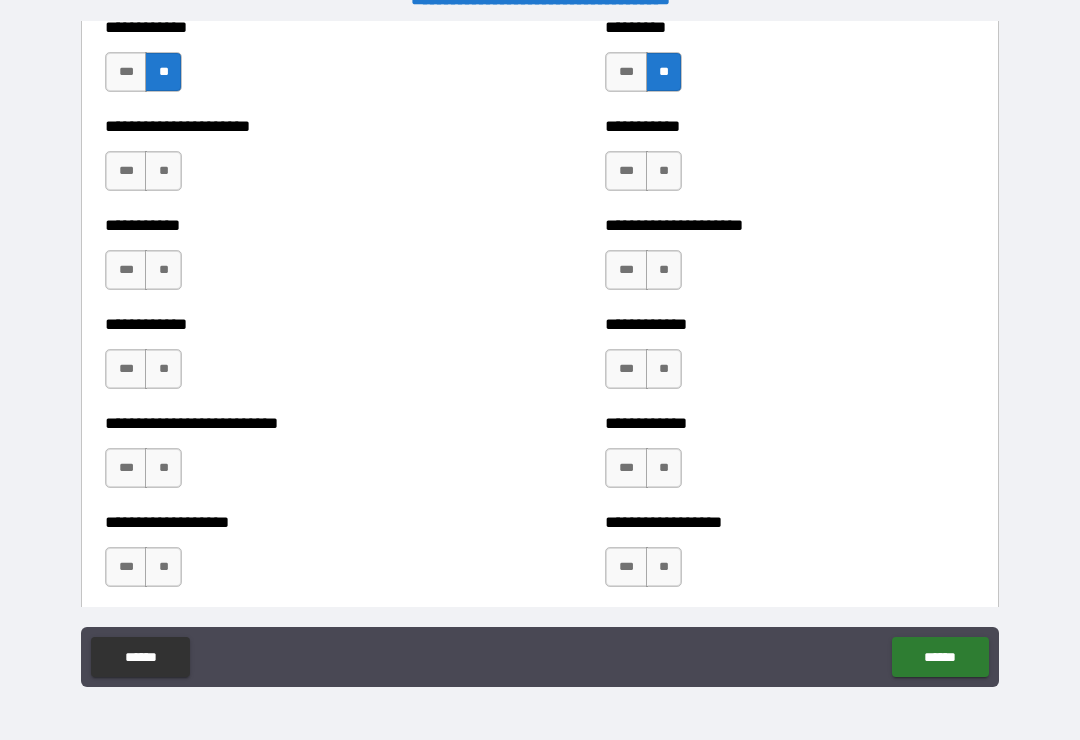 click on "**" at bounding box center (163, 171) 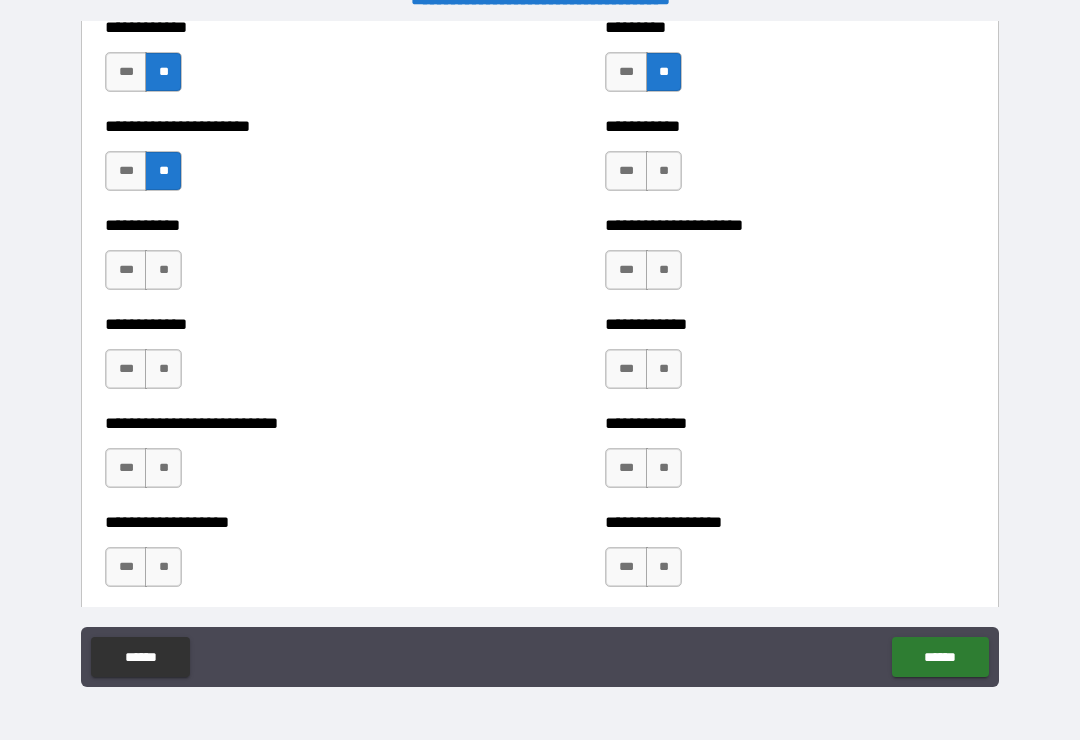 click on "**" at bounding box center [664, 171] 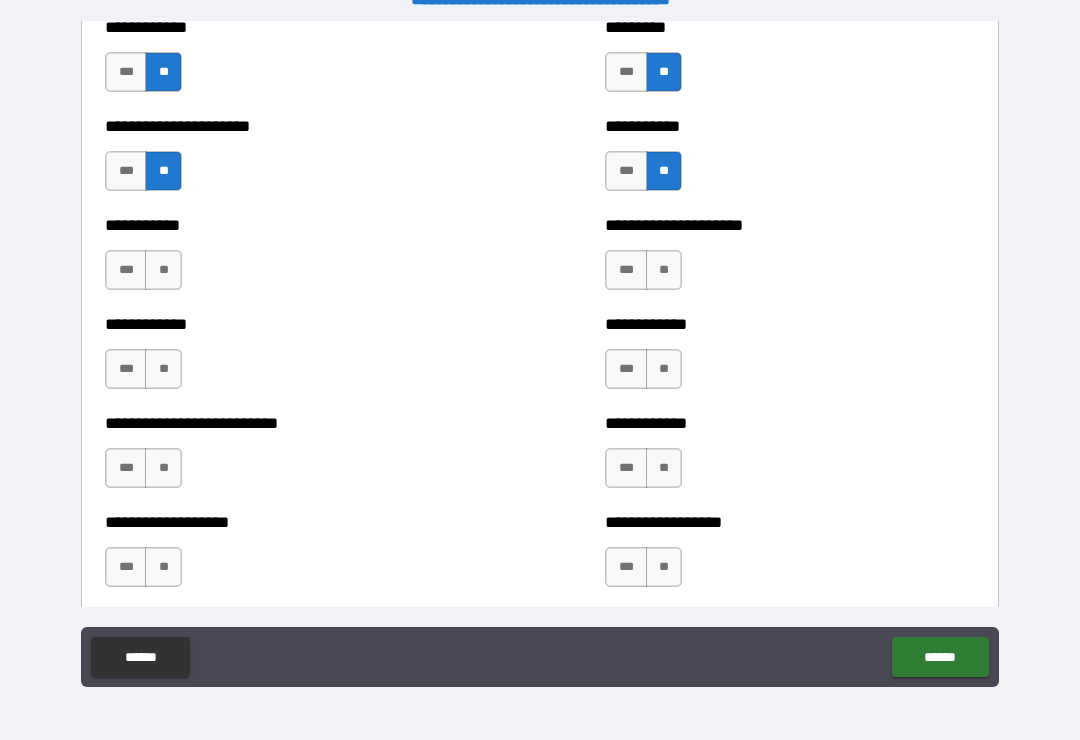 click on "**" at bounding box center (664, 270) 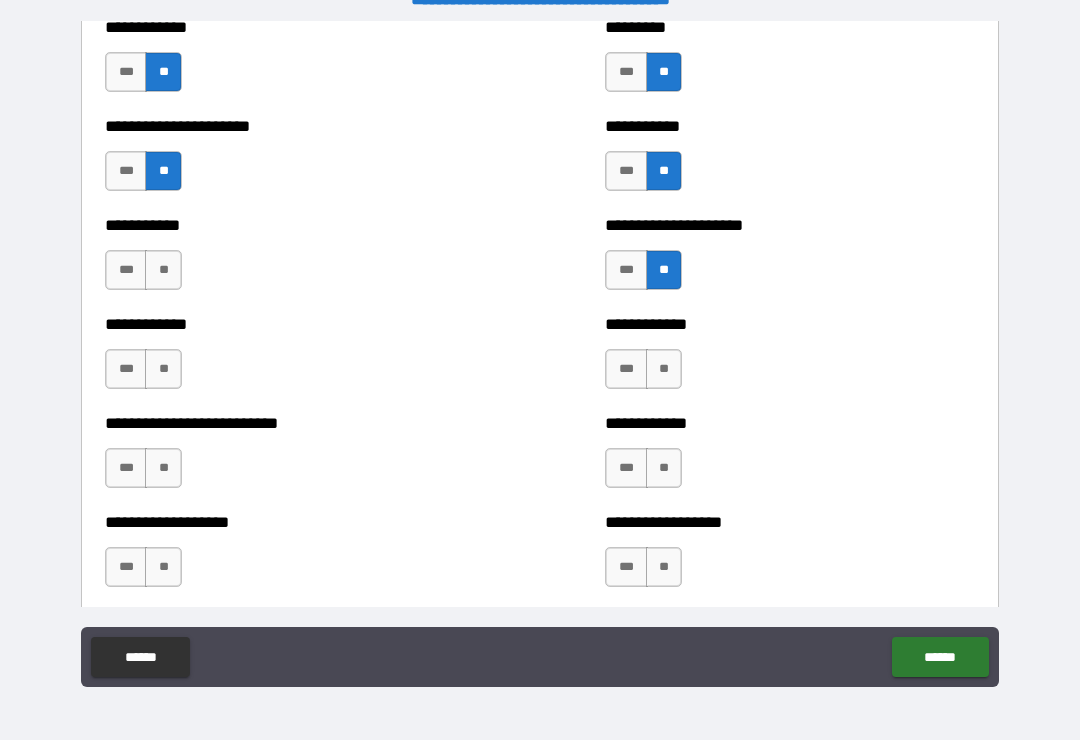 click on "**" at bounding box center [664, 369] 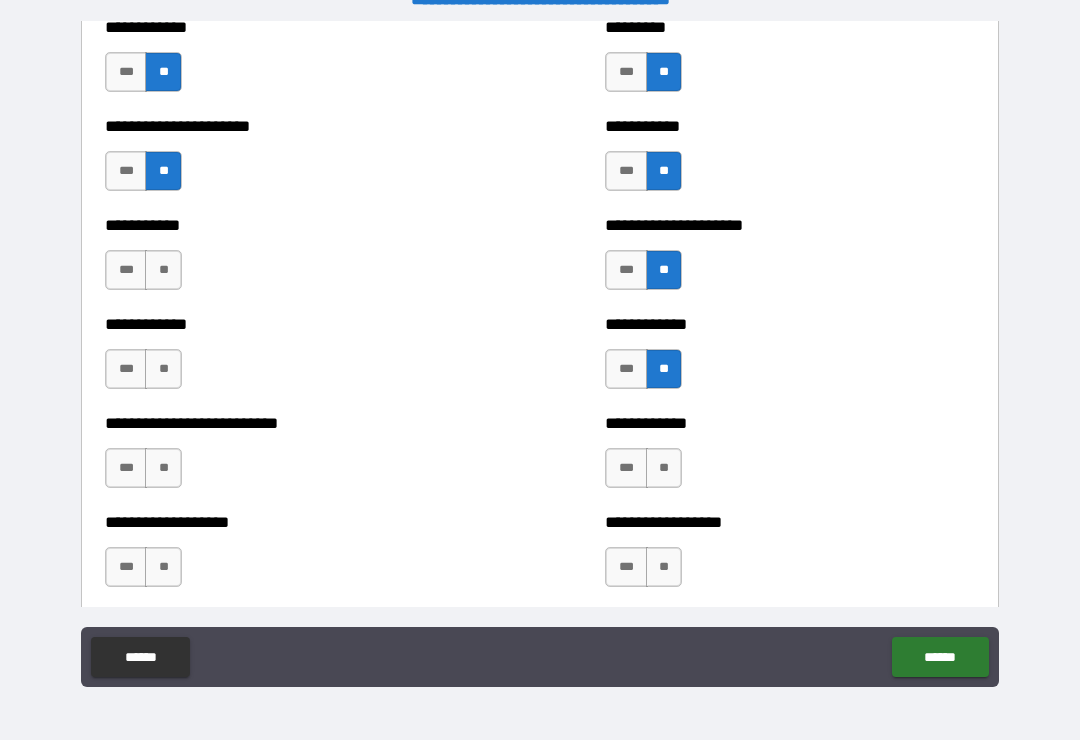 click on "**" at bounding box center [664, 468] 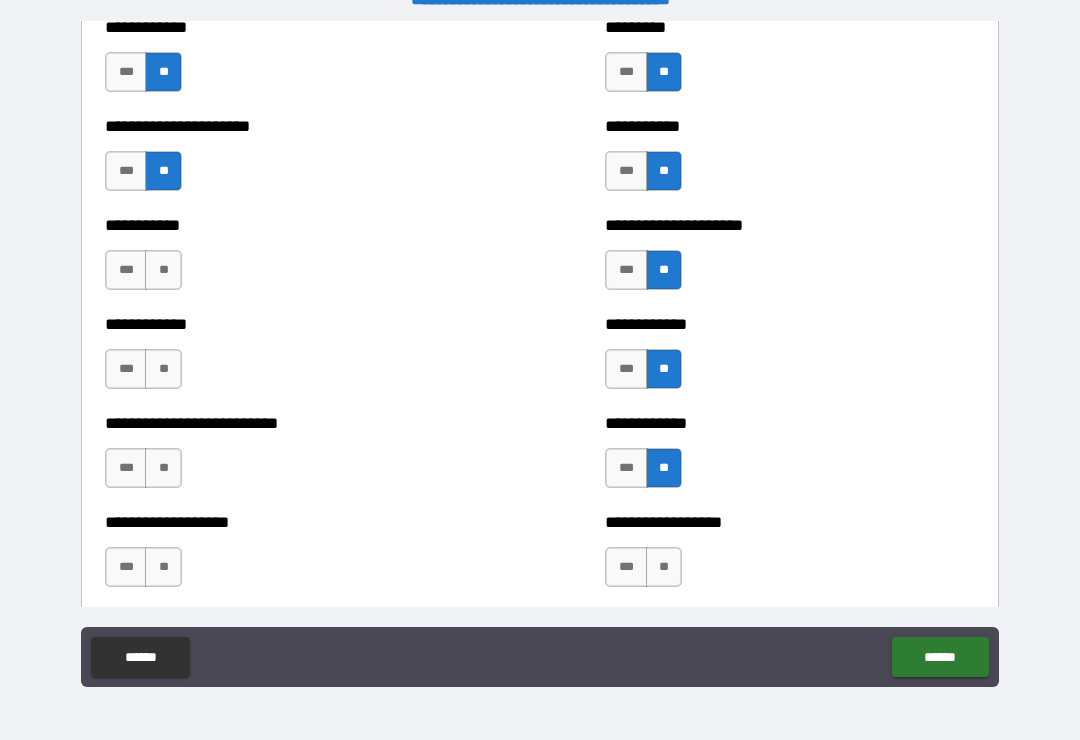click on "**" at bounding box center (664, 567) 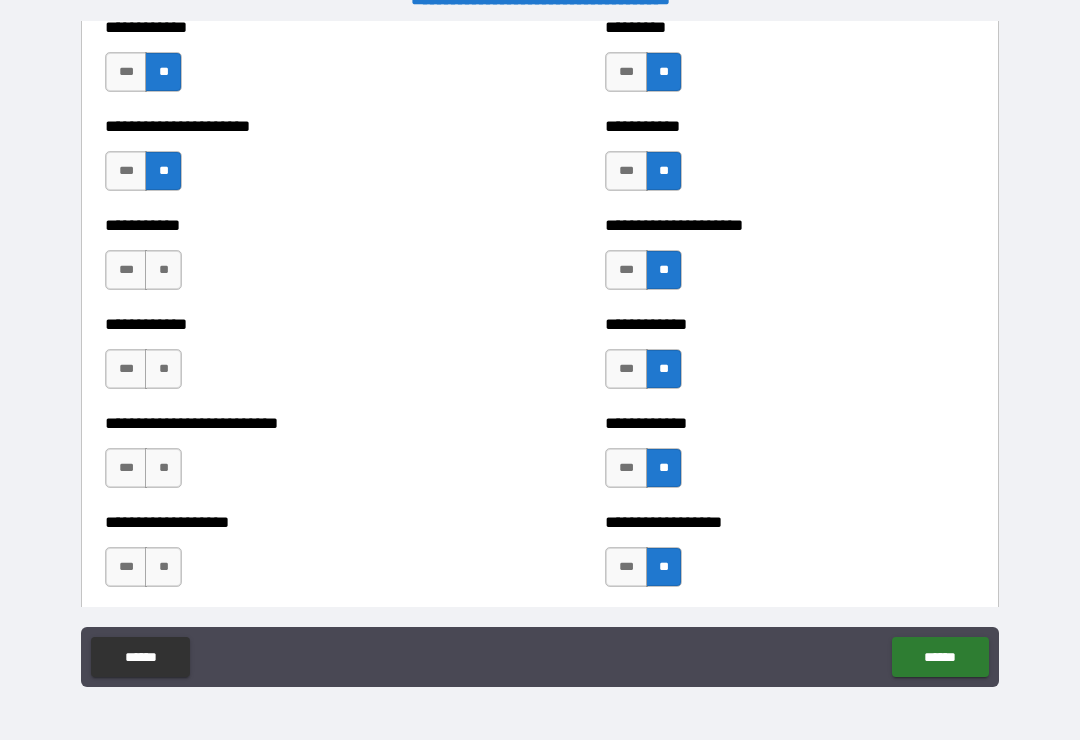 click on "**" at bounding box center (163, 270) 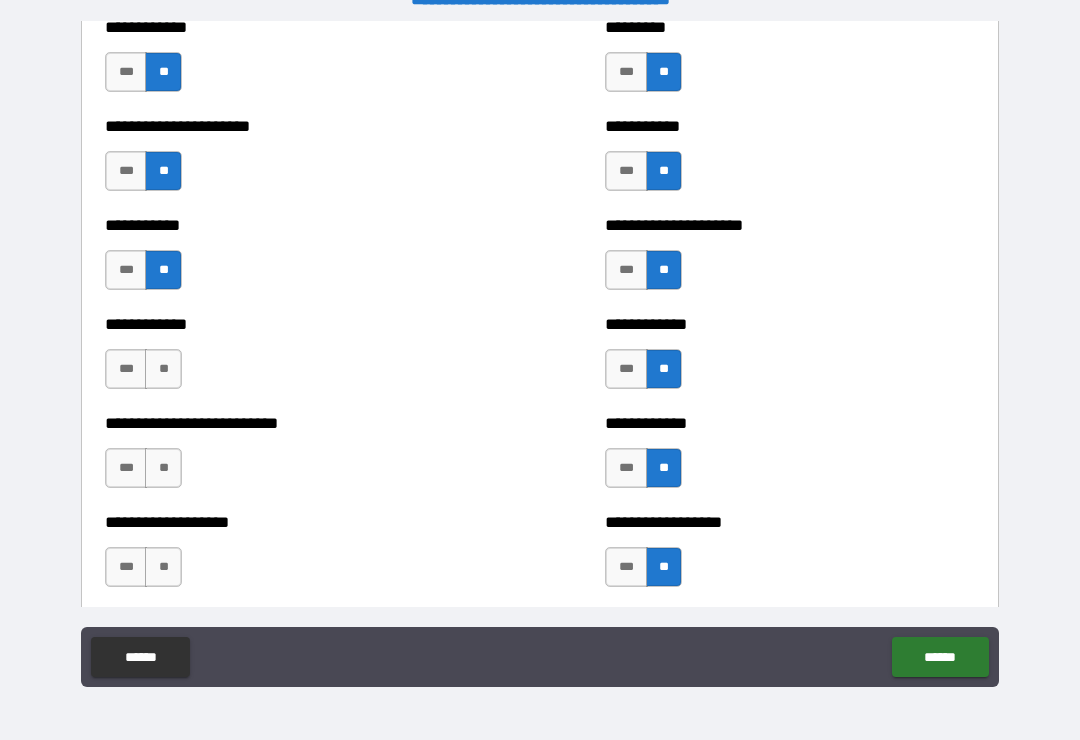 click on "**" at bounding box center [163, 369] 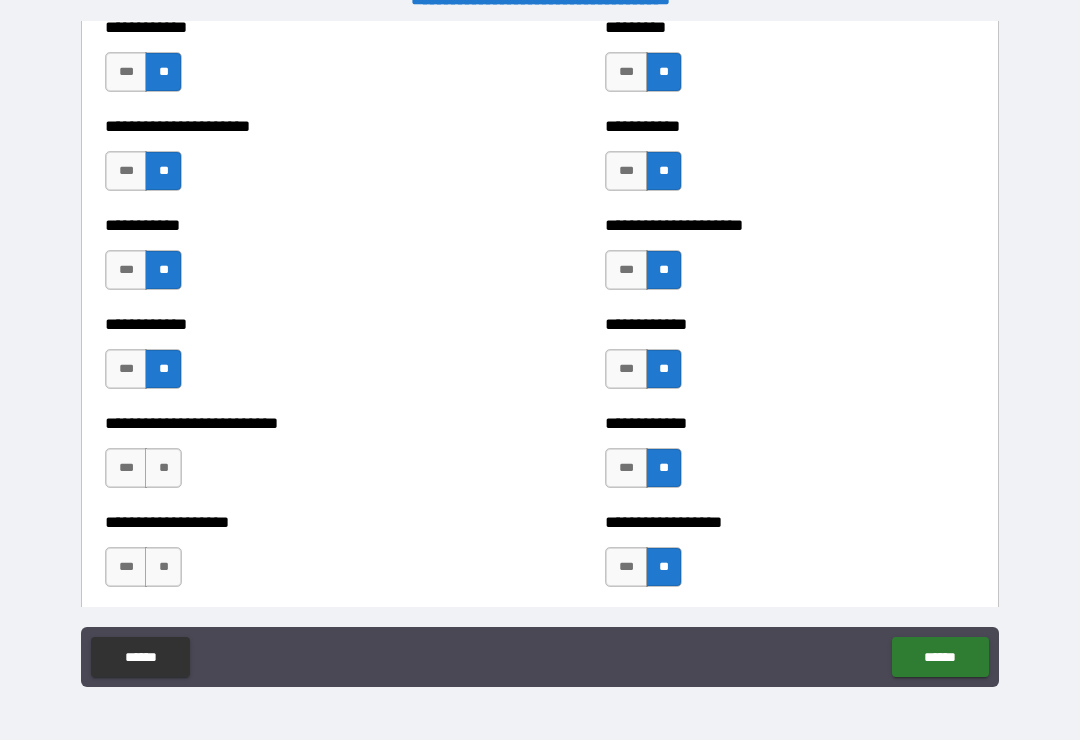 click on "**" at bounding box center [163, 468] 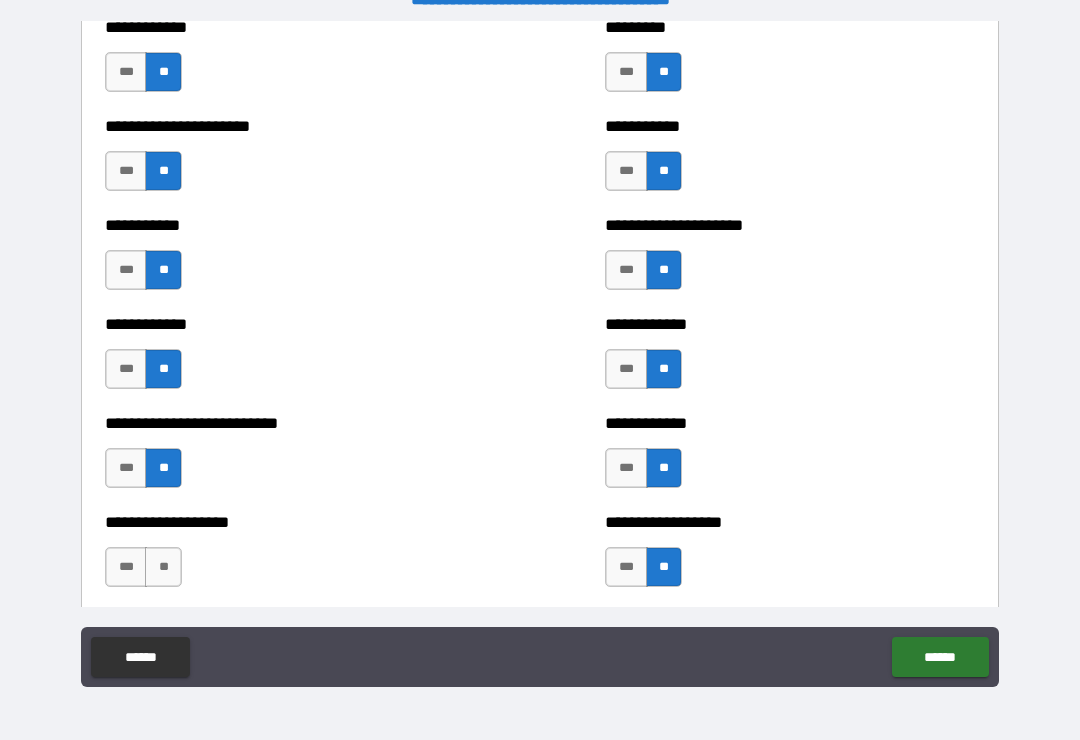 click on "**" at bounding box center [163, 567] 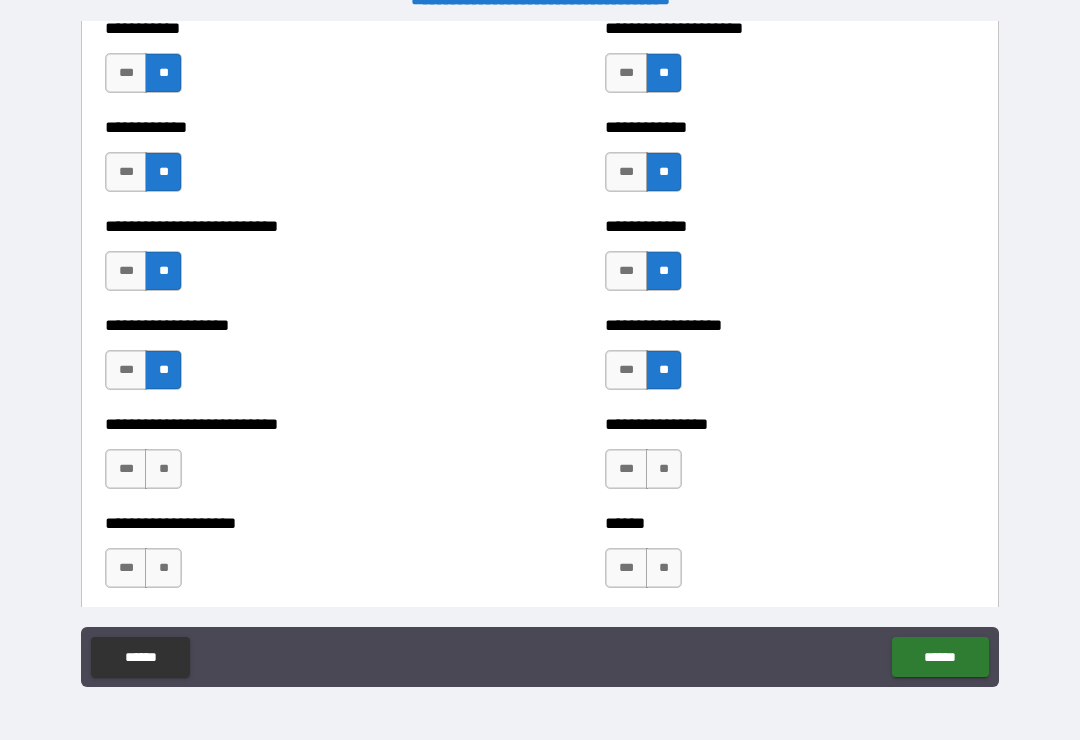 scroll, scrollTop: 5484, scrollLeft: 0, axis: vertical 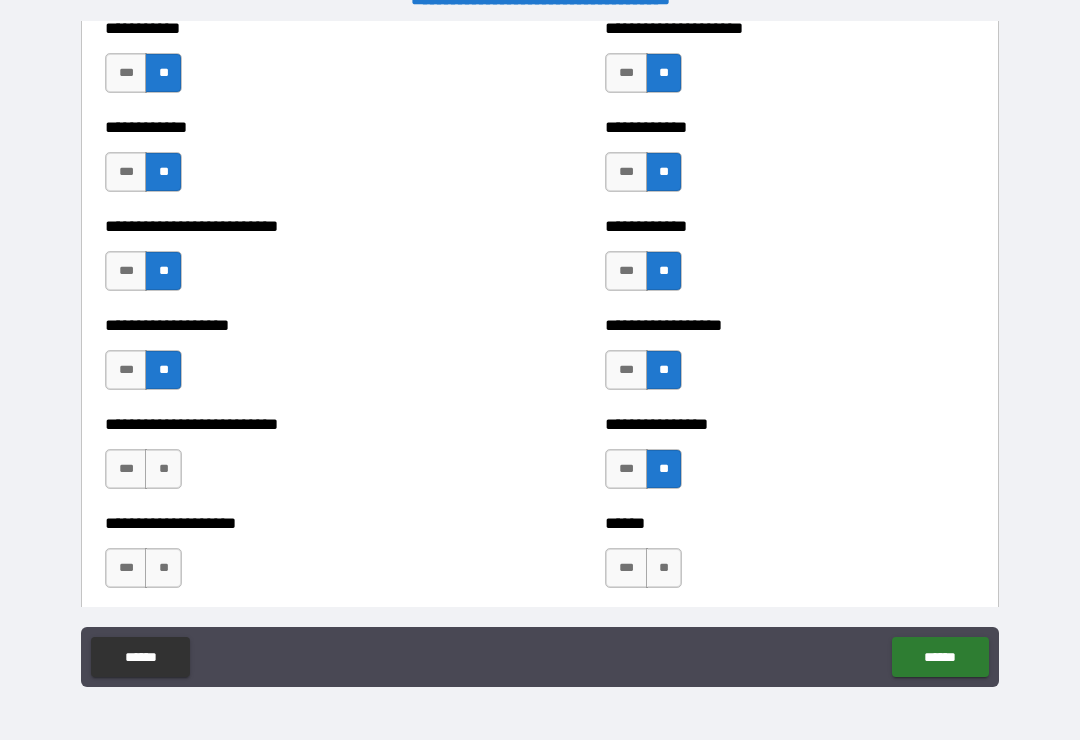click on "**" at bounding box center (664, 568) 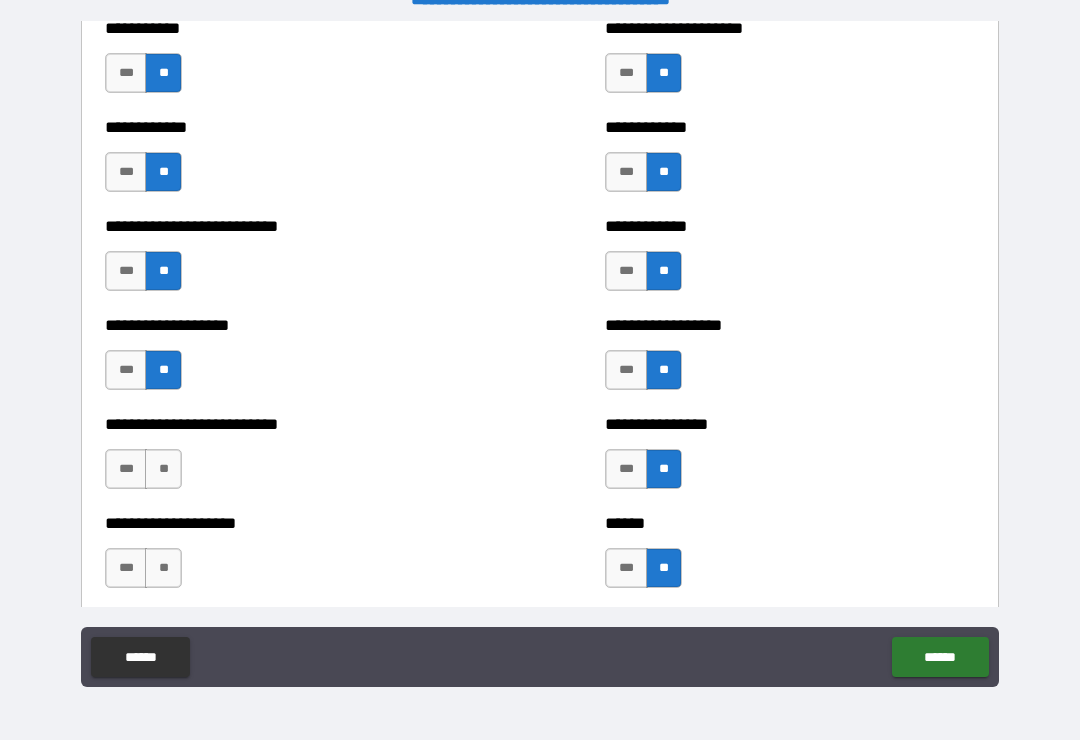 click on "**" at bounding box center (163, 469) 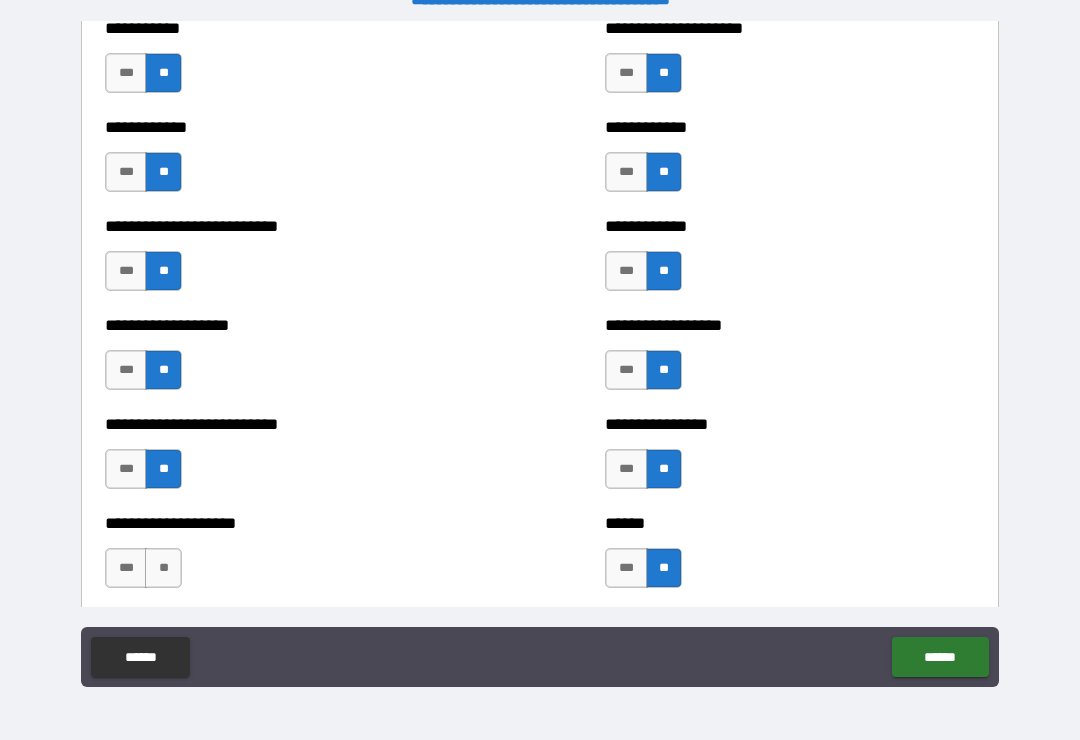 click on "**" at bounding box center (163, 568) 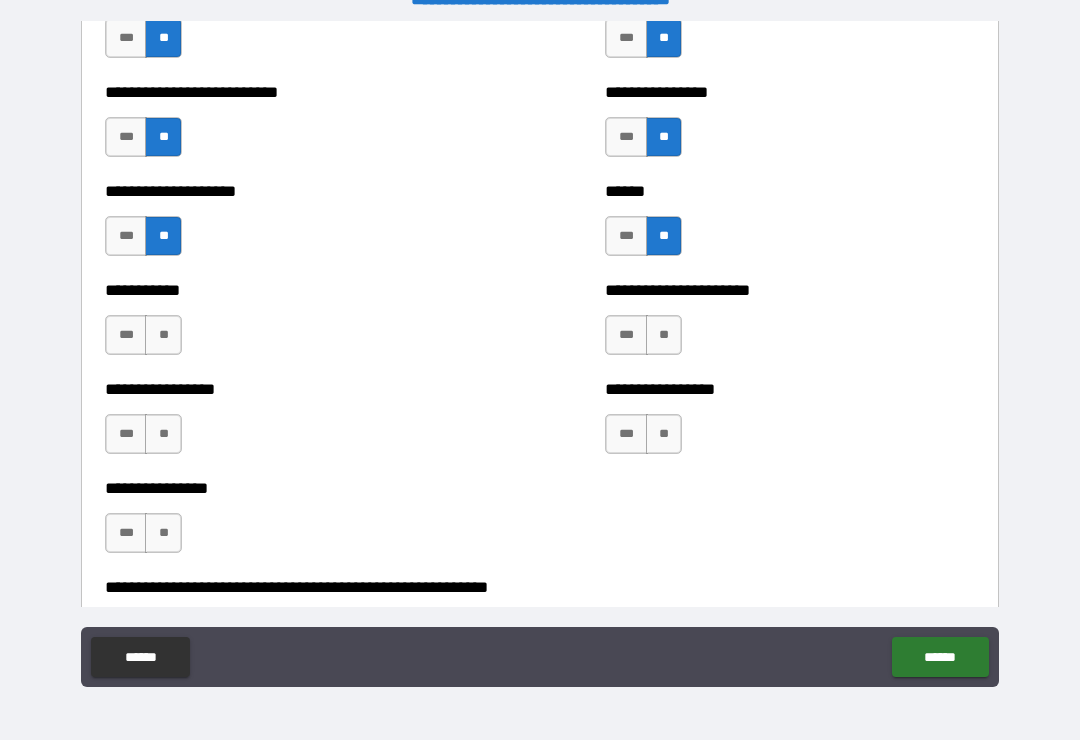 scroll, scrollTop: 5817, scrollLeft: 0, axis: vertical 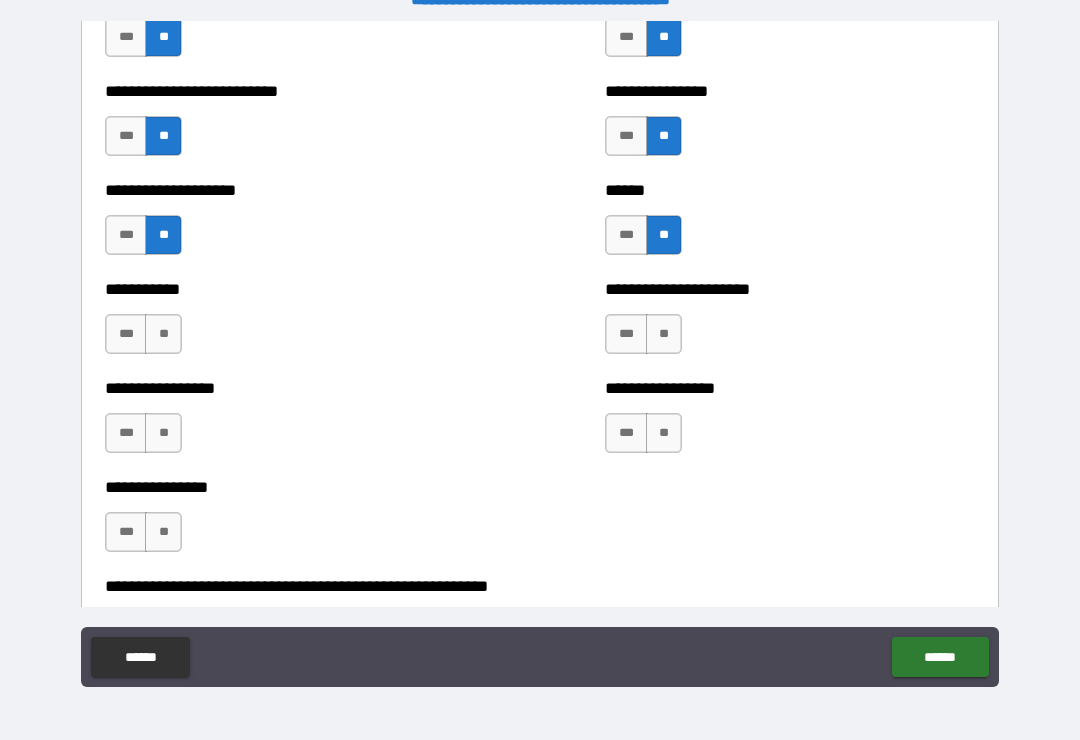 click on "**" at bounding box center (163, 334) 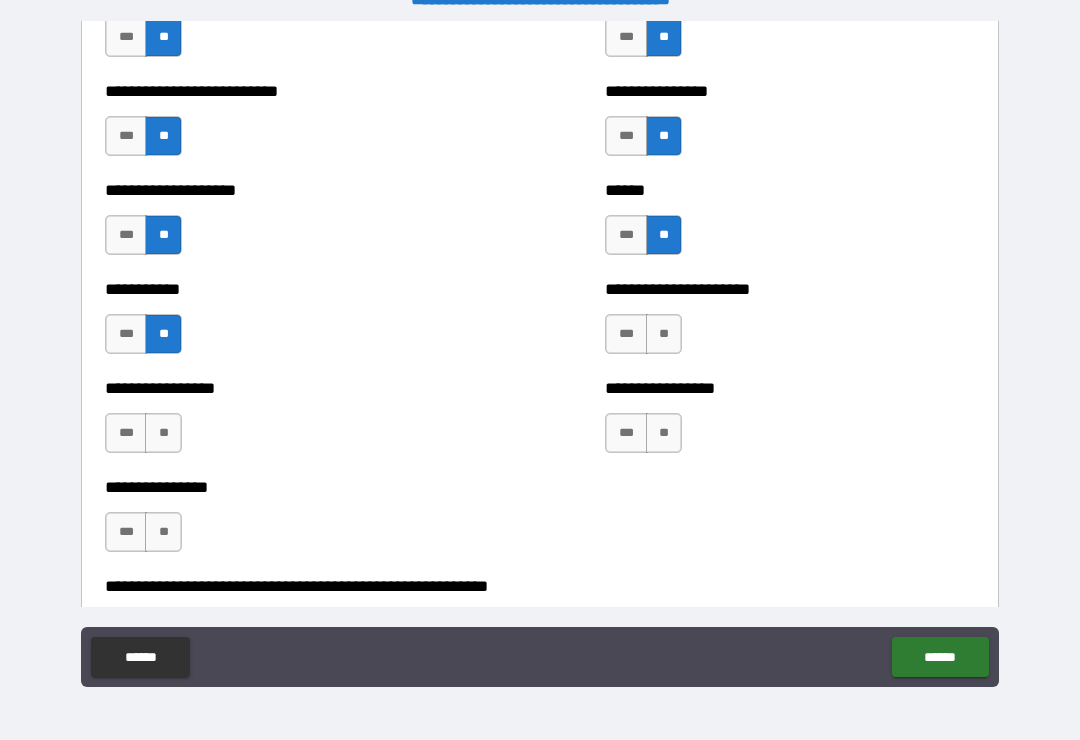 click on "**" at bounding box center (163, 433) 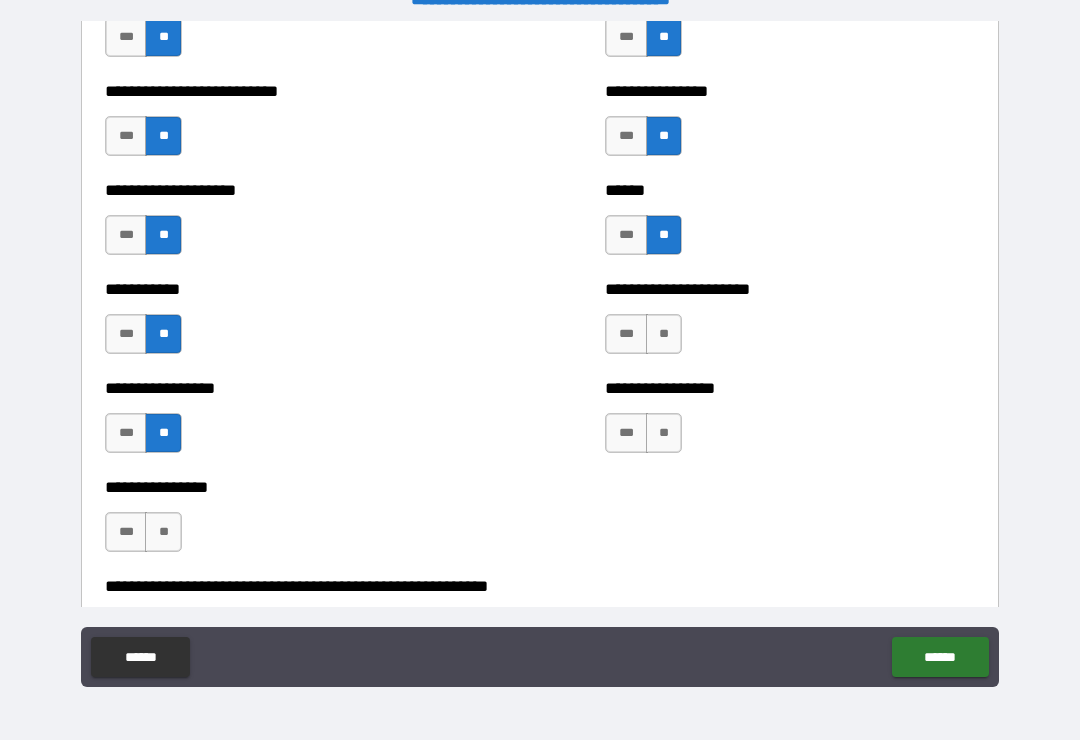 click on "**" at bounding box center [163, 532] 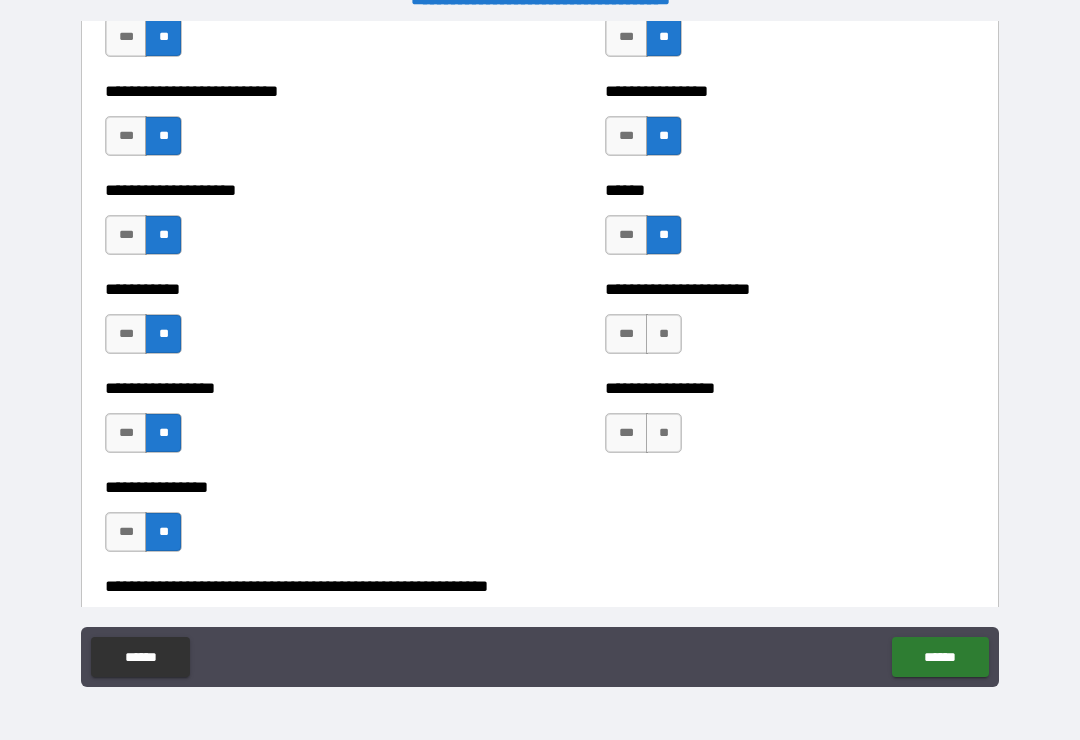 click on "**" at bounding box center (664, 334) 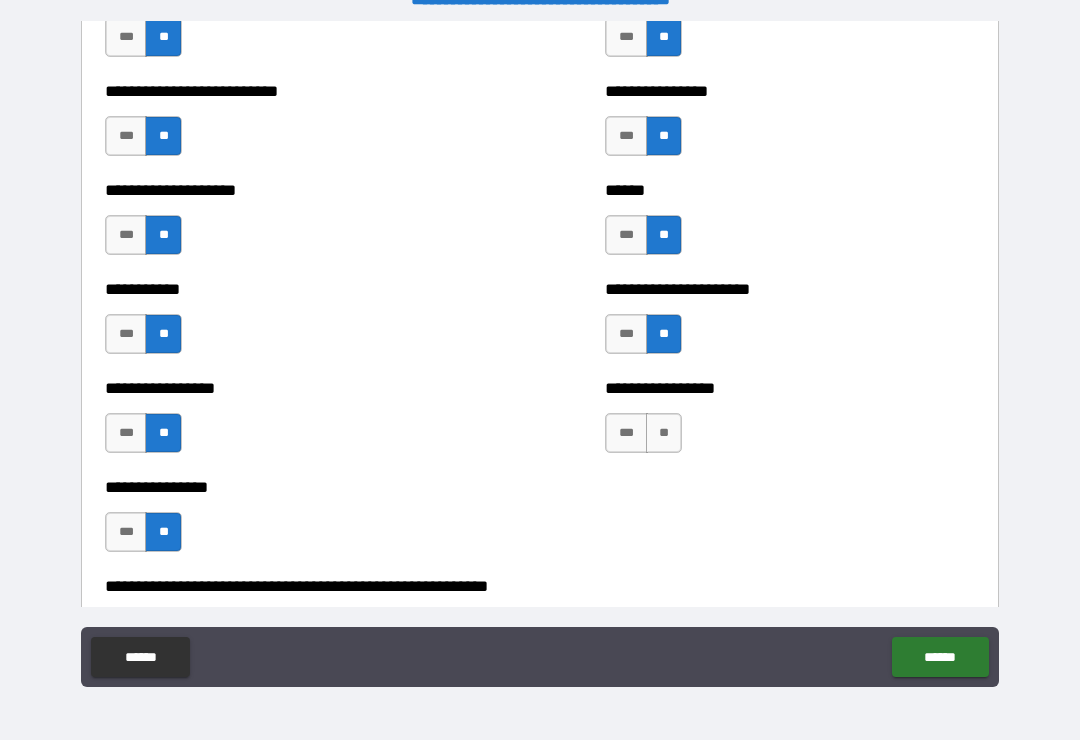 click on "**" at bounding box center (664, 433) 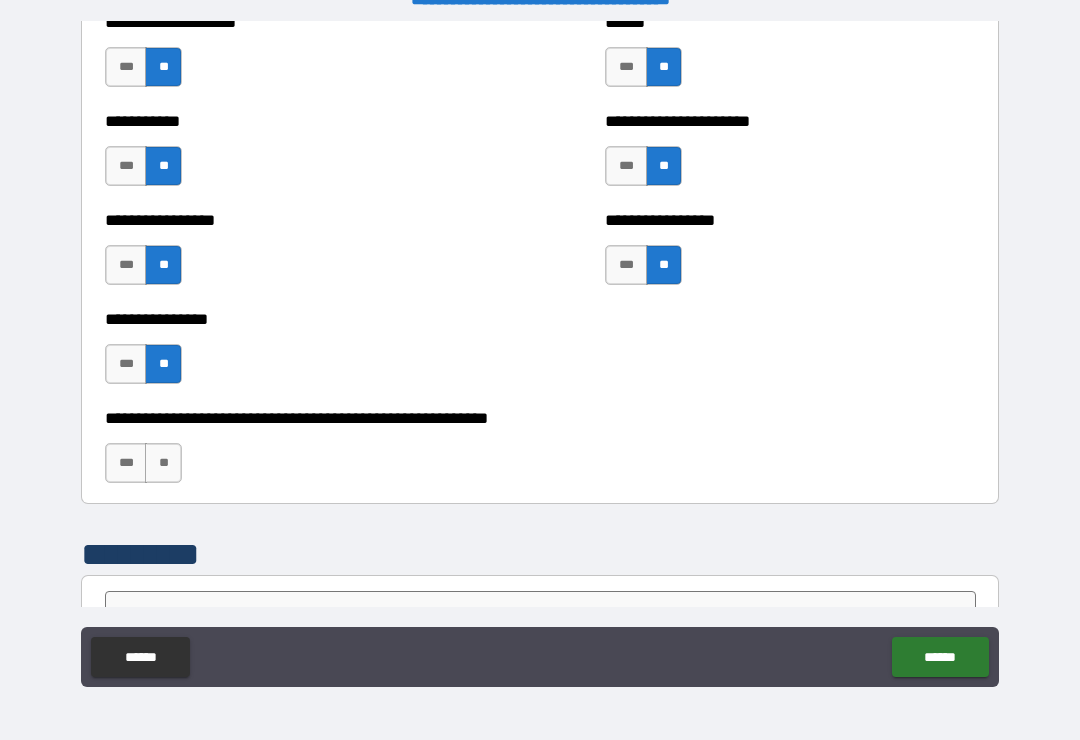 scroll, scrollTop: 5987, scrollLeft: 0, axis: vertical 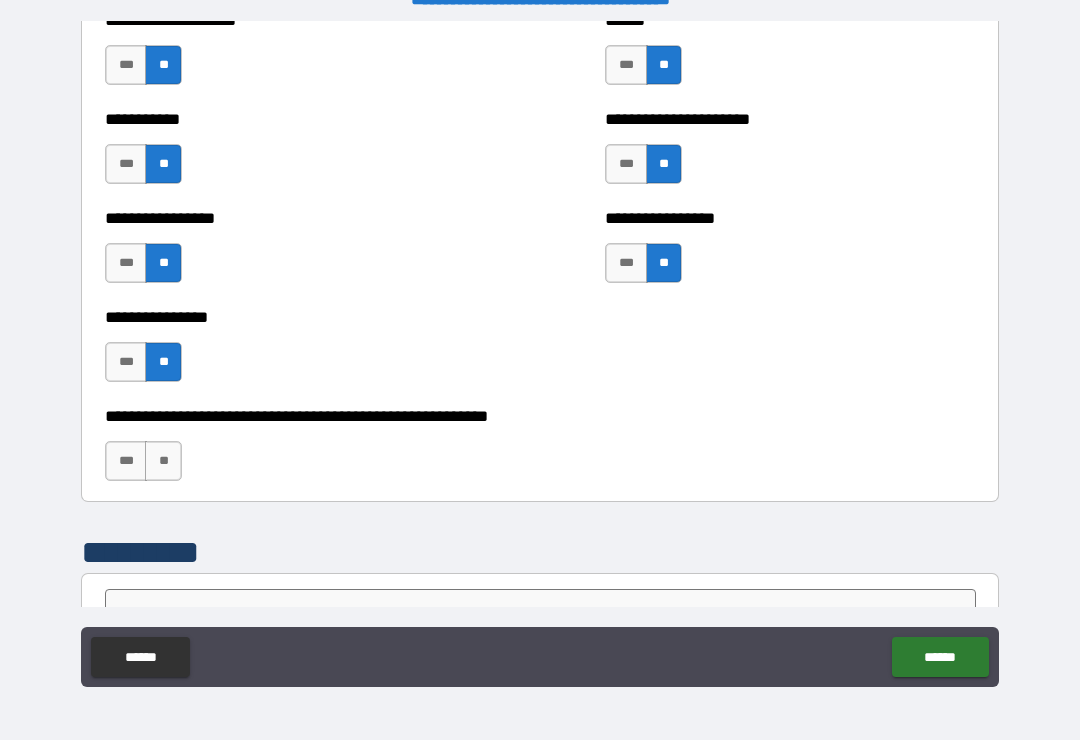 click on "**" at bounding box center (163, 461) 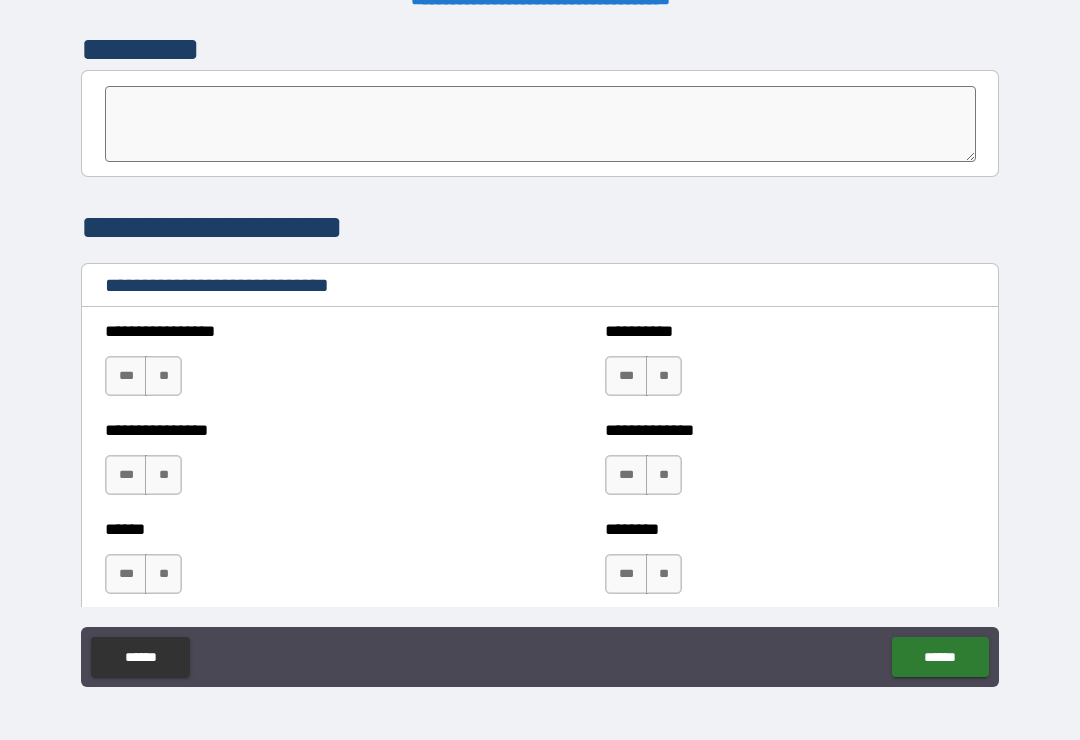 scroll, scrollTop: 6495, scrollLeft: 0, axis: vertical 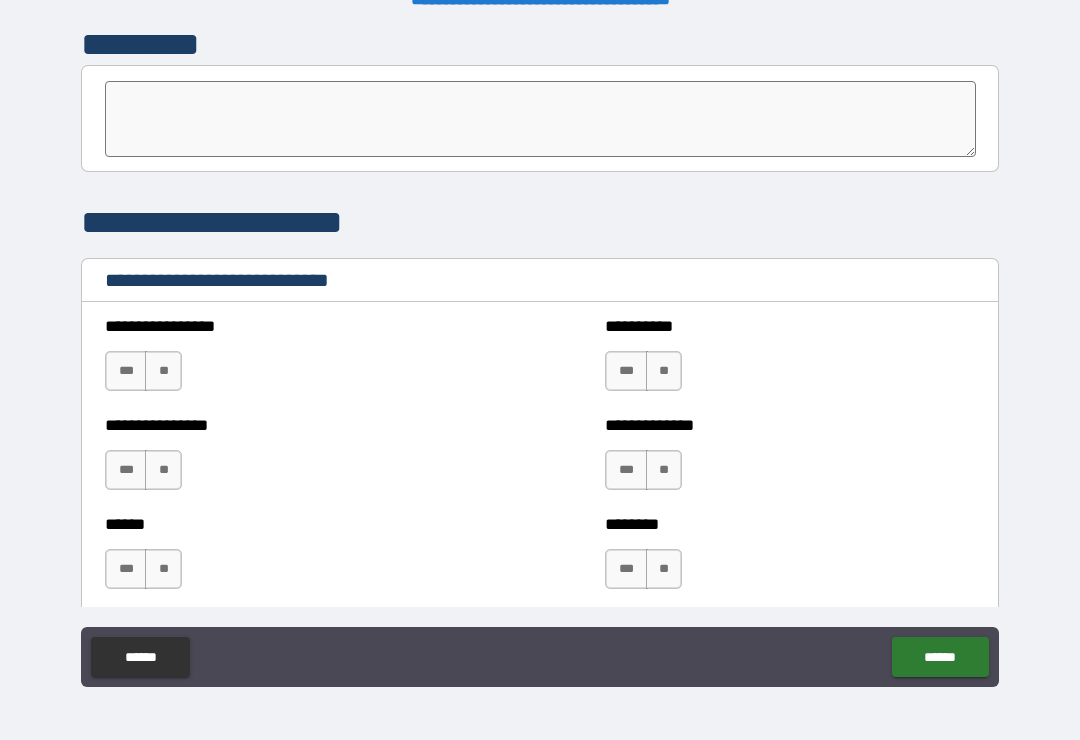 click on "**" at bounding box center [664, 371] 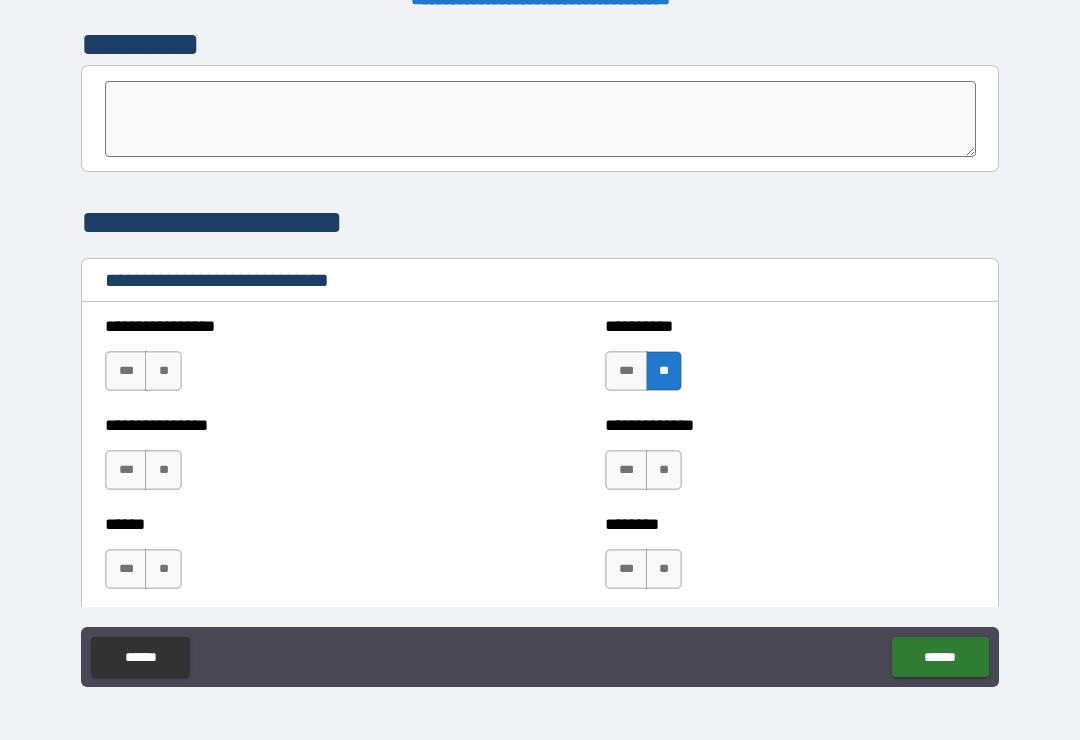 click on "**" at bounding box center [664, 470] 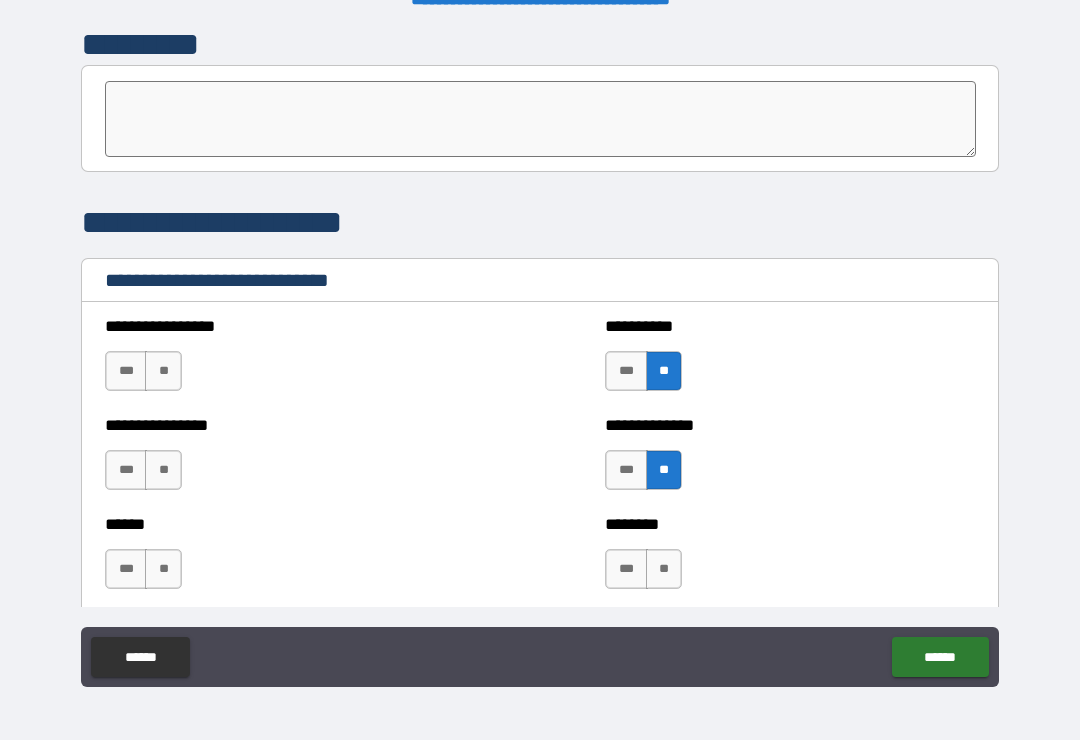 click on "**" at bounding box center [664, 569] 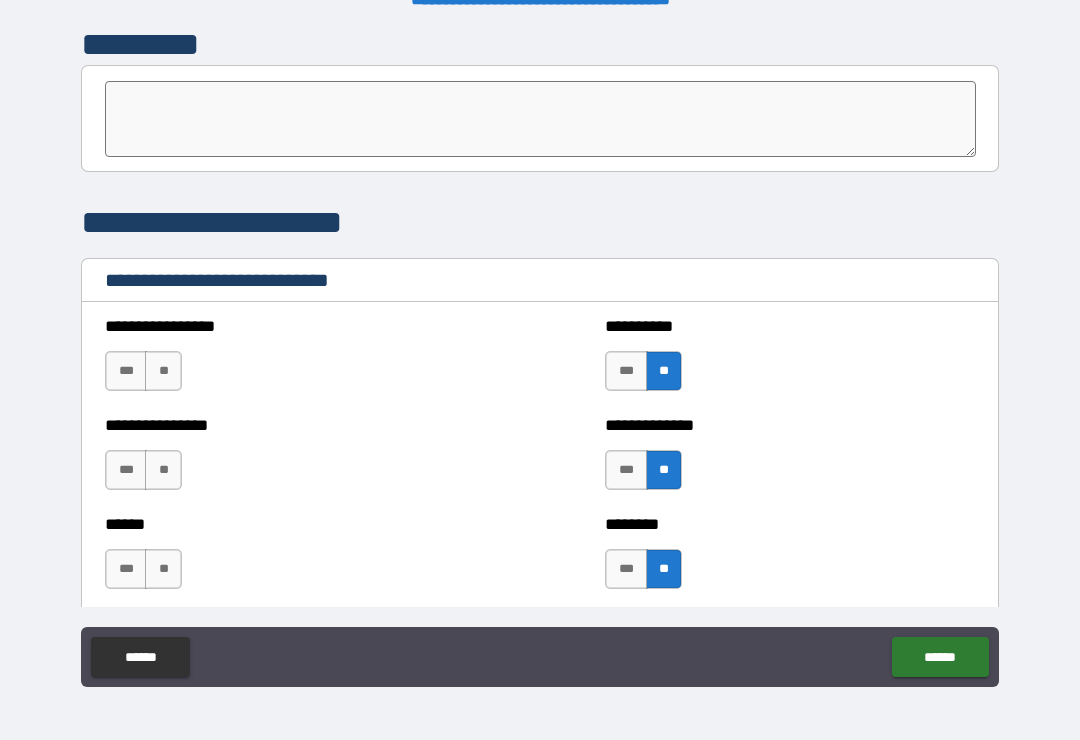 click on "**" at bounding box center [163, 371] 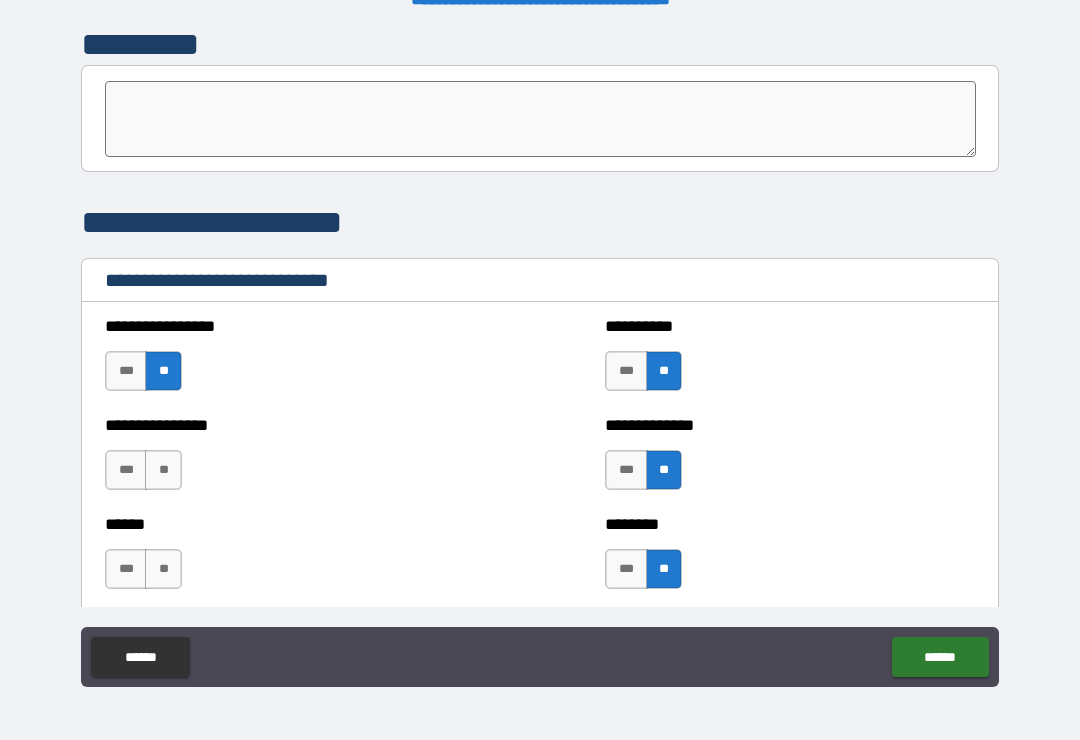 click on "**" at bounding box center [163, 470] 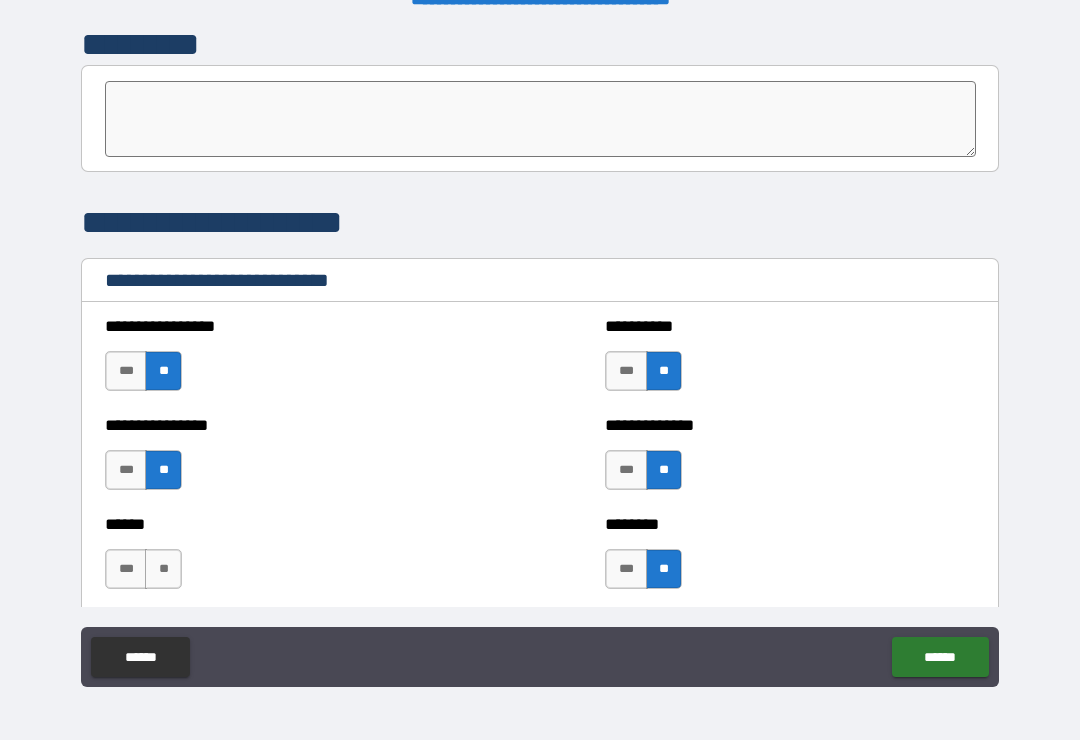 click on "**" at bounding box center [163, 569] 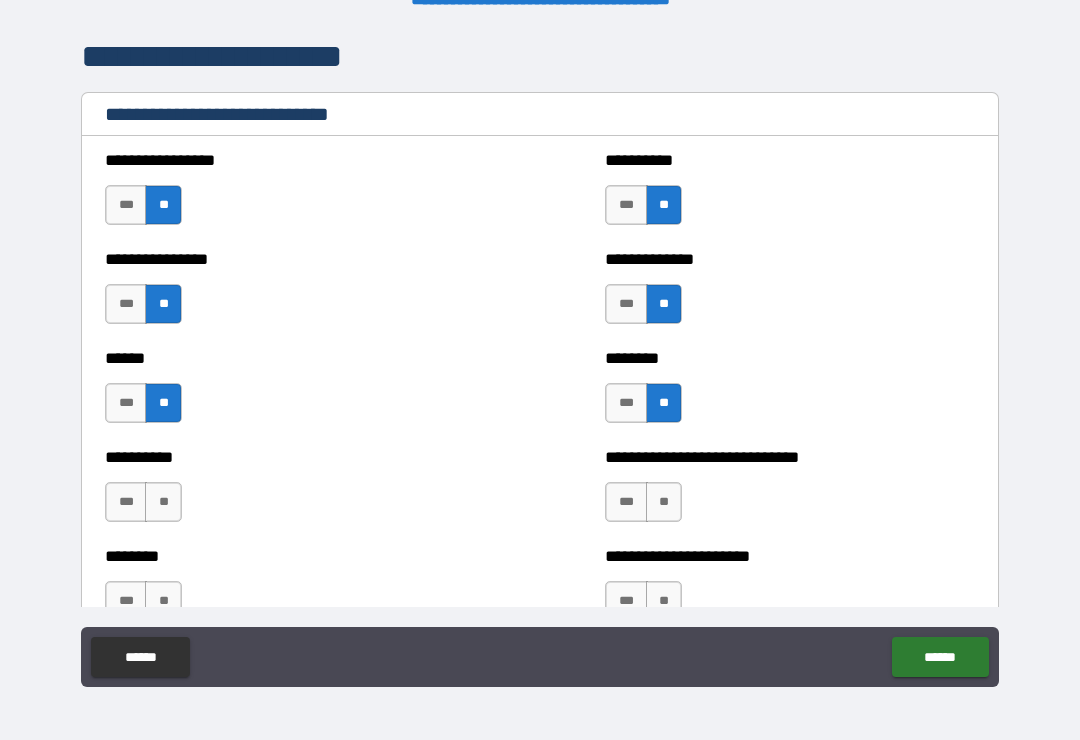 scroll, scrollTop: 6659, scrollLeft: 0, axis: vertical 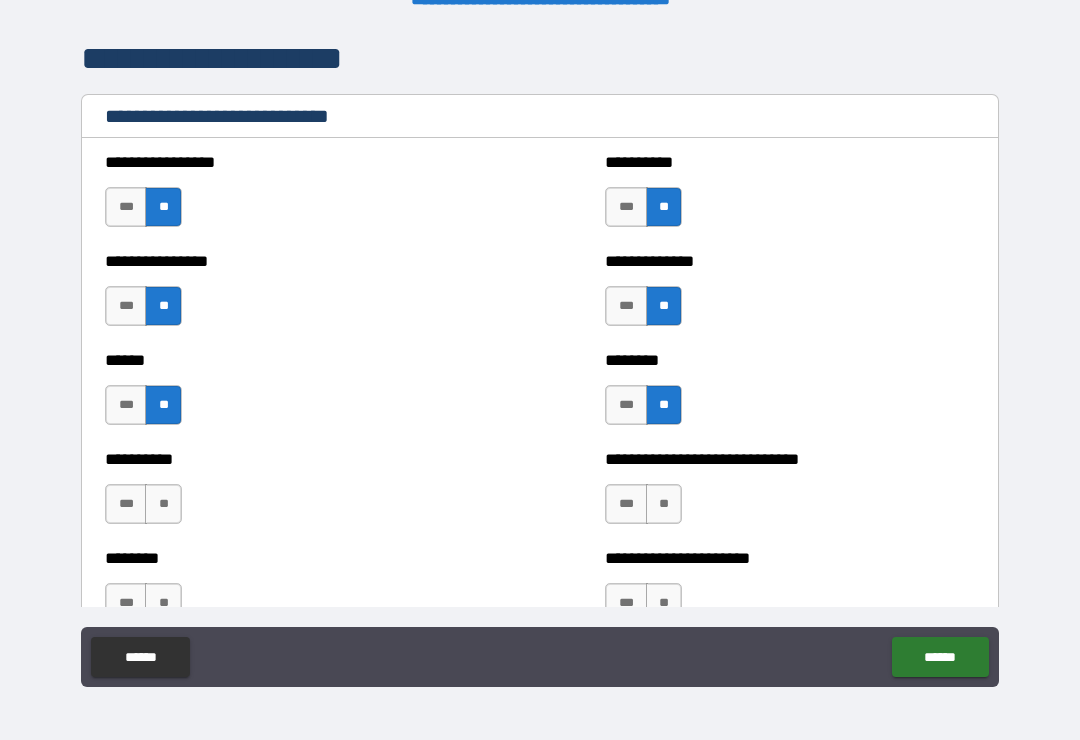 click on "**" at bounding box center [163, 504] 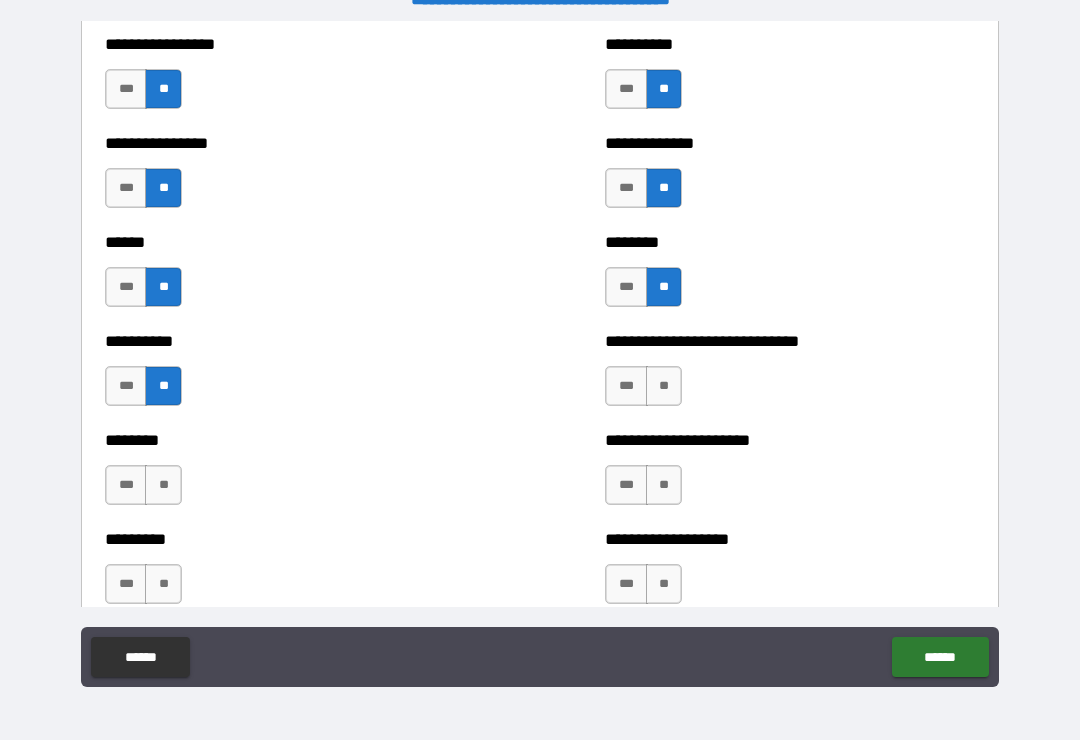 scroll, scrollTop: 6773, scrollLeft: 0, axis: vertical 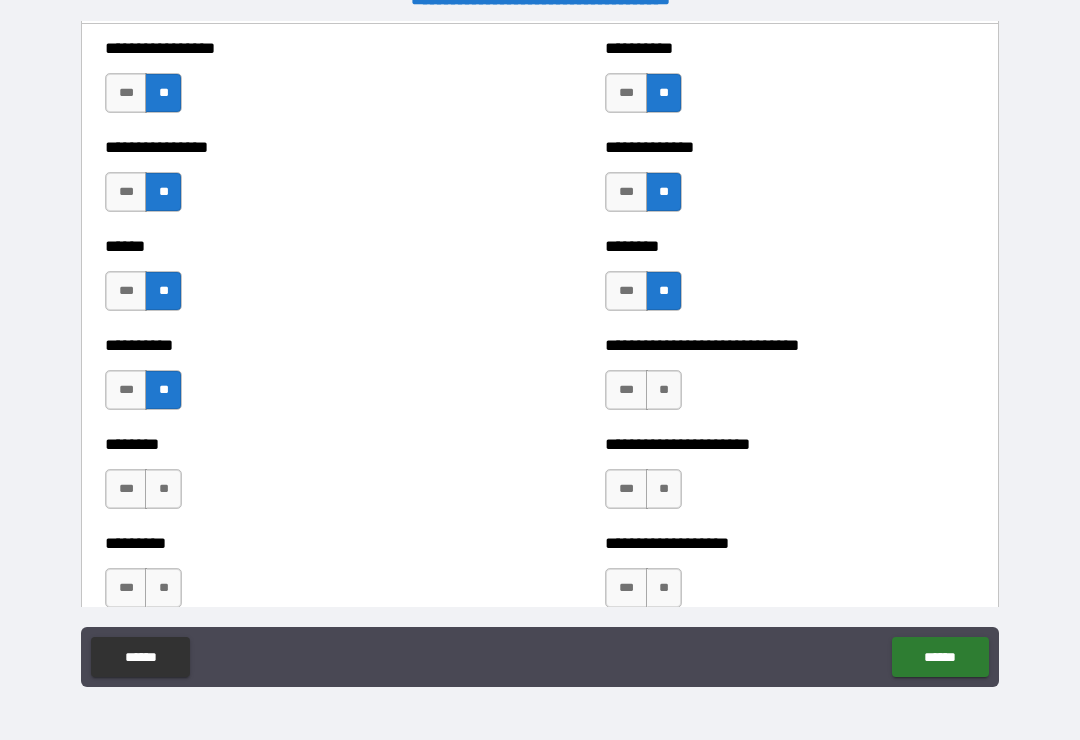click on "**" at bounding box center [163, 489] 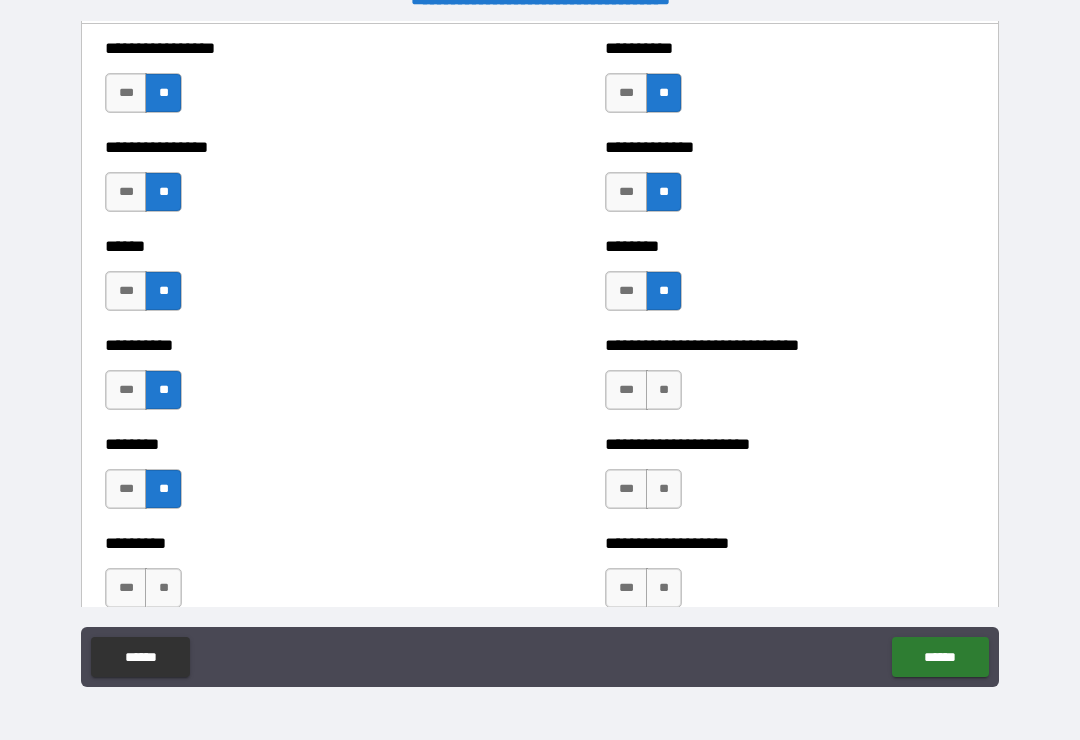 click on "**" at bounding box center [163, 588] 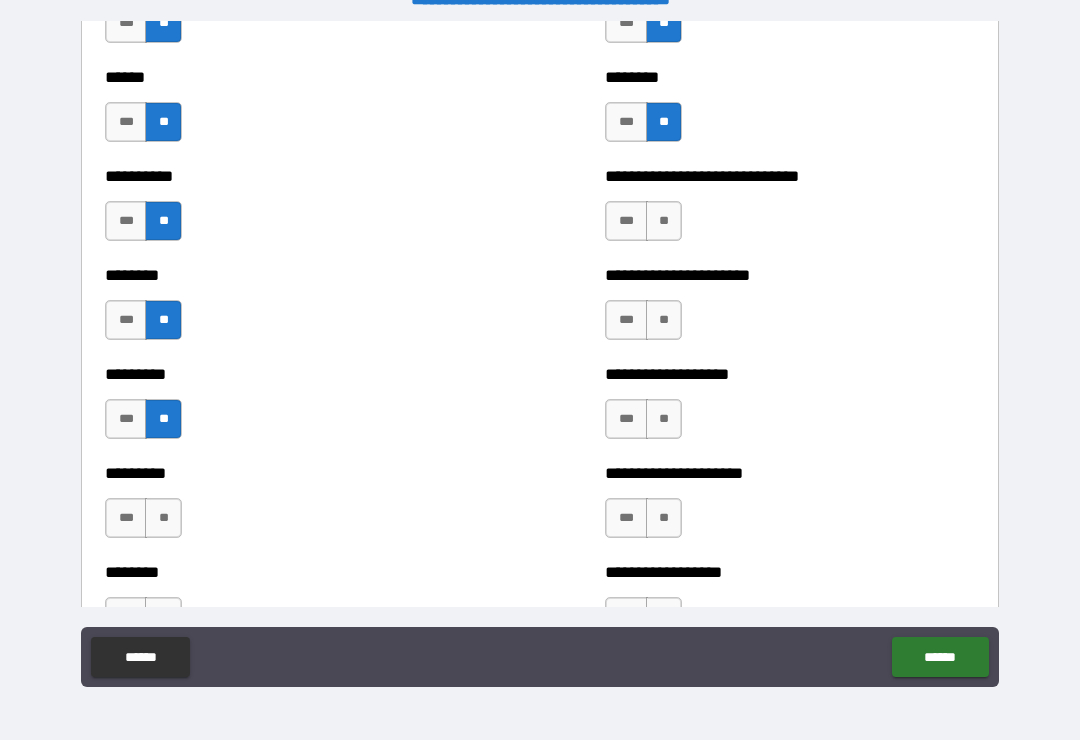 scroll, scrollTop: 6944, scrollLeft: 0, axis: vertical 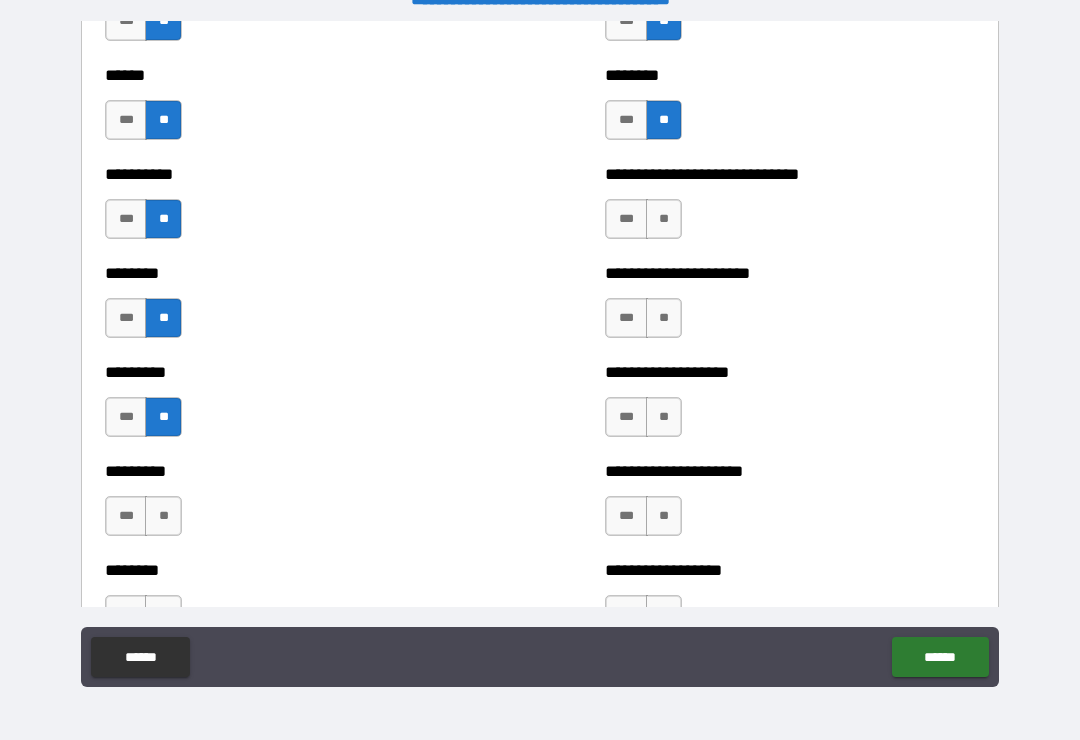 click on "**" at bounding box center (163, 516) 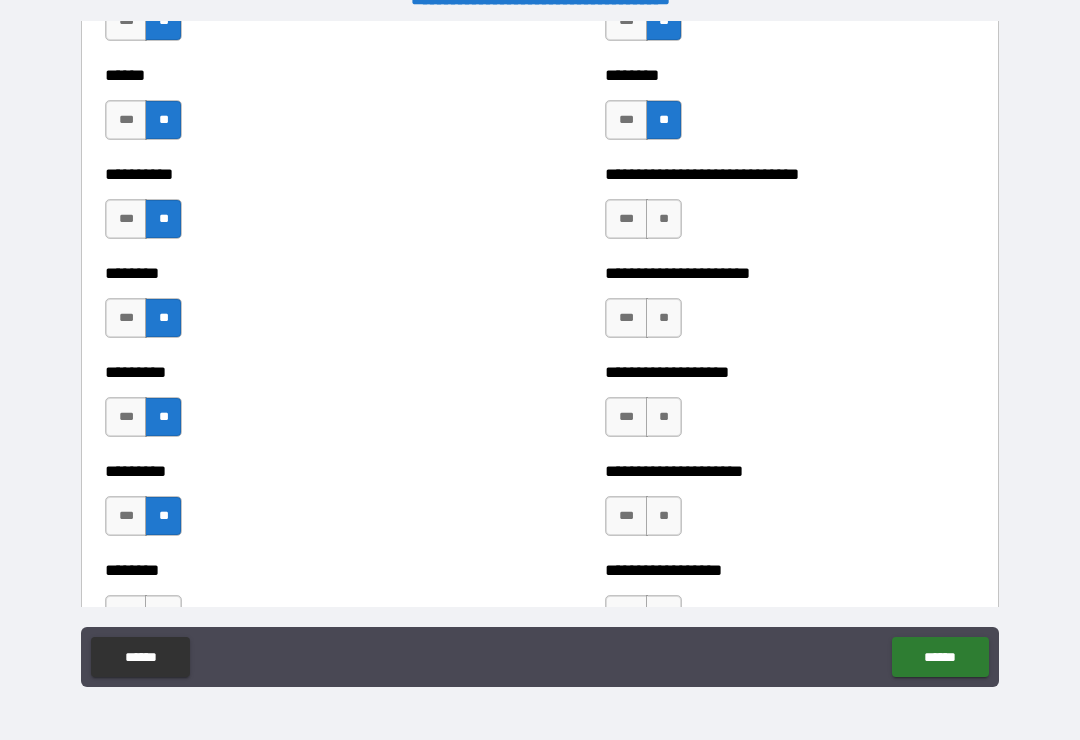 click on "**" at bounding box center [664, 219] 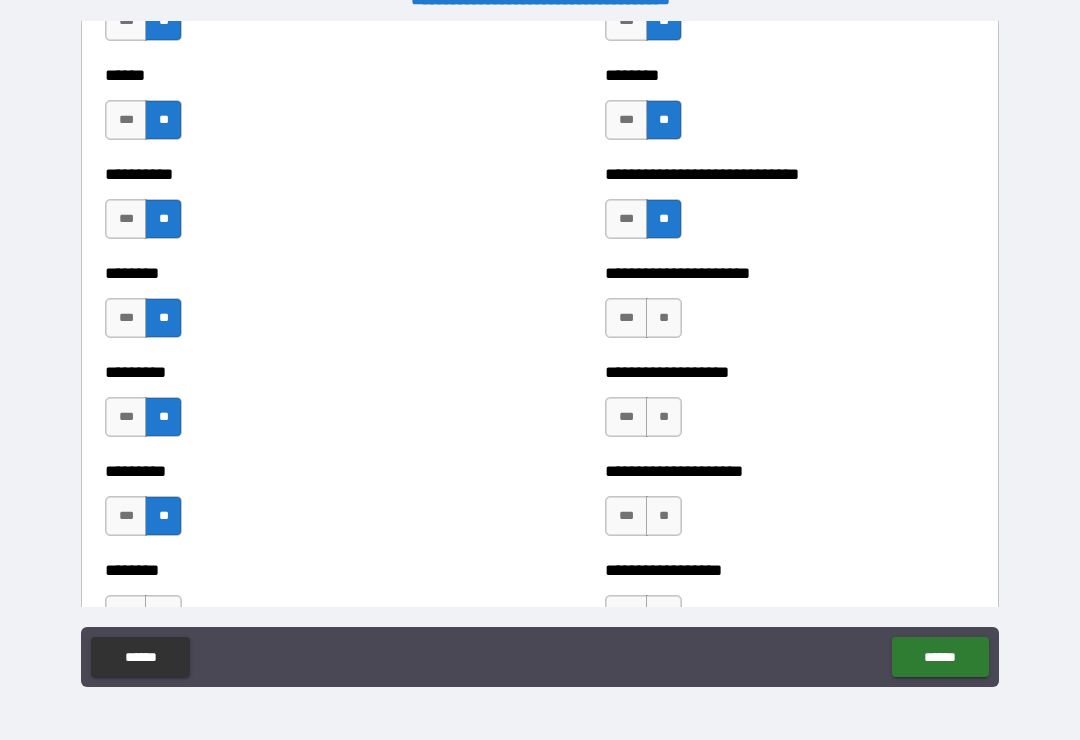 click on "**" at bounding box center [664, 318] 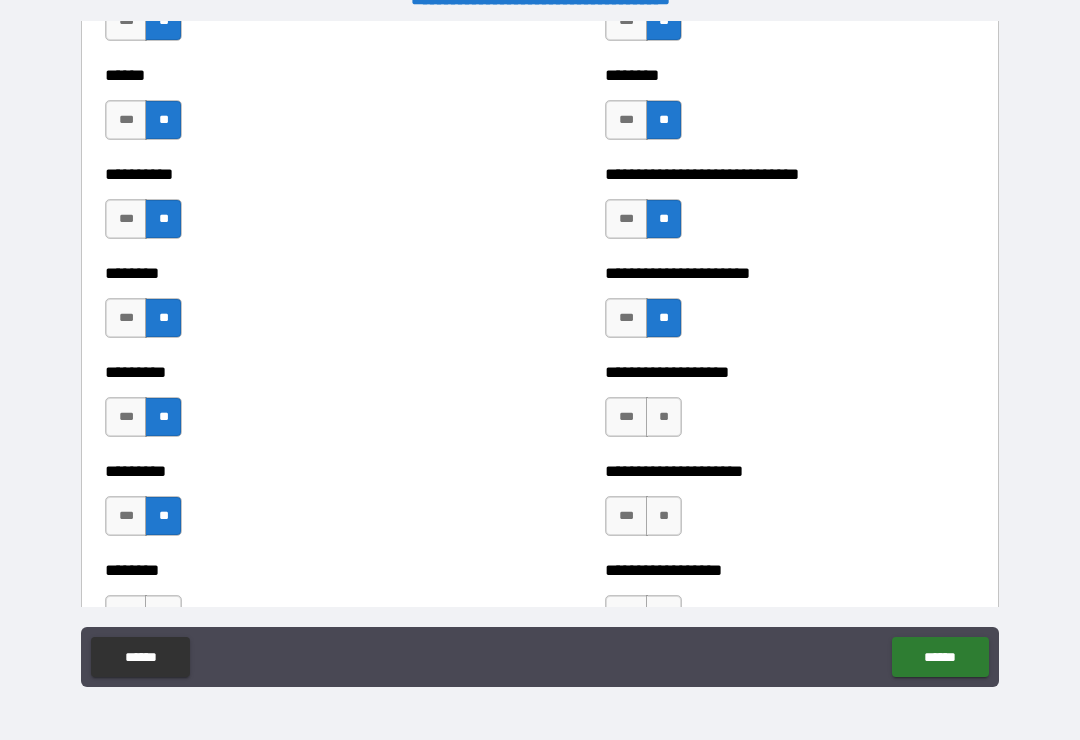 click on "**" at bounding box center [664, 417] 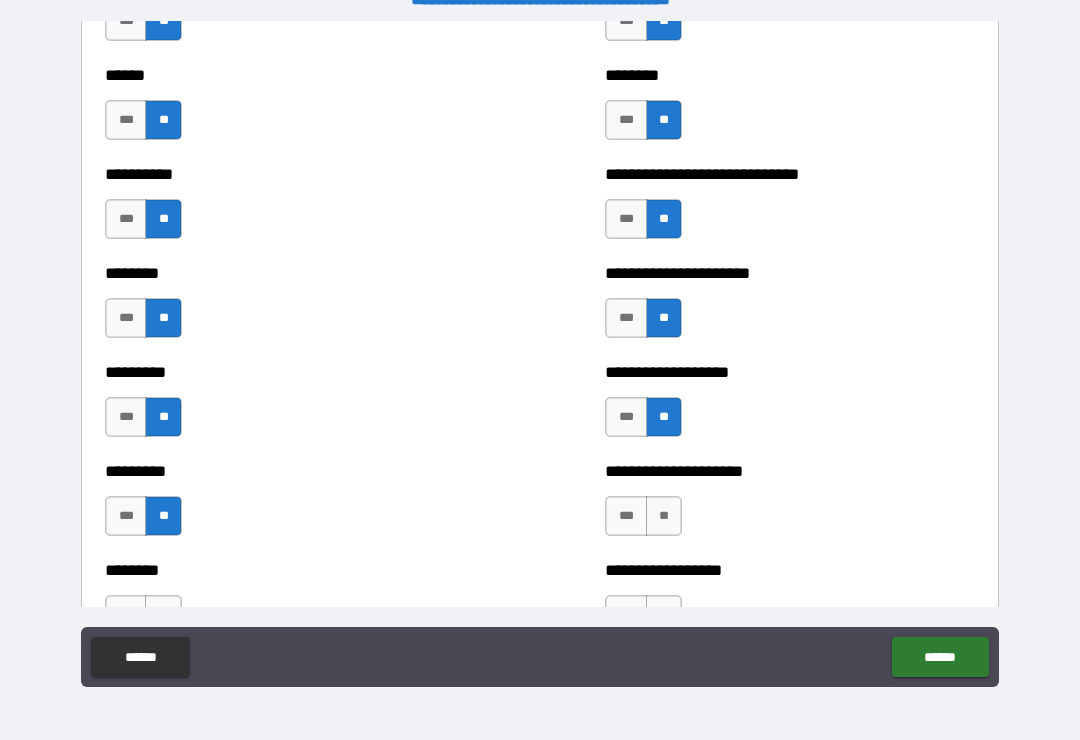 click on "**" at bounding box center (664, 516) 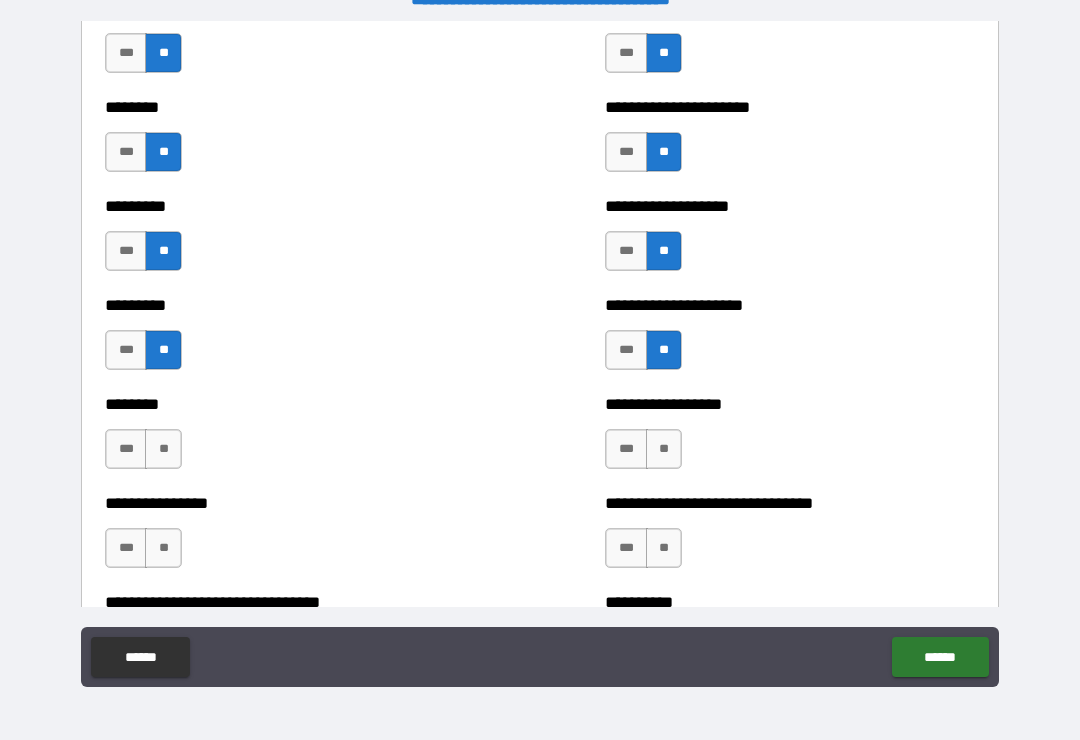 scroll, scrollTop: 7118, scrollLeft: 0, axis: vertical 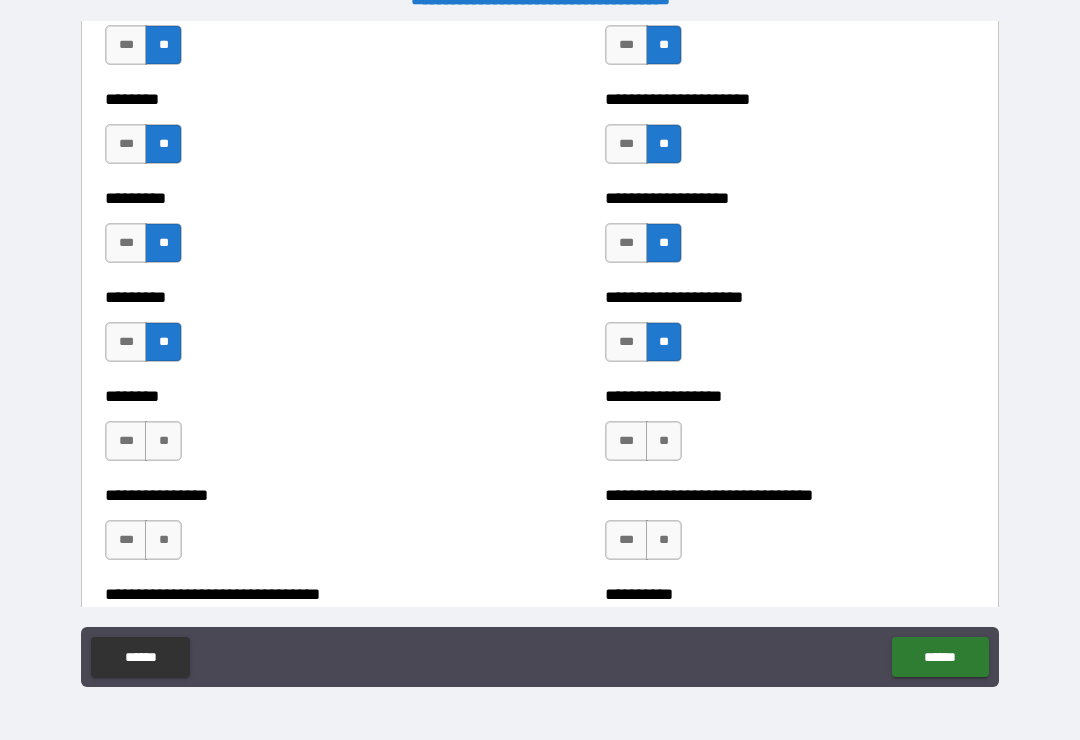 click on "**" at bounding box center [163, 441] 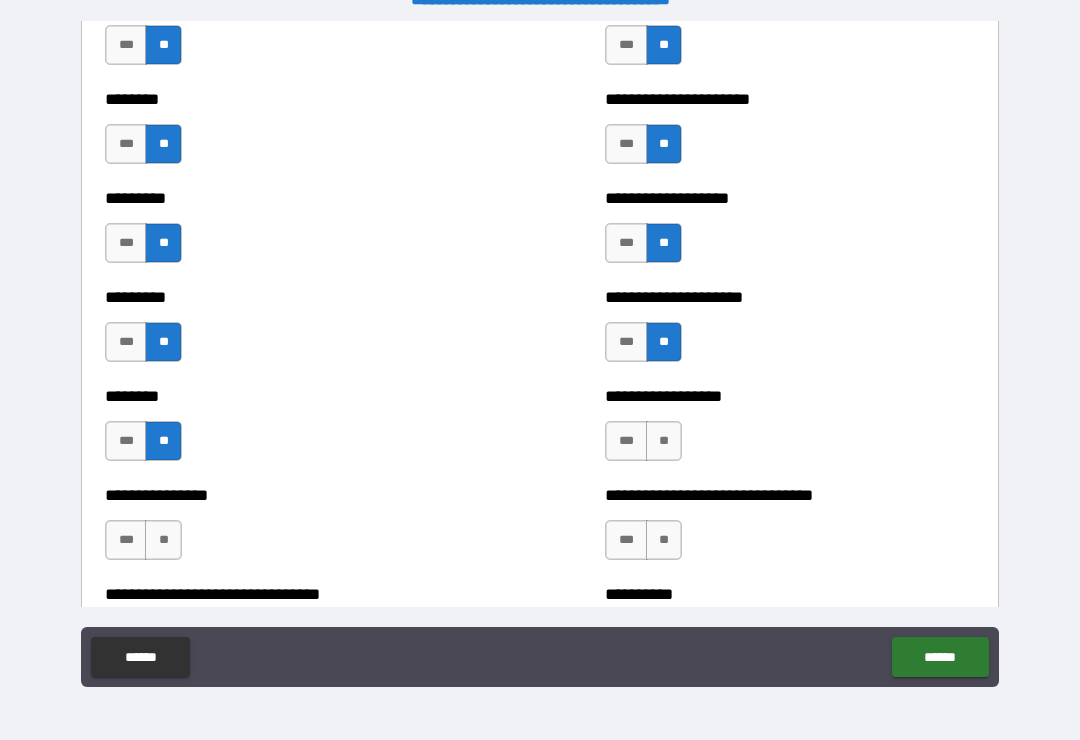 click on "**" at bounding box center (664, 441) 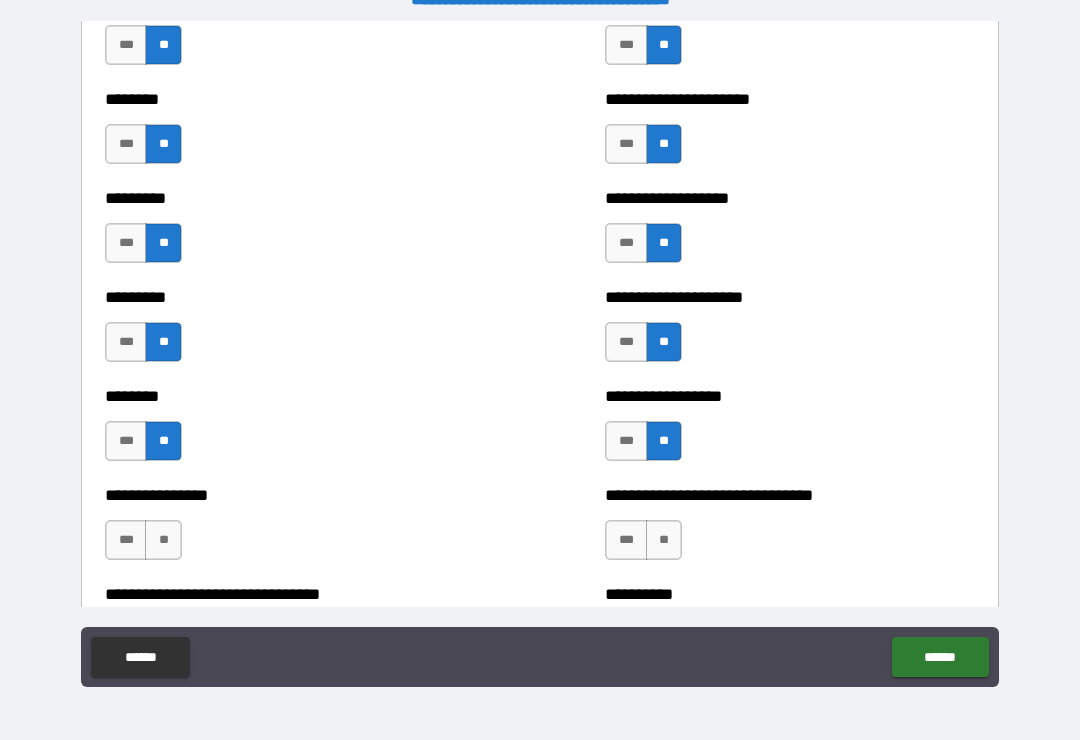 click on "**" at bounding box center [664, 540] 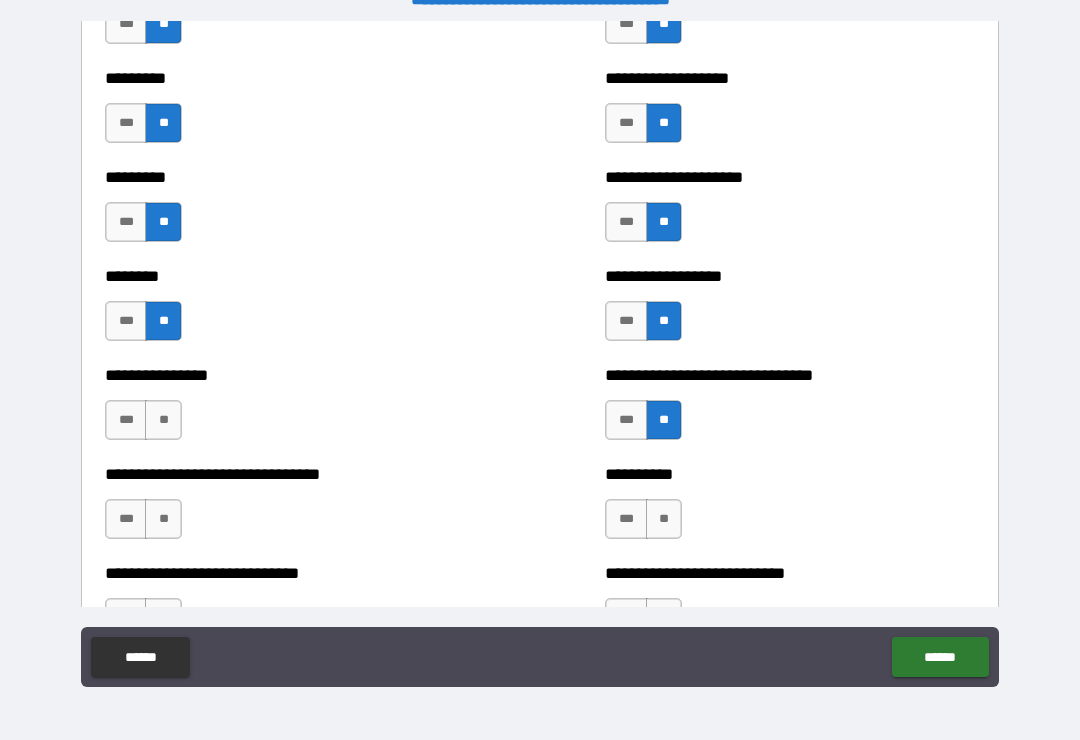 scroll, scrollTop: 7240, scrollLeft: 0, axis: vertical 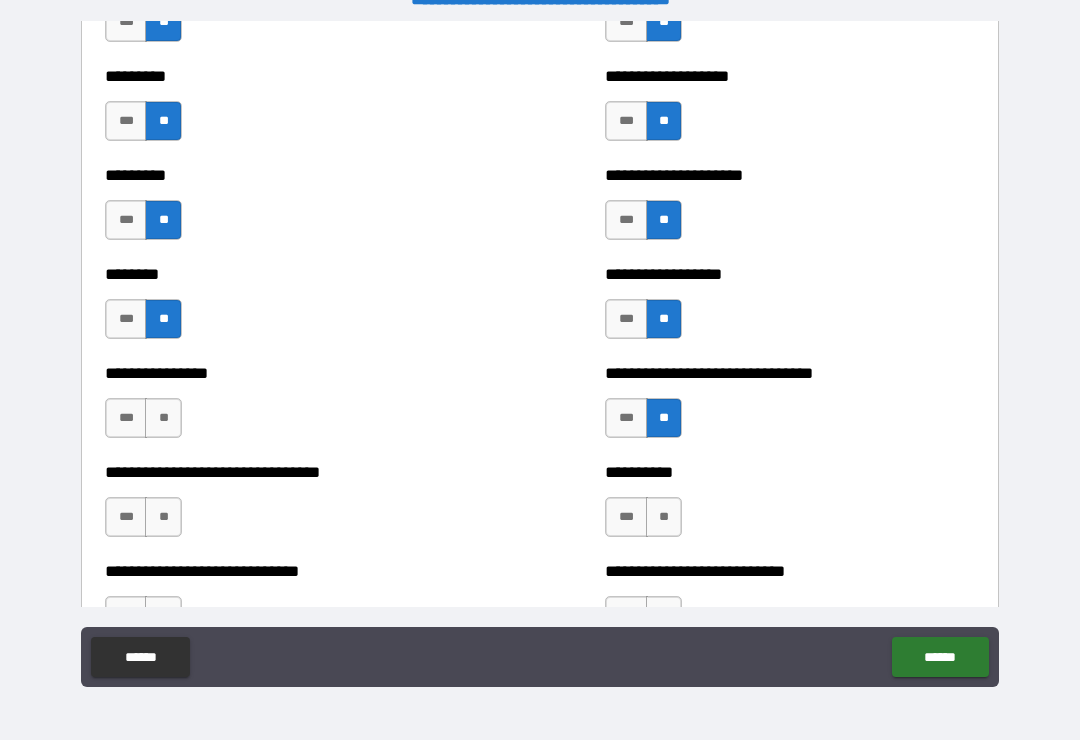 click on "**" at bounding box center (163, 418) 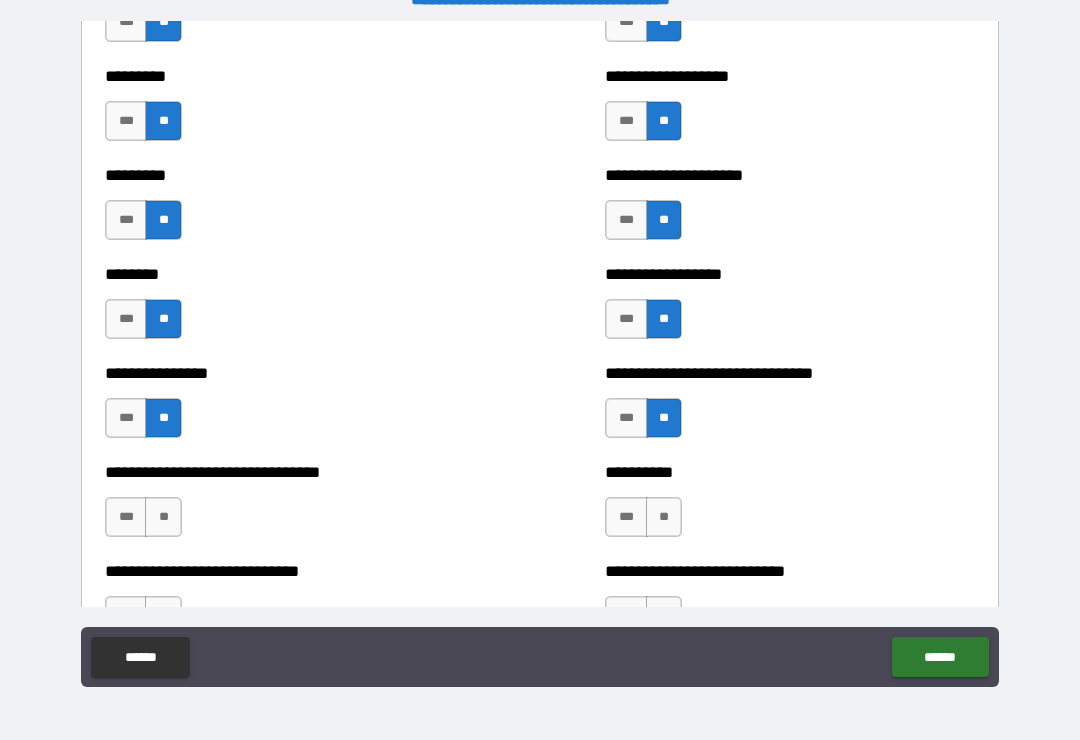 click on "**" at bounding box center [163, 517] 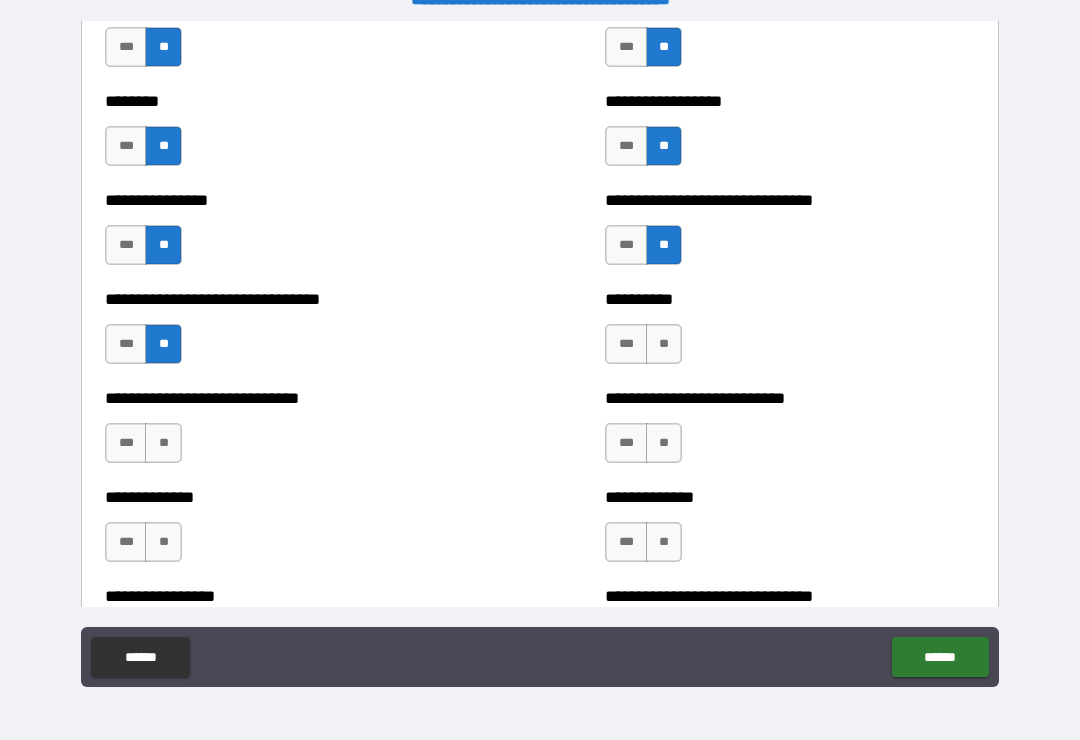 scroll, scrollTop: 7425, scrollLeft: 0, axis: vertical 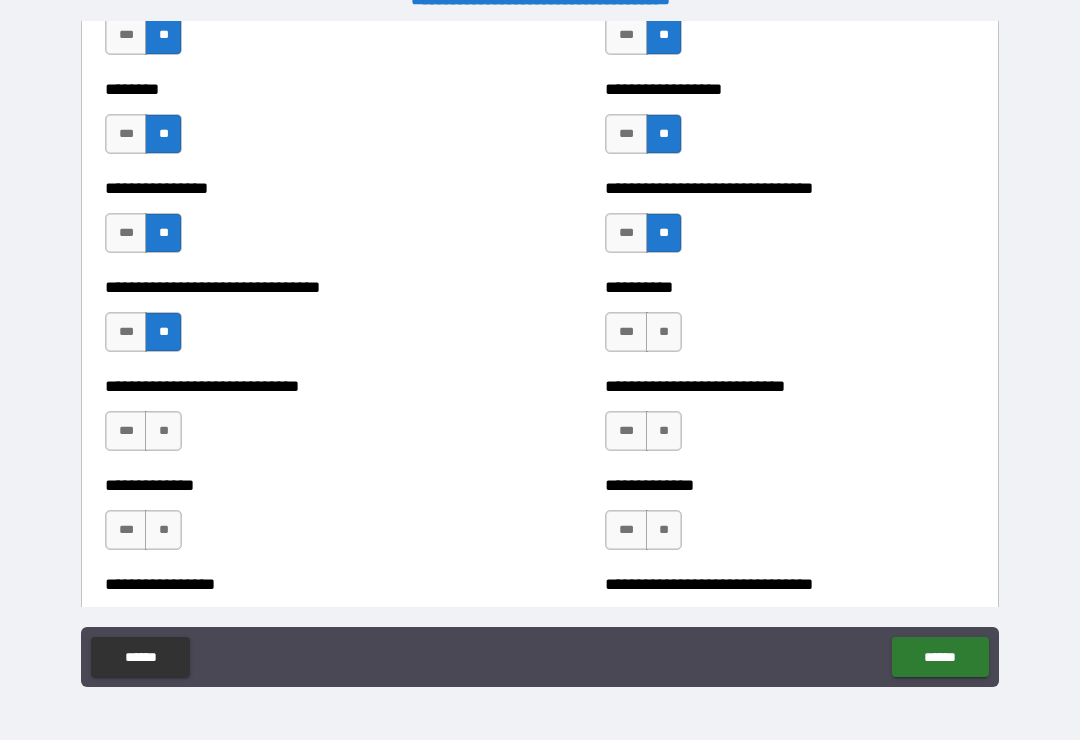click on "**" at bounding box center [163, 431] 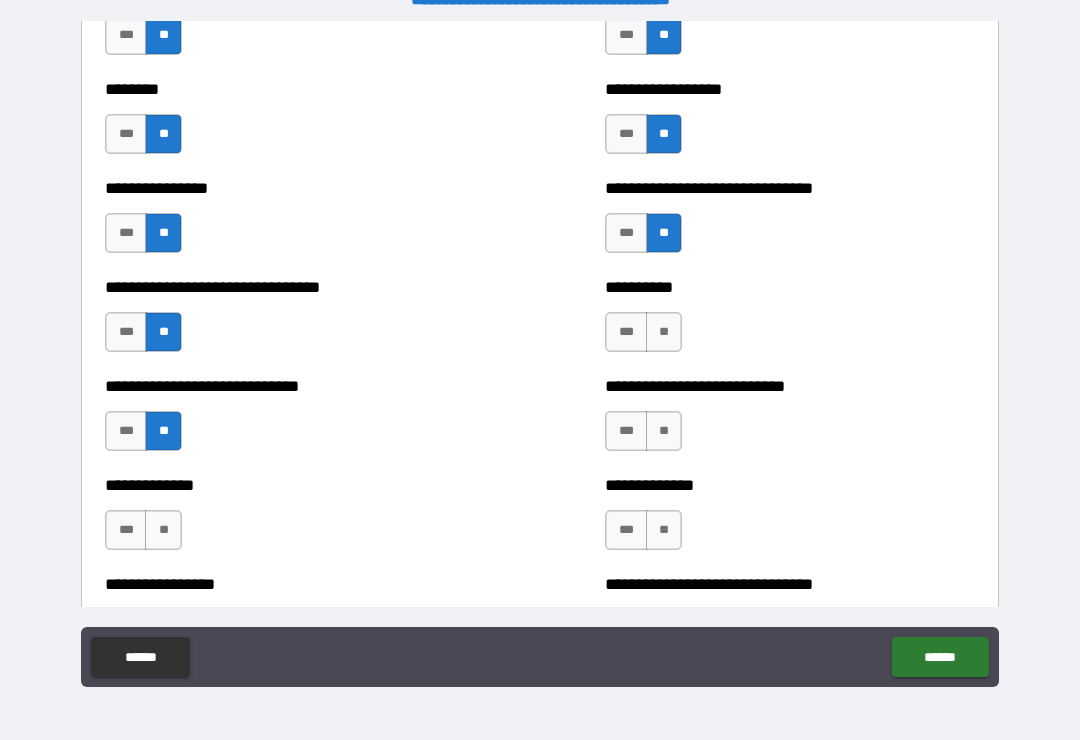 click on "**" at bounding box center [664, 332] 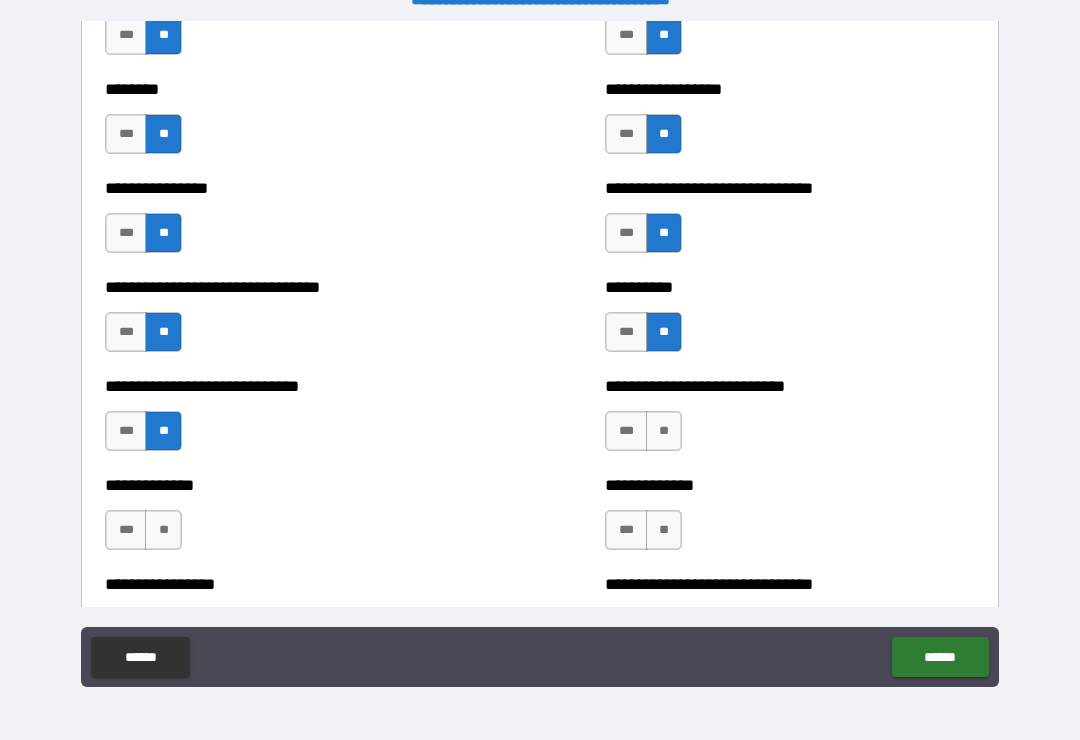 click on "**" at bounding box center (664, 431) 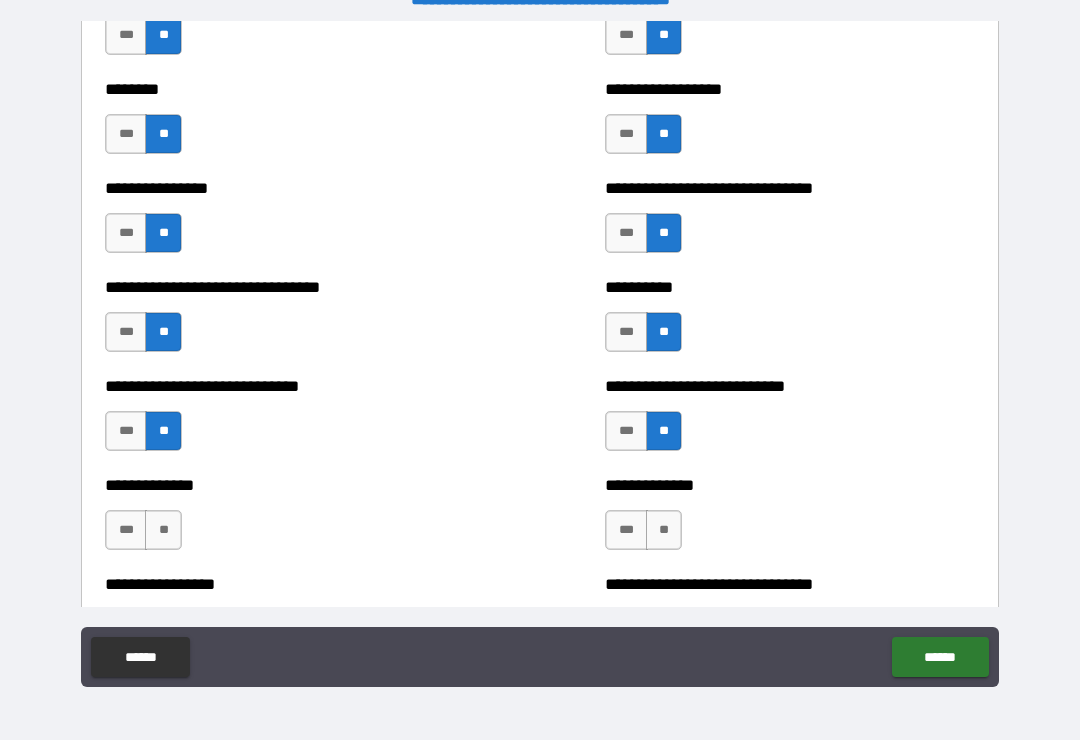 click on "**" at bounding box center [163, 530] 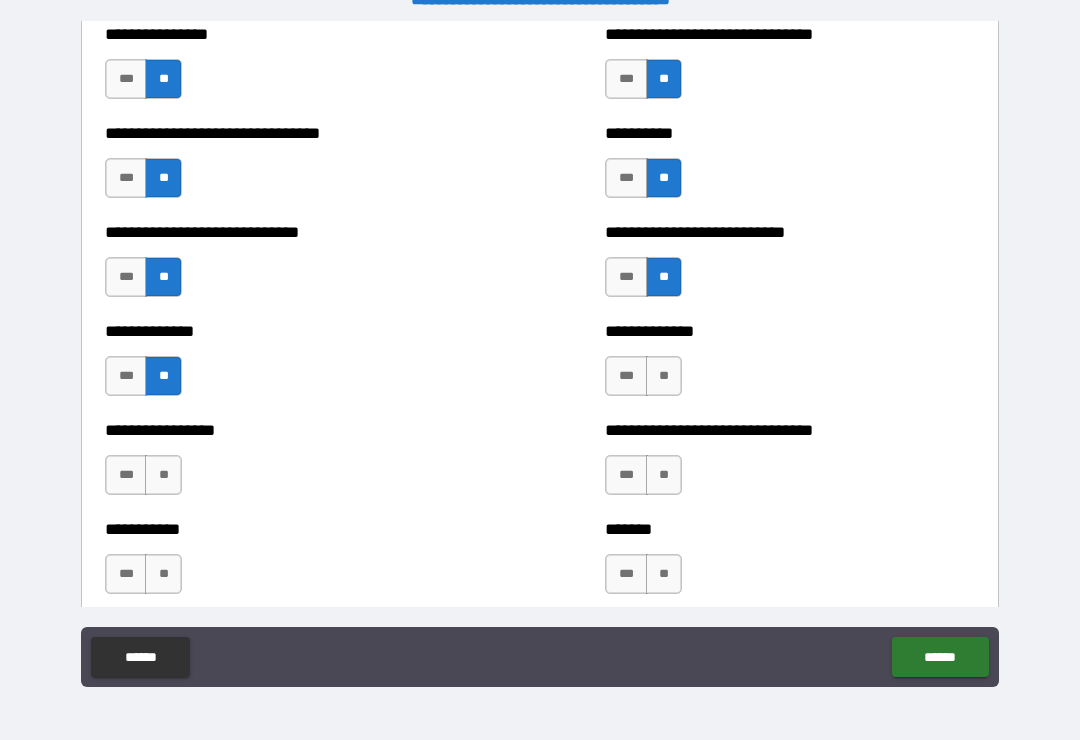 scroll, scrollTop: 7581, scrollLeft: 0, axis: vertical 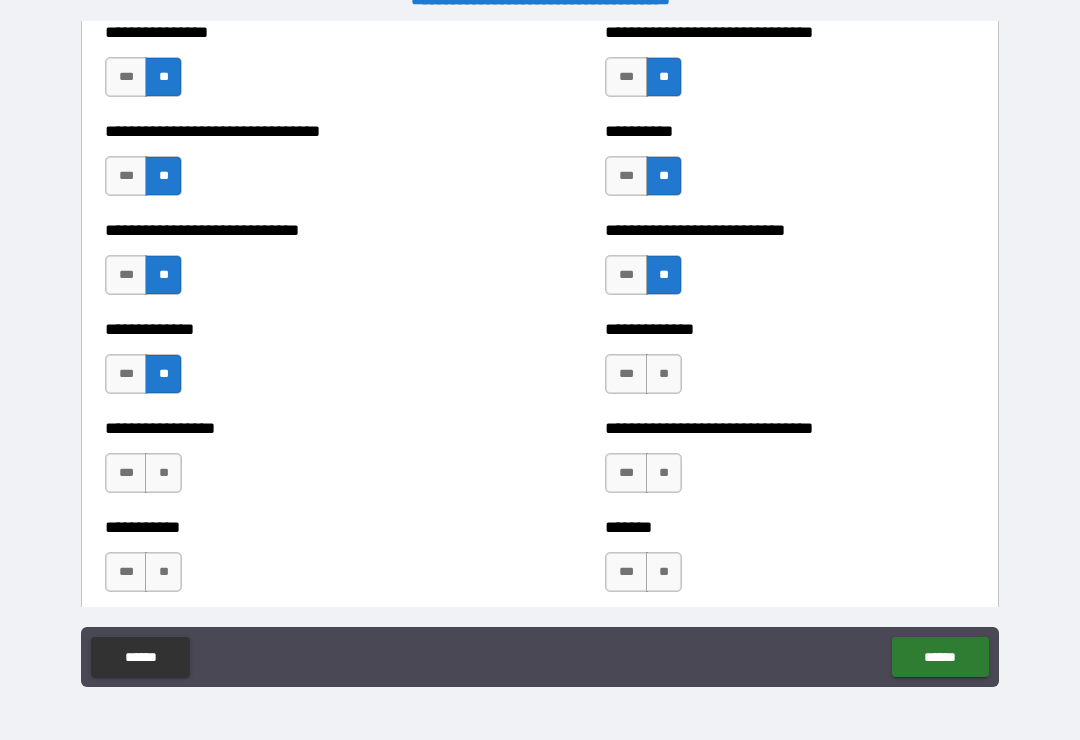 click on "**" at bounding box center (163, 473) 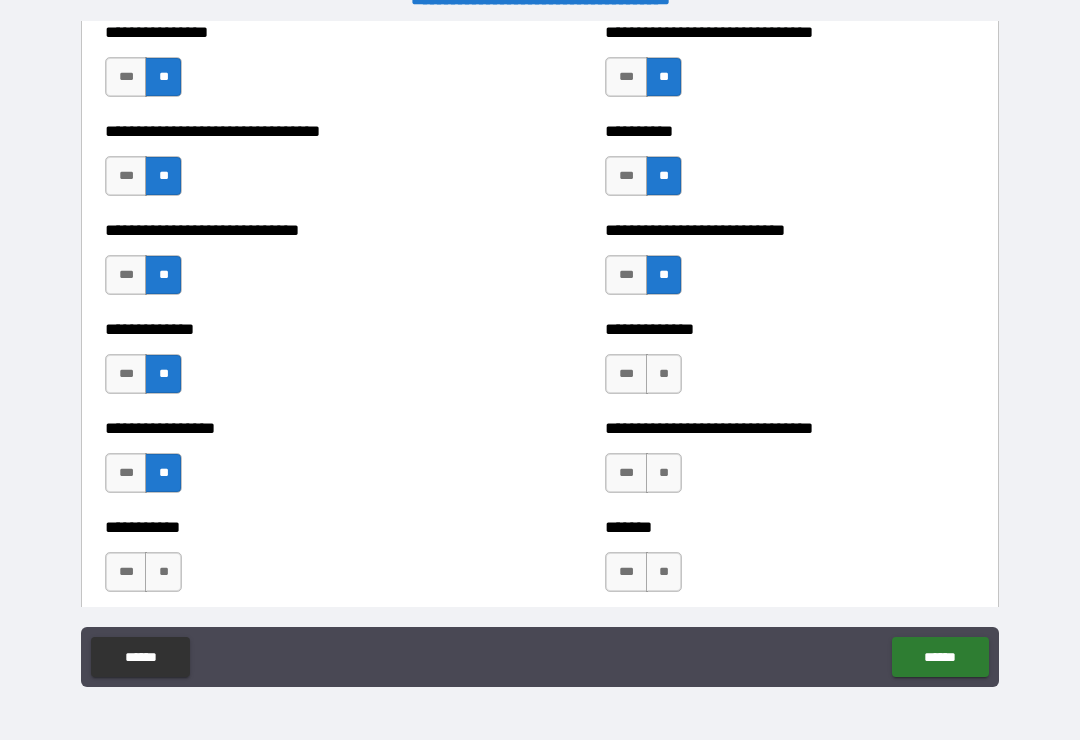 click on "**" at bounding box center (664, 374) 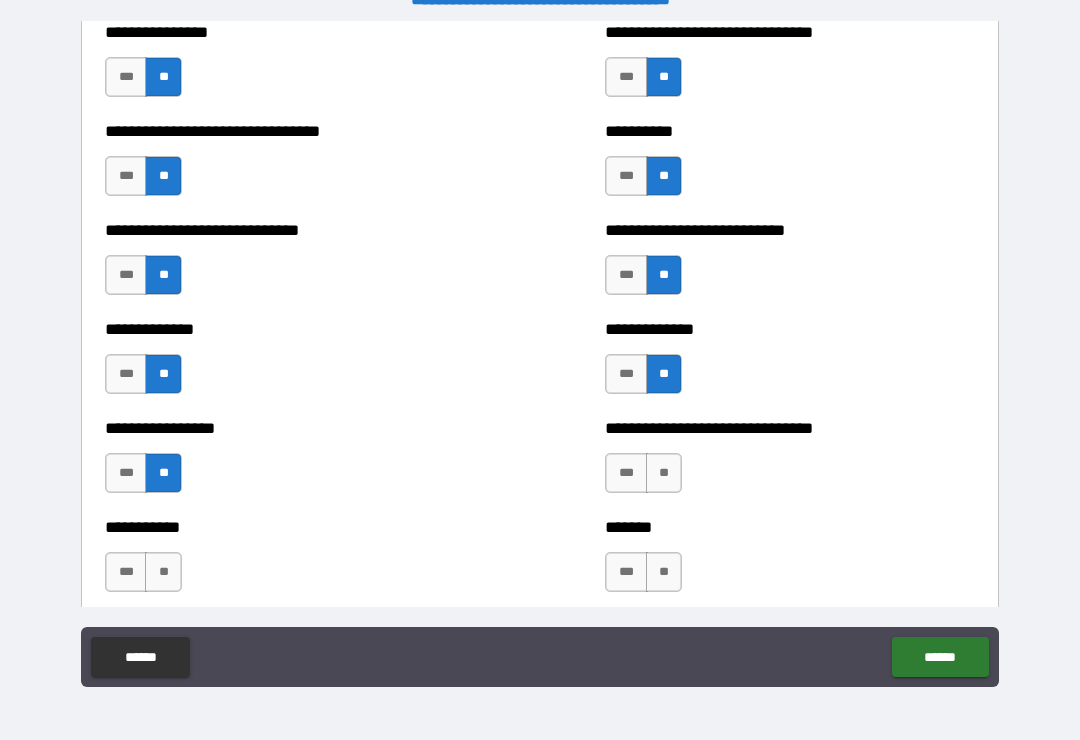 click on "**" at bounding box center (664, 473) 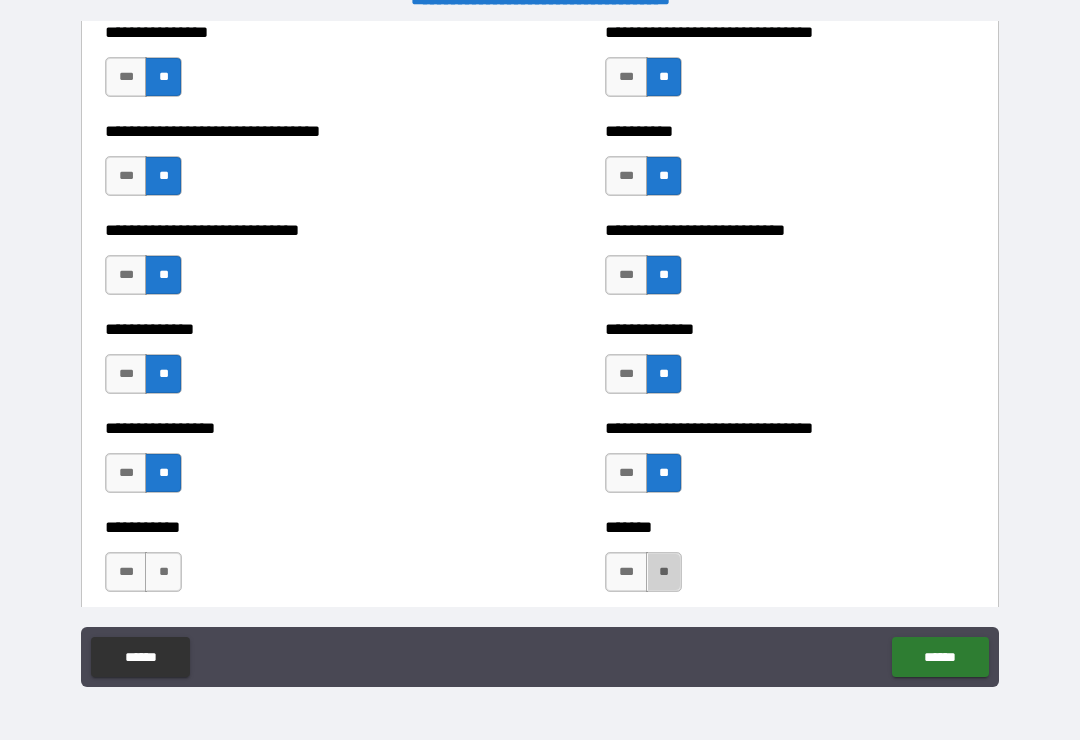 click on "**" at bounding box center [664, 572] 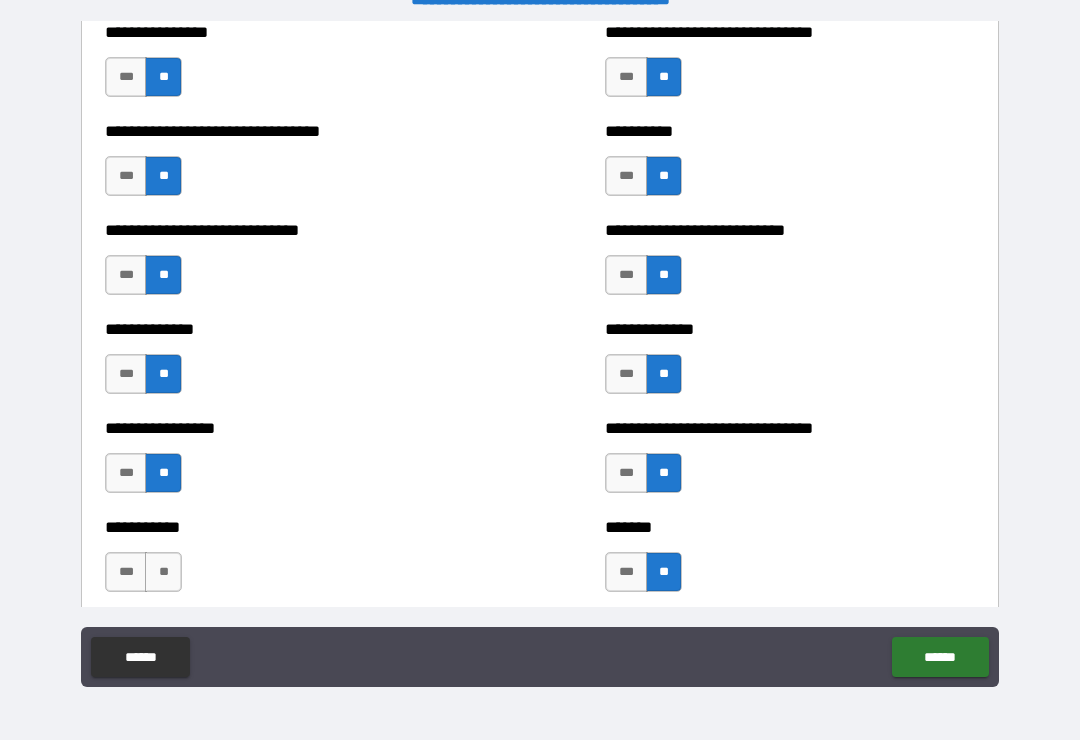 click on "**" at bounding box center (163, 572) 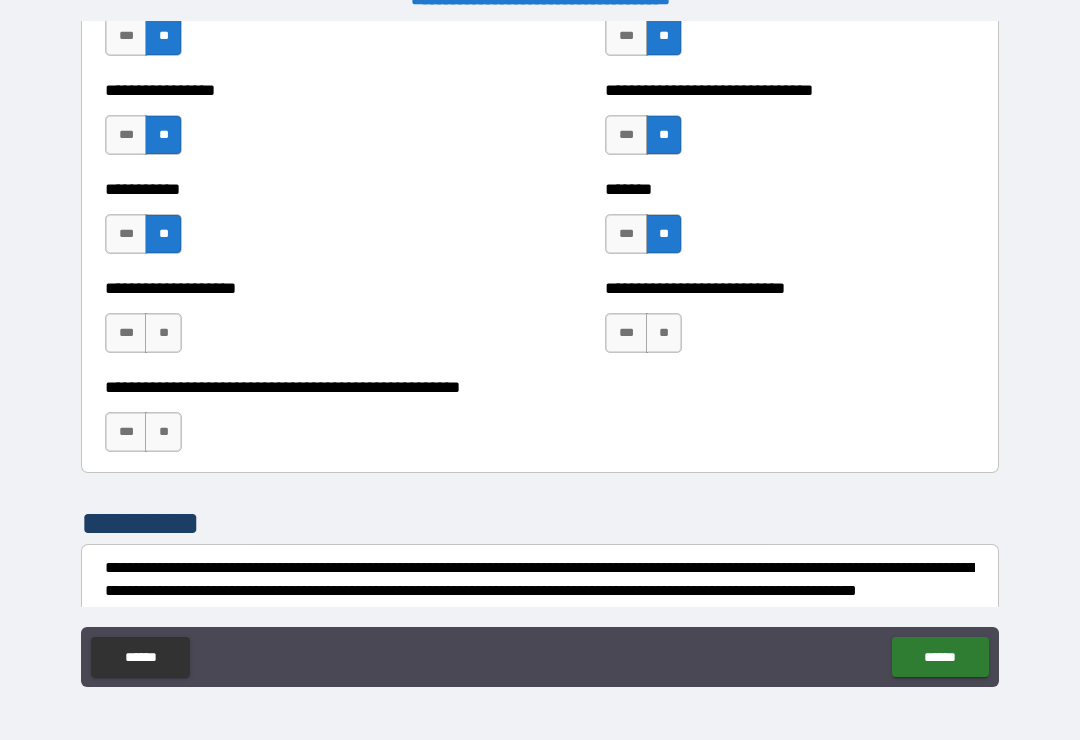 scroll, scrollTop: 7919, scrollLeft: 0, axis: vertical 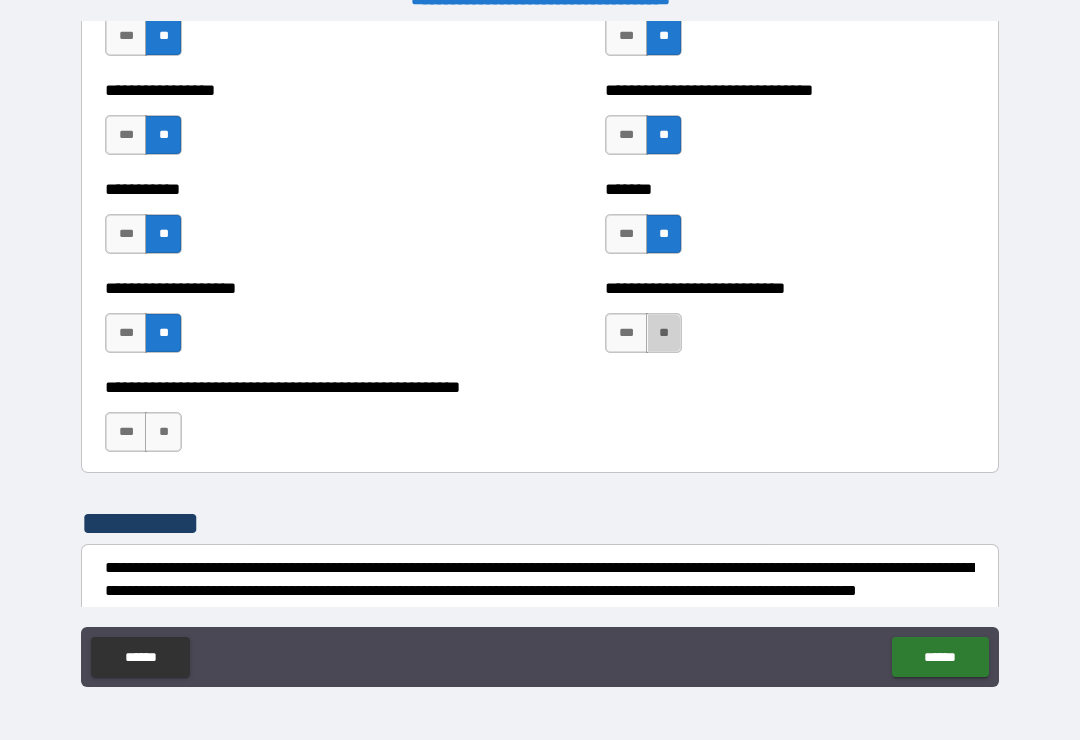 click on "**" at bounding box center (664, 333) 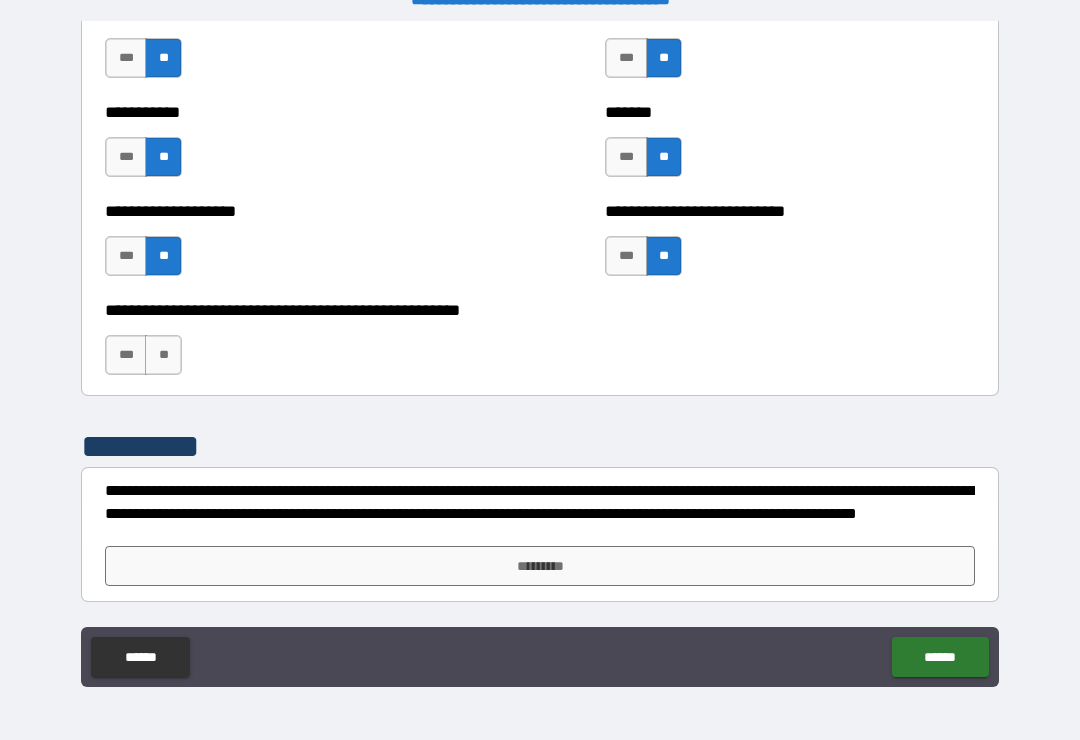 click on "**" at bounding box center (163, 355) 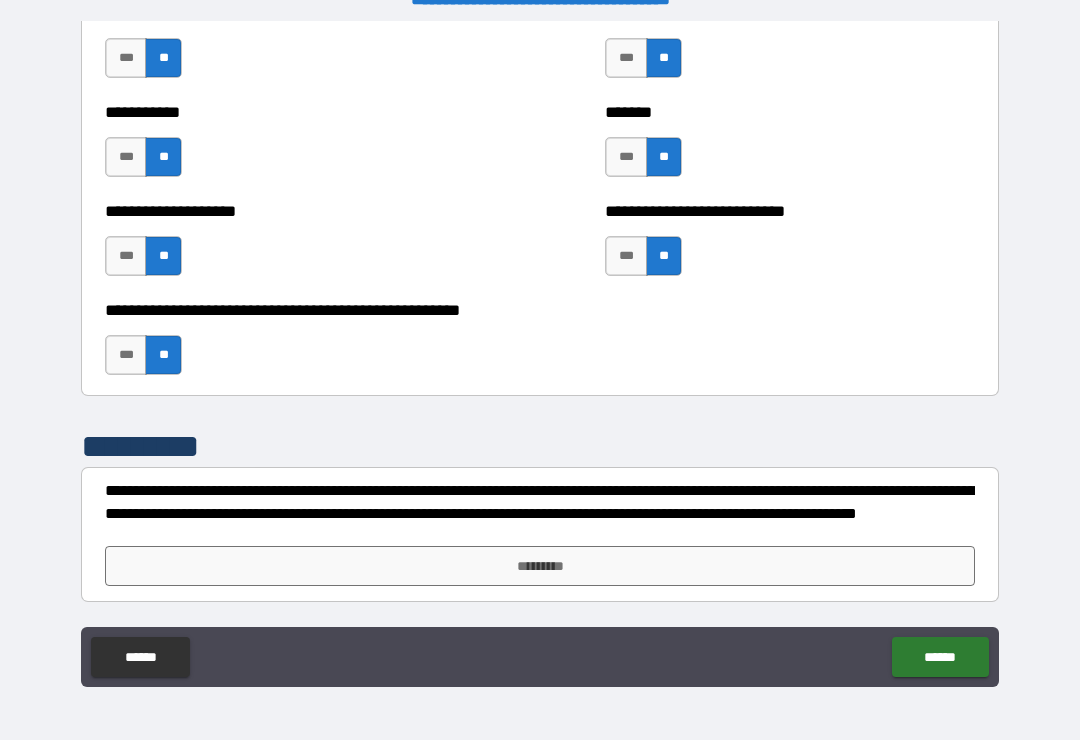 scroll, scrollTop: 7996, scrollLeft: 0, axis: vertical 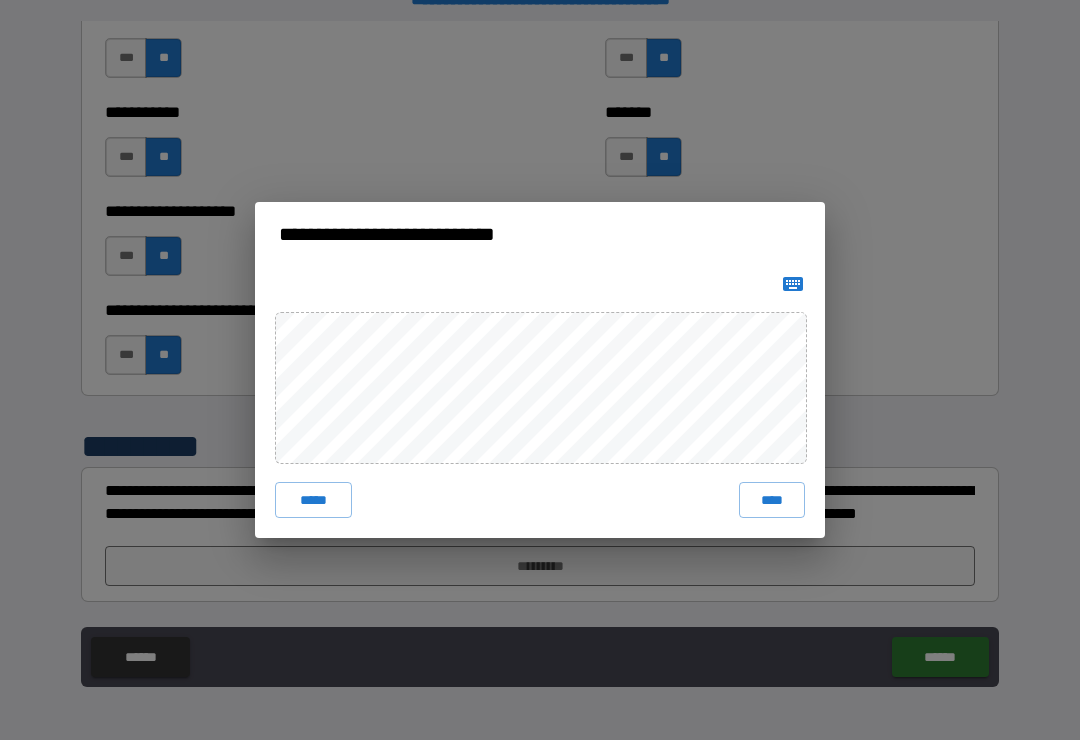 click on "****" at bounding box center (772, 500) 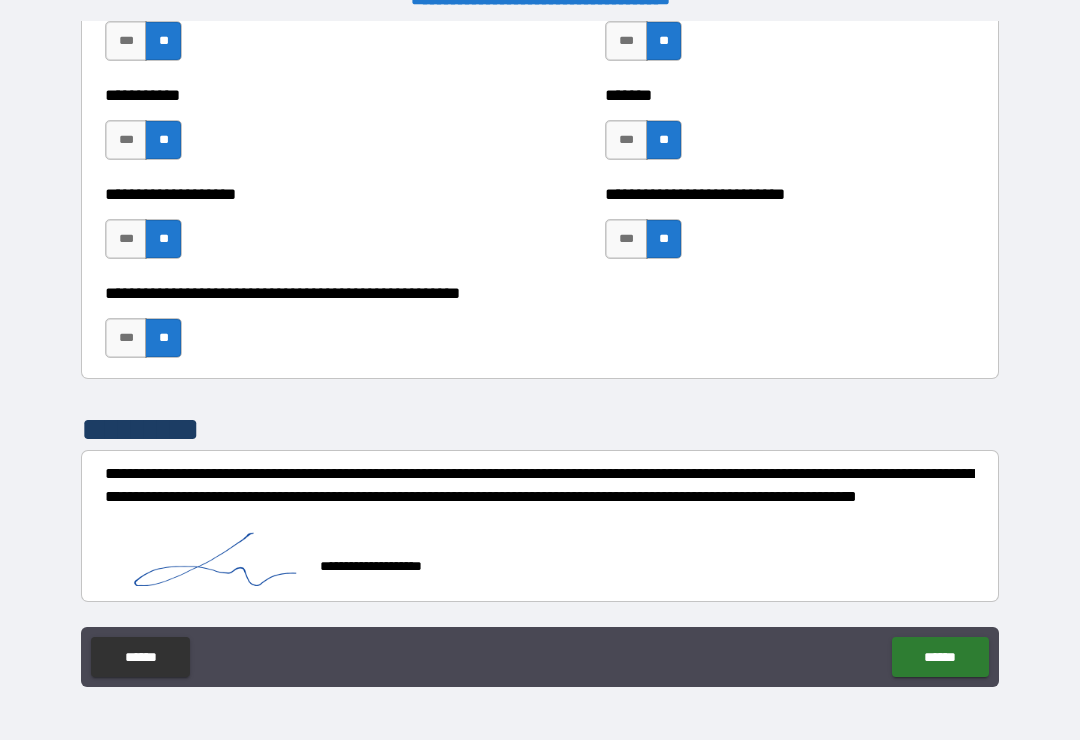 scroll, scrollTop: 8013, scrollLeft: 0, axis: vertical 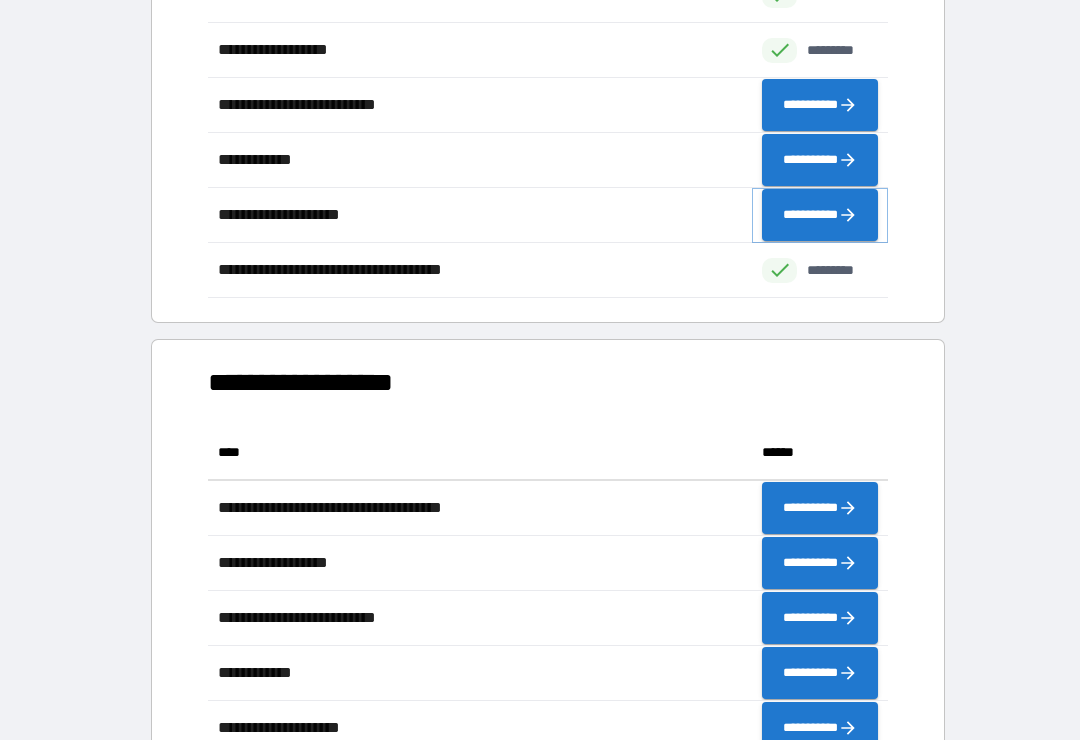 click on "**********" at bounding box center (820, 215) 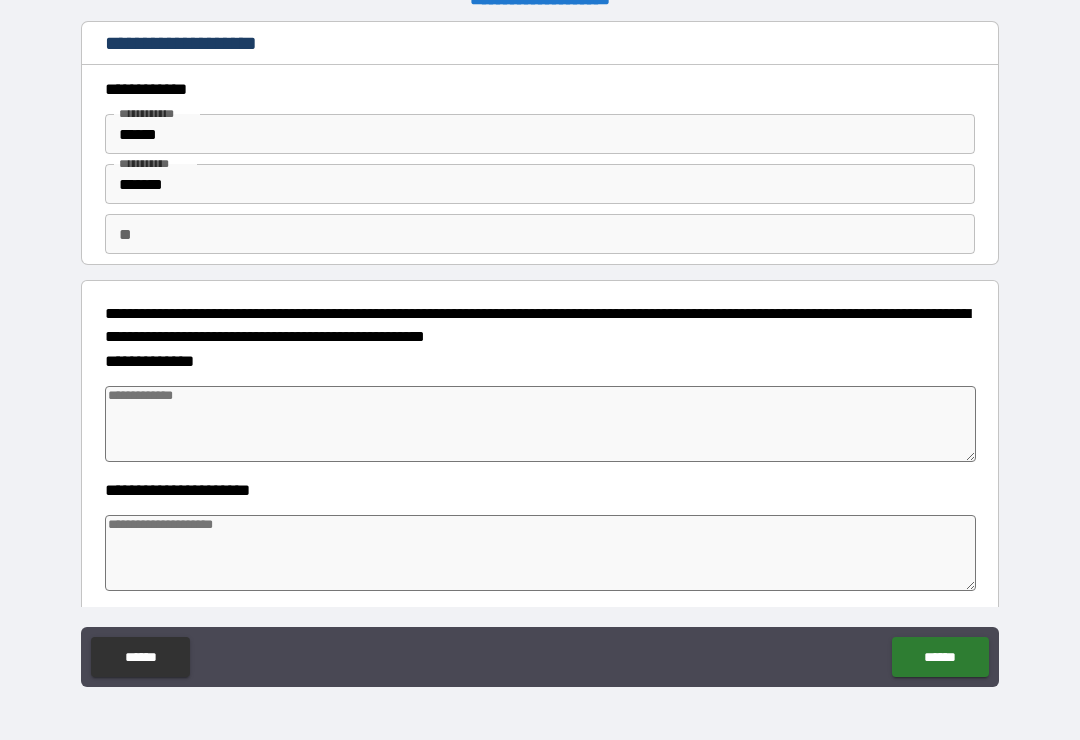 click at bounding box center (540, 424) 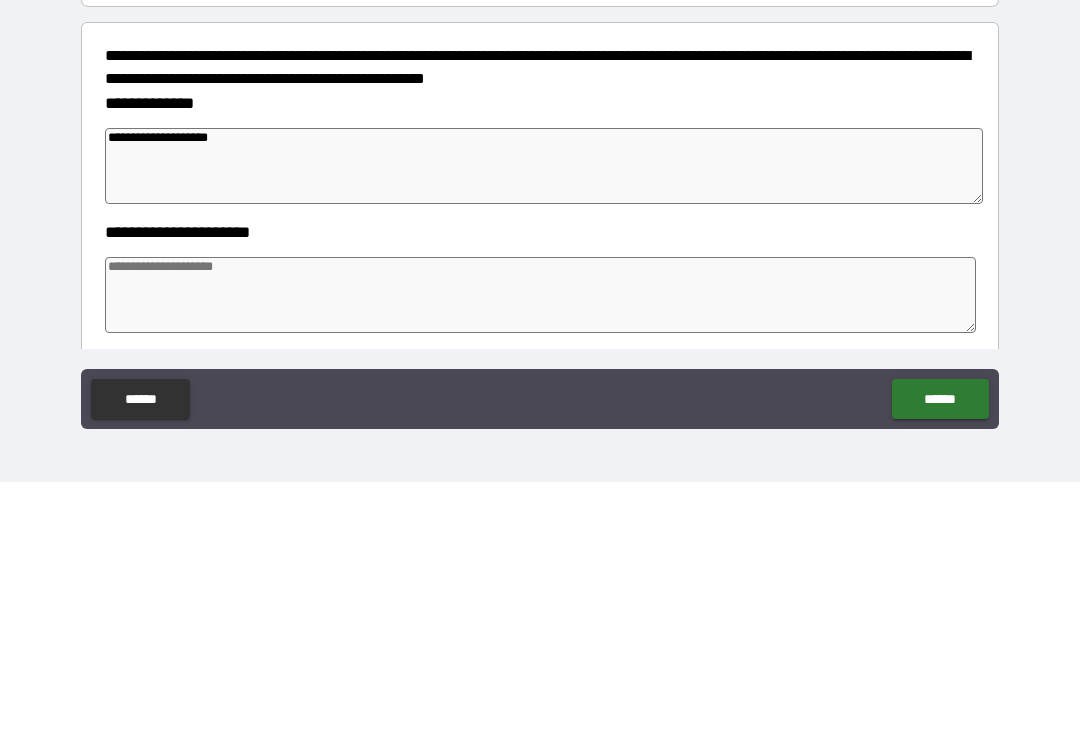 click at bounding box center (540, 553) 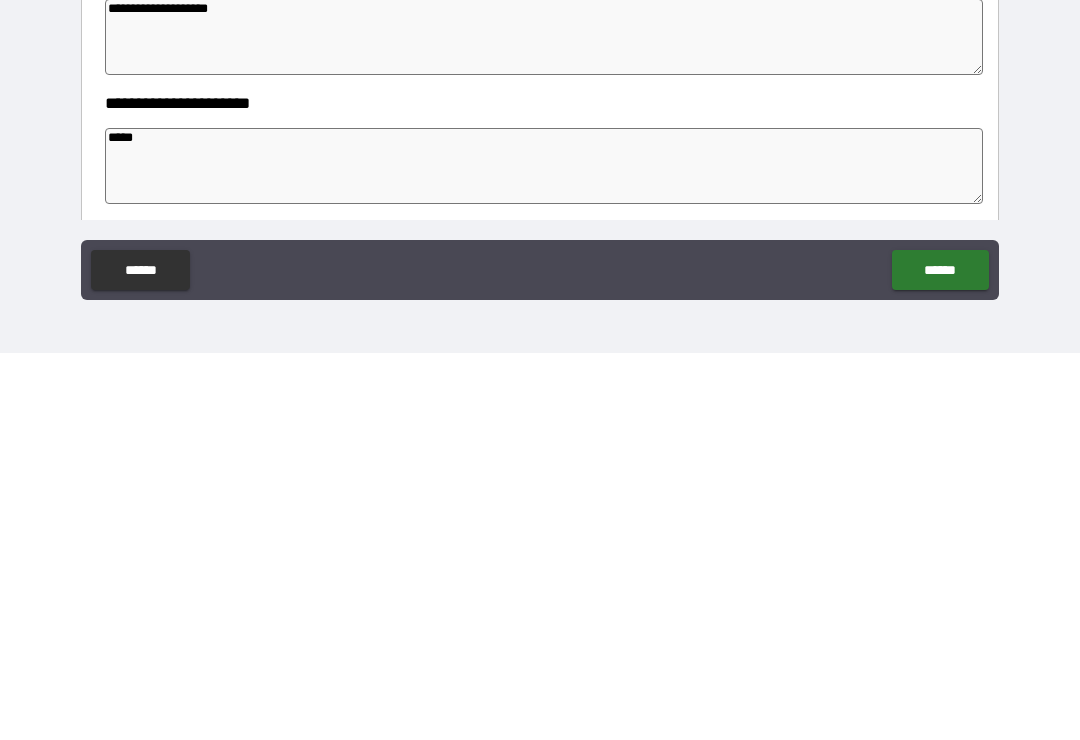 scroll, scrollTop: 0, scrollLeft: 0, axis: both 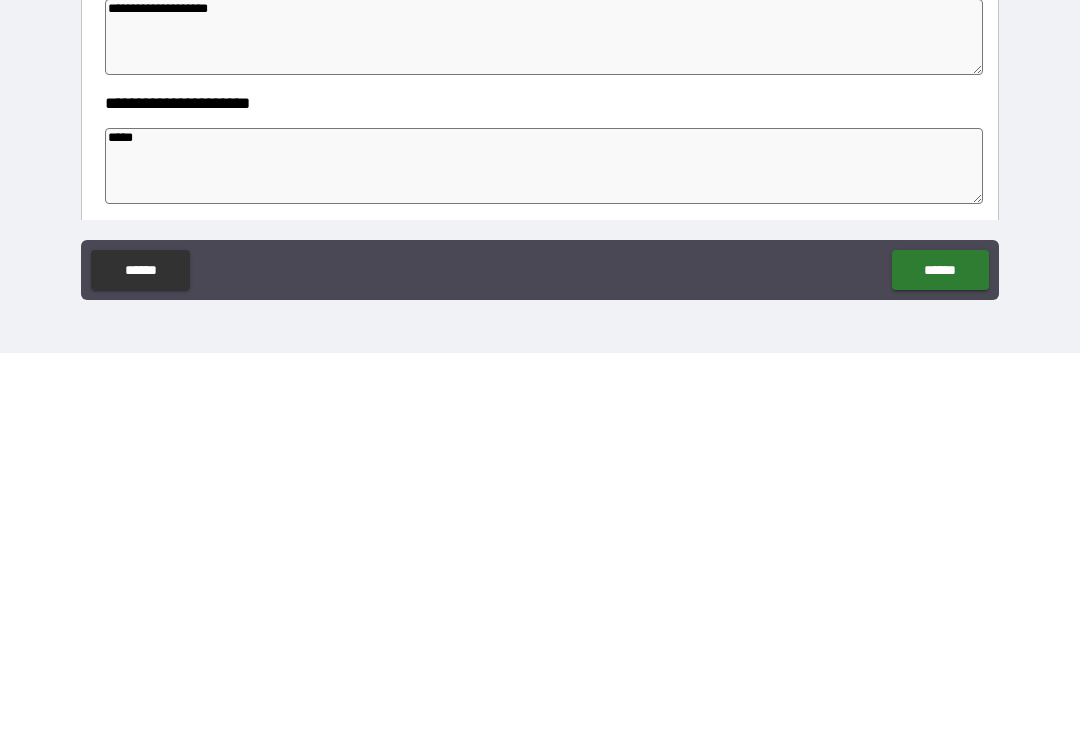 click on "**********" at bounding box center [544, 424] 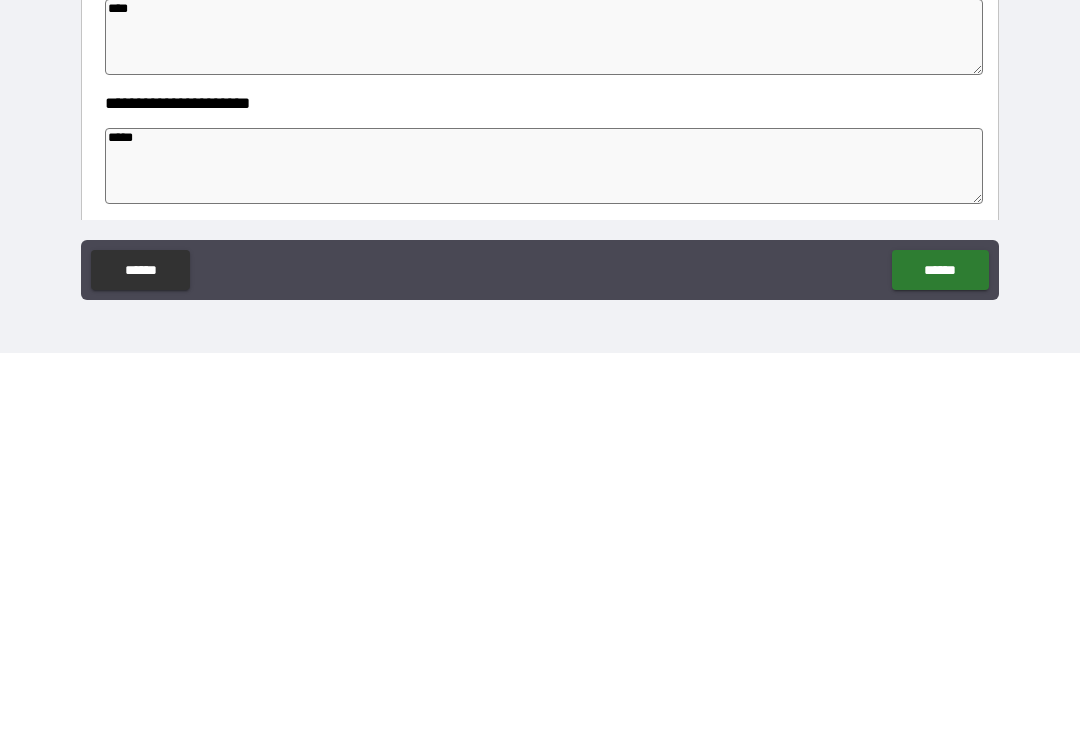 click on "*****" at bounding box center [544, 553] 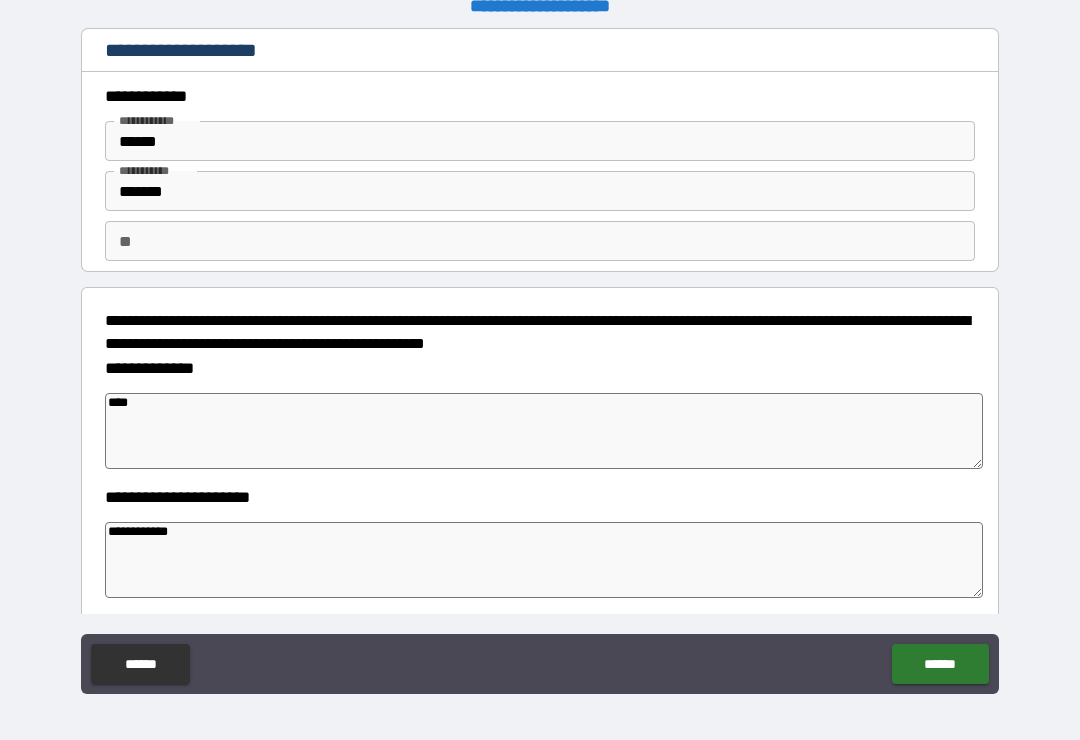 scroll, scrollTop: 0, scrollLeft: 0, axis: both 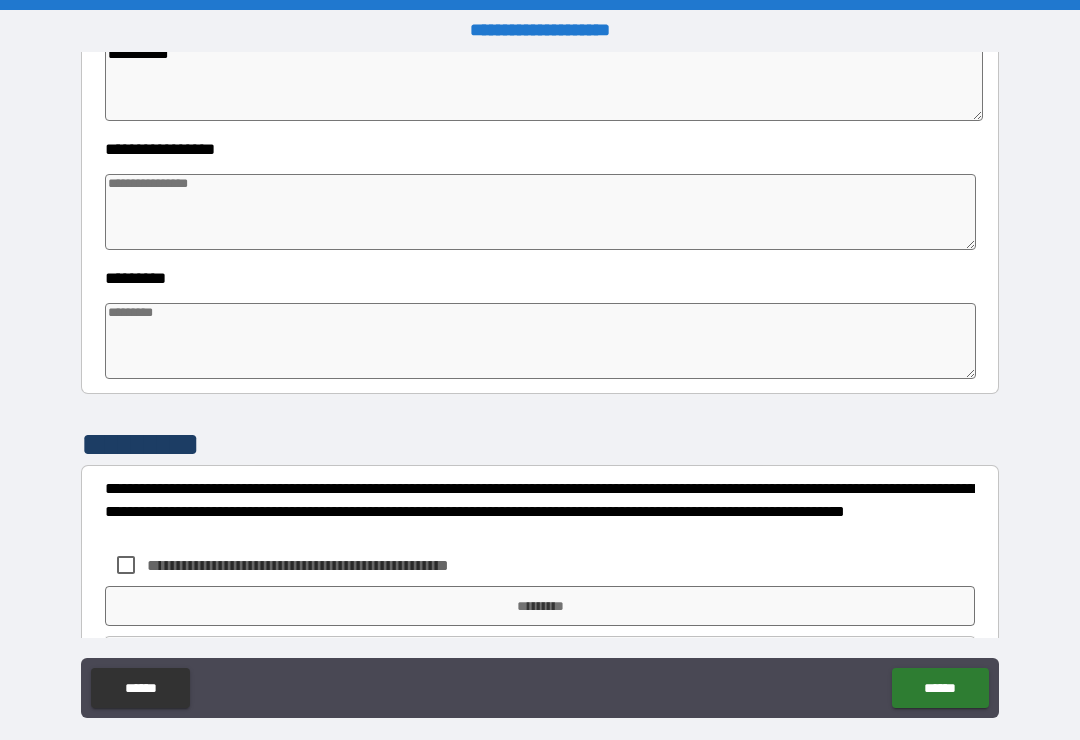 click at bounding box center [540, 212] 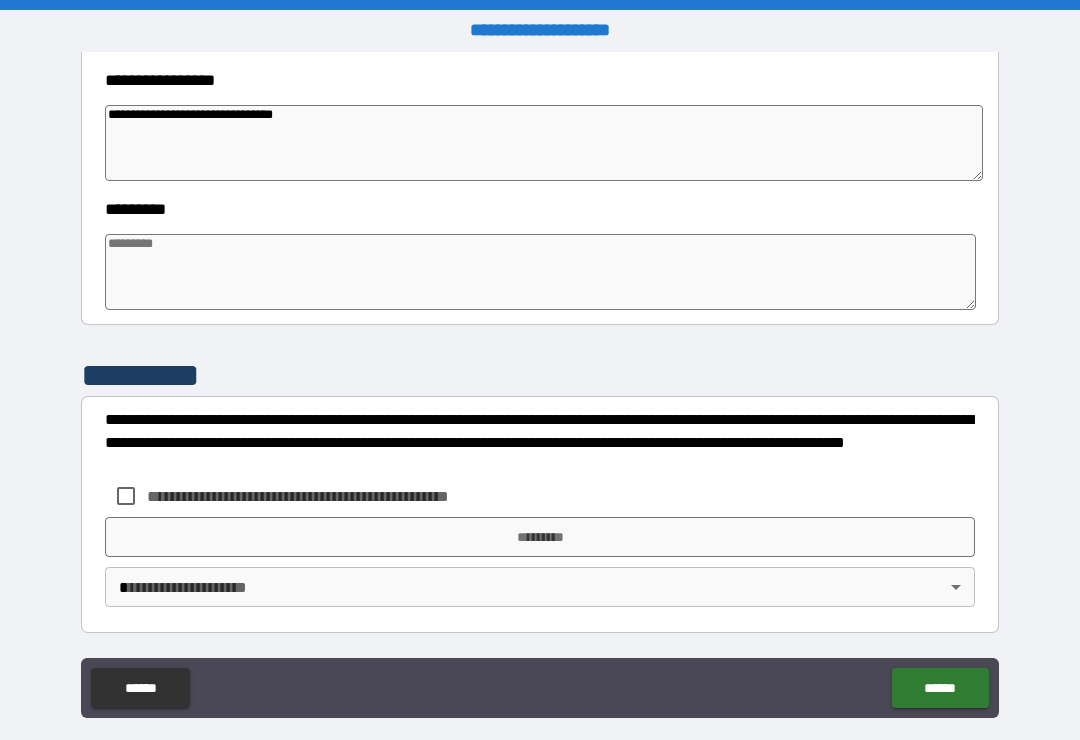 scroll, scrollTop: 570, scrollLeft: 0, axis: vertical 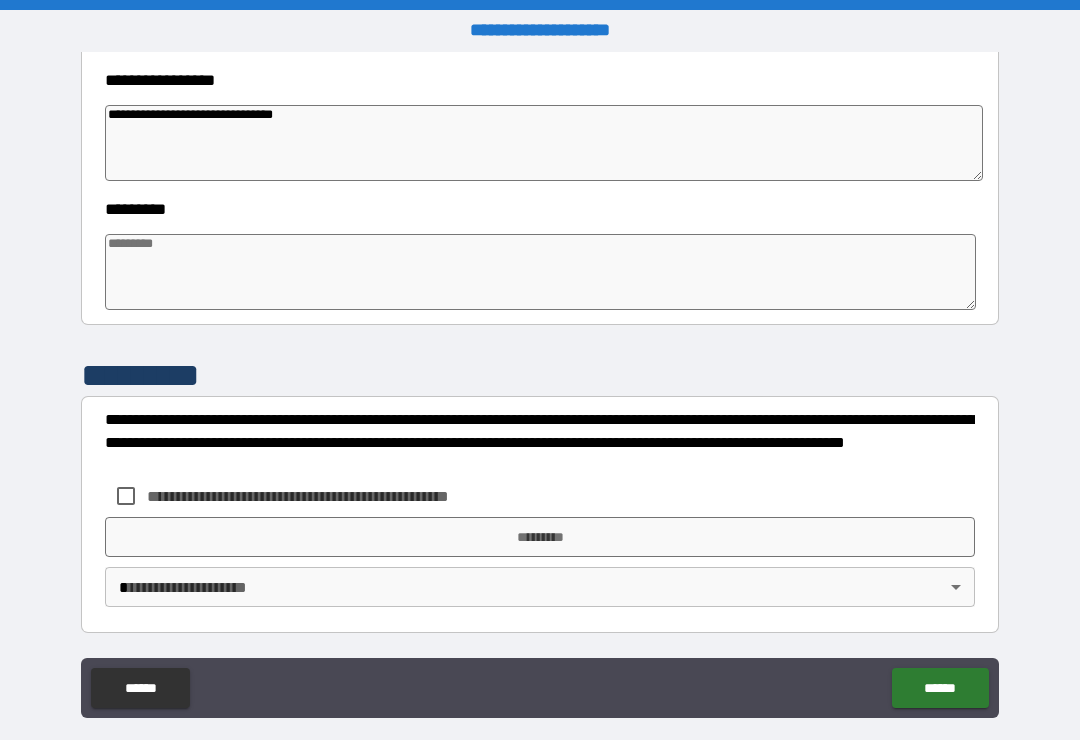 click at bounding box center [540, 272] 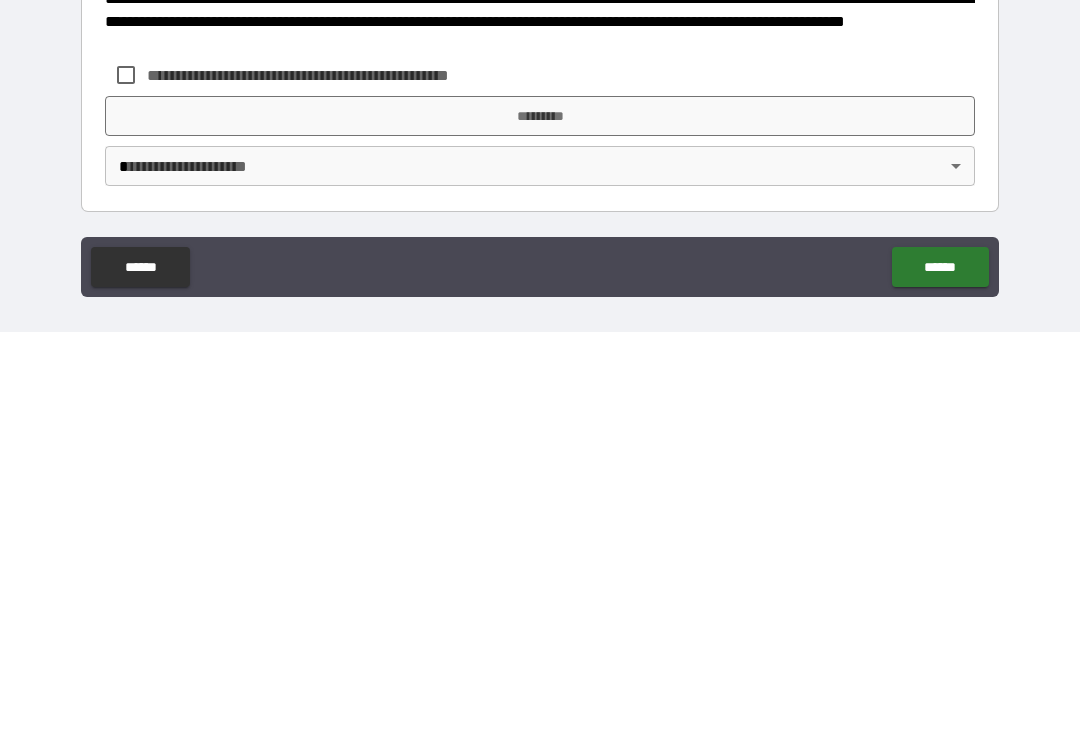 scroll, scrollTop: 31, scrollLeft: 0, axis: vertical 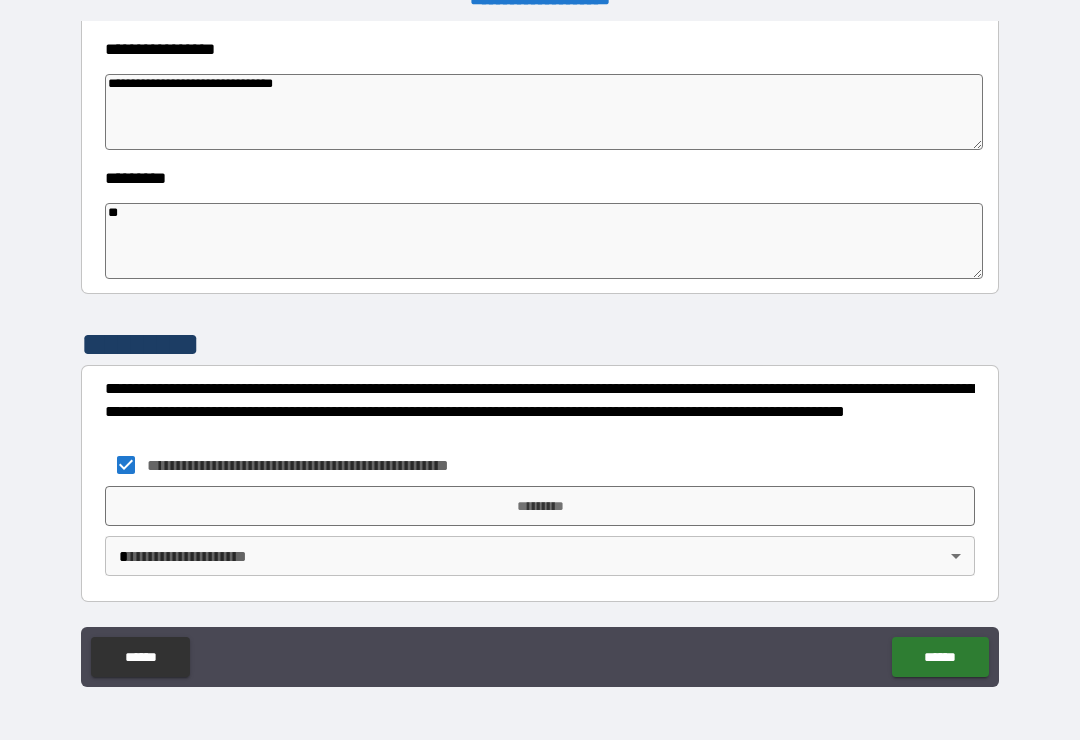 click on "*********" at bounding box center (540, 506) 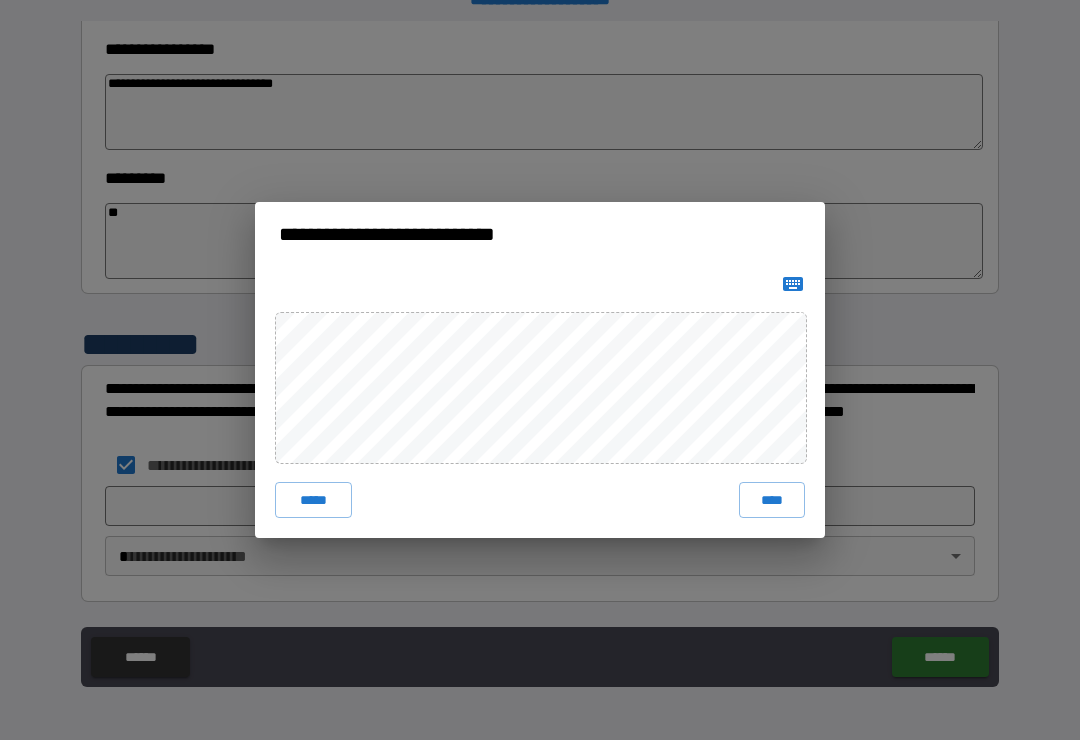 click on "****" at bounding box center [772, 500] 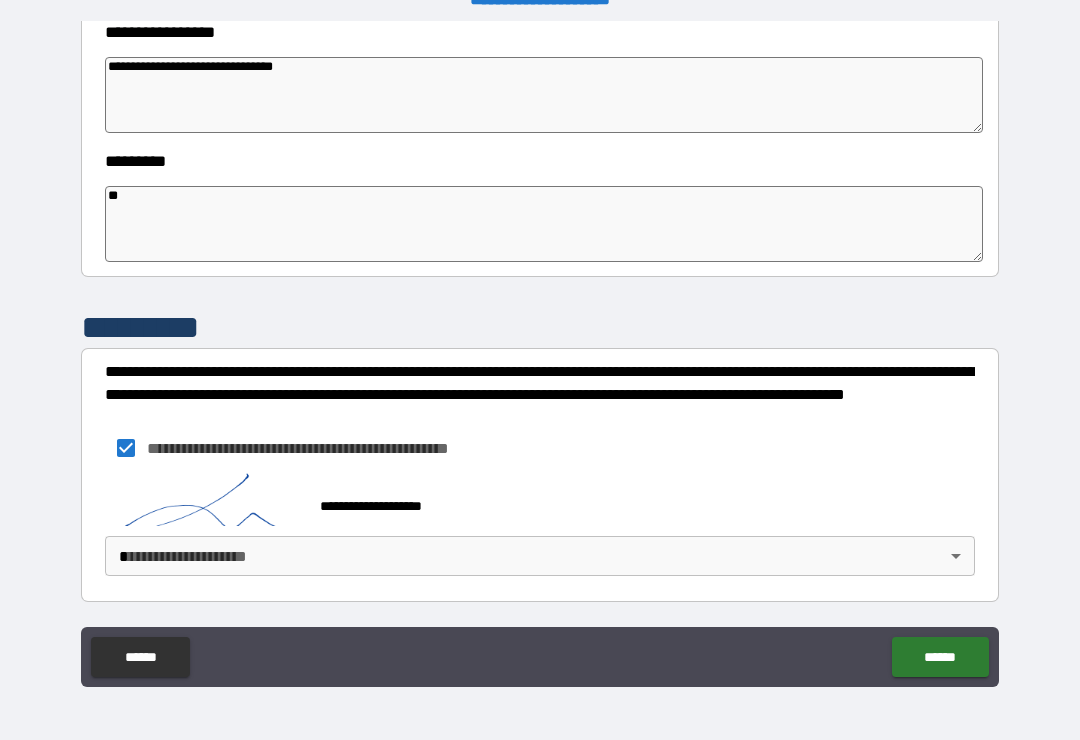 scroll, scrollTop: 587, scrollLeft: 0, axis: vertical 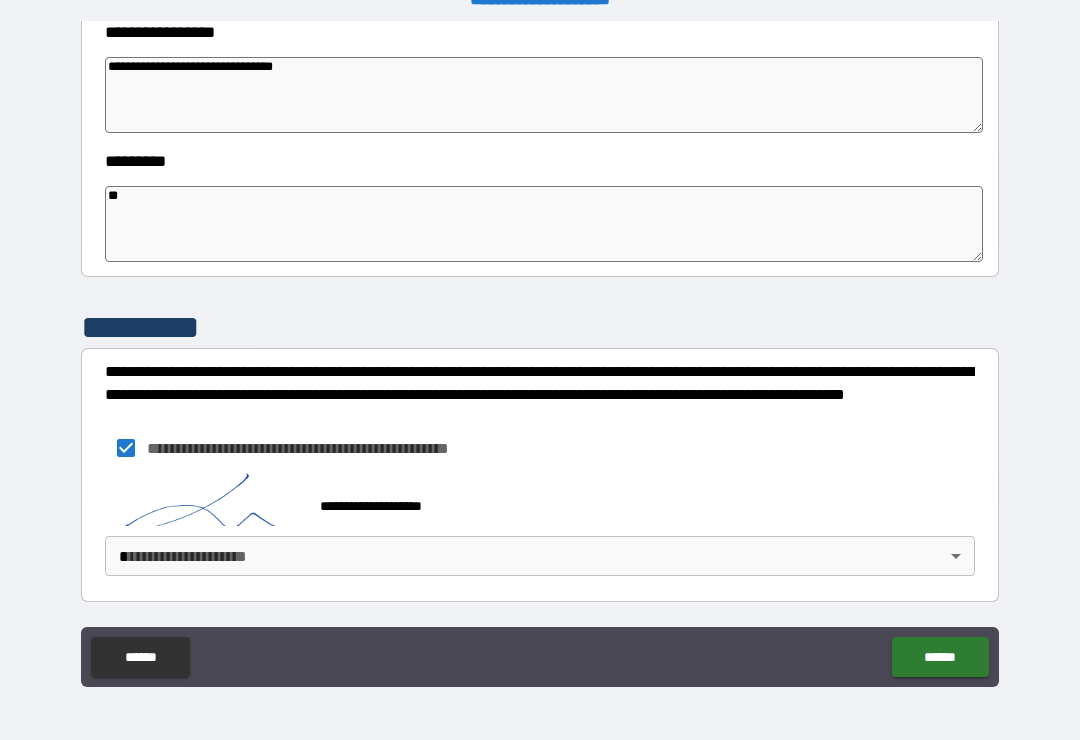 click on "**********" at bounding box center [540, 354] 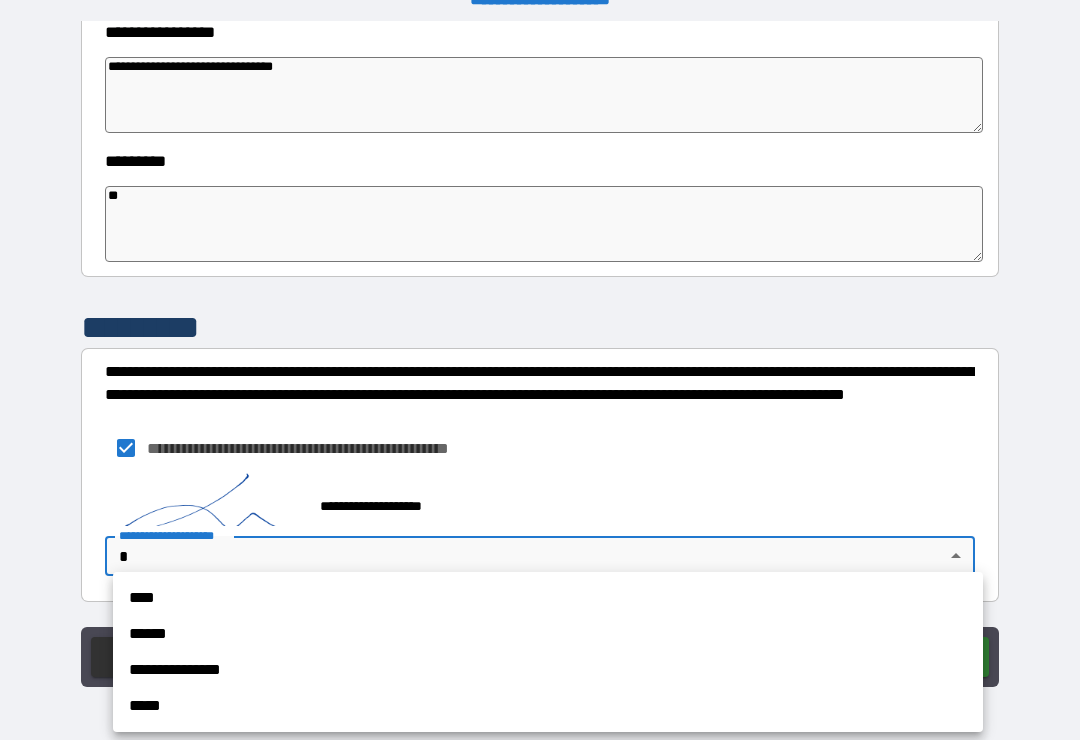 click on "**********" at bounding box center (548, 670) 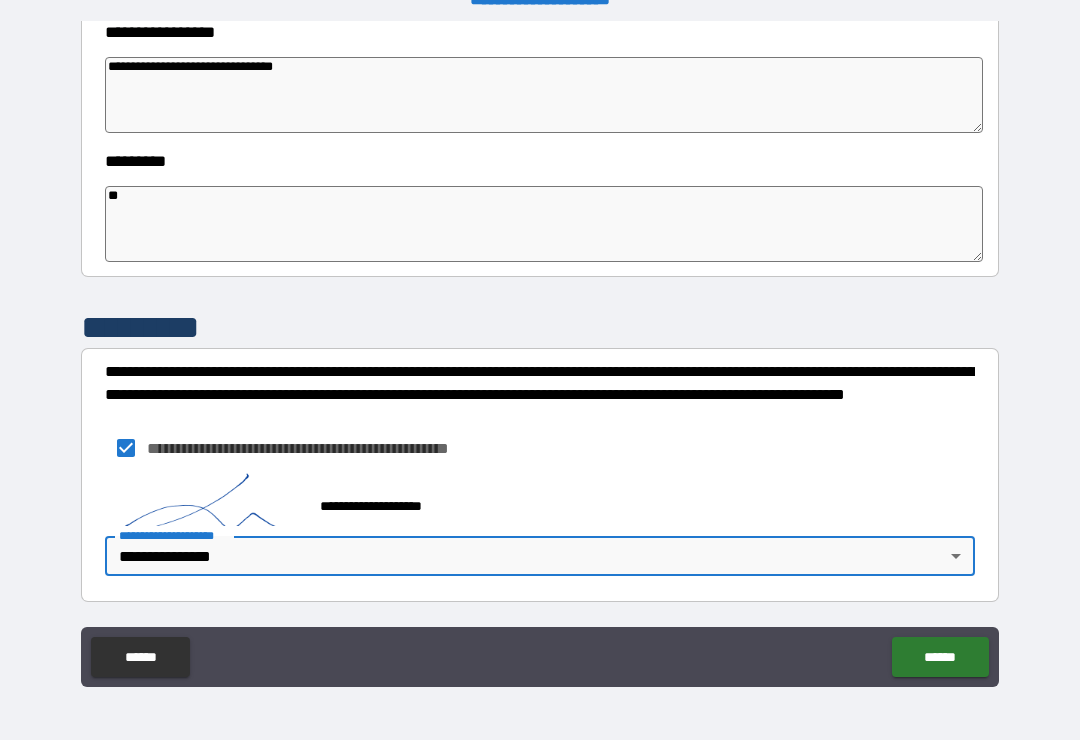 scroll, scrollTop: 588, scrollLeft: 0, axis: vertical 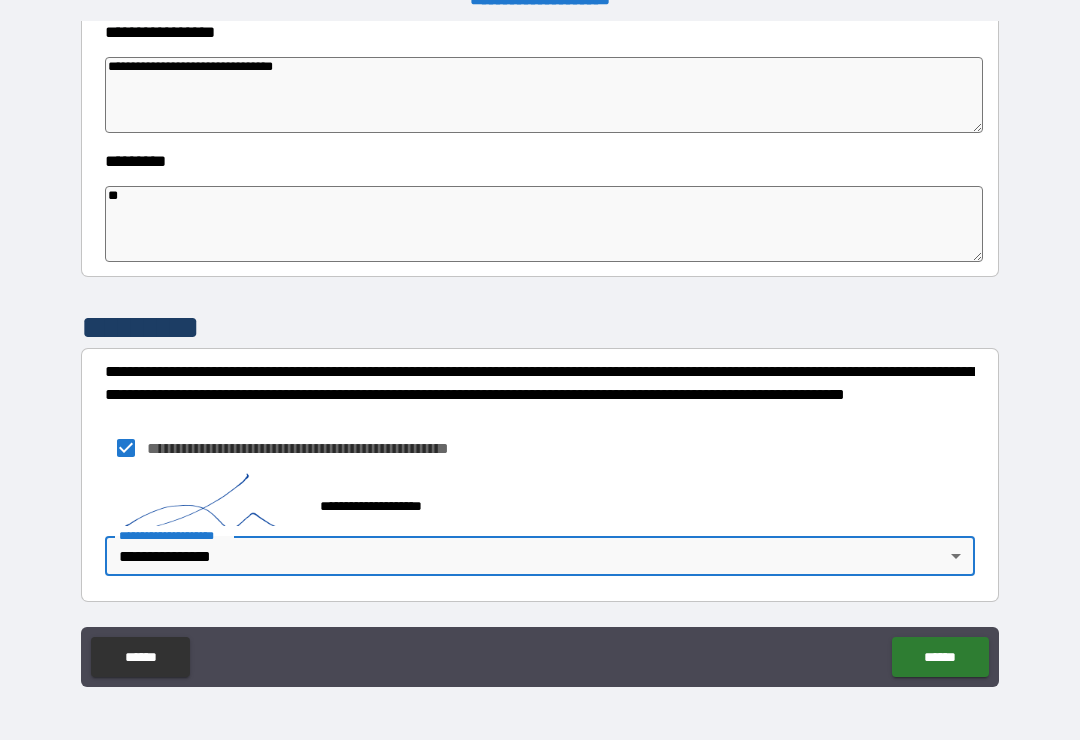 click on "******" at bounding box center [940, 657] 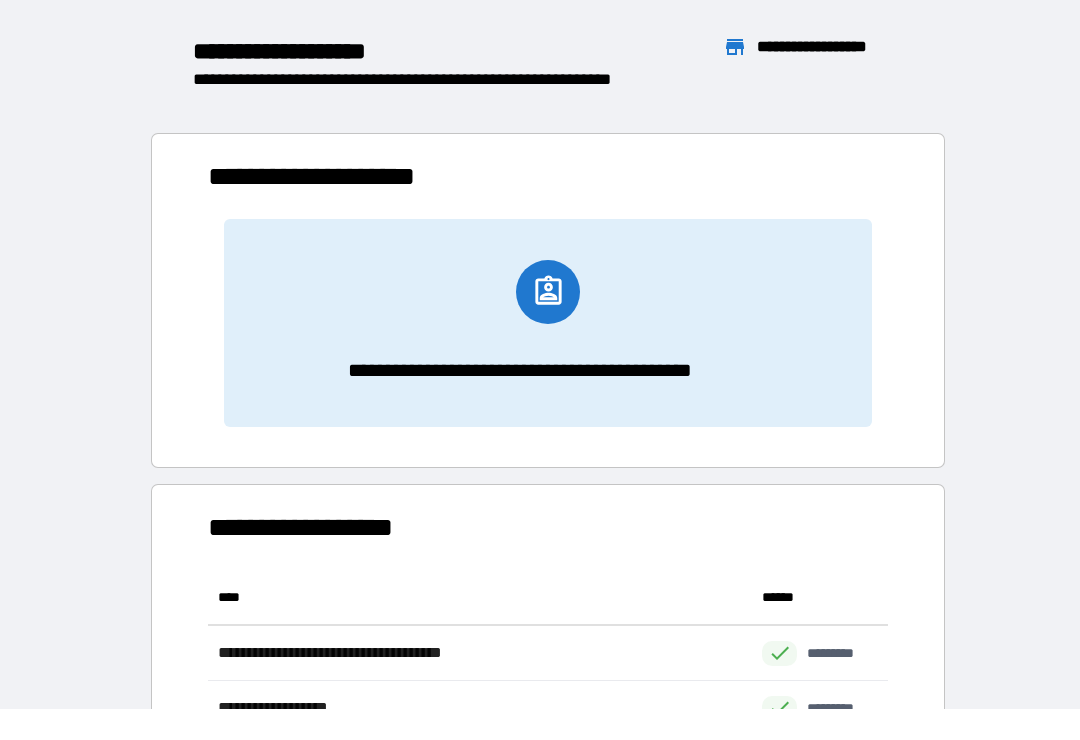 scroll, scrollTop: 1, scrollLeft: 1, axis: both 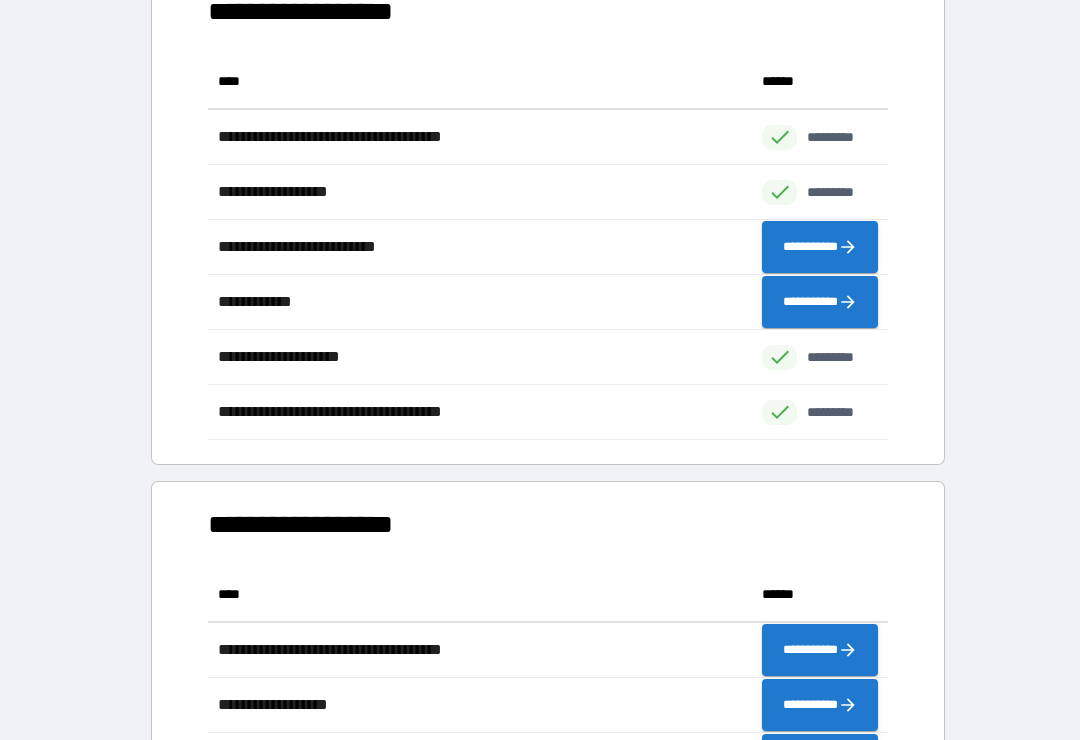 click on "**********" at bounding box center [540, 537] 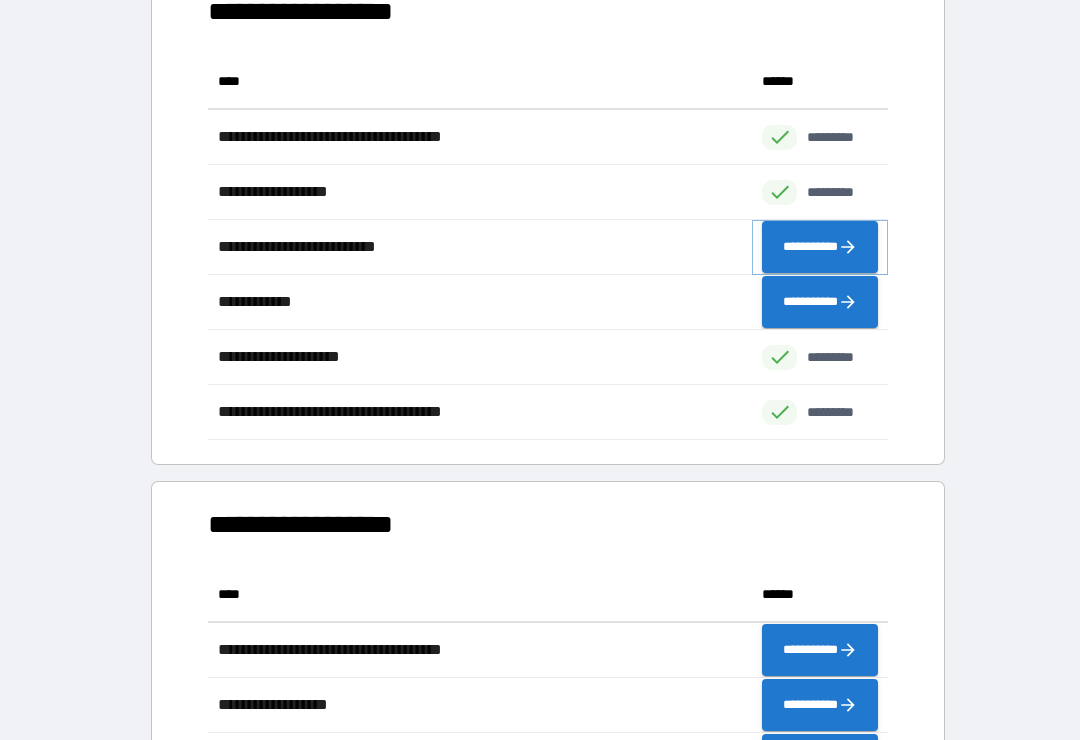 click on "**********" at bounding box center (820, 247) 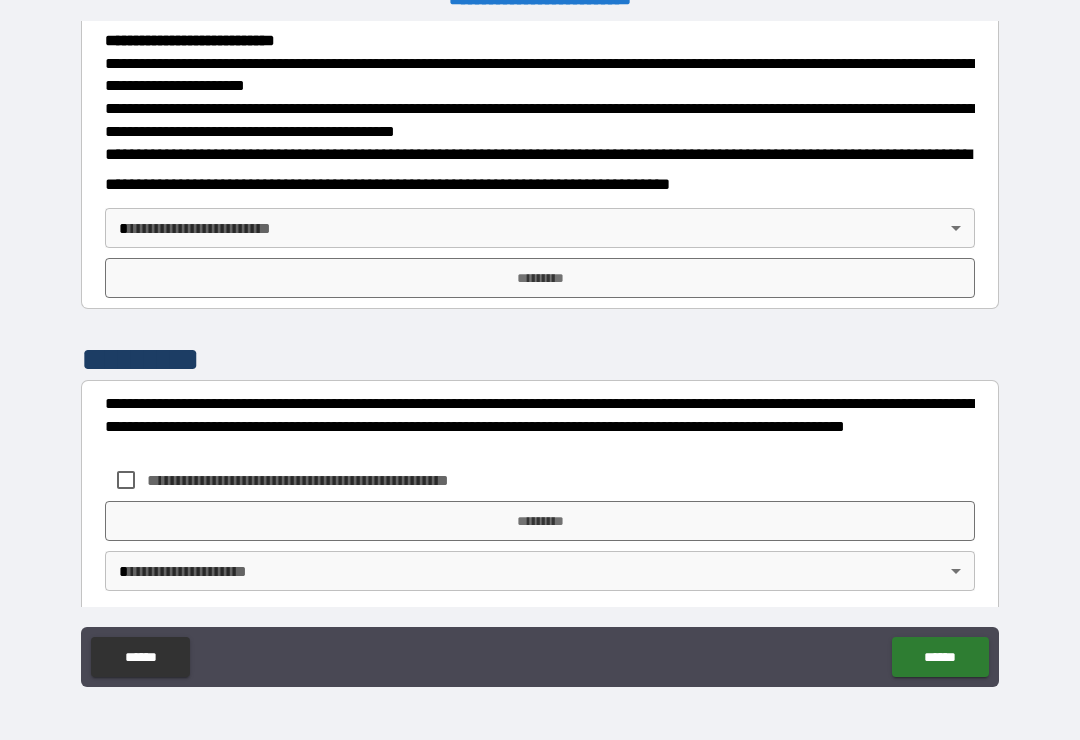 scroll, scrollTop: 707, scrollLeft: 0, axis: vertical 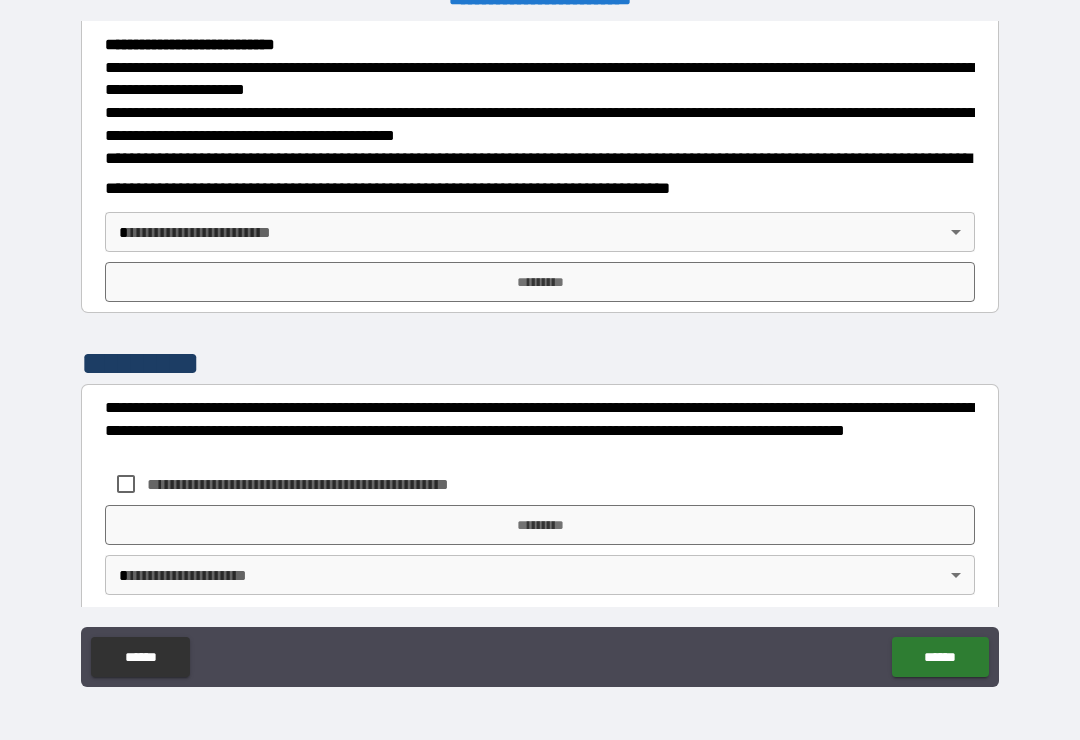click on "**********" at bounding box center [540, 354] 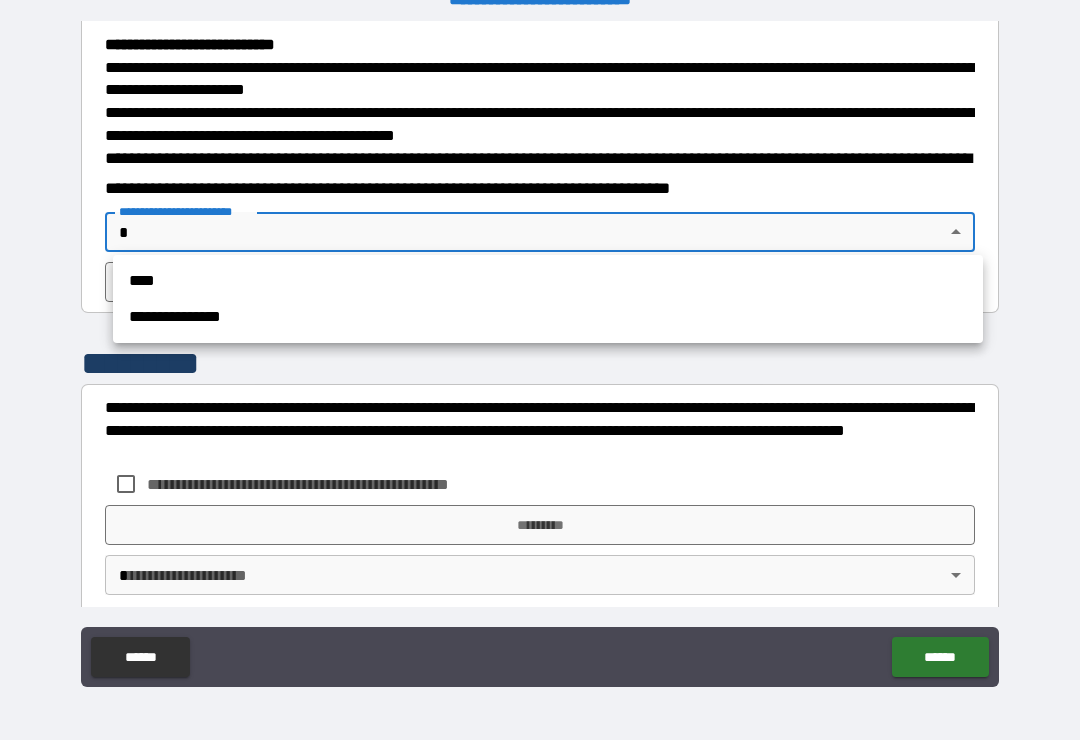 click on "**********" at bounding box center (548, 317) 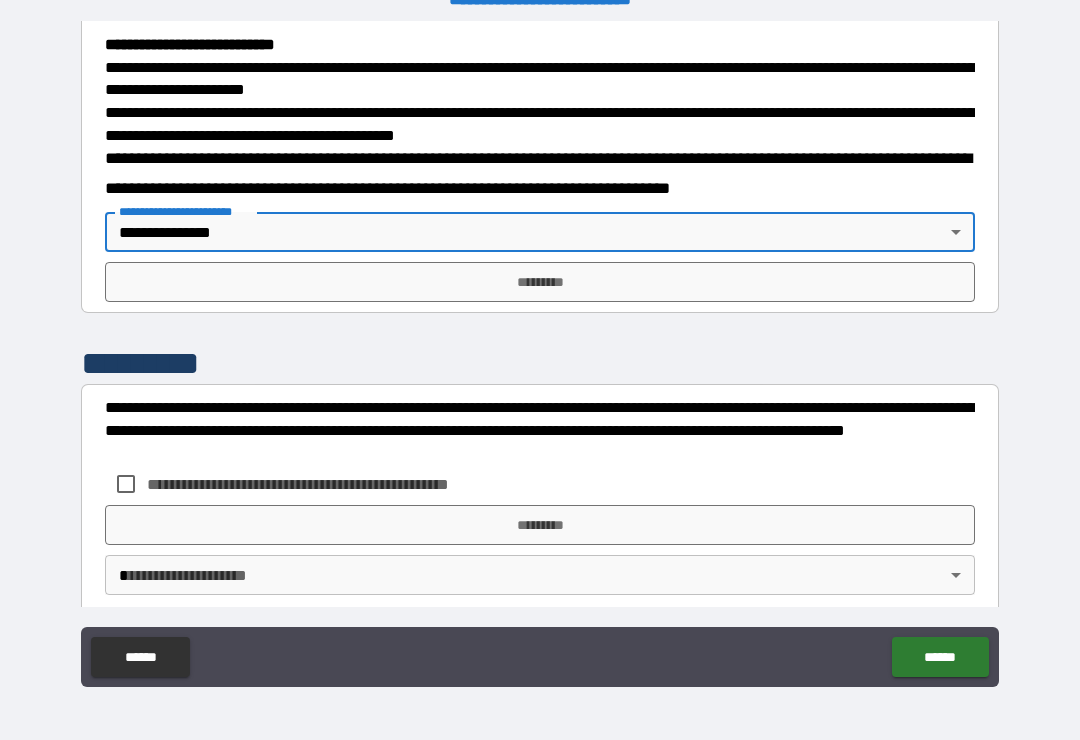 click on "*********" at bounding box center [540, 282] 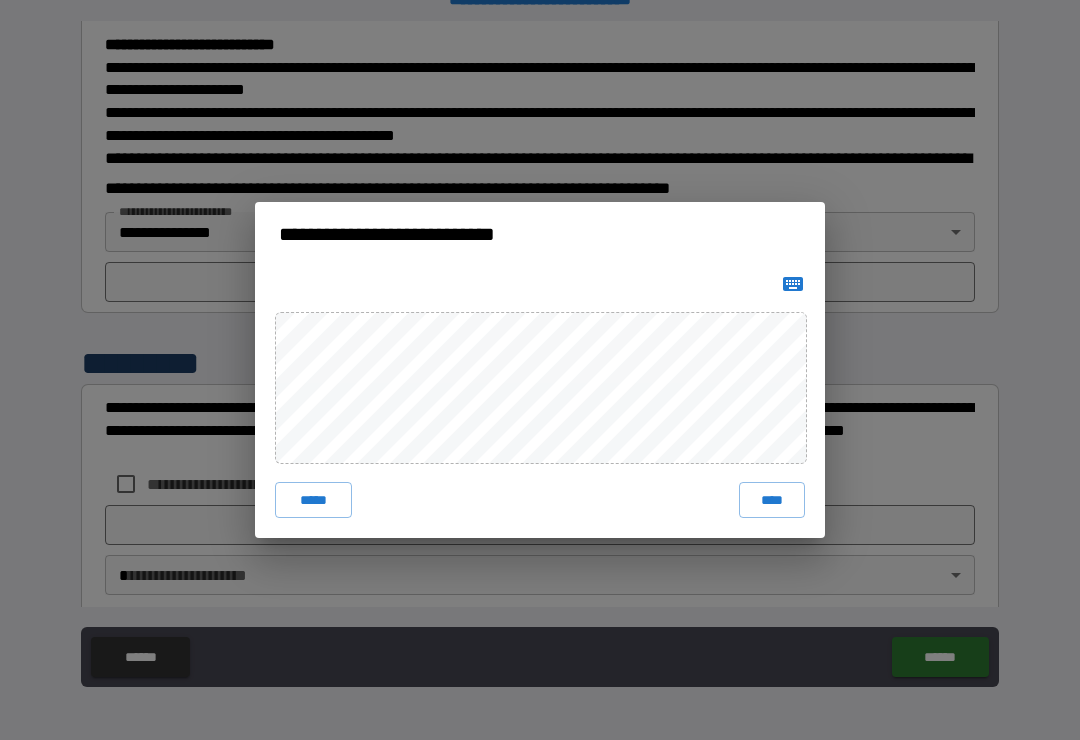 click on "****" at bounding box center [772, 500] 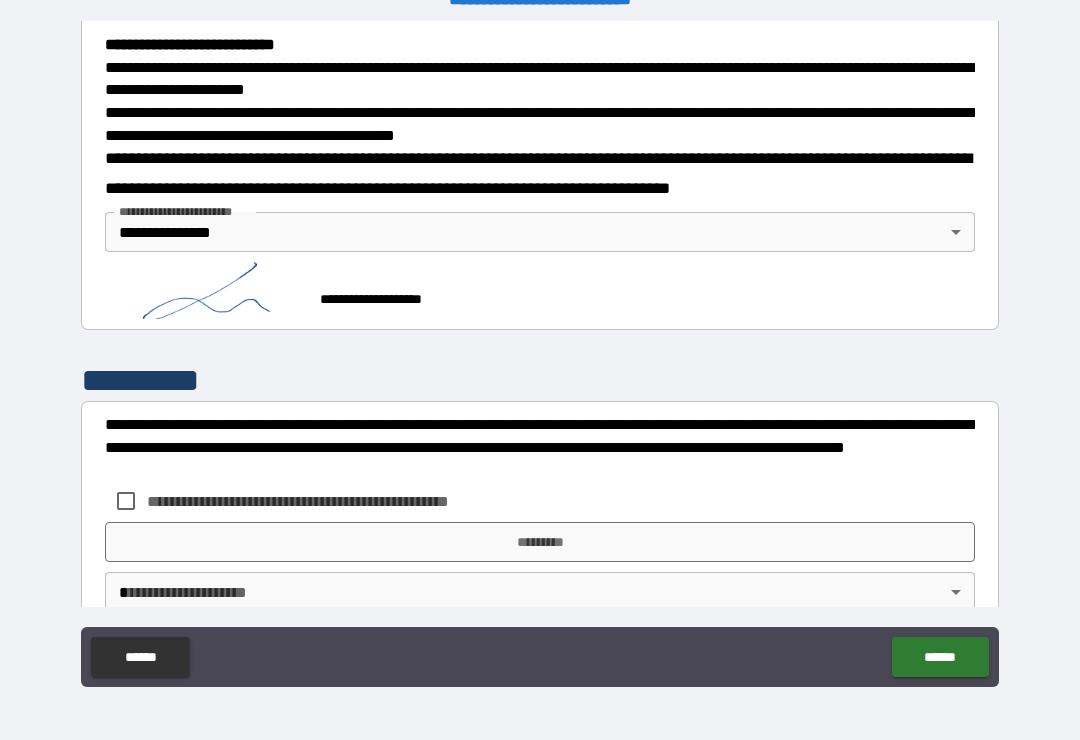 click on "**********" at bounding box center [331, 501] 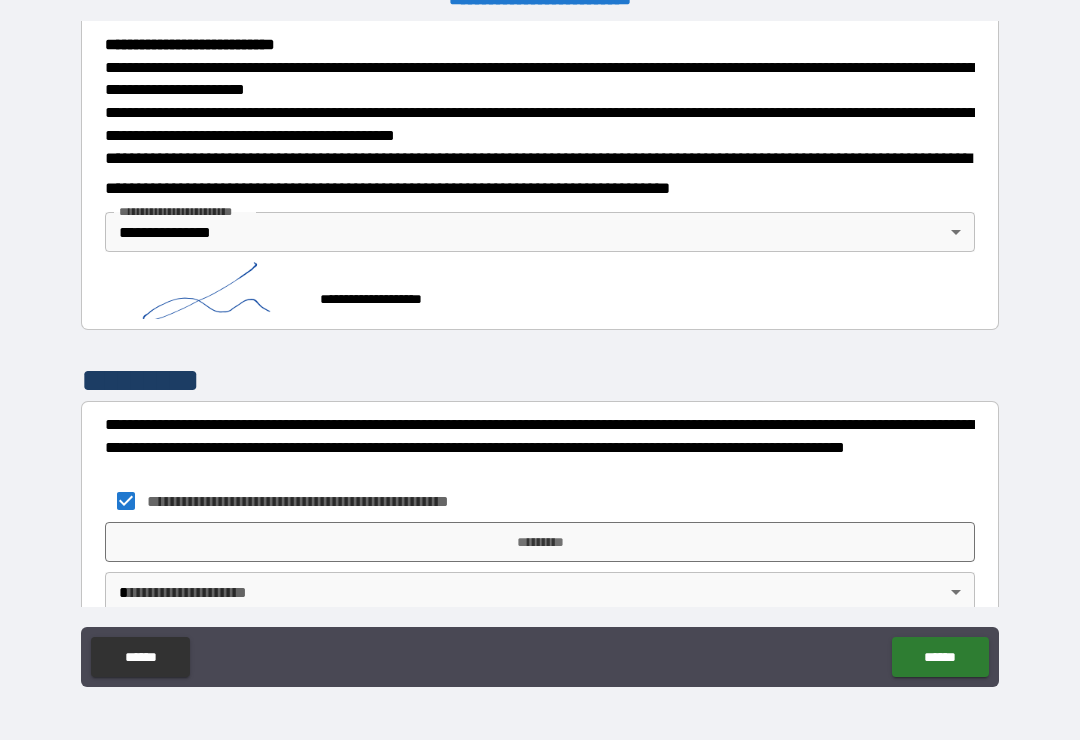click on "*********" at bounding box center (540, 542) 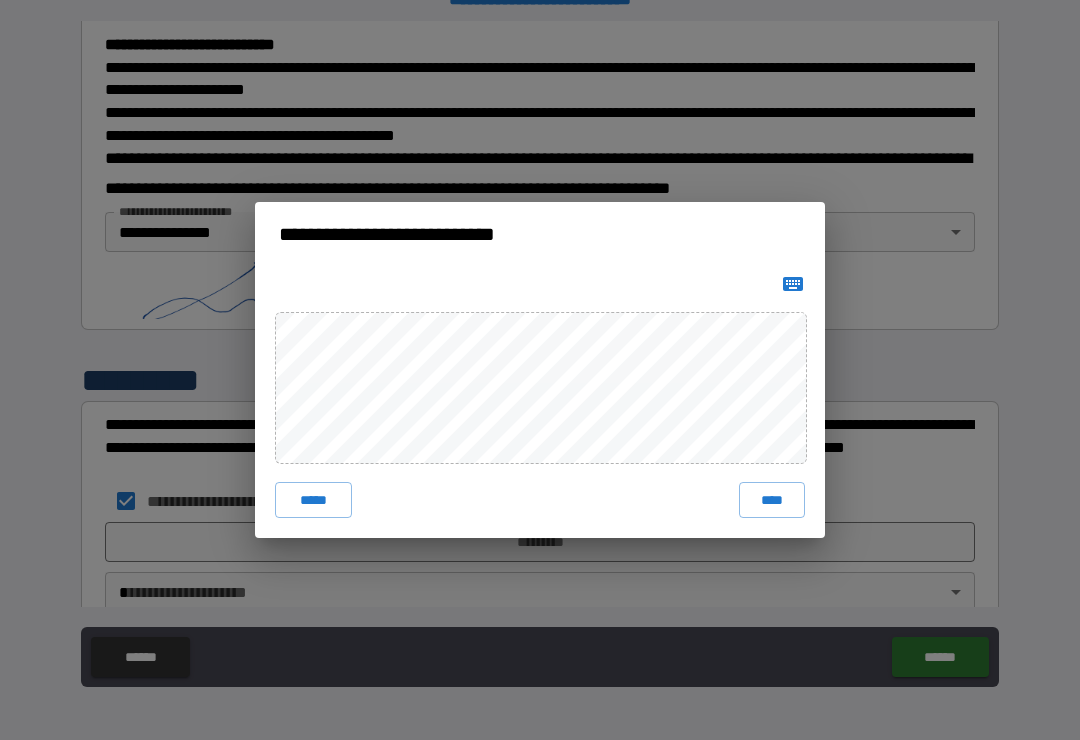 click on "****" at bounding box center [772, 500] 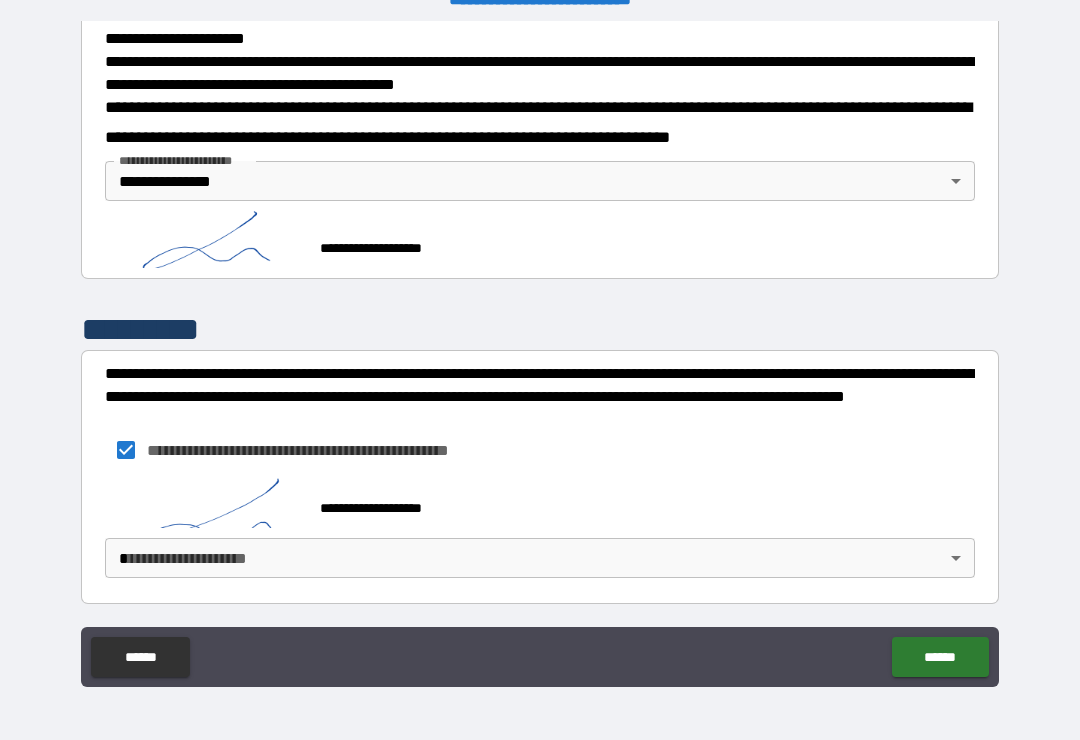 scroll, scrollTop: 755, scrollLeft: 0, axis: vertical 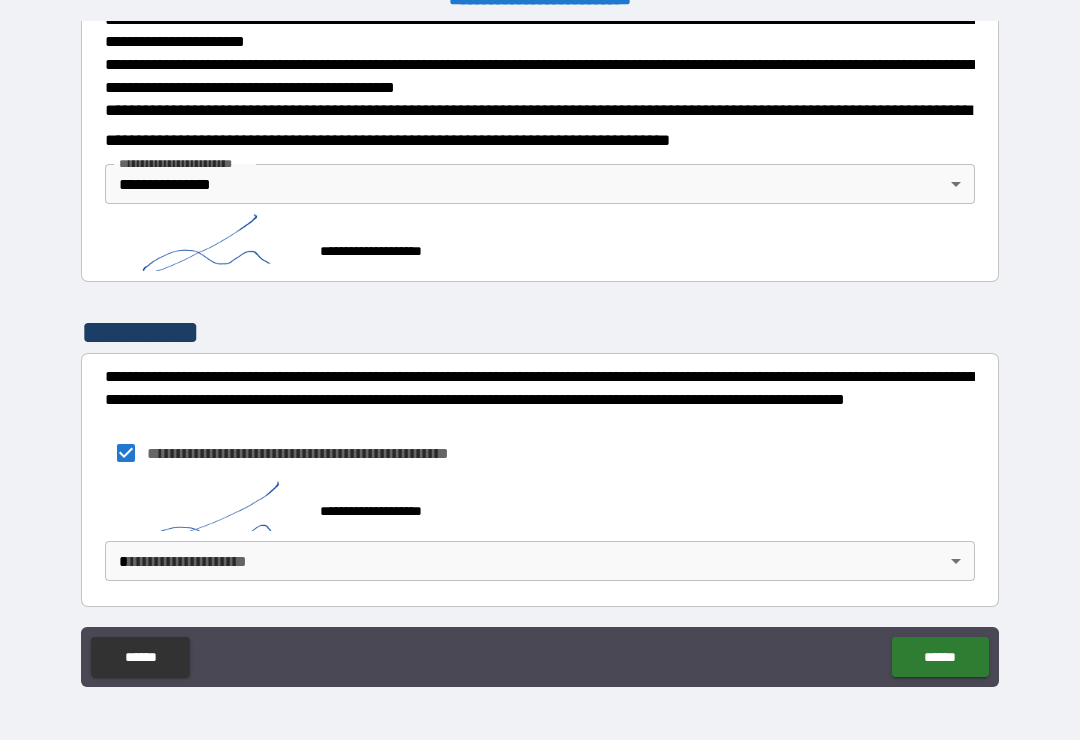 click on "**********" at bounding box center (540, 354) 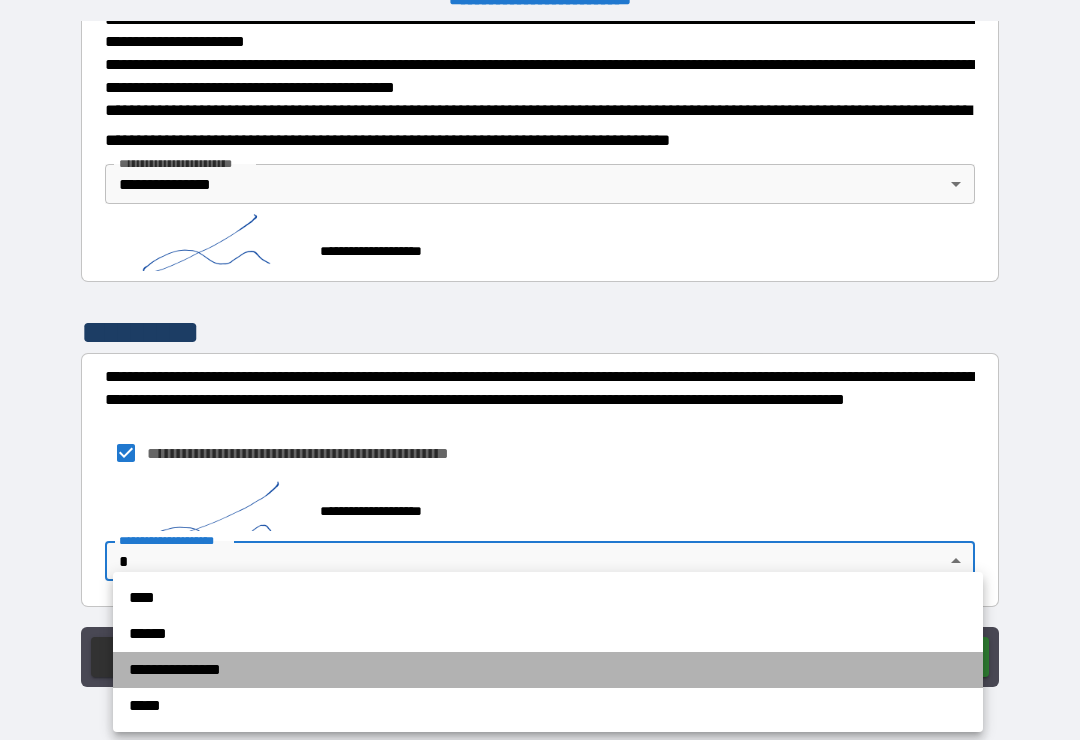 click on "**********" at bounding box center (548, 670) 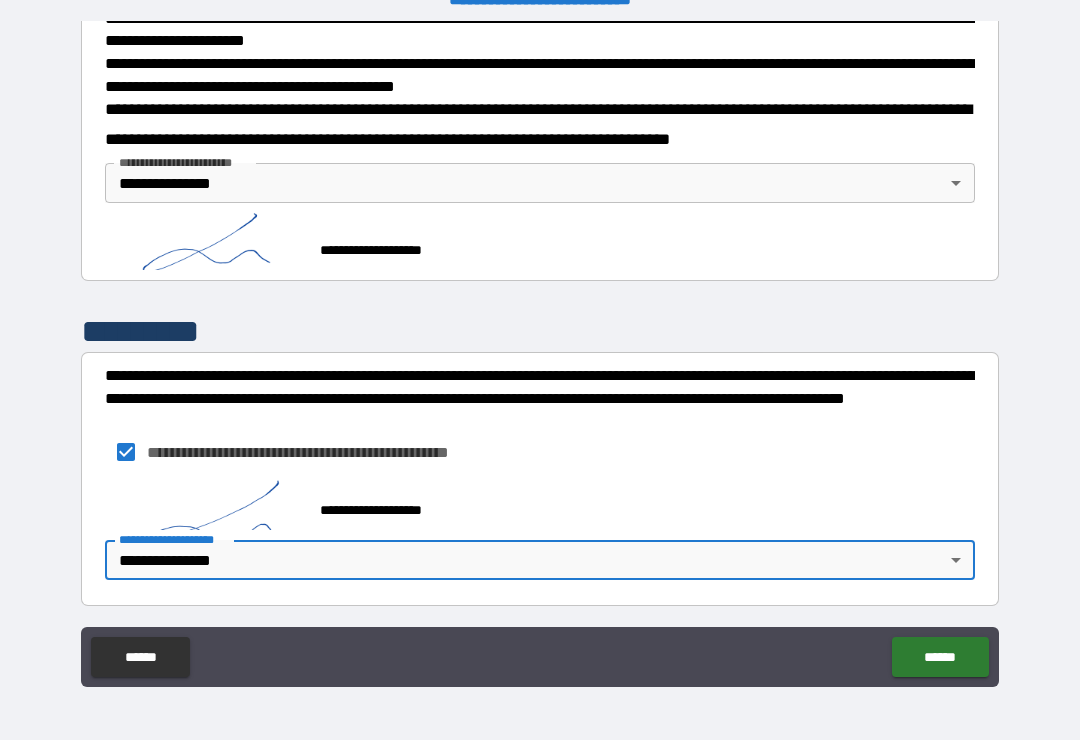 scroll, scrollTop: 755, scrollLeft: 0, axis: vertical 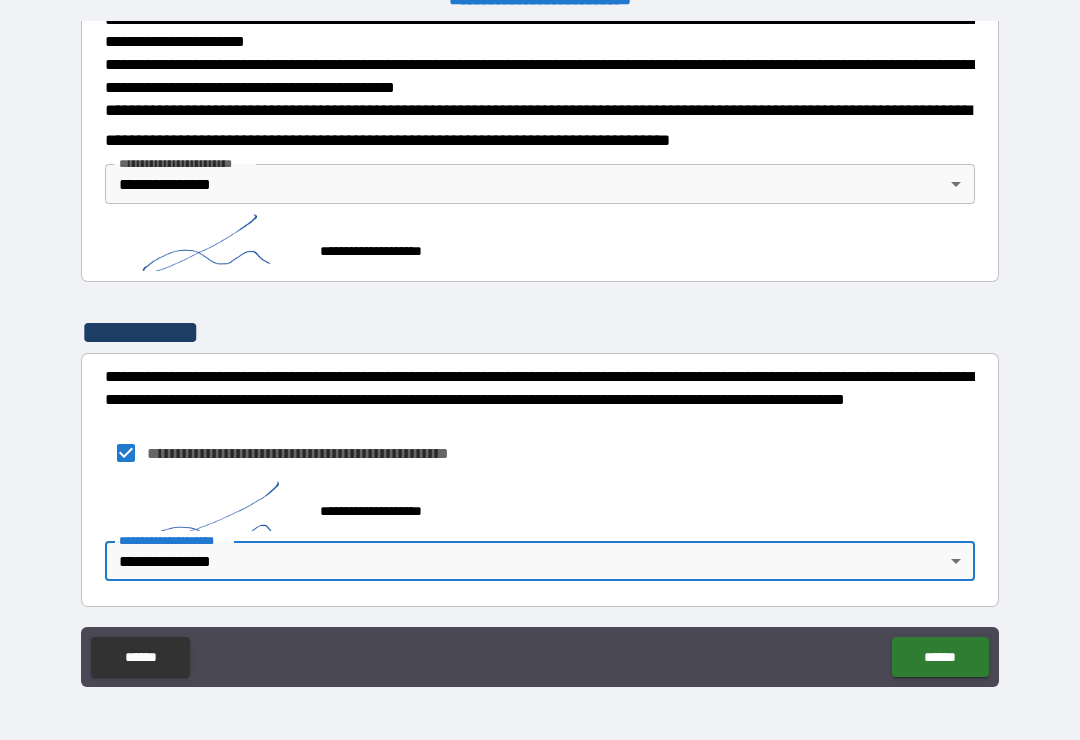 click on "******" at bounding box center (940, 657) 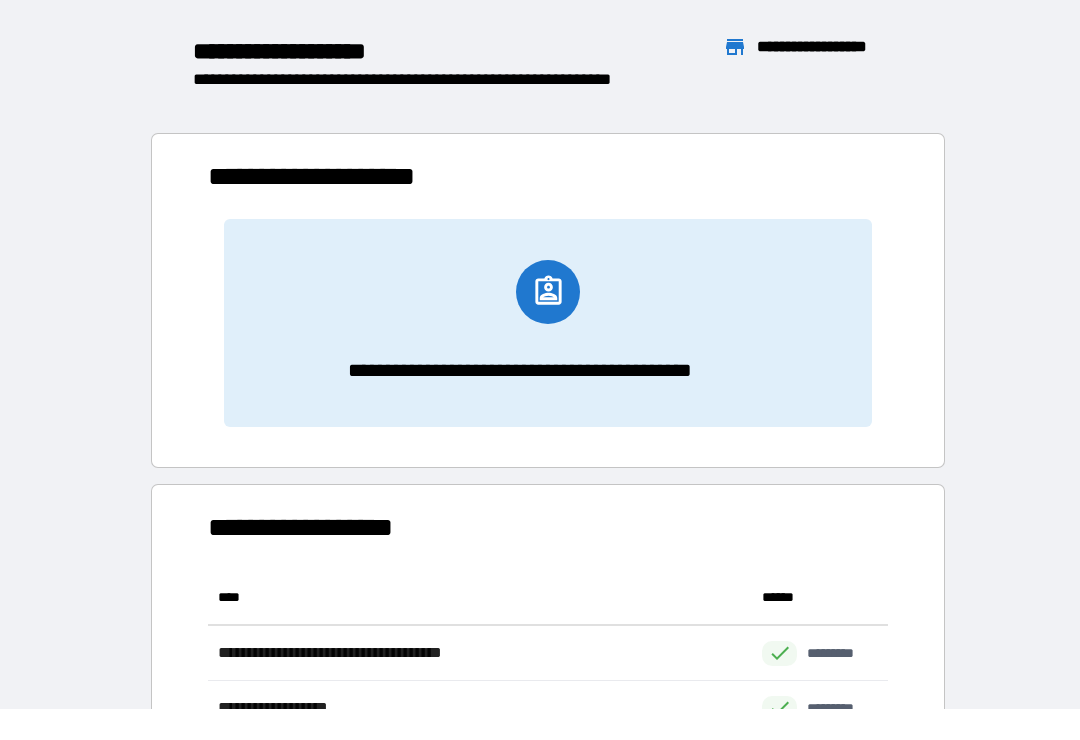 scroll, scrollTop: 386, scrollLeft: 680, axis: both 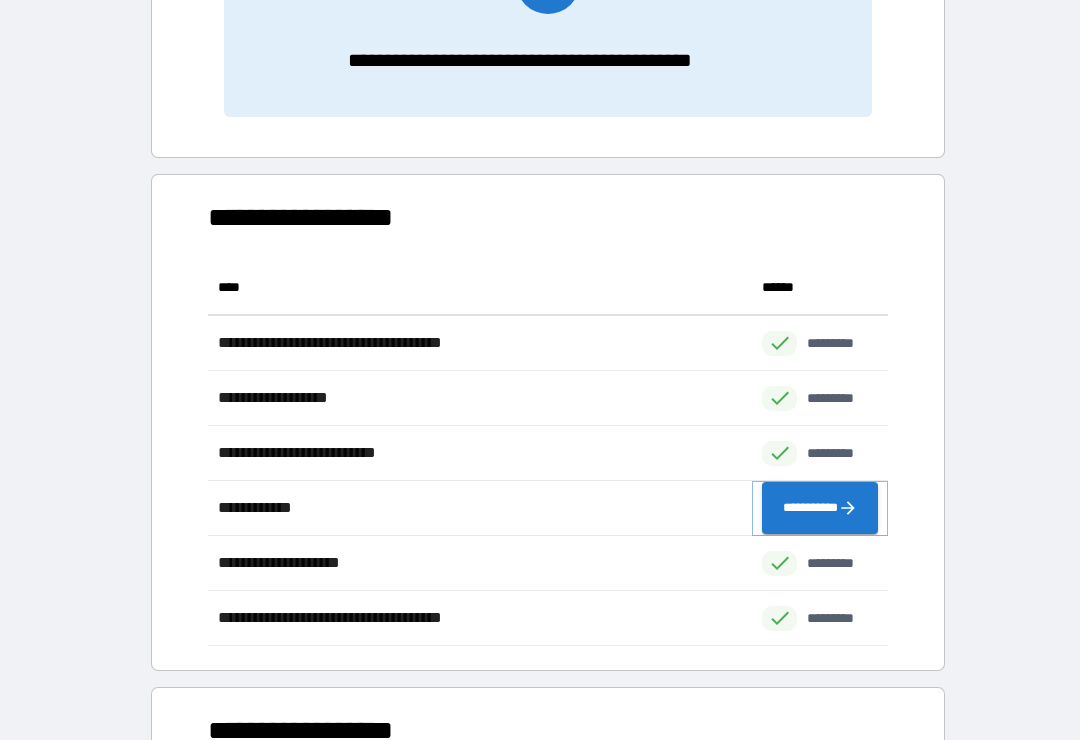 click on "**********" at bounding box center (820, 508) 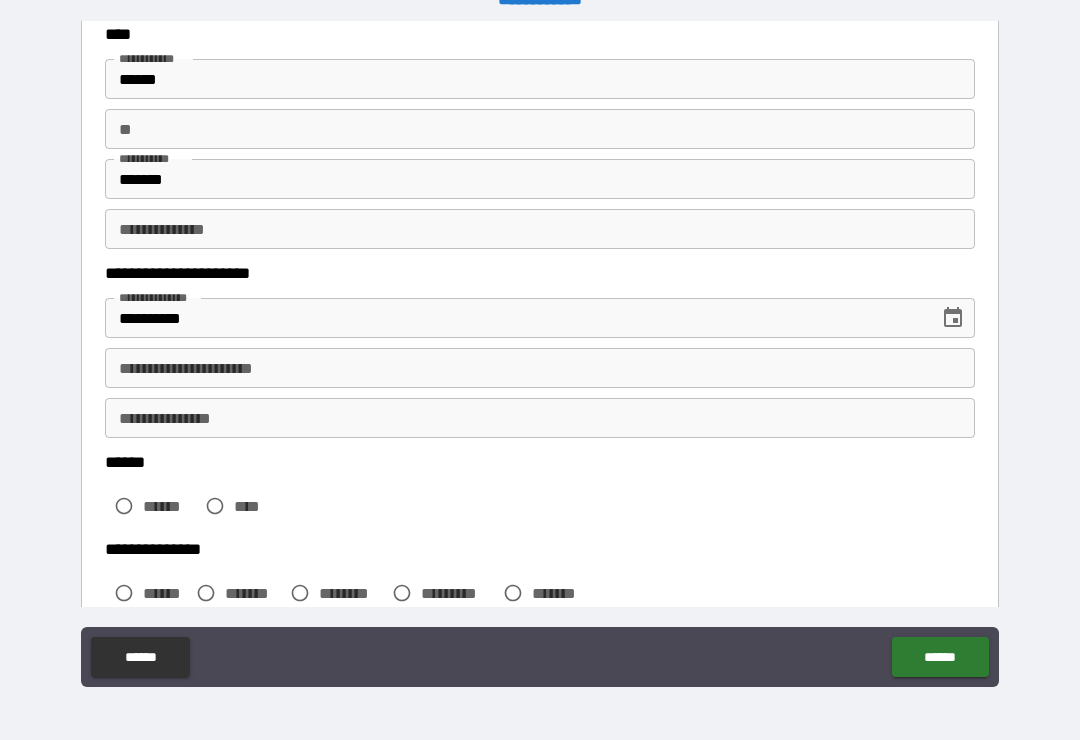 scroll, scrollTop: 100, scrollLeft: 0, axis: vertical 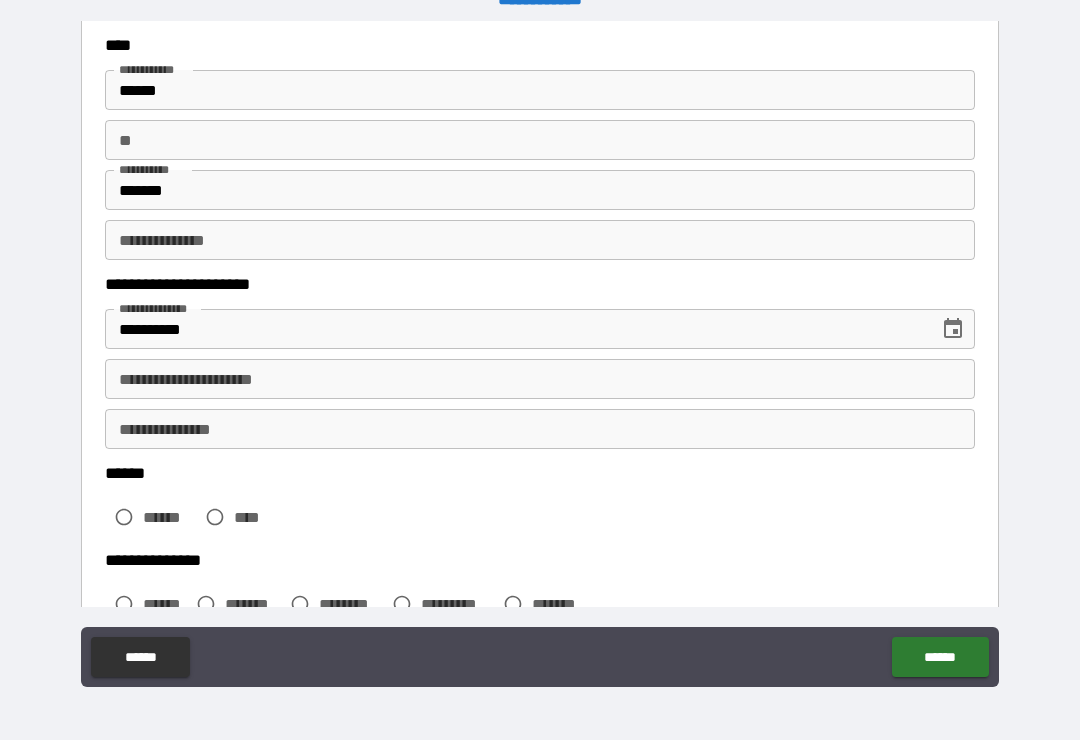 click on "**********" at bounding box center [540, 429] 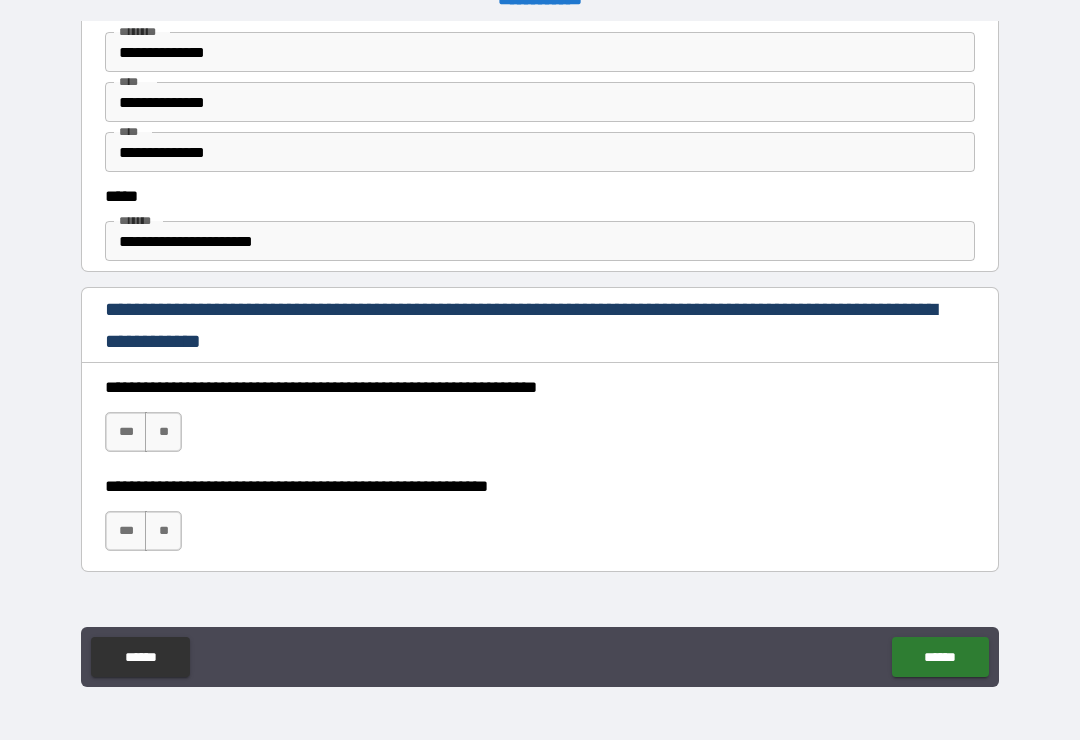 scroll, scrollTop: 1093, scrollLeft: 0, axis: vertical 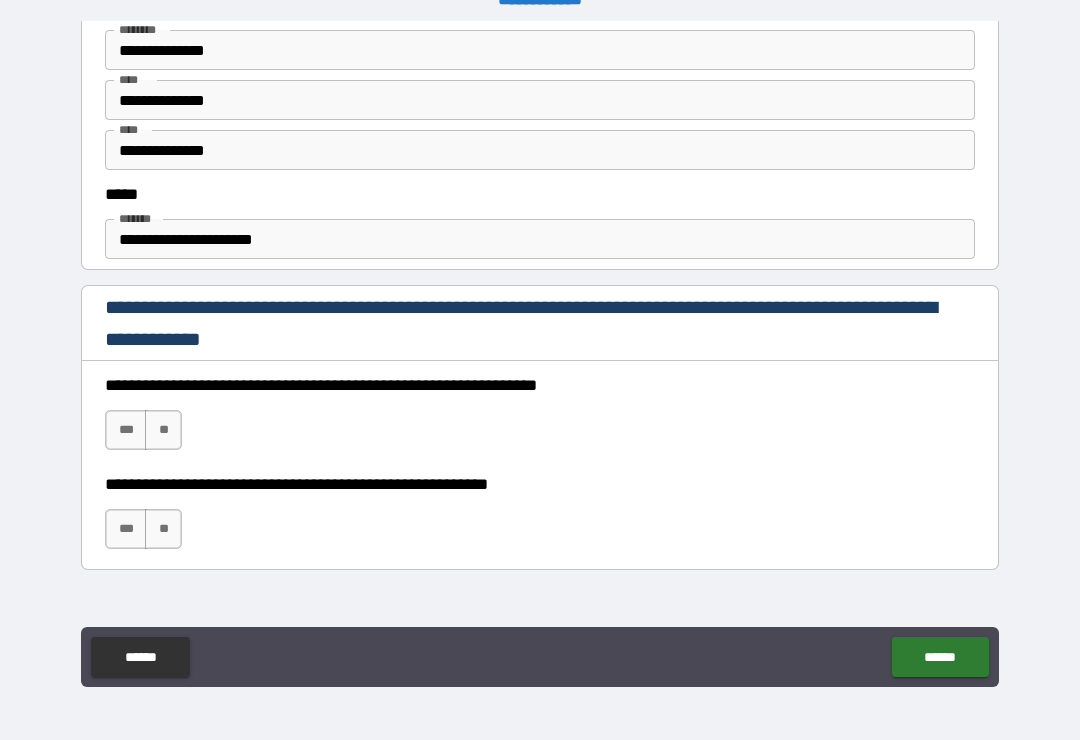 click on "**" at bounding box center [163, 430] 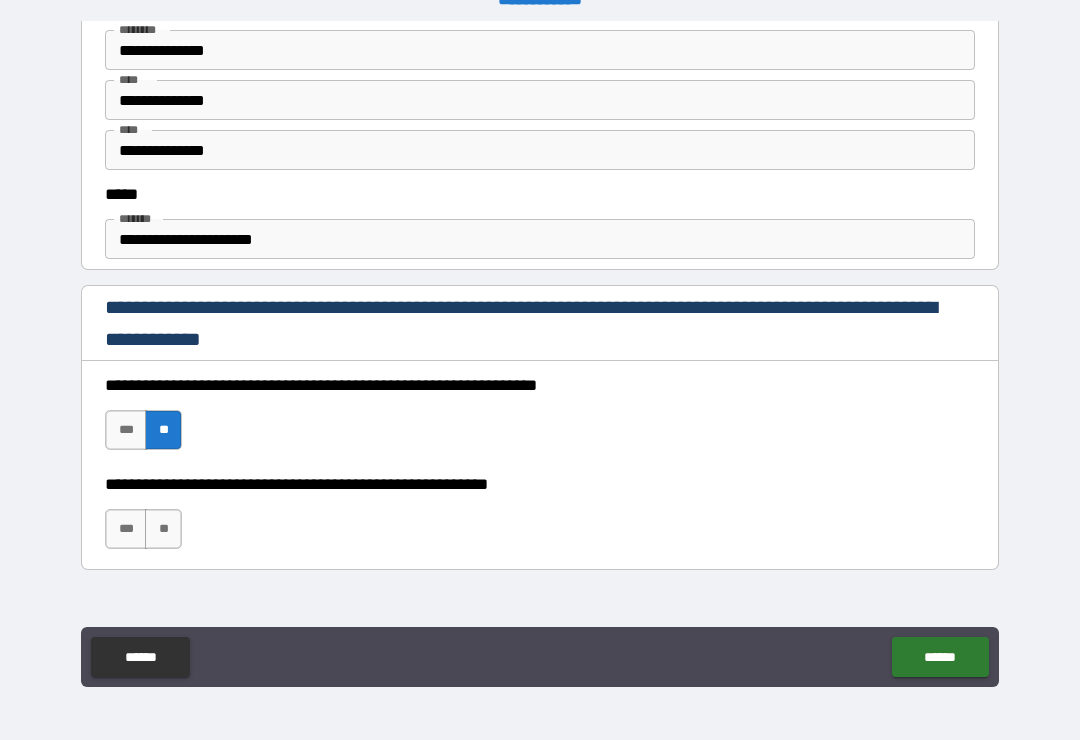 click on "***" at bounding box center (126, 430) 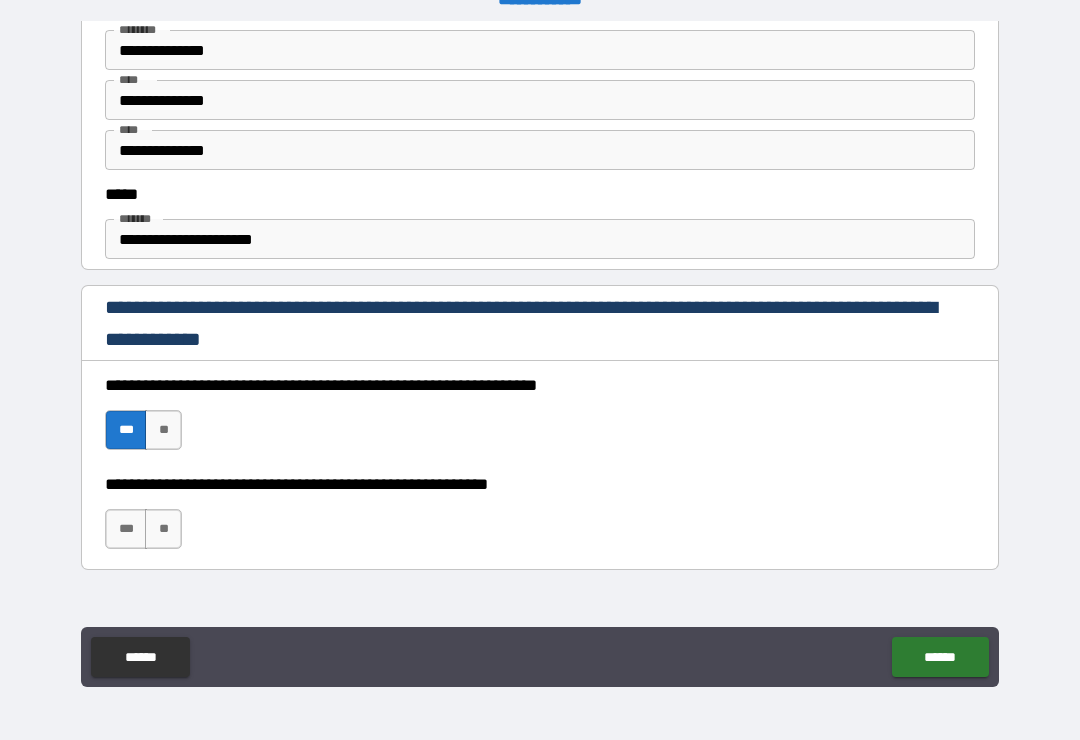 click on "***" at bounding box center [126, 529] 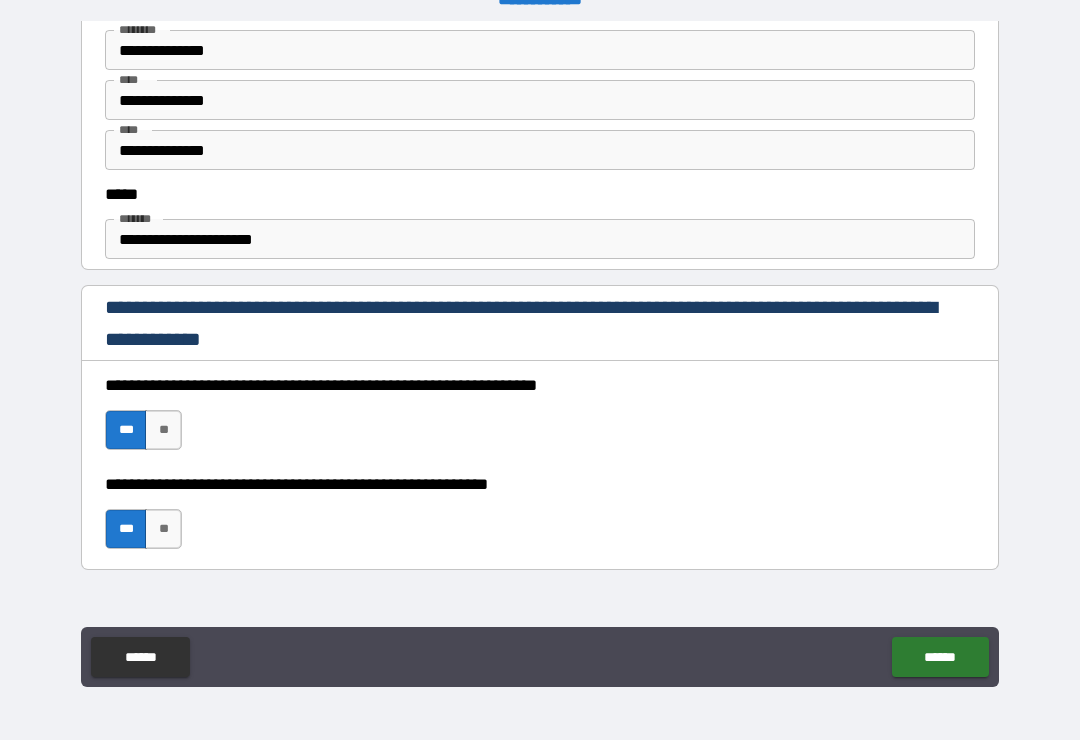 click on "******" at bounding box center (940, 657) 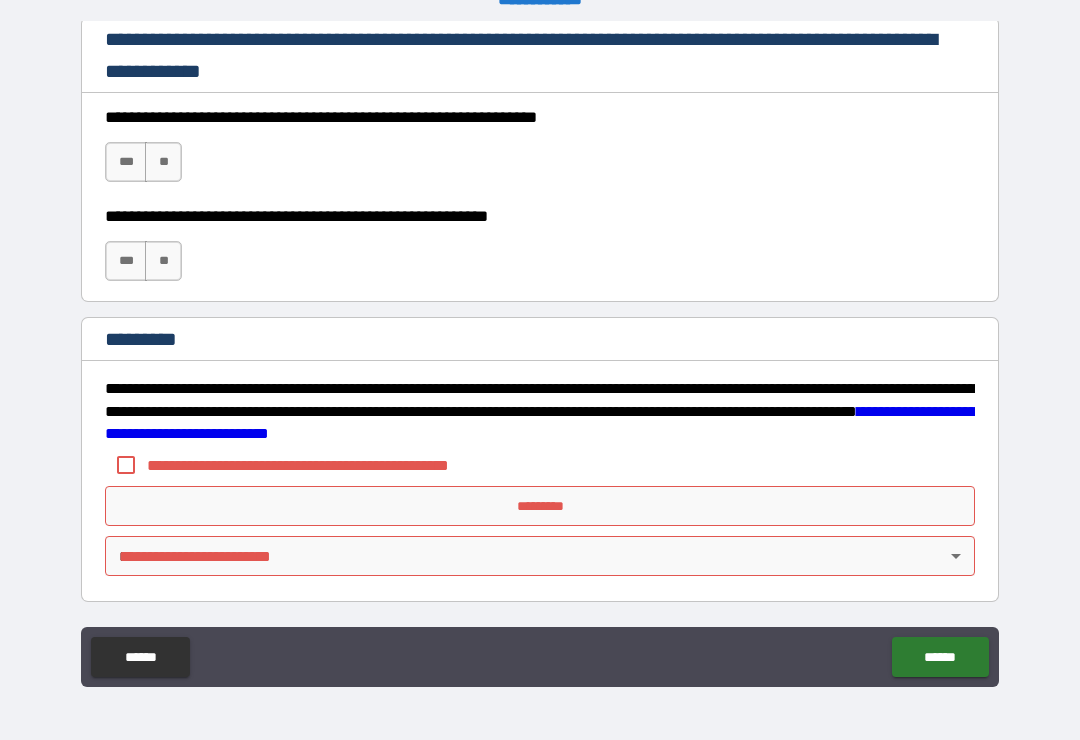 scroll, scrollTop: 2998, scrollLeft: 0, axis: vertical 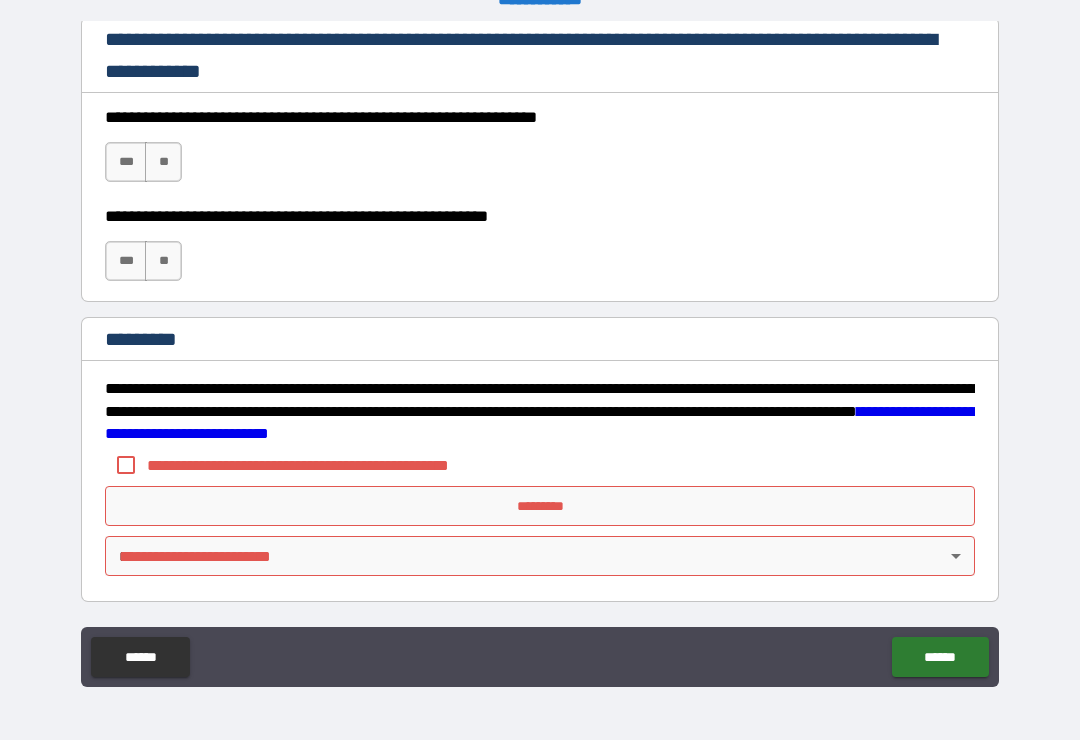 click on "***" at bounding box center (126, 162) 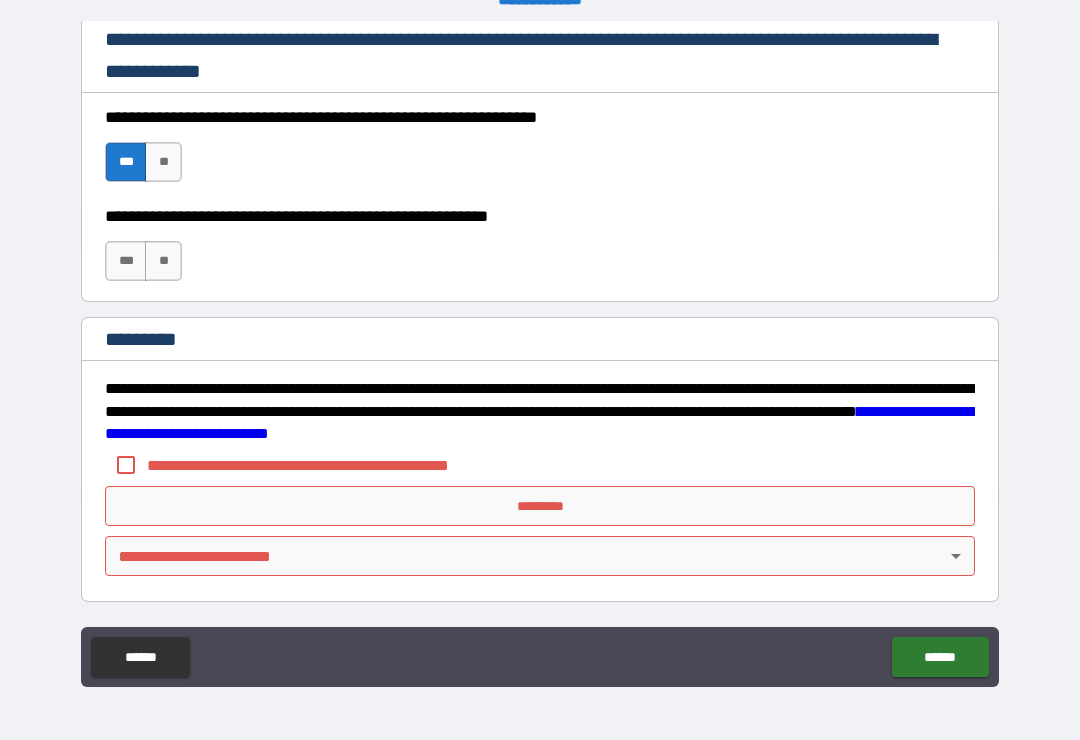 click on "***" at bounding box center (126, 261) 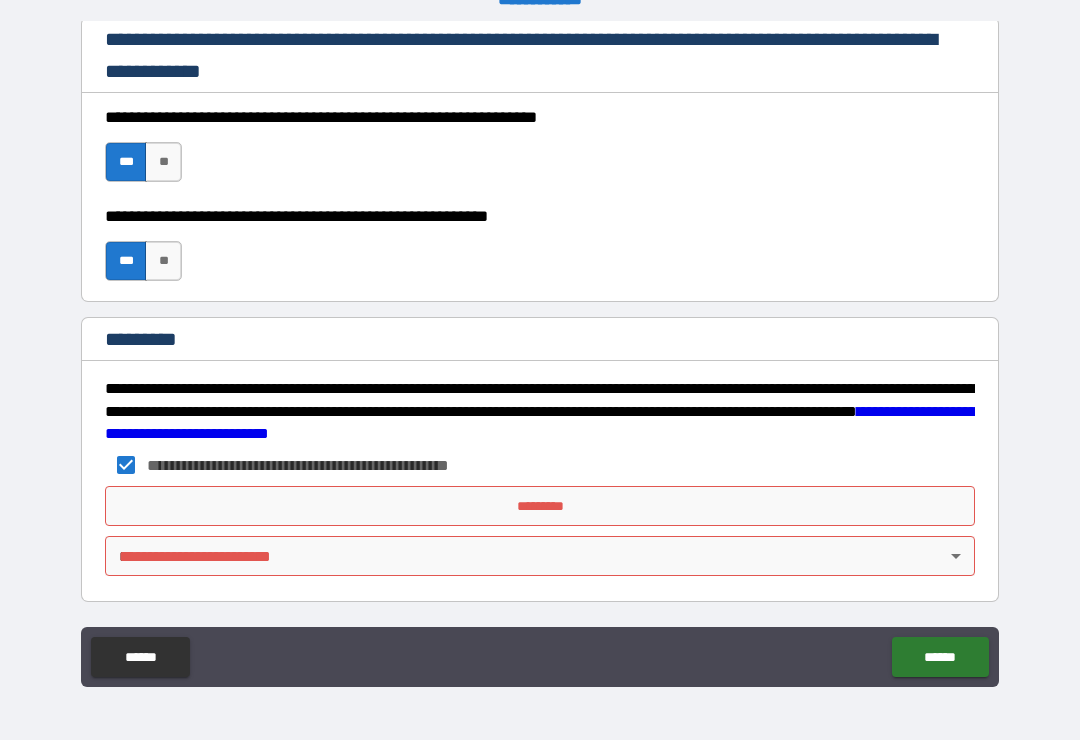 click on "*********" at bounding box center [540, 506] 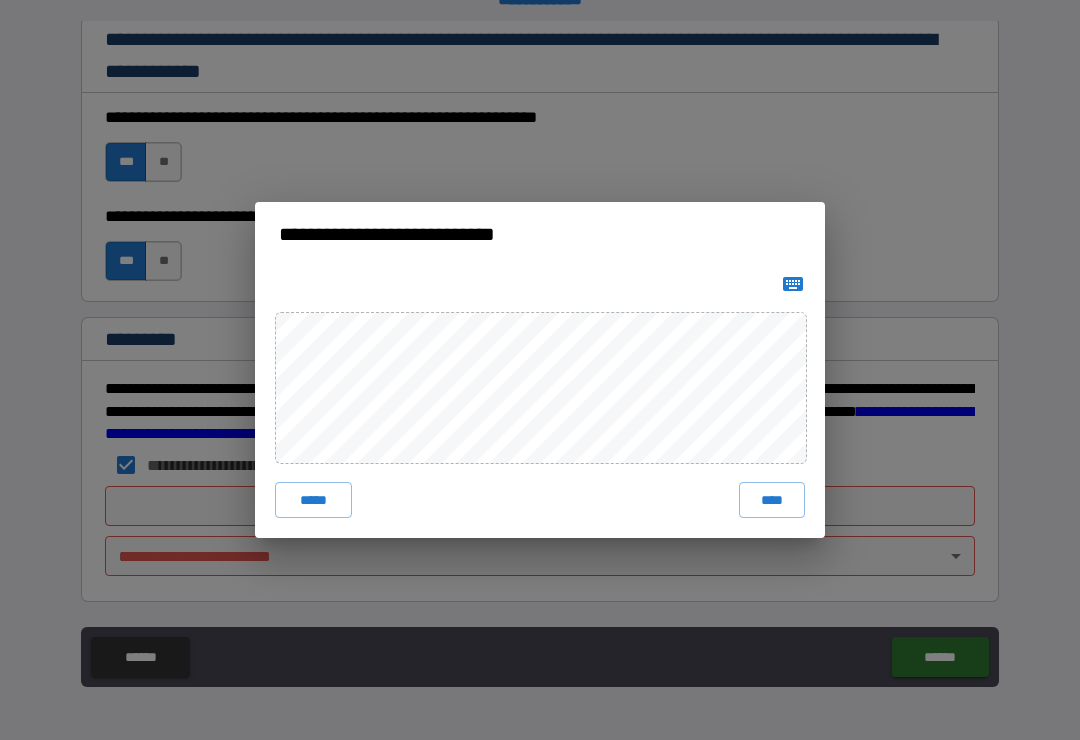 click on "**********" at bounding box center [540, 370] 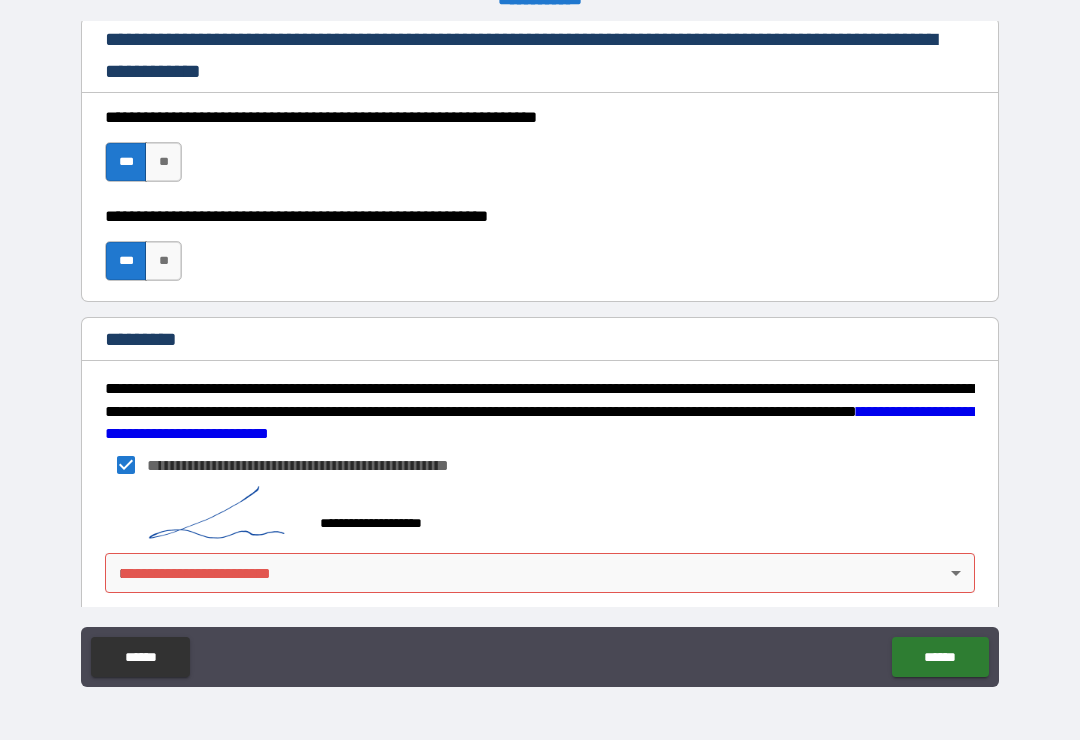 click on "**********" at bounding box center (540, 354) 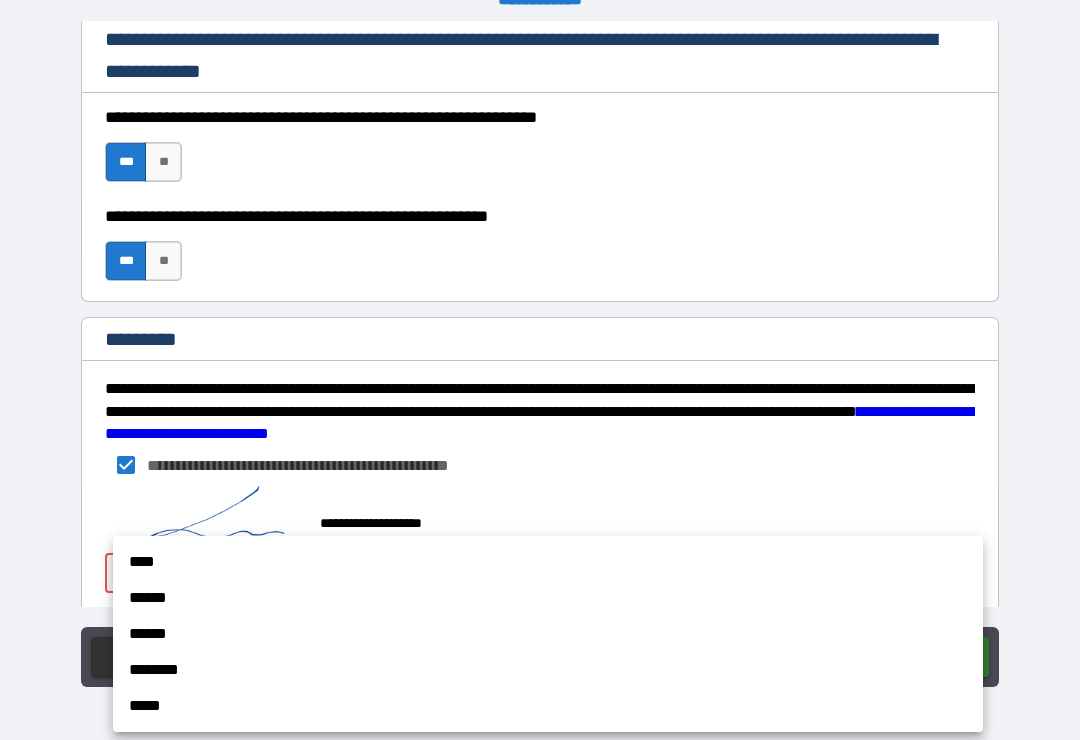 click on "******" at bounding box center (548, 598) 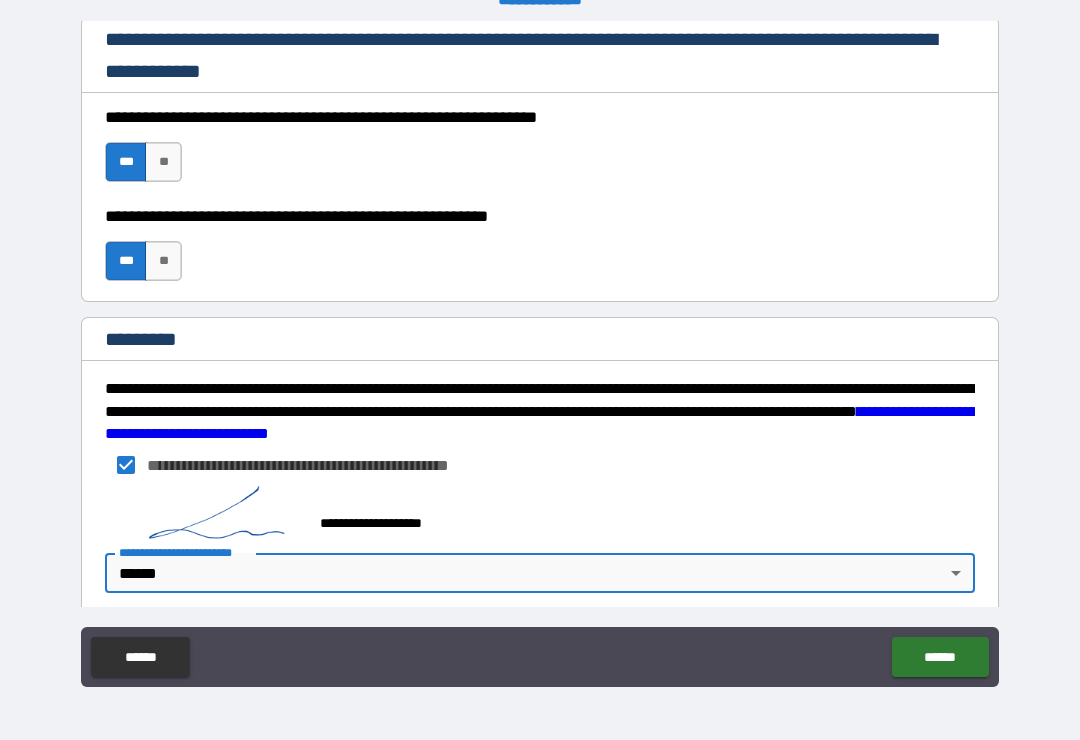 click on "******" at bounding box center [940, 657] 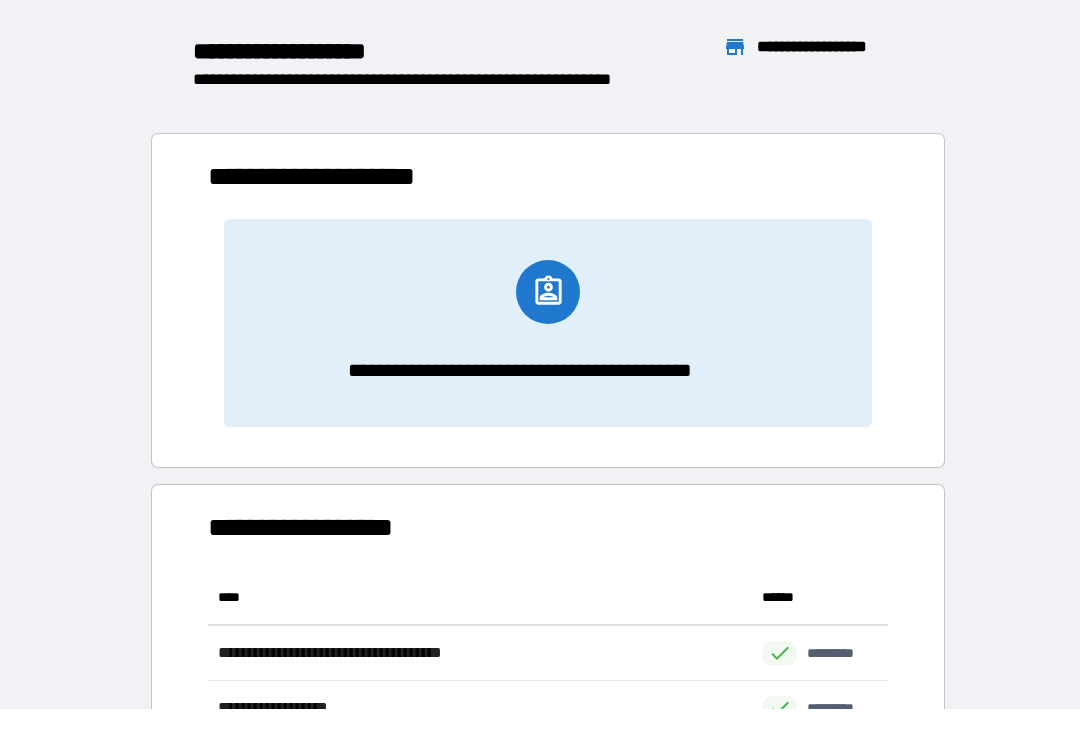scroll, scrollTop: 1, scrollLeft: 1, axis: both 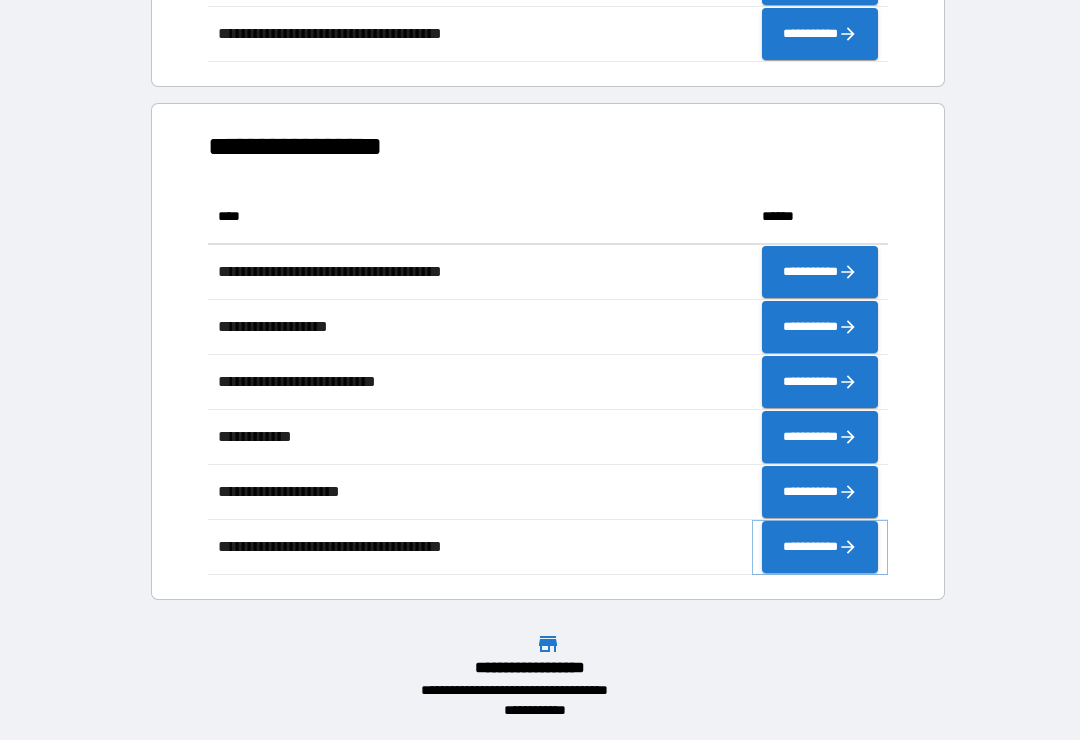 click on "**********" at bounding box center (820, 547) 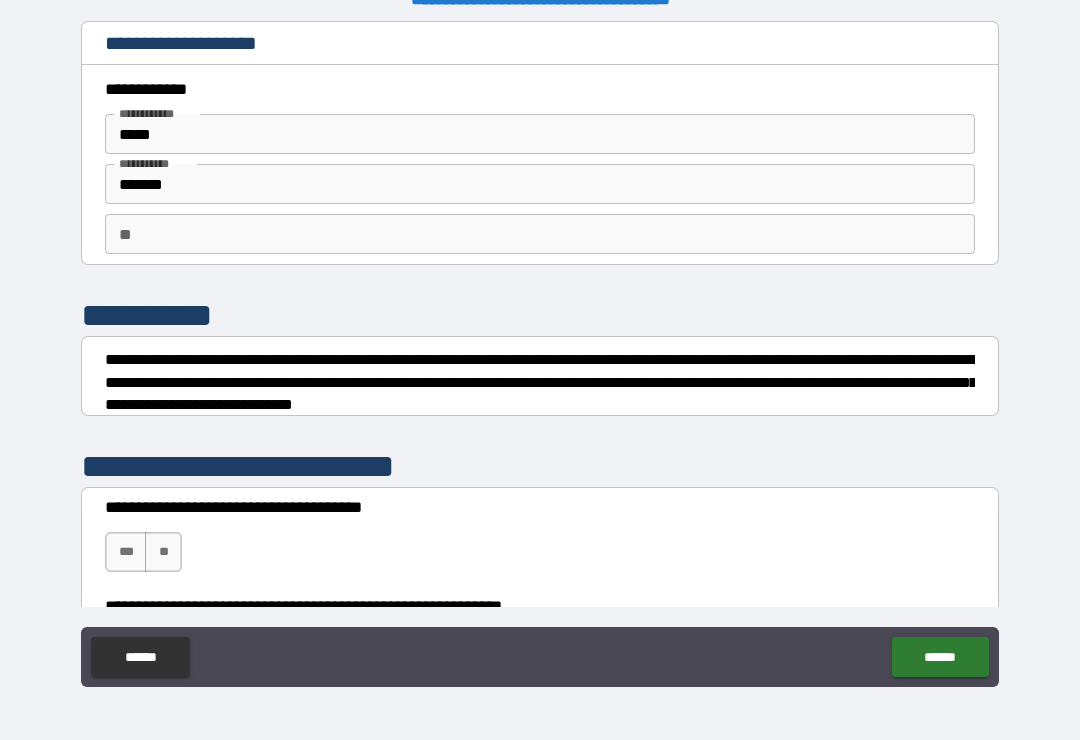 click on "**" at bounding box center [163, 552] 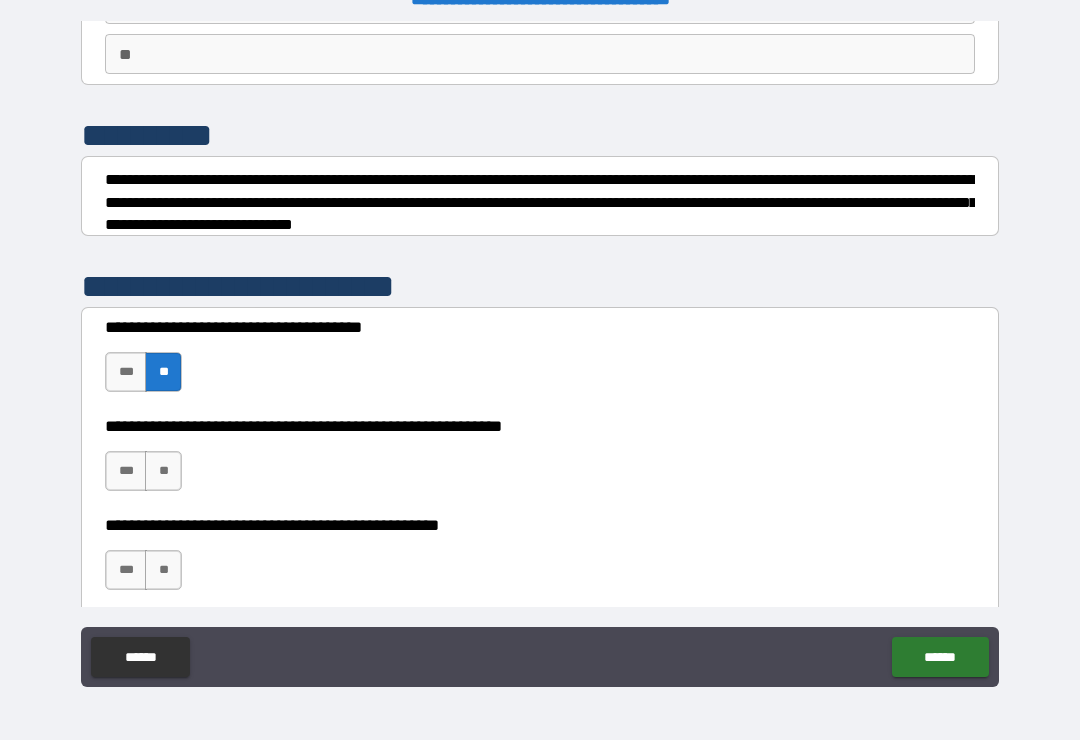 scroll, scrollTop: 169, scrollLeft: 0, axis: vertical 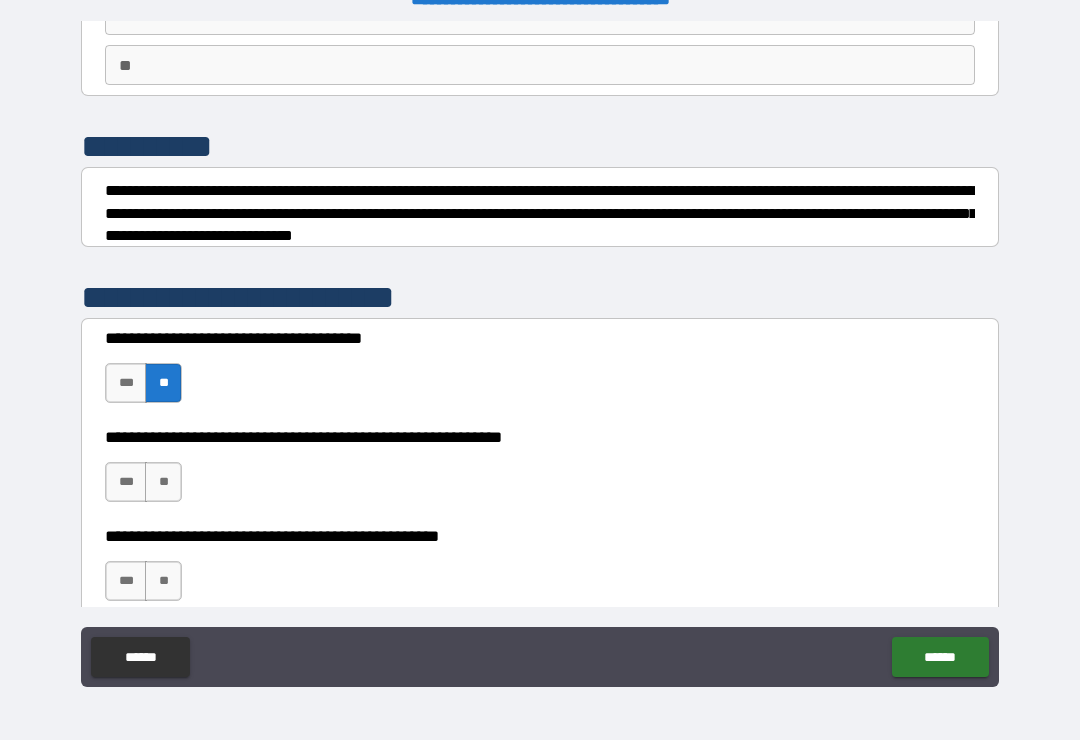 click on "**" at bounding box center [163, 482] 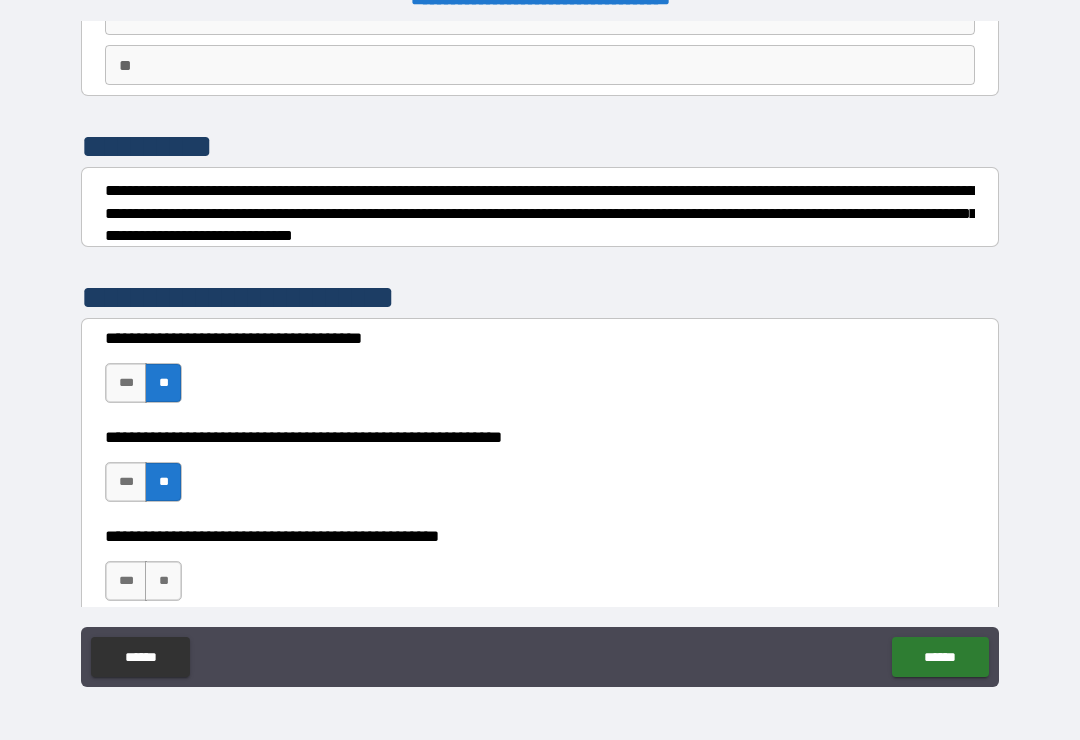 click on "**" at bounding box center (163, 581) 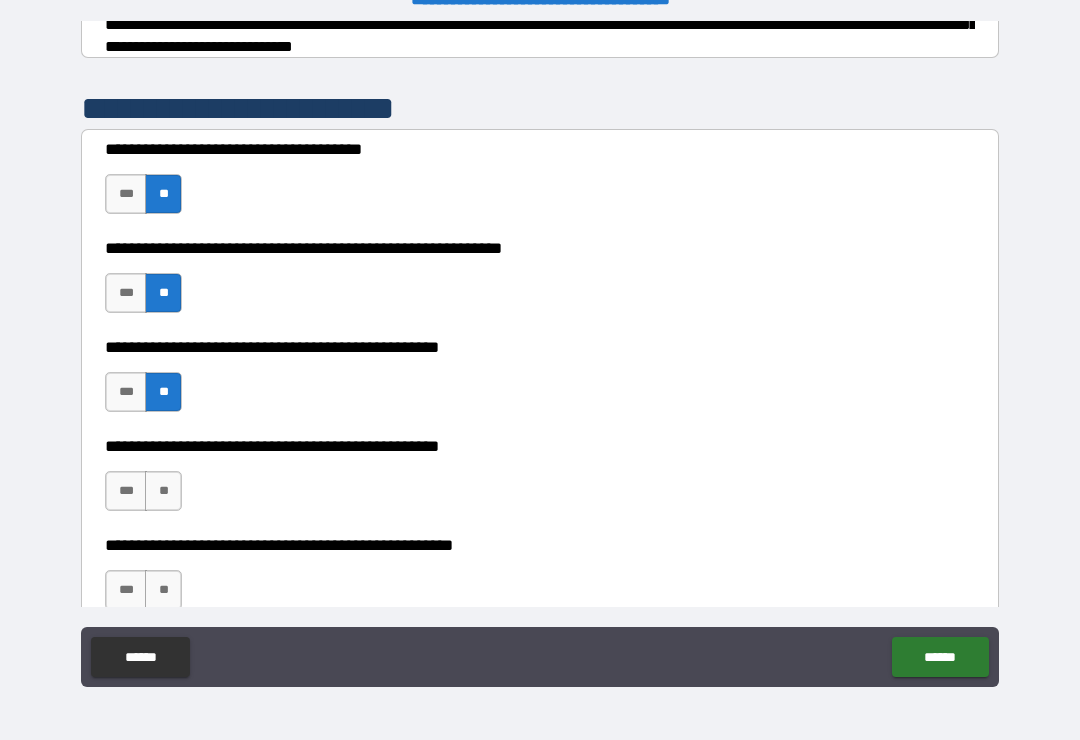 scroll, scrollTop: 363, scrollLeft: 0, axis: vertical 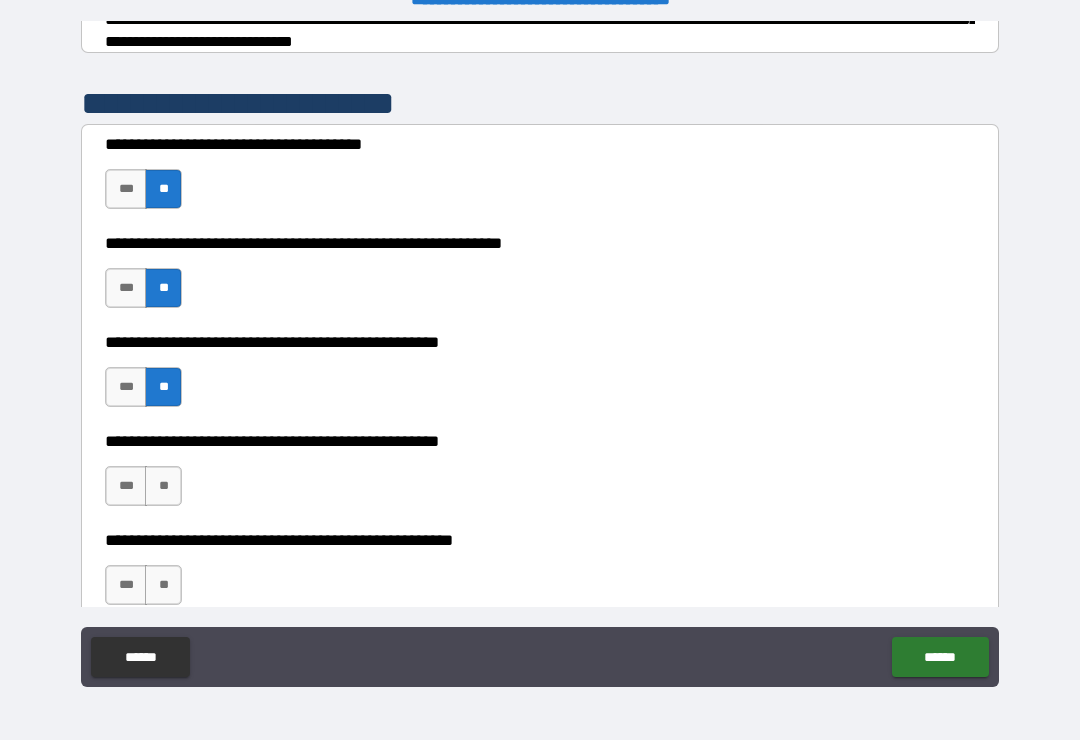 click on "**" at bounding box center (163, 486) 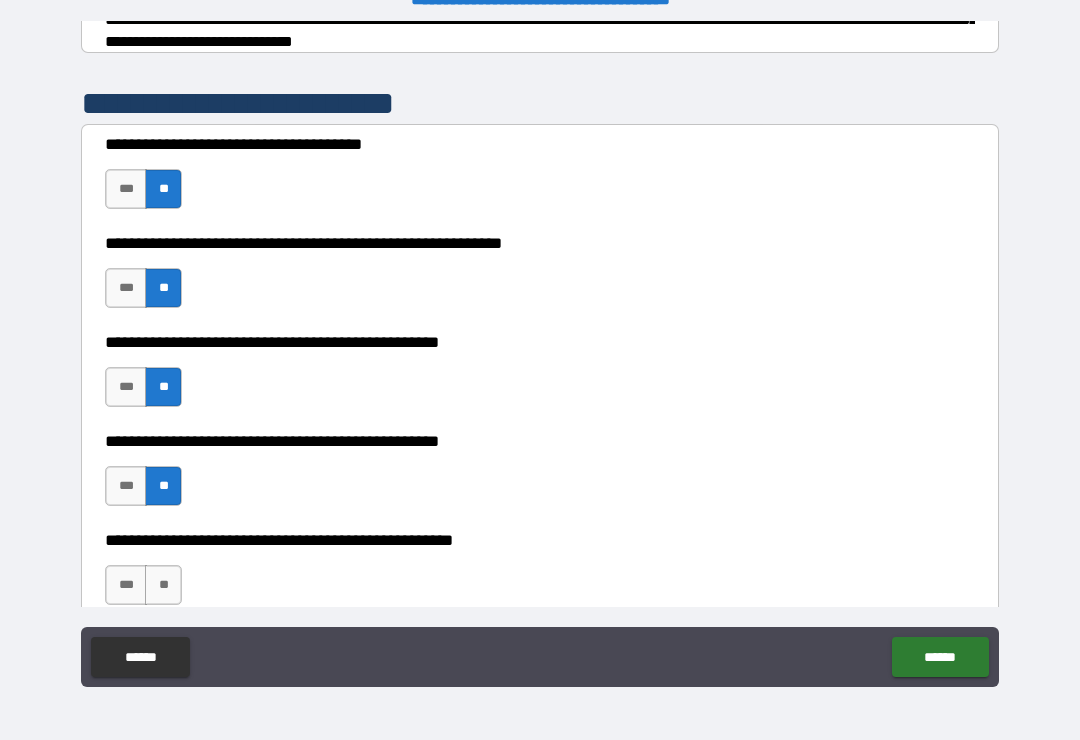 click on "**" at bounding box center (163, 585) 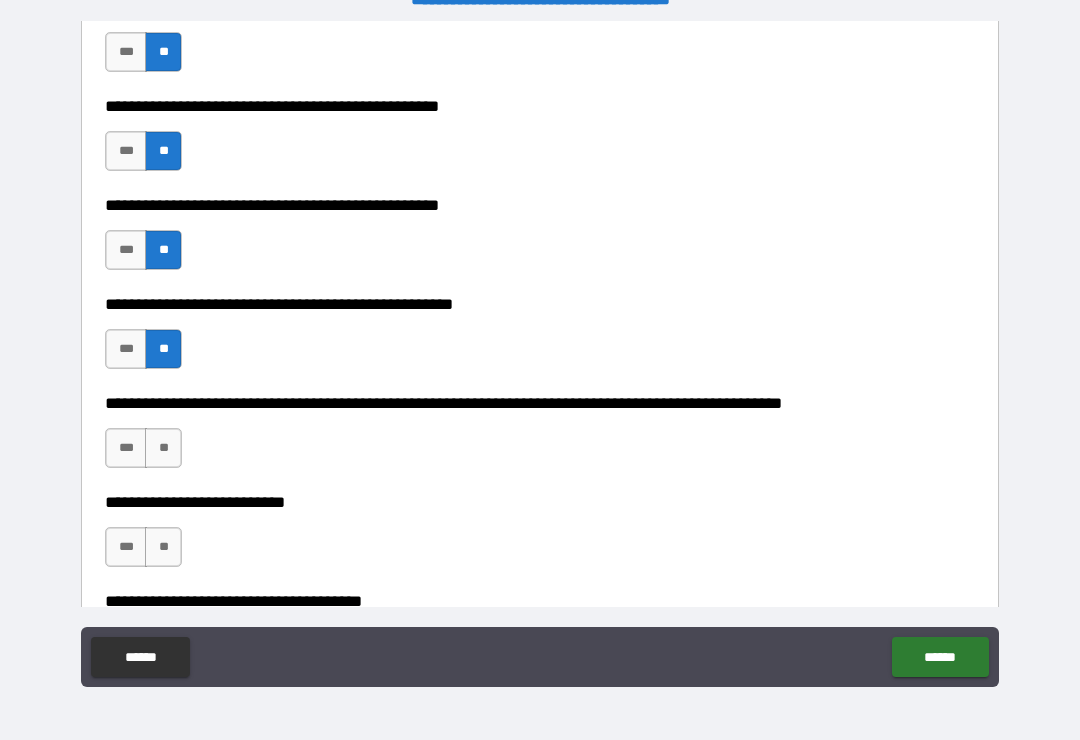 scroll, scrollTop: 595, scrollLeft: 0, axis: vertical 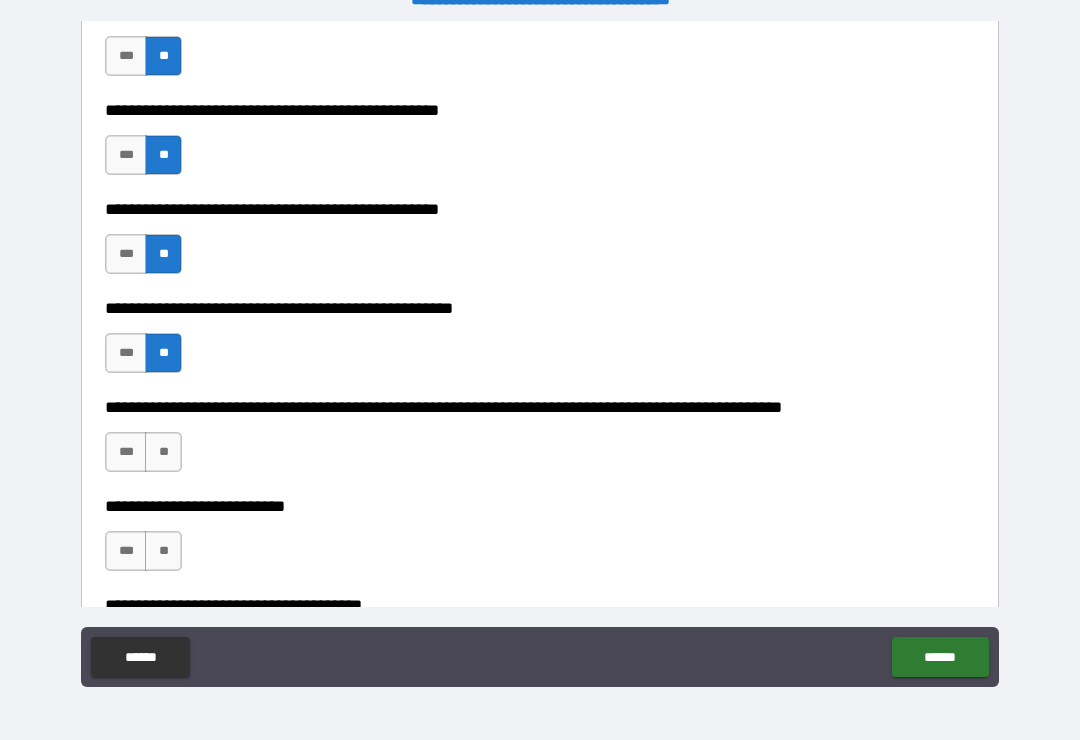 click on "**" at bounding box center (163, 452) 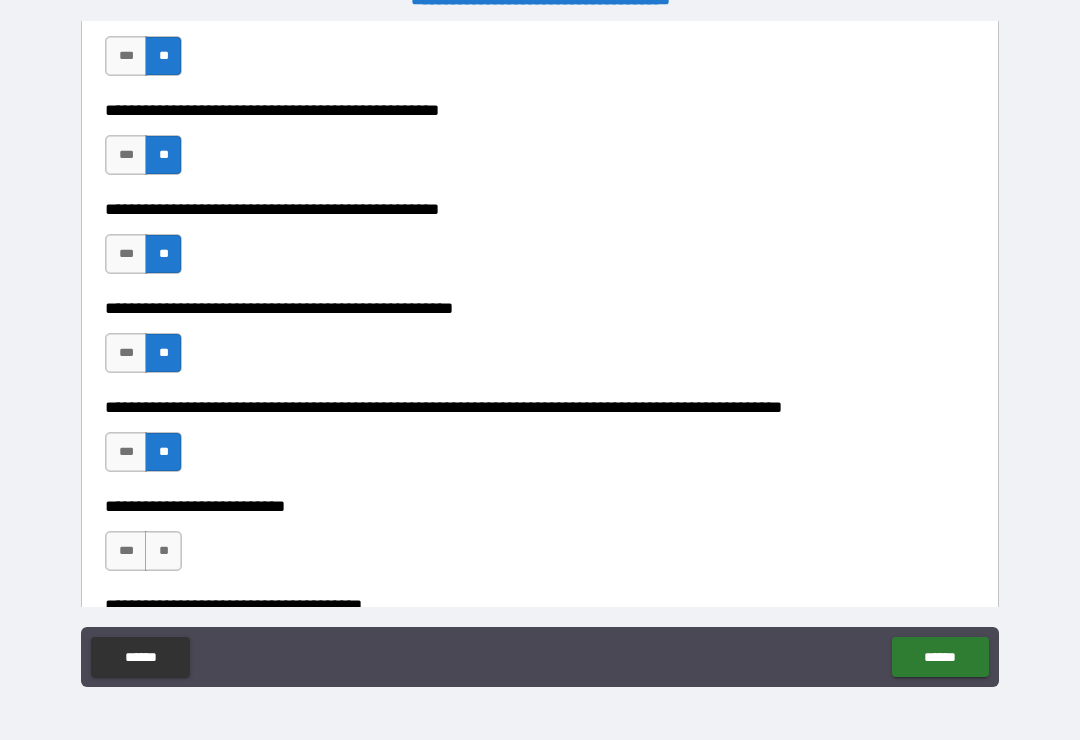 click on "**" at bounding box center [163, 551] 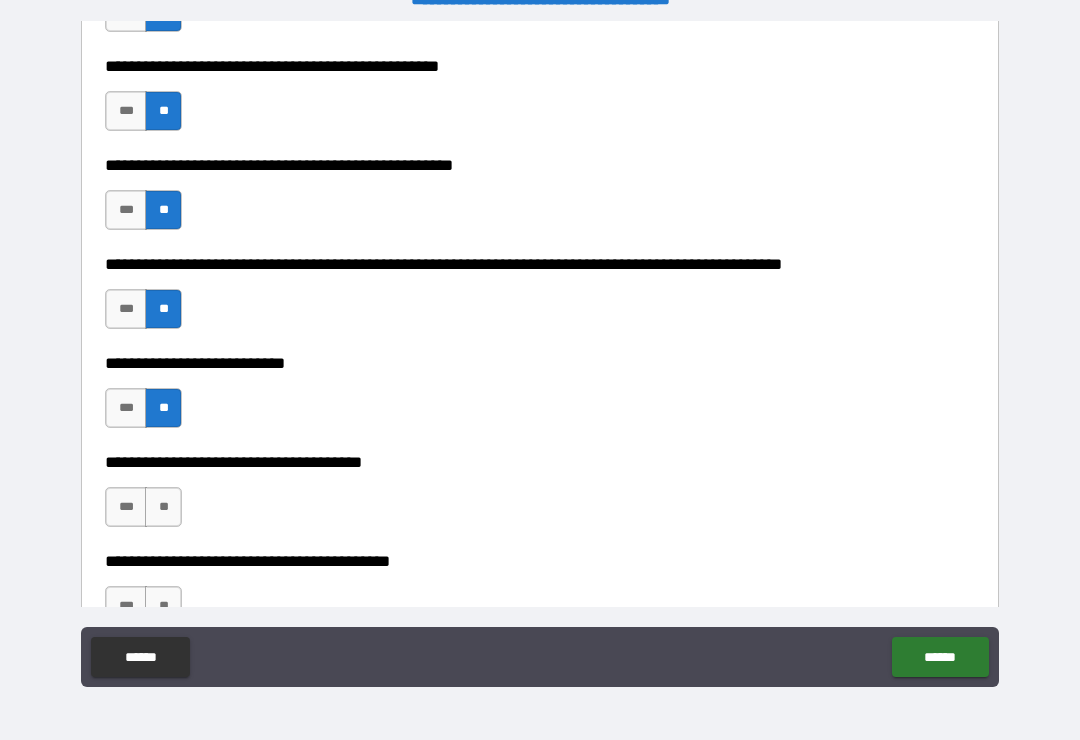 scroll, scrollTop: 756, scrollLeft: 0, axis: vertical 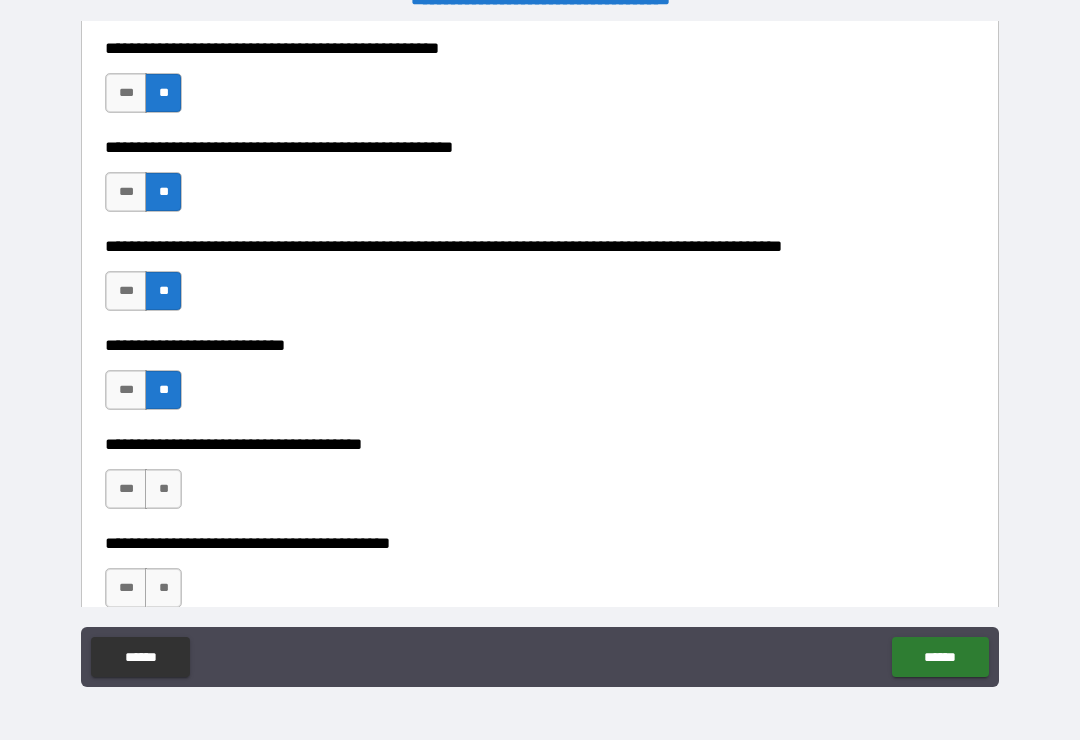 click on "**" at bounding box center (163, 489) 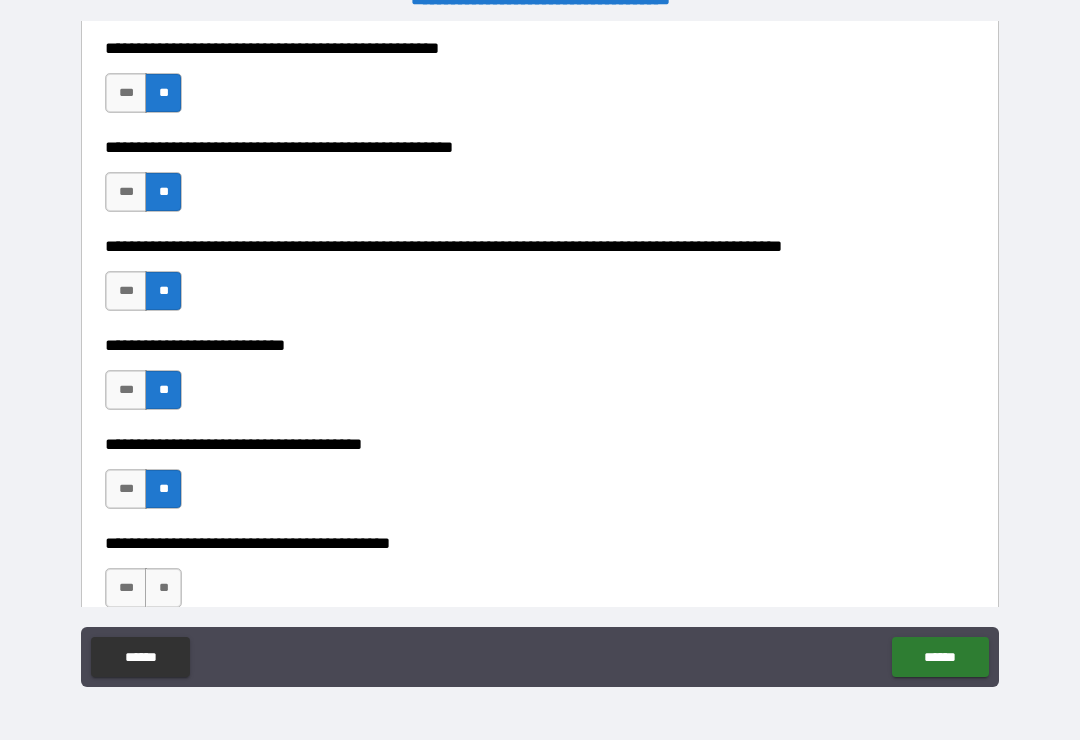 click on "**" at bounding box center [163, 588] 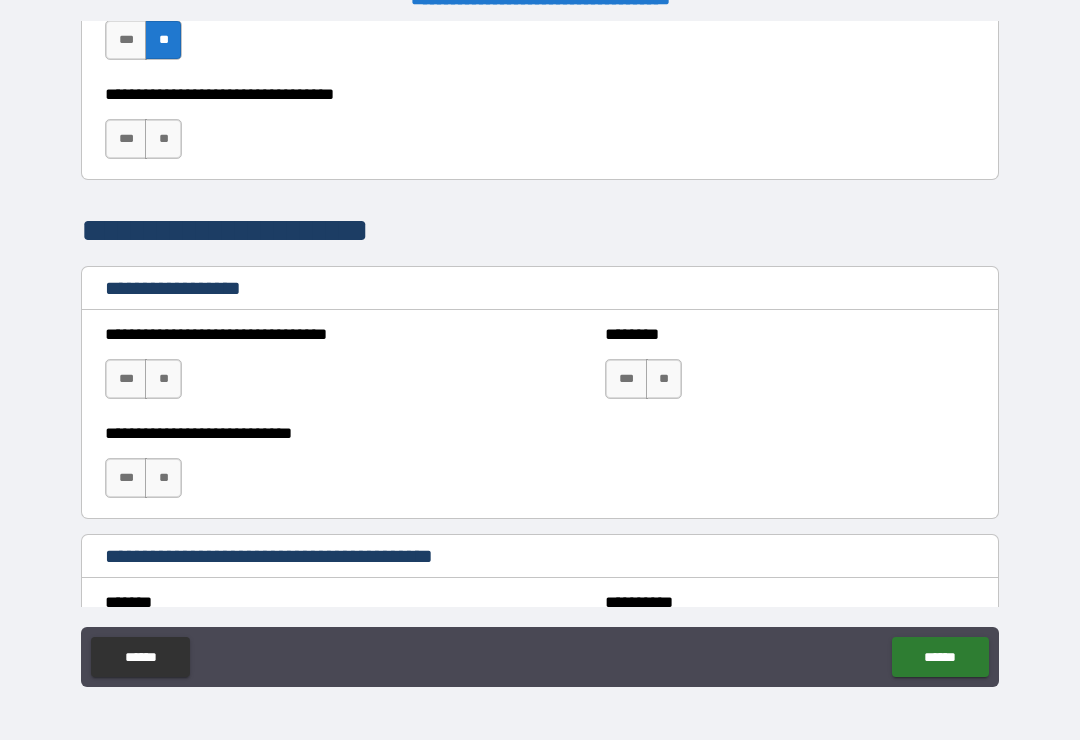 scroll, scrollTop: 1314, scrollLeft: 0, axis: vertical 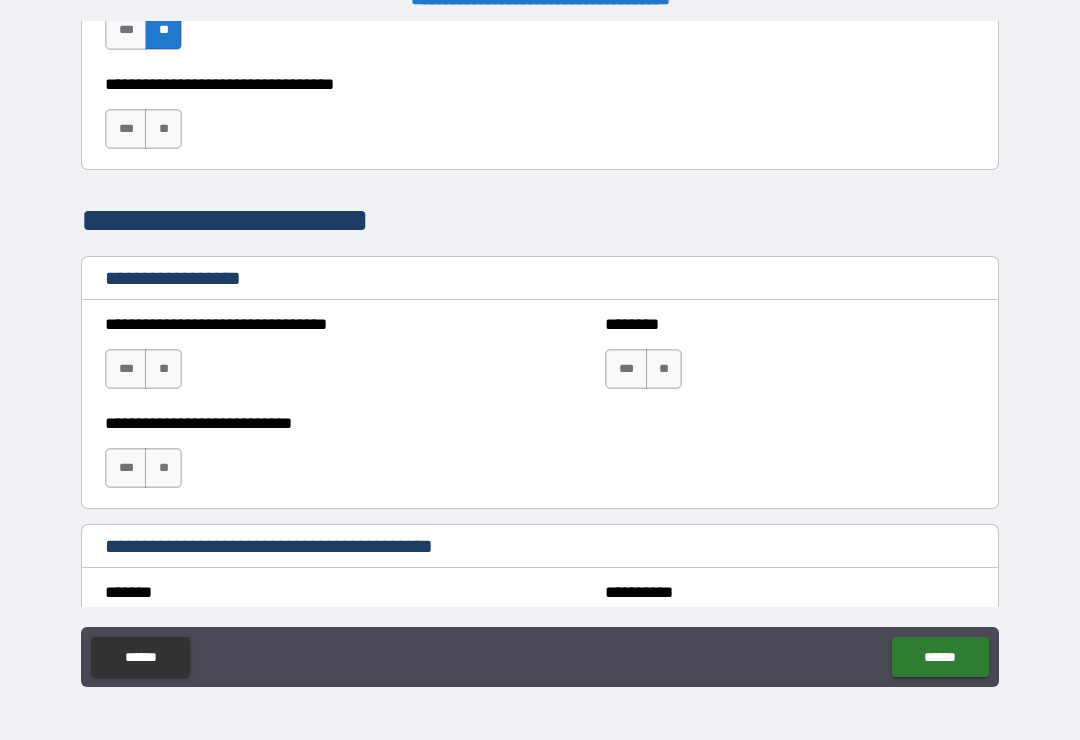click on "**" at bounding box center (163, 129) 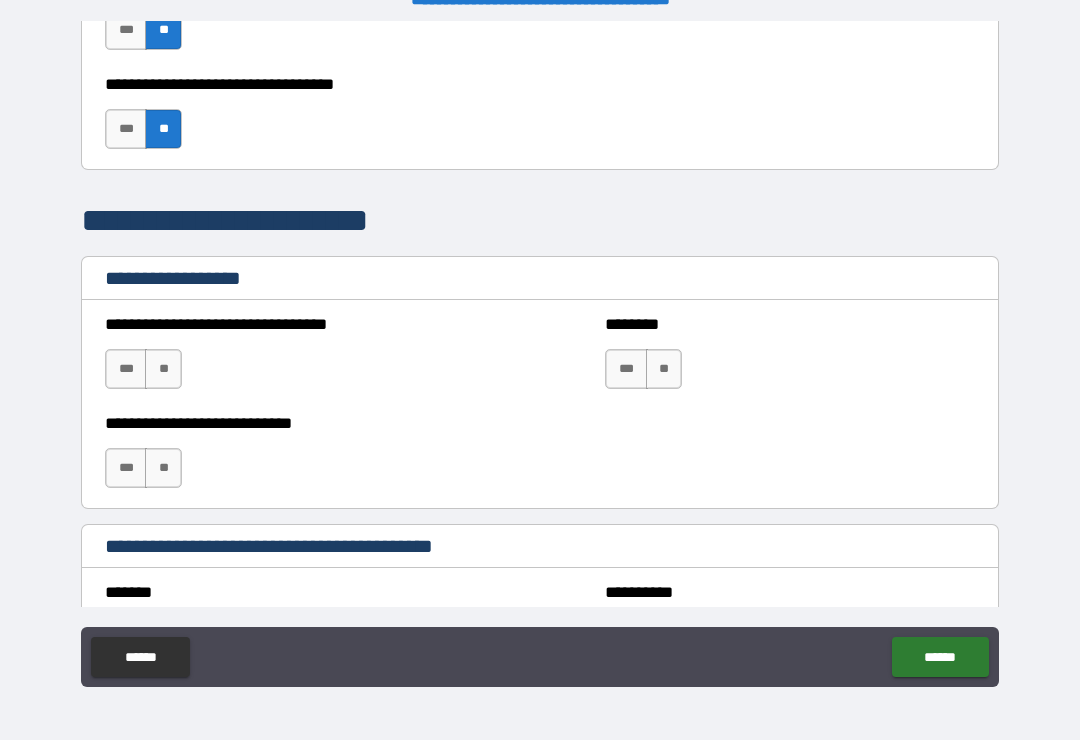 click on "**" at bounding box center (163, 369) 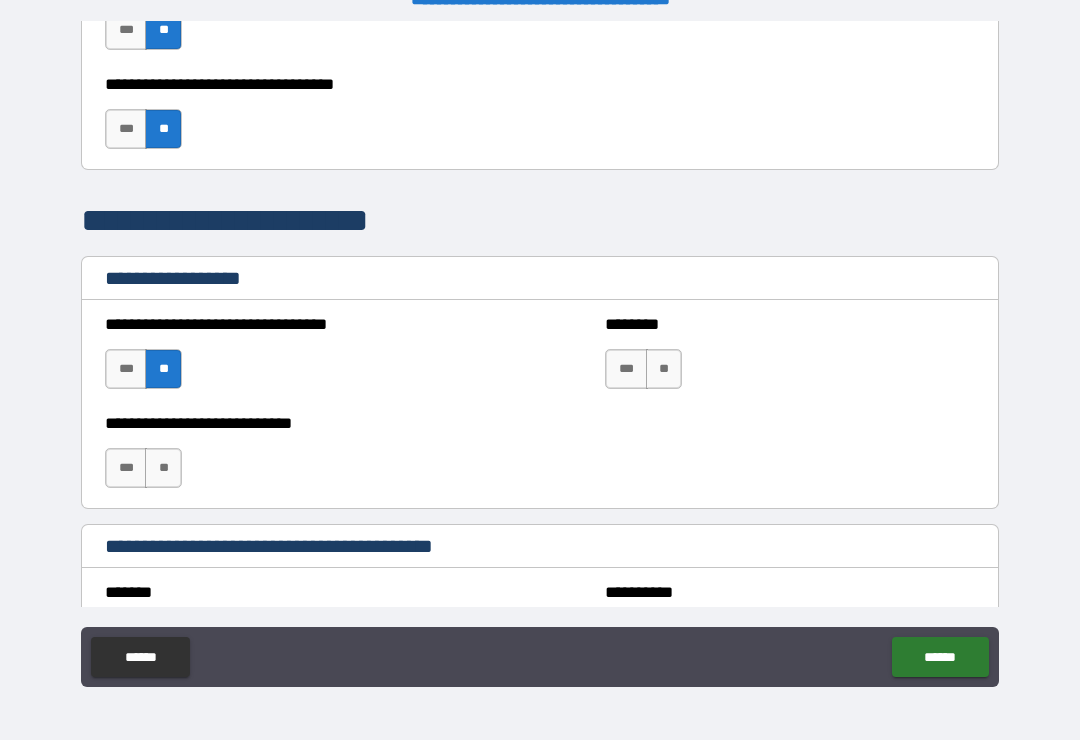 click on "**" at bounding box center [664, 369] 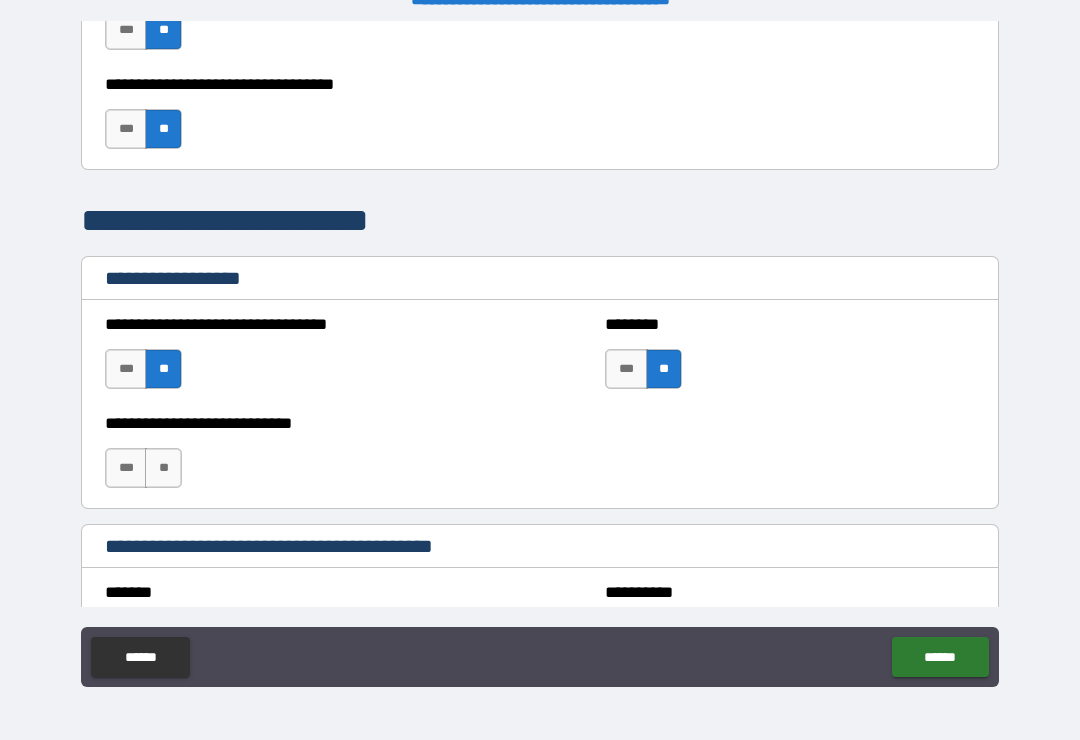click on "**" at bounding box center (163, 468) 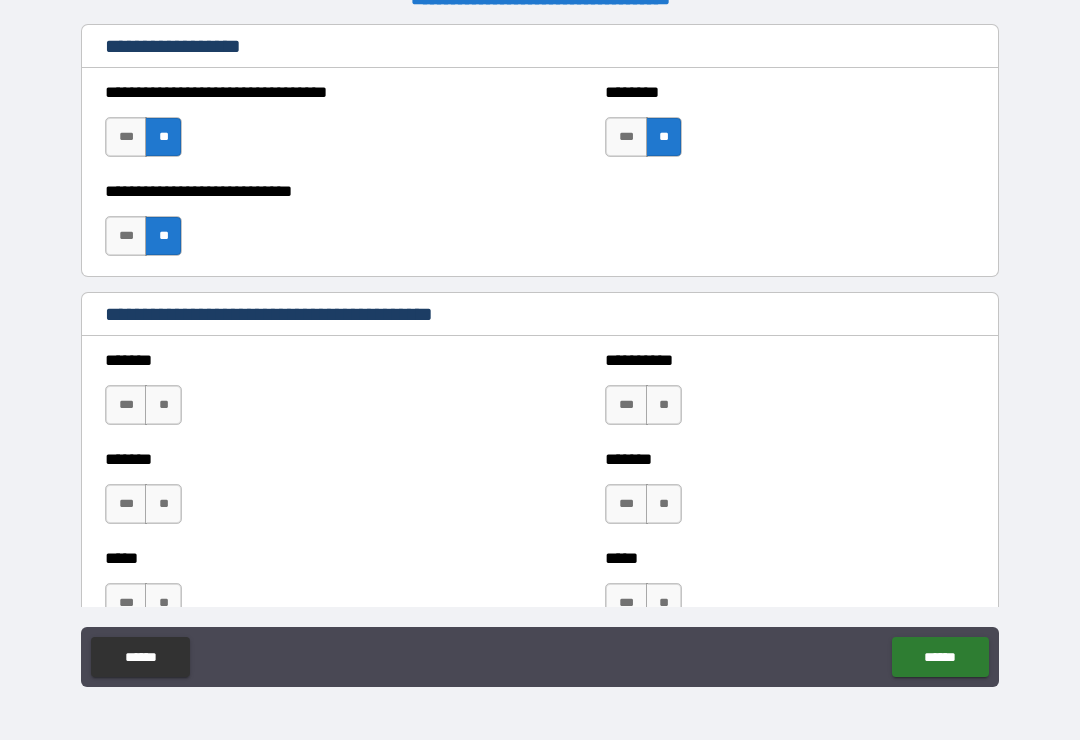 scroll, scrollTop: 1544, scrollLeft: 0, axis: vertical 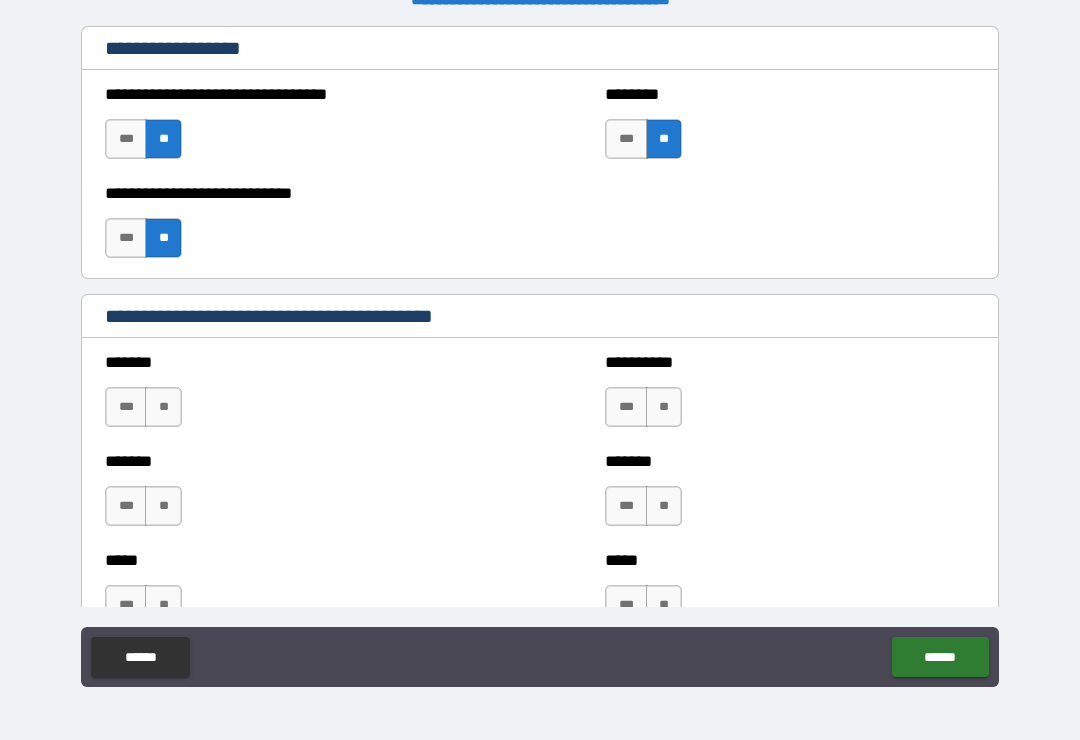 click on "**" at bounding box center [664, 407] 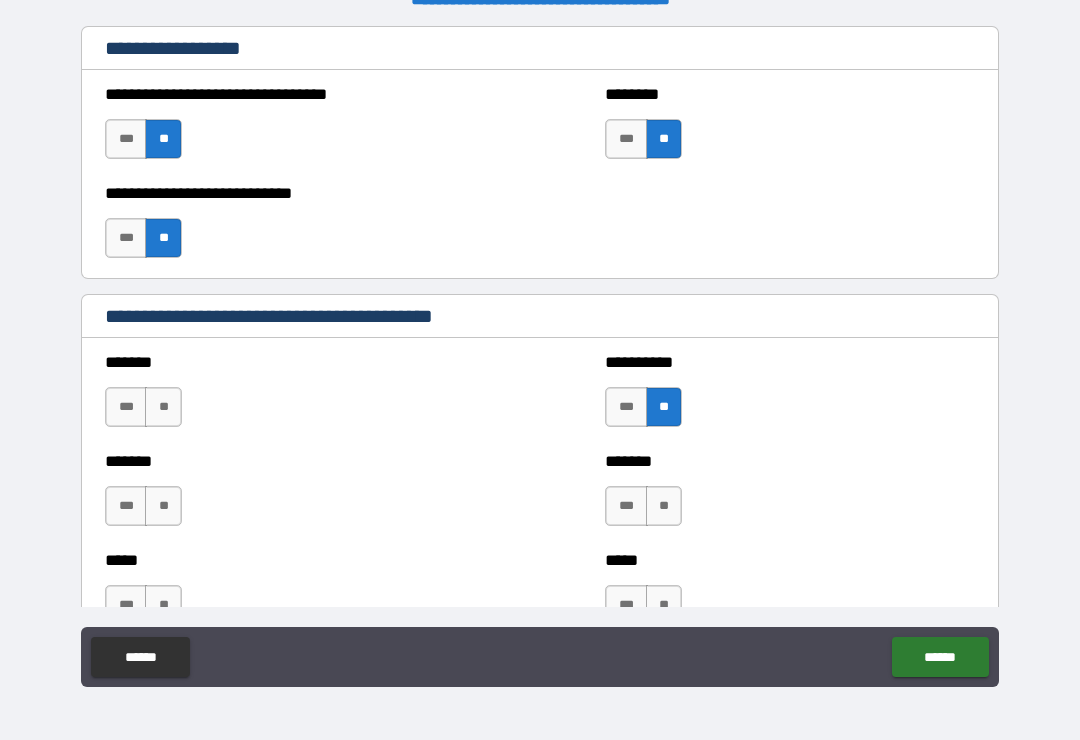 click on "**" at bounding box center (664, 506) 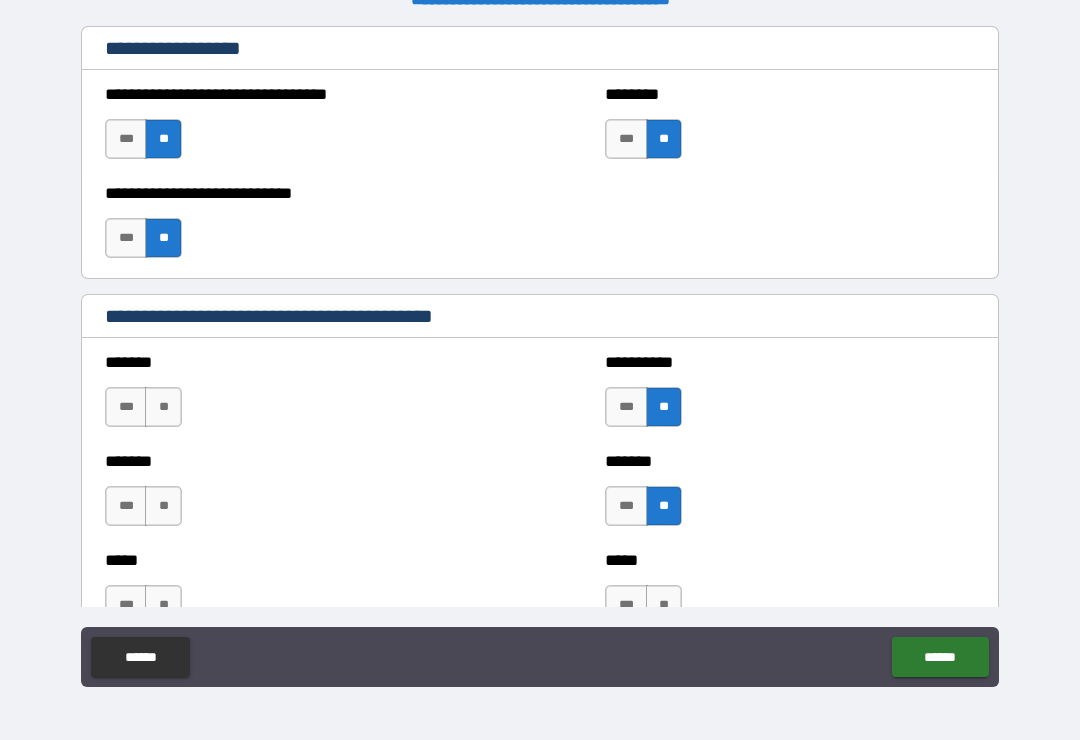 click on "**" at bounding box center (163, 407) 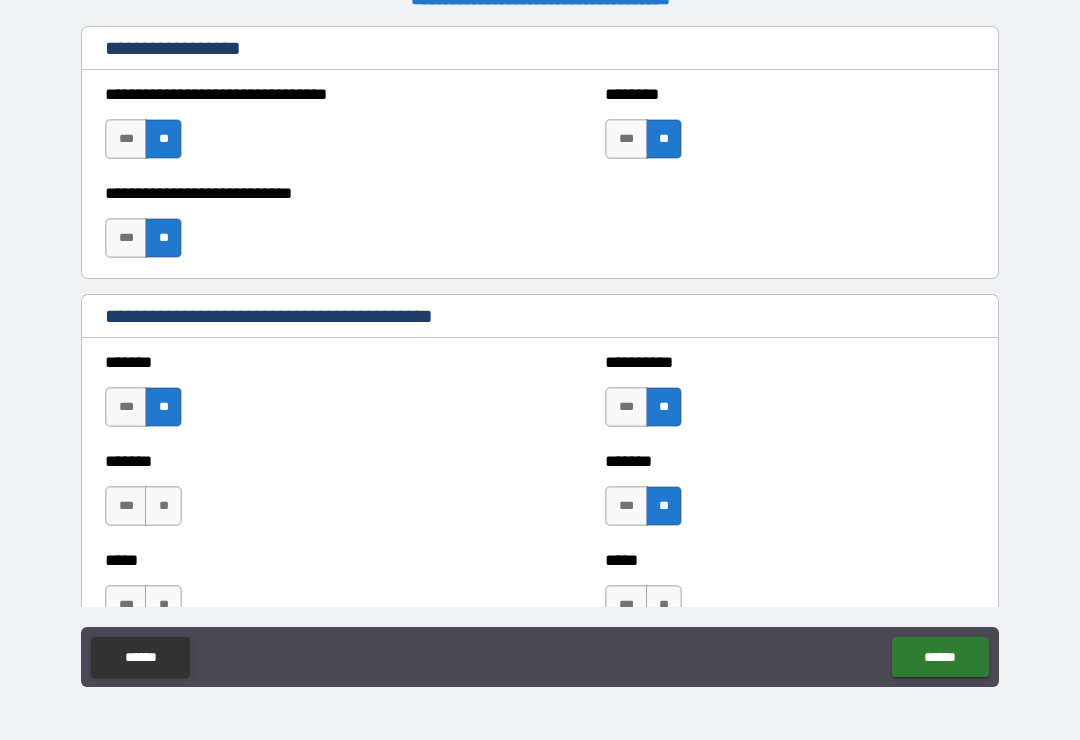 click on "**" at bounding box center (163, 506) 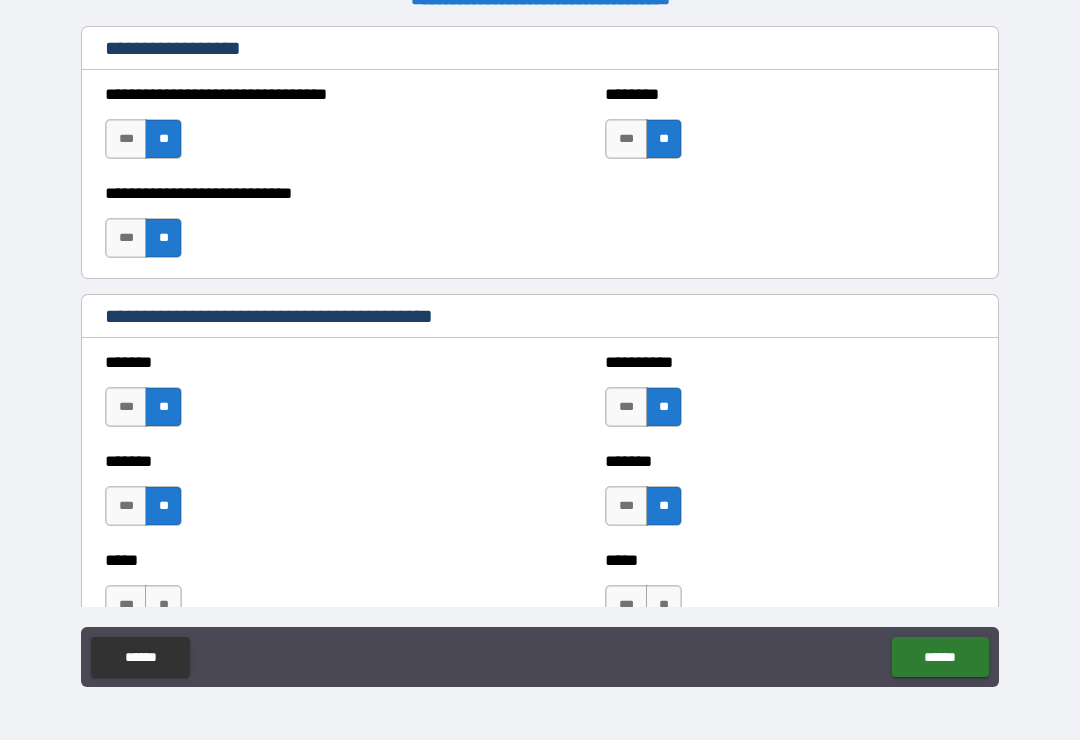 click on "**" at bounding box center (163, 605) 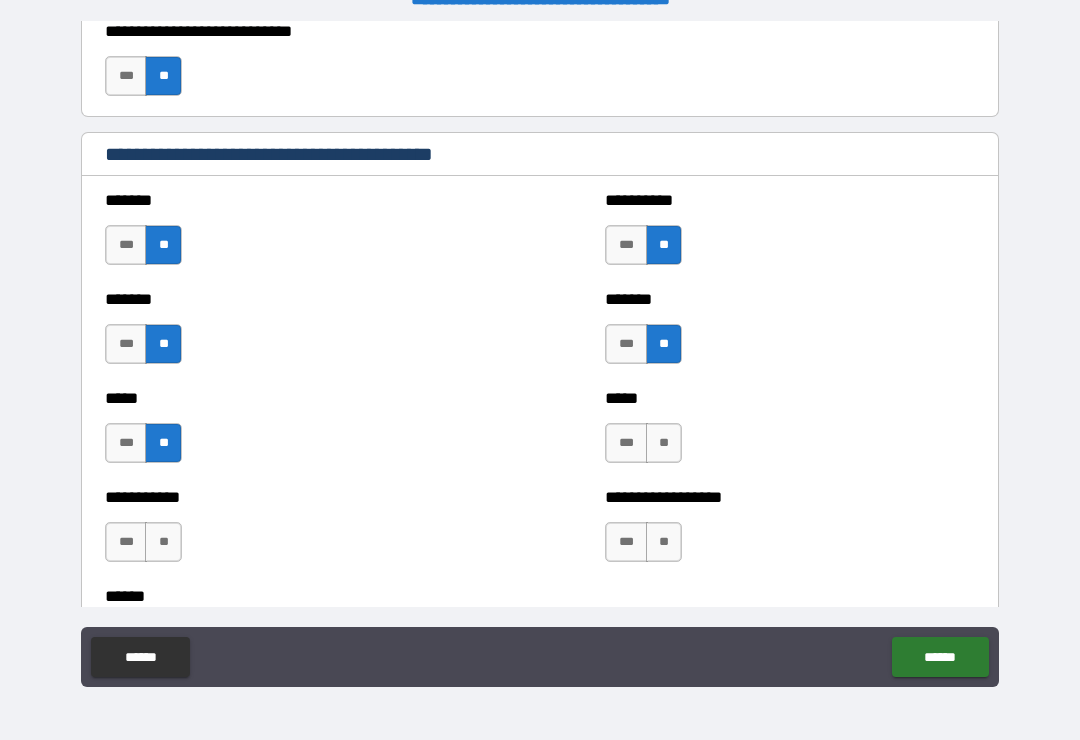 scroll, scrollTop: 1719, scrollLeft: 0, axis: vertical 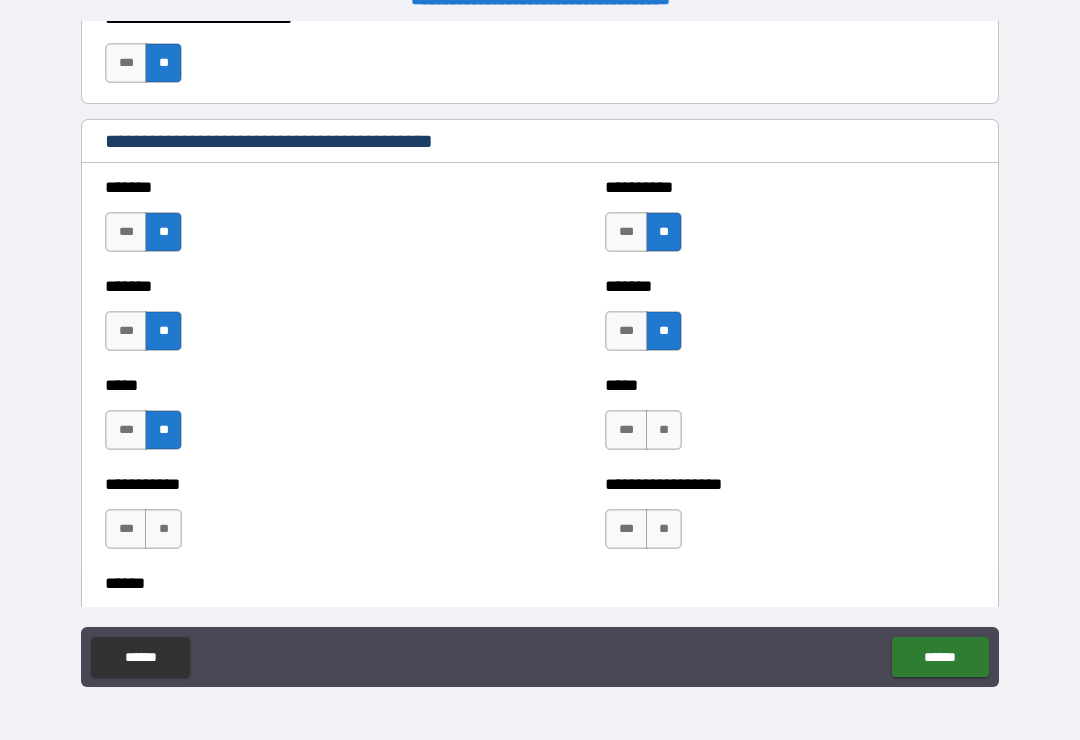 click on "**" at bounding box center [664, 430] 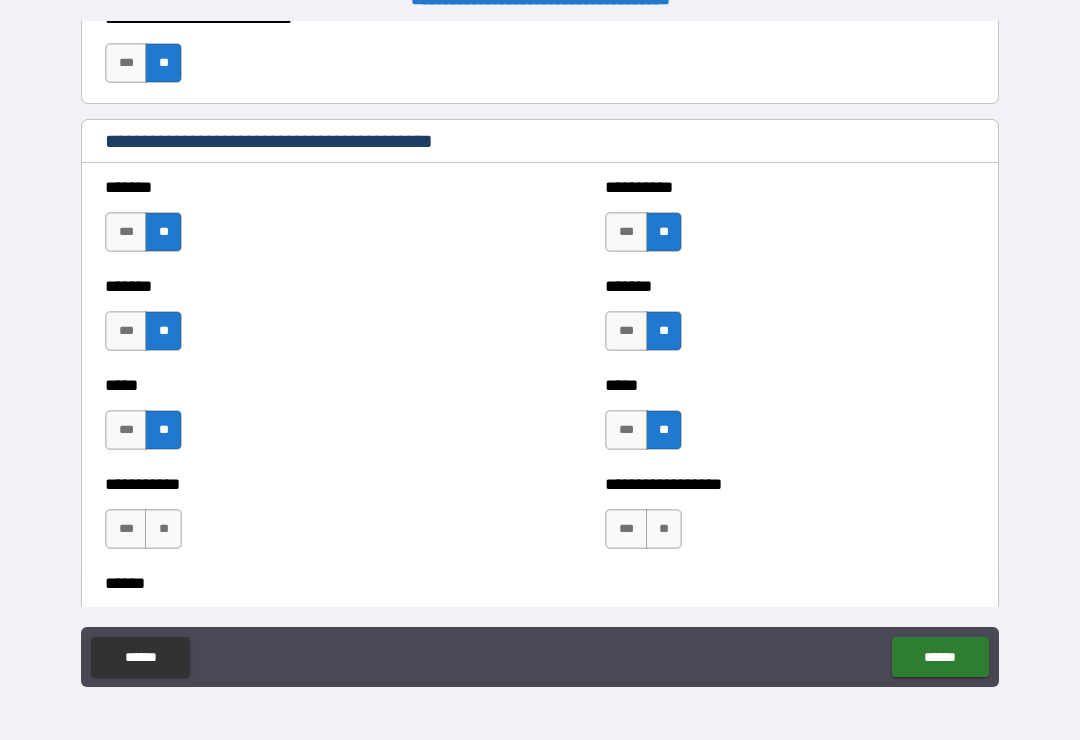 click on "**" at bounding box center [664, 529] 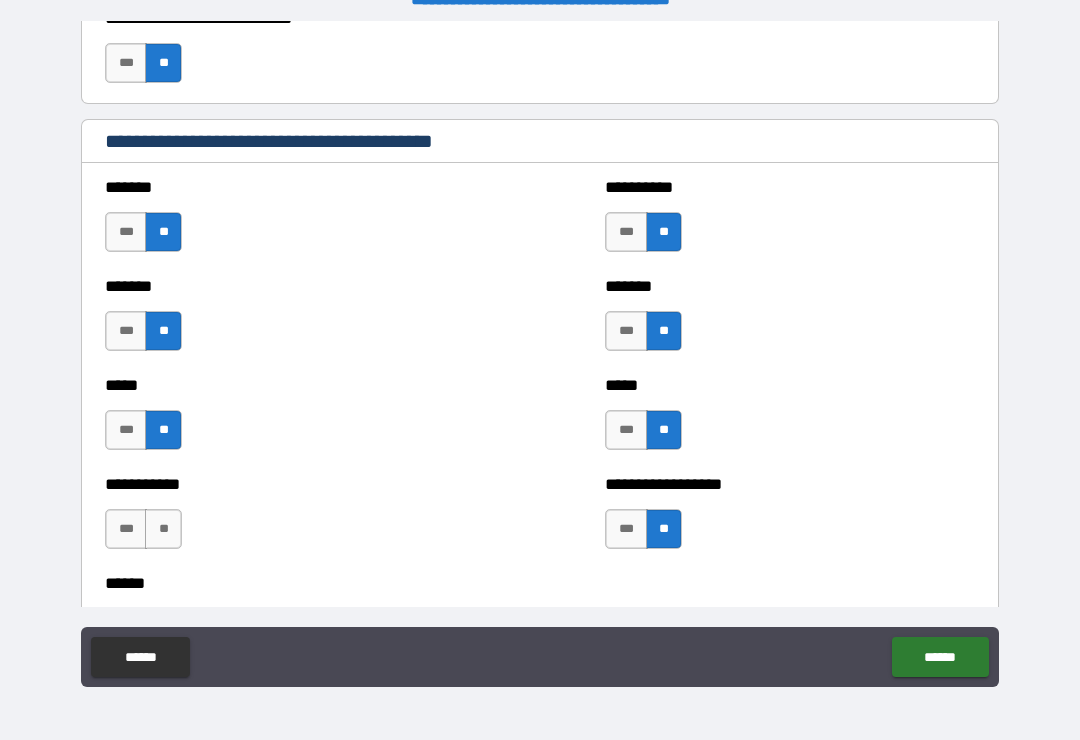 click on "**" at bounding box center (163, 529) 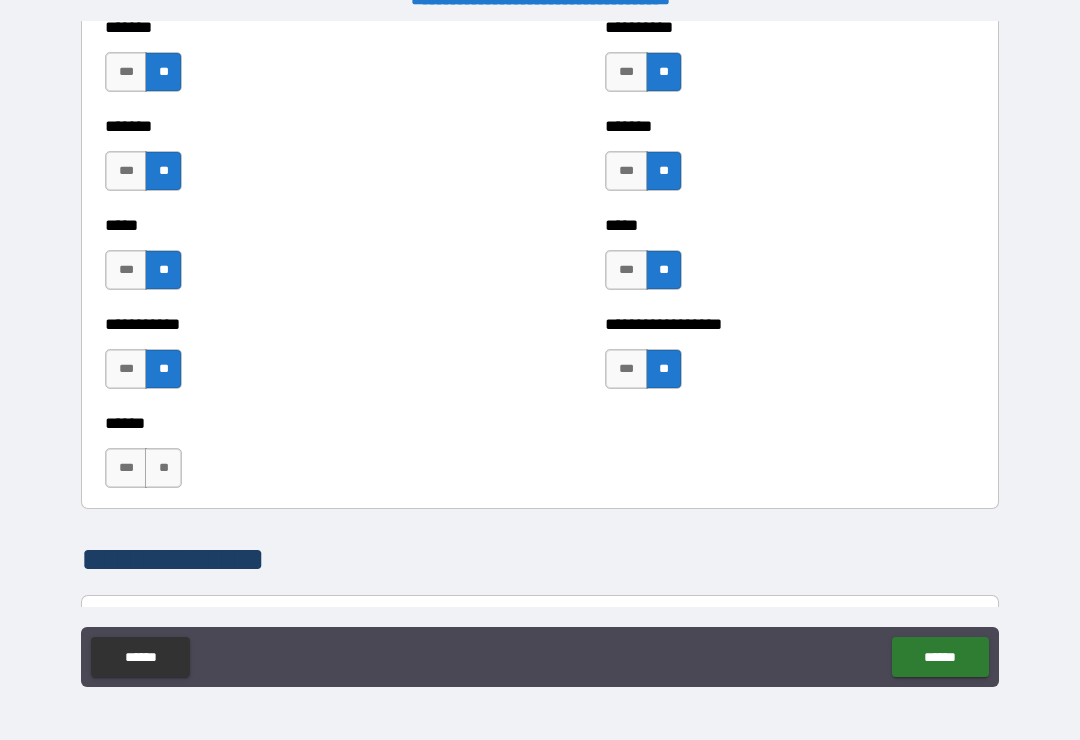 scroll, scrollTop: 1873, scrollLeft: 0, axis: vertical 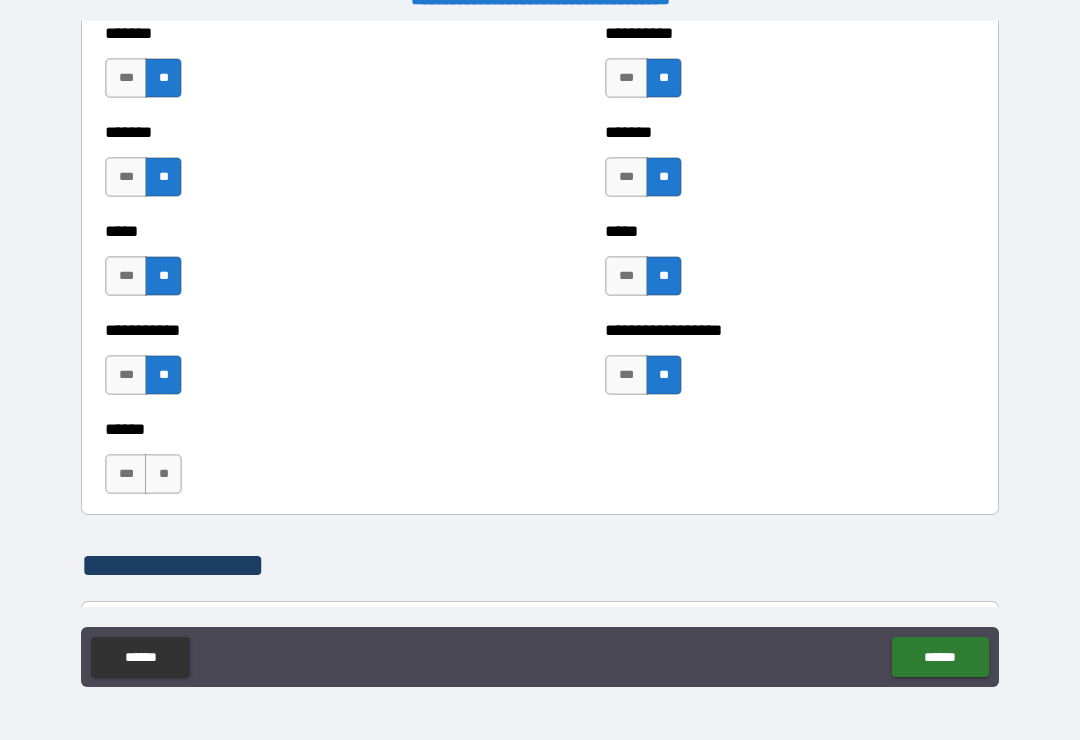 click on "**" at bounding box center [163, 474] 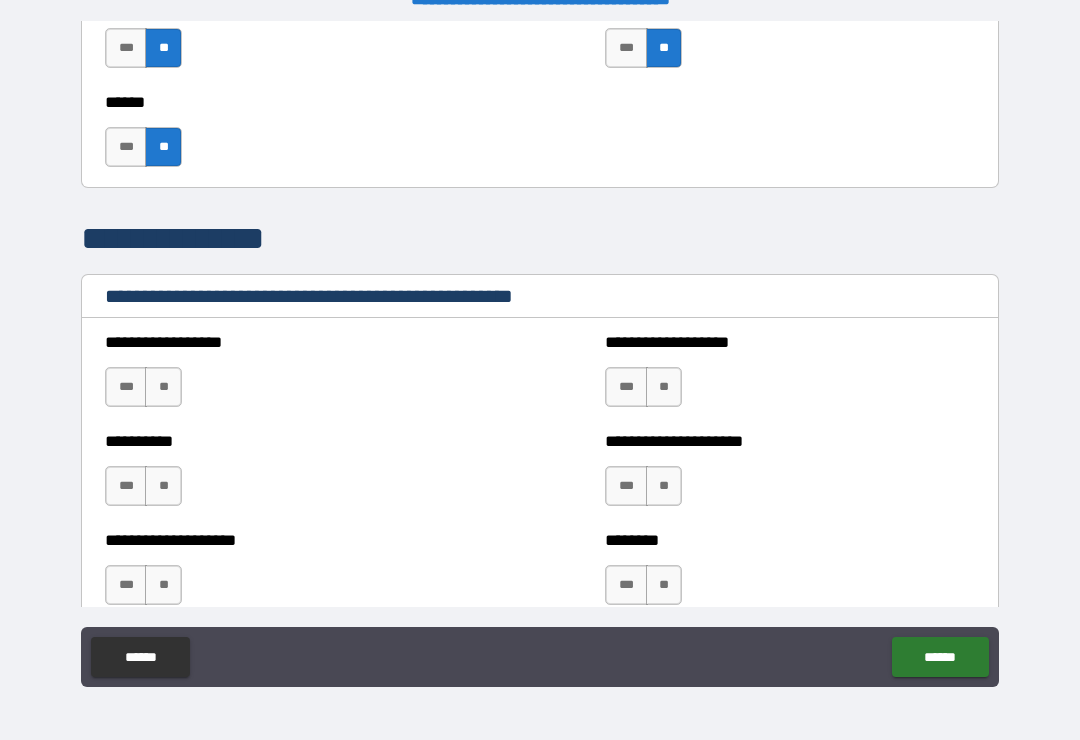 scroll, scrollTop: 2205, scrollLeft: 0, axis: vertical 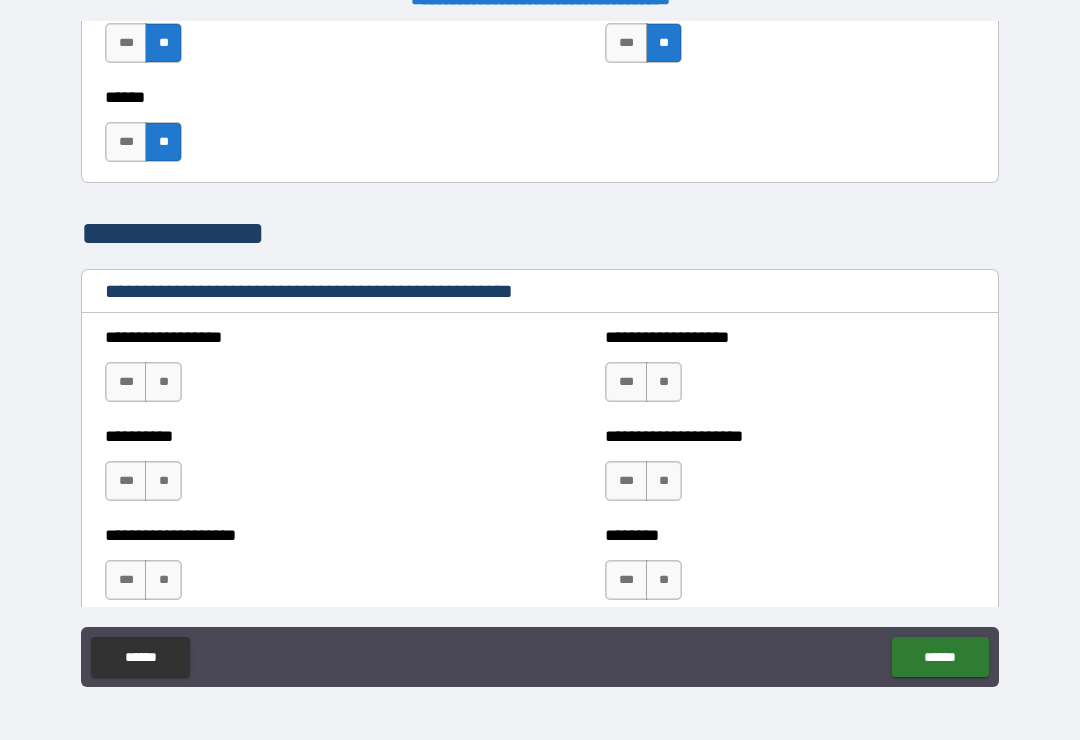click on "**" at bounding box center (163, 382) 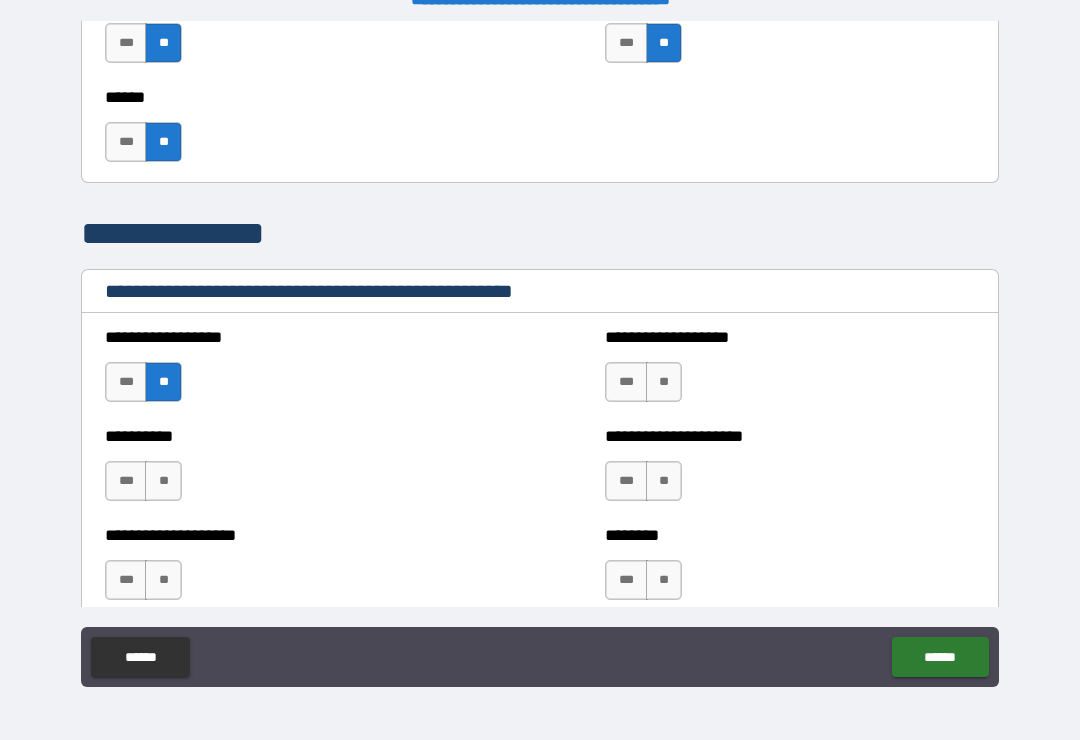 click on "**" at bounding box center (664, 382) 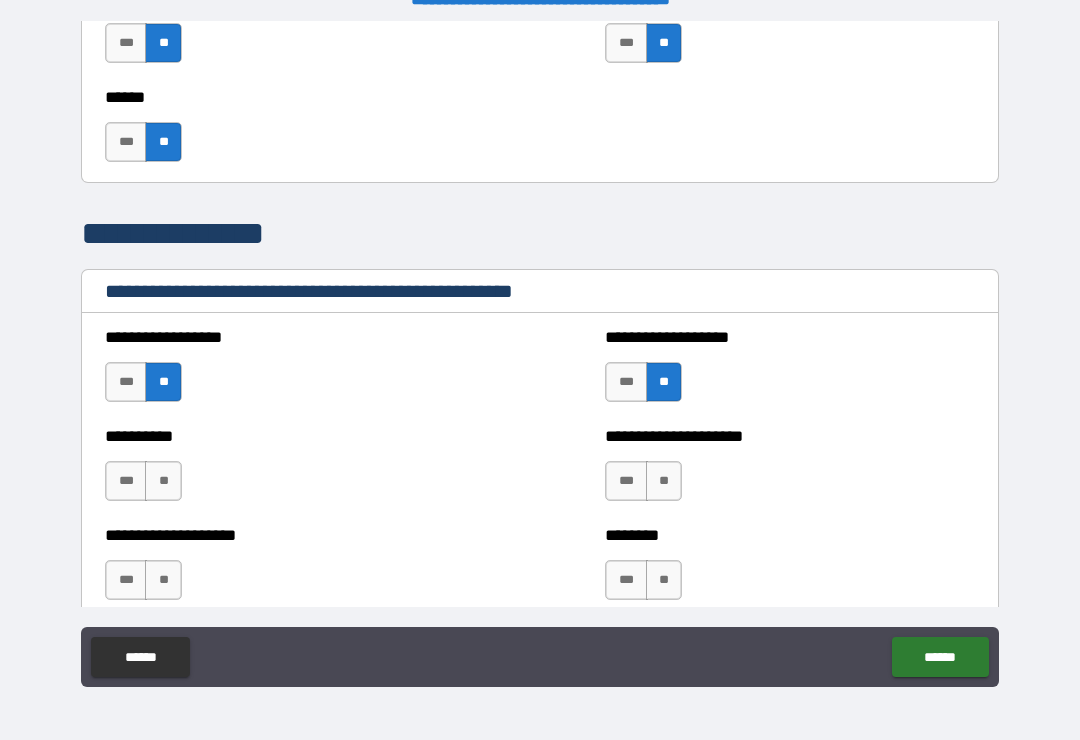 click on "**" at bounding box center [664, 481] 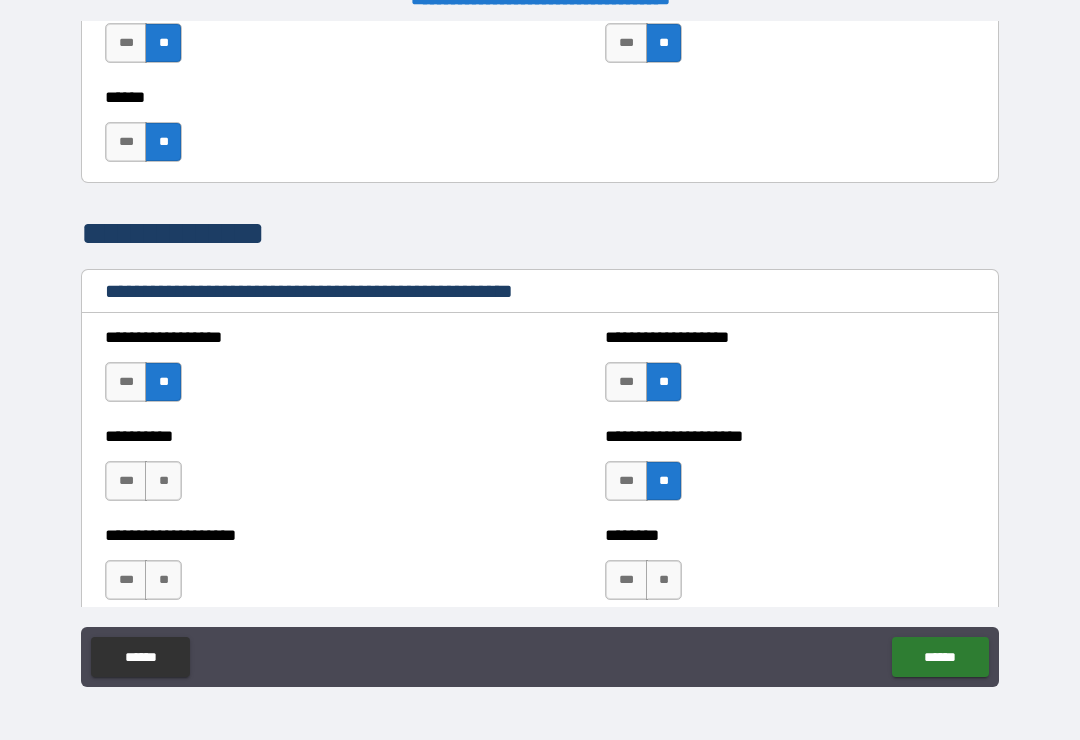 click on "**" at bounding box center (664, 580) 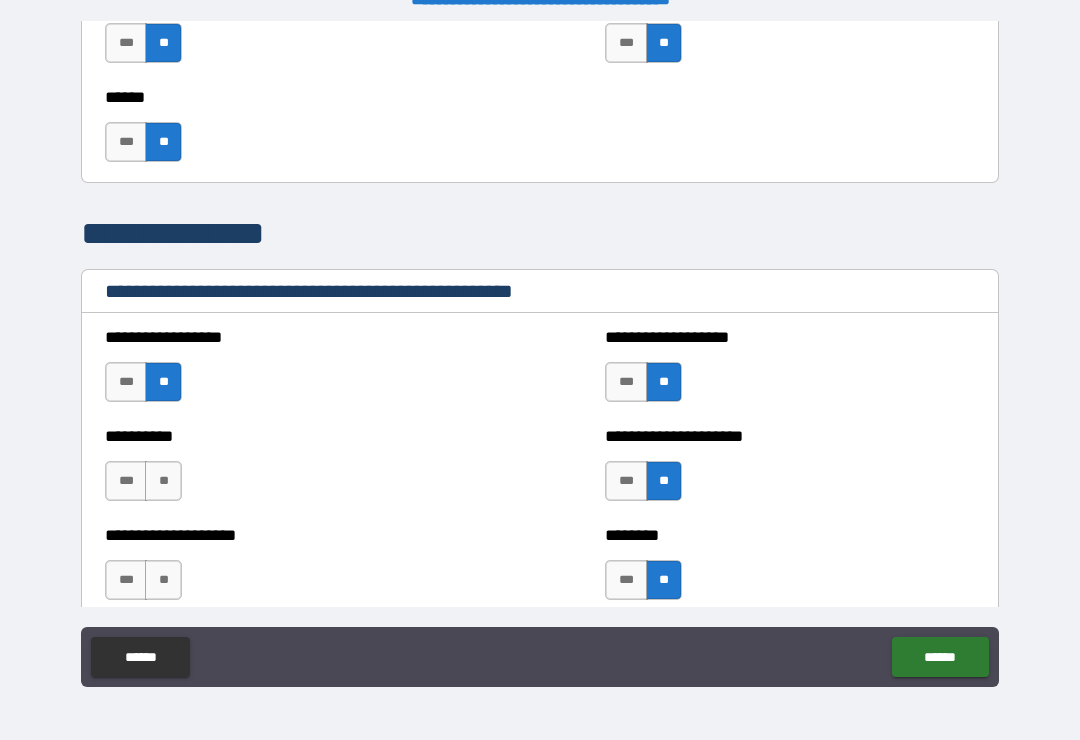 click on "**" at bounding box center [163, 481] 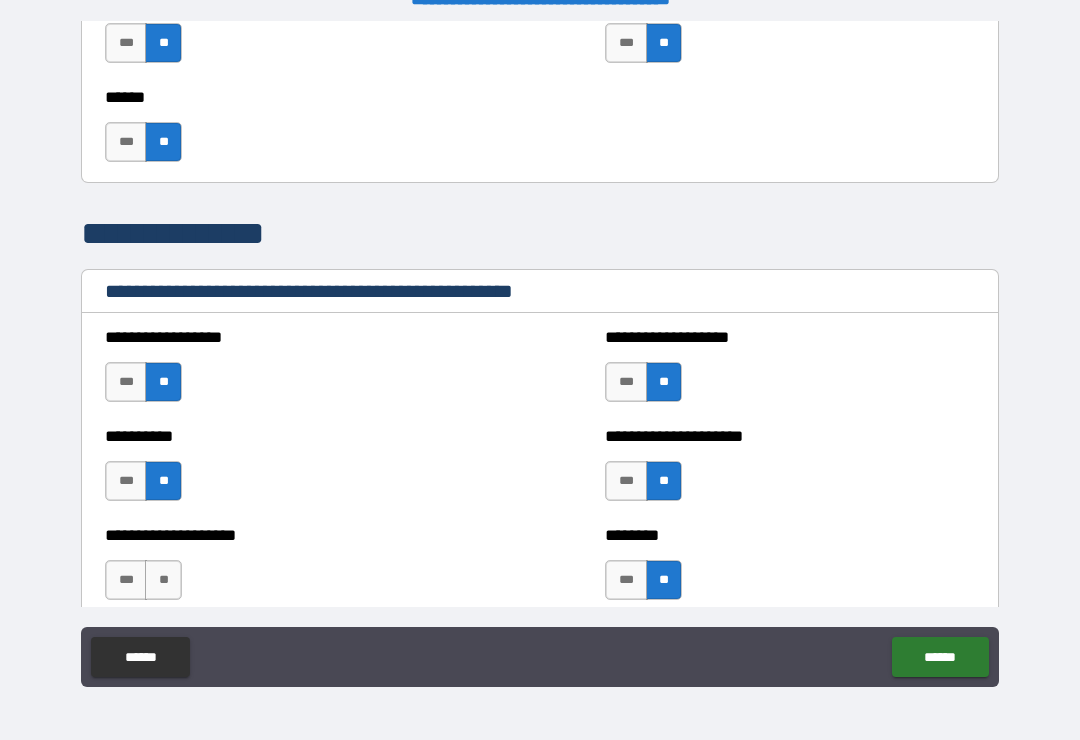 click on "**" at bounding box center [163, 580] 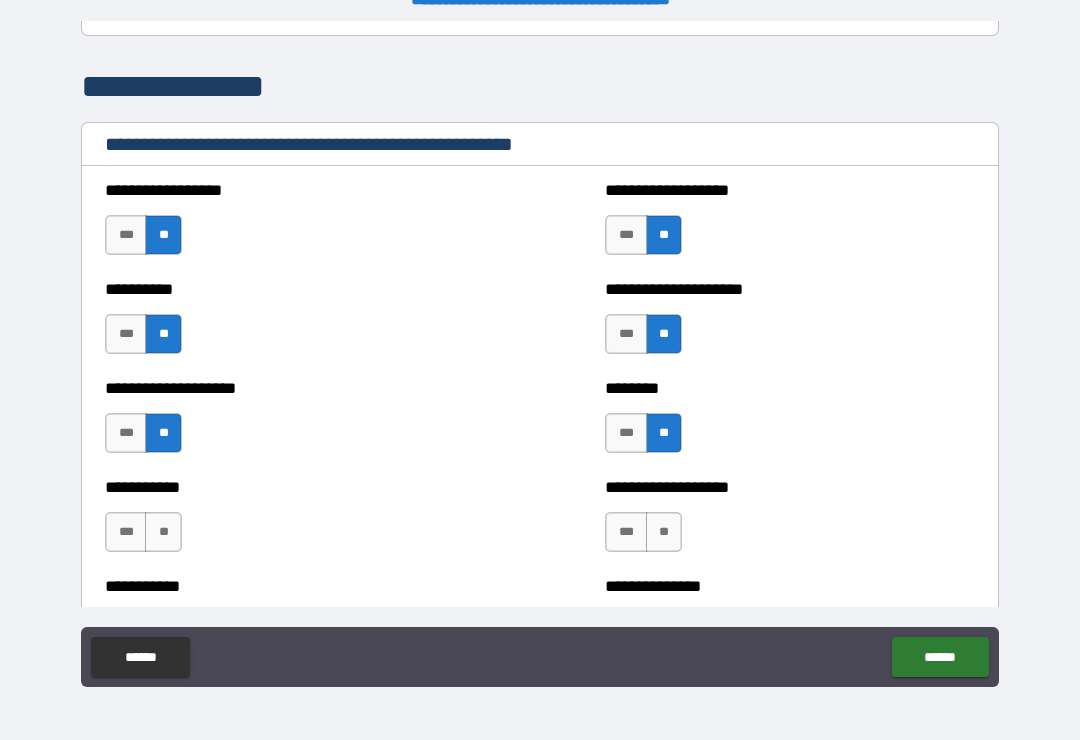 scroll, scrollTop: 2361, scrollLeft: 0, axis: vertical 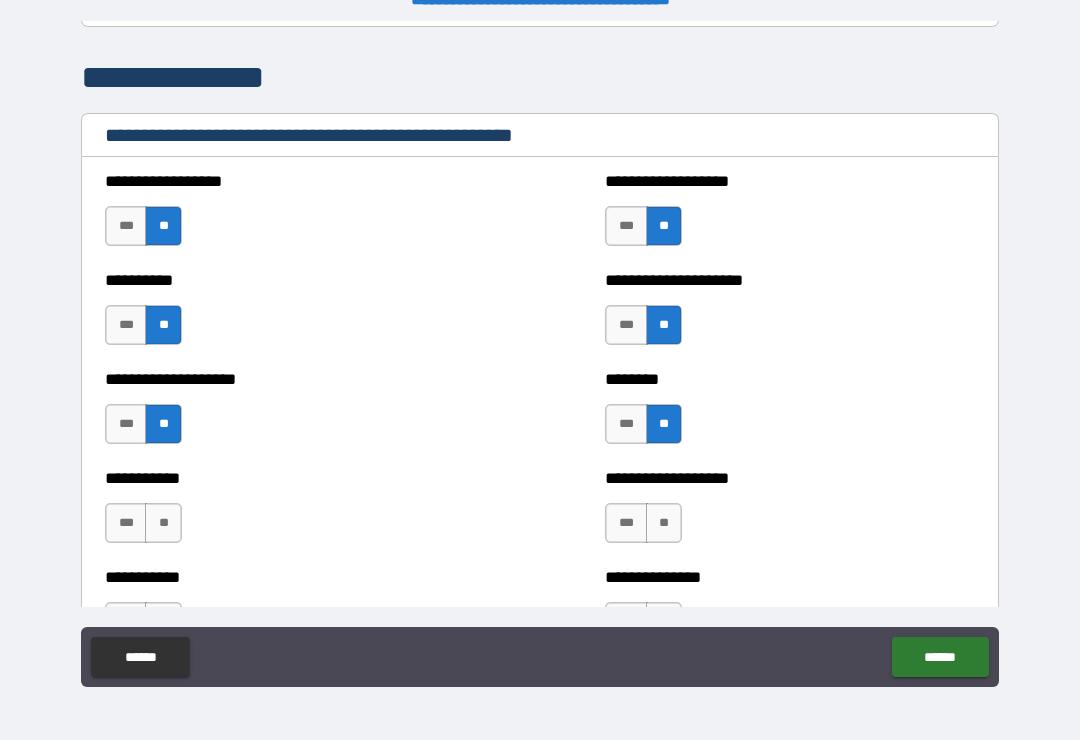 click on "**" at bounding box center (163, 523) 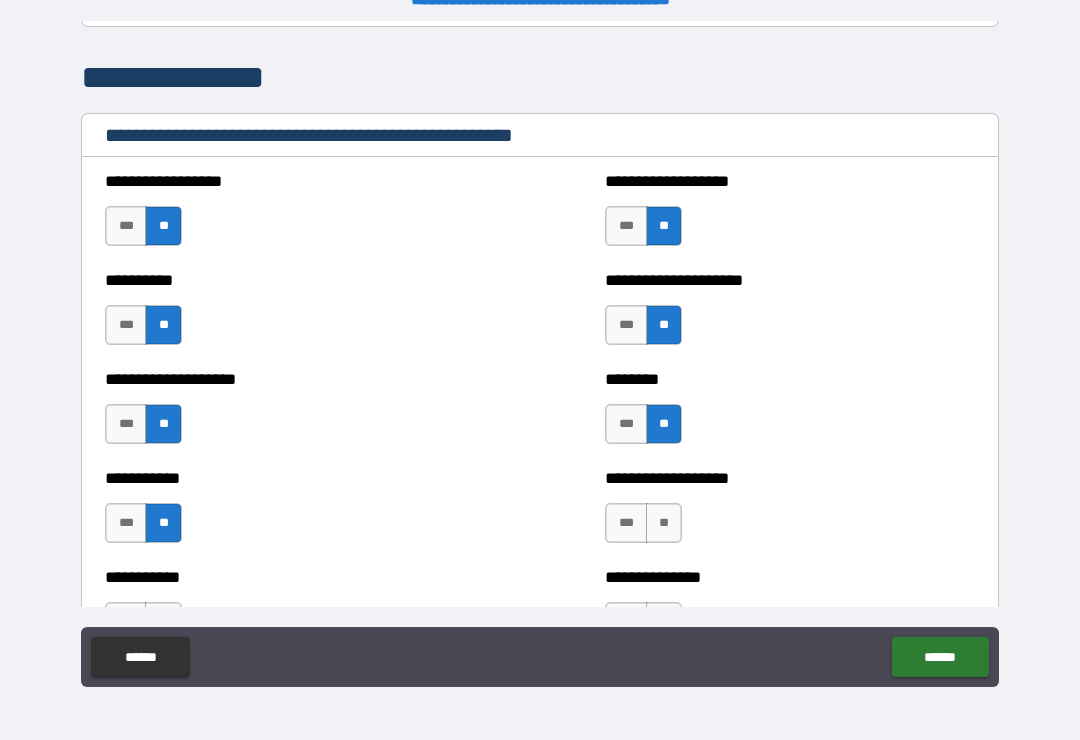 click on "**" at bounding box center [664, 523] 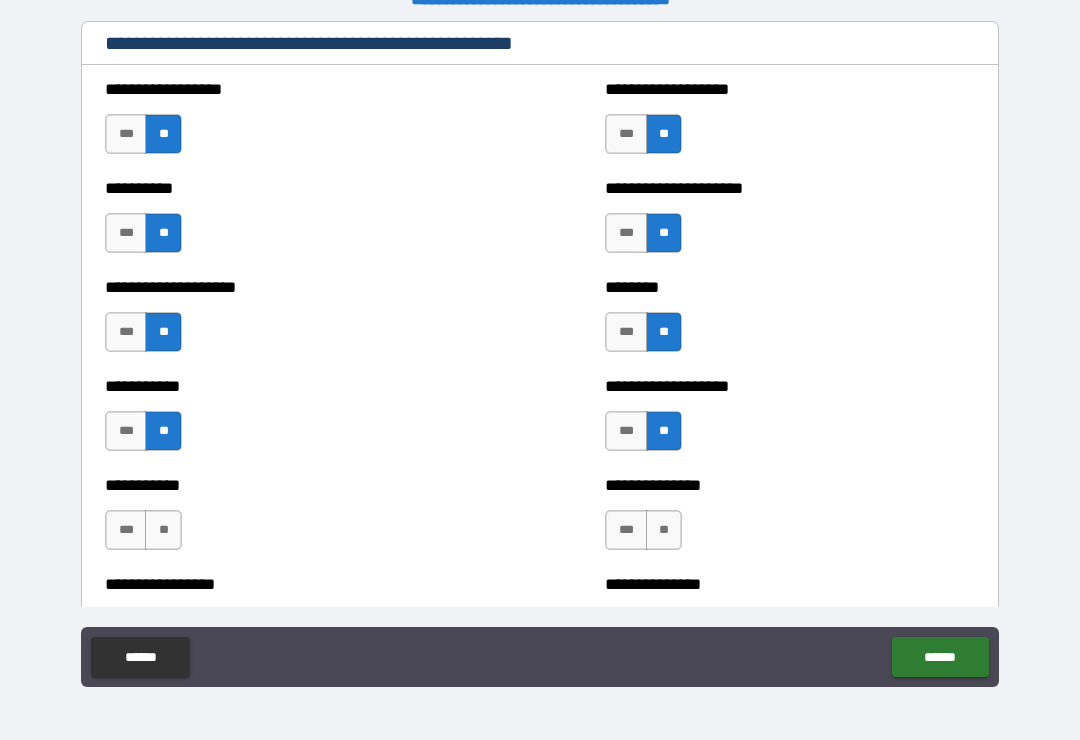 scroll, scrollTop: 2434, scrollLeft: 0, axis: vertical 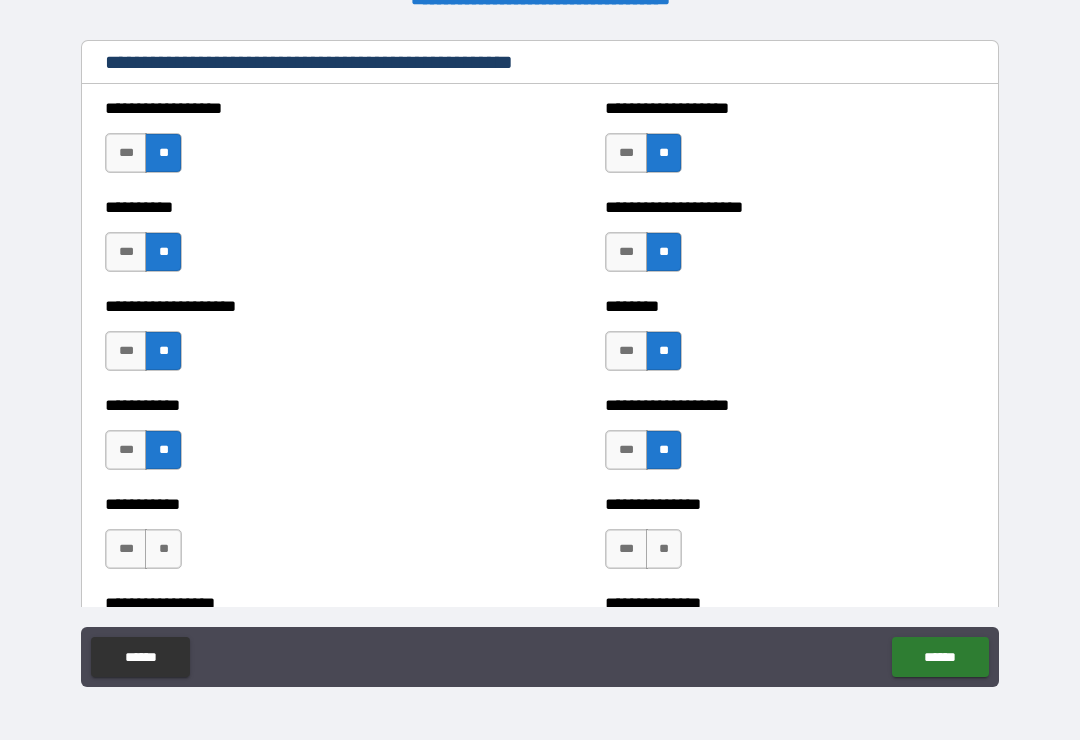 click on "**" at bounding box center (664, 549) 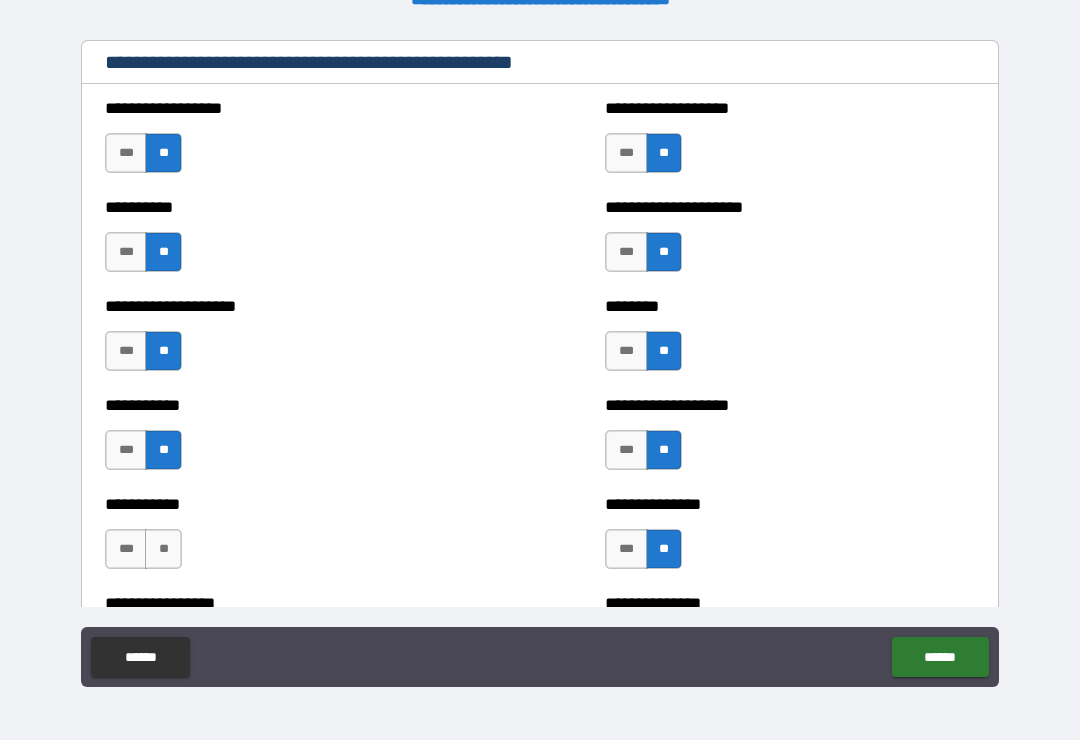 click on "**" at bounding box center (163, 549) 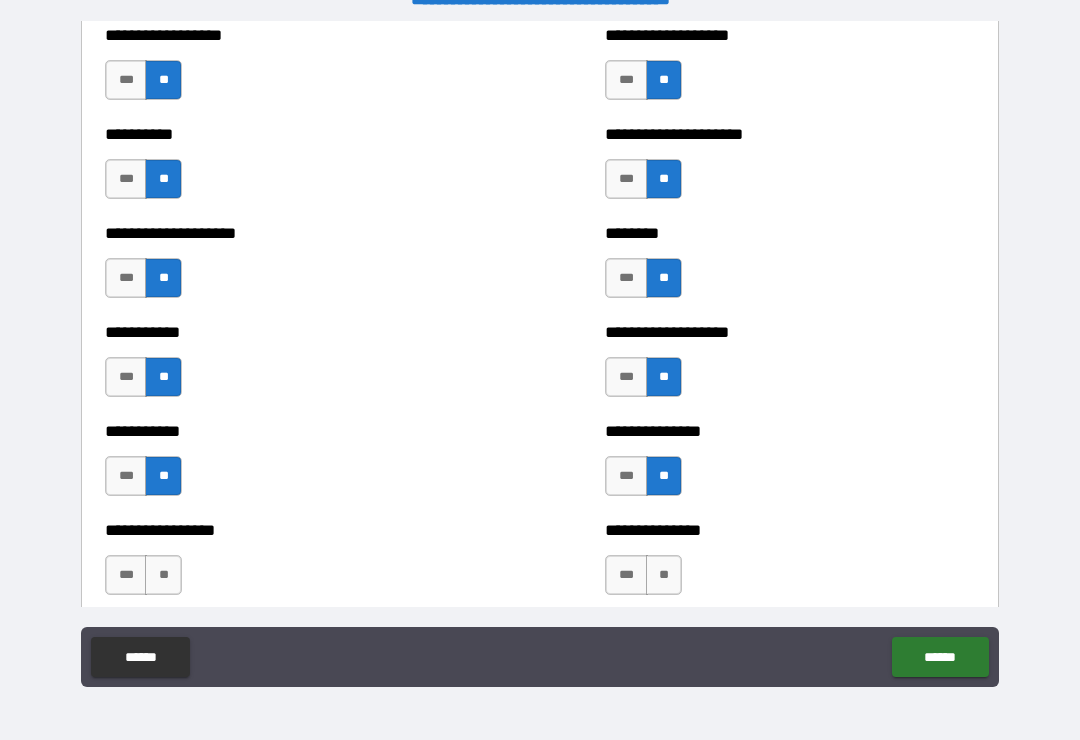 scroll, scrollTop: 2499, scrollLeft: 0, axis: vertical 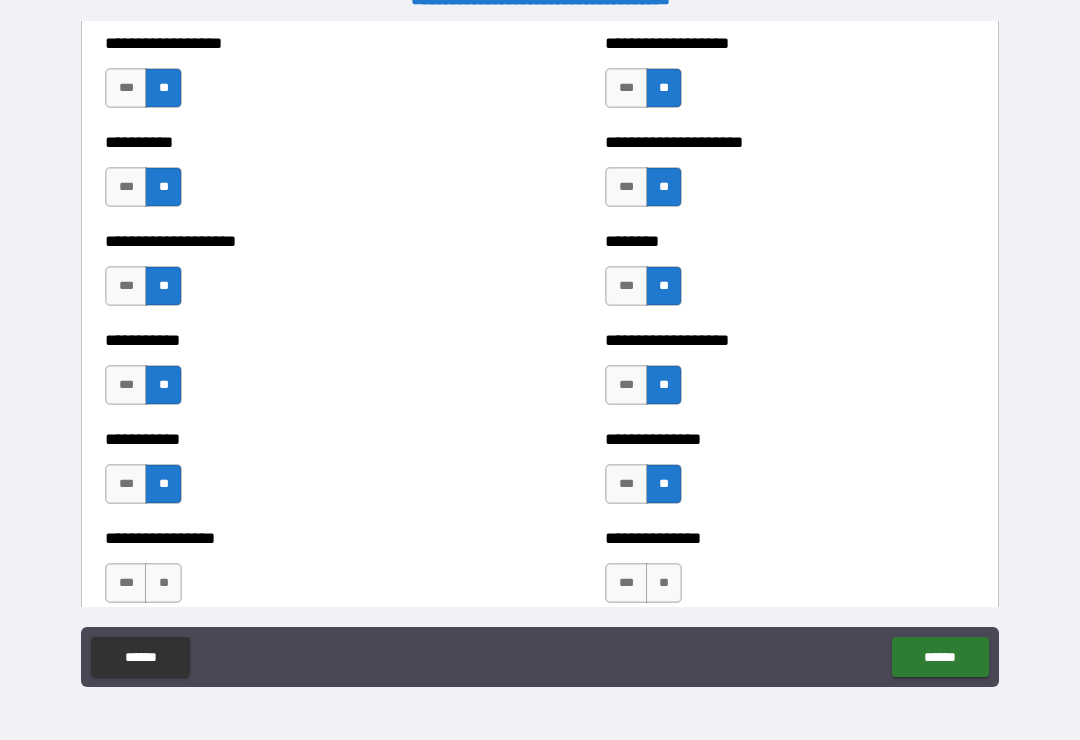 click on "**" at bounding box center [163, 583] 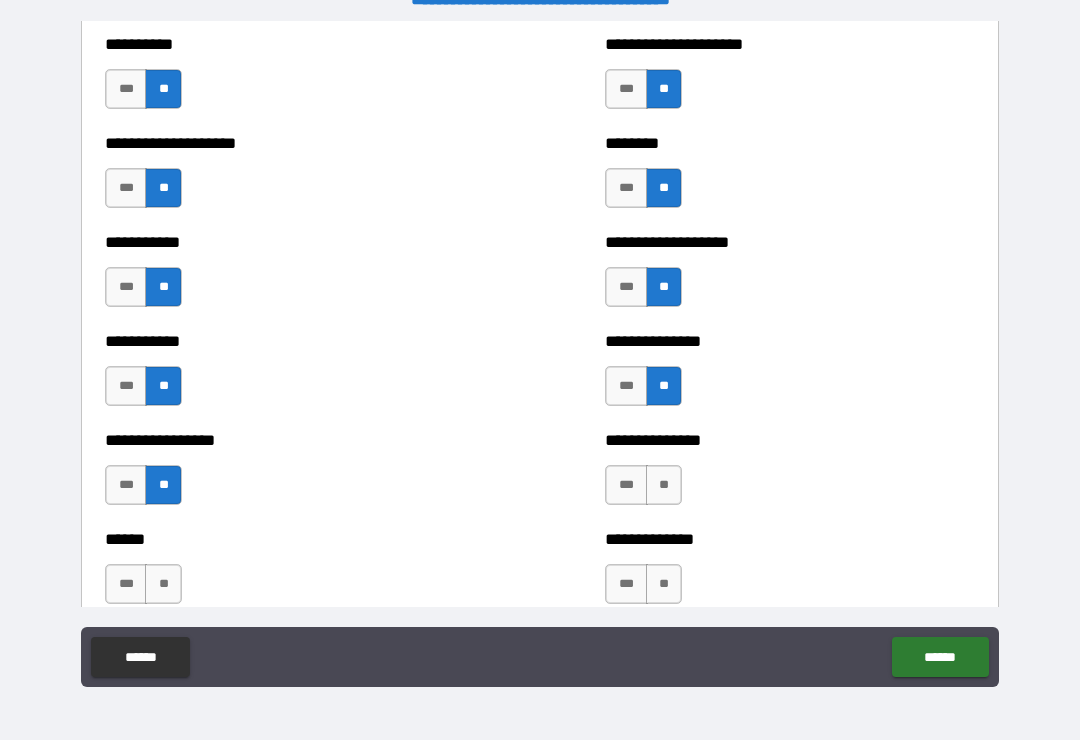 scroll, scrollTop: 2650, scrollLeft: 0, axis: vertical 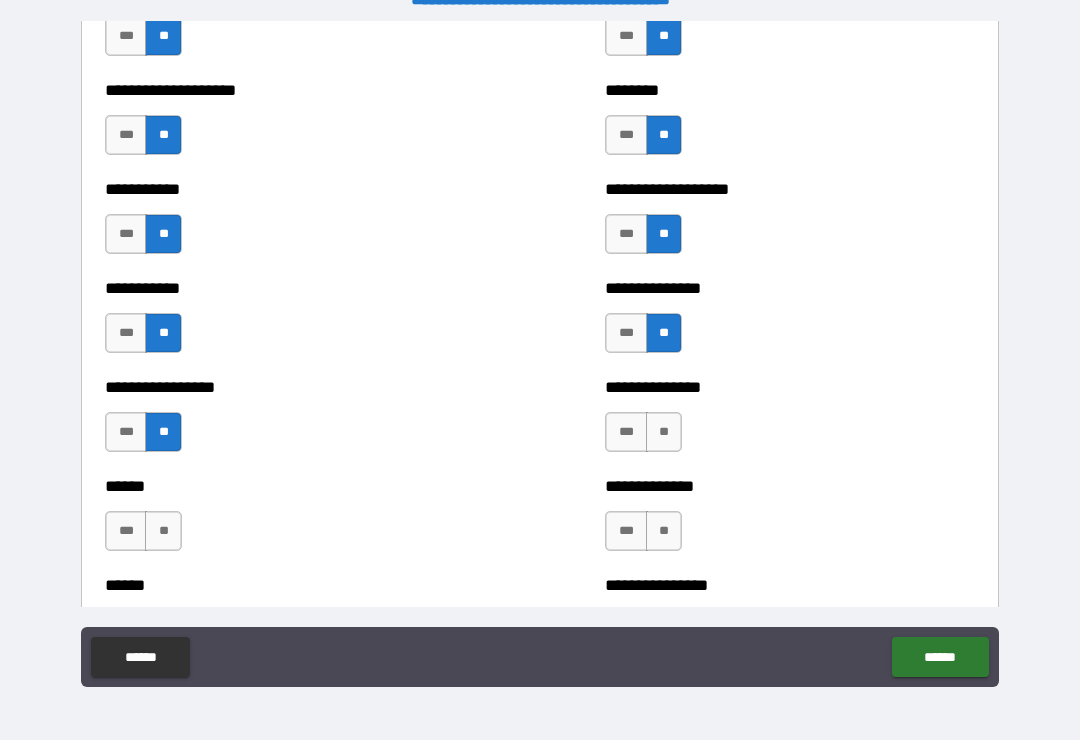 click on "**" at bounding box center [163, 531] 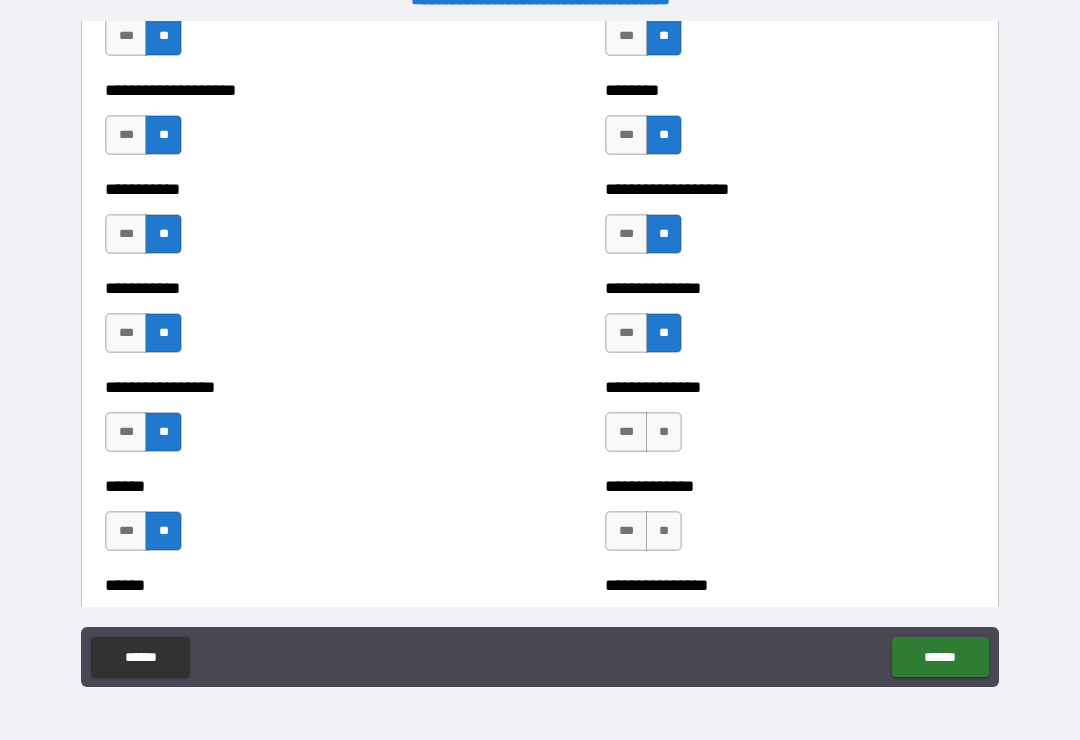 click on "**" at bounding box center (664, 531) 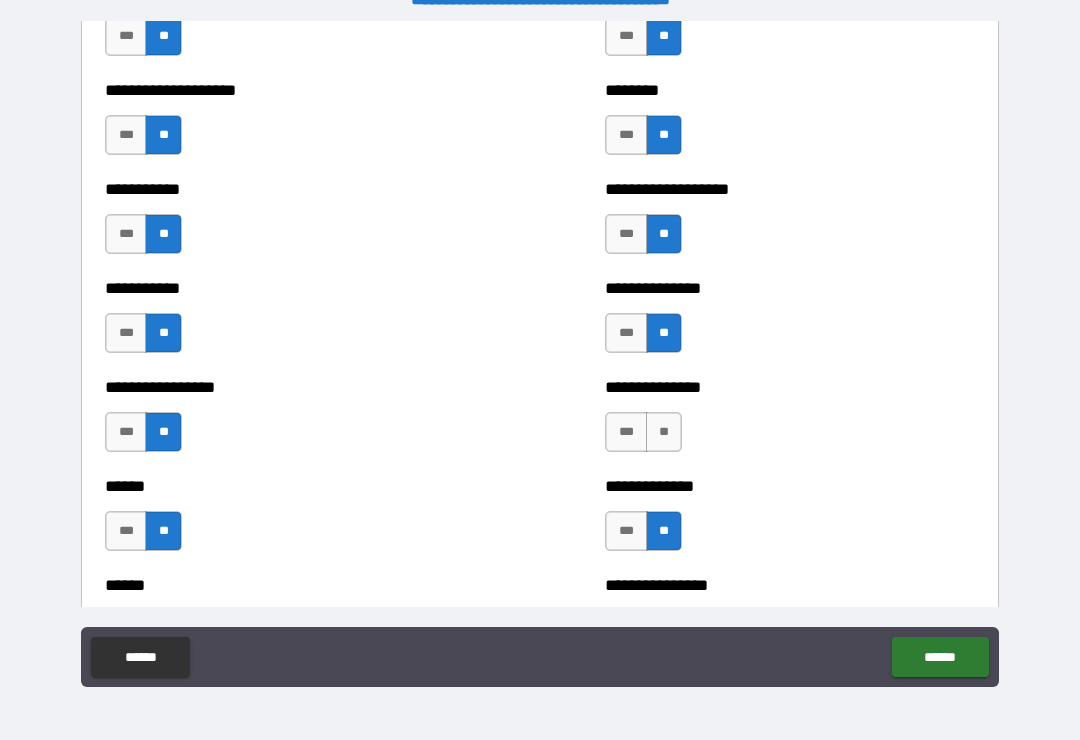 click on "**" at bounding box center (664, 432) 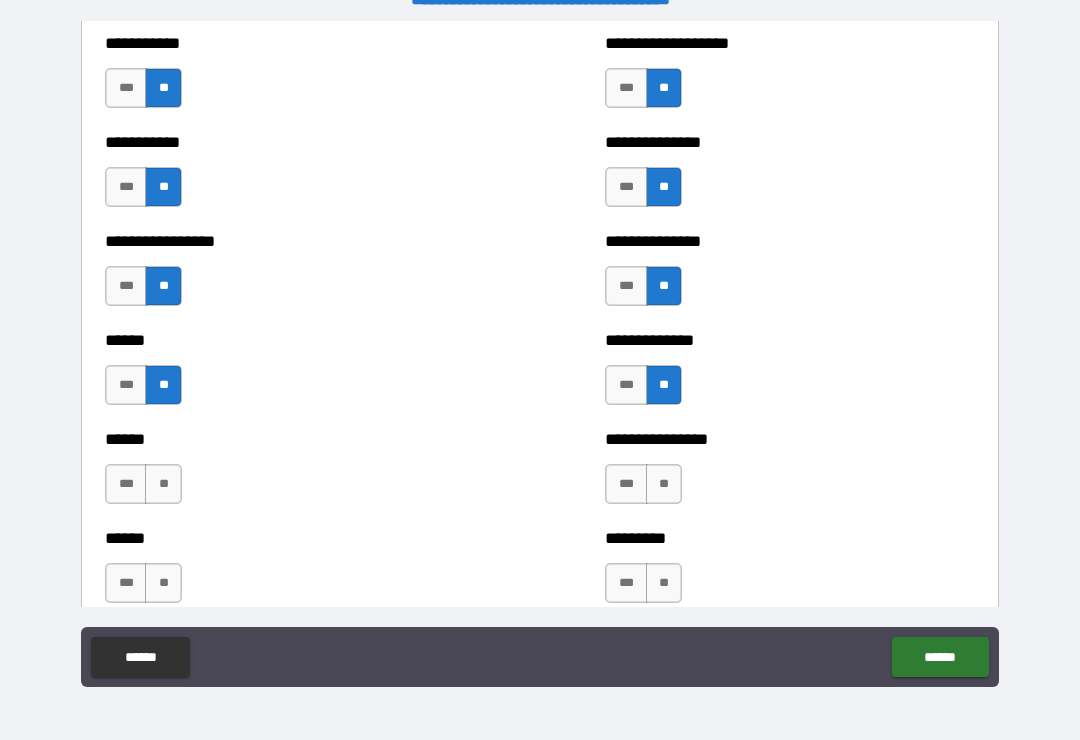 scroll, scrollTop: 2795, scrollLeft: 0, axis: vertical 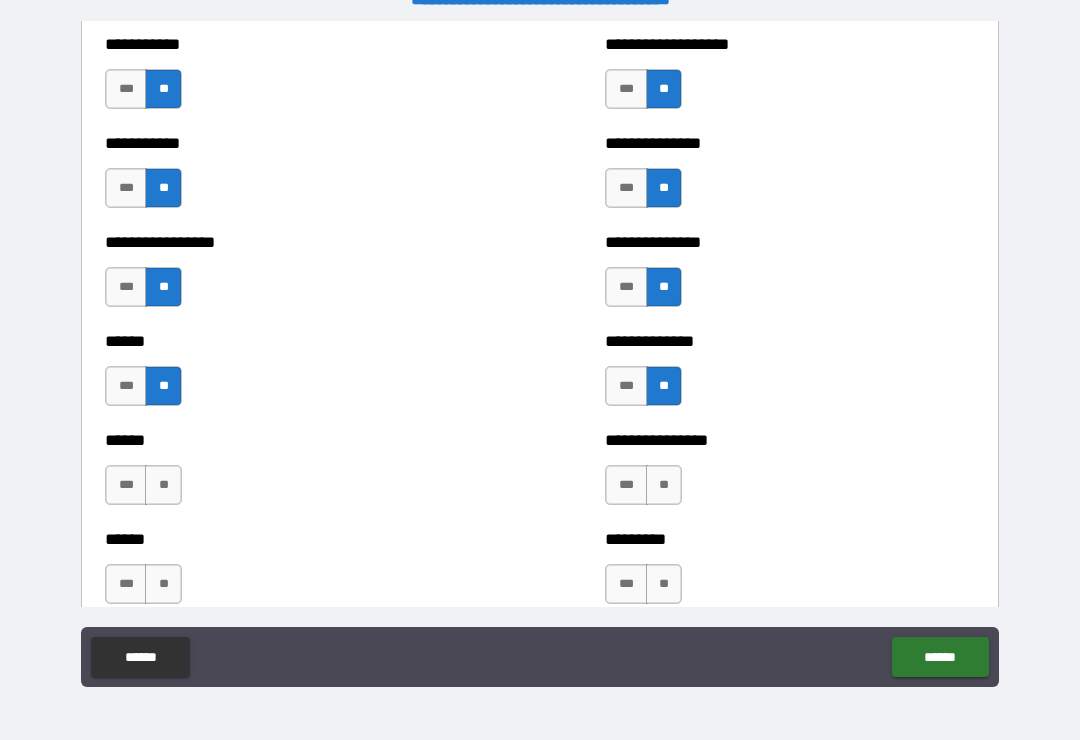 click on "**" at bounding box center (163, 485) 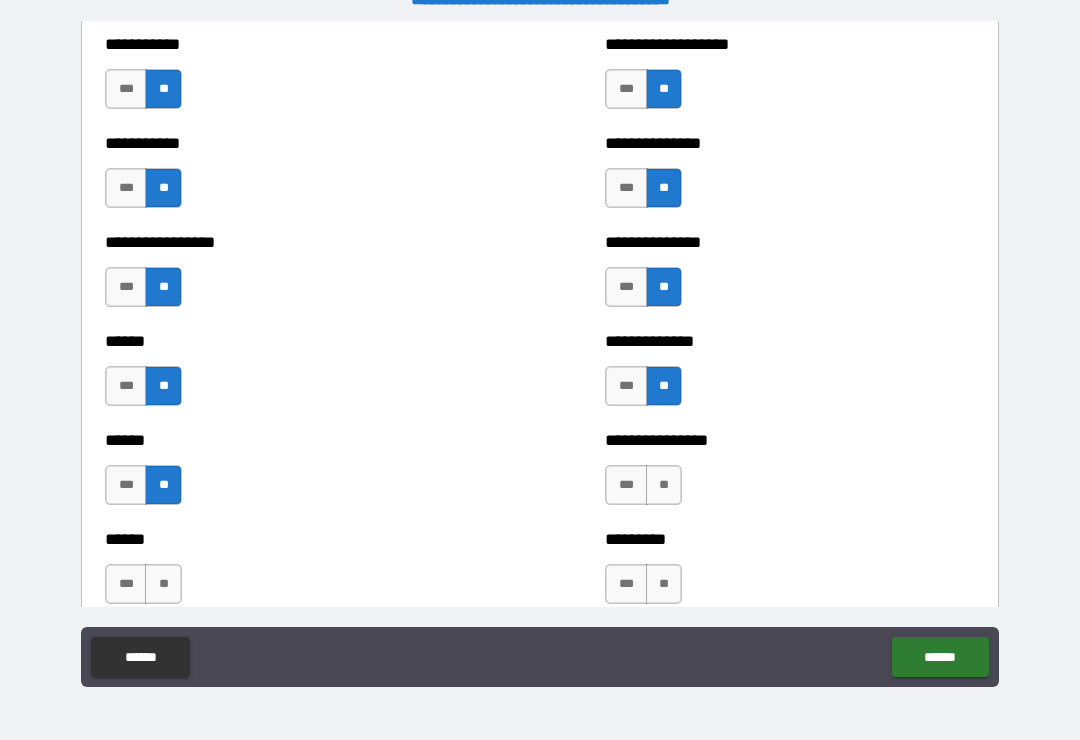 click on "**" at bounding box center (664, 485) 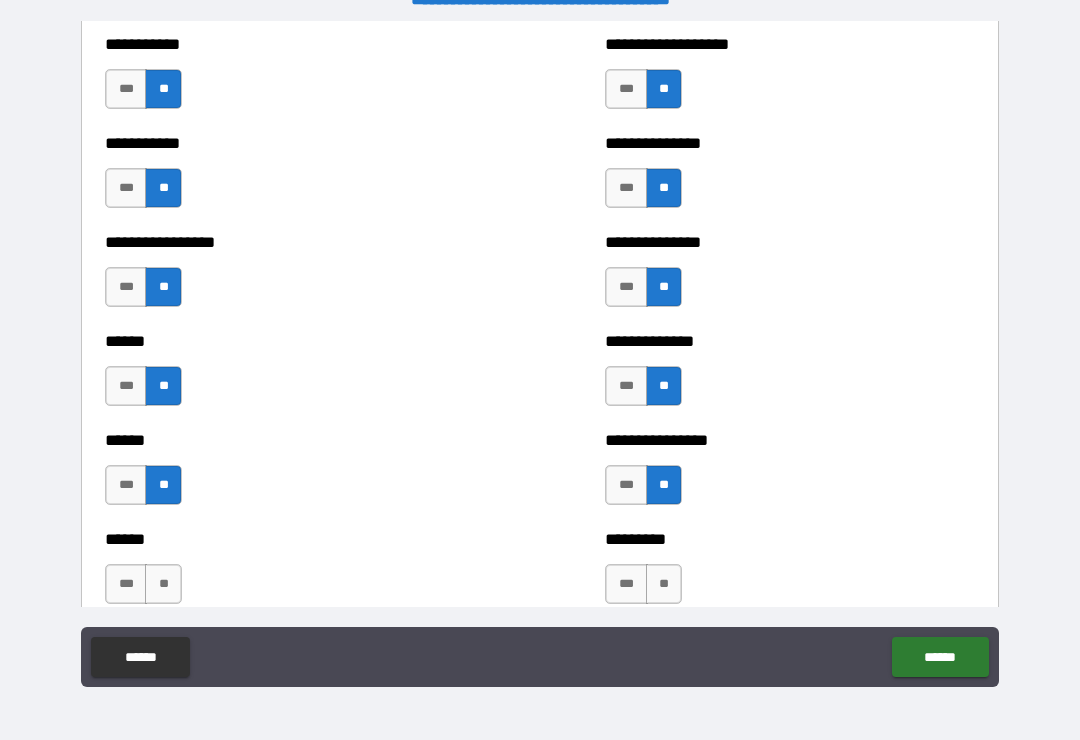 click on "**" at bounding box center [664, 584] 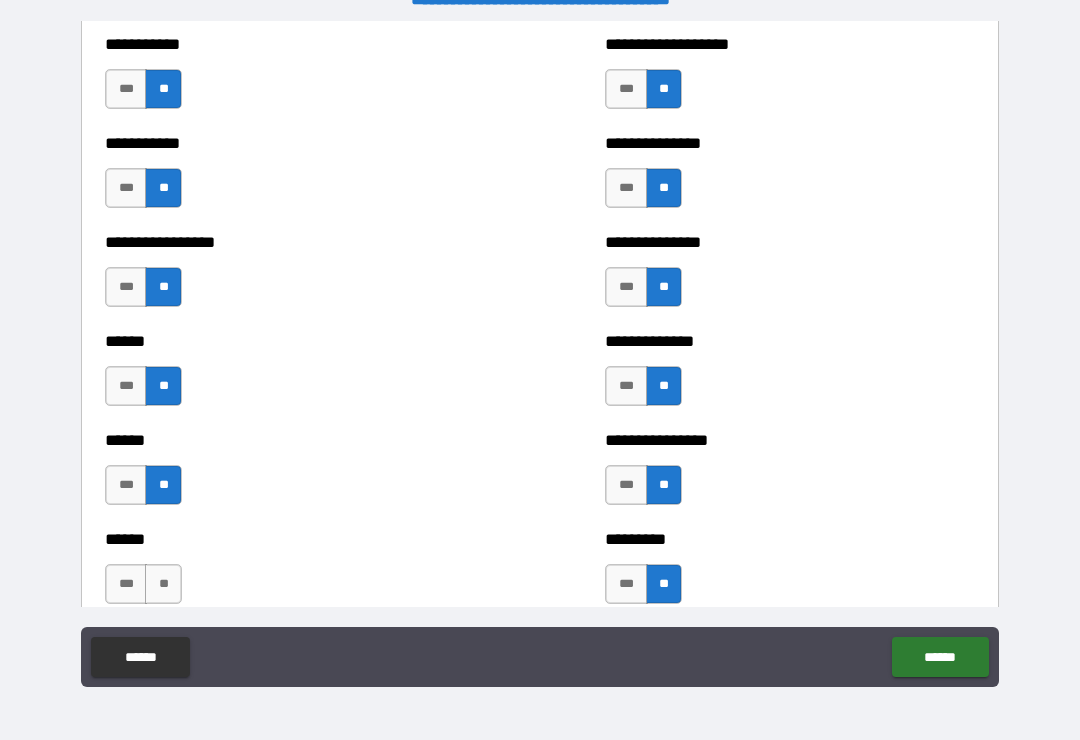 click on "**" at bounding box center (163, 584) 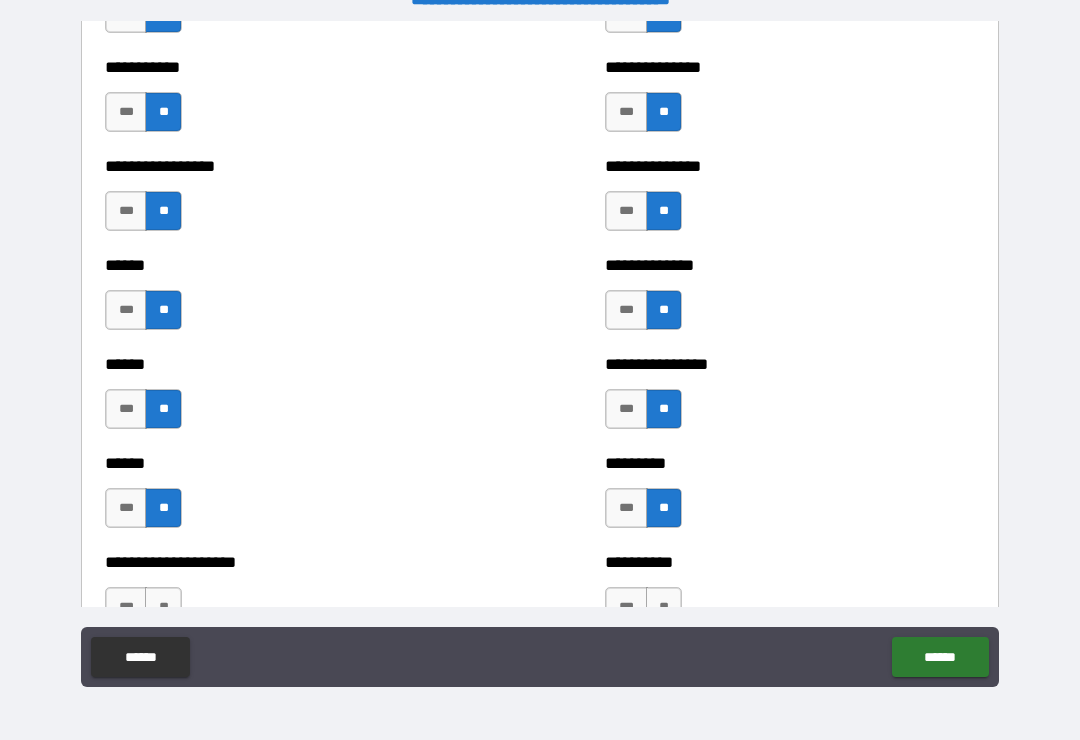 scroll, scrollTop: 2974, scrollLeft: 0, axis: vertical 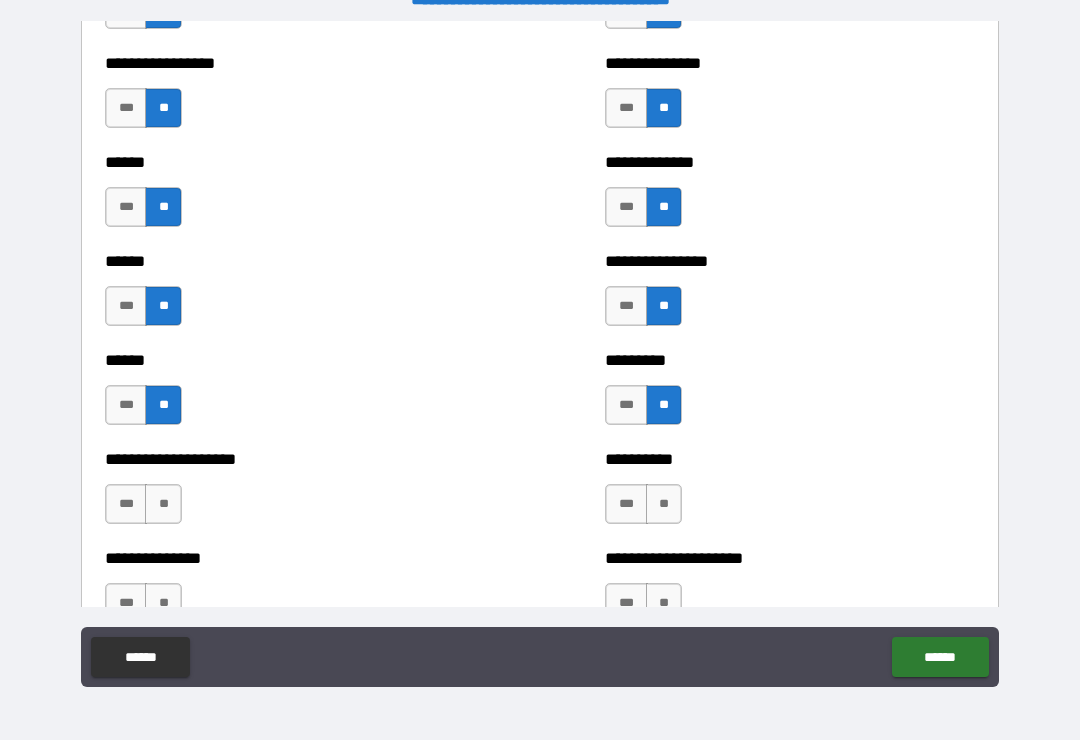 click on "**" at bounding box center (163, 504) 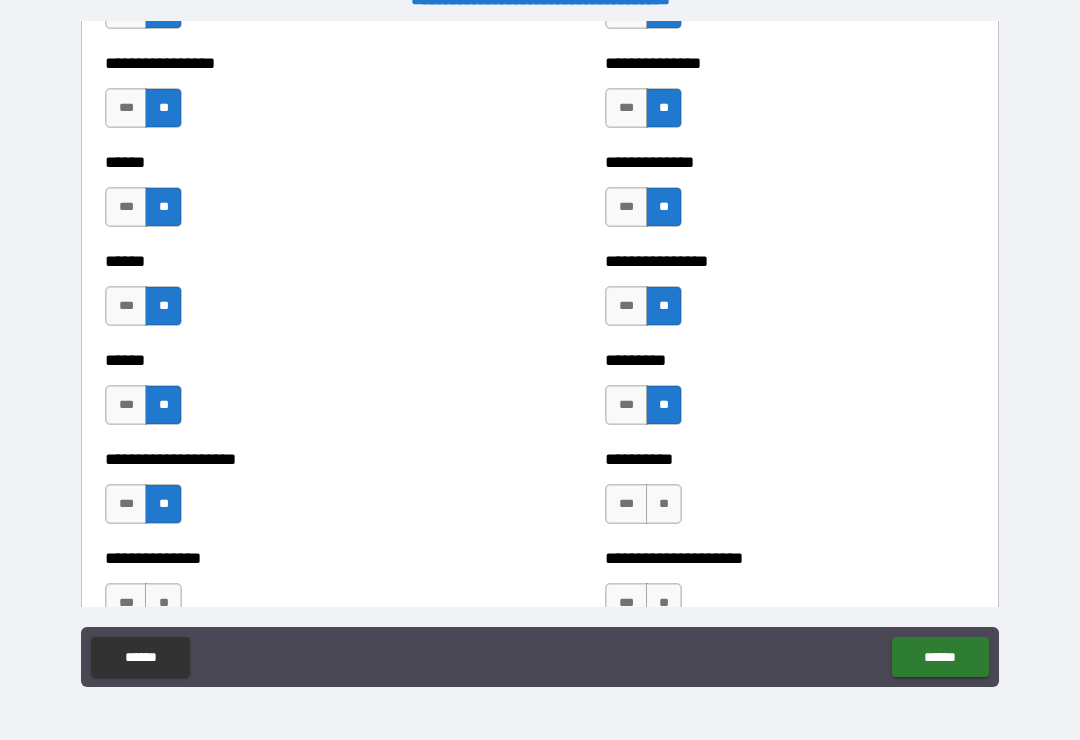 click on "**" at bounding box center (664, 504) 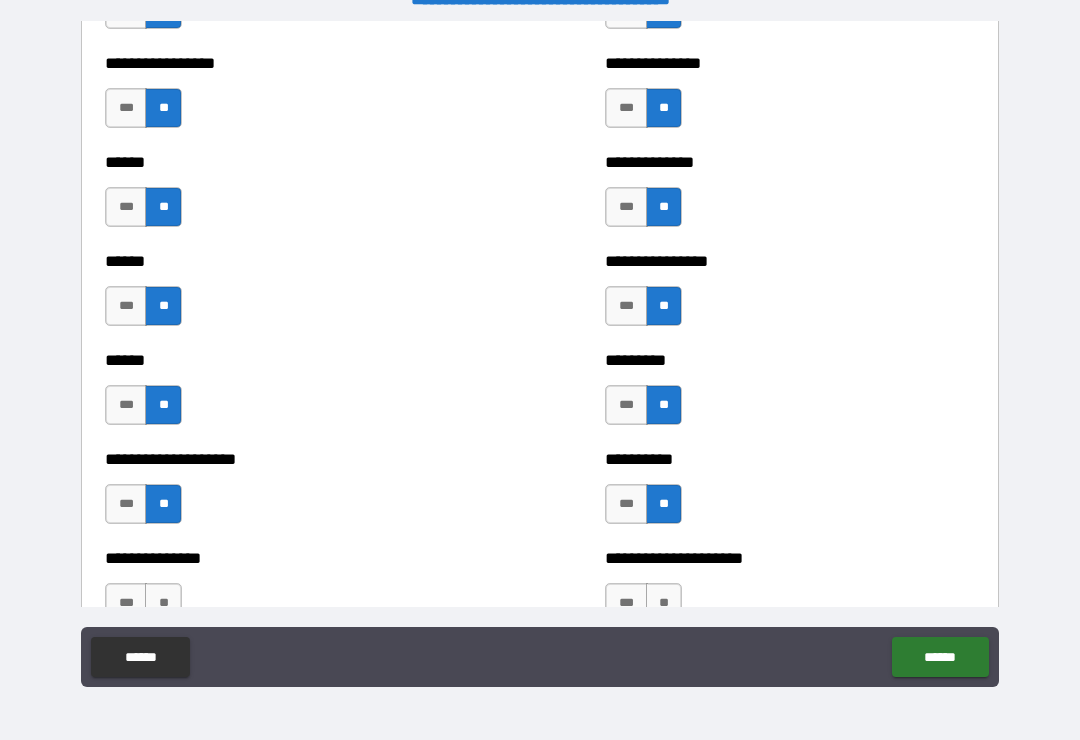 click on "**" at bounding box center (664, 603) 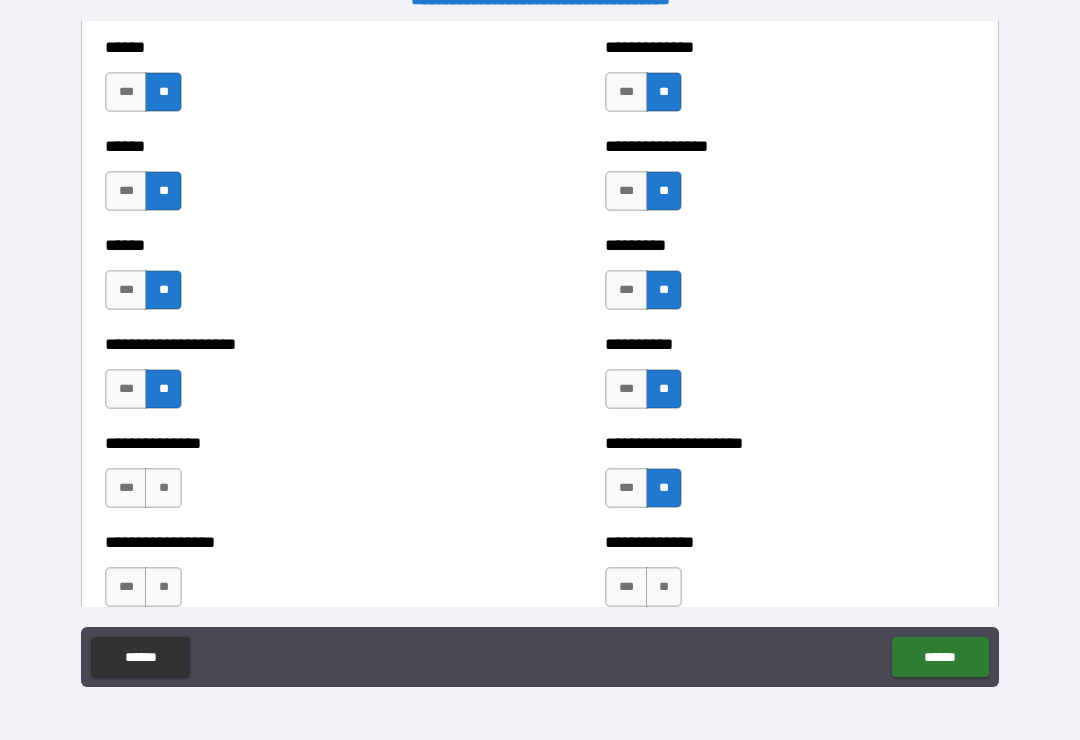 scroll, scrollTop: 3085, scrollLeft: 0, axis: vertical 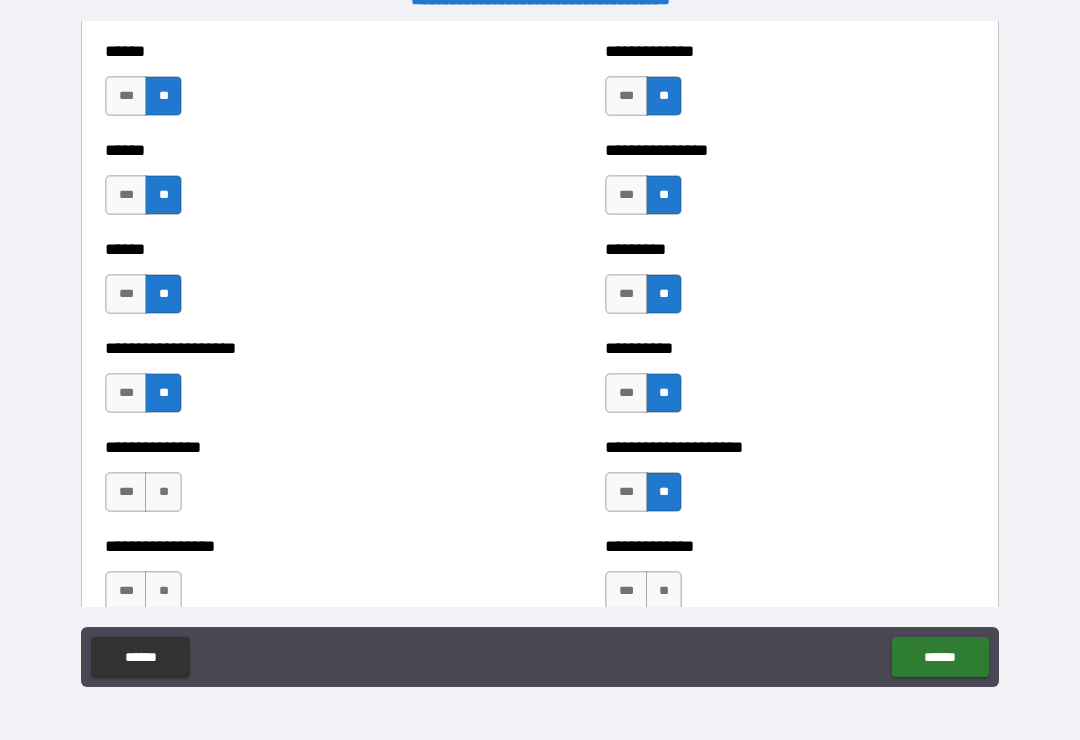 click on "**" at bounding box center [163, 492] 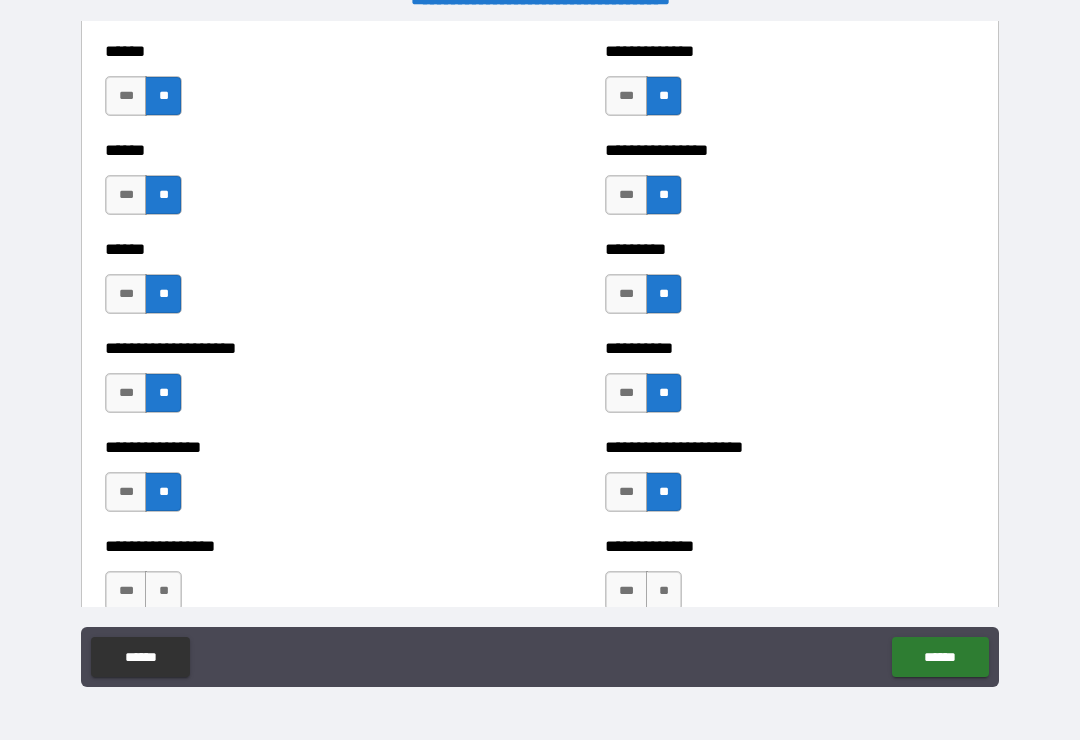click on "**" at bounding box center [163, 591] 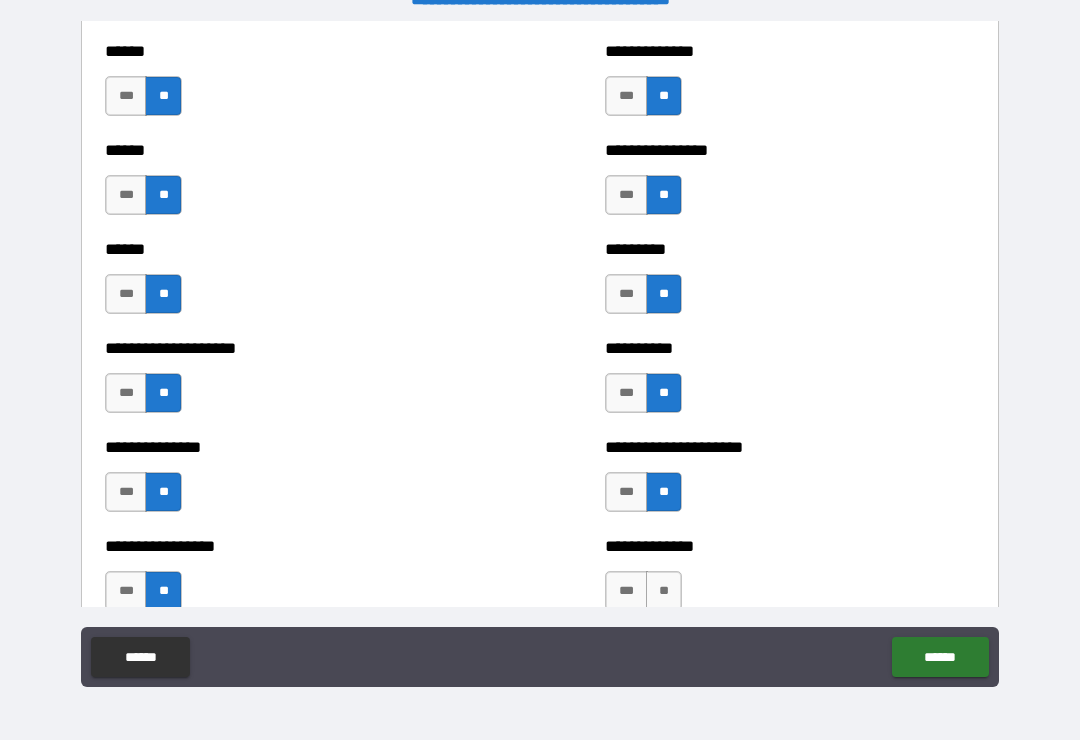 click on "**" at bounding box center [664, 591] 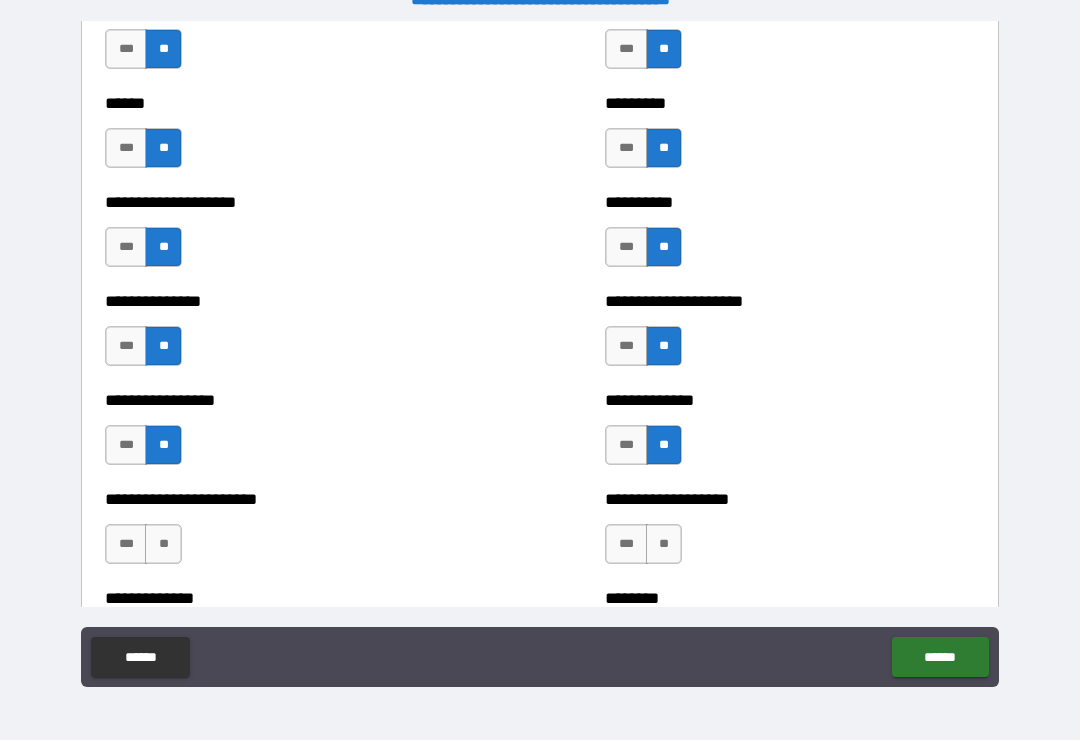 click on "**" at bounding box center (163, 544) 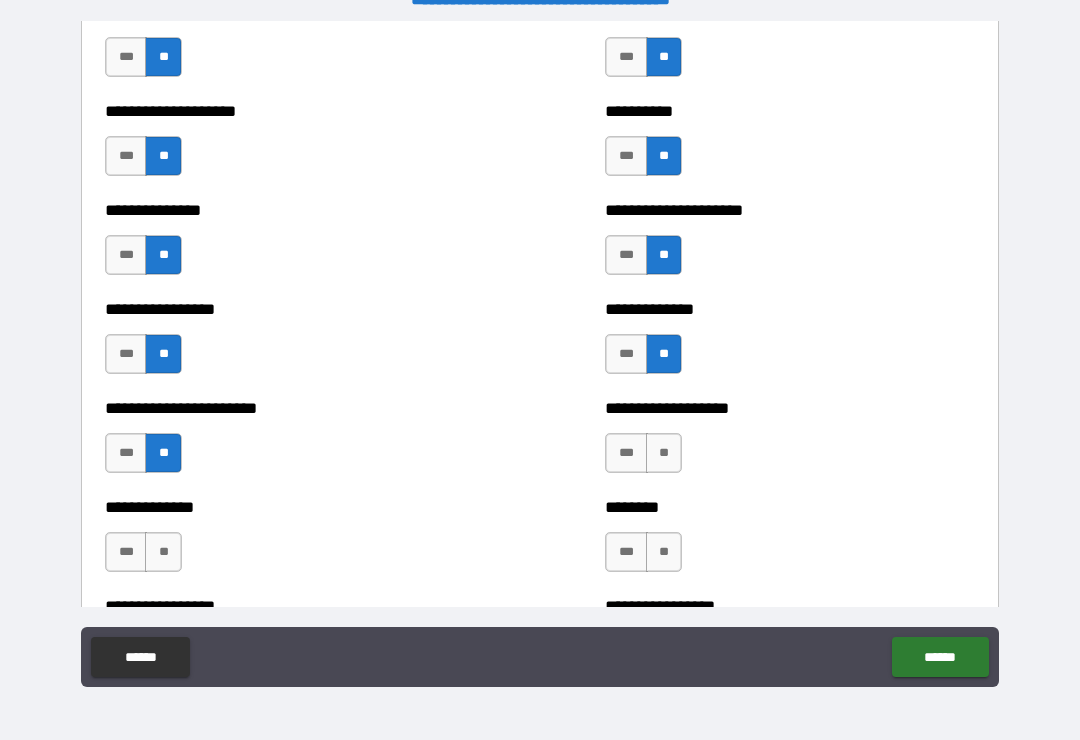 scroll, scrollTop: 3319, scrollLeft: 0, axis: vertical 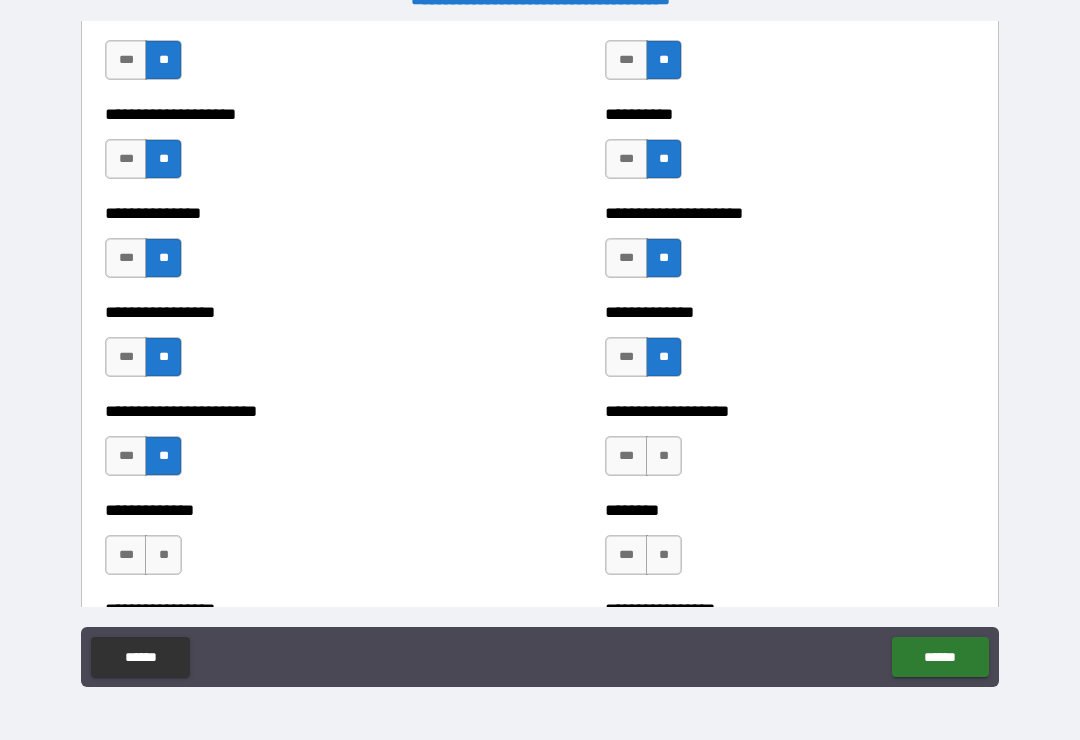 click on "**" at bounding box center [163, 555] 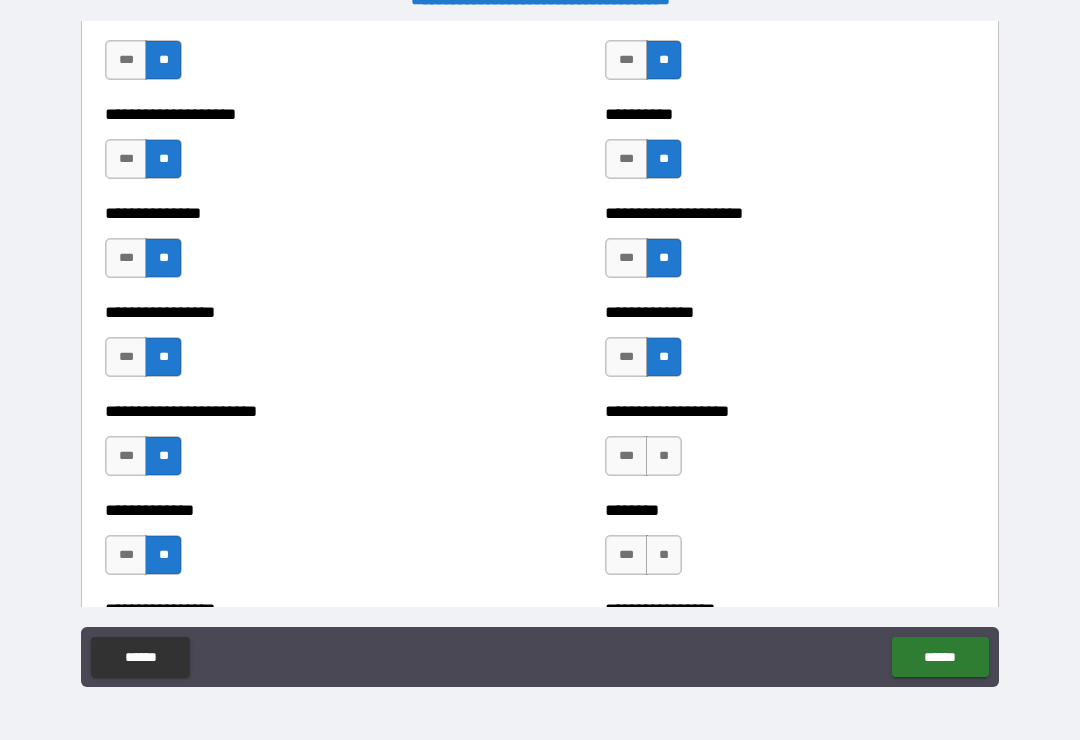 click on "**" at bounding box center [664, 555] 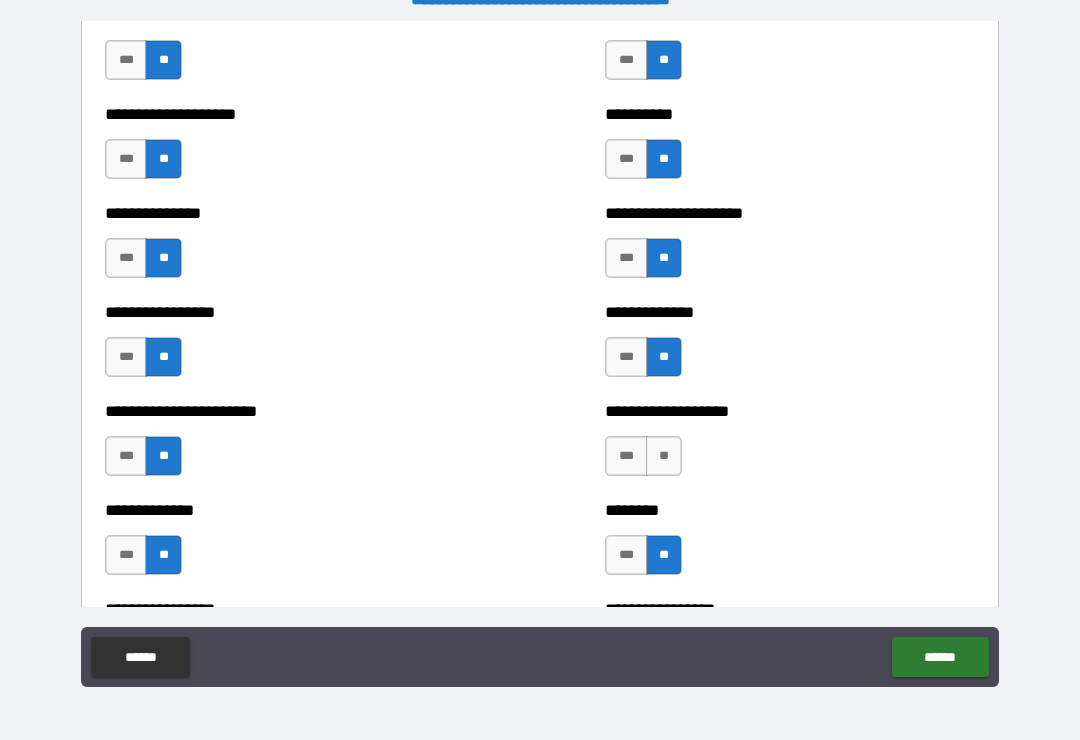 click on "**" at bounding box center [664, 456] 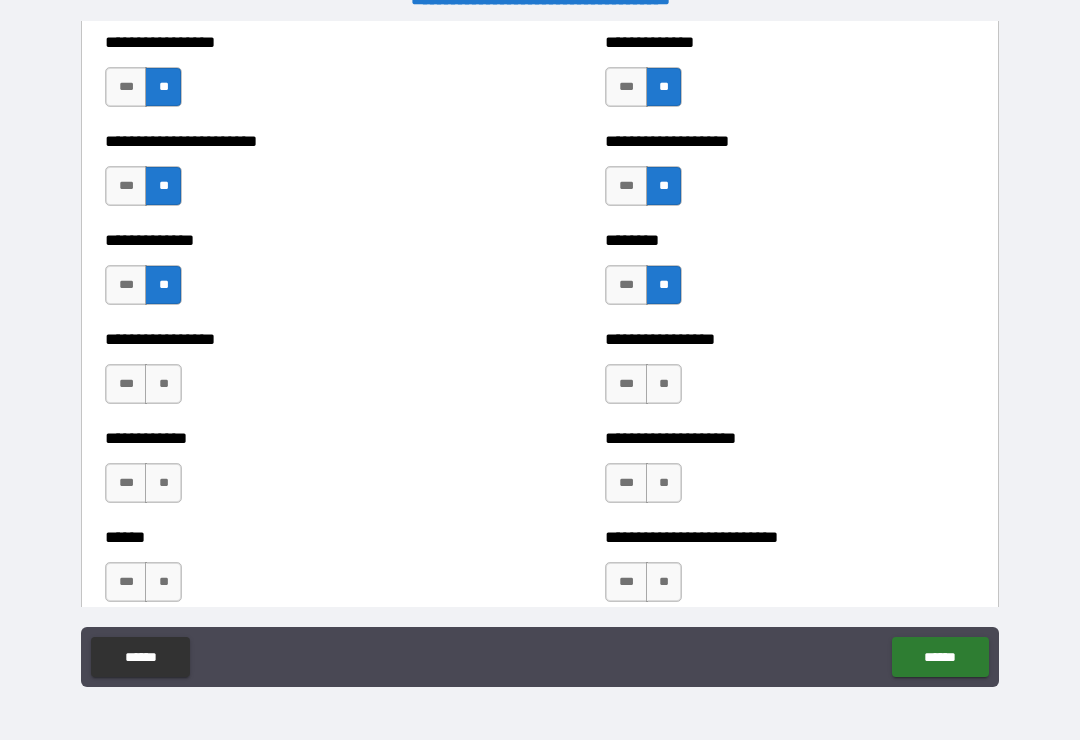 scroll, scrollTop: 3586, scrollLeft: 0, axis: vertical 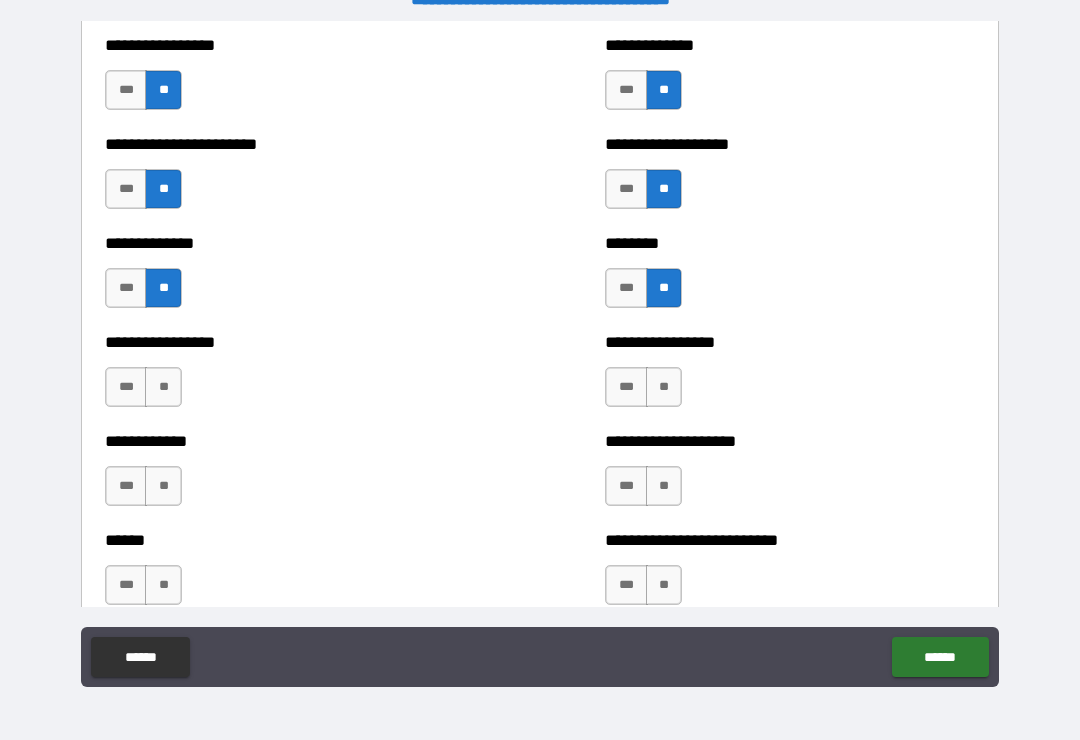 click on "**" at bounding box center (163, 387) 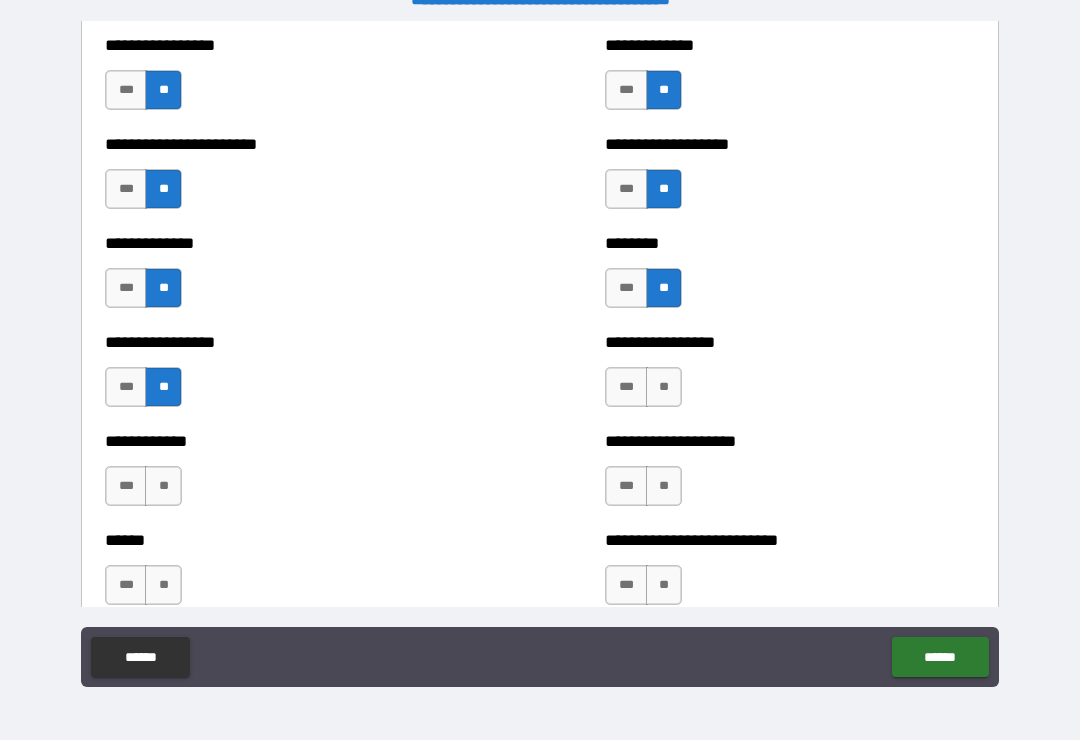 click on "**" at bounding box center (664, 387) 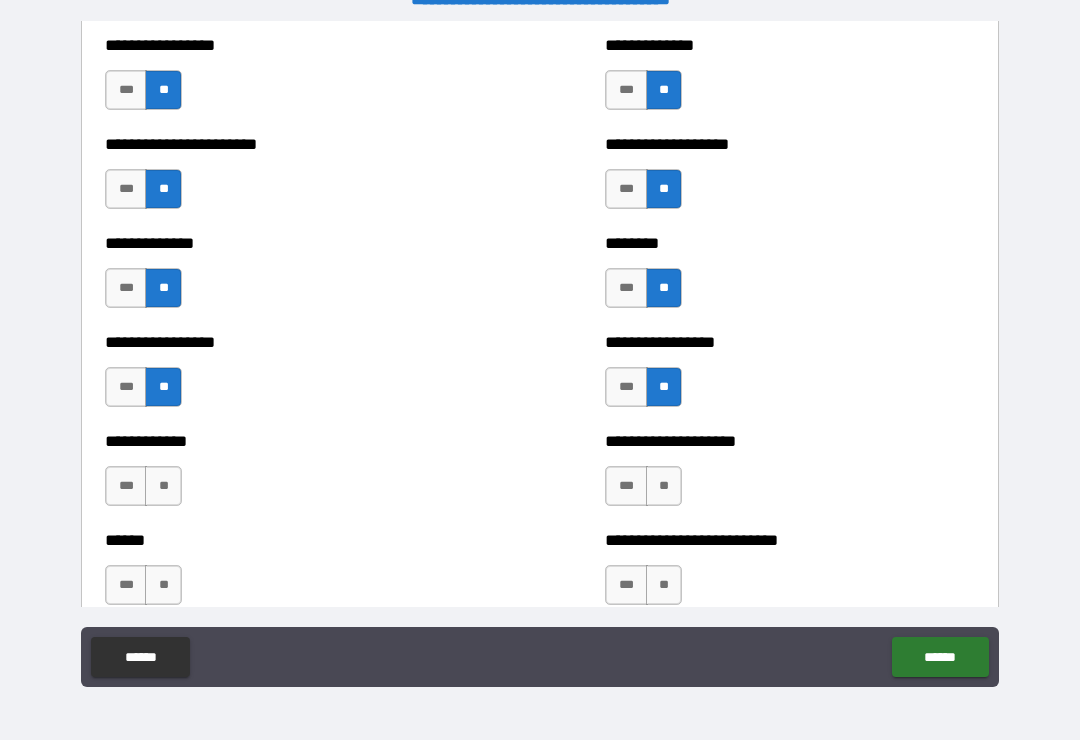 click on "**" at bounding box center [664, 486] 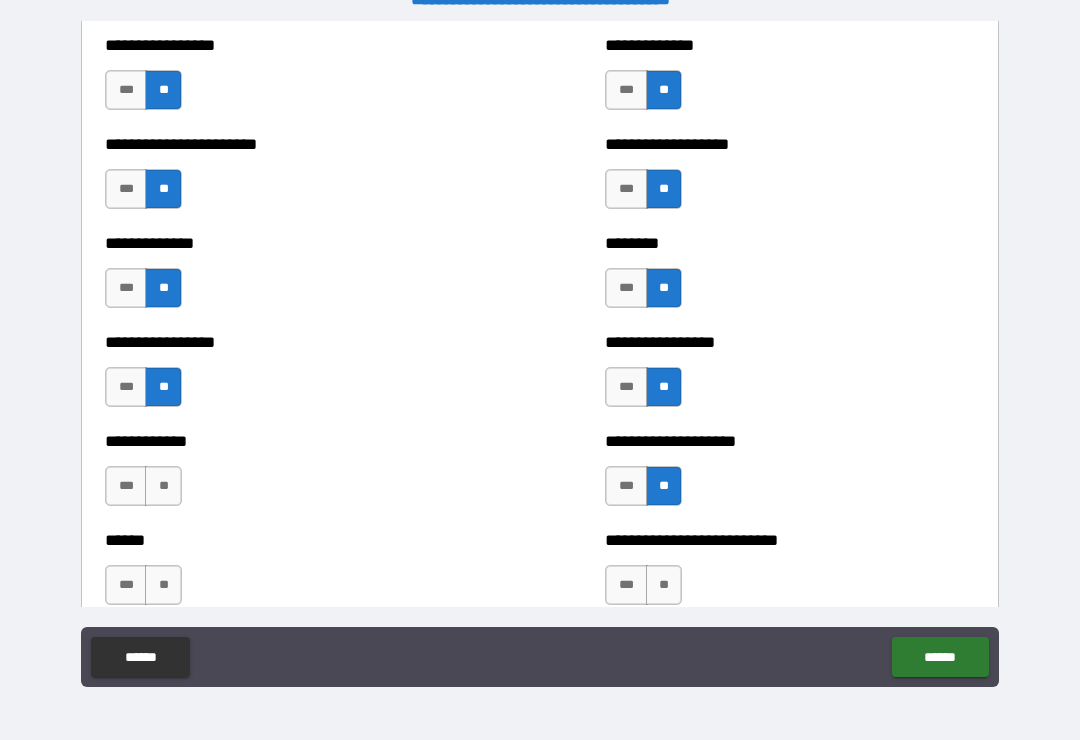 click on "**" at bounding box center (163, 486) 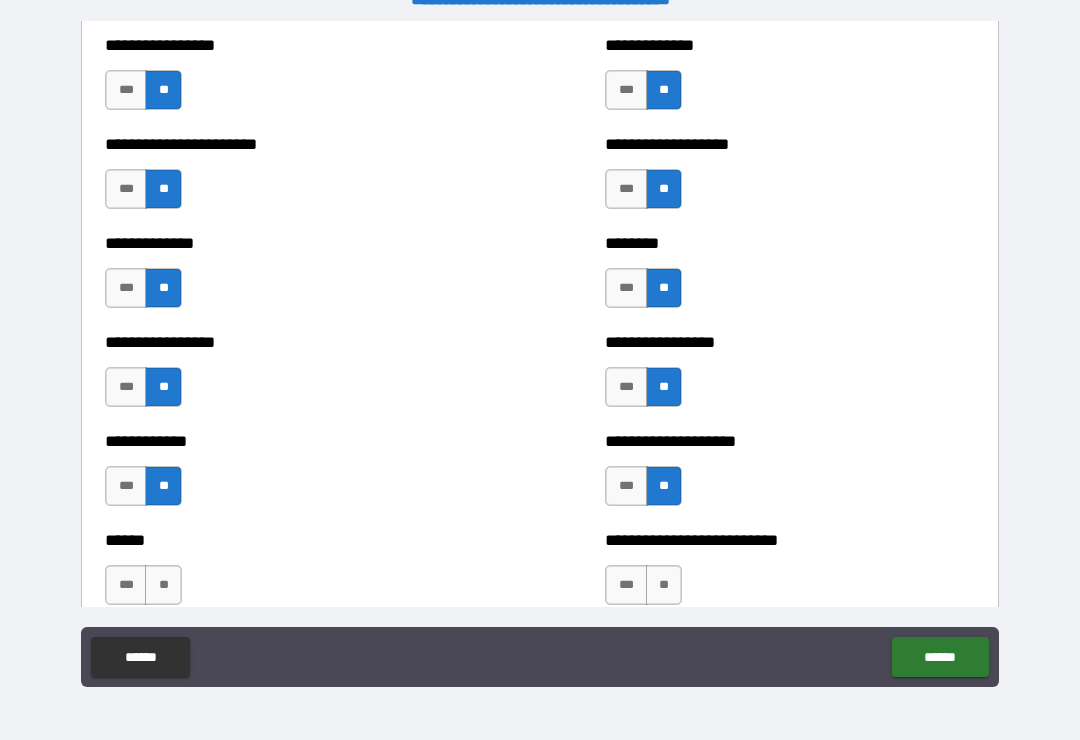 click on "**" at bounding box center (163, 585) 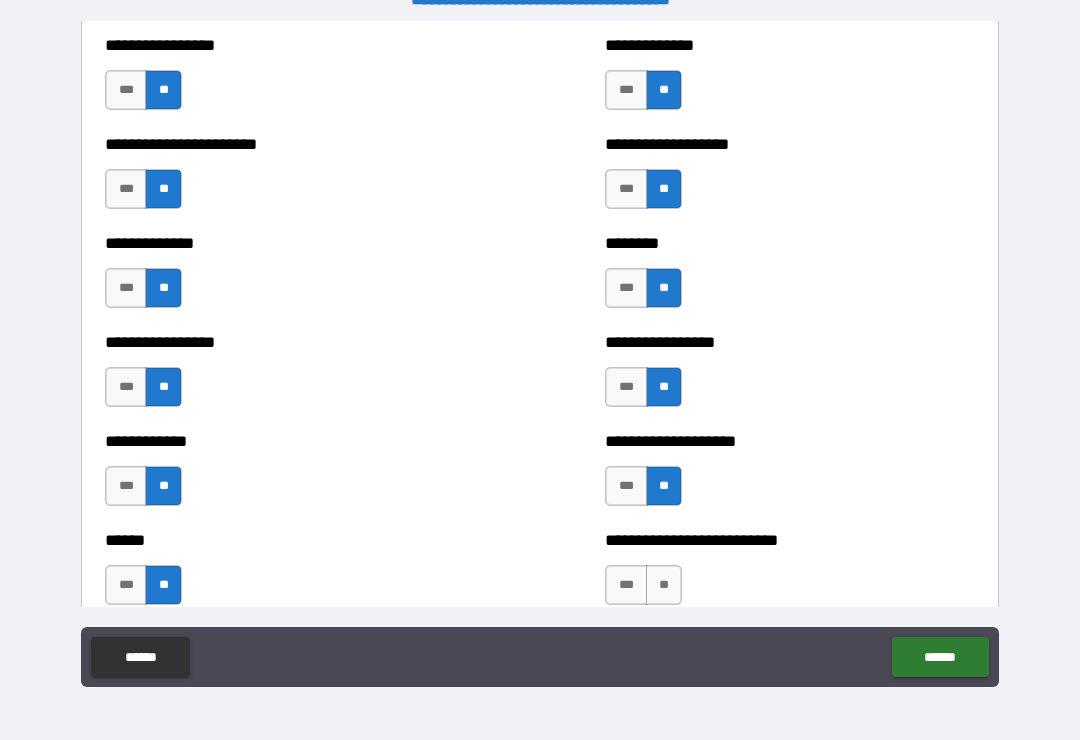 click on "**" at bounding box center (664, 585) 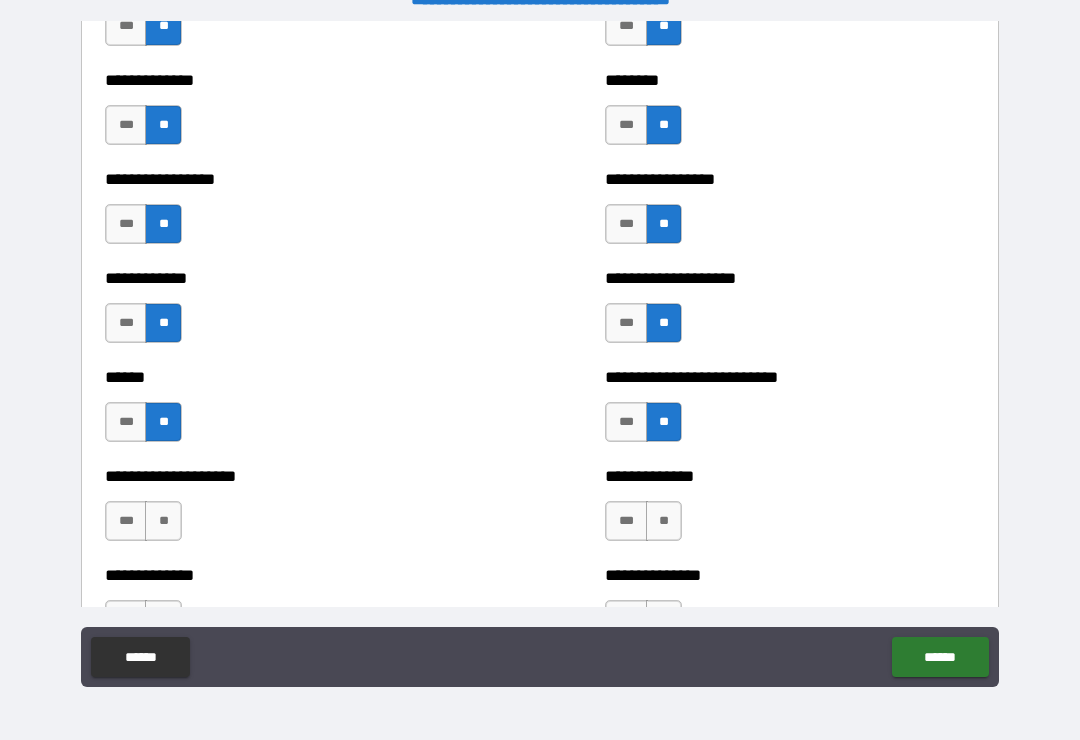 scroll, scrollTop: 3742, scrollLeft: 0, axis: vertical 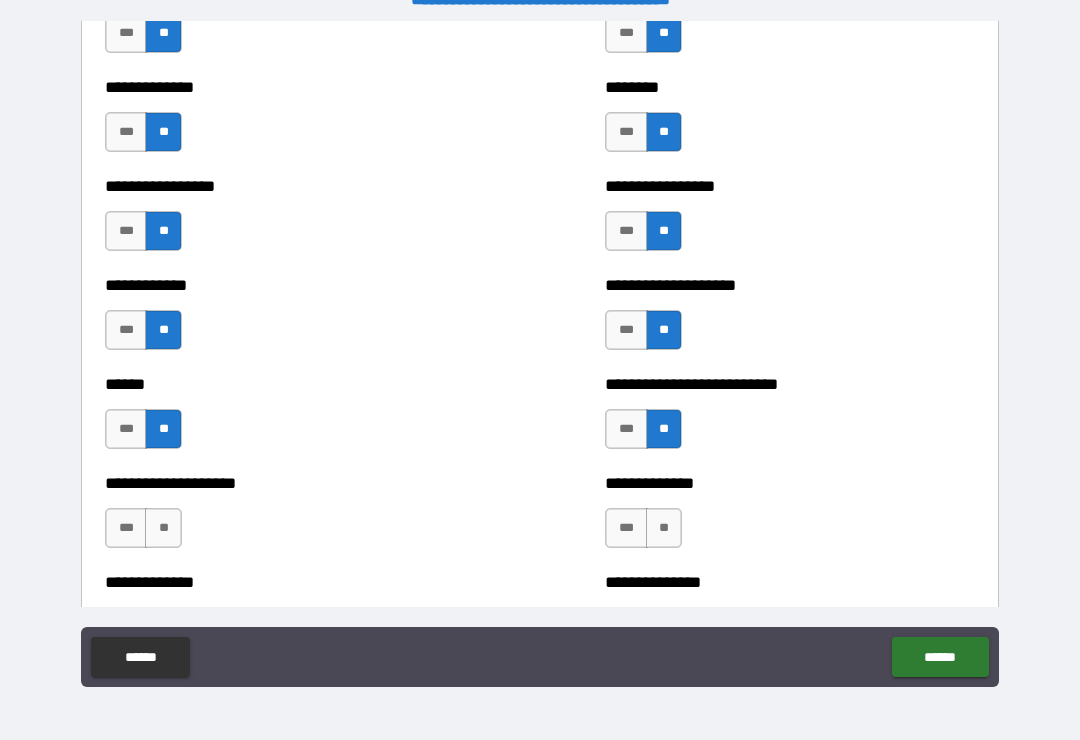 click on "**" at bounding box center [163, 528] 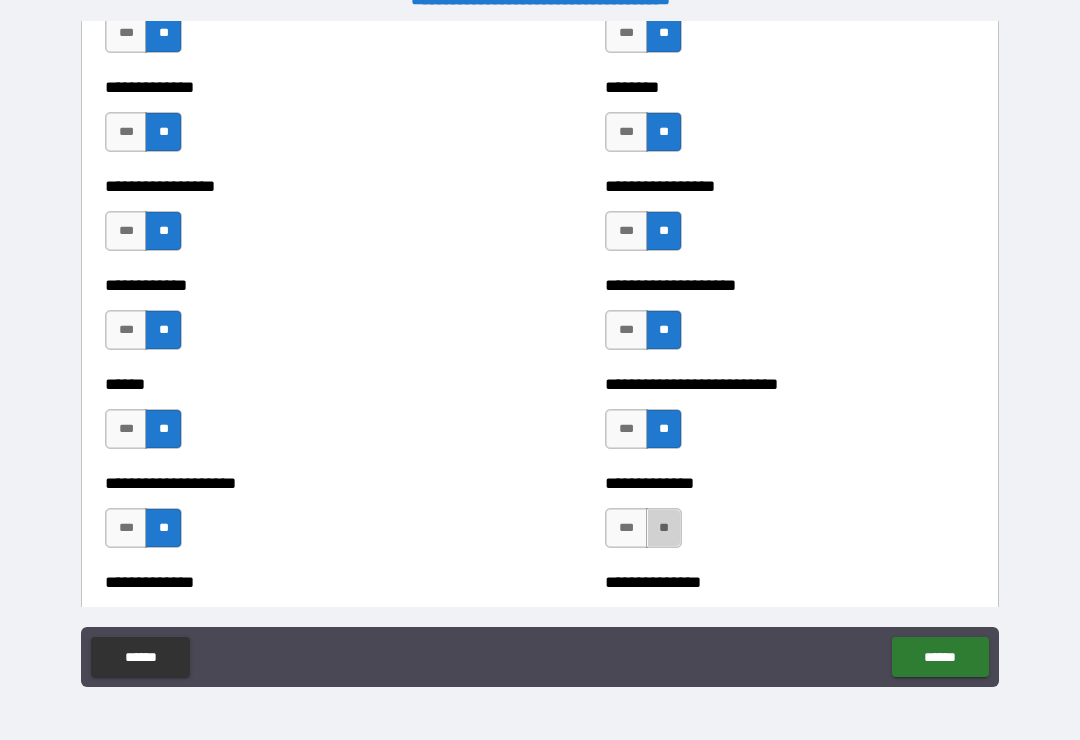 click on "**" at bounding box center [664, 528] 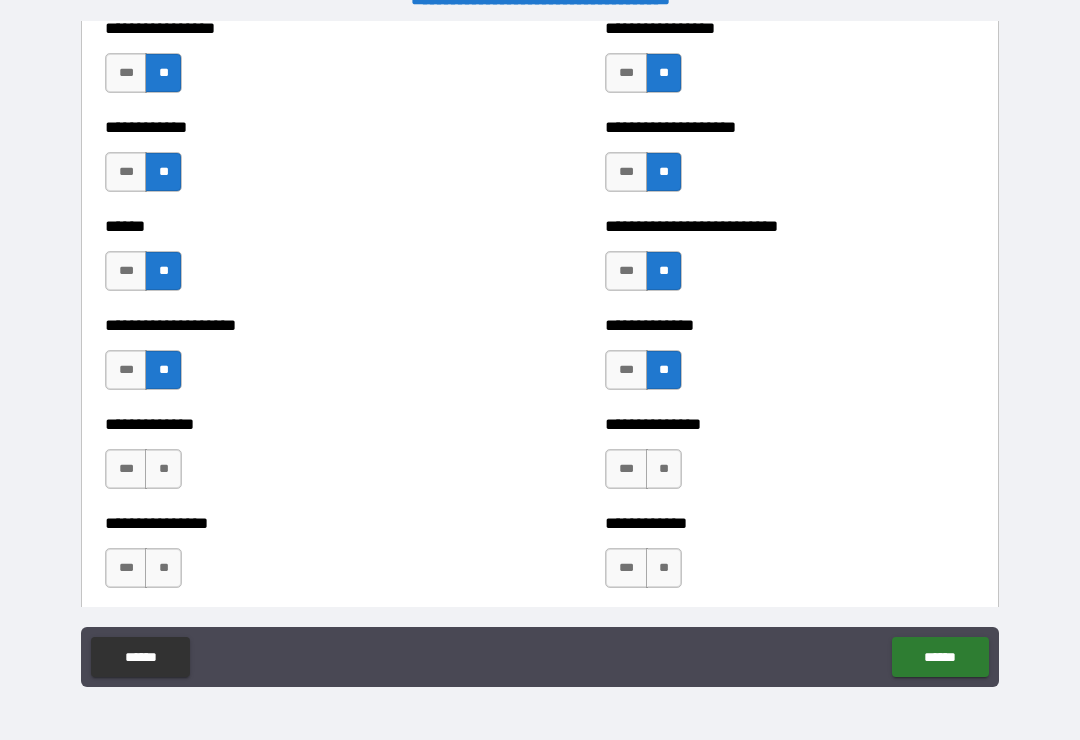 scroll, scrollTop: 3891, scrollLeft: 0, axis: vertical 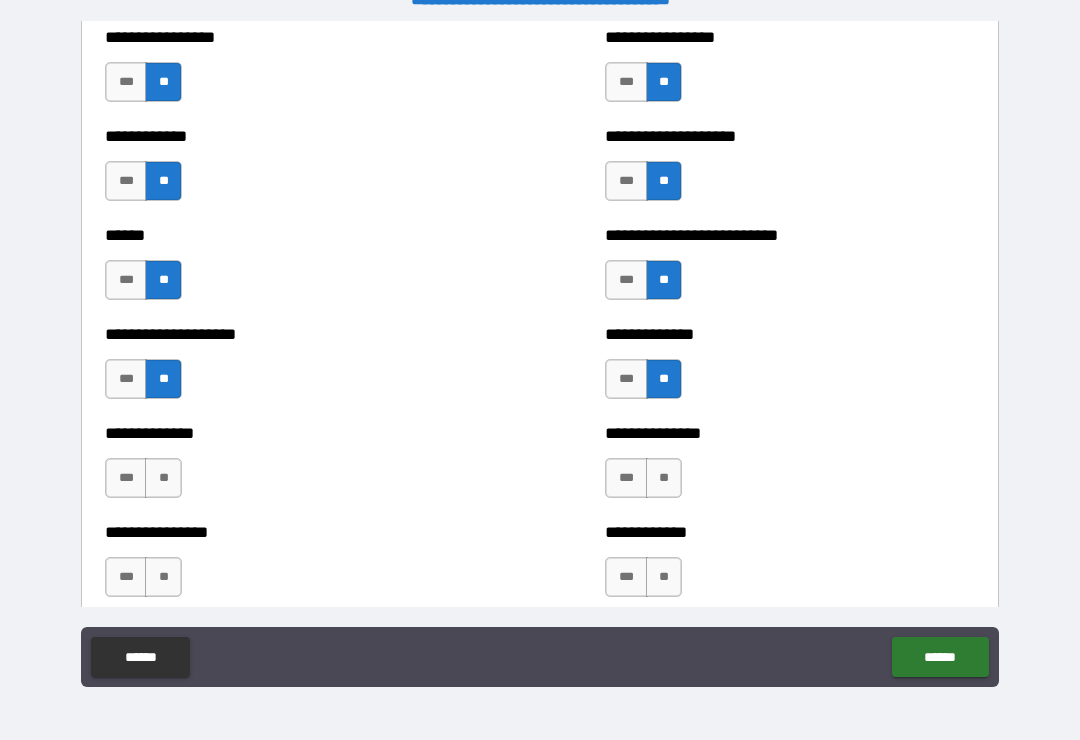 click on "**" at bounding box center (163, 478) 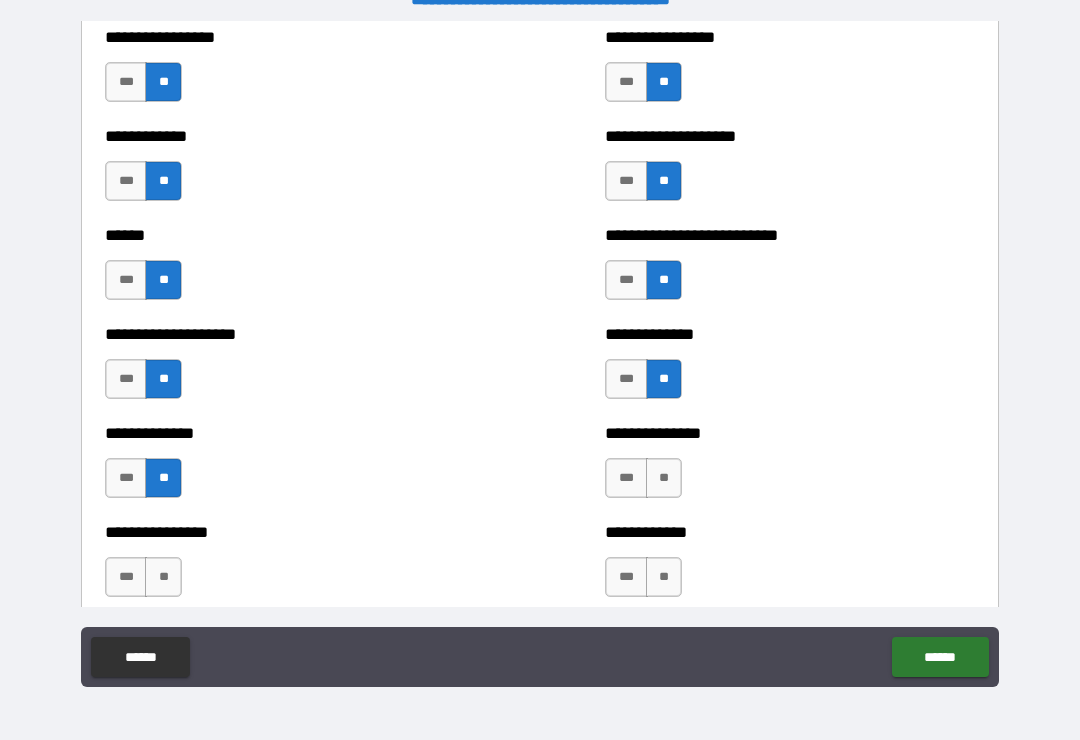 click on "**" at bounding box center [163, 577] 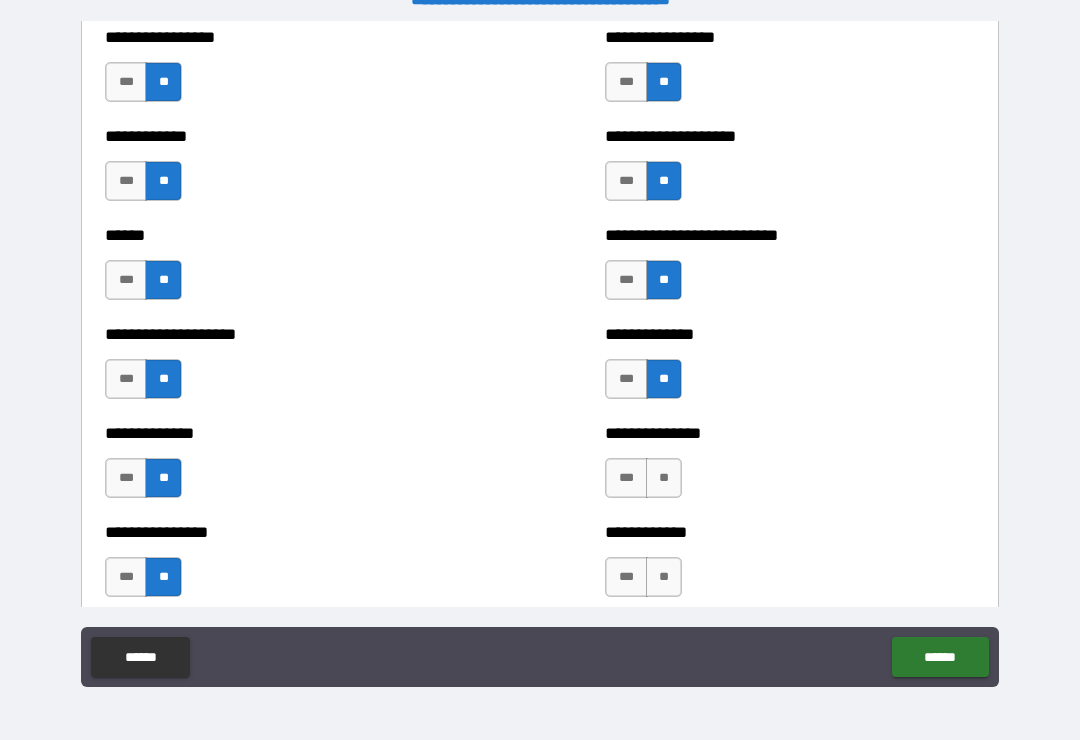click on "**" at bounding box center (664, 478) 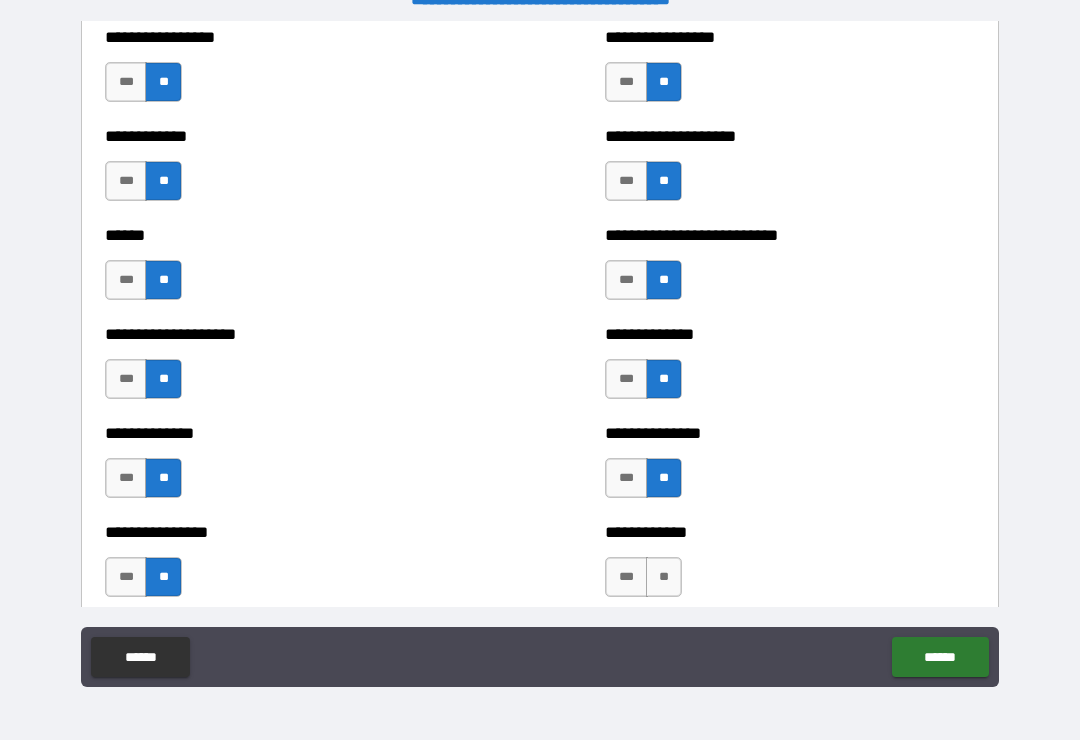 click on "**" at bounding box center [664, 577] 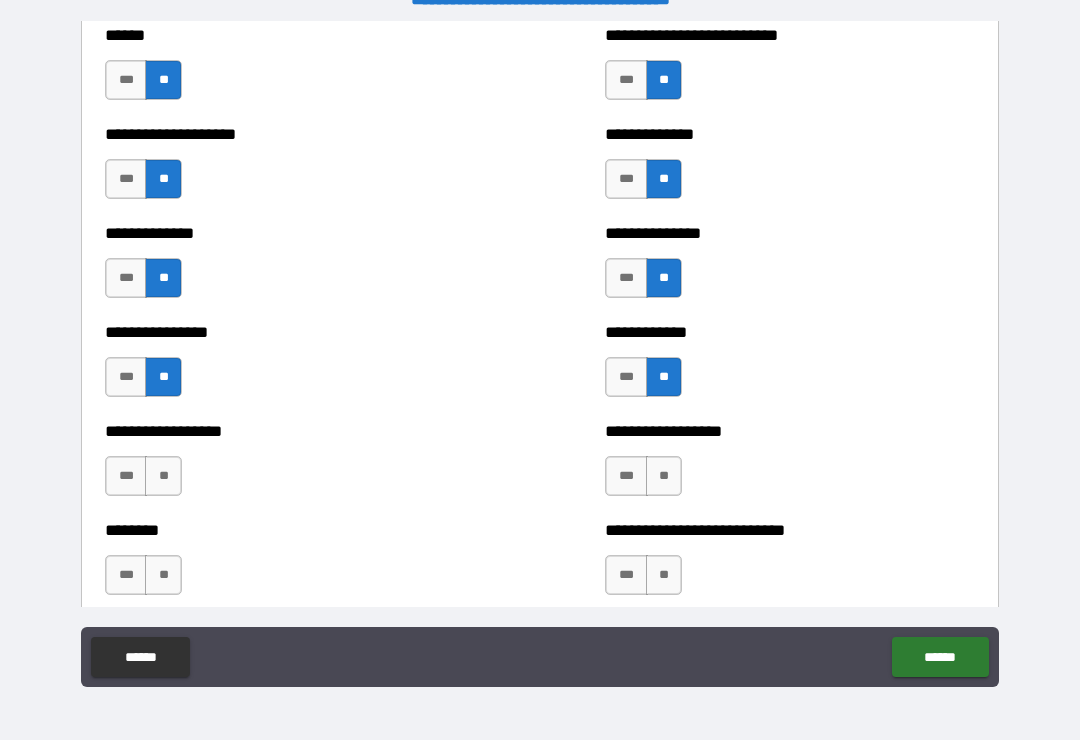 scroll, scrollTop: 4086, scrollLeft: 0, axis: vertical 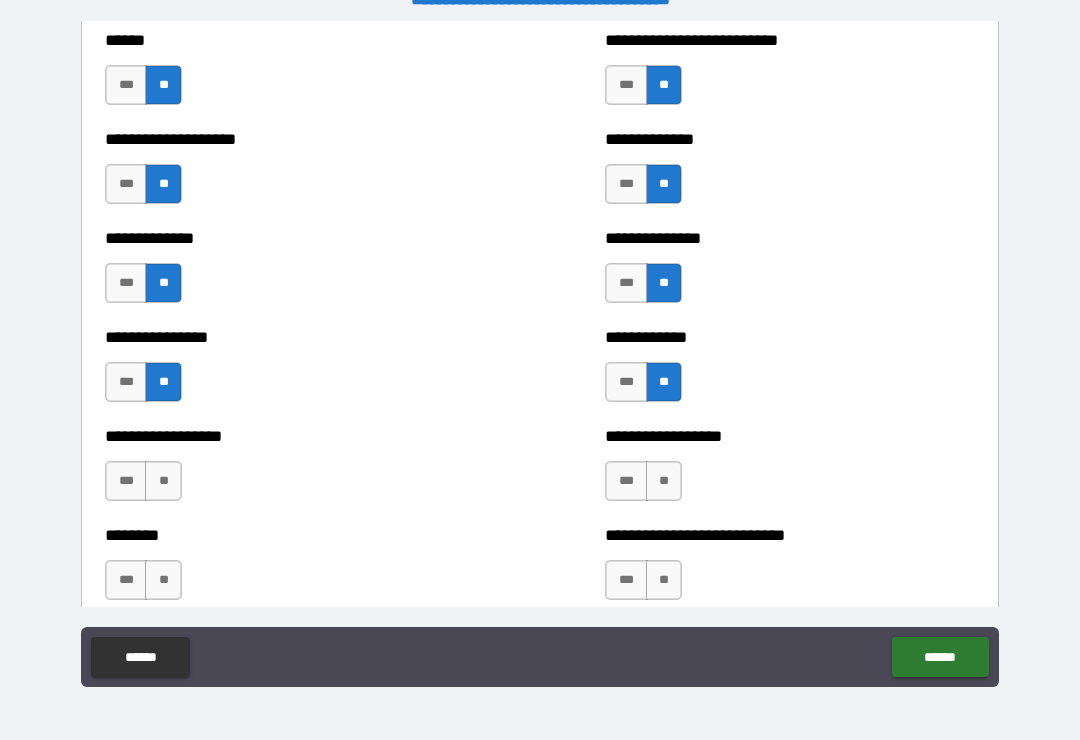 click on "**" at bounding box center (163, 481) 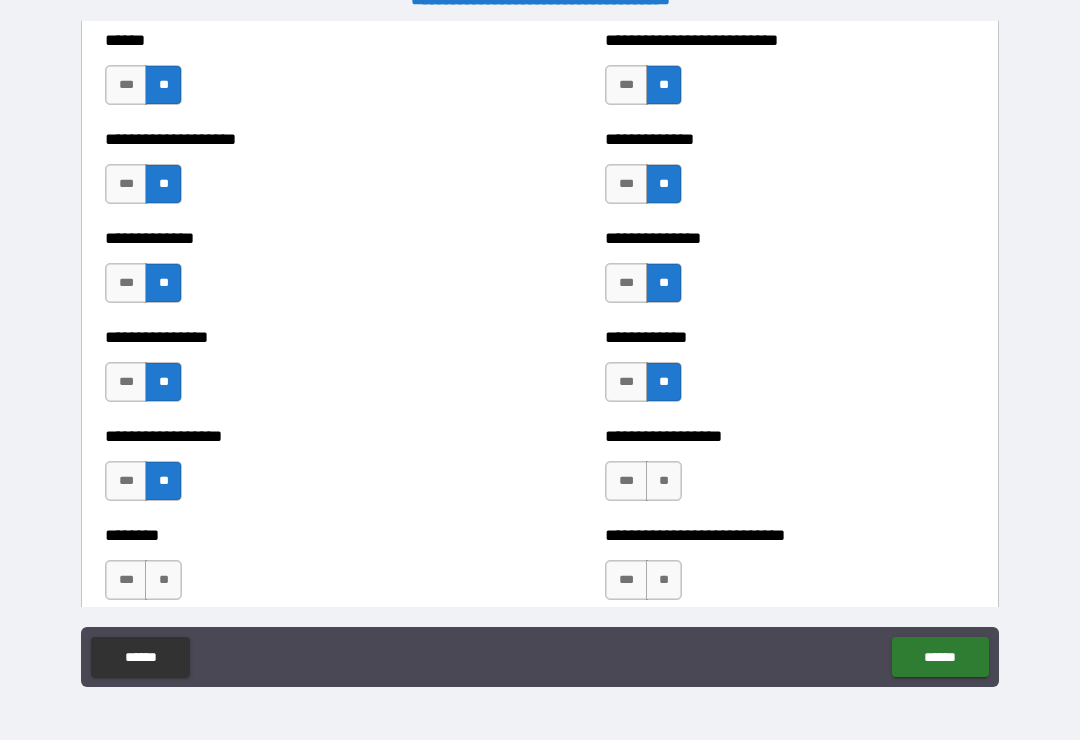 click on "**" at bounding box center [664, 481] 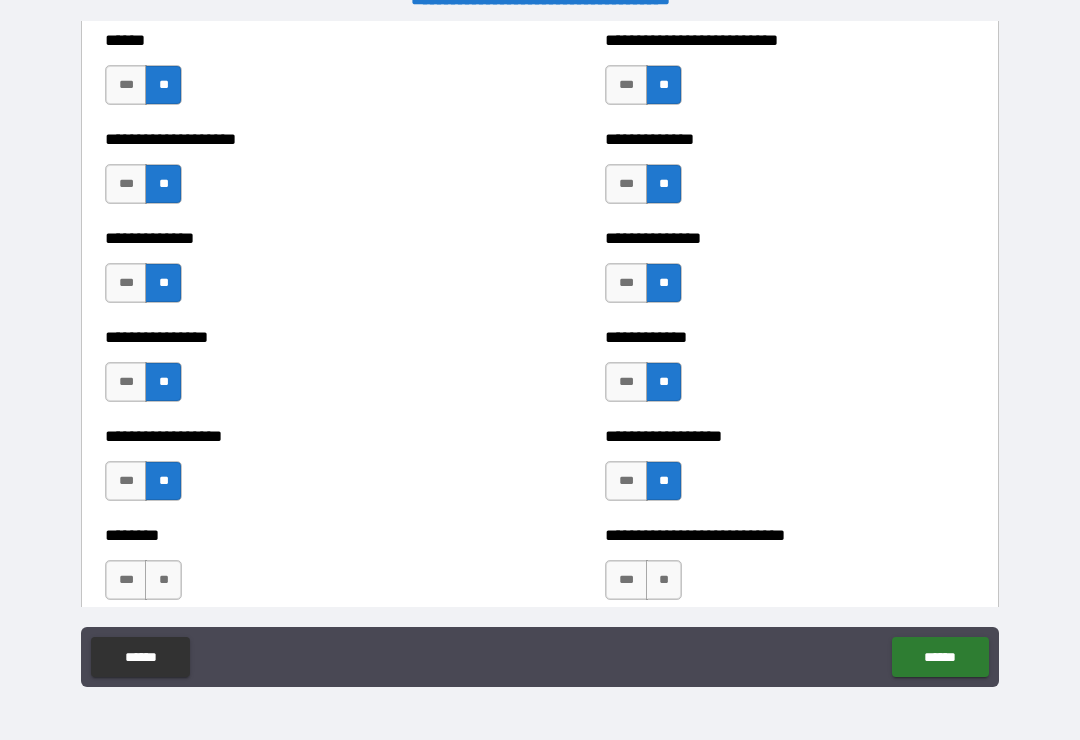 click on "**" at bounding box center [664, 580] 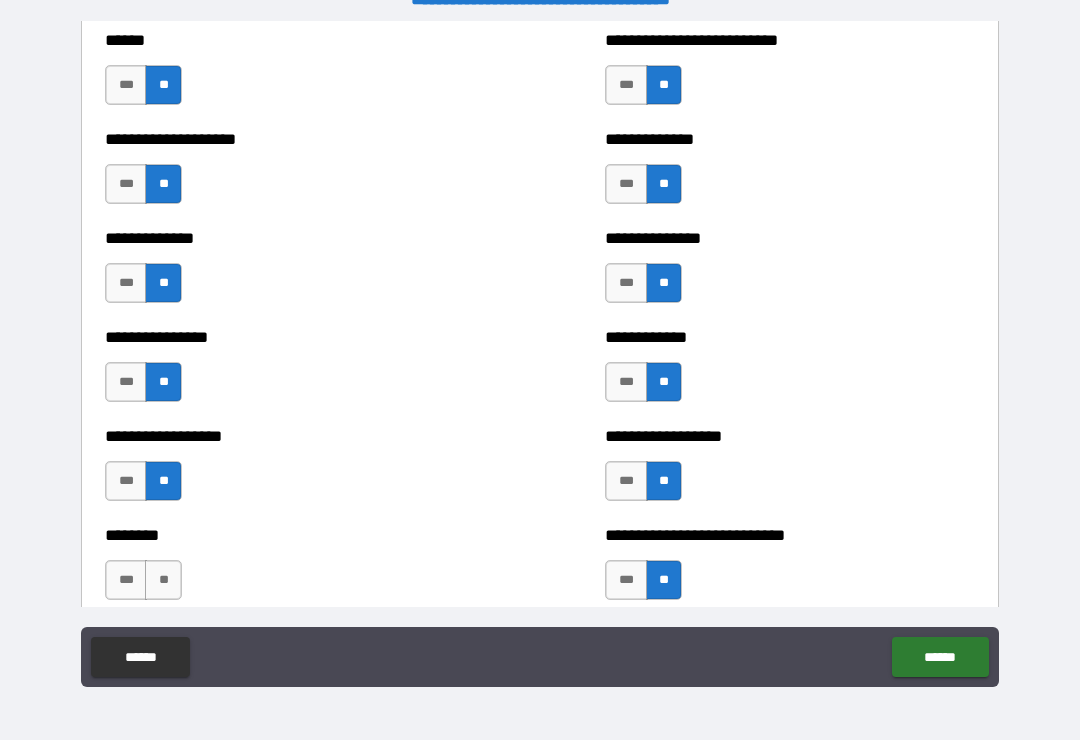 click on "**" at bounding box center (163, 580) 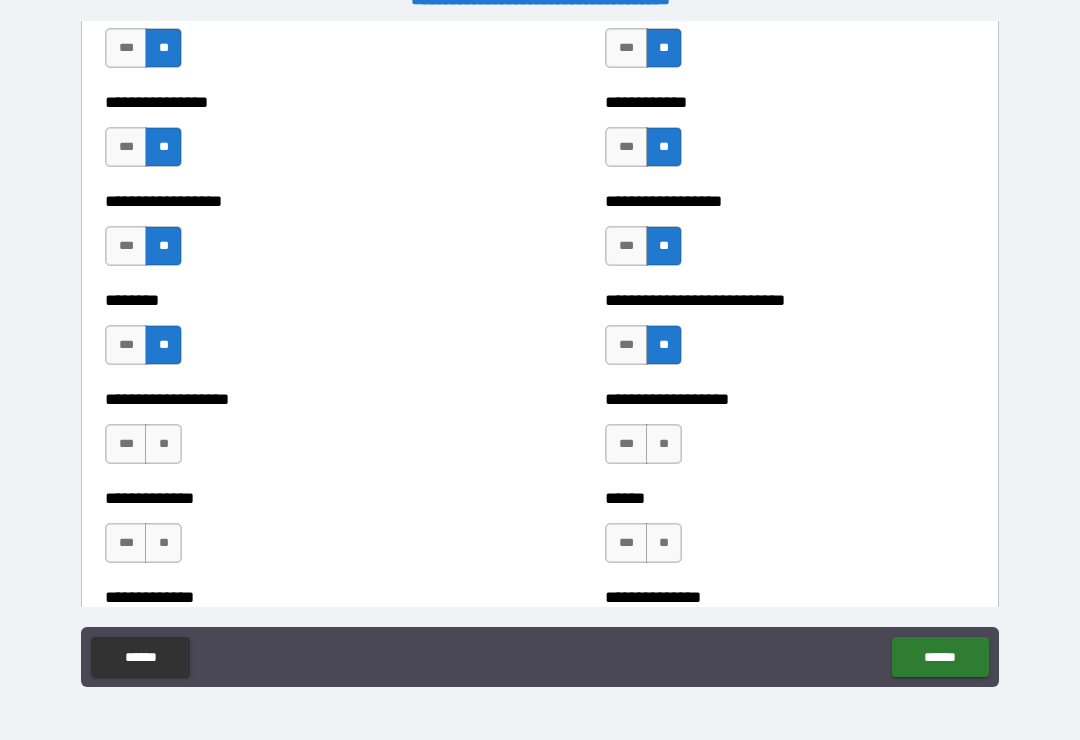 scroll, scrollTop: 4324, scrollLeft: 0, axis: vertical 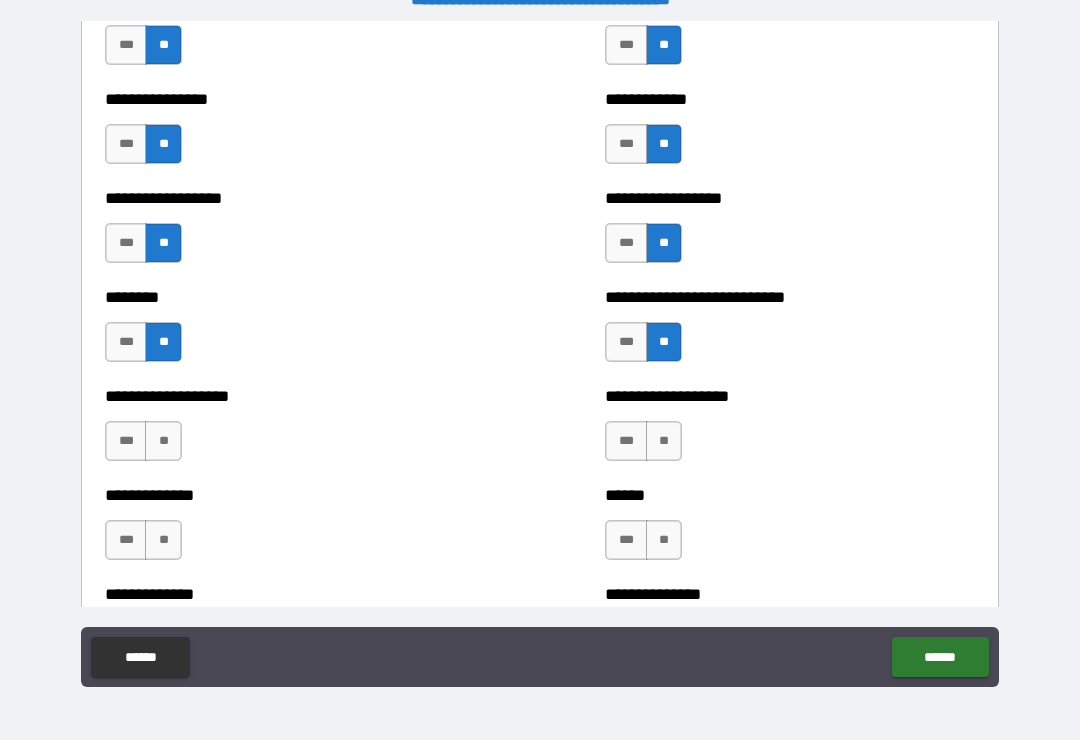 click on "**" at bounding box center [163, 441] 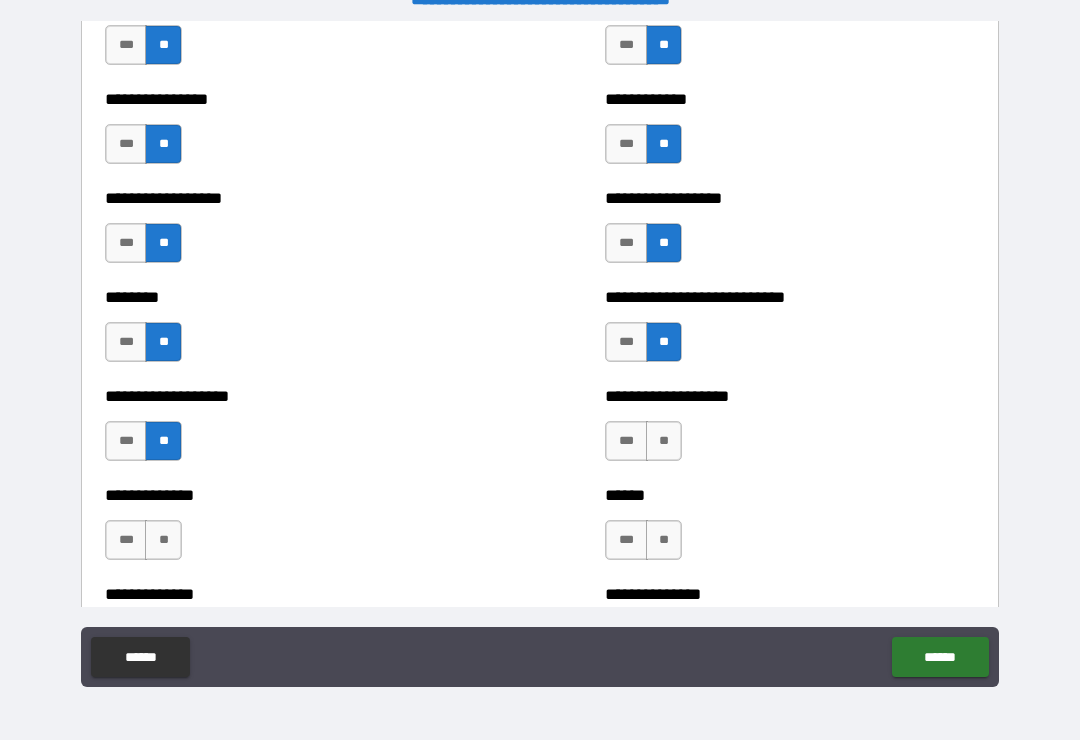 click on "**" at bounding box center [664, 441] 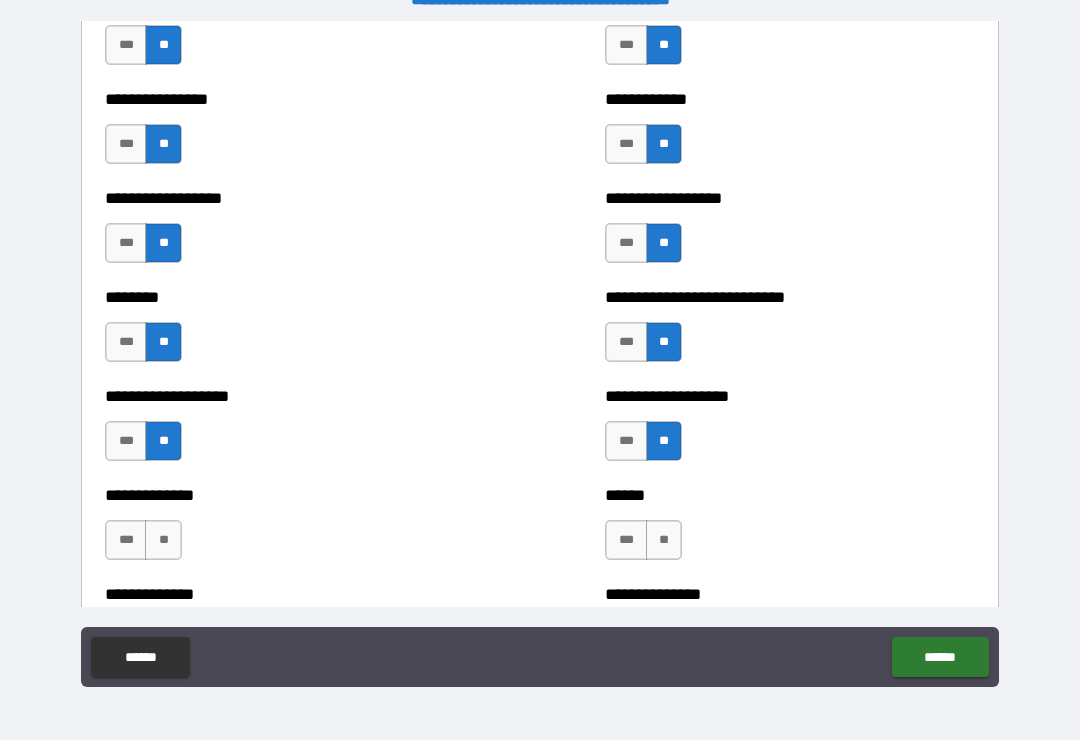 click on "**" at bounding box center (664, 540) 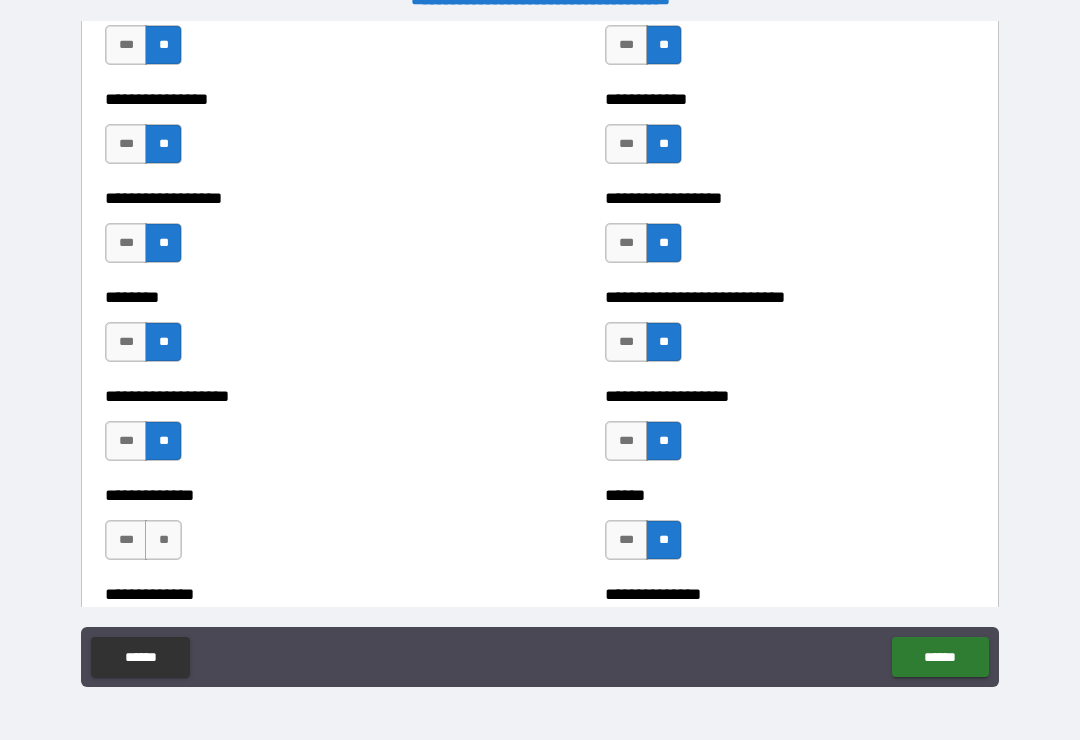 click on "**" at bounding box center (163, 540) 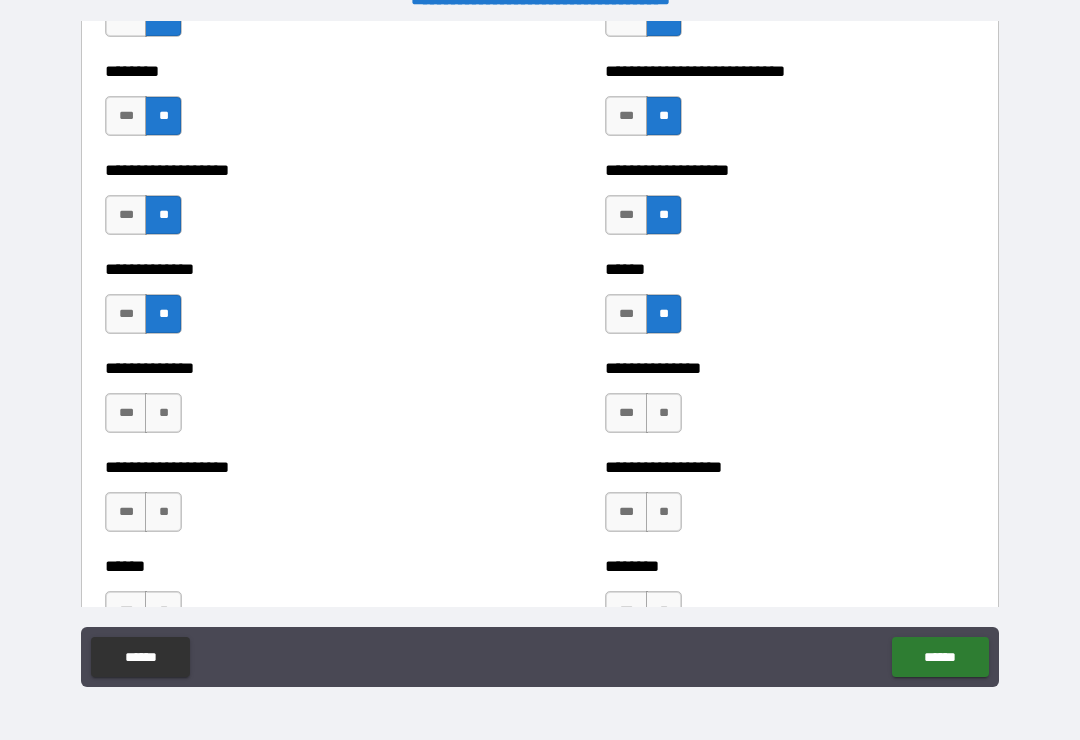 scroll, scrollTop: 4547, scrollLeft: 0, axis: vertical 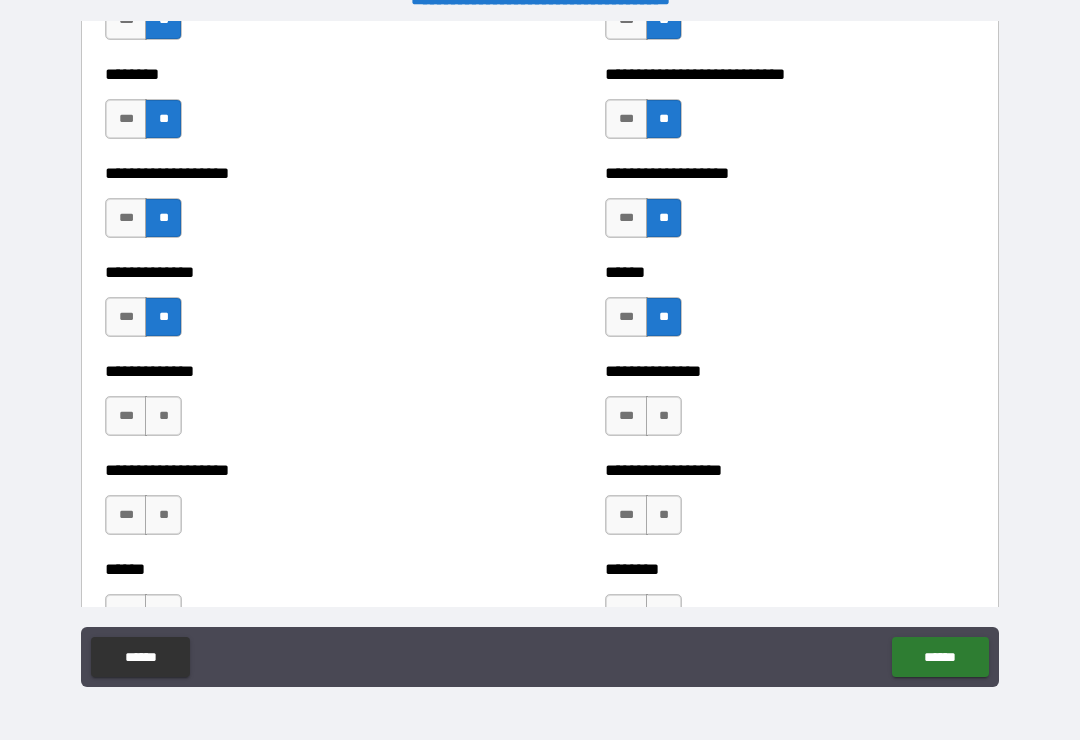 click on "**" at bounding box center (163, 416) 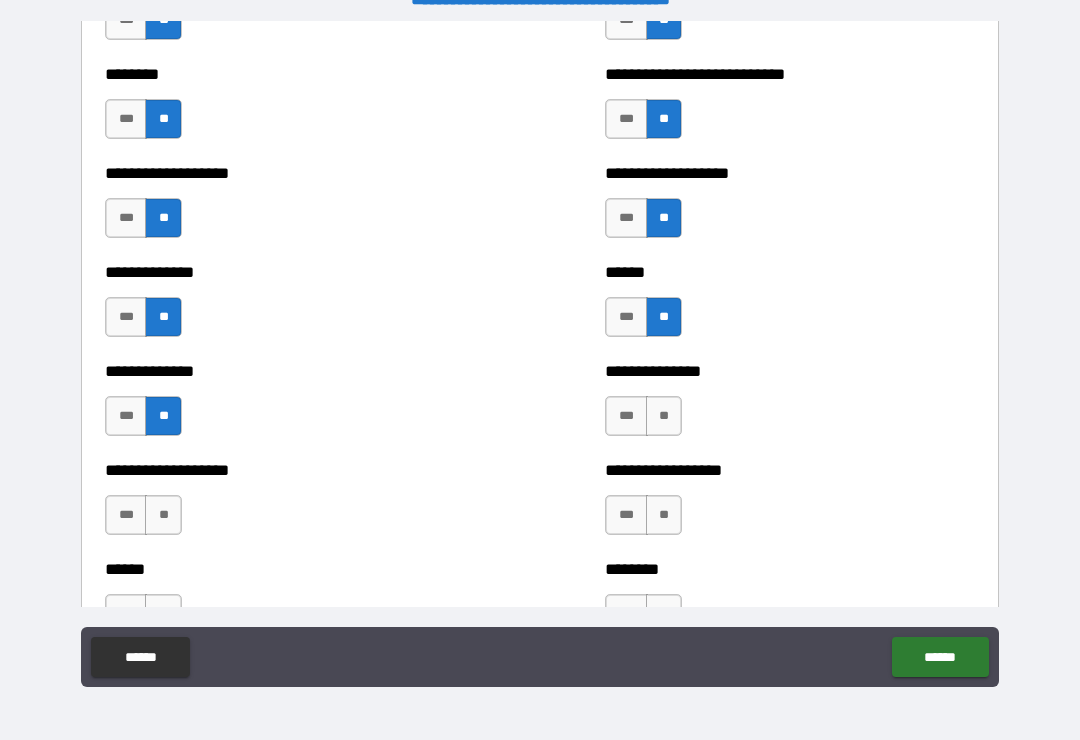 click on "**" at bounding box center (664, 416) 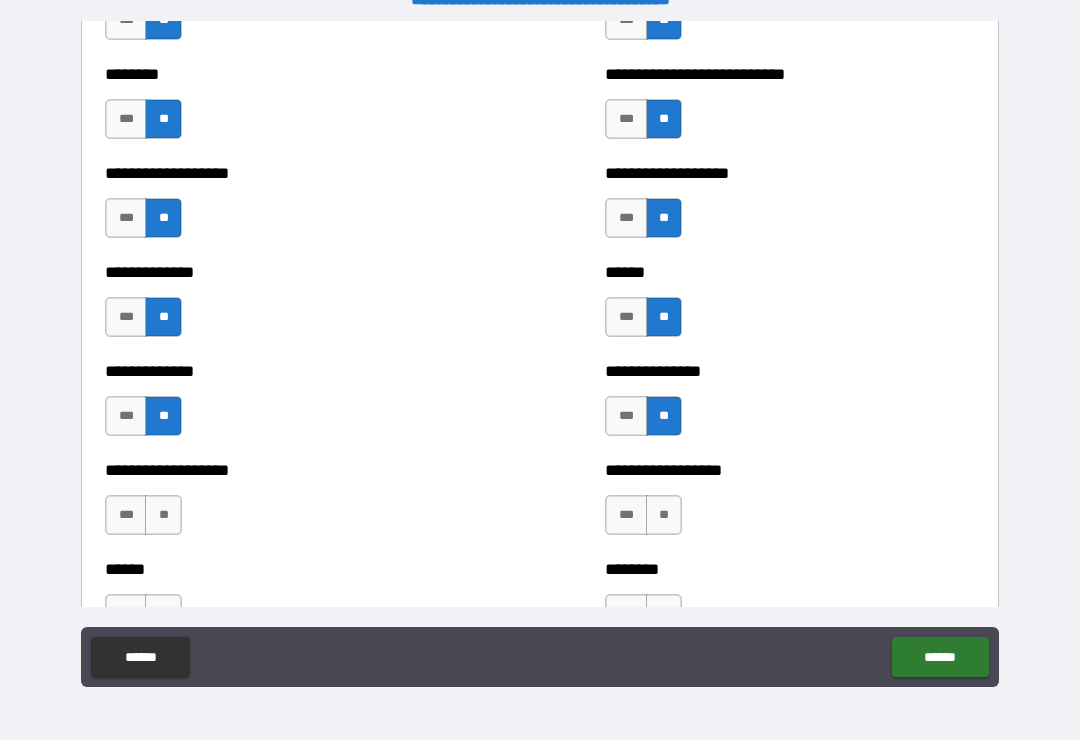 click on "**" at bounding box center [664, 515] 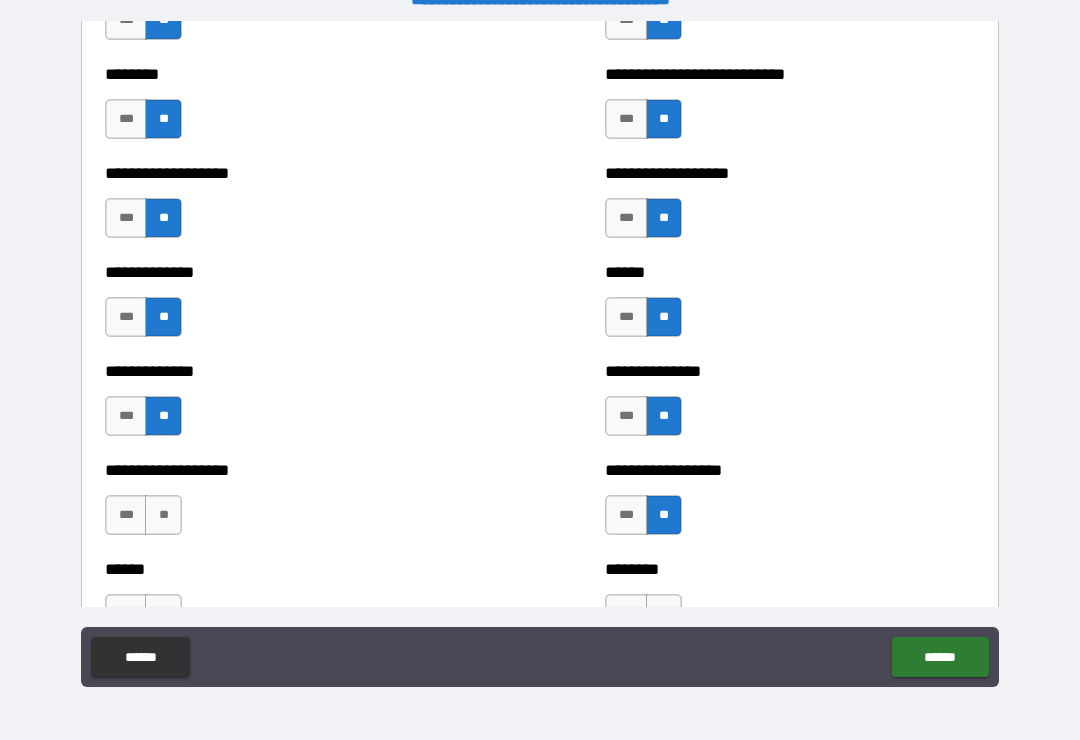 click on "**" at bounding box center [163, 515] 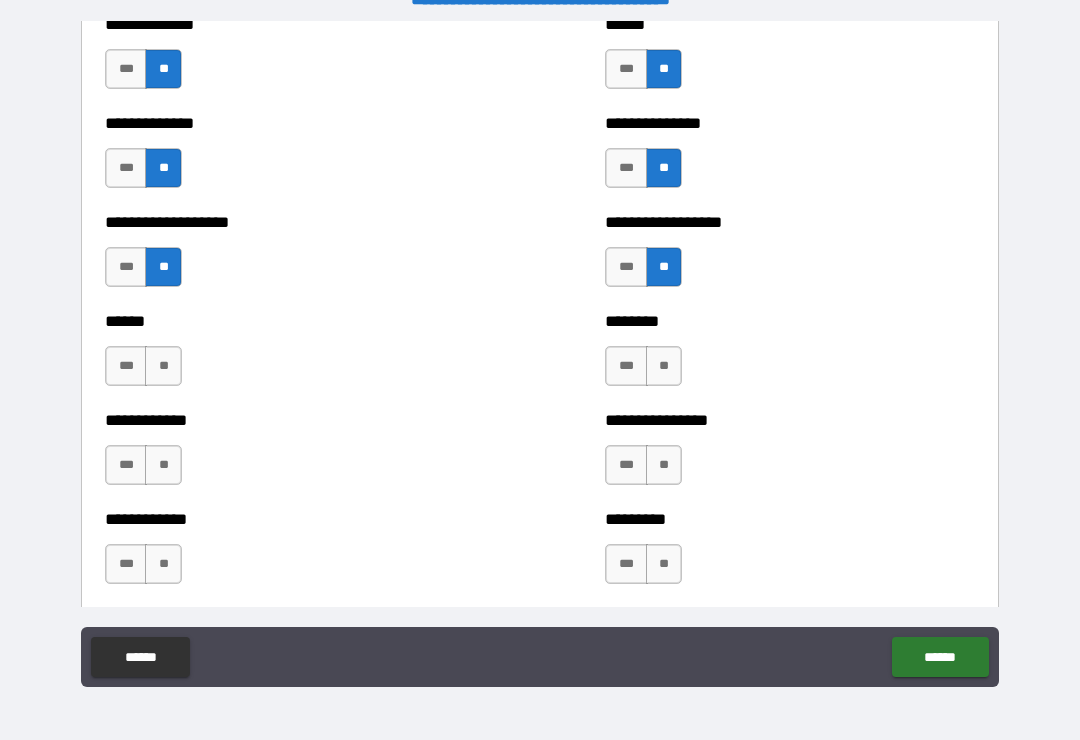 scroll, scrollTop: 4793, scrollLeft: 0, axis: vertical 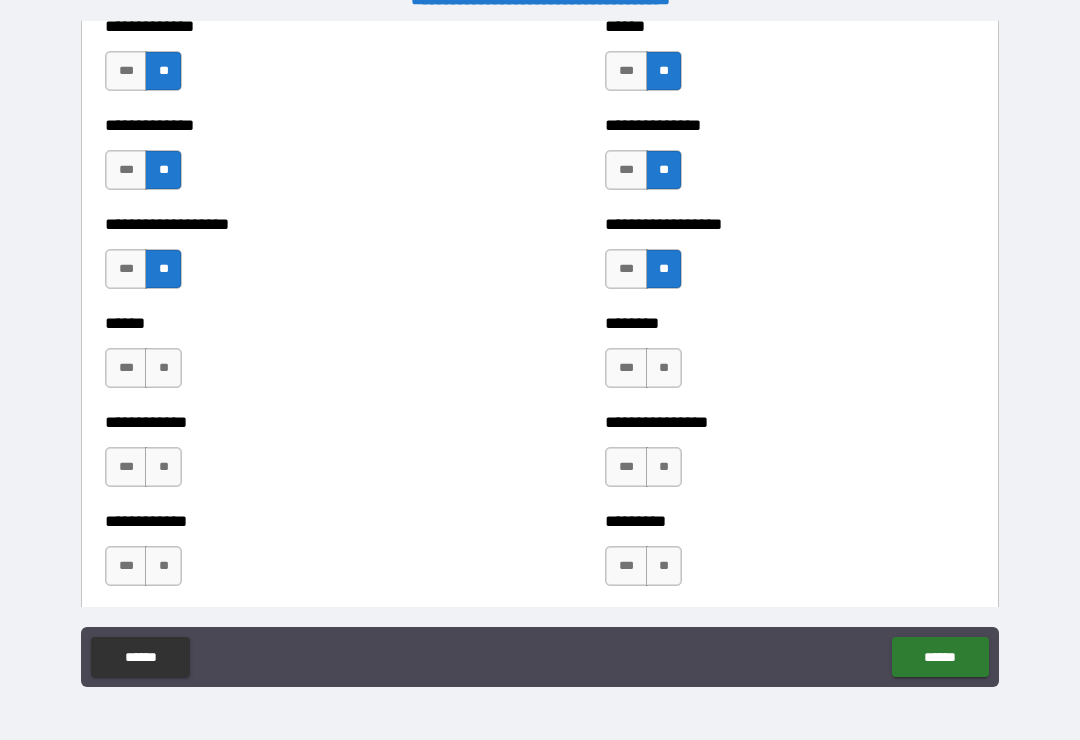 click on "**" at bounding box center (163, 368) 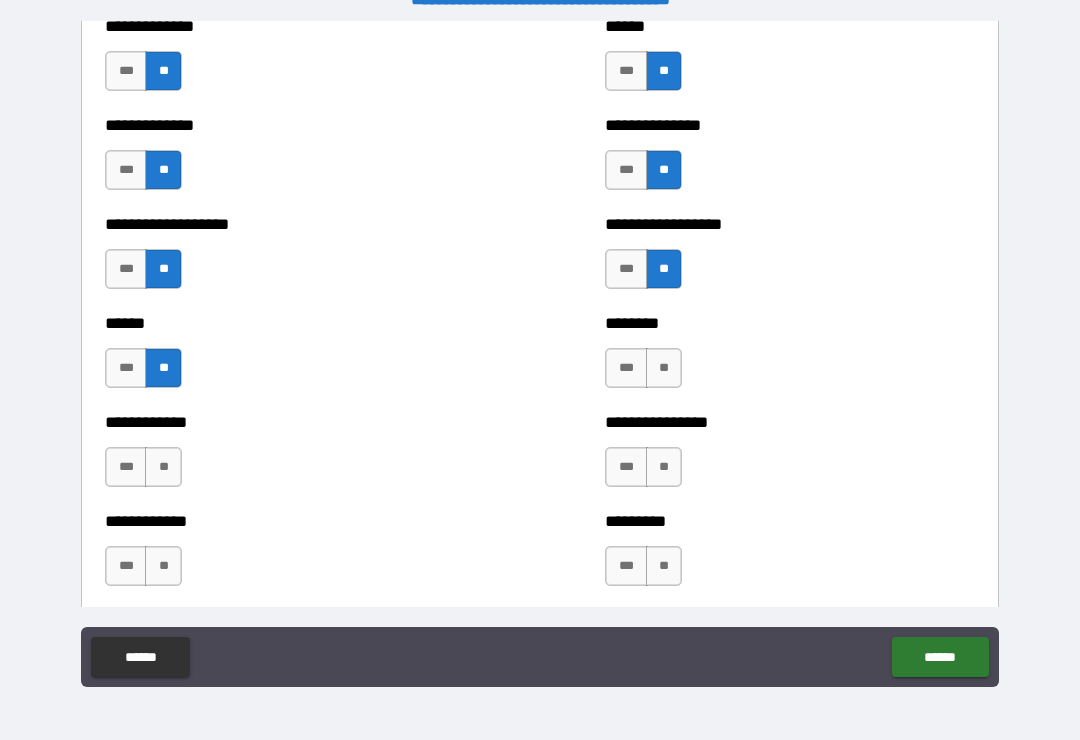 click on "**" at bounding box center (664, 368) 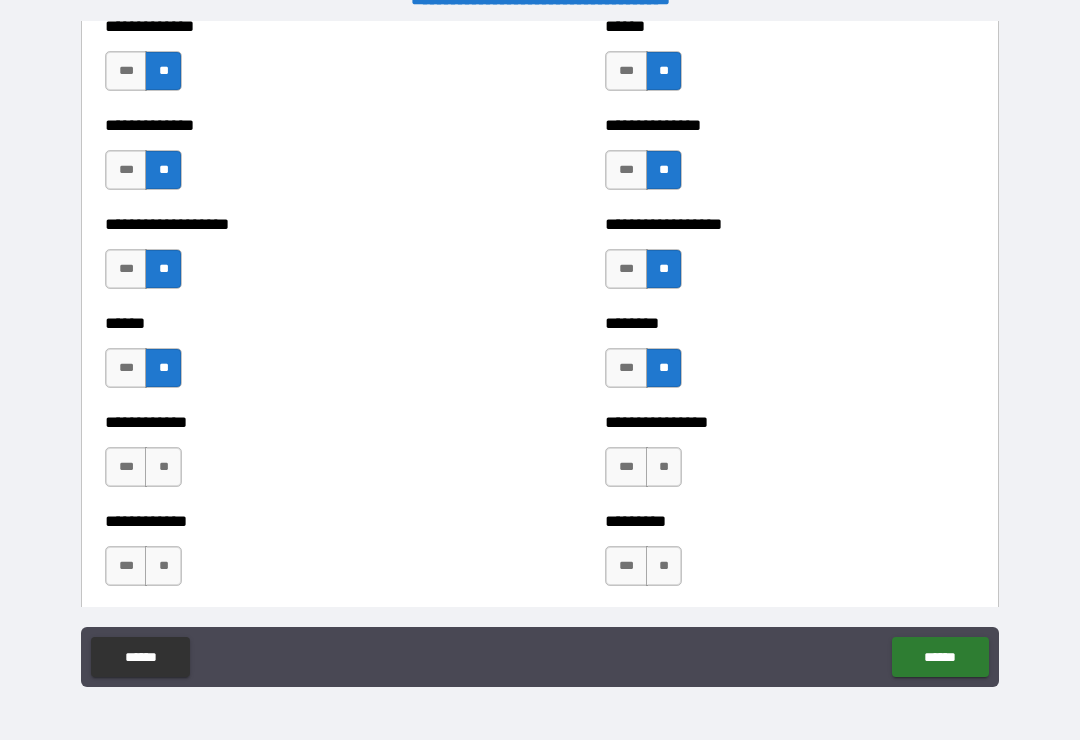 click on "**" at bounding box center [664, 467] 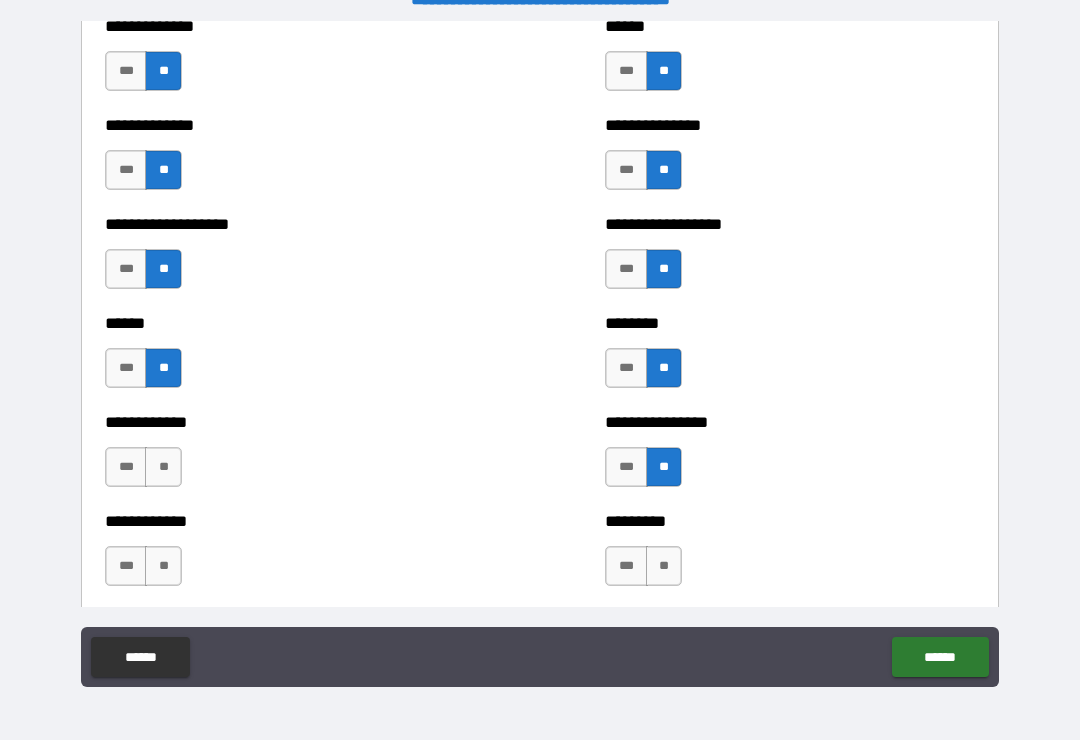 click on "**" at bounding box center (664, 566) 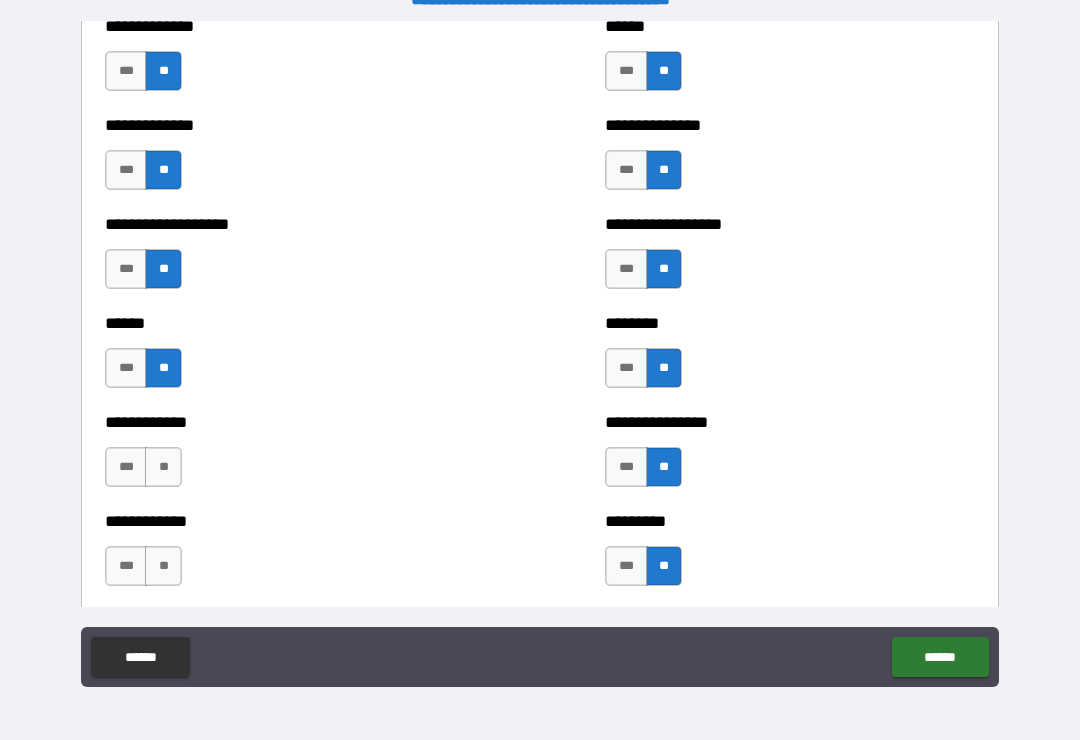 click on "**" at bounding box center (163, 467) 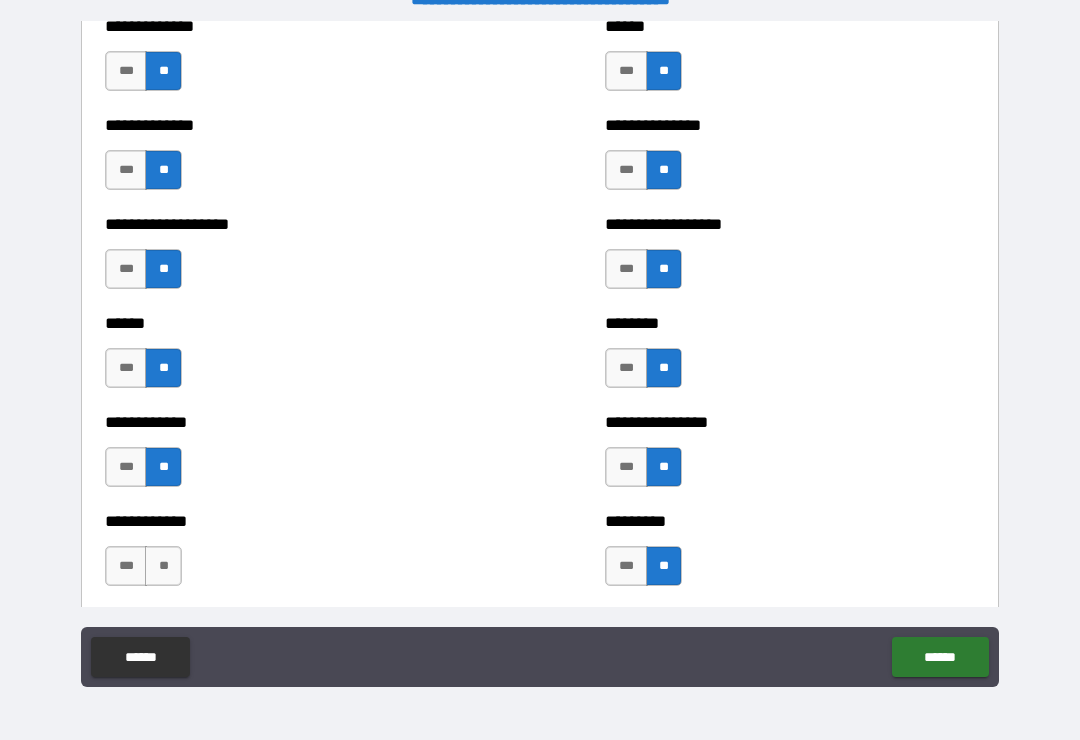 click on "**" at bounding box center (163, 566) 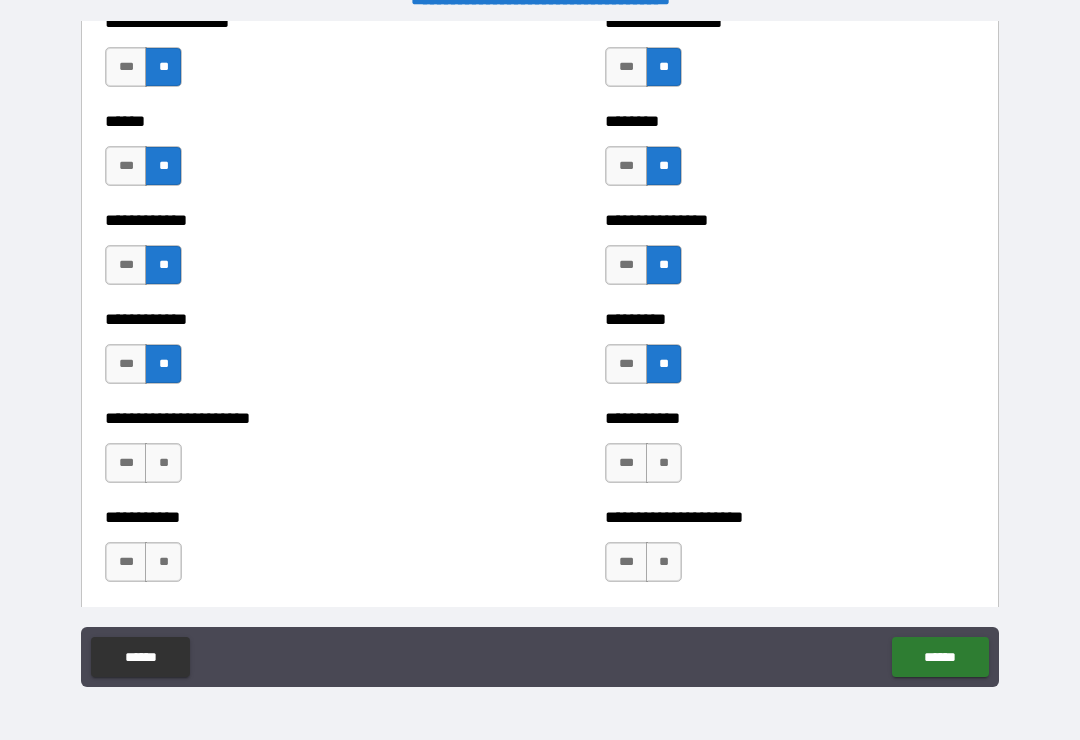 scroll, scrollTop: 4987, scrollLeft: 0, axis: vertical 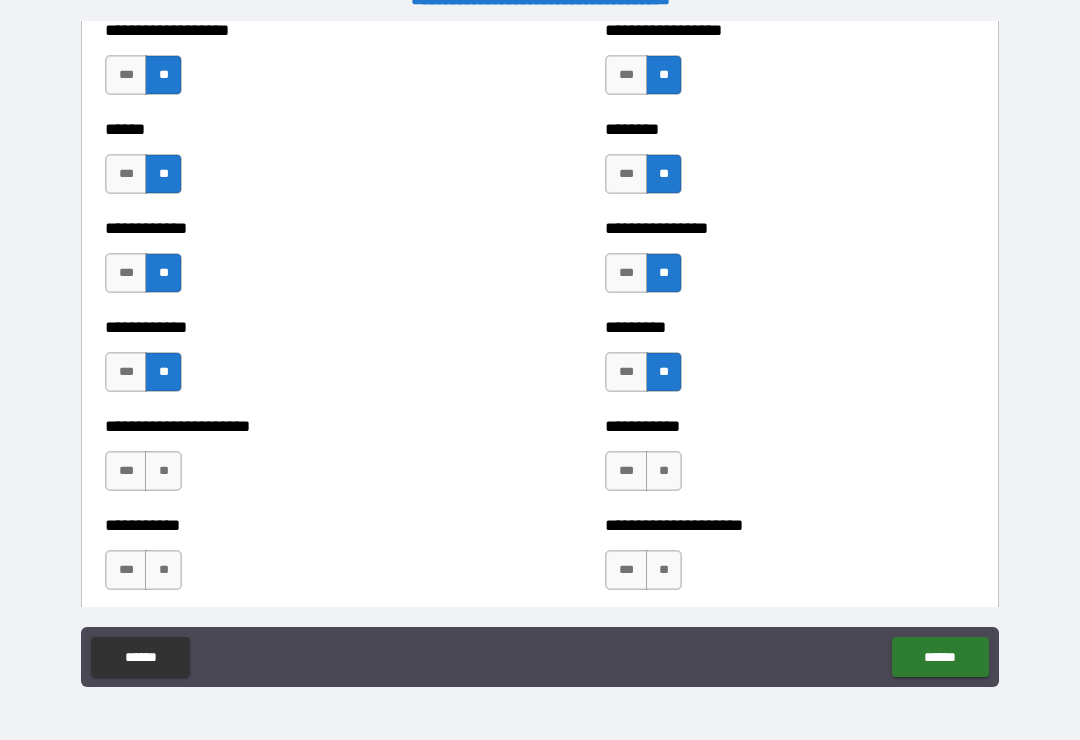 click on "**" at bounding box center [163, 471] 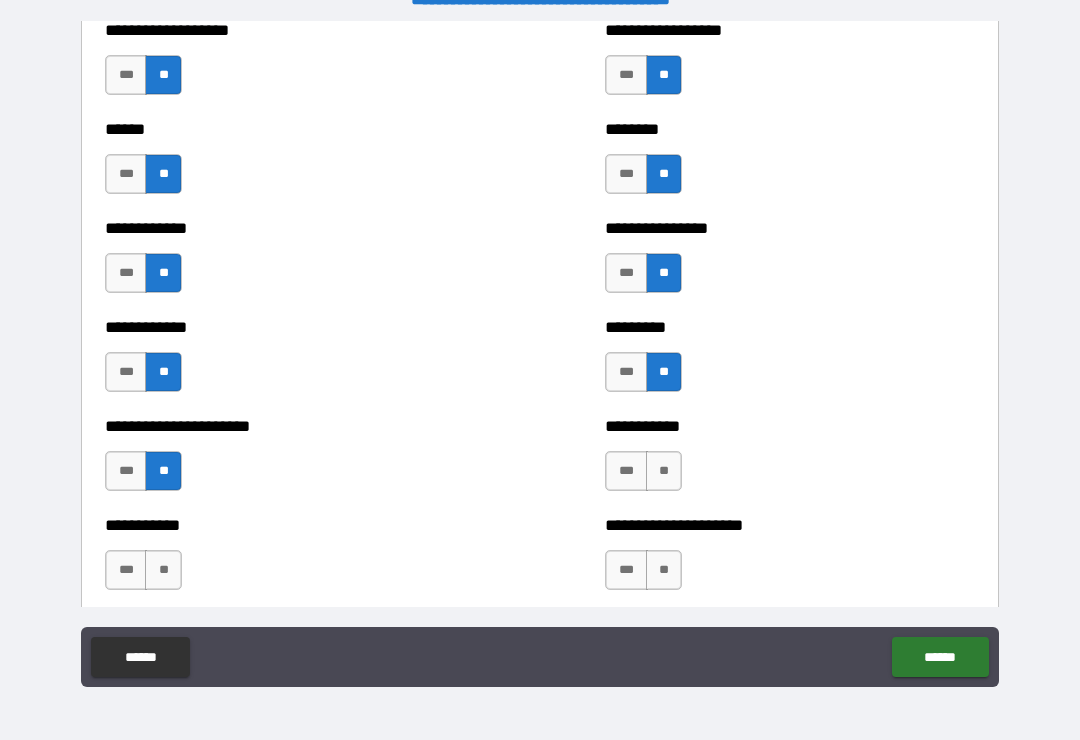 click on "**" at bounding box center (664, 471) 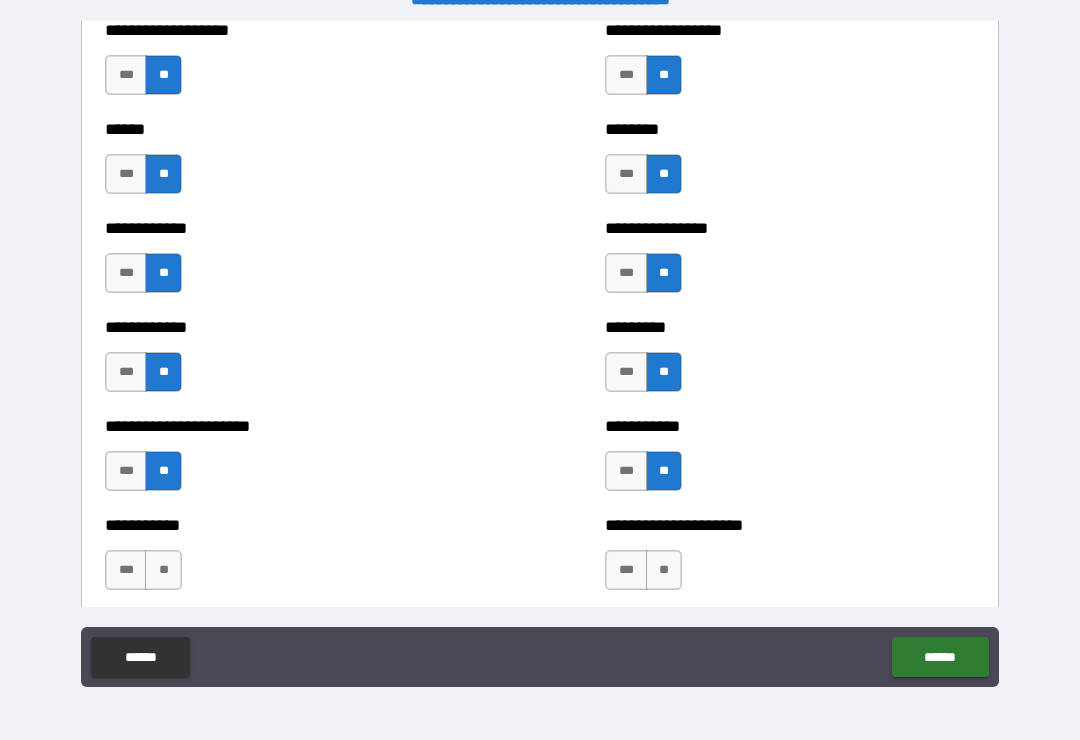 click on "**" at bounding box center [664, 570] 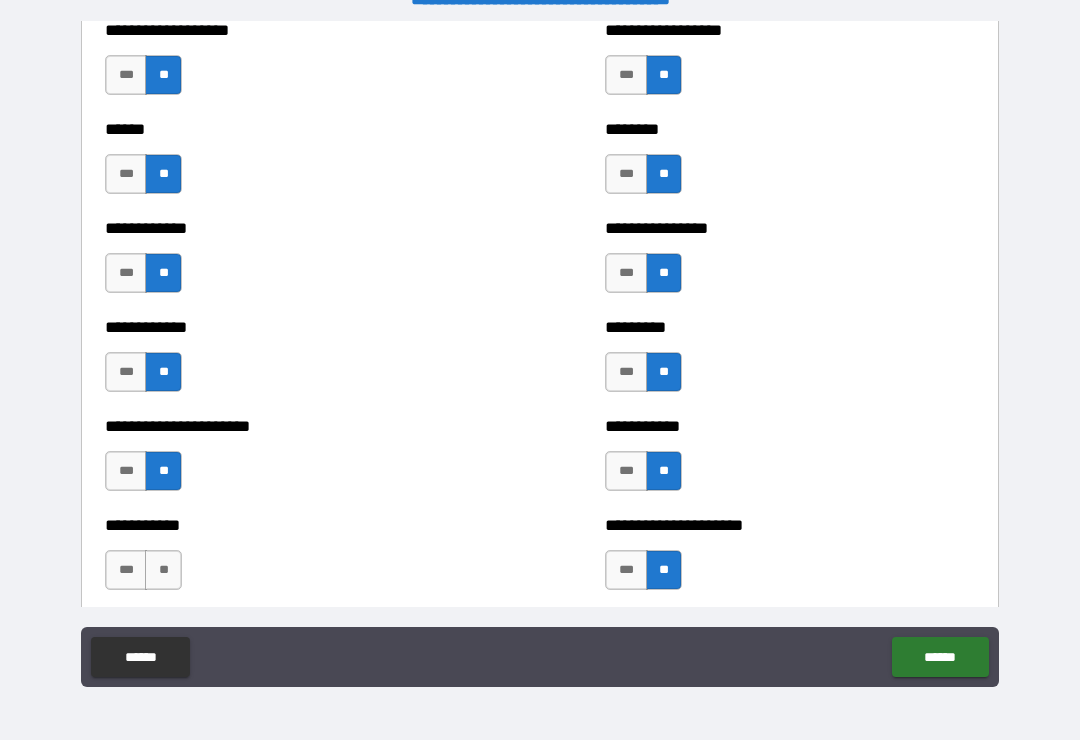 click on "**" at bounding box center [163, 570] 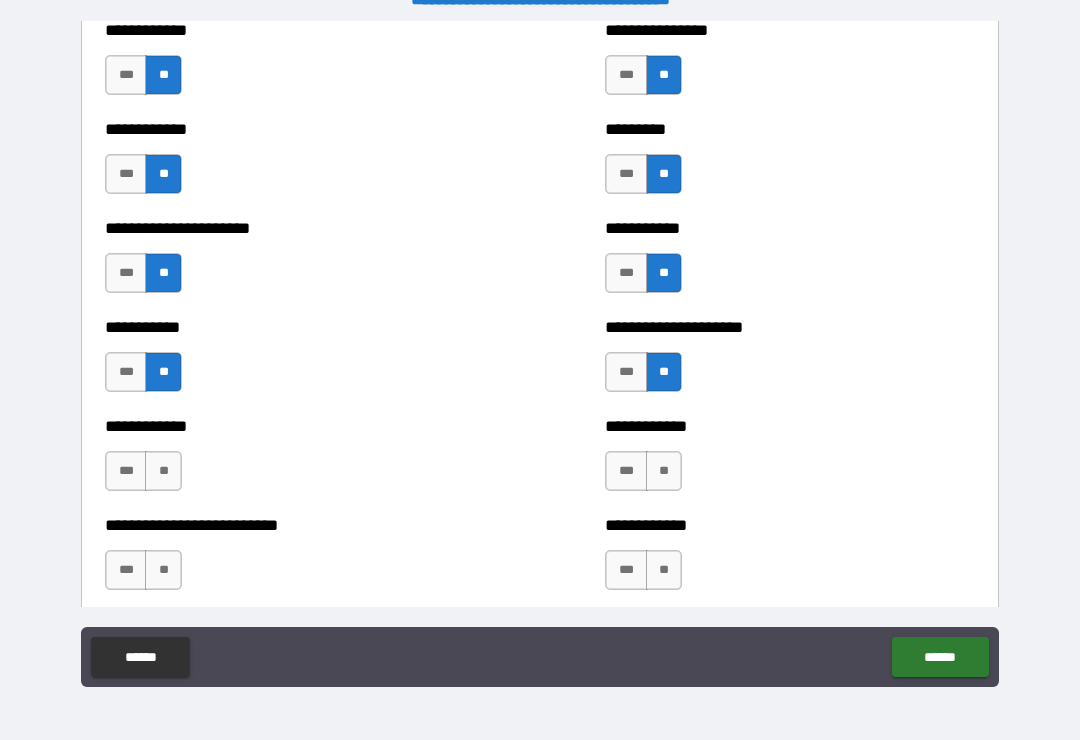 scroll, scrollTop: 5180, scrollLeft: 0, axis: vertical 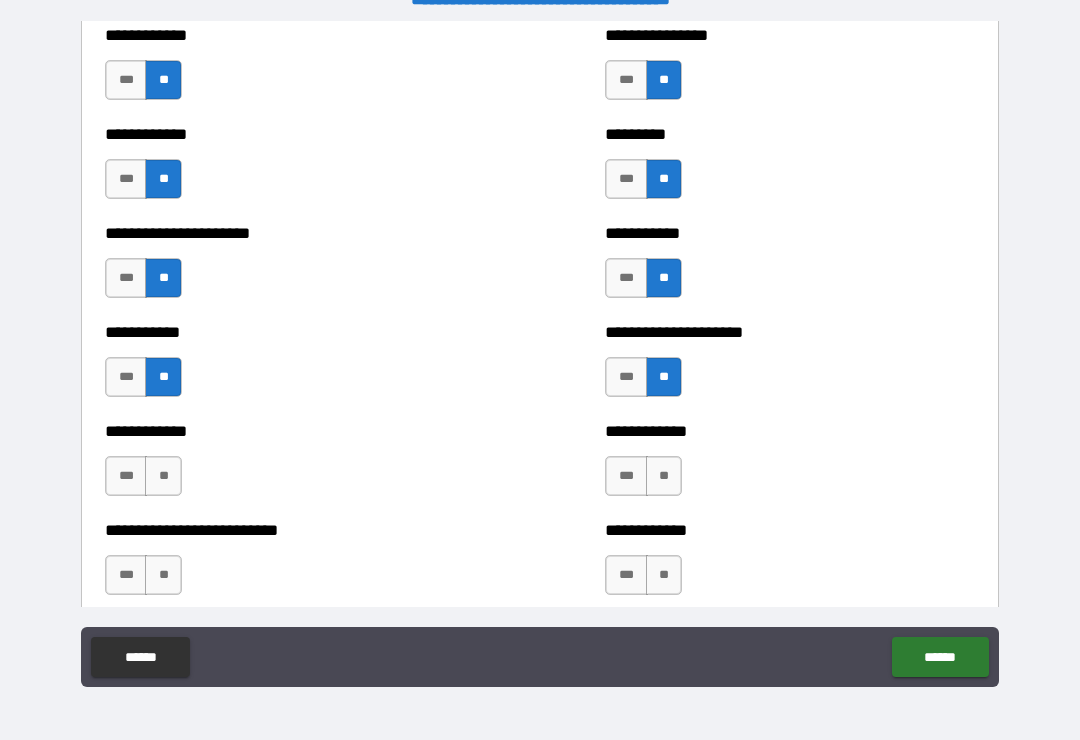 click on "**" at bounding box center (163, 476) 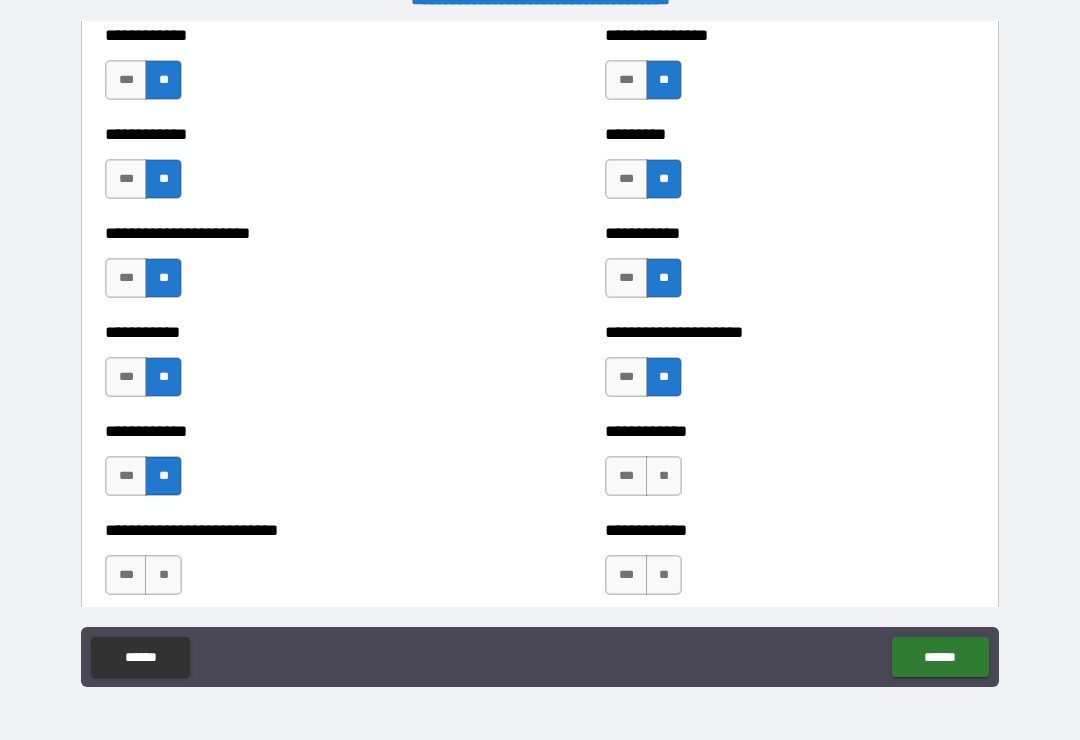 click on "**" at bounding box center [664, 476] 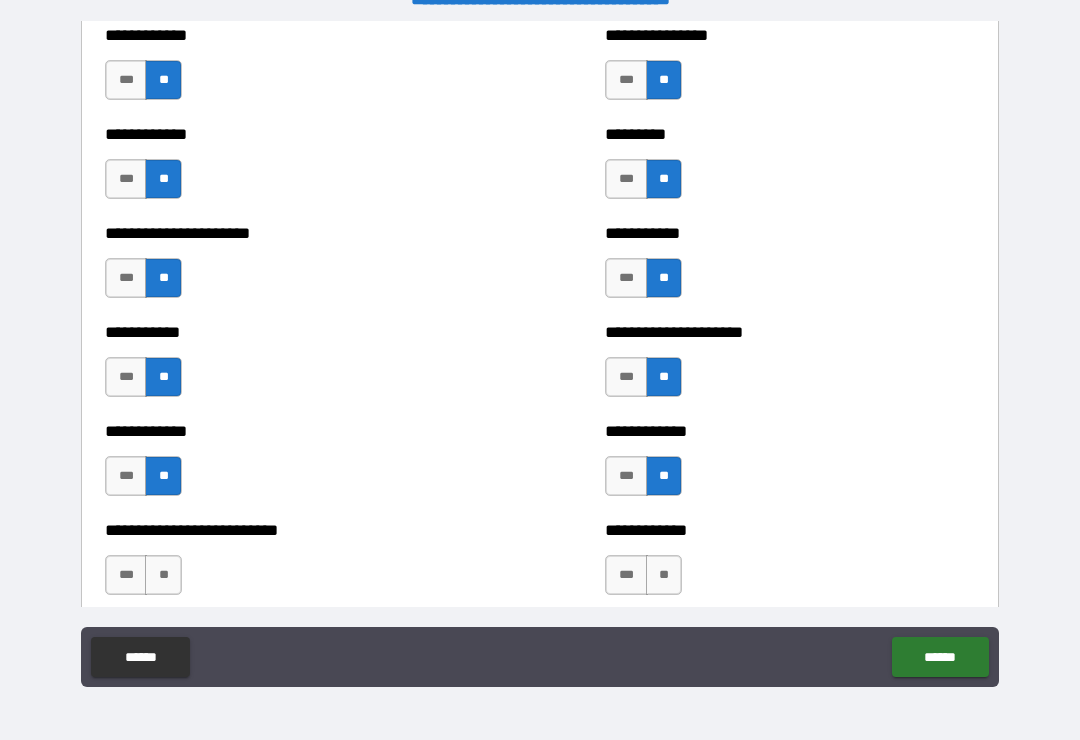 click on "**" at bounding box center [664, 575] 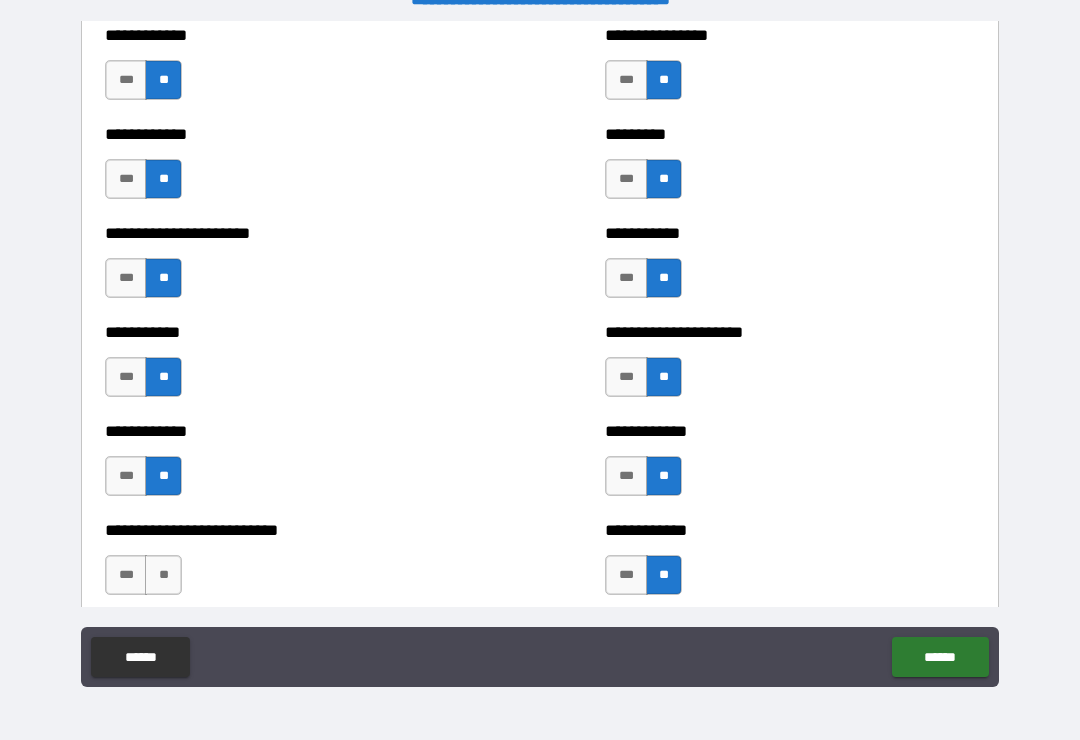 click on "**" at bounding box center [163, 575] 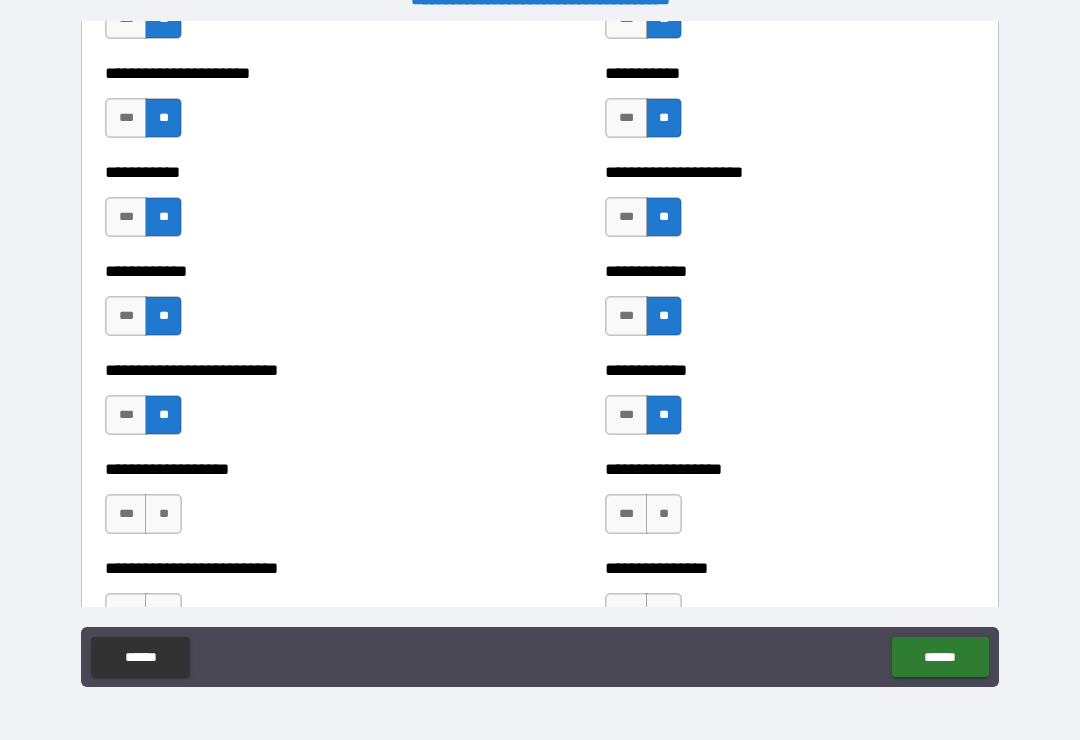 scroll, scrollTop: 5339, scrollLeft: 0, axis: vertical 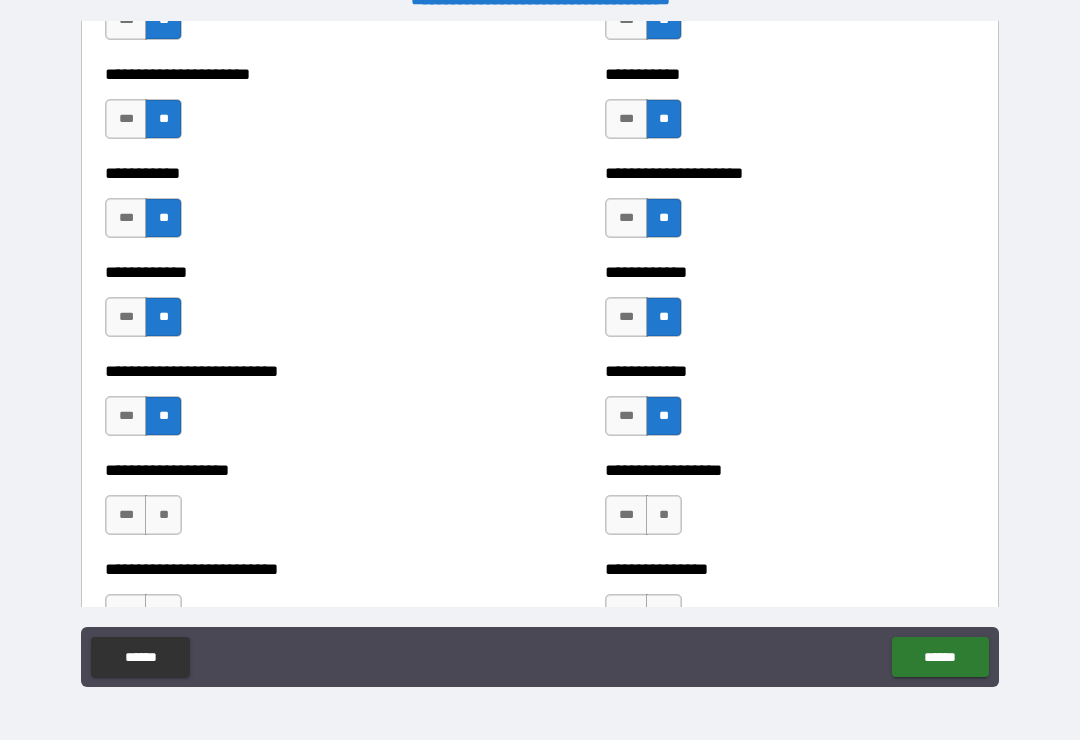 click on "**" at bounding box center (163, 515) 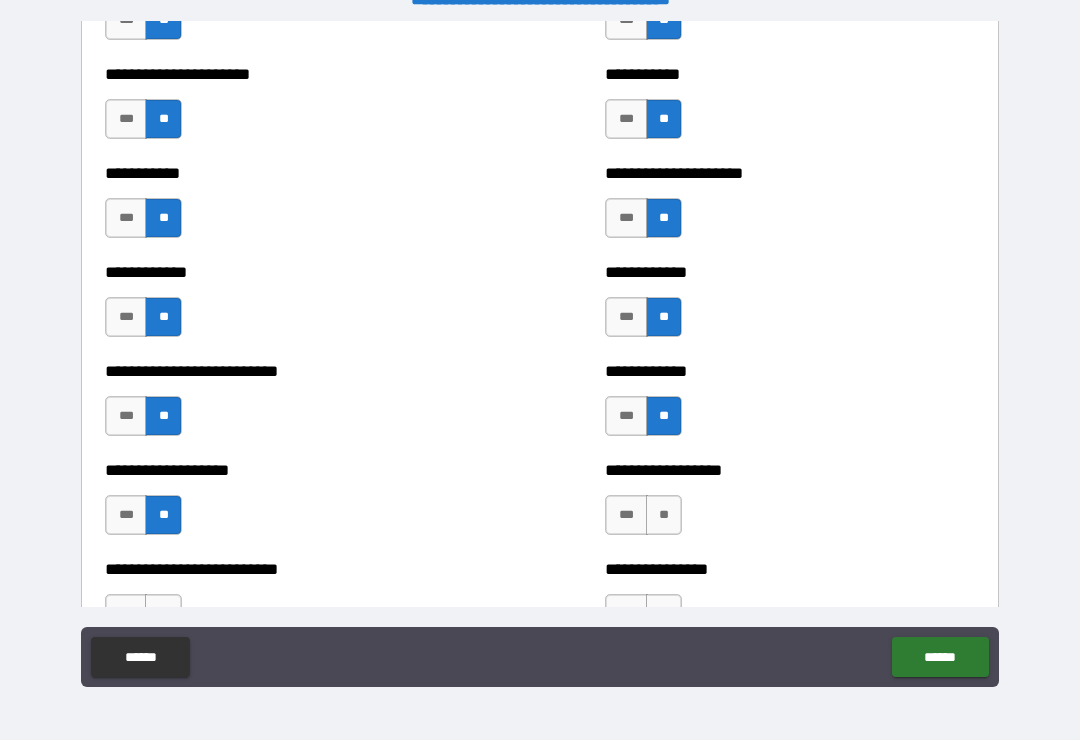 click on "**" at bounding box center [664, 515] 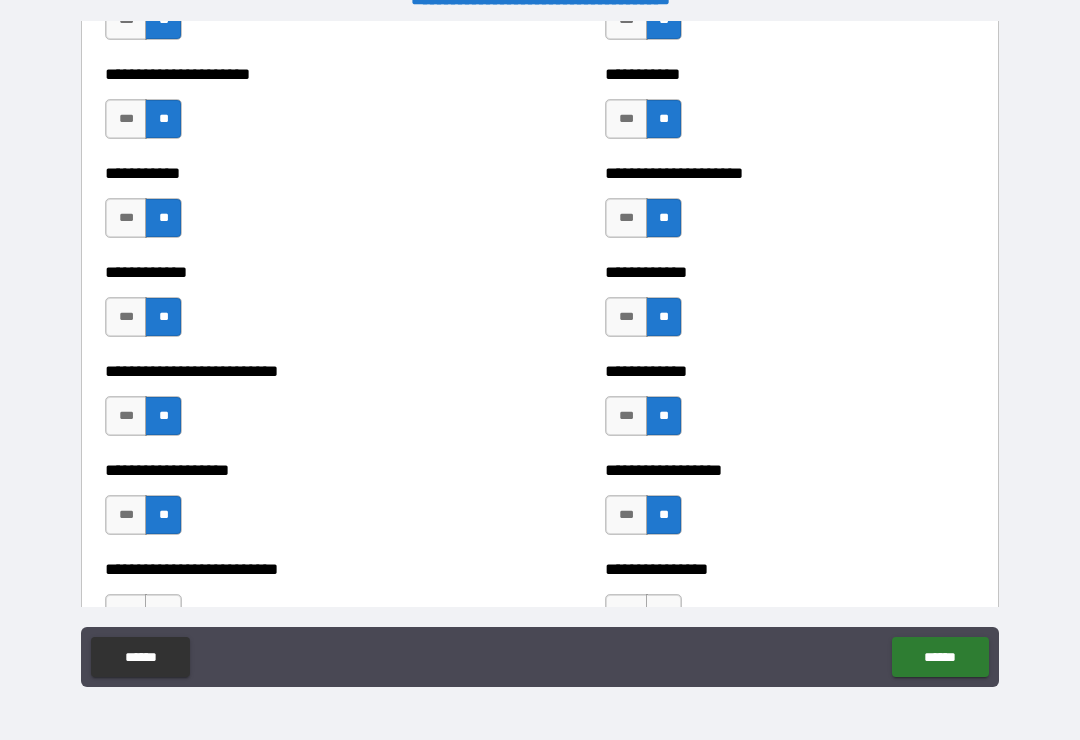 click on "**" at bounding box center (163, 614) 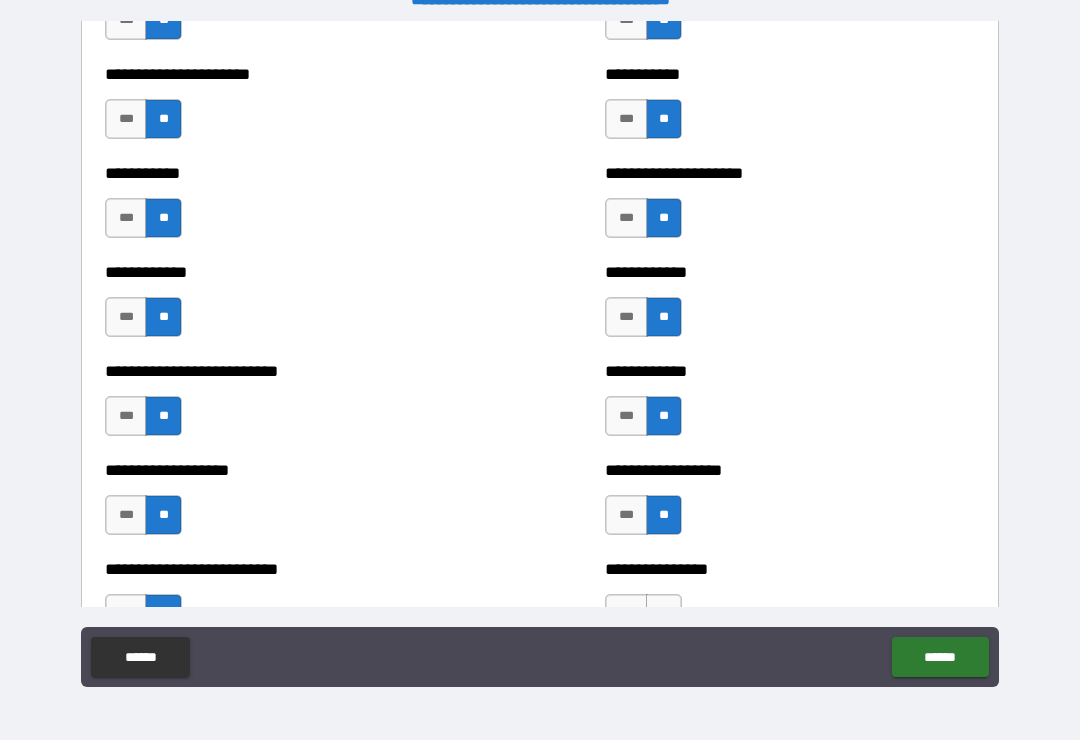 click on "**" at bounding box center [664, 614] 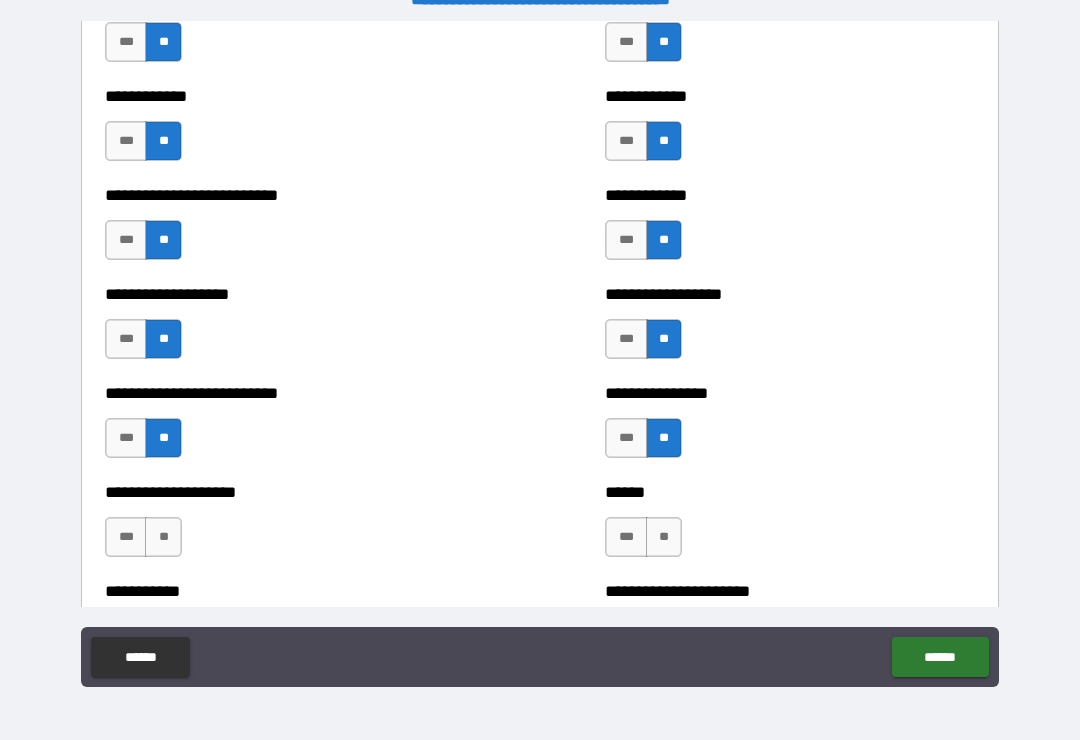 scroll, scrollTop: 5517, scrollLeft: 0, axis: vertical 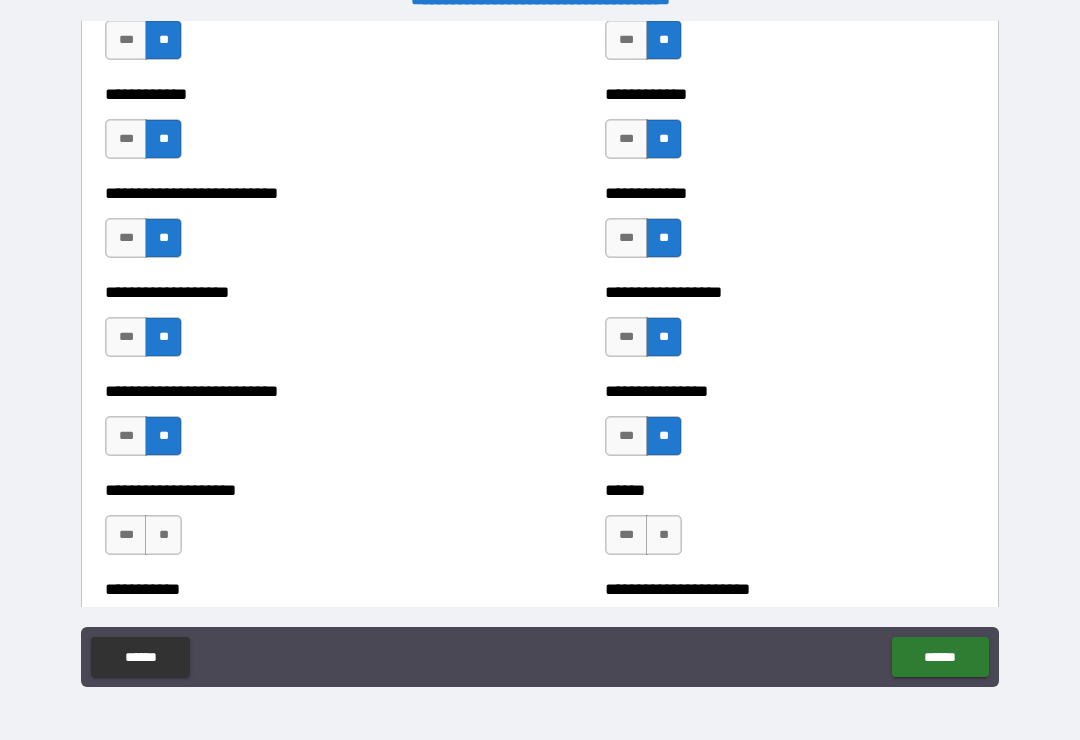 click on "**" at bounding box center (163, 535) 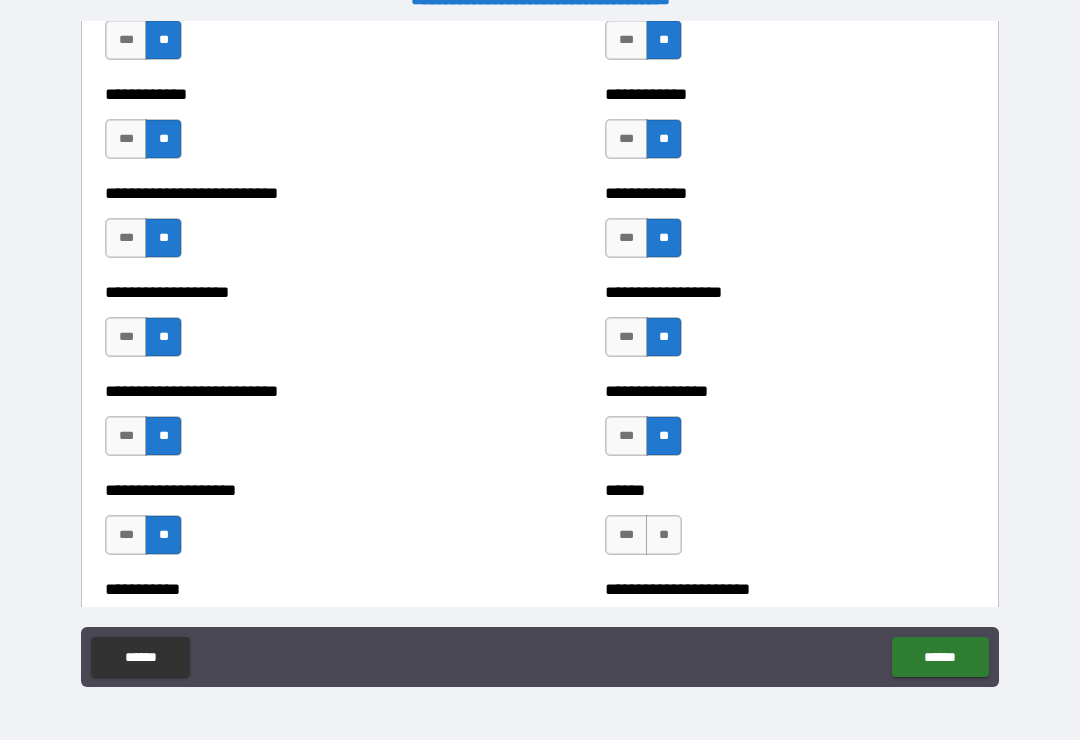 click on "**" at bounding box center [664, 535] 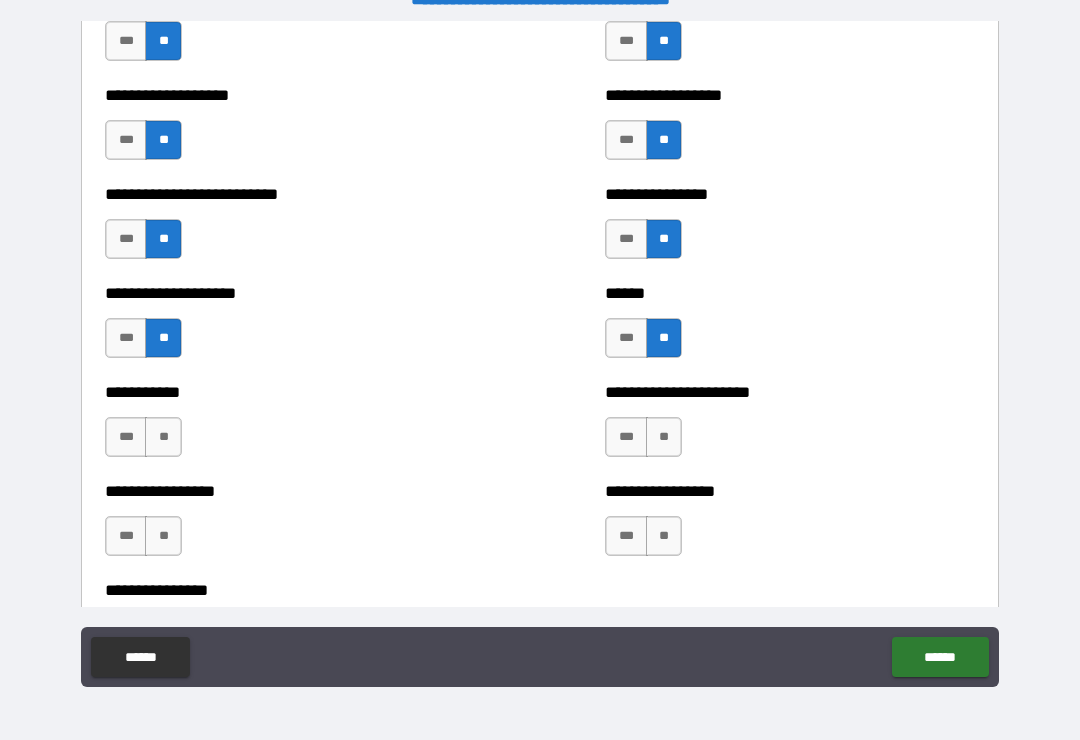 scroll, scrollTop: 5710, scrollLeft: 0, axis: vertical 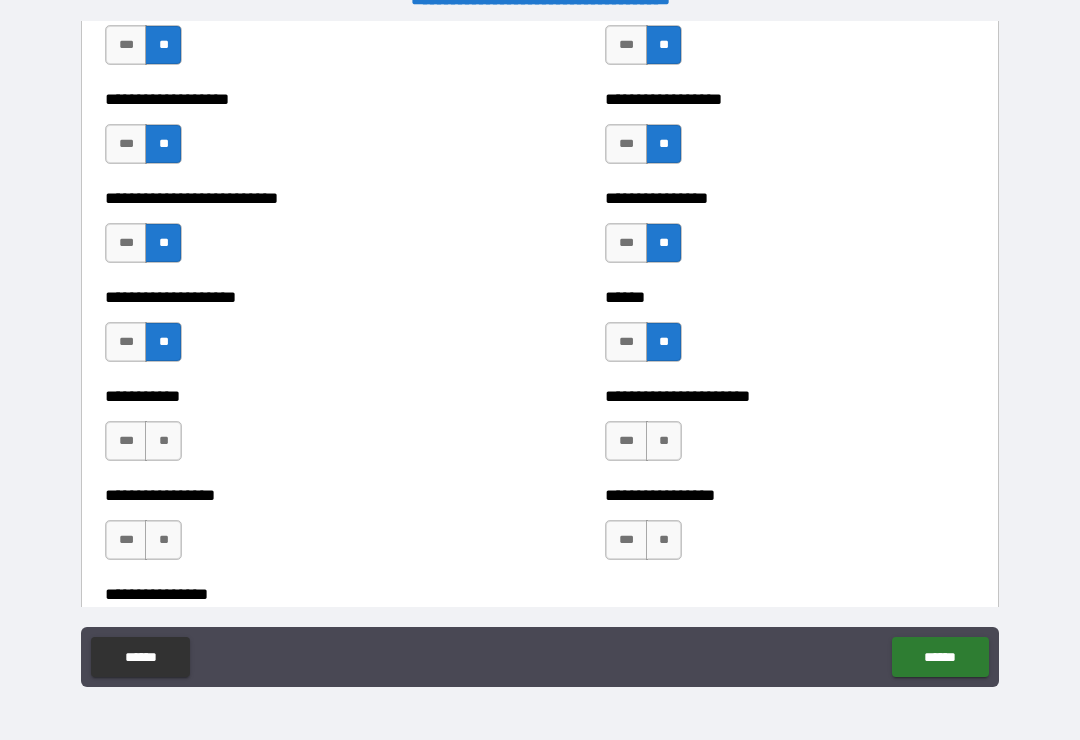 click on "**" at bounding box center (163, 441) 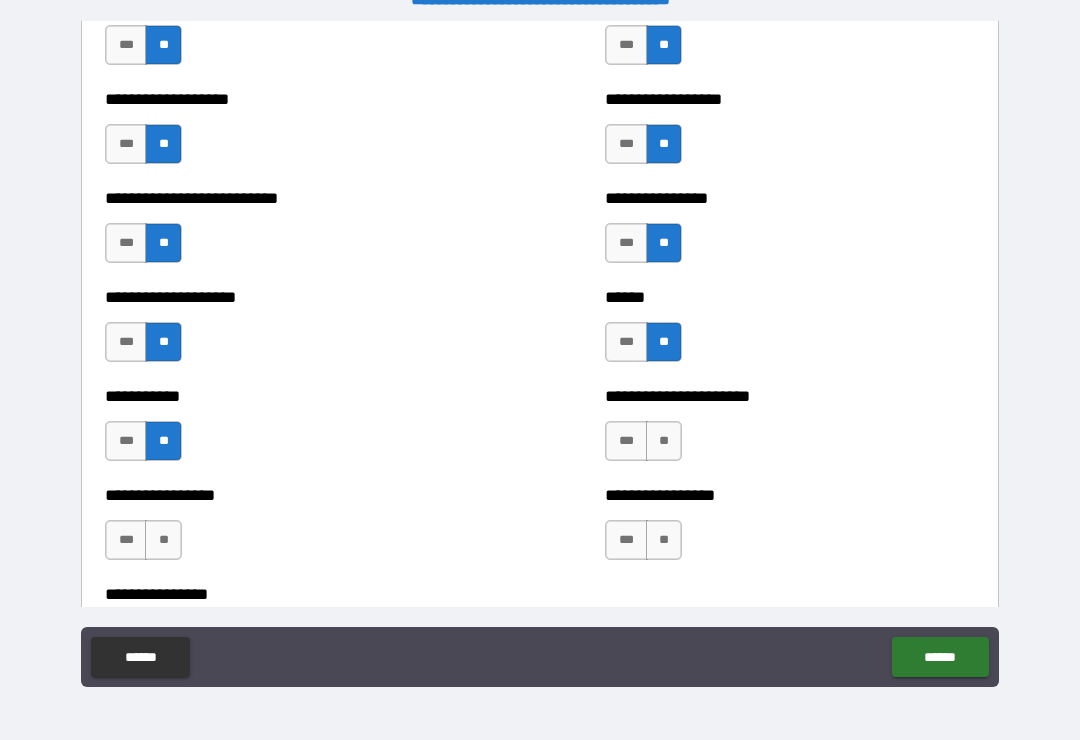 click on "**" at bounding box center (664, 441) 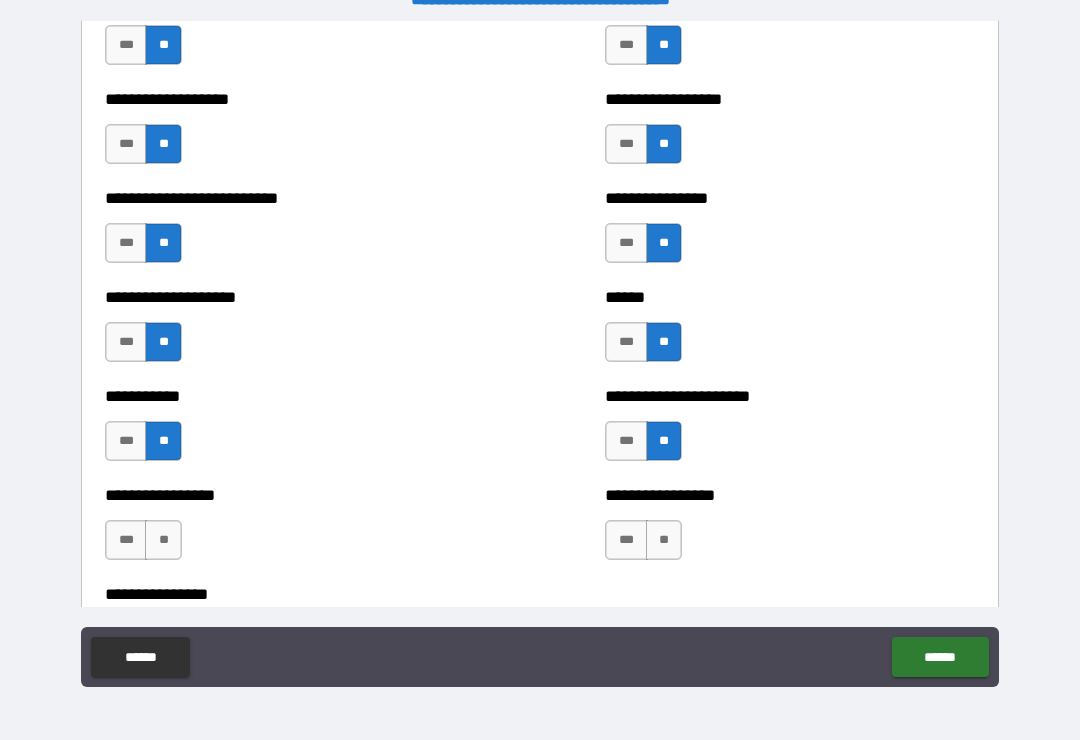 click on "**" at bounding box center (664, 540) 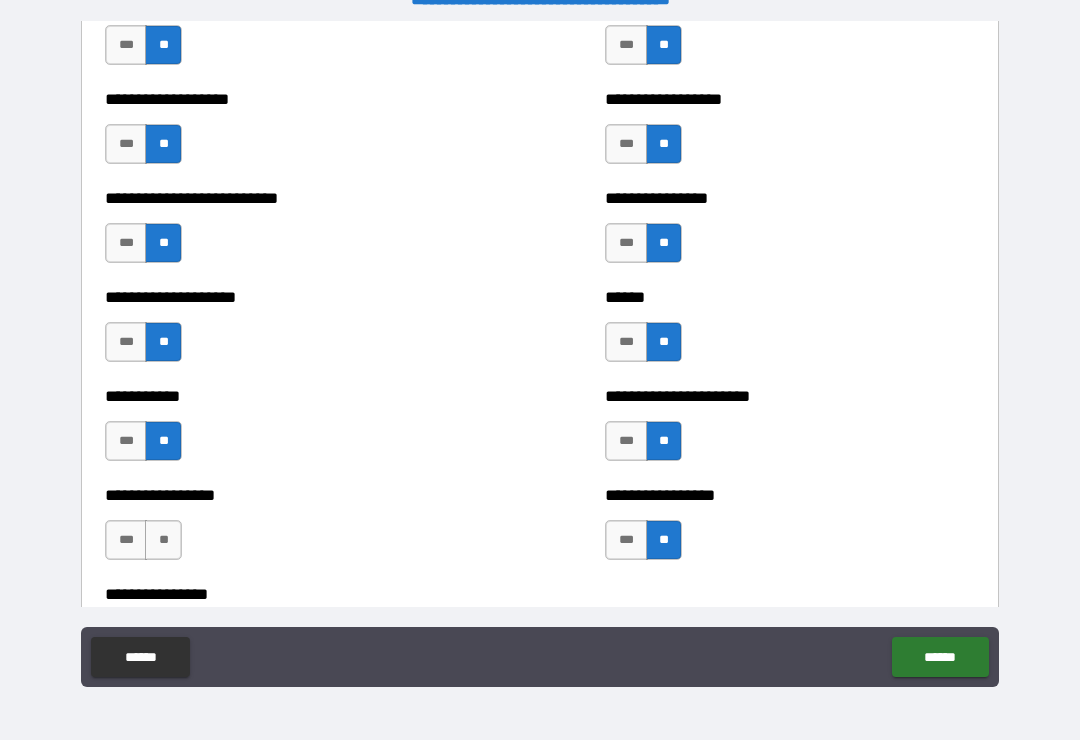 click on "**" at bounding box center [163, 540] 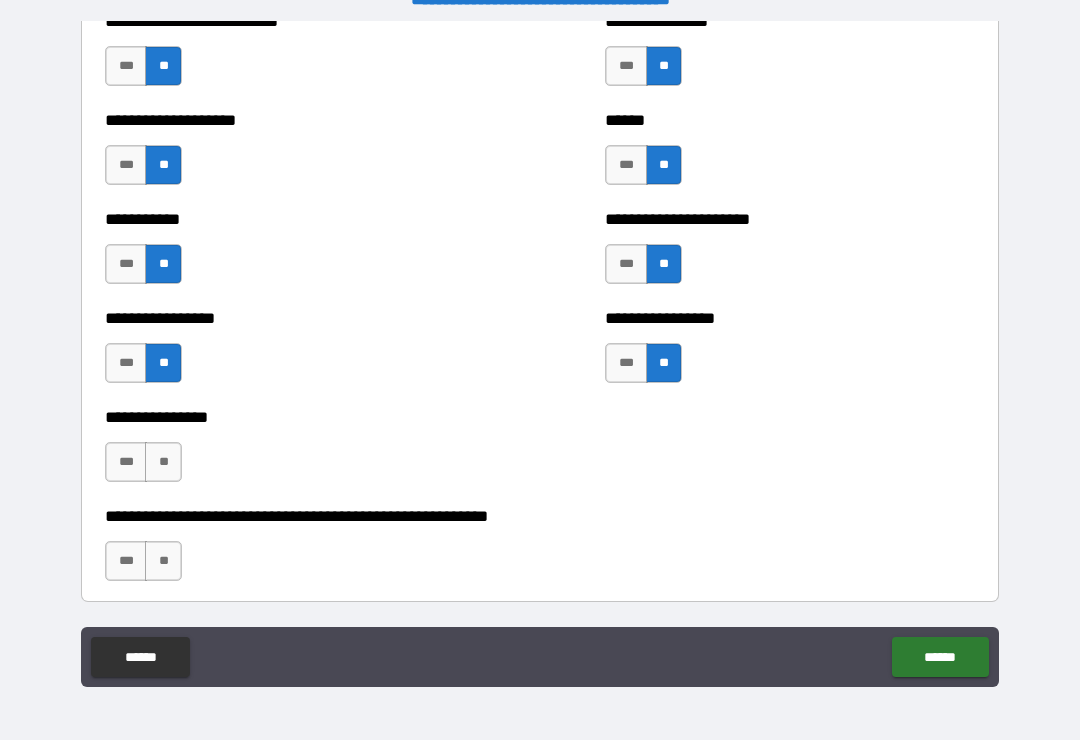 scroll, scrollTop: 5885, scrollLeft: 0, axis: vertical 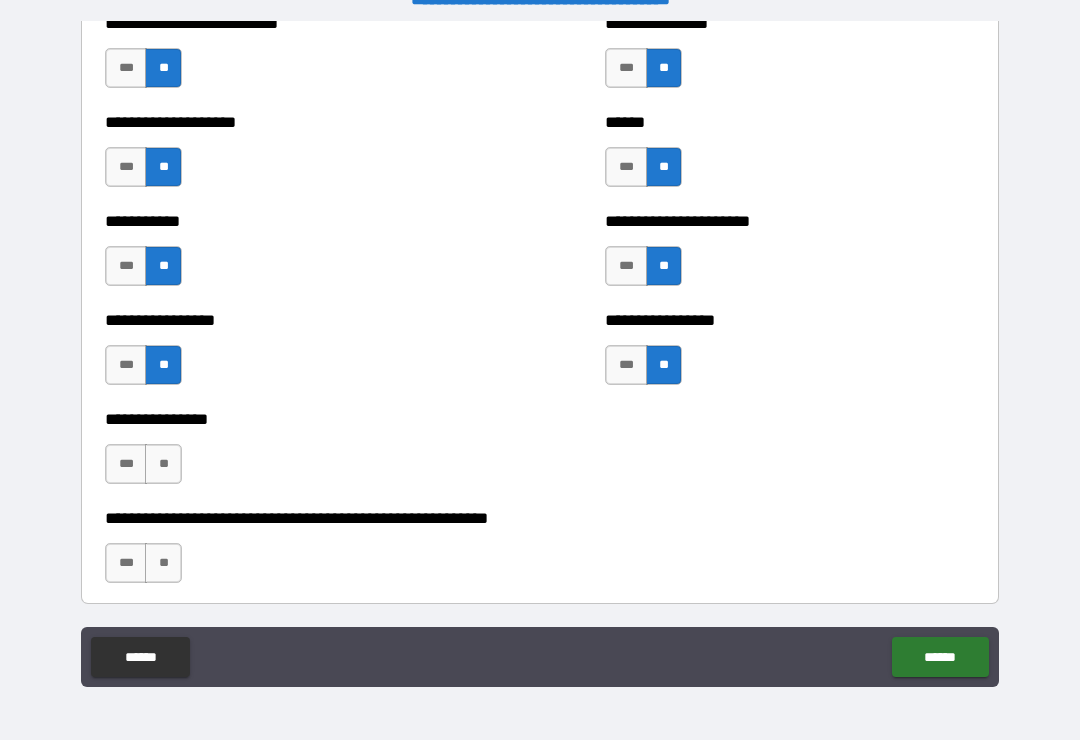click on "**" at bounding box center (163, 464) 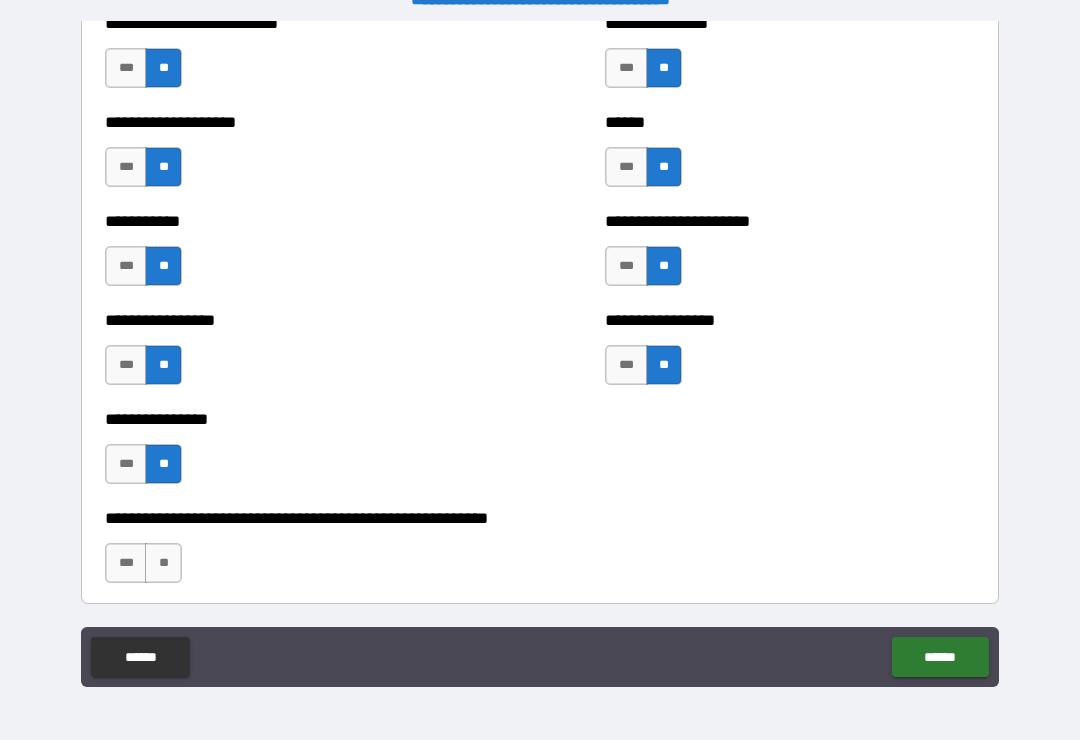 click on "**" at bounding box center (163, 563) 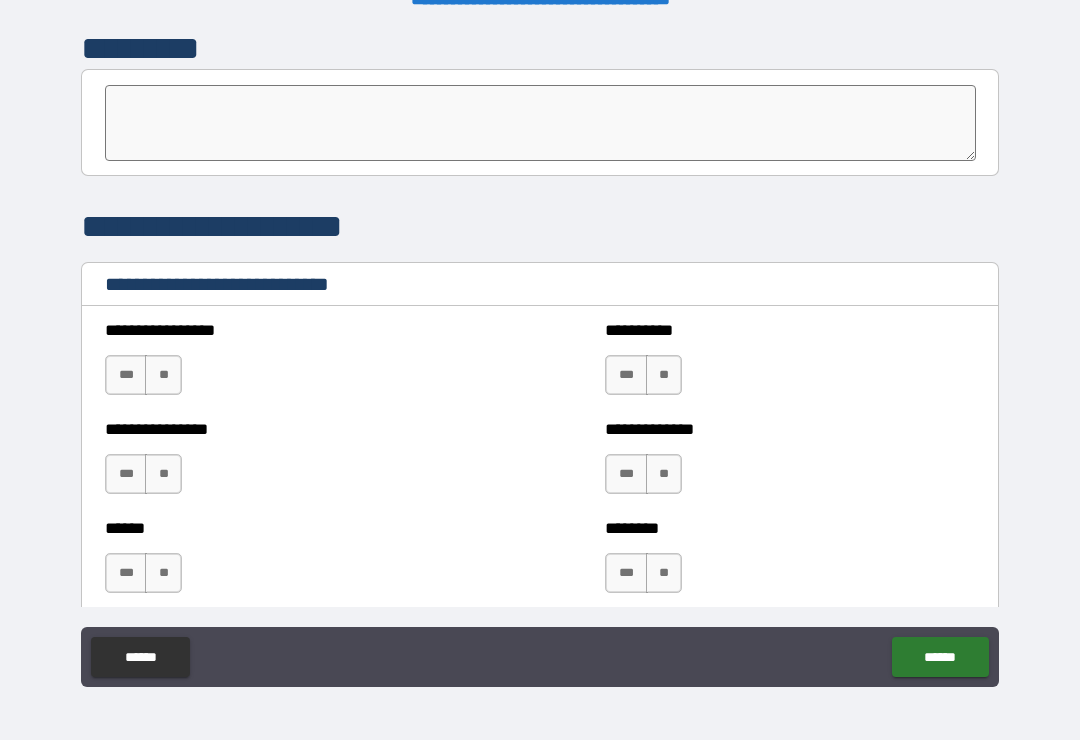 scroll, scrollTop: 6506, scrollLeft: 0, axis: vertical 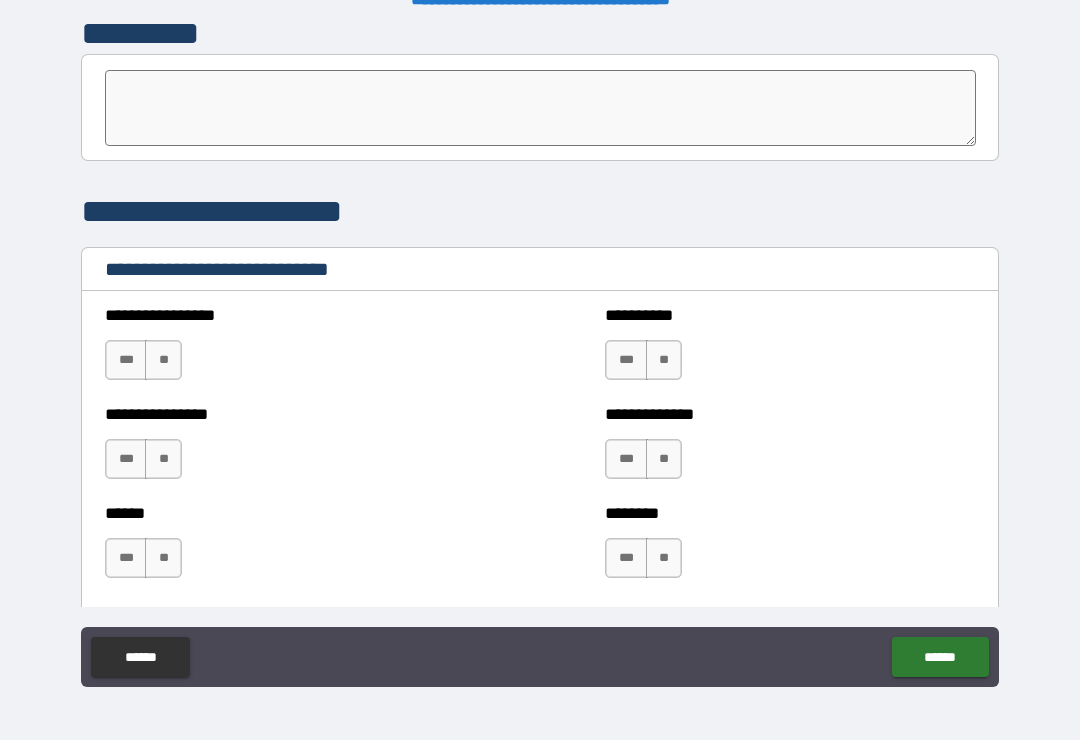 click on "**" at bounding box center (664, 360) 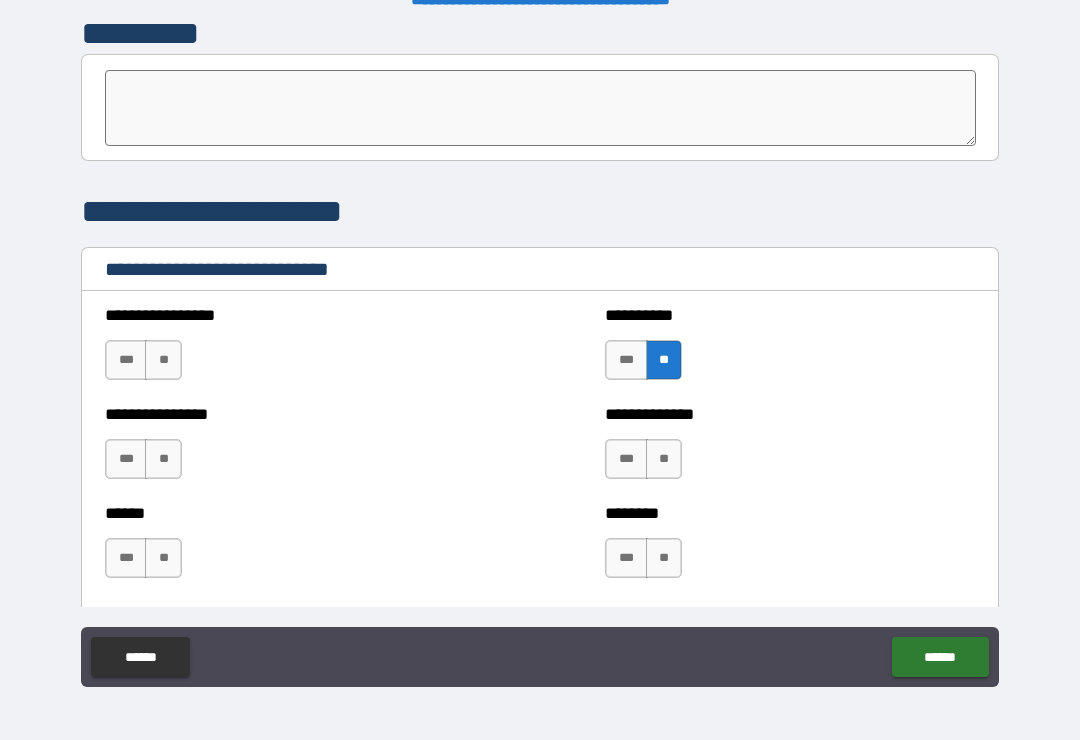 click on "**" at bounding box center [664, 459] 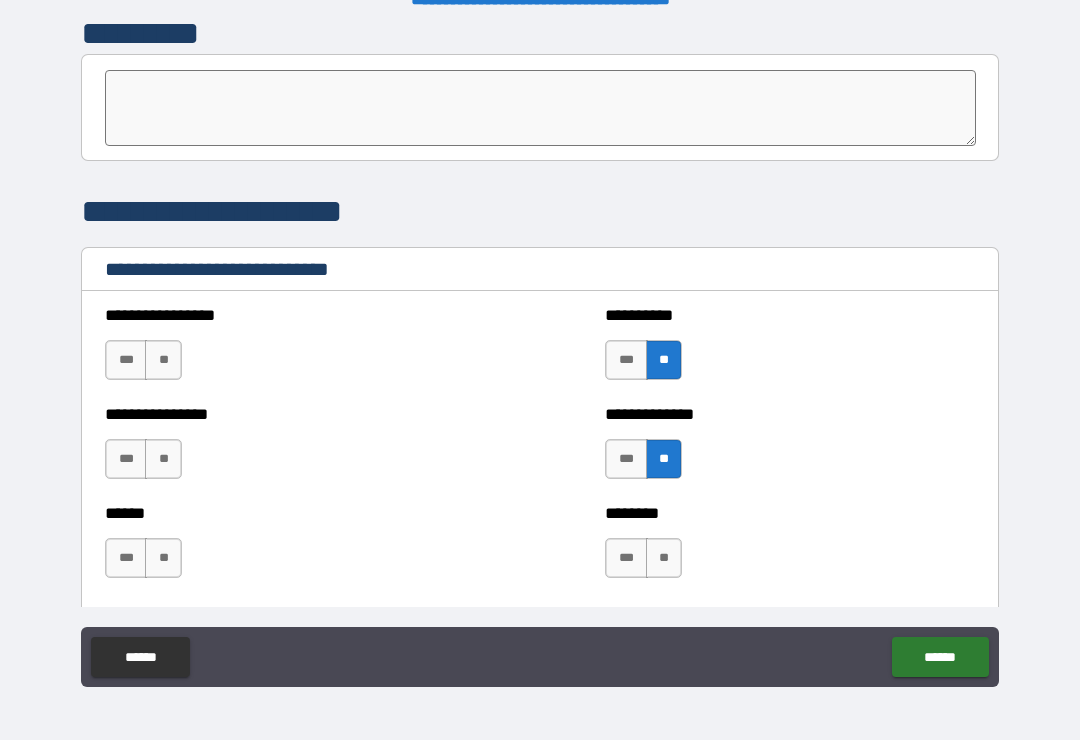click on "**" at bounding box center (664, 558) 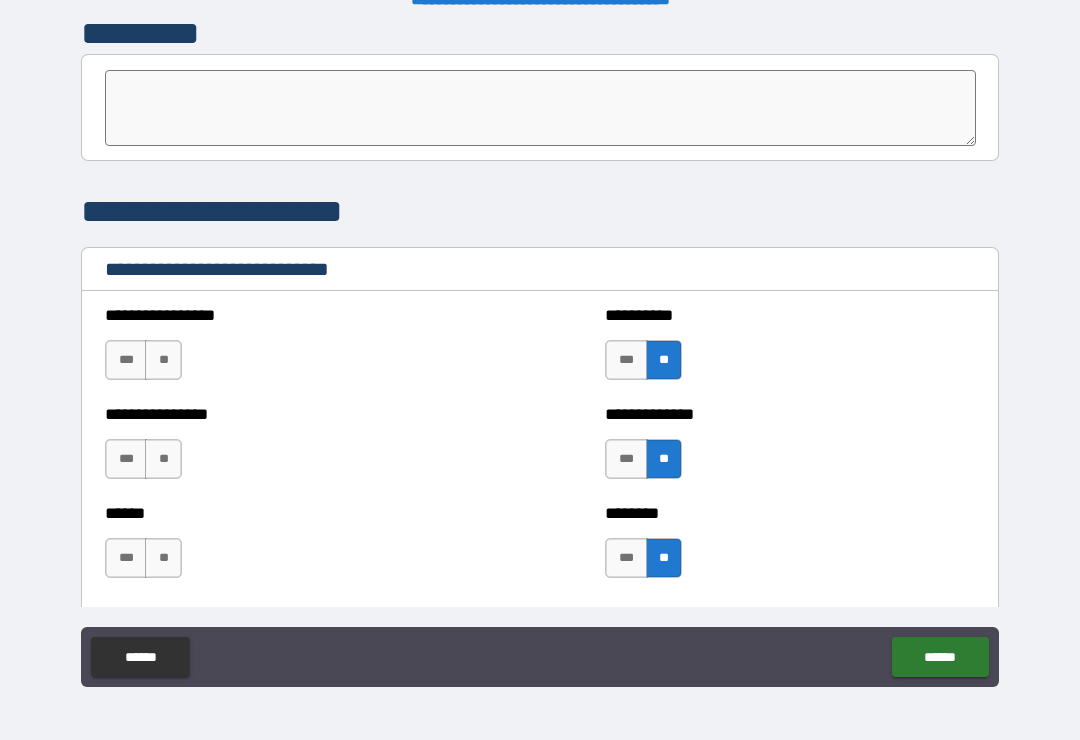click on "*** **" at bounding box center [143, 360] 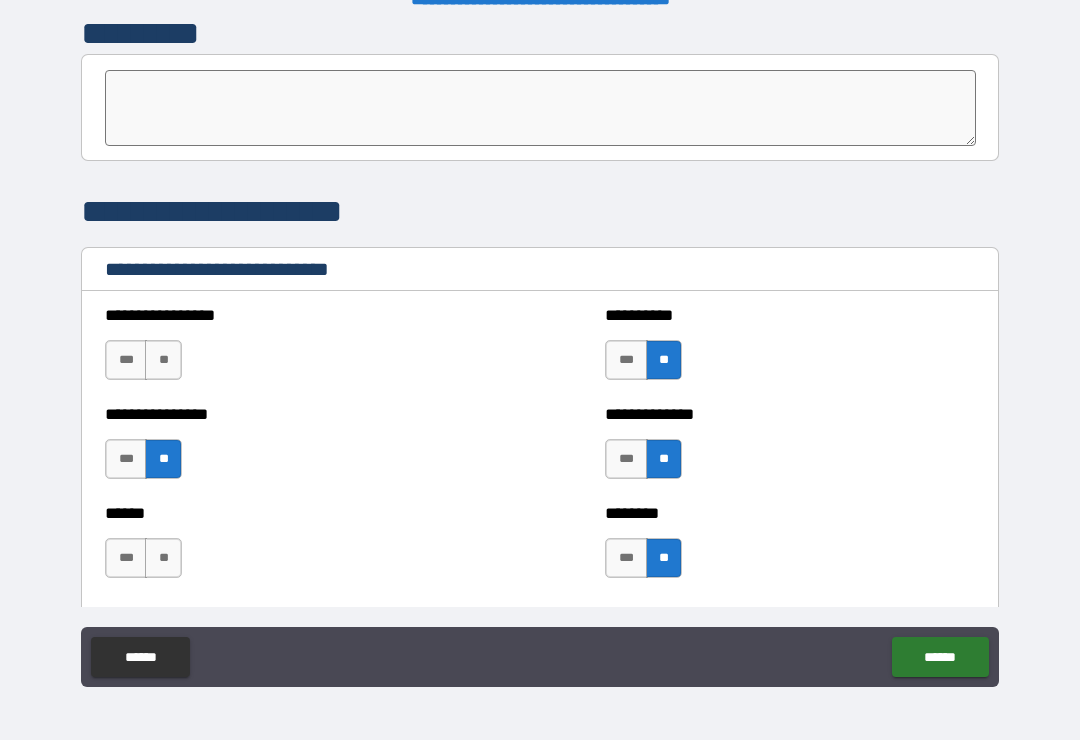 click on "**********" at bounding box center [290, 350] 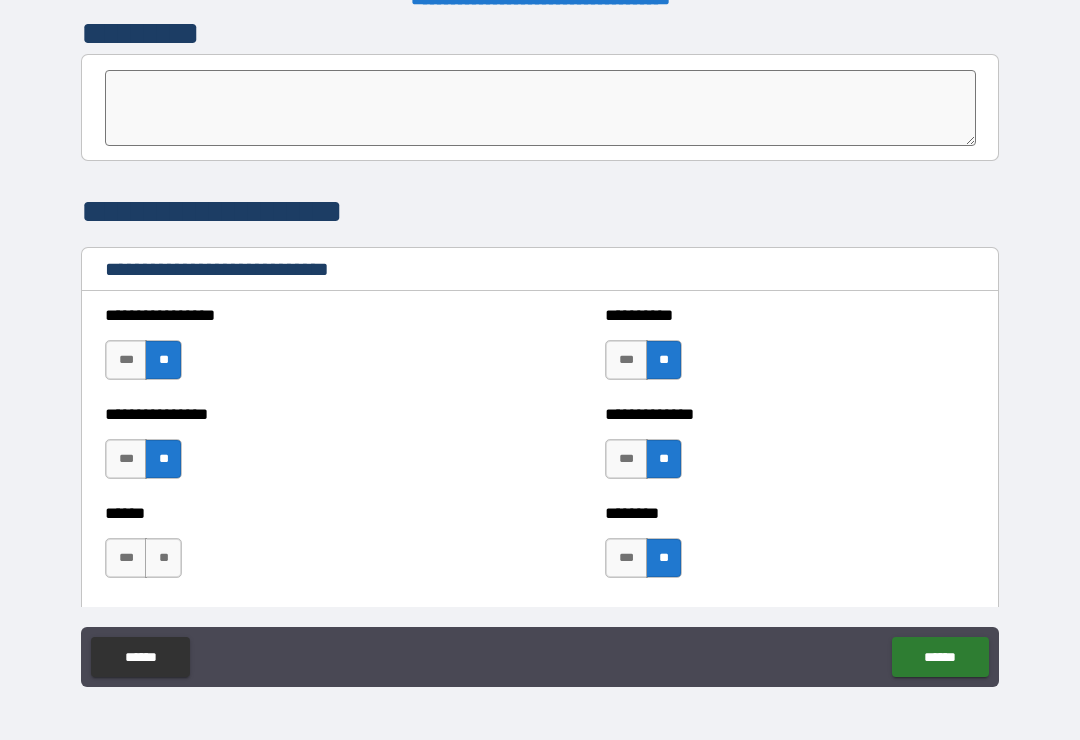 click on "**" at bounding box center [163, 558] 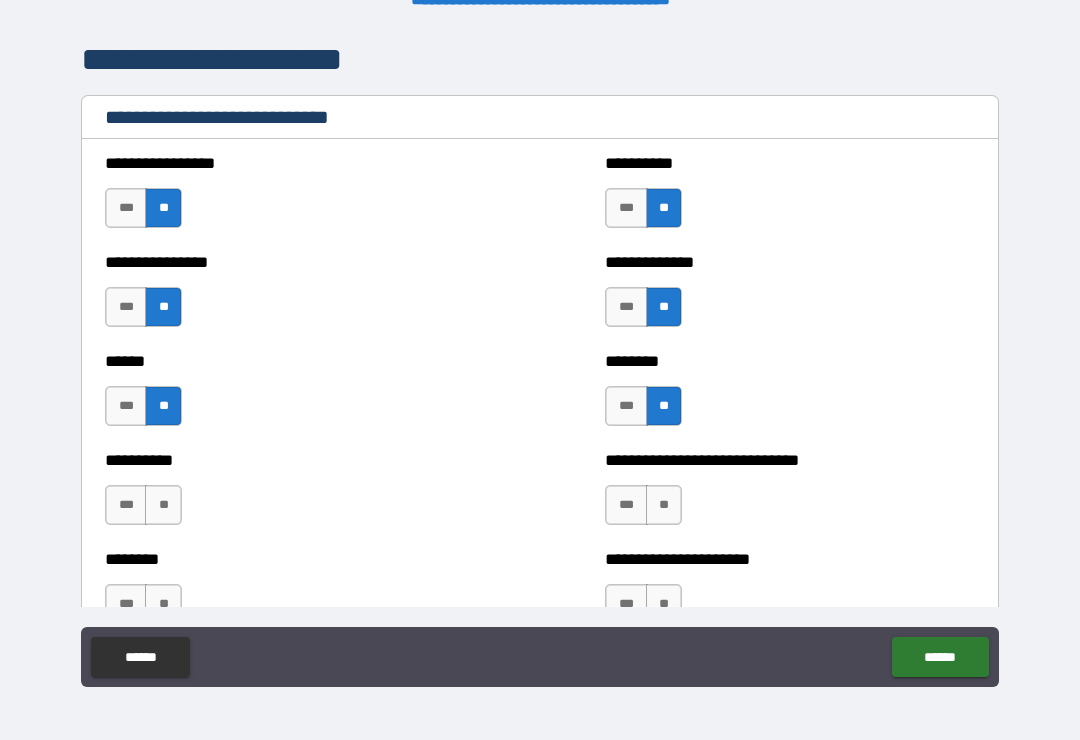 scroll, scrollTop: 6655, scrollLeft: 0, axis: vertical 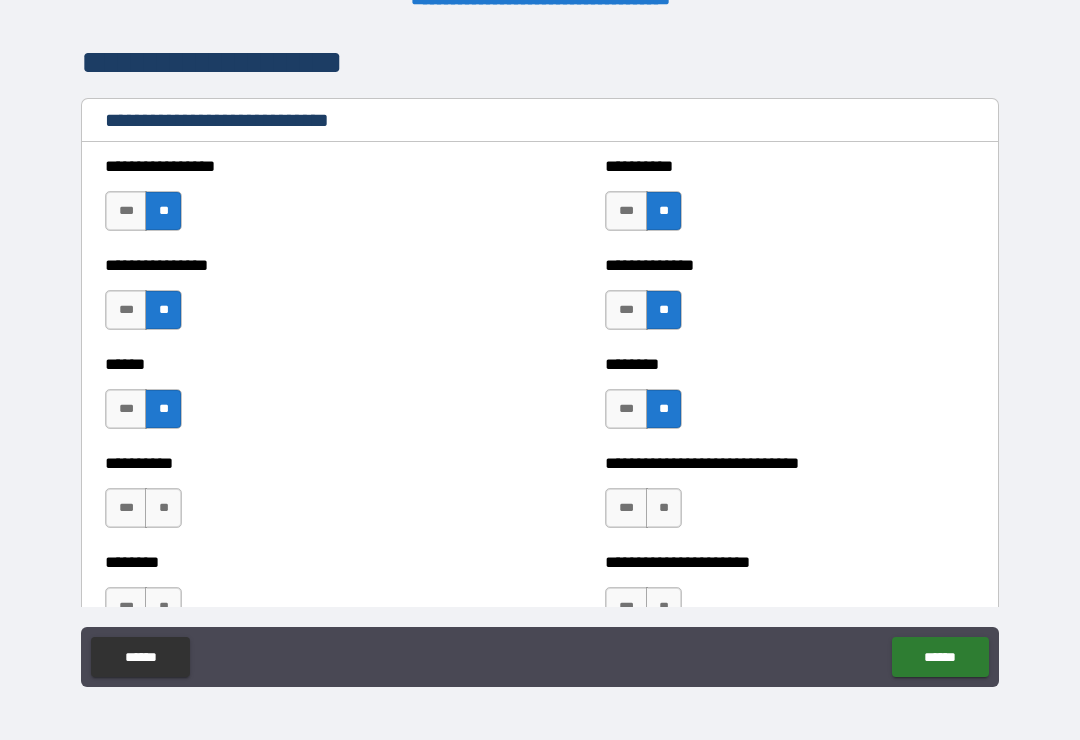 click on "**" at bounding box center [163, 508] 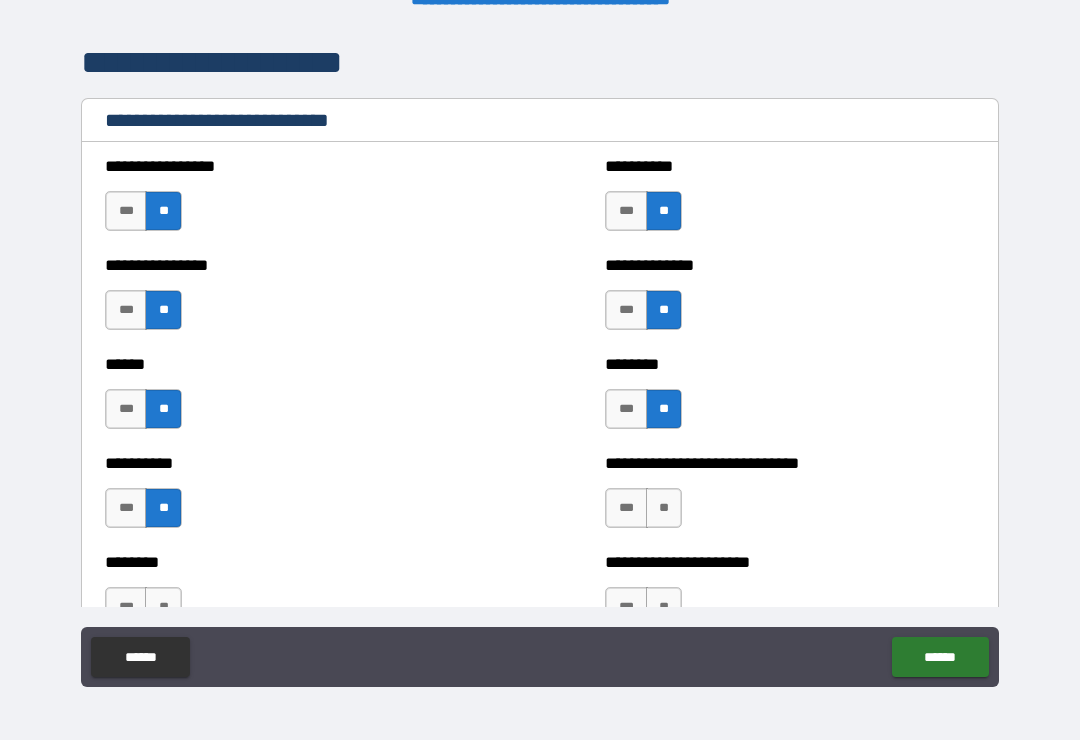 click on "**" at bounding box center [664, 508] 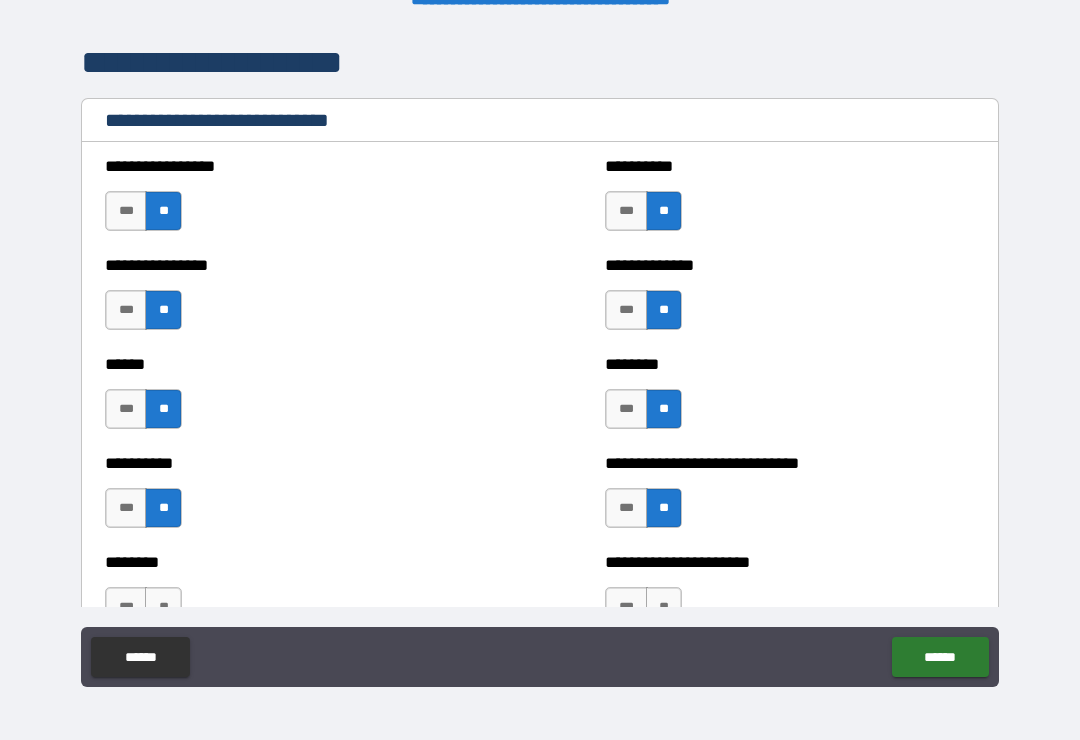 click on "**********" at bounding box center (790, 597) 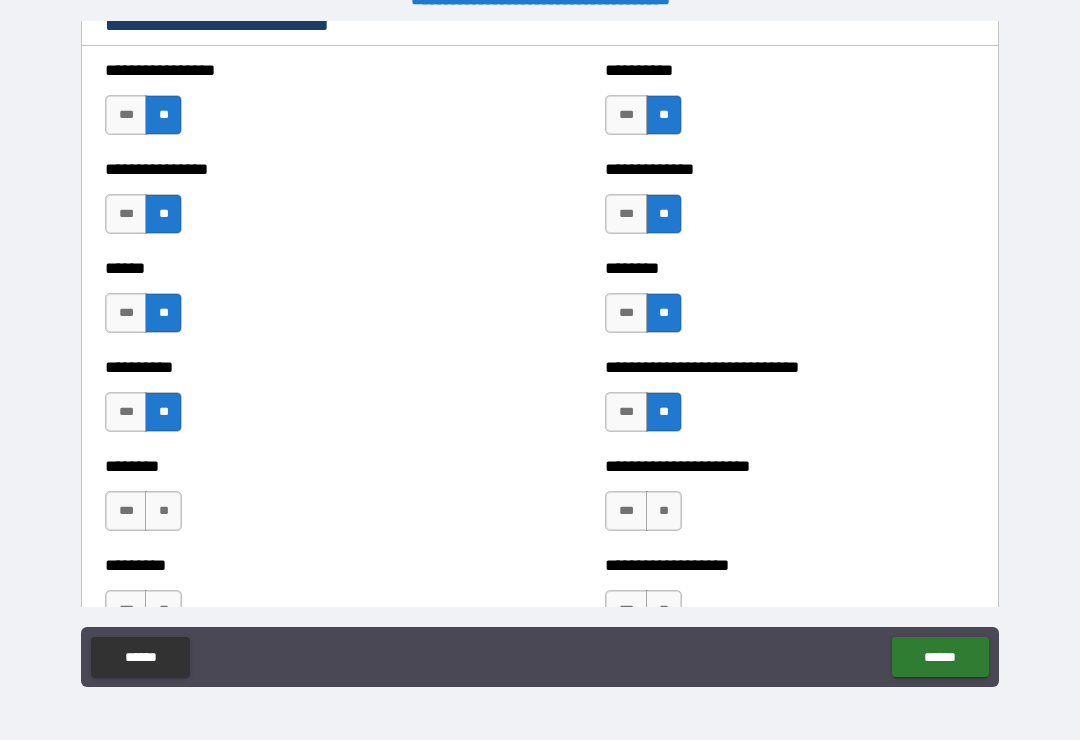 scroll, scrollTop: 6750, scrollLeft: 0, axis: vertical 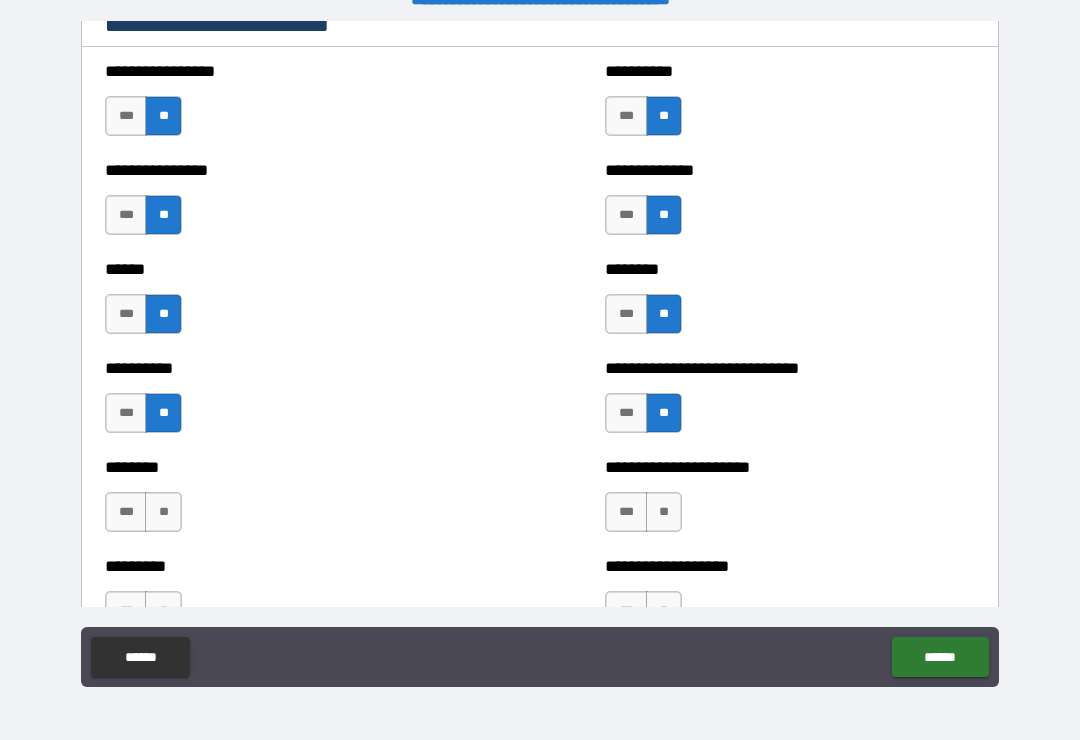 click on "**" at bounding box center [163, 512] 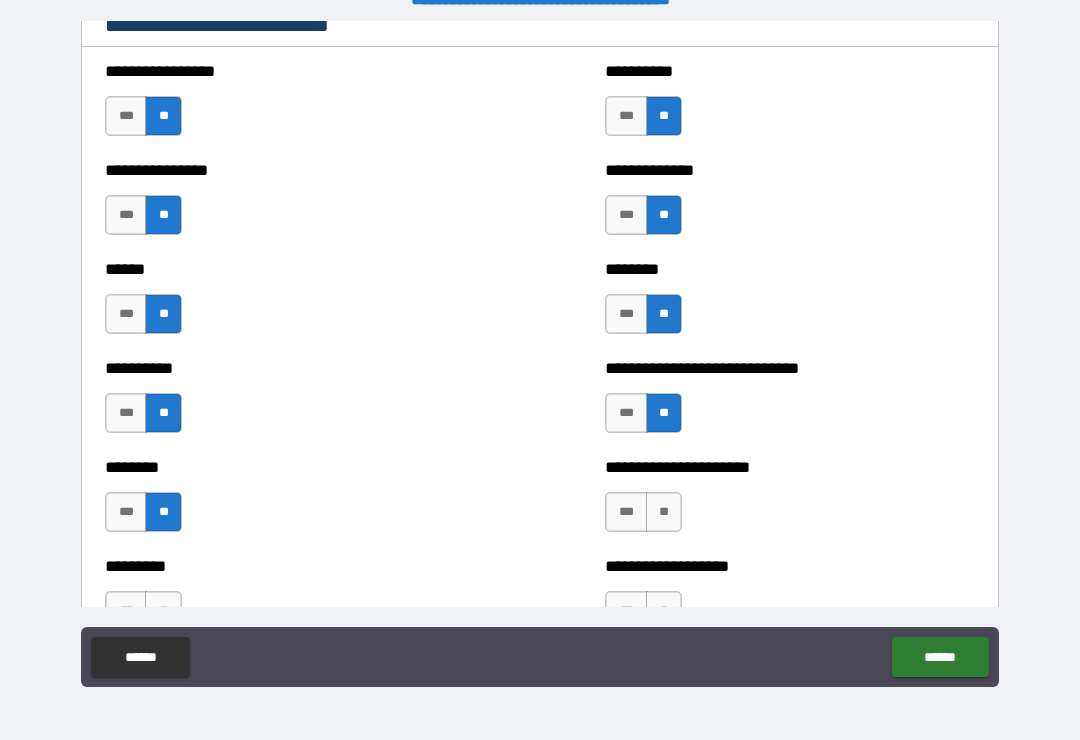 click on "**" at bounding box center (664, 512) 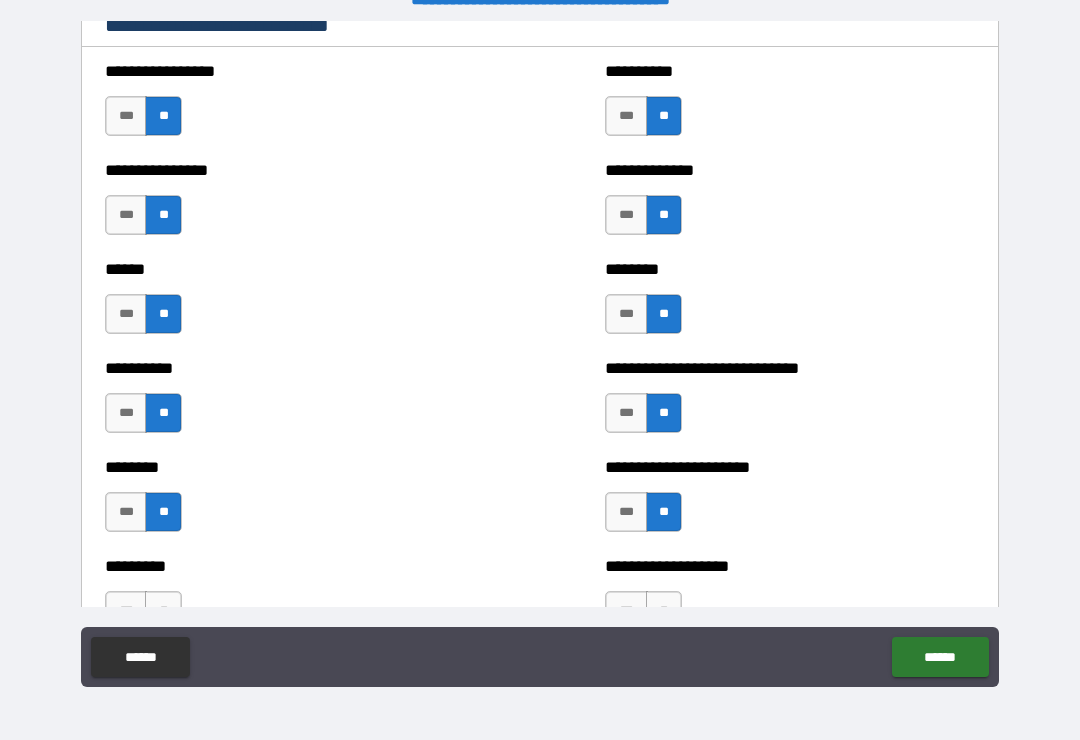 click on "**" at bounding box center [664, 611] 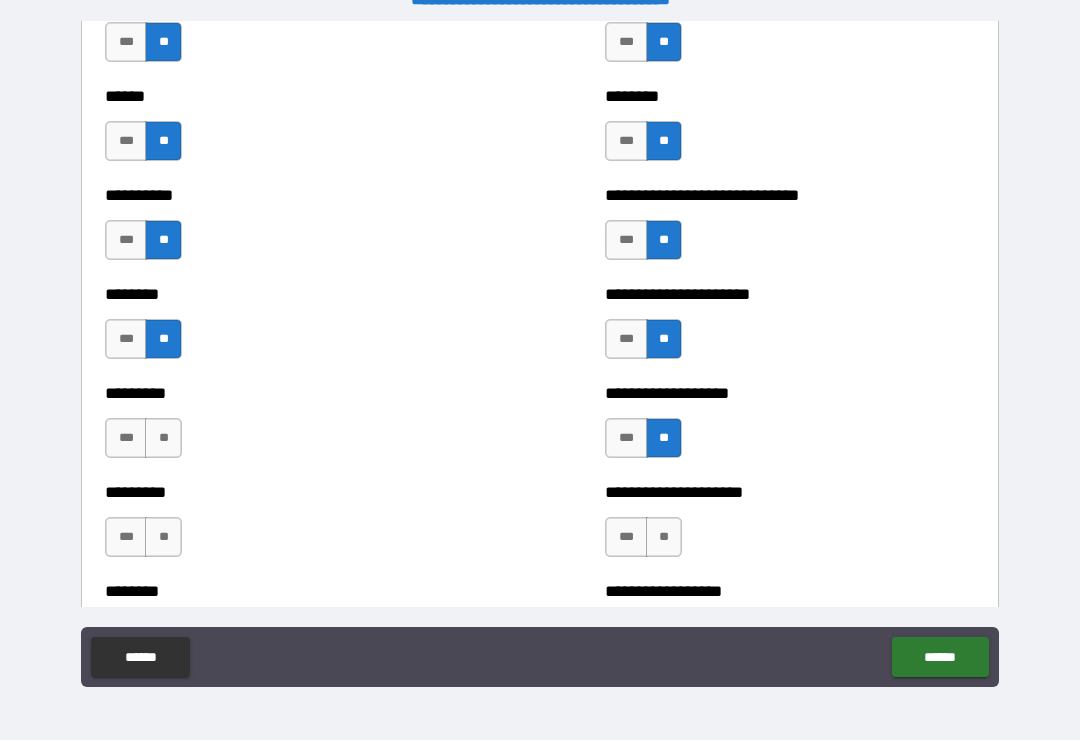 scroll, scrollTop: 6927, scrollLeft: 0, axis: vertical 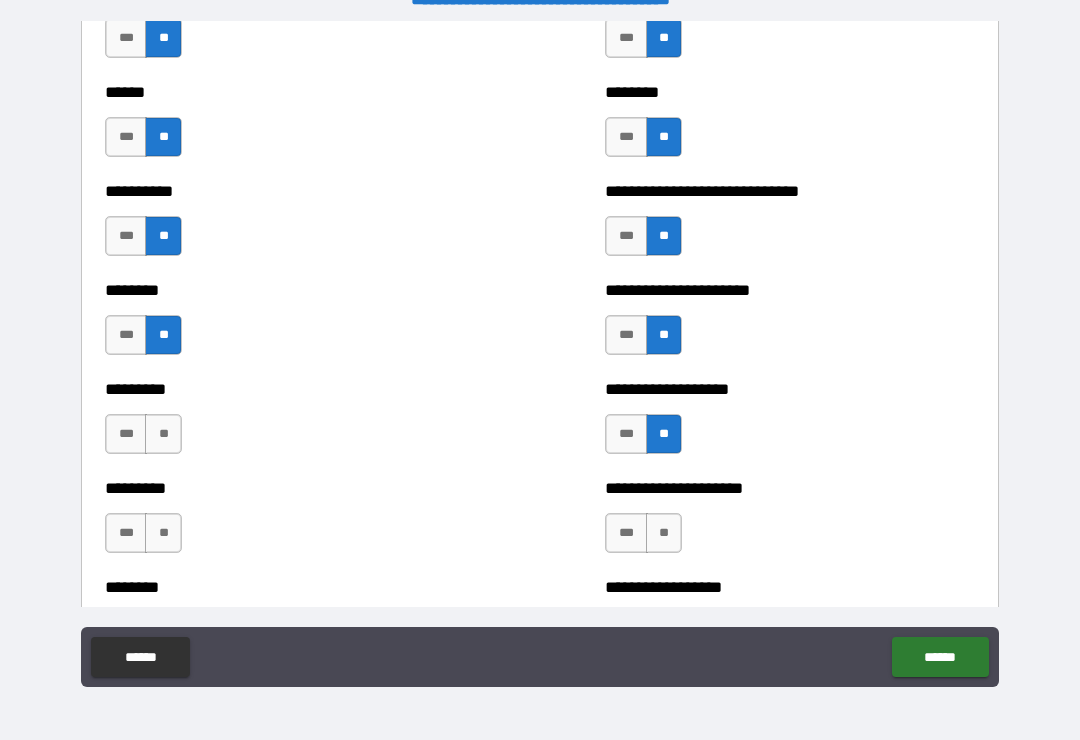 click on "**" at bounding box center [163, 434] 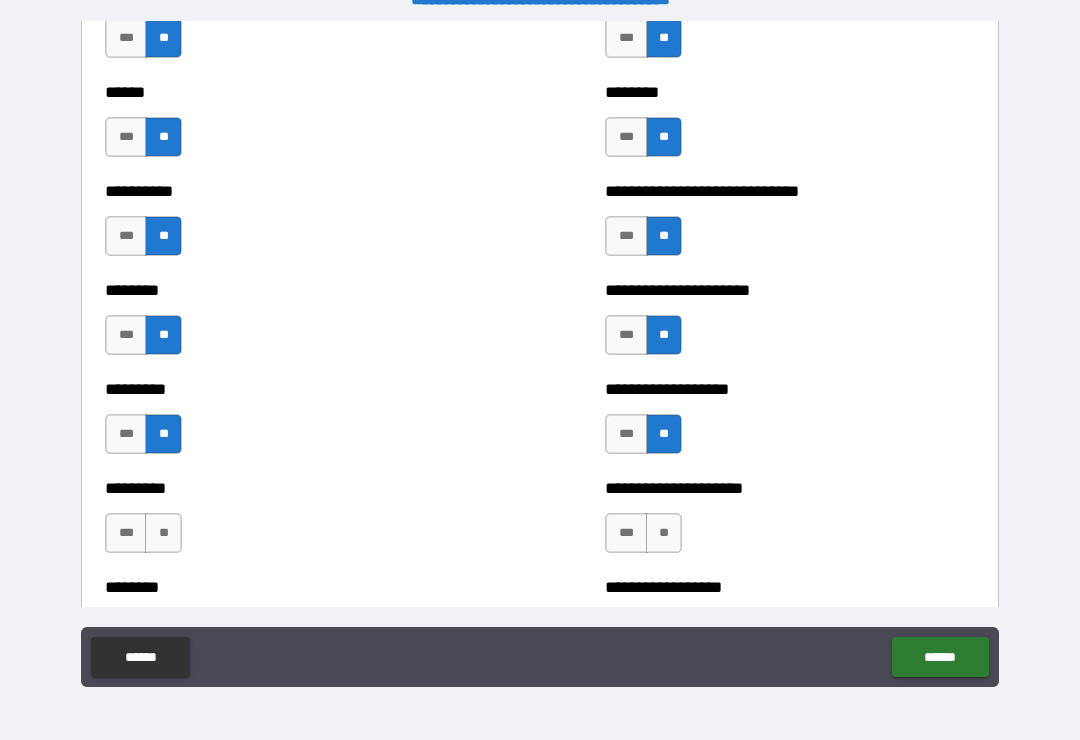 click on "**" at bounding box center [163, 533] 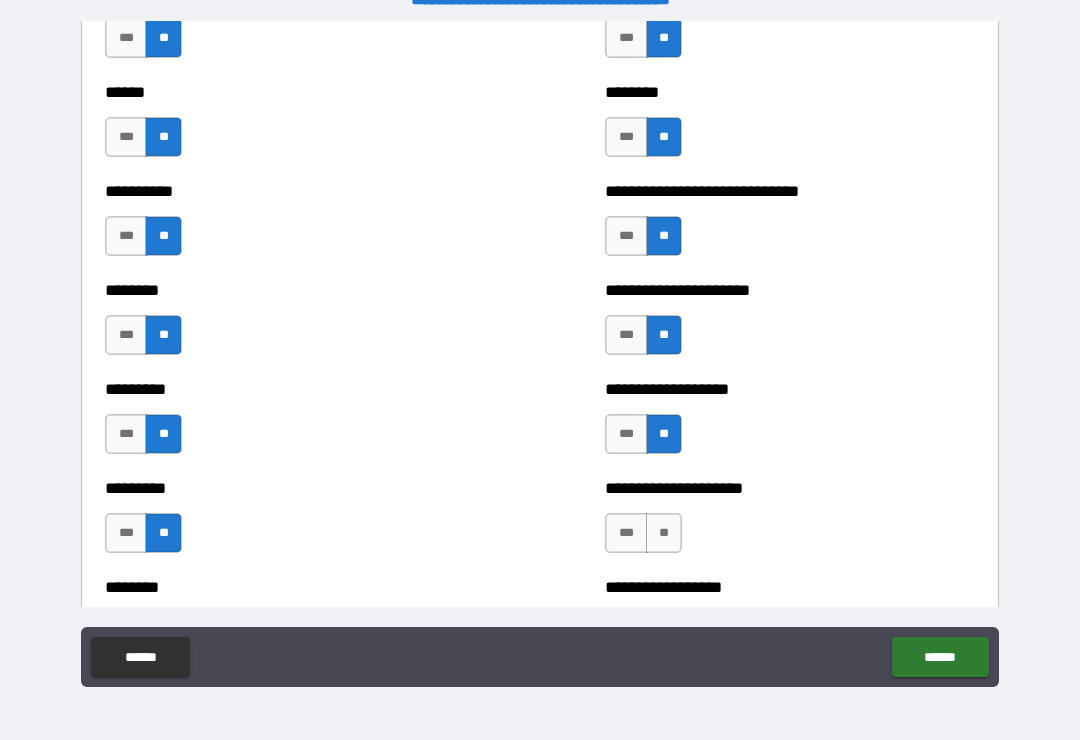 click on "**" at bounding box center (664, 533) 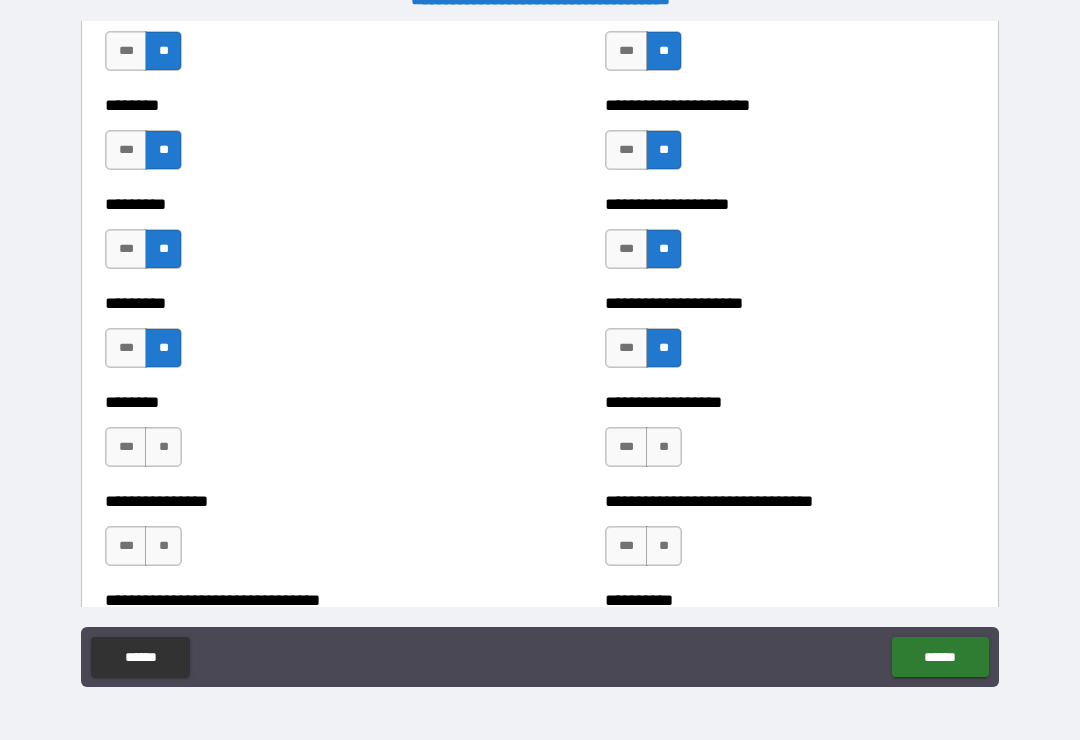 scroll, scrollTop: 7113, scrollLeft: 0, axis: vertical 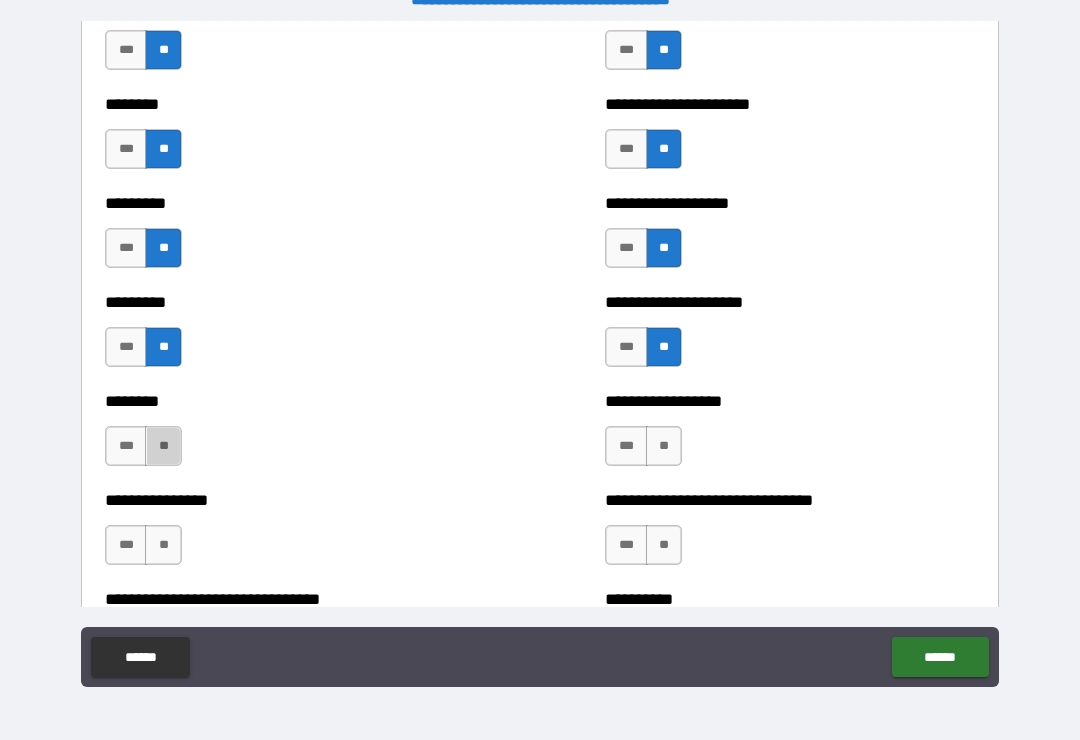 click on "**" at bounding box center [163, 446] 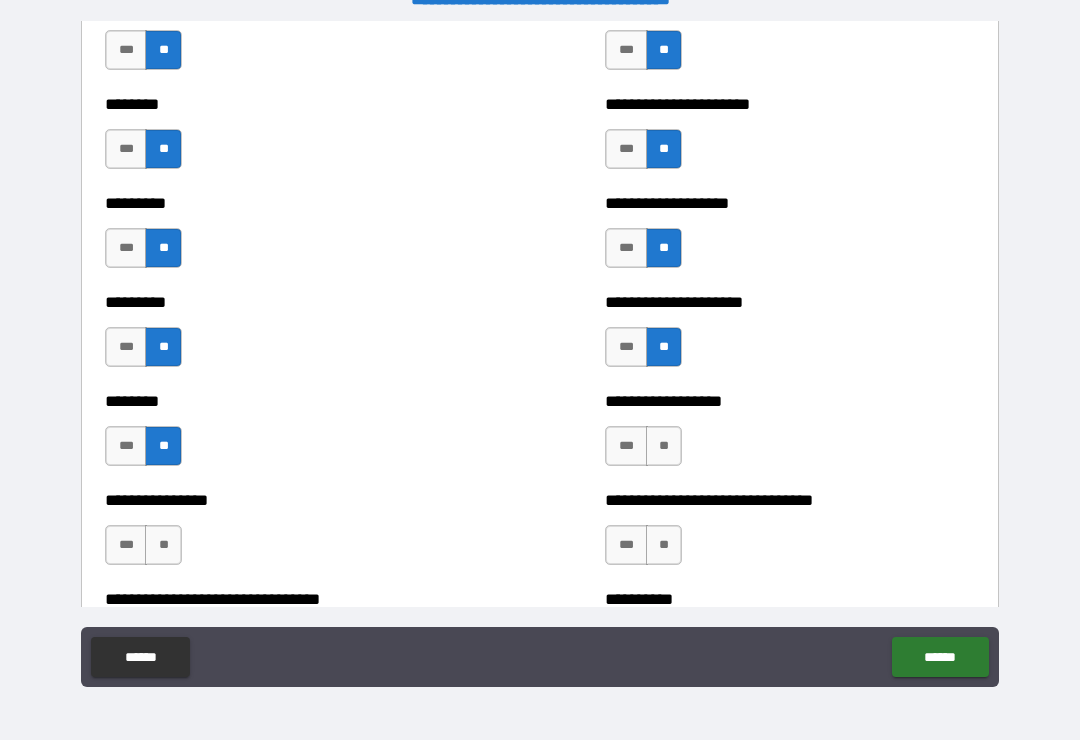 click on "**" at bounding box center [163, 545] 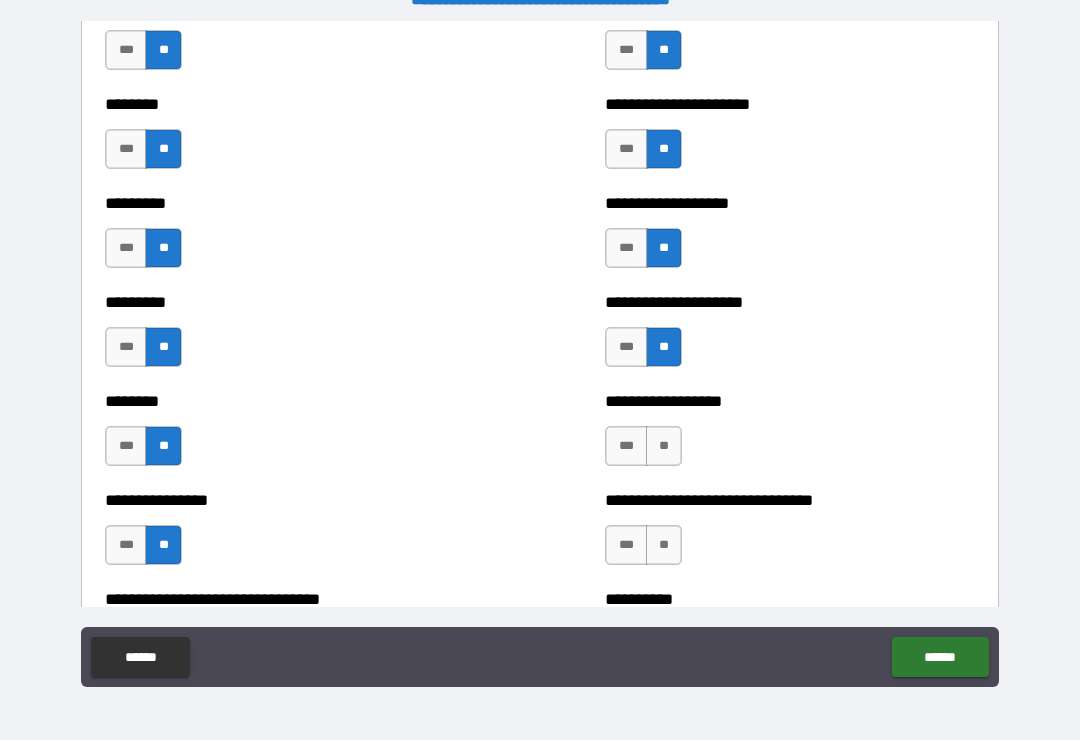 click on "**" at bounding box center [664, 446] 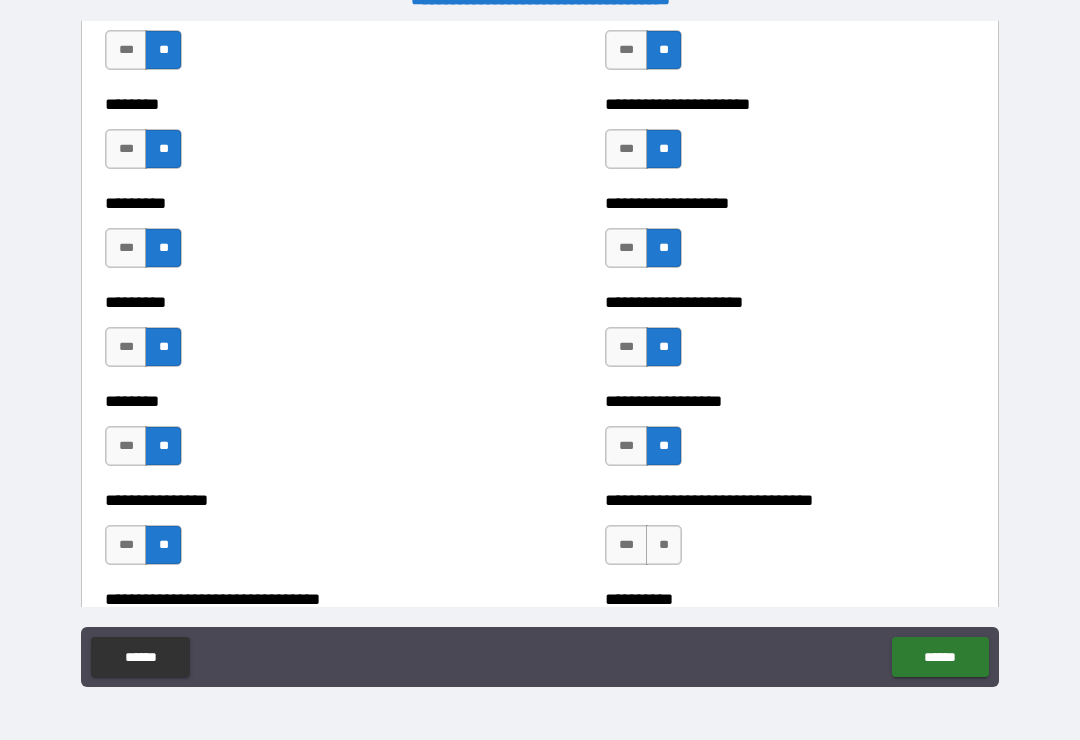 click on "**" at bounding box center (664, 545) 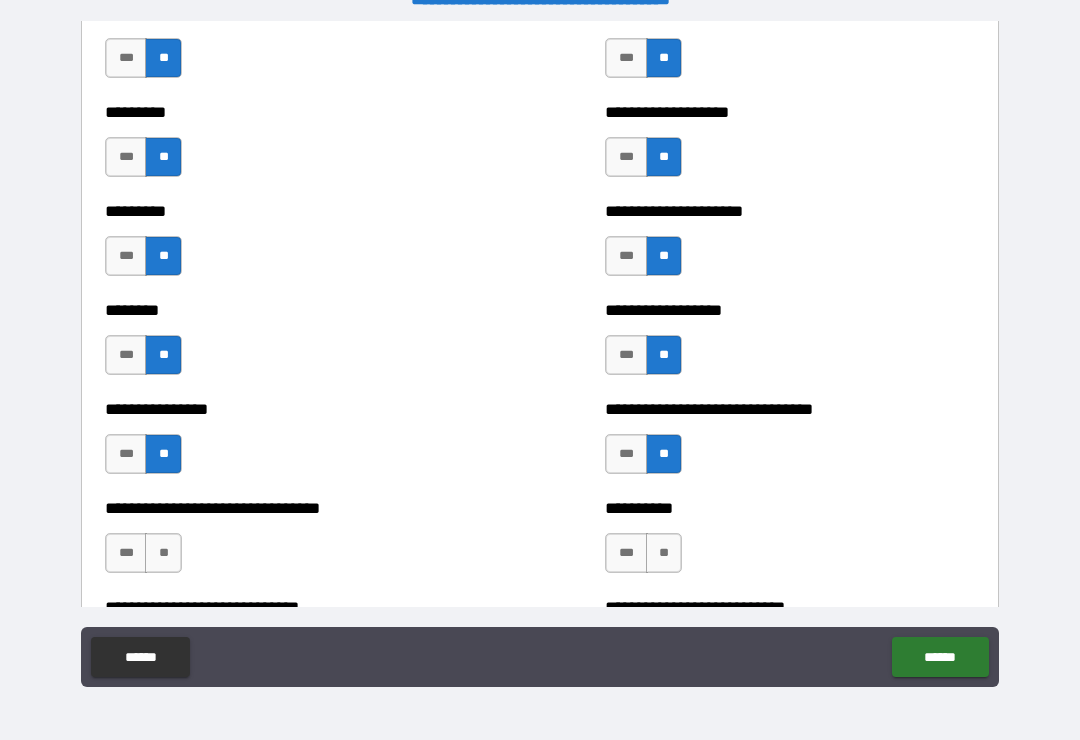 scroll, scrollTop: 7293, scrollLeft: 0, axis: vertical 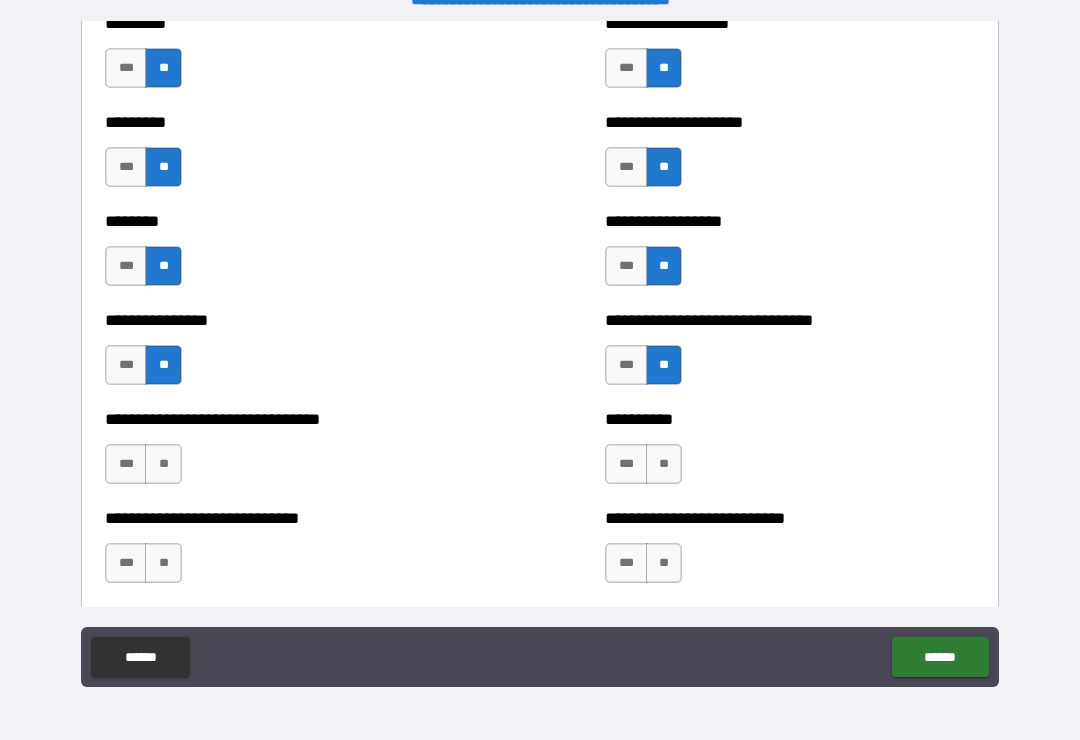 click on "**" at bounding box center (163, 464) 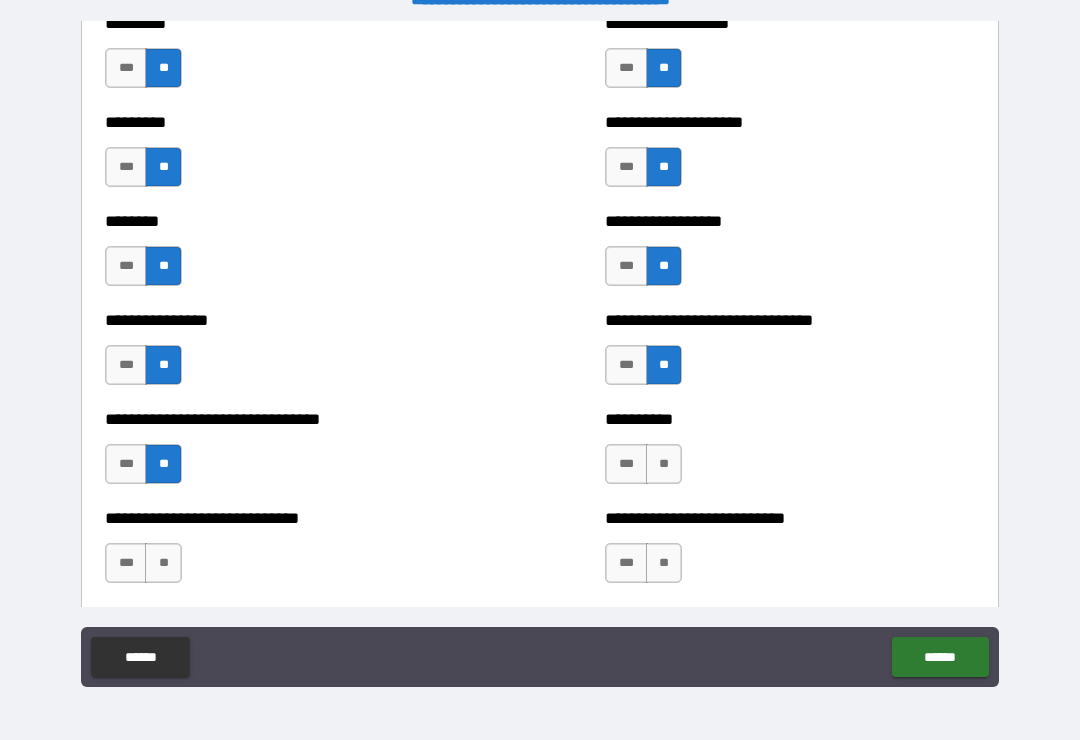 click on "**" at bounding box center (664, 464) 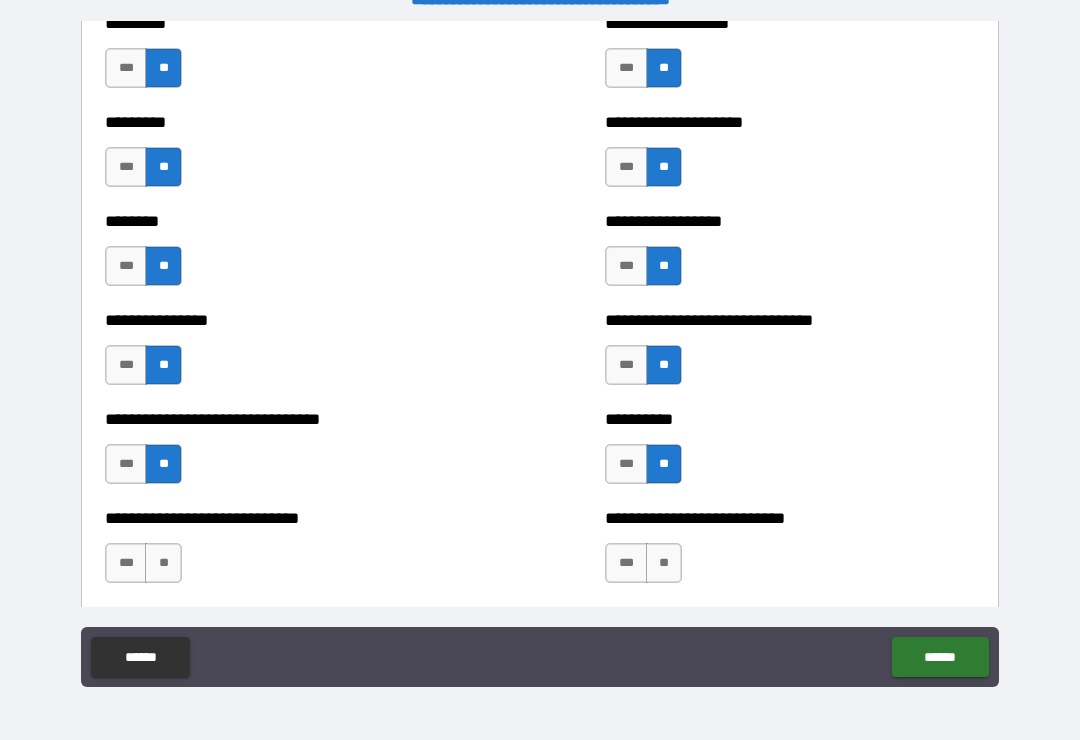 click on "**" at bounding box center [664, 563] 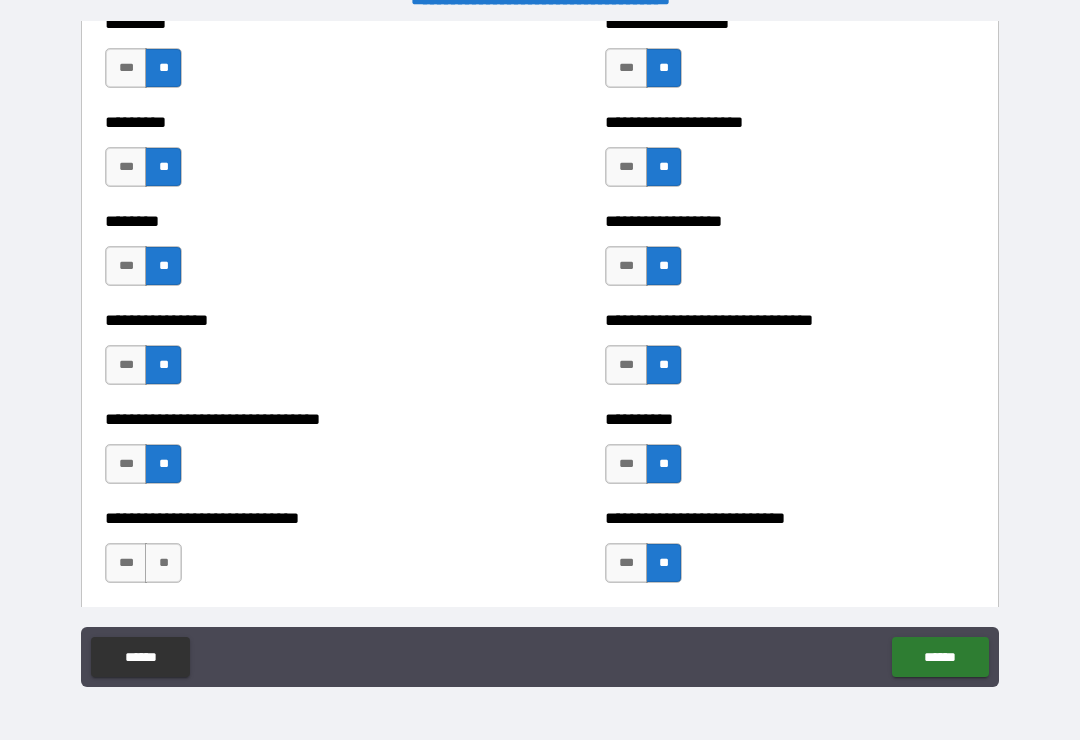 click on "**********" at bounding box center [290, 553] 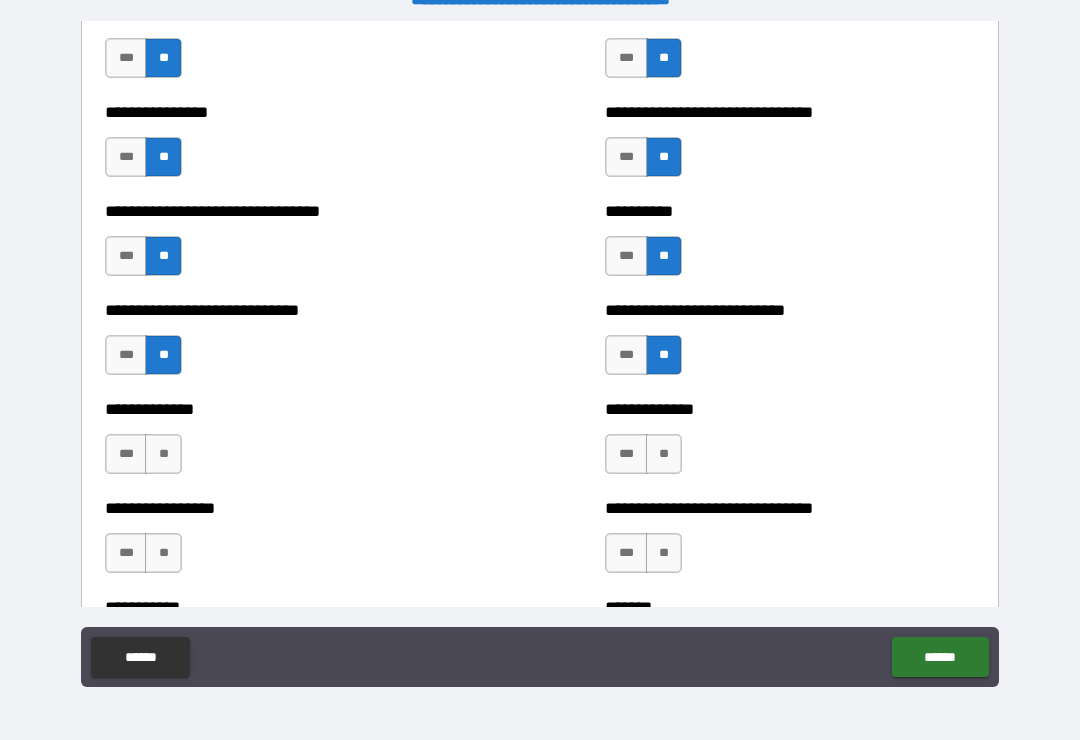 scroll, scrollTop: 7499, scrollLeft: 0, axis: vertical 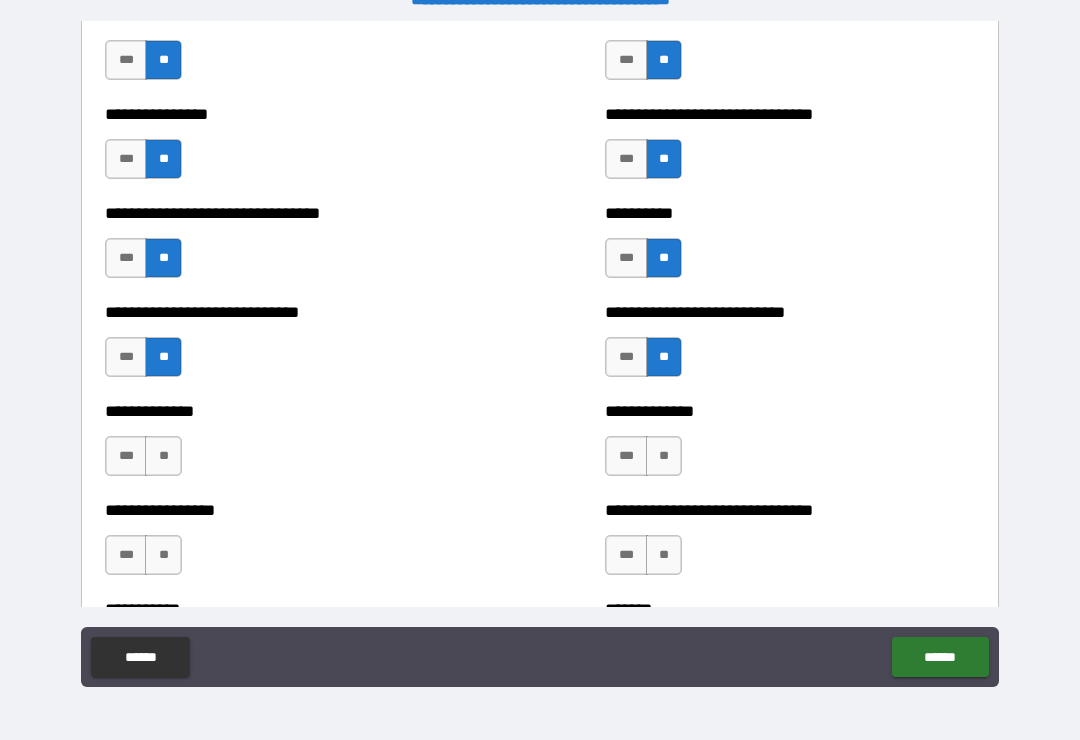click on "**" at bounding box center (163, 456) 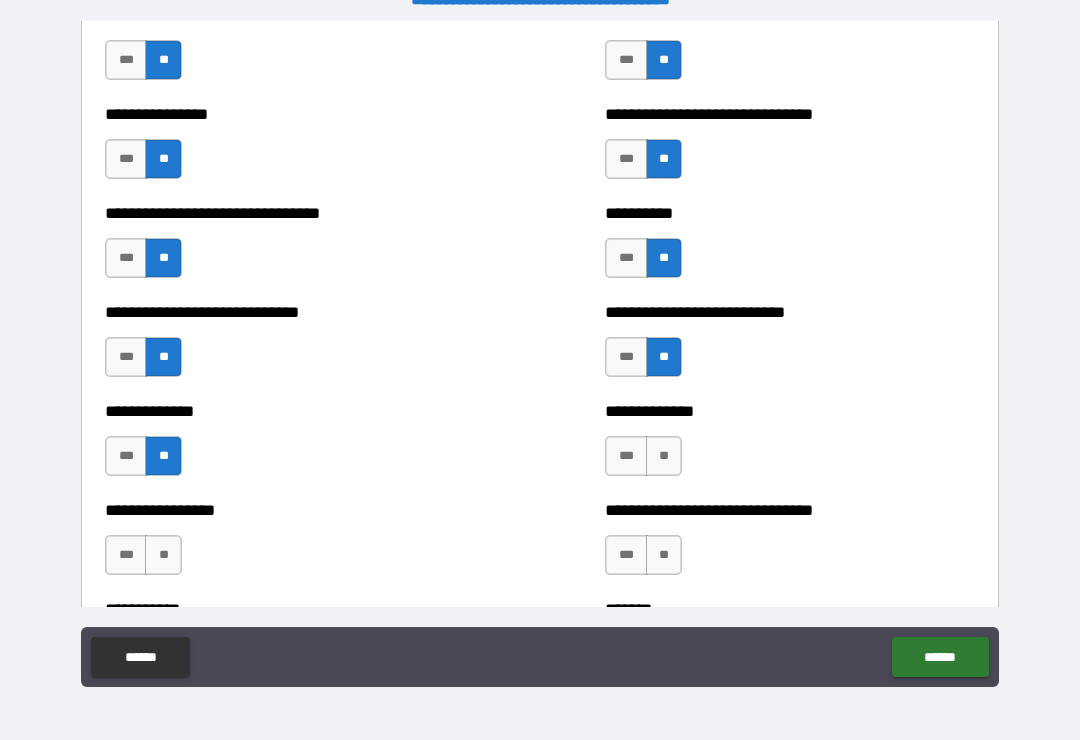 click on "**" at bounding box center (163, 555) 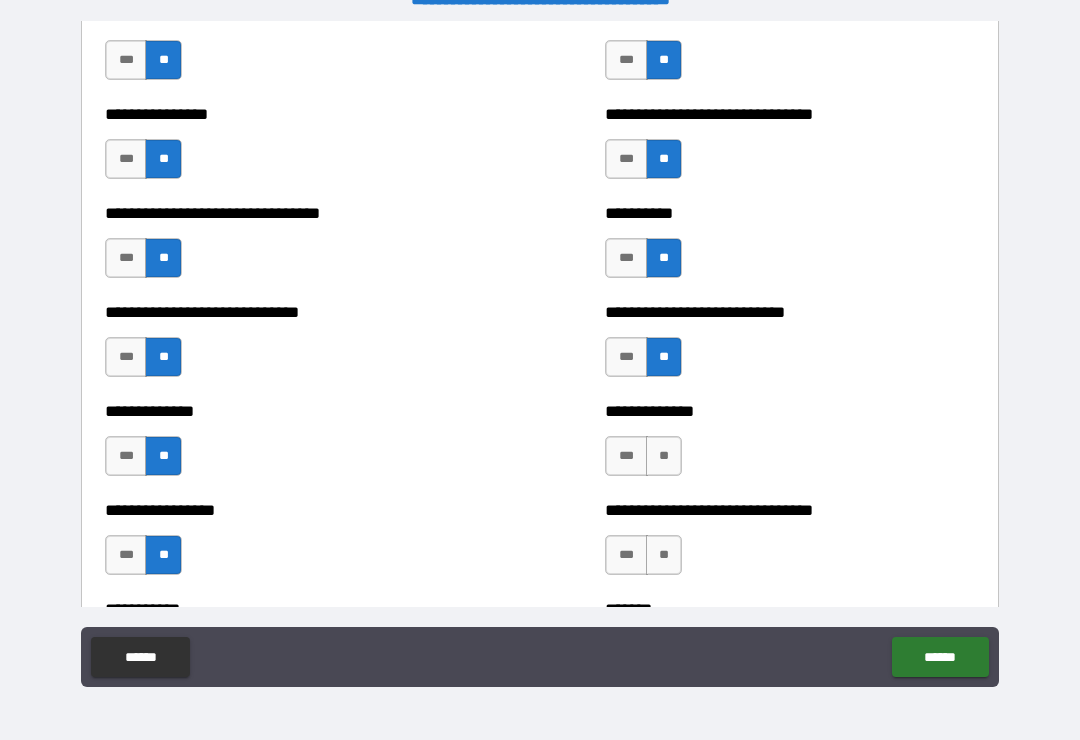 click on "**" at bounding box center [664, 456] 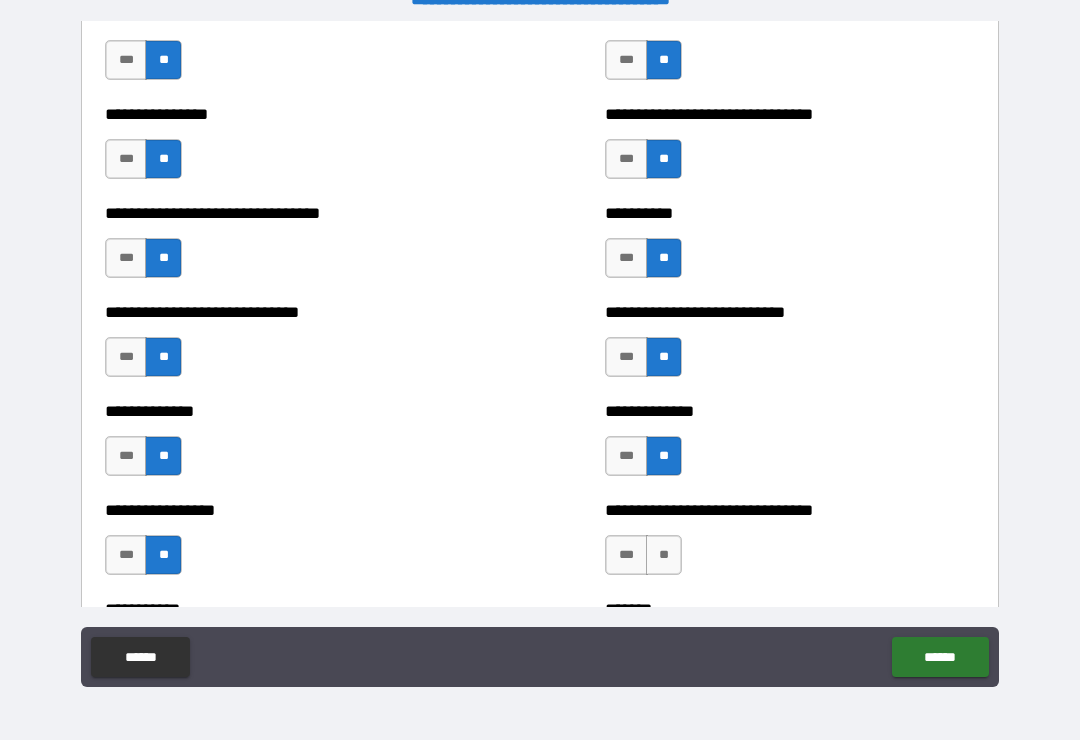 click on "**" at bounding box center [664, 555] 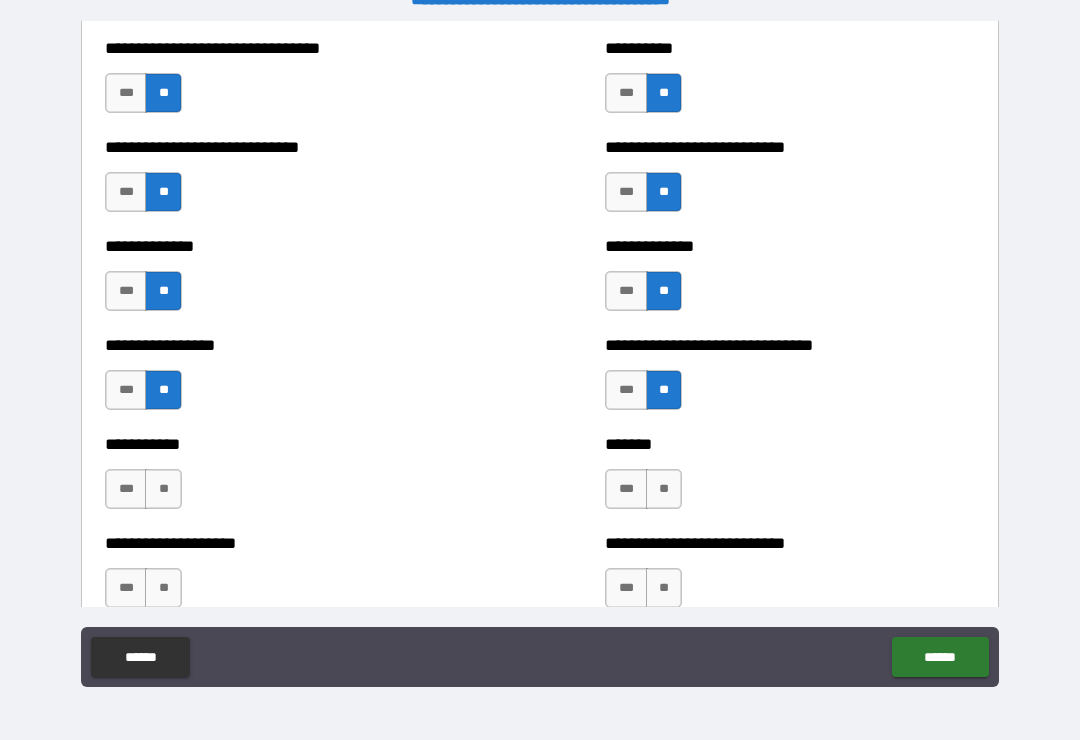 scroll, scrollTop: 7664, scrollLeft: 0, axis: vertical 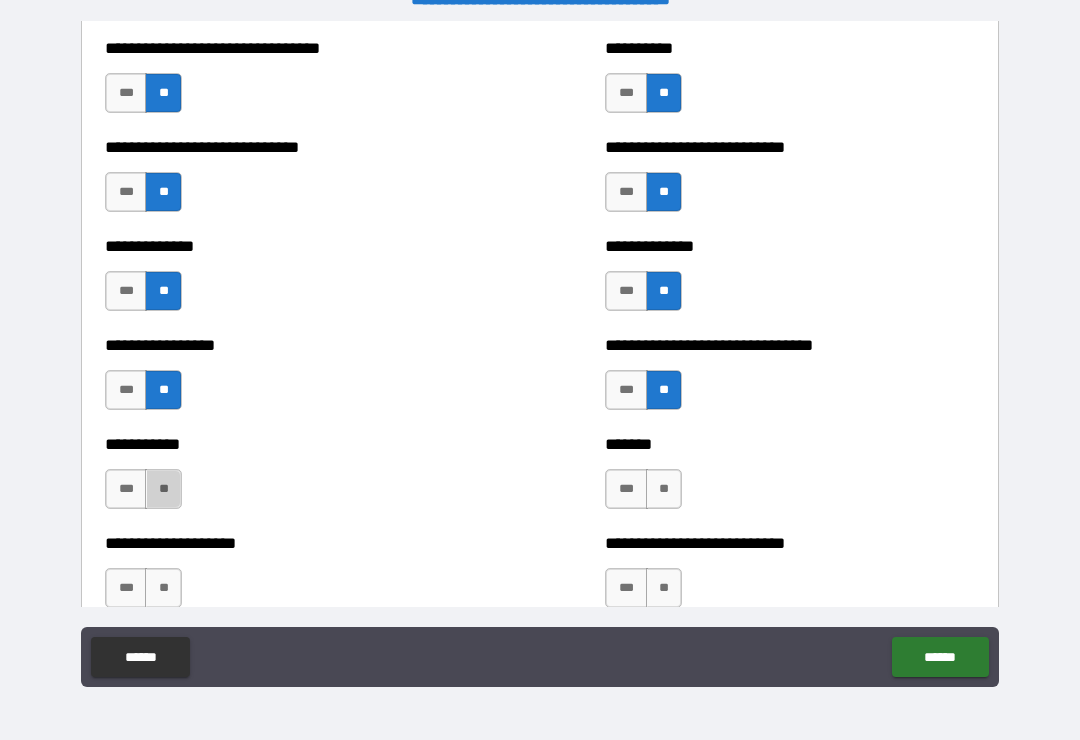 click on "**" at bounding box center [163, 489] 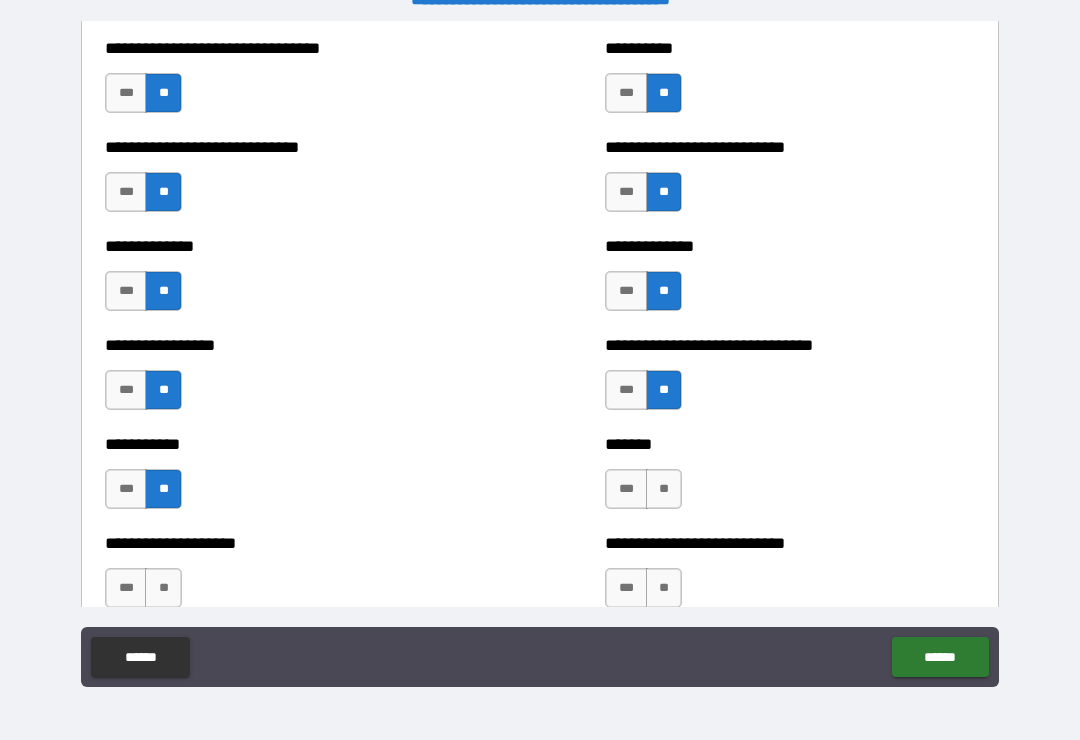click on "**" at bounding box center (163, 588) 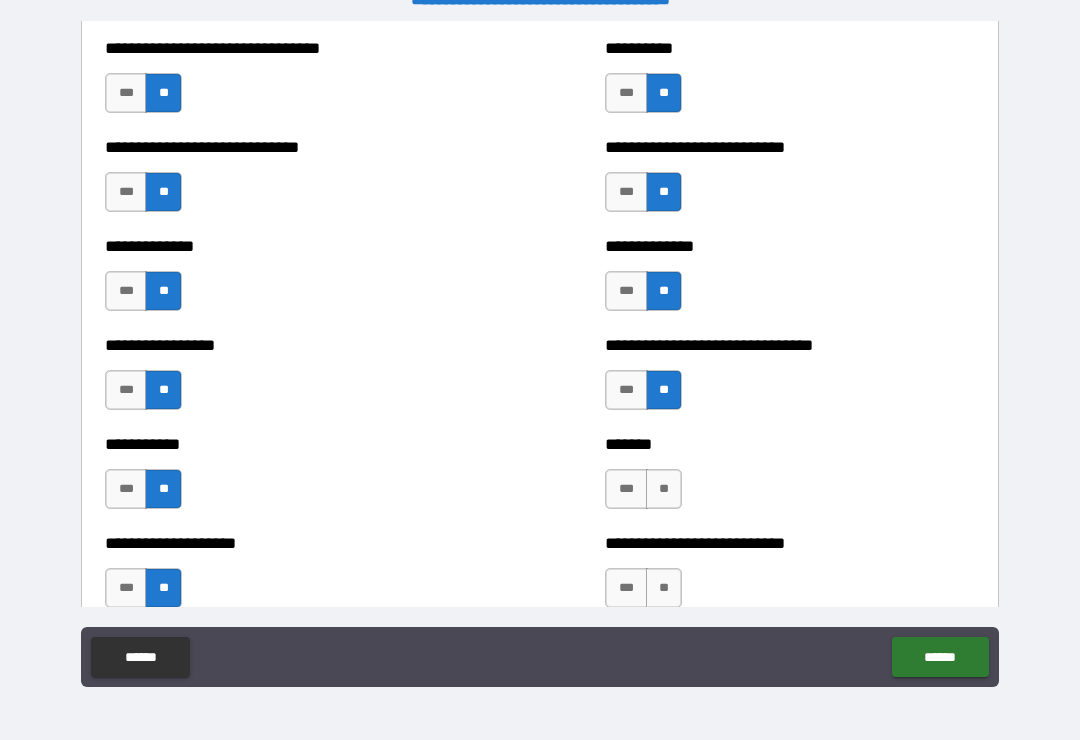 click on "**" at bounding box center [664, 489] 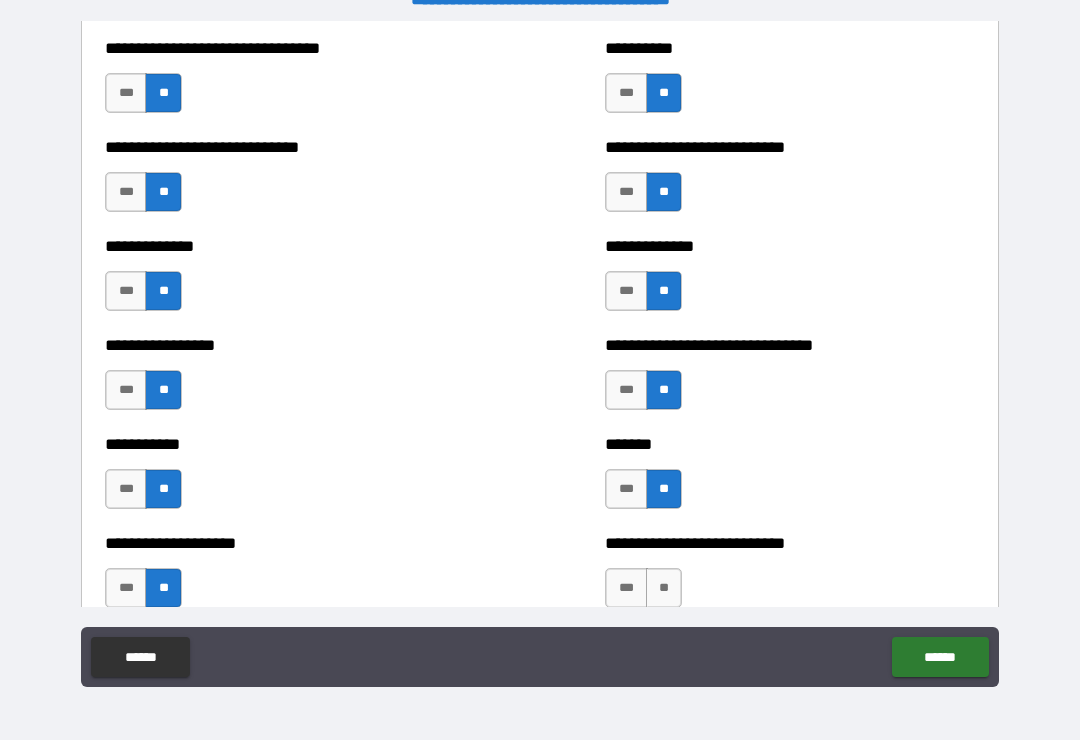click on "**" at bounding box center (664, 588) 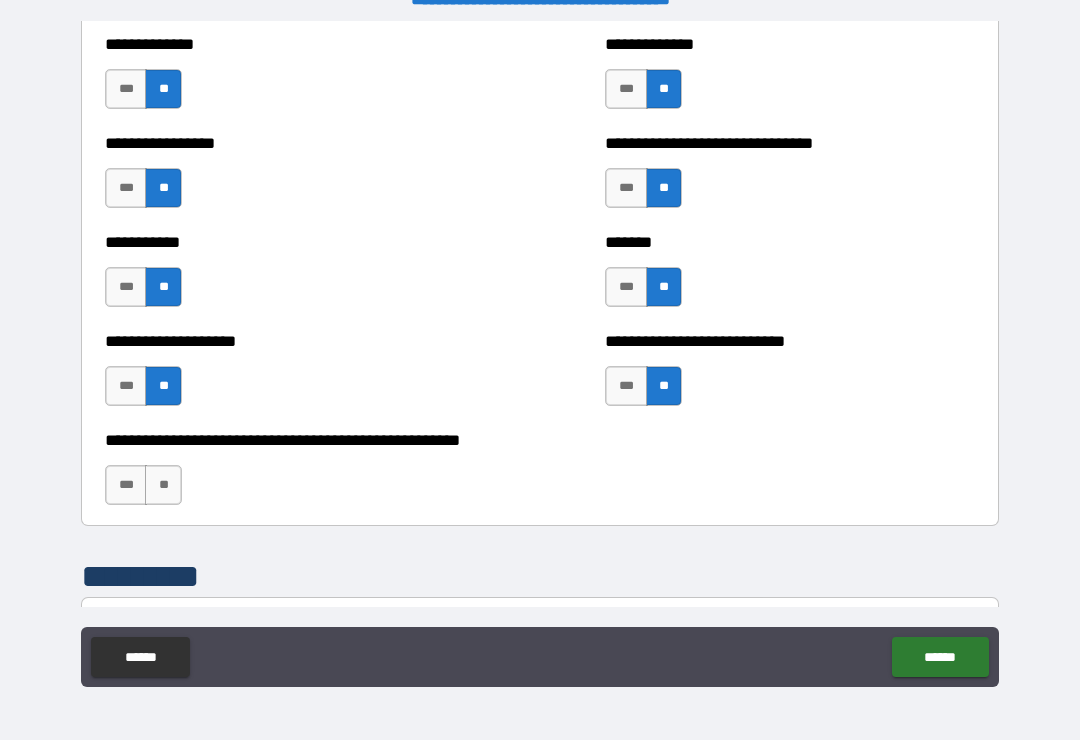scroll, scrollTop: 7862, scrollLeft: 0, axis: vertical 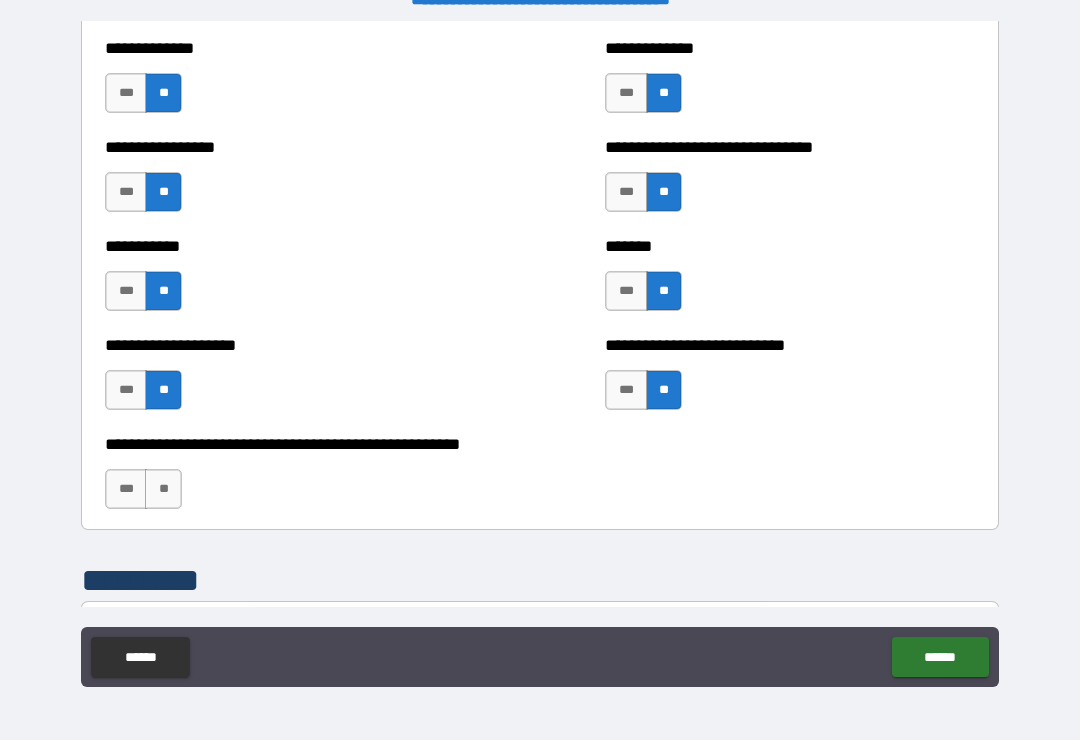 click on "**" at bounding box center [163, 489] 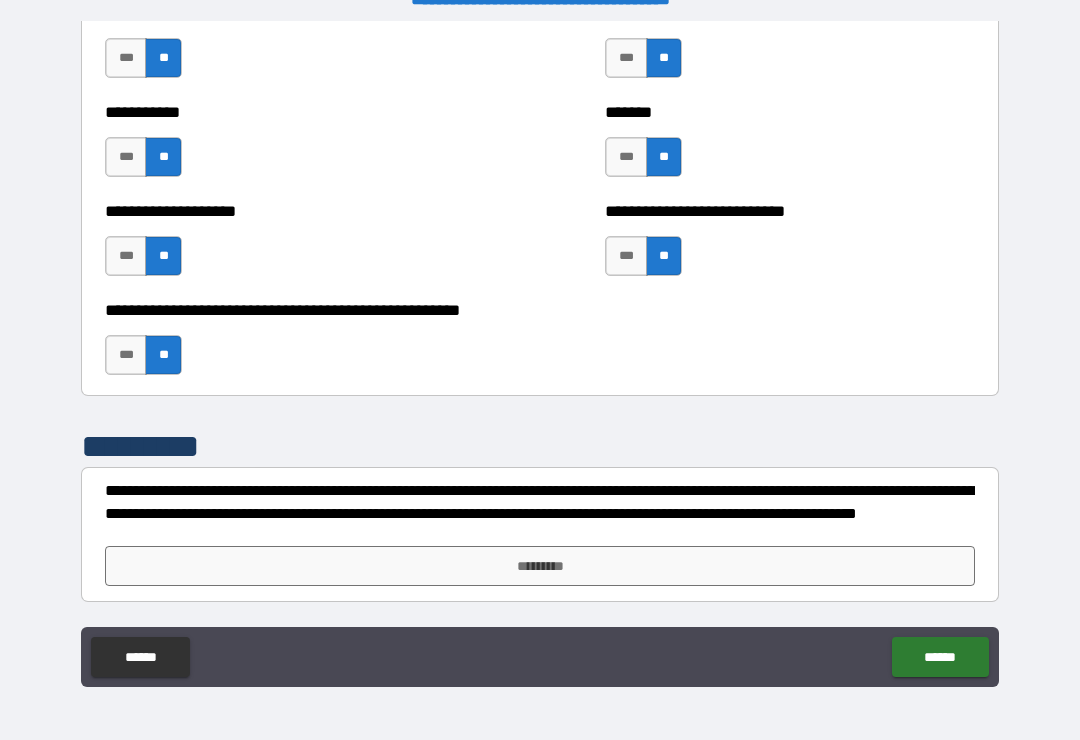 scroll, scrollTop: 7996, scrollLeft: 0, axis: vertical 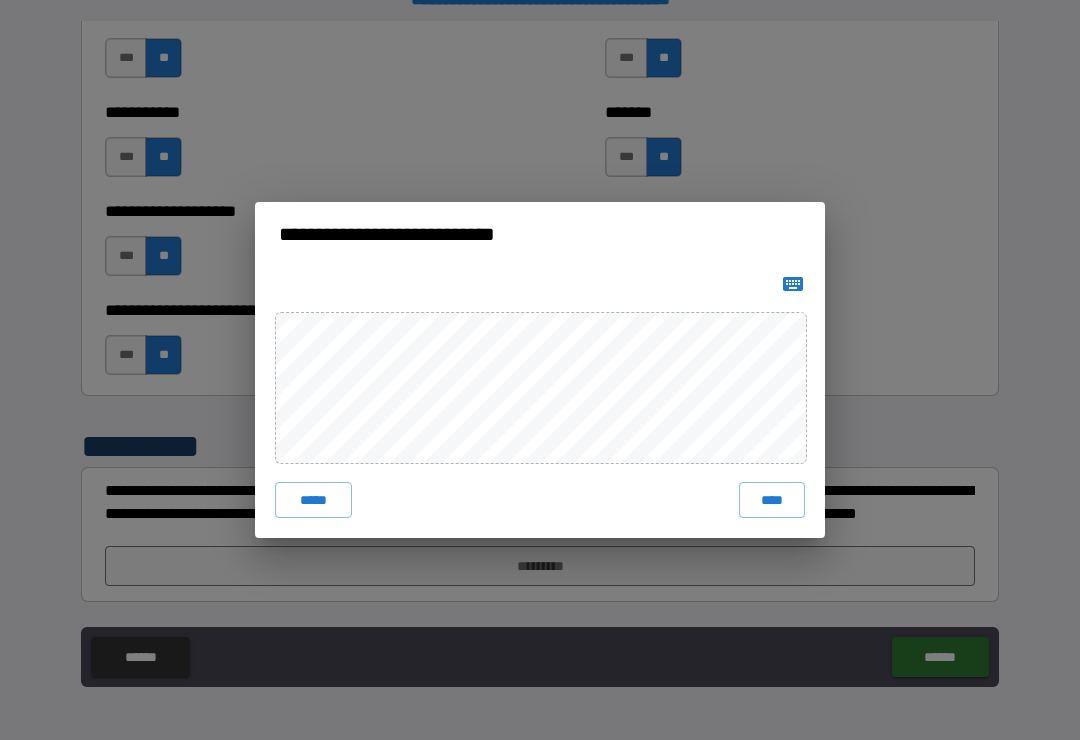 click on "****" at bounding box center [772, 500] 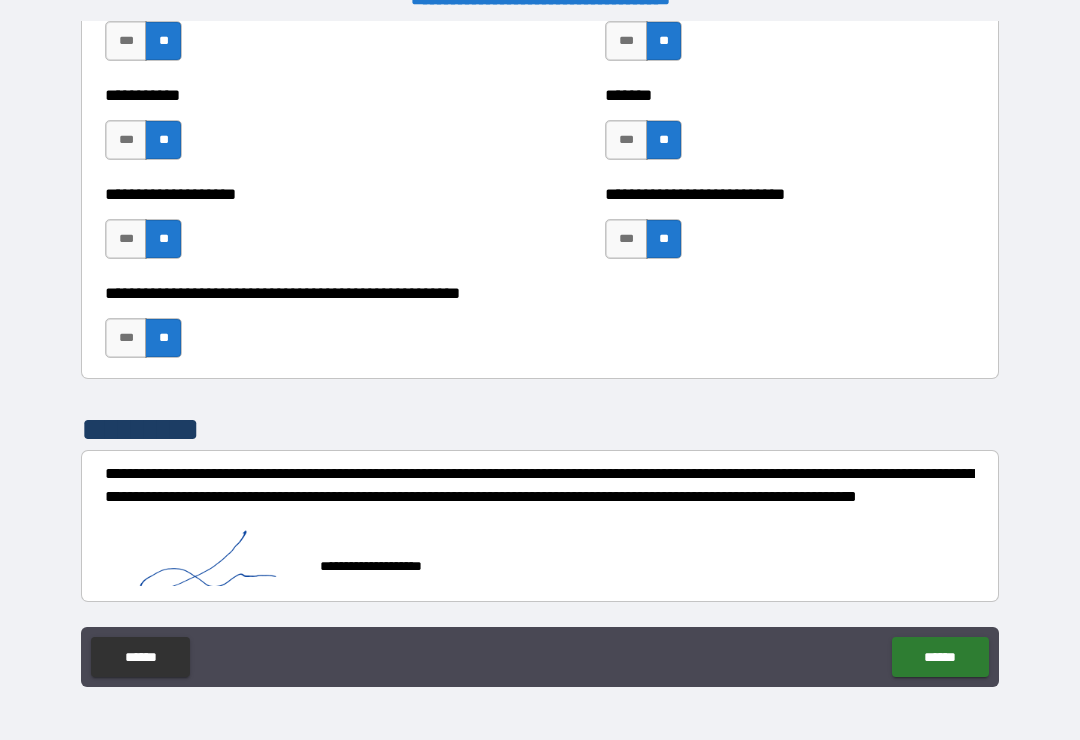 scroll, scrollTop: 8014, scrollLeft: 0, axis: vertical 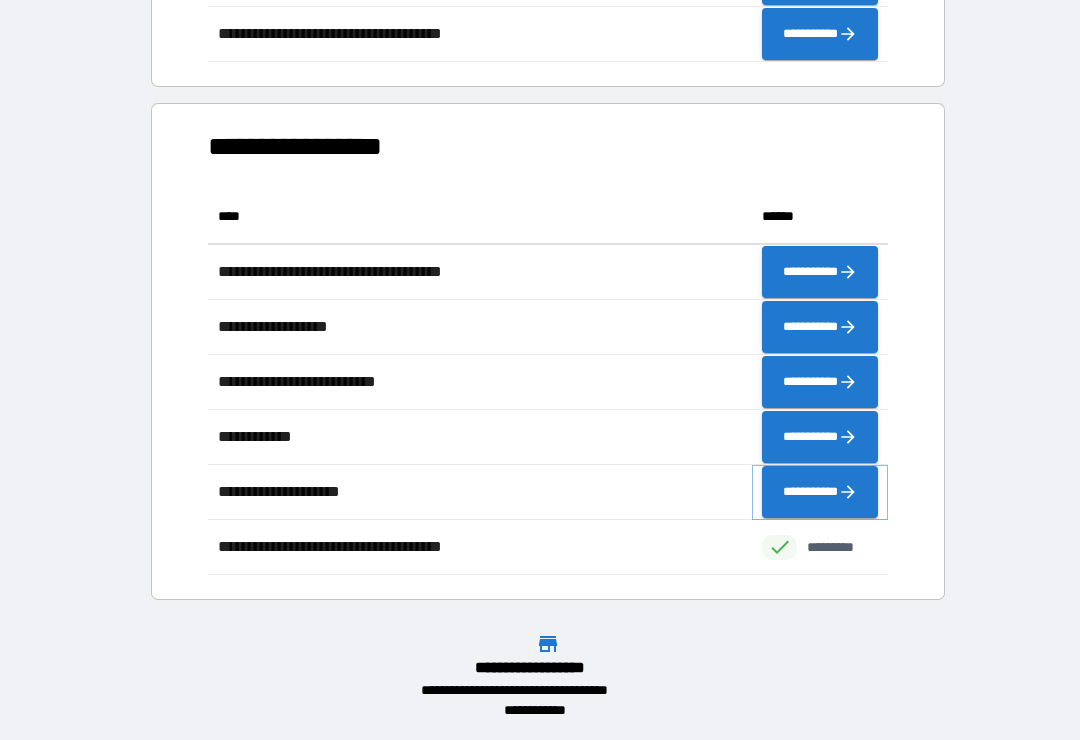 click on "**********" at bounding box center (820, 492) 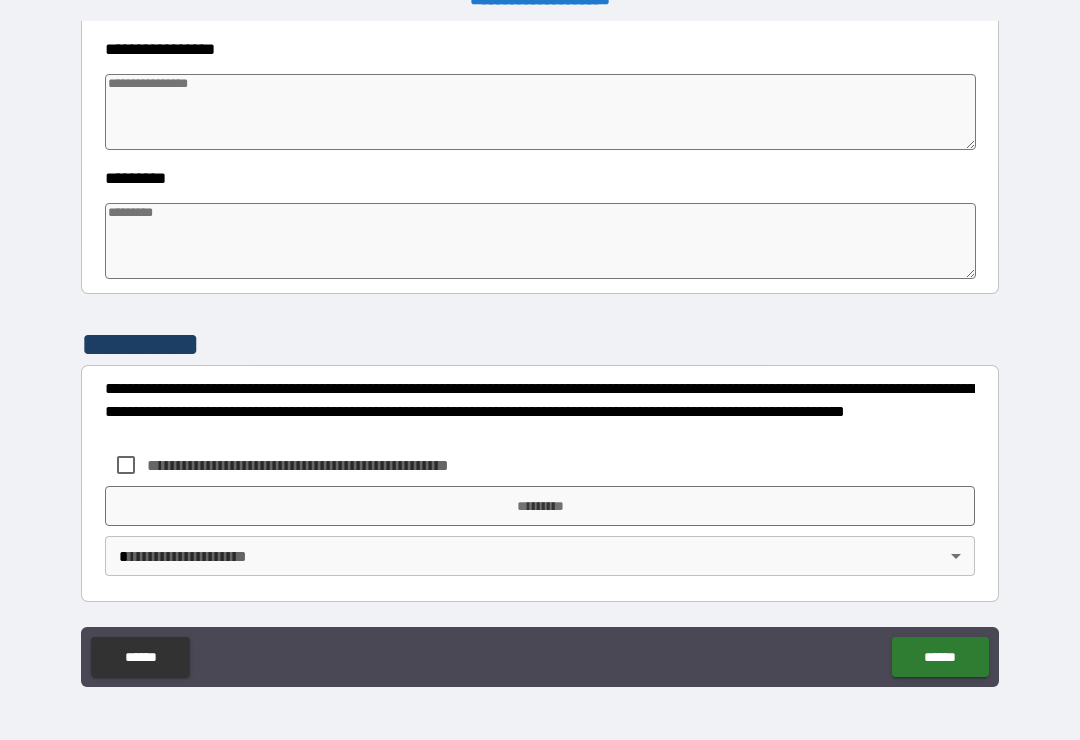 scroll, scrollTop: 570, scrollLeft: 0, axis: vertical 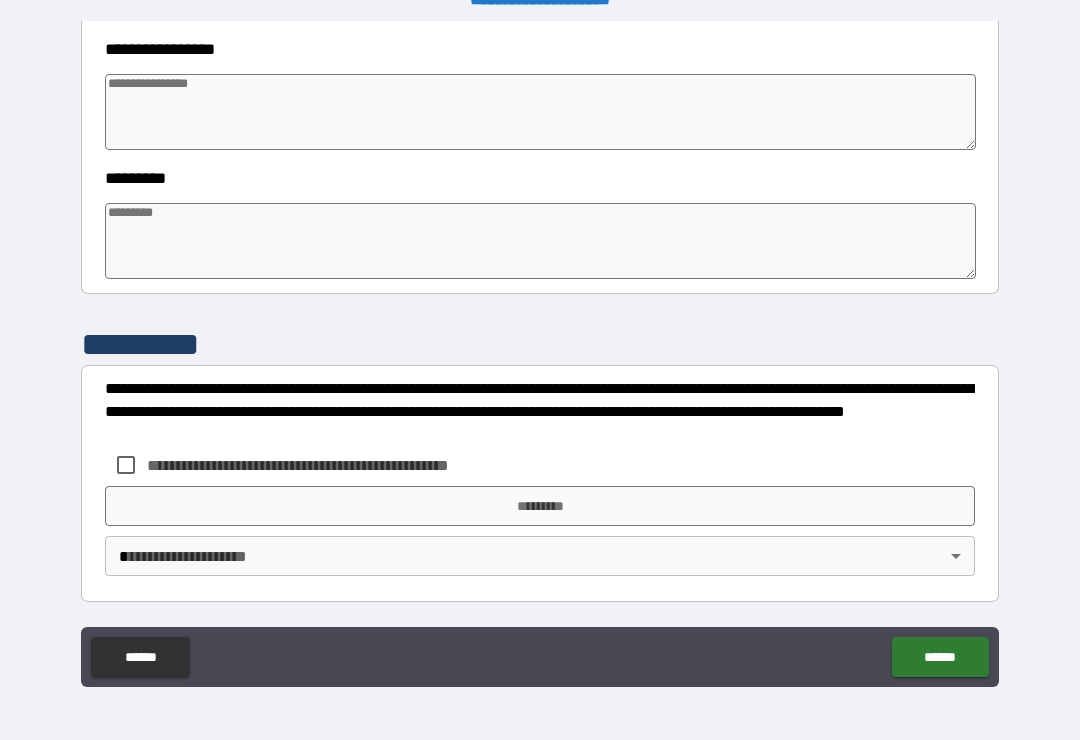 click on "*********" at bounding box center [540, 506] 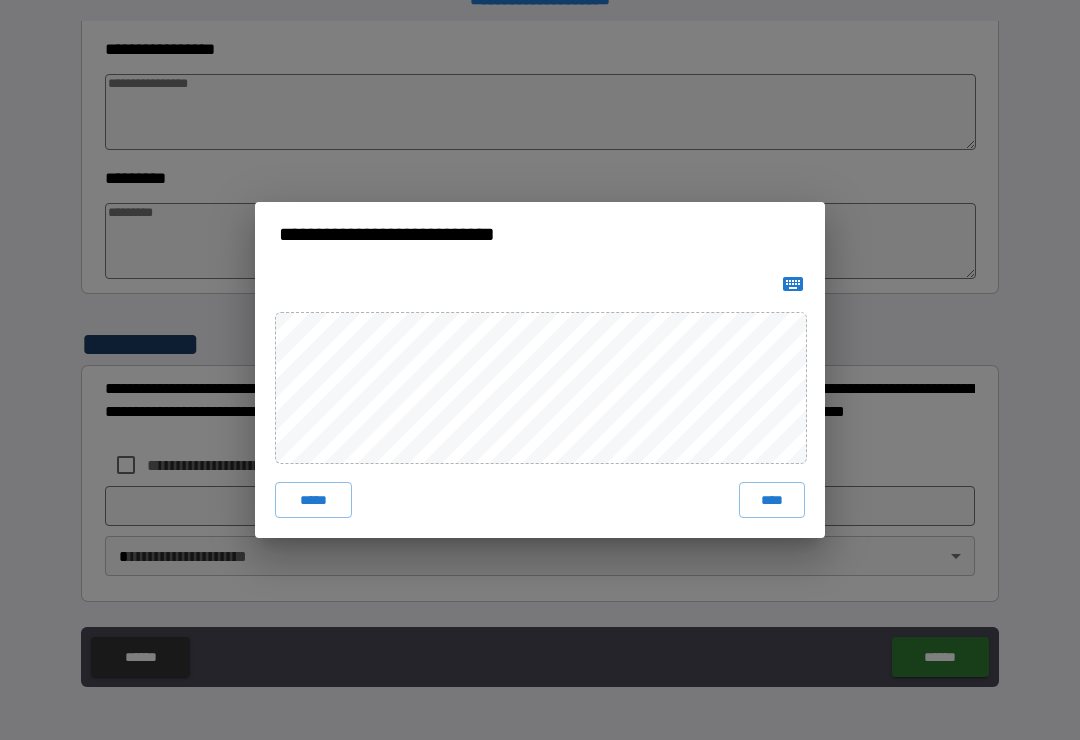 click on "**********" at bounding box center (540, 370) 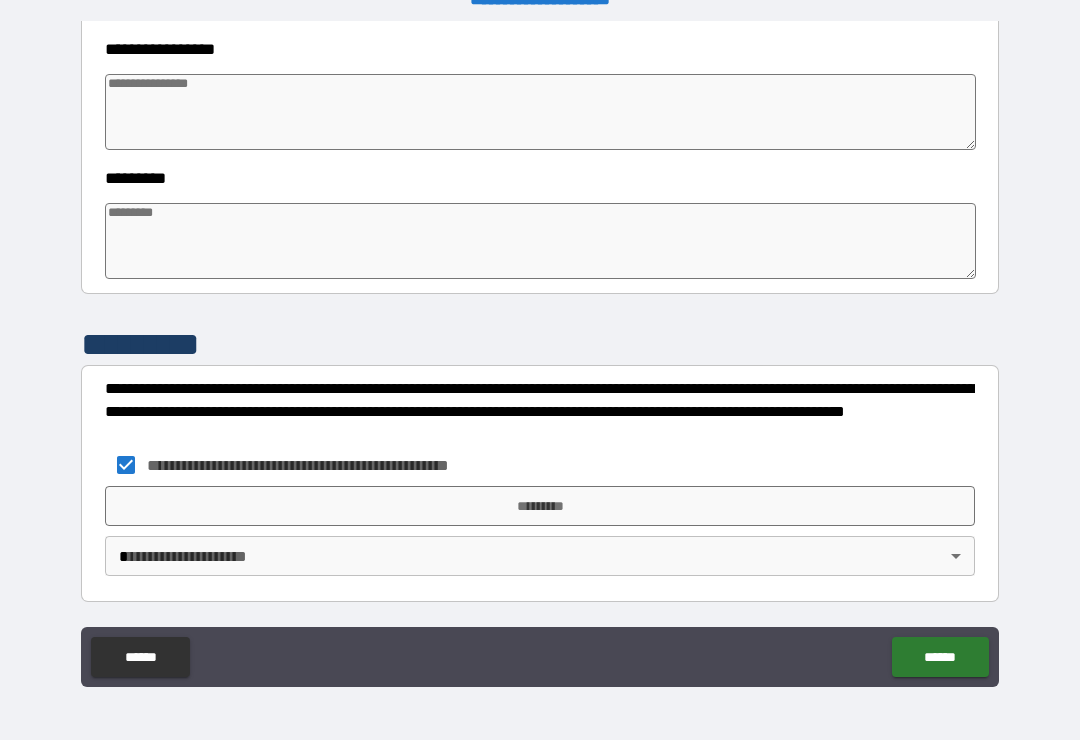 click on "*********" at bounding box center (540, 506) 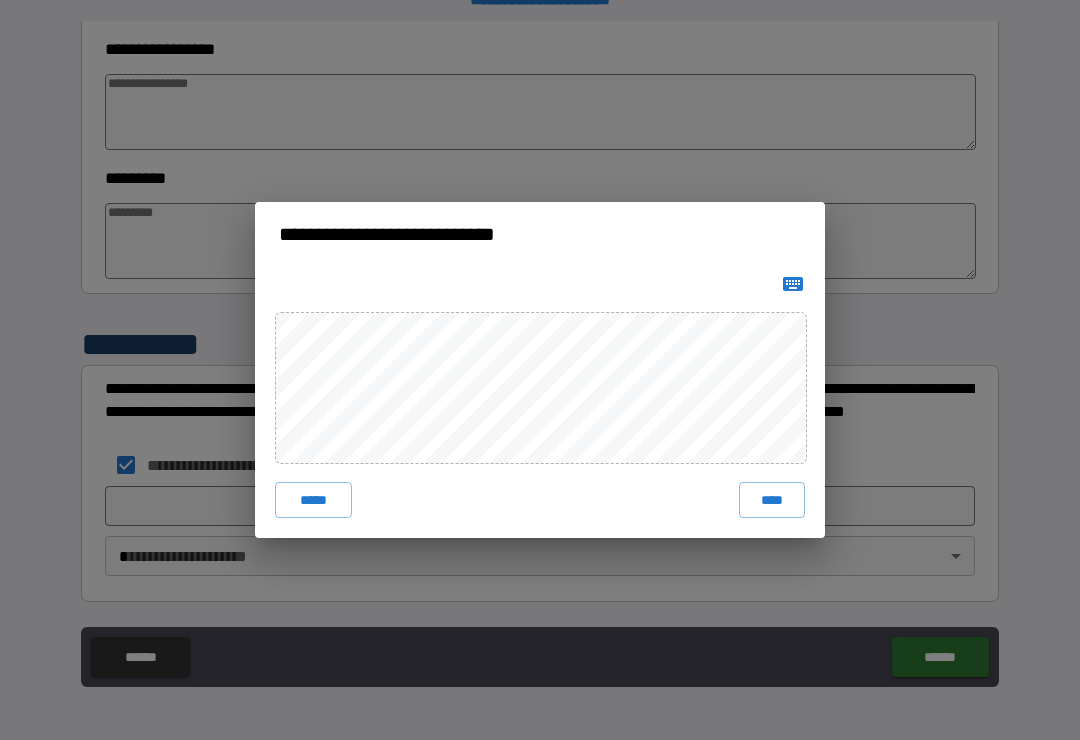click on "****" at bounding box center [772, 500] 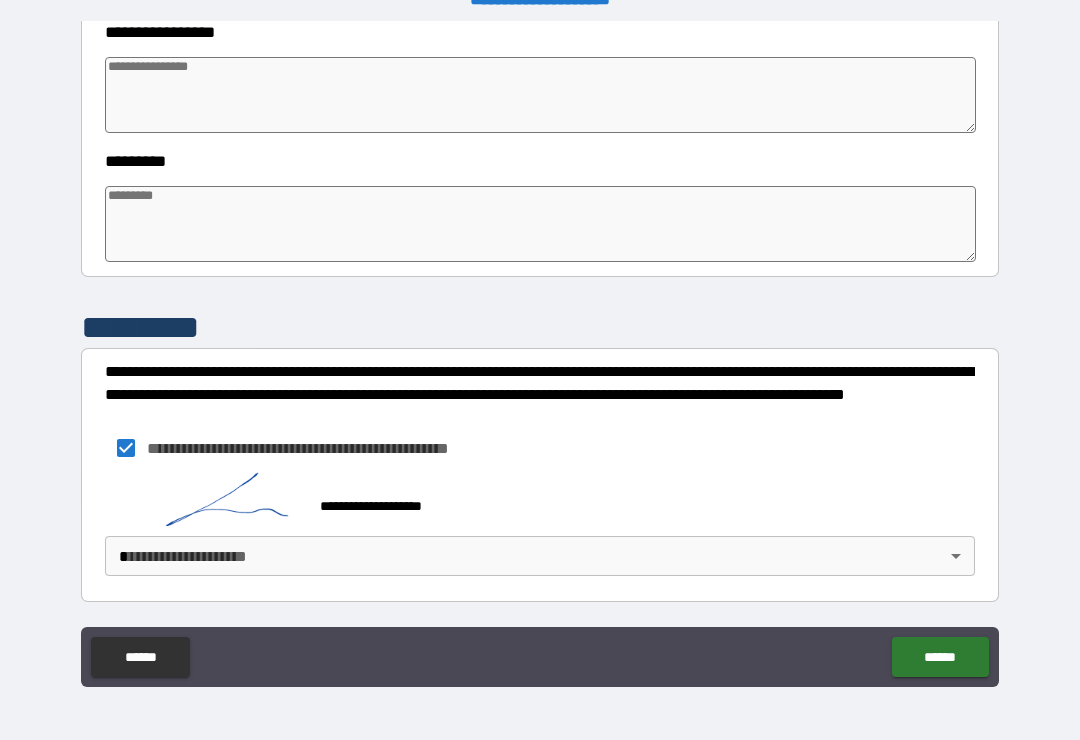 scroll, scrollTop: 587, scrollLeft: 0, axis: vertical 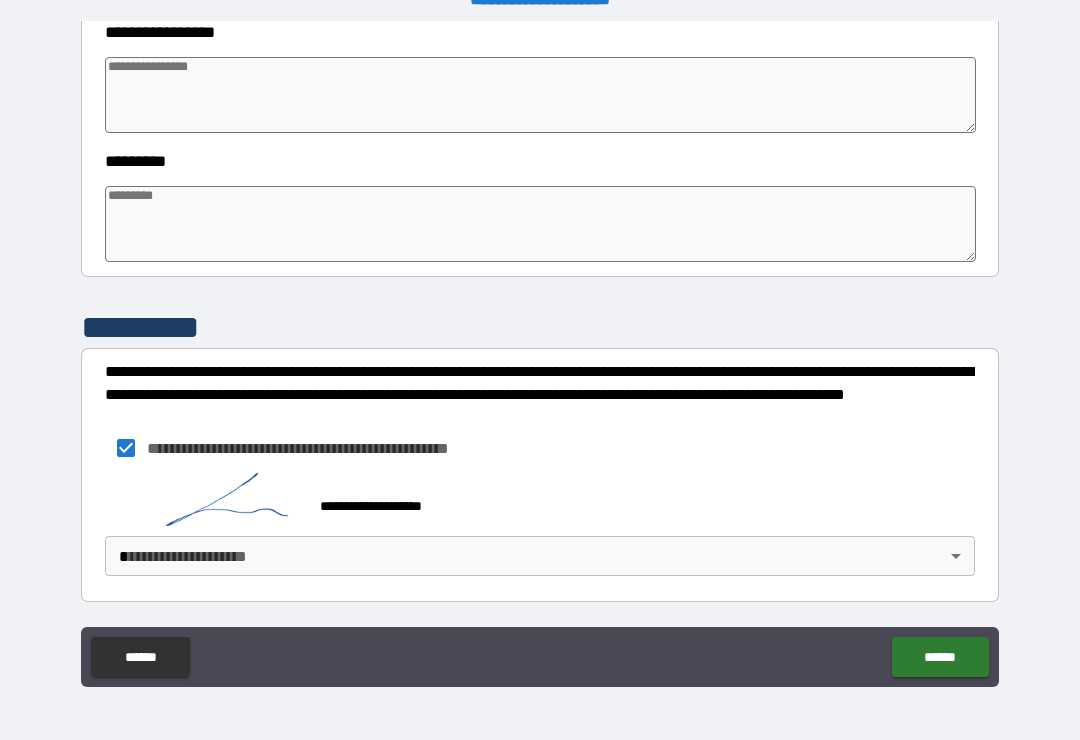 click on "**********" at bounding box center [540, 354] 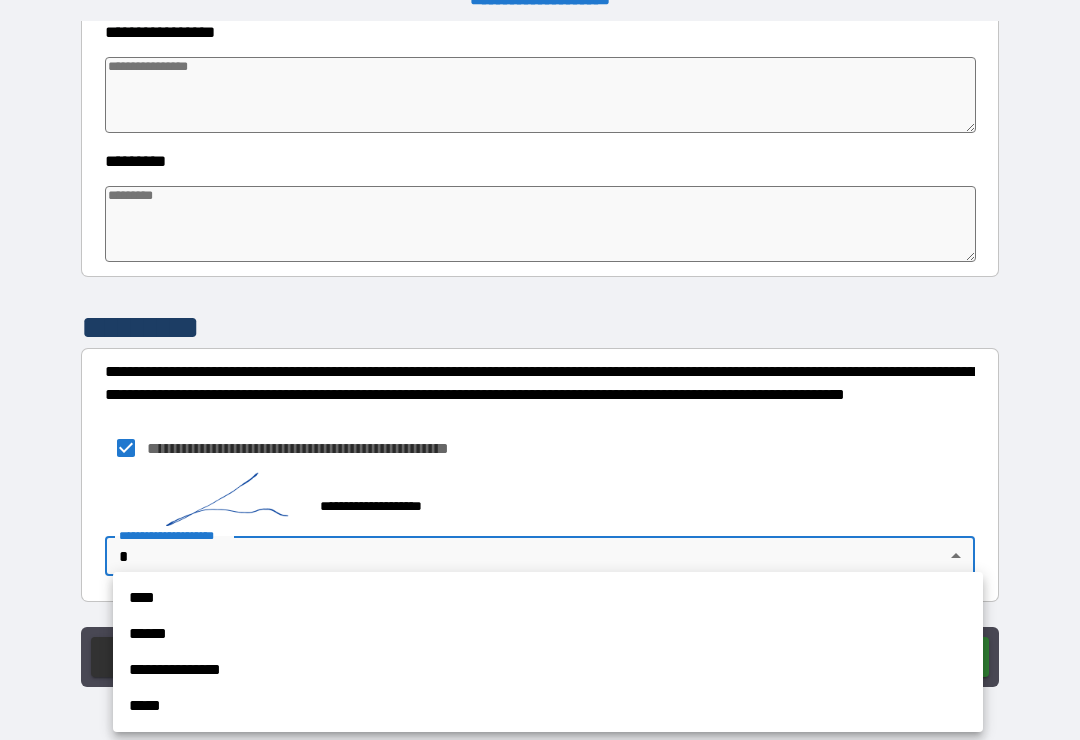 click on "**********" at bounding box center [548, 670] 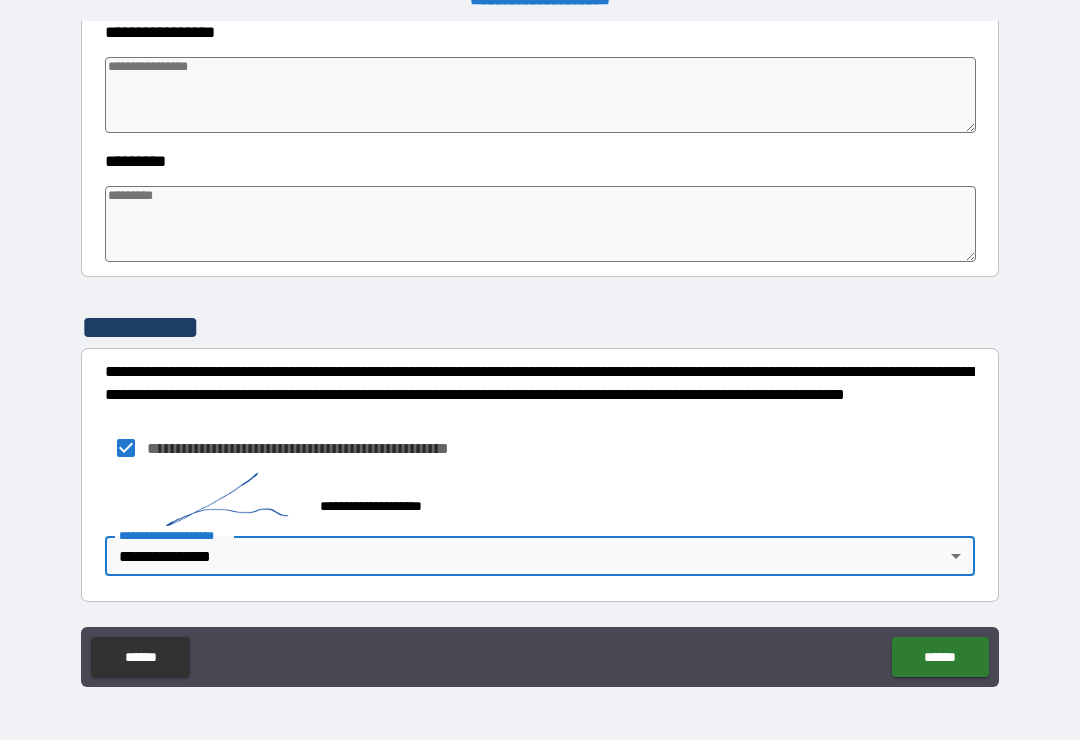 scroll, scrollTop: 587, scrollLeft: 0, axis: vertical 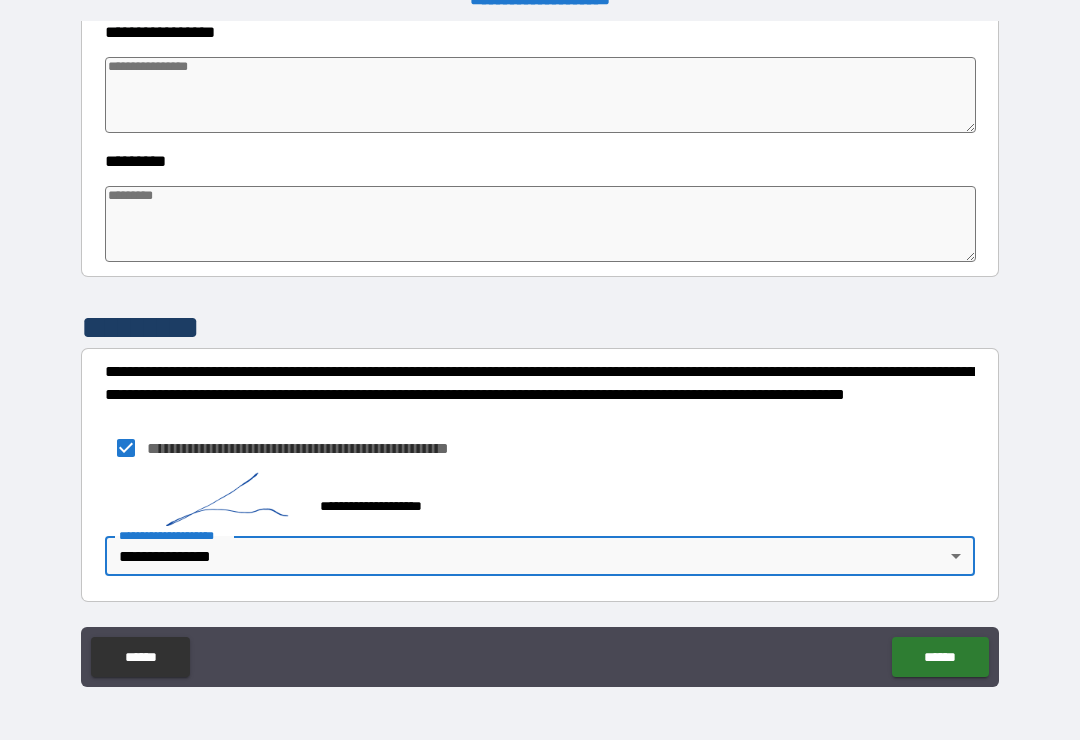 click on "******" at bounding box center (940, 657) 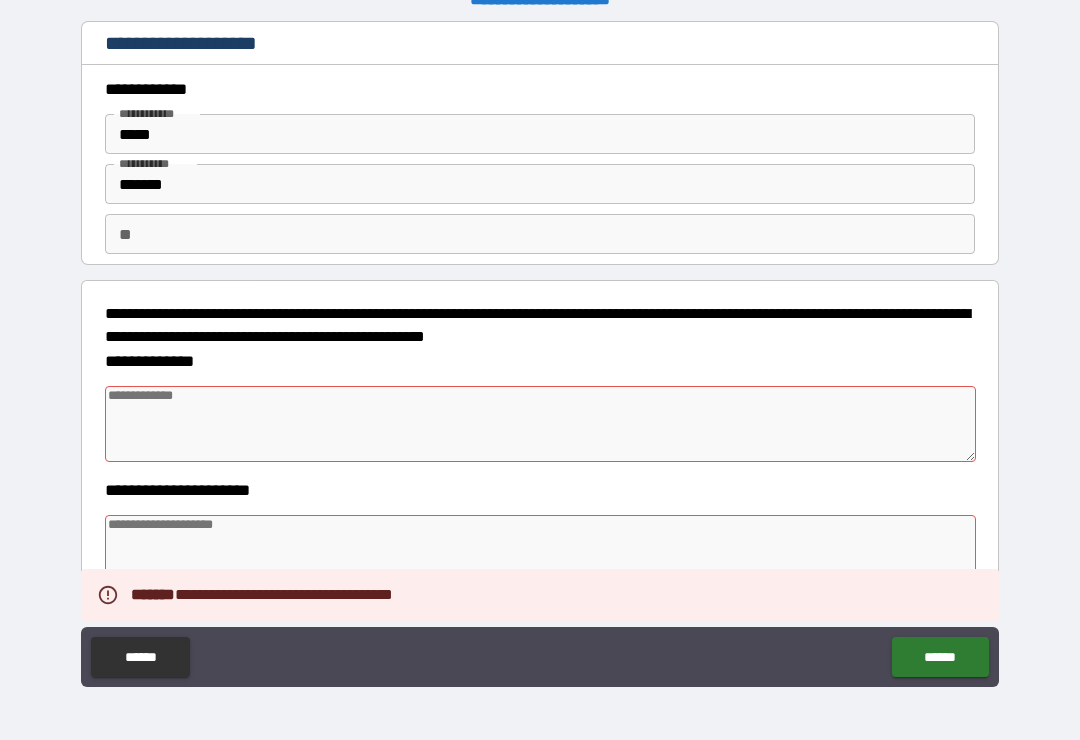 scroll, scrollTop: 0, scrollLeft: 0, axis: both 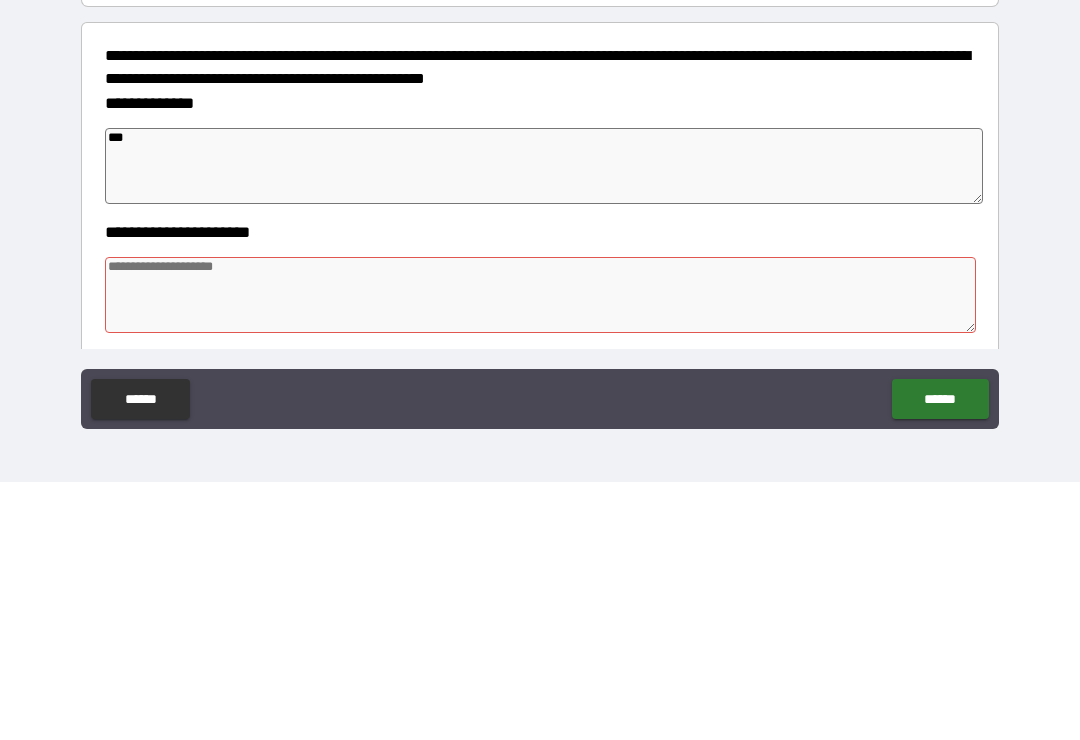 click at bounding box center (540, 553) 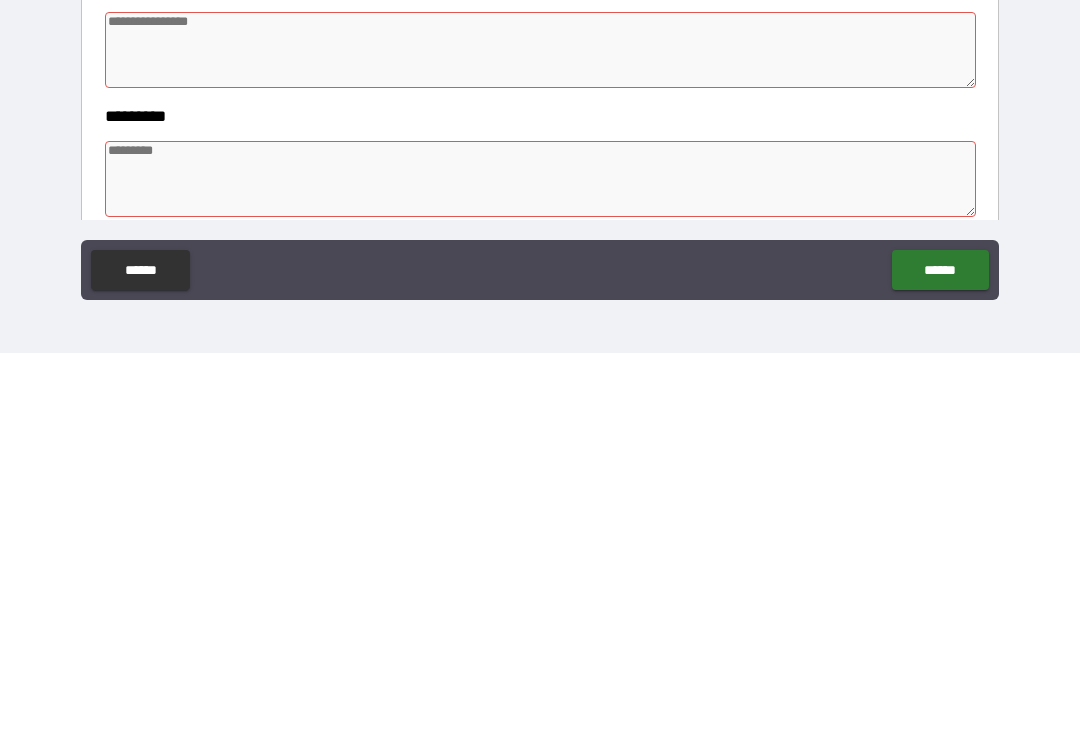 scroll, scrollTop: 239, scrollLeft: 0, axis: vertical 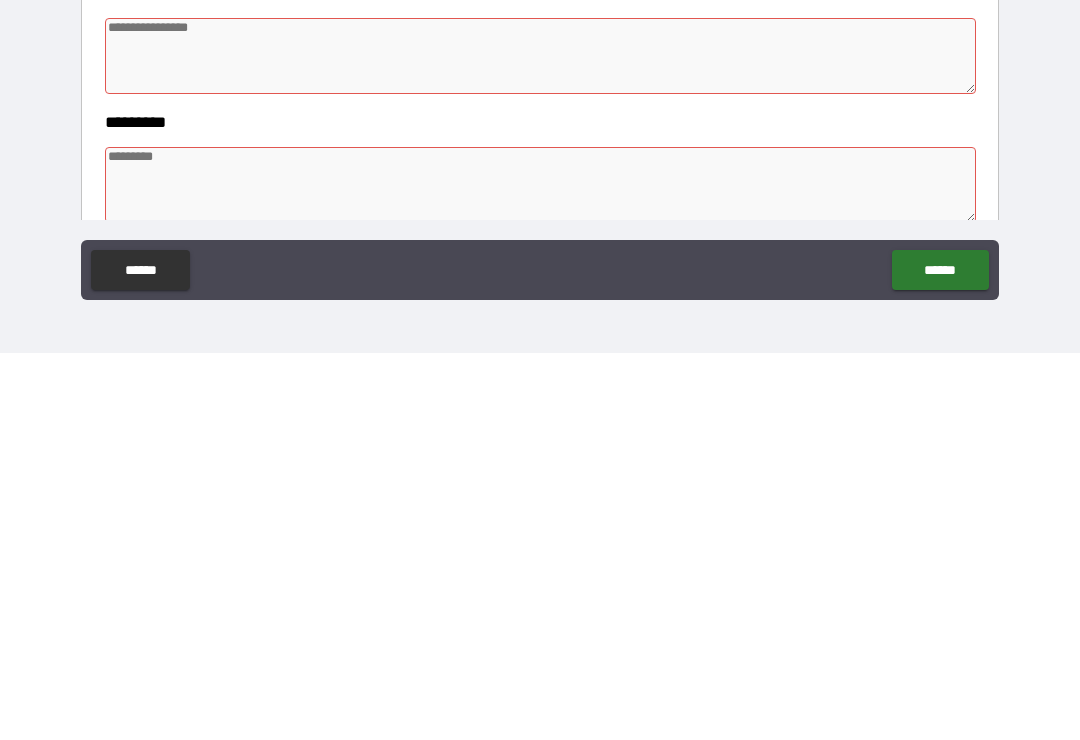 click at bounding box center (540, 443) 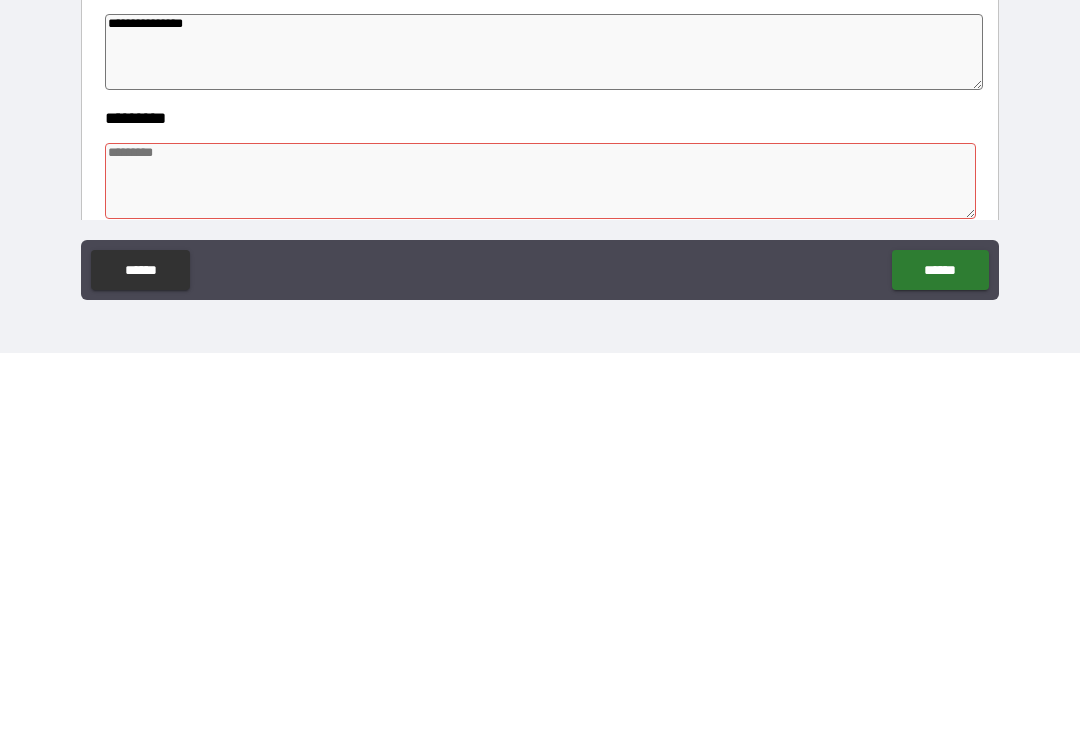 scroll, scrollTop: 241, scrollLeft: 0, axis: vertical 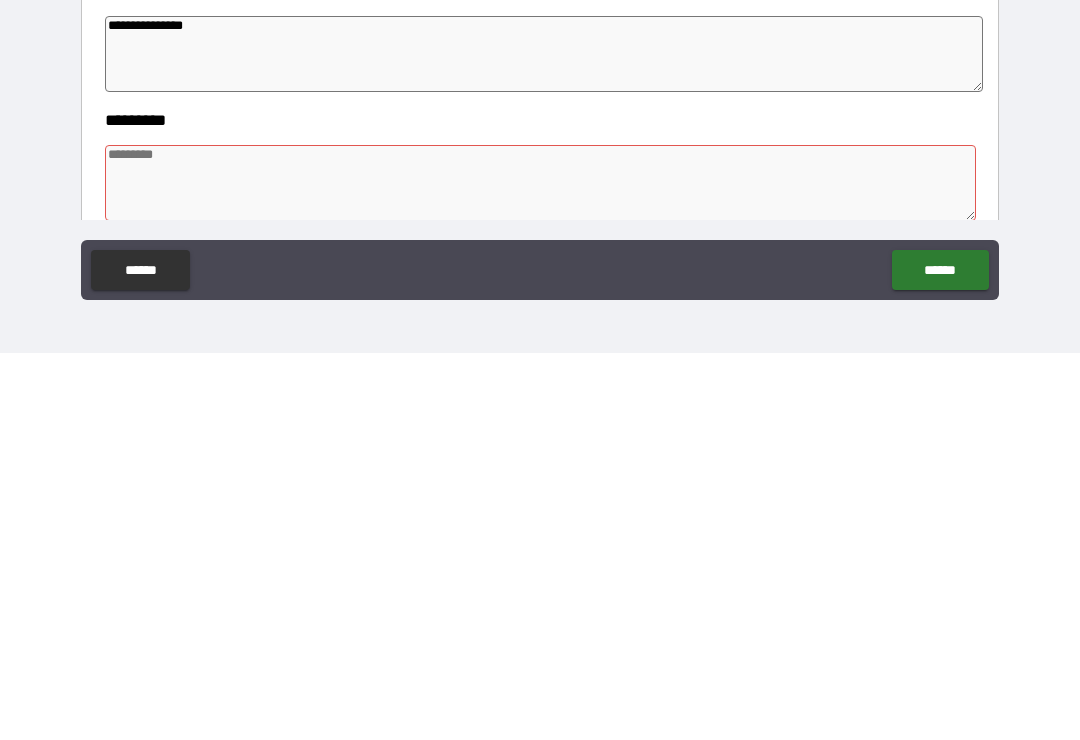 click on "**********" at bounding box center [544, 441] 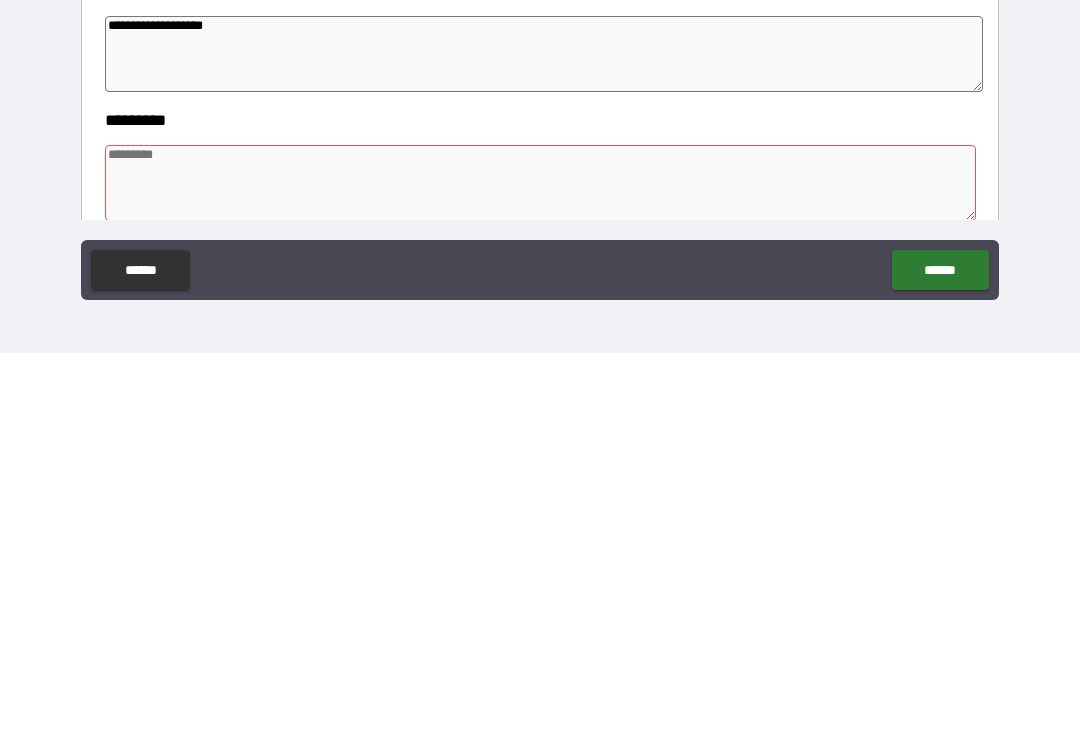 click at bounding box center (540, 570) 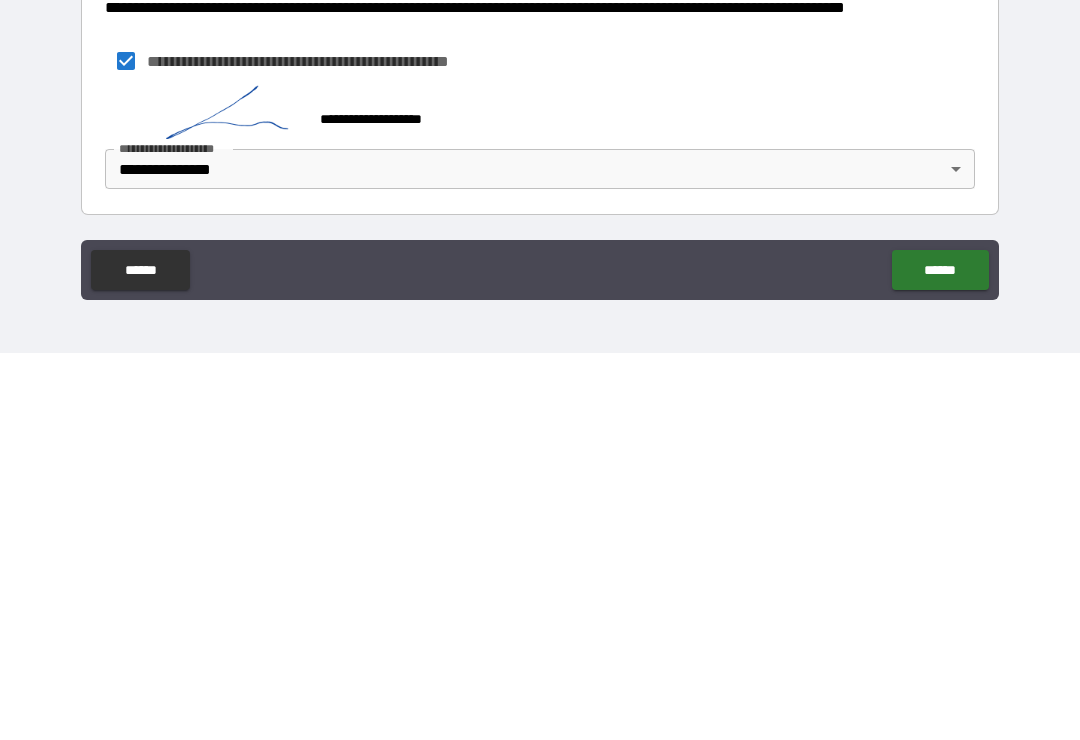 scroll, scrollTop: 588, scrollLeft: 0, axis: vertical 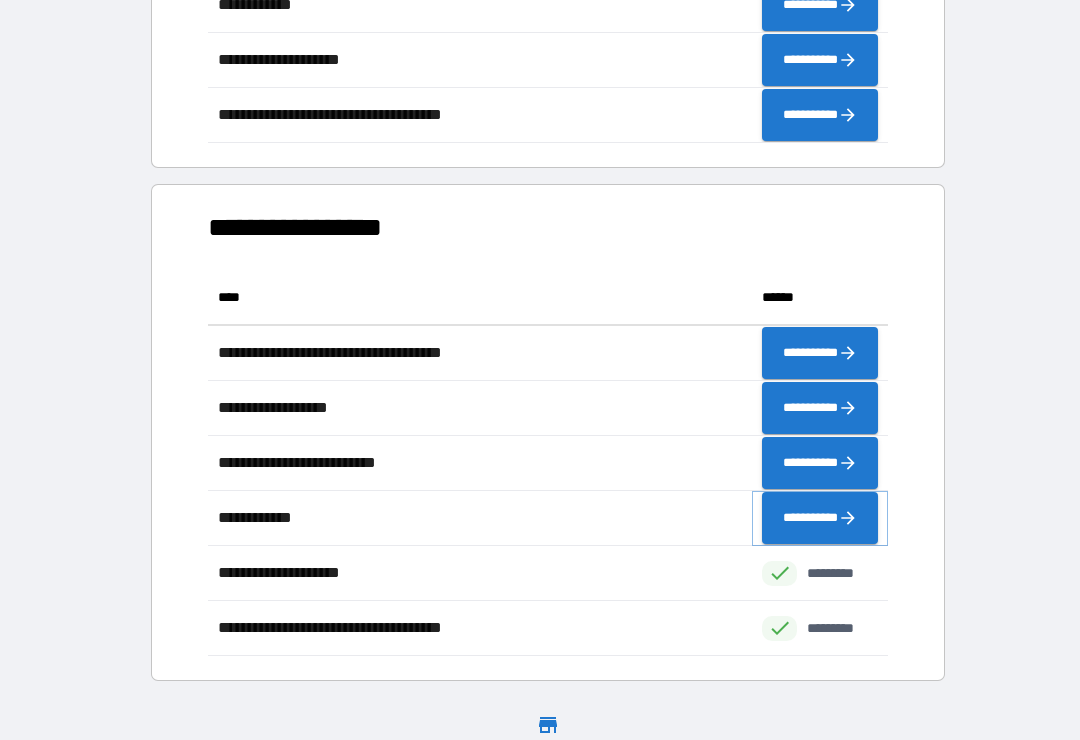 click on "**********" at bounding box center (820, 518) 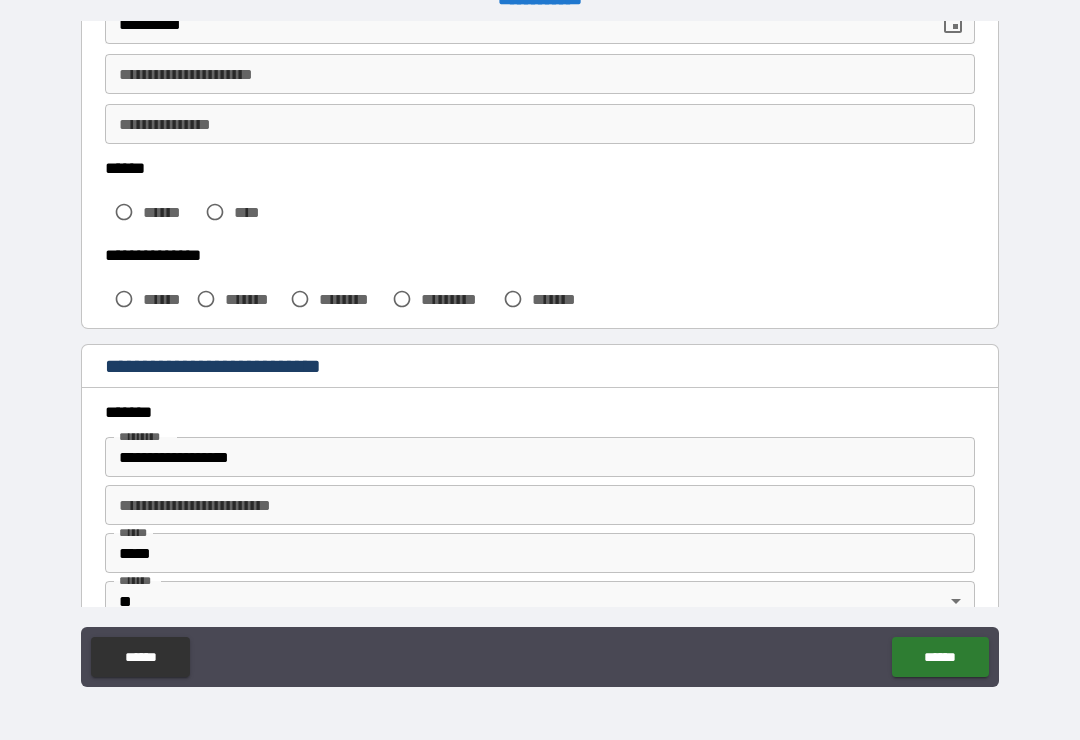 scroll, scrollTop: 404, scrollLeft: 0, axis: vertical 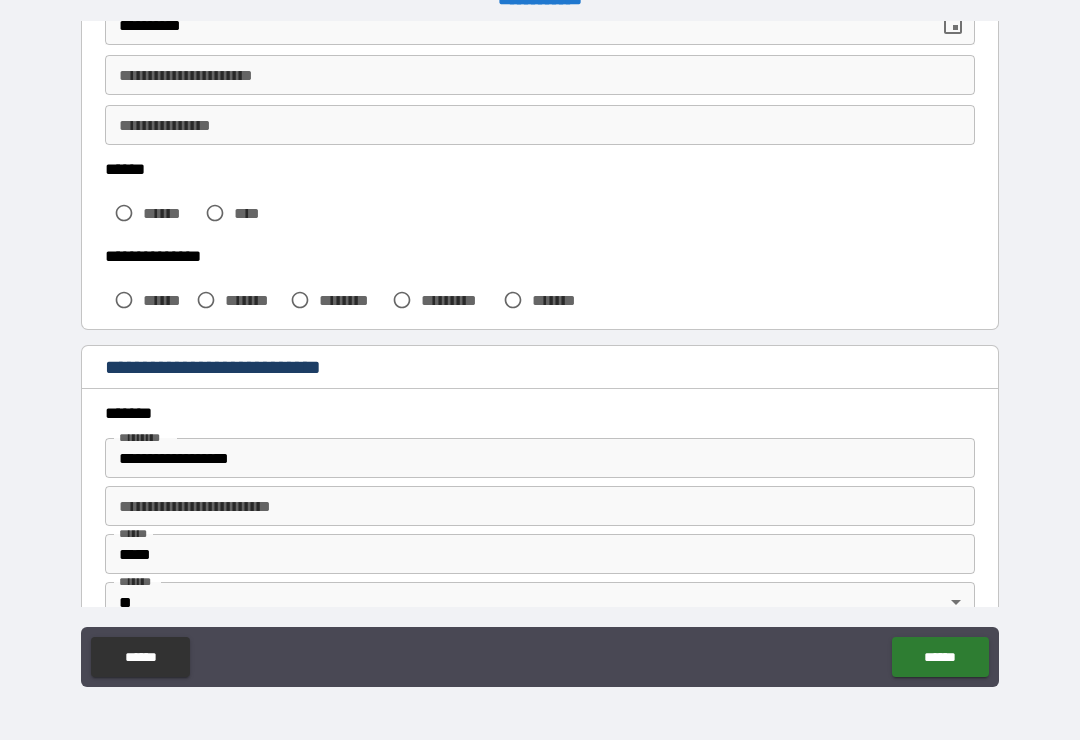 click on "**********" at bounding box center [540, 125] 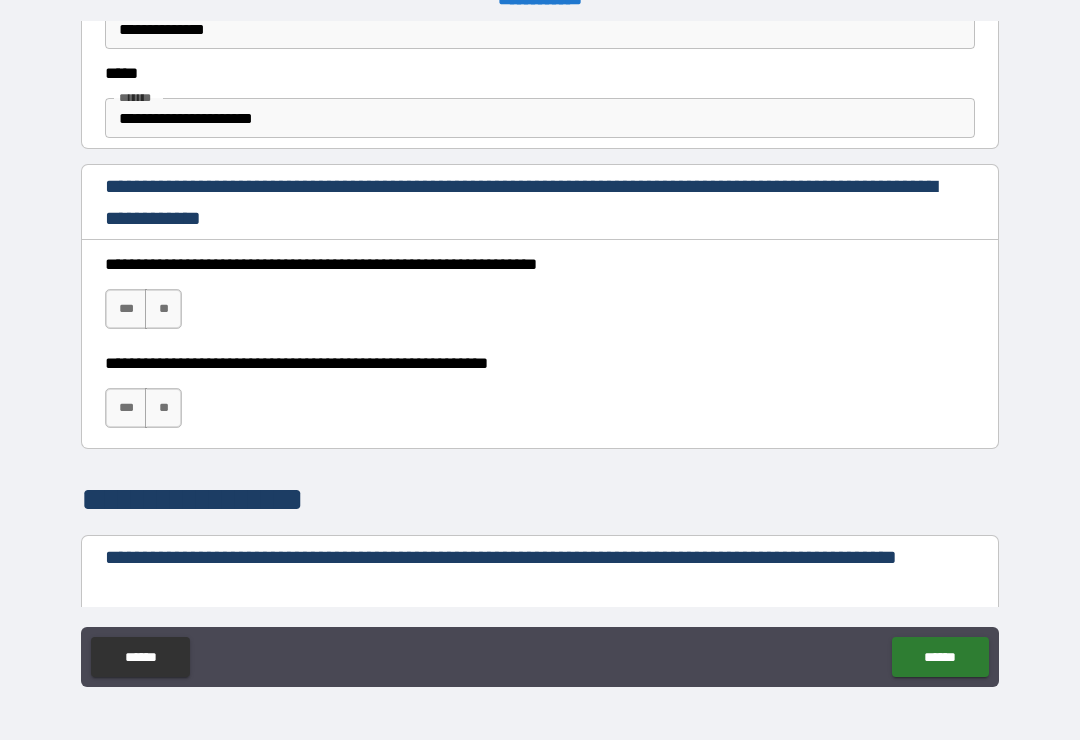 scroll, scrollTop: 1221, scrollLeft: 0, axis: vertical 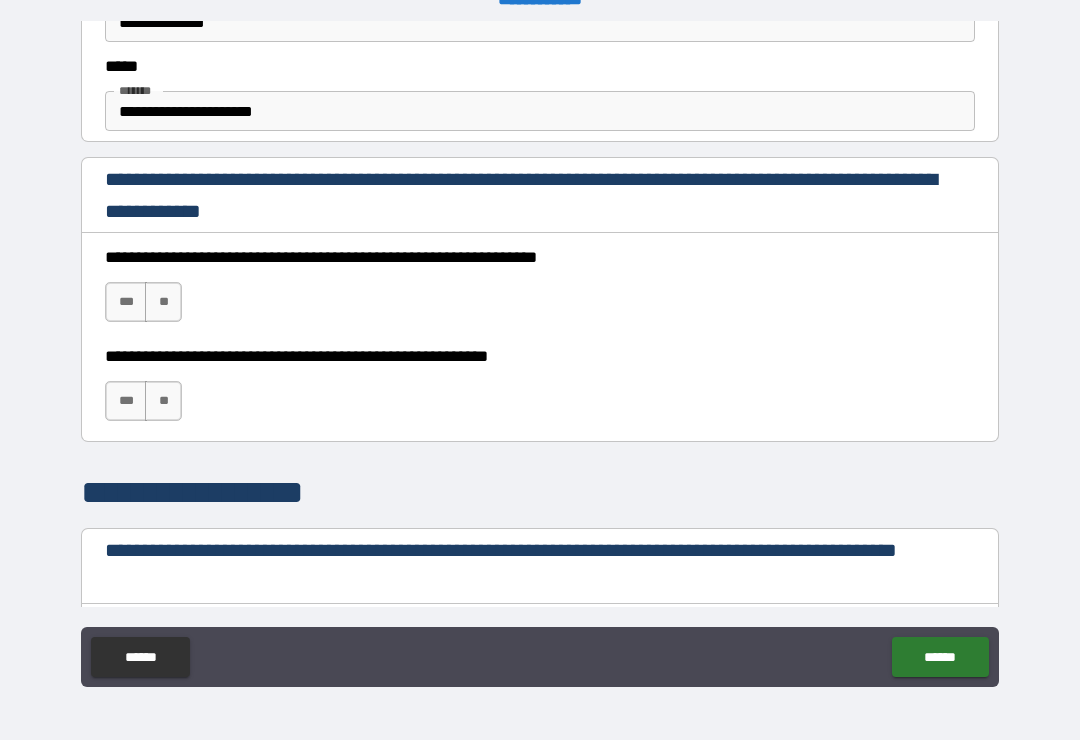 click on "***" at bounding box center [126, 302] 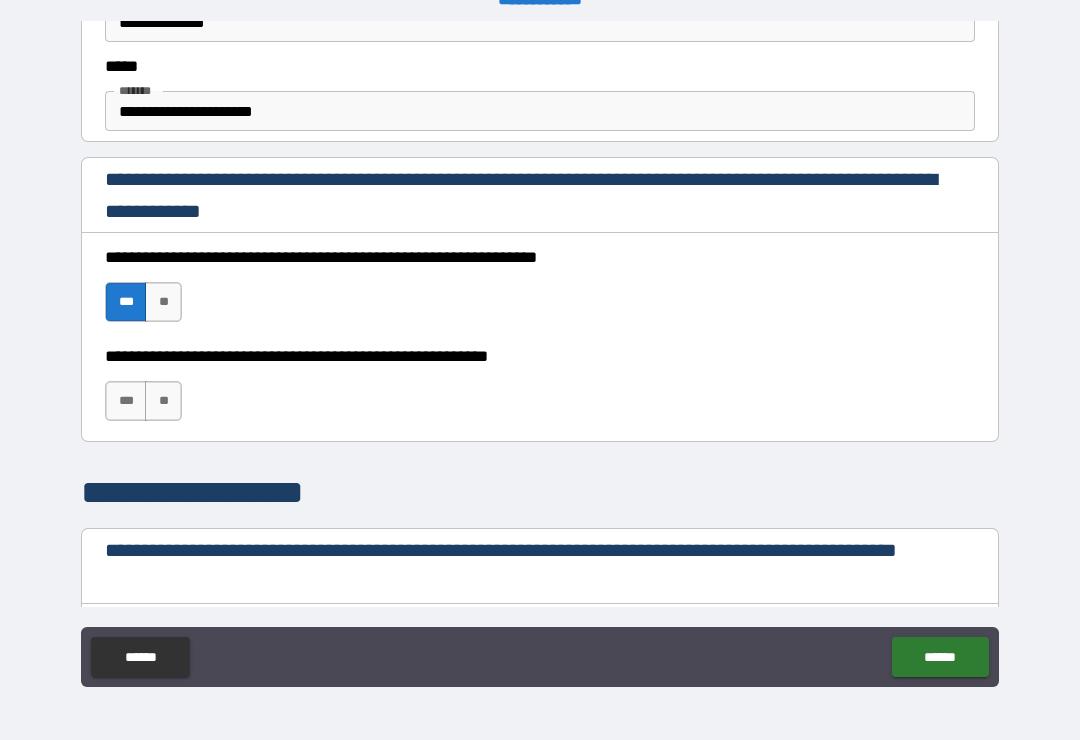 click on "***" at bounding box center [126, 401] 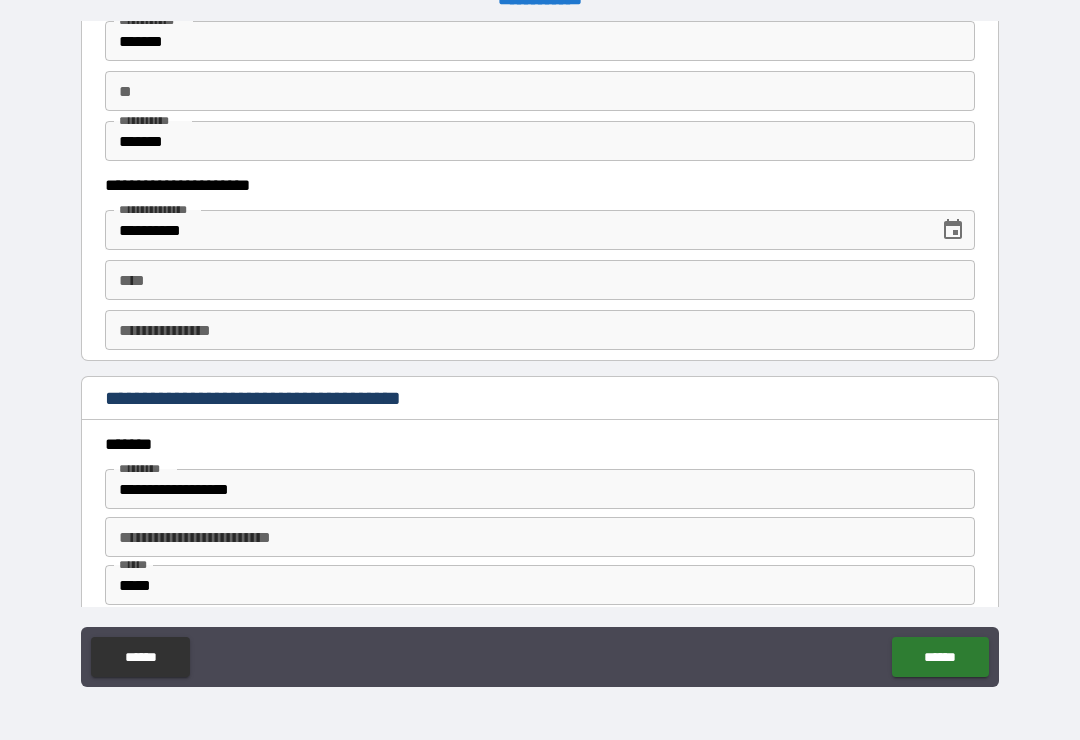 scroll, scrollTop: 2011, scrollLeft: 0, axis: vertical 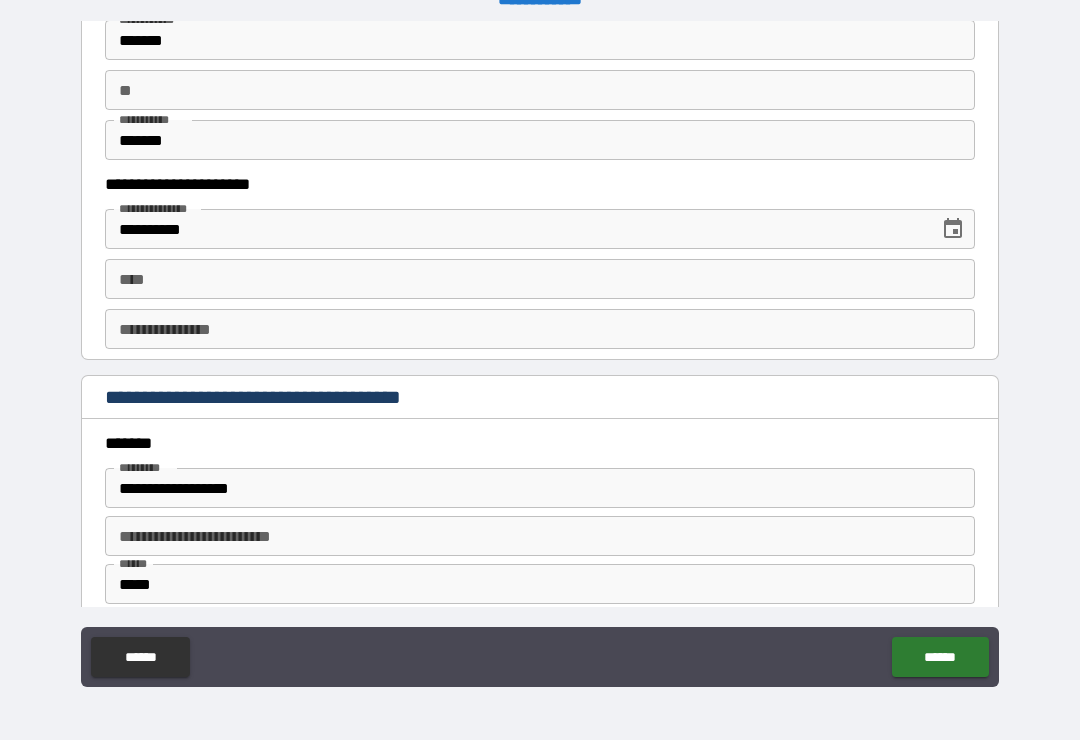 click on "**********" at bounding box center [540, 329] 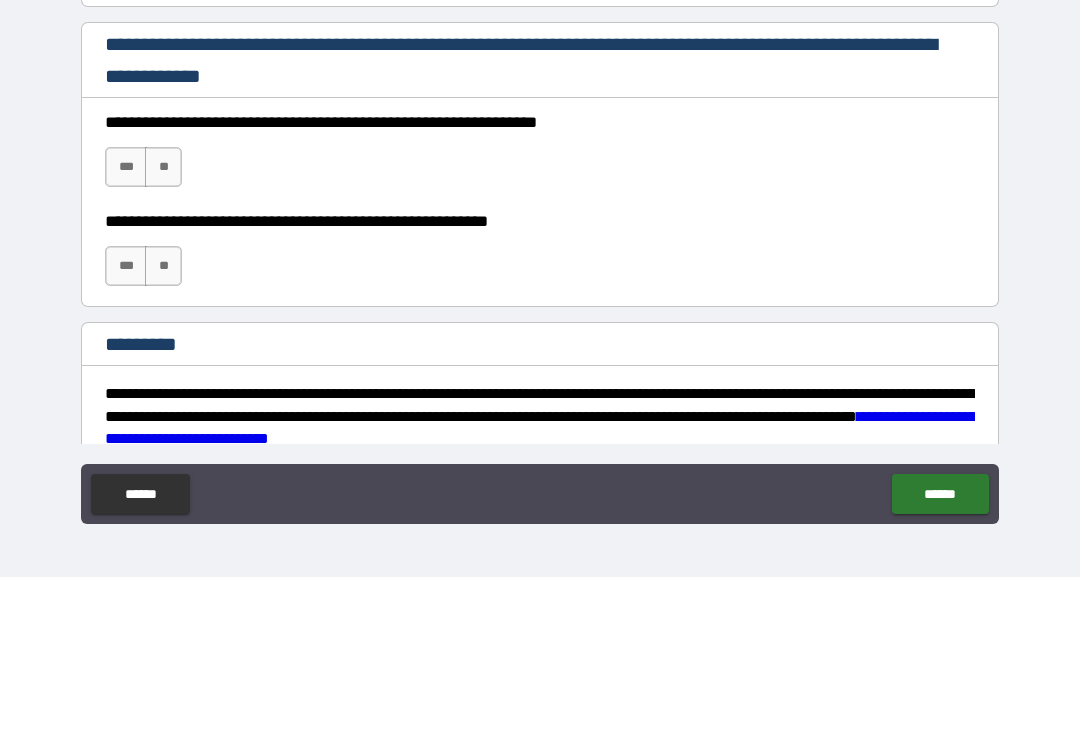 scroll, scrollTop: 2831, scrollLeft: 0, axis: vertical 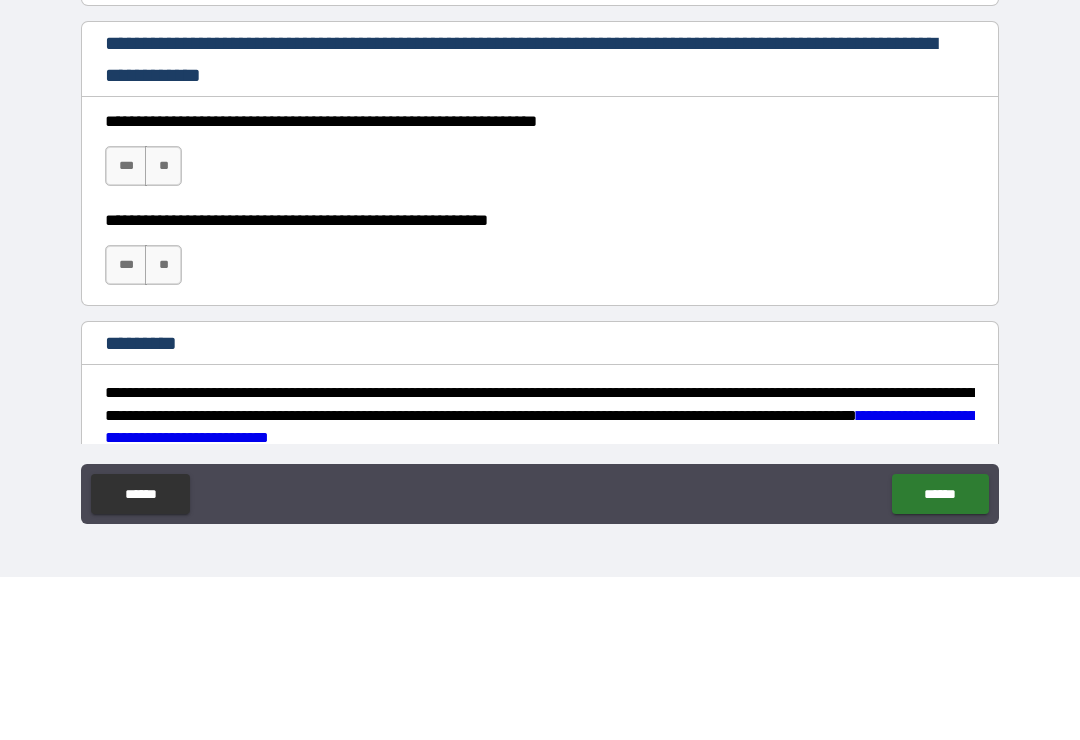 click on "**" at bounding box center [163, 329] 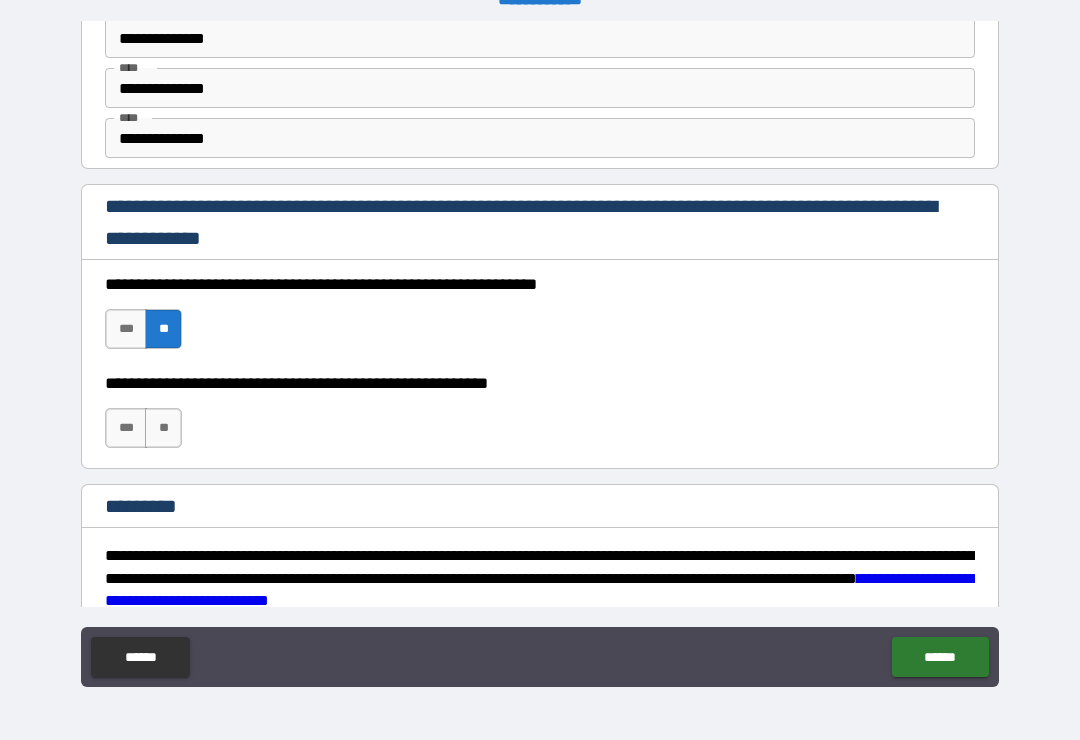 click on "***" at bounding box center [126, 329] 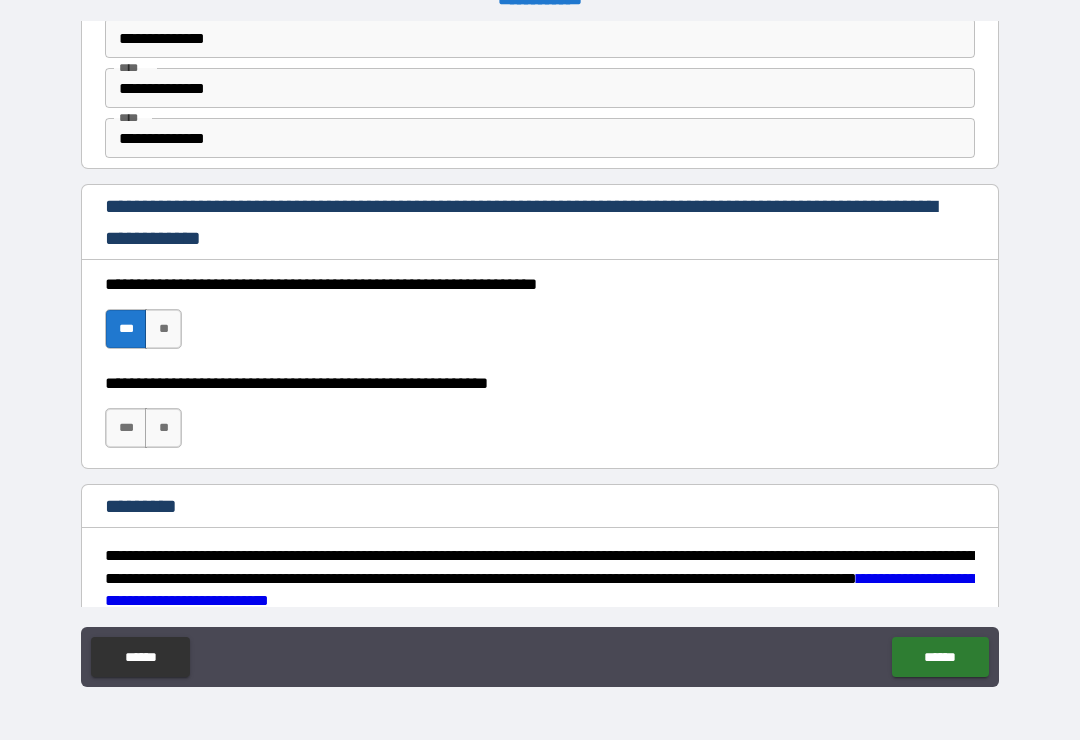 click on "***" at bounding box center (126, 428) 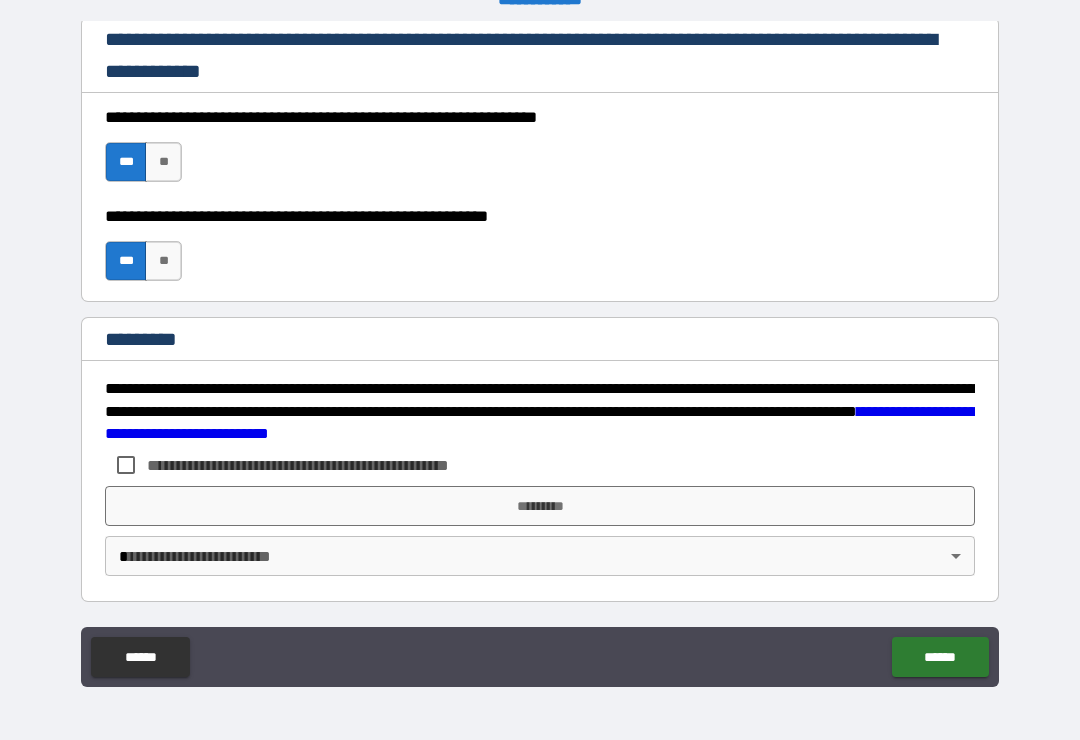 scroll, scrollTop: 2998, scrollLeft: 0, axis: vertical 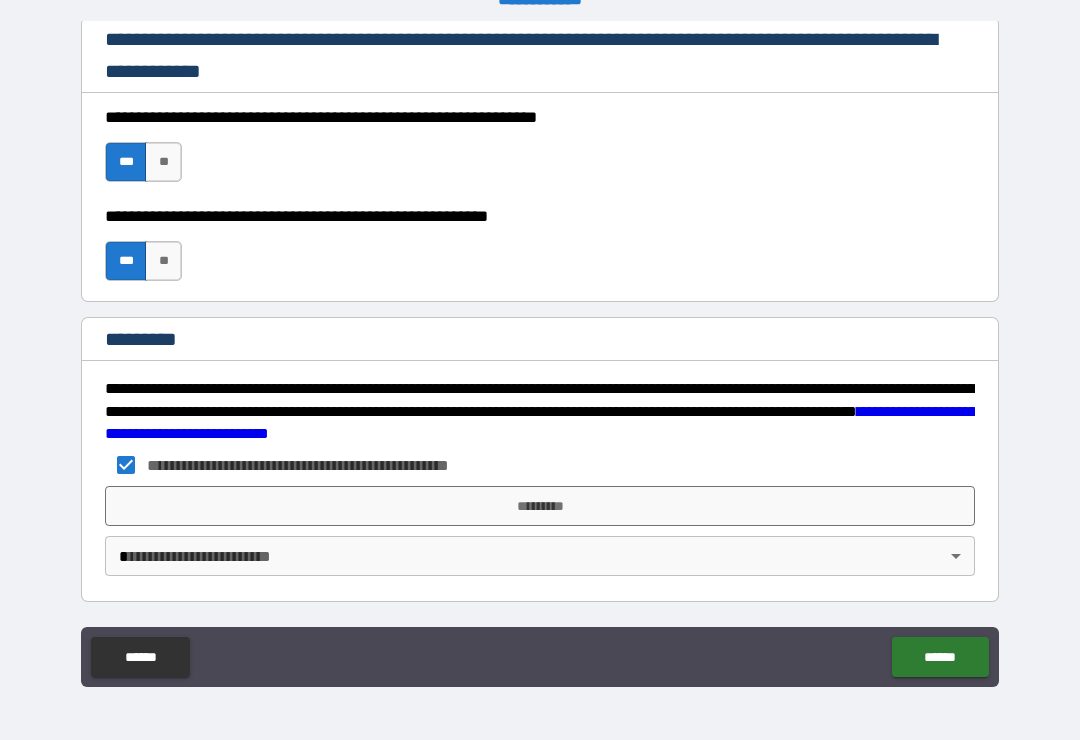 click on "*********" at bounding box center [540, 506] 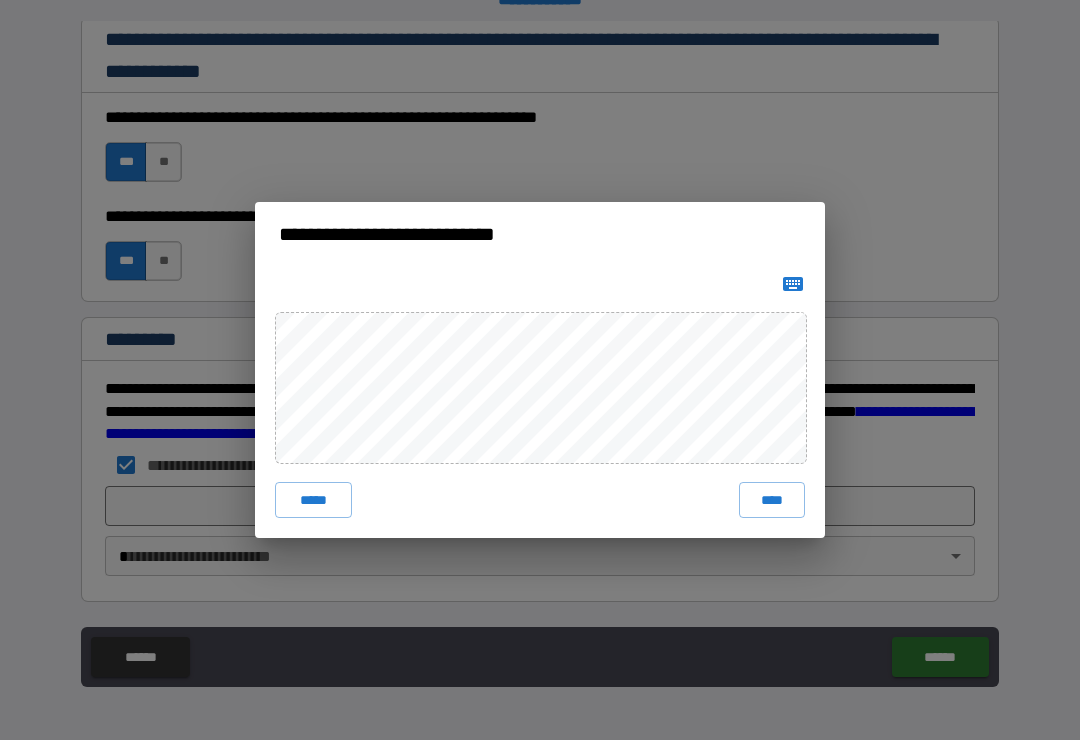 click on "****" at bounding box center [772, 500] 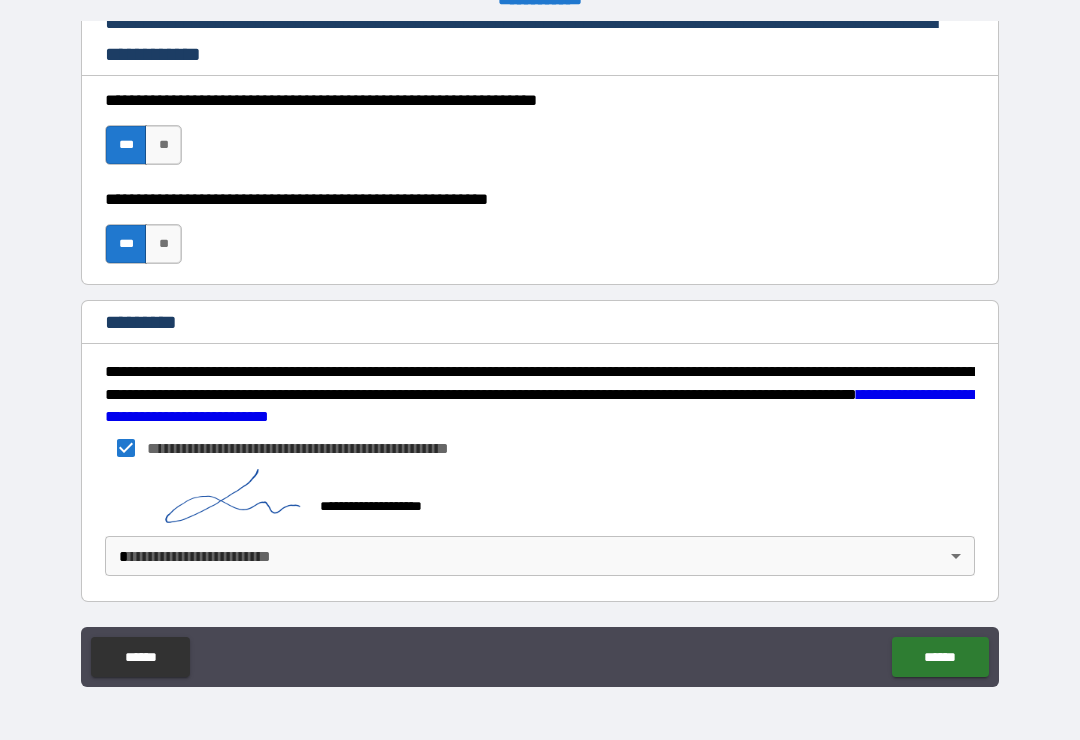 scroll, scrollTop: 3015, scrollLeft: 0, axis: vertical 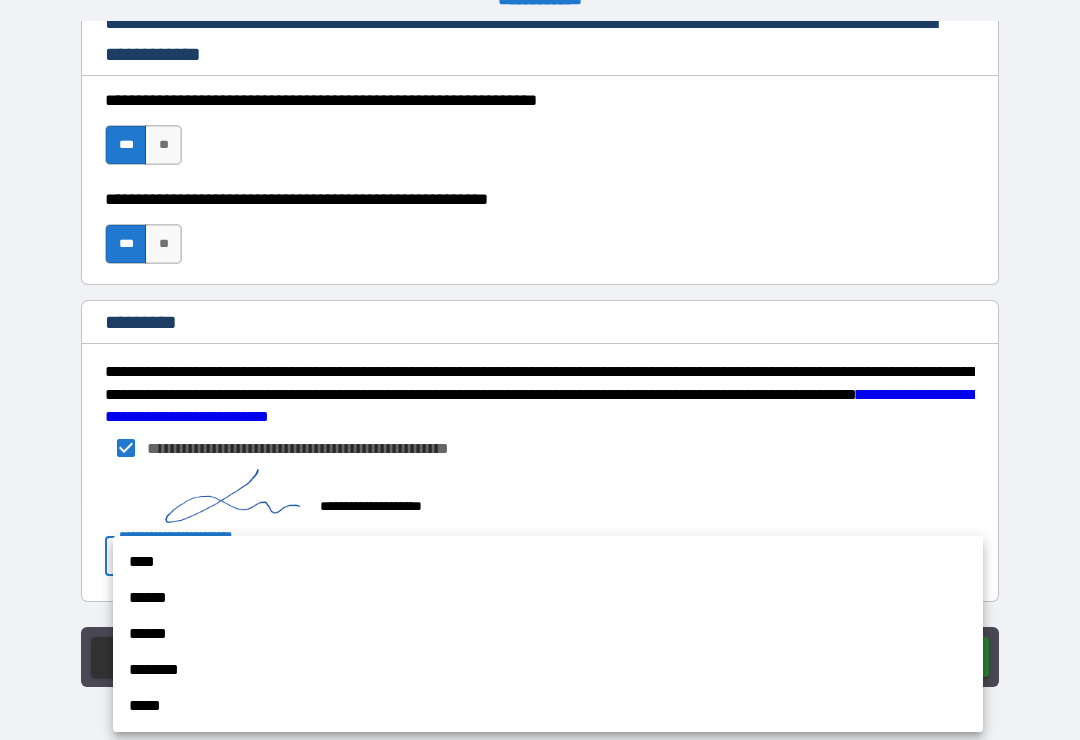 click on "******" at bounding box center [548, 598] 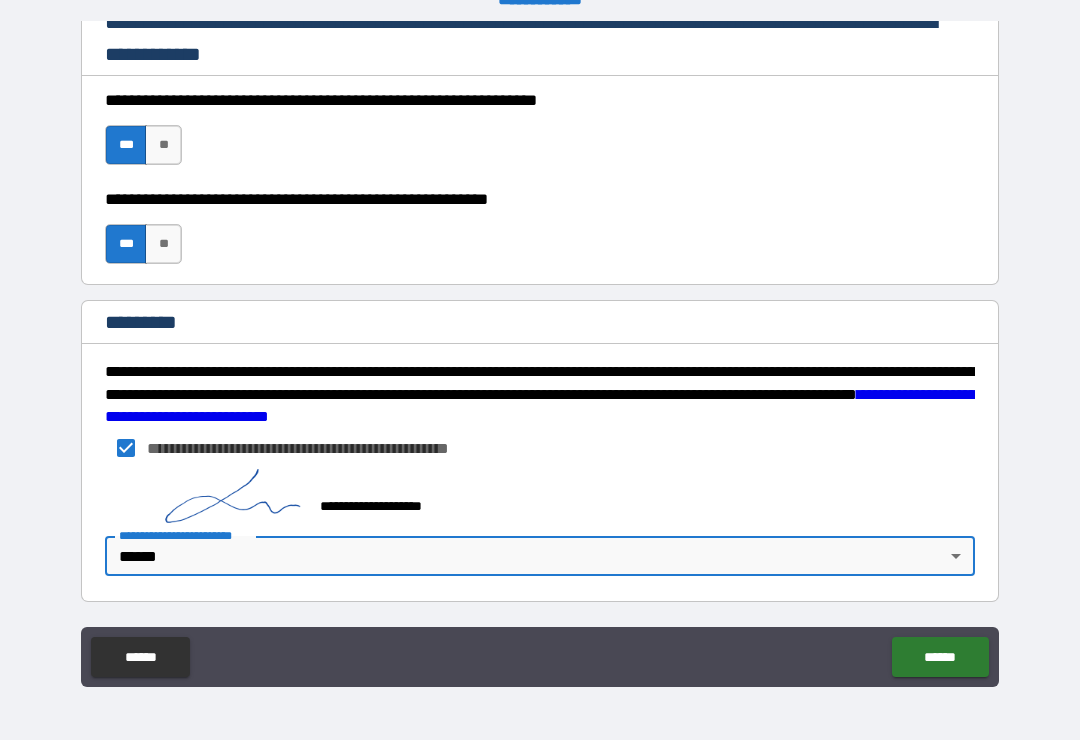 click on "******" at bounding box center (940, 657) 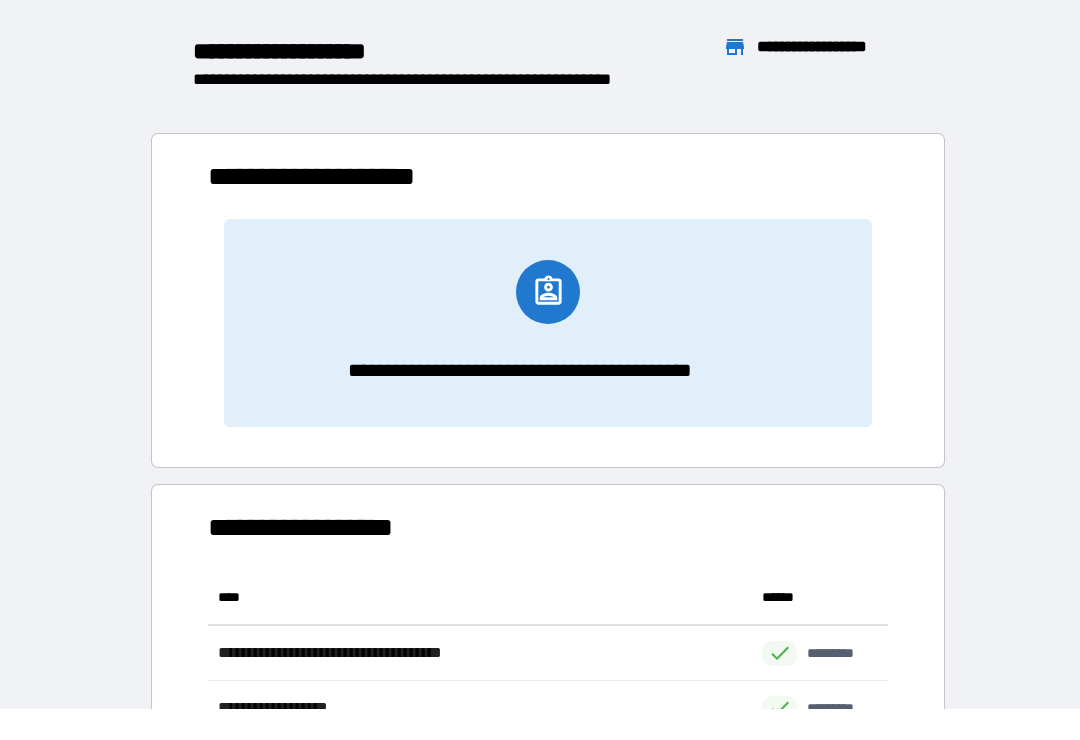 scroll, scrollTop: 1, scrollLeft: 1, axis: both 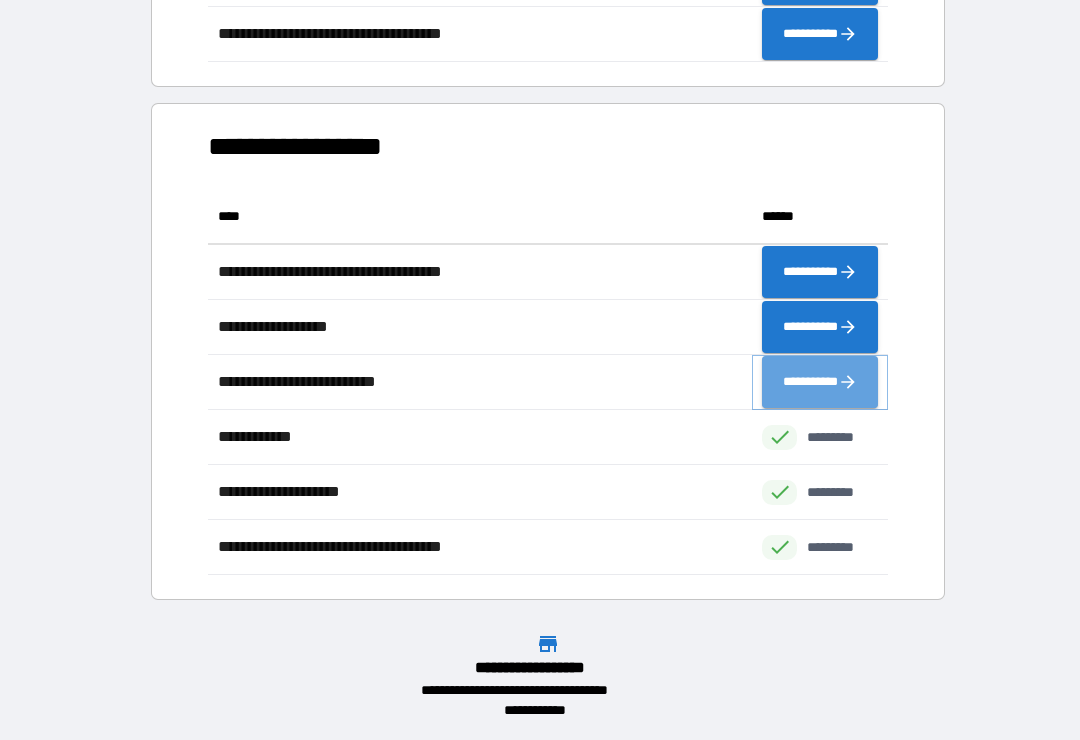 click on "**********" at bounding box center [820, 382] 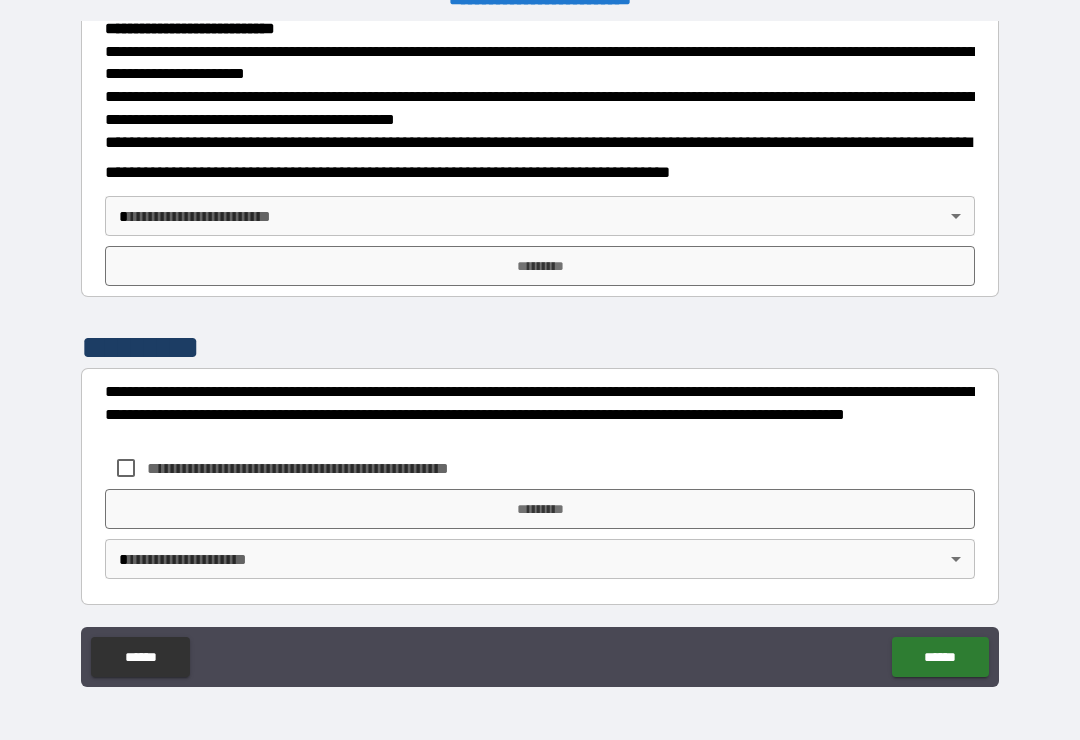 scroll, scrollTop: 721, scrollLeft: 0, axis: vertical 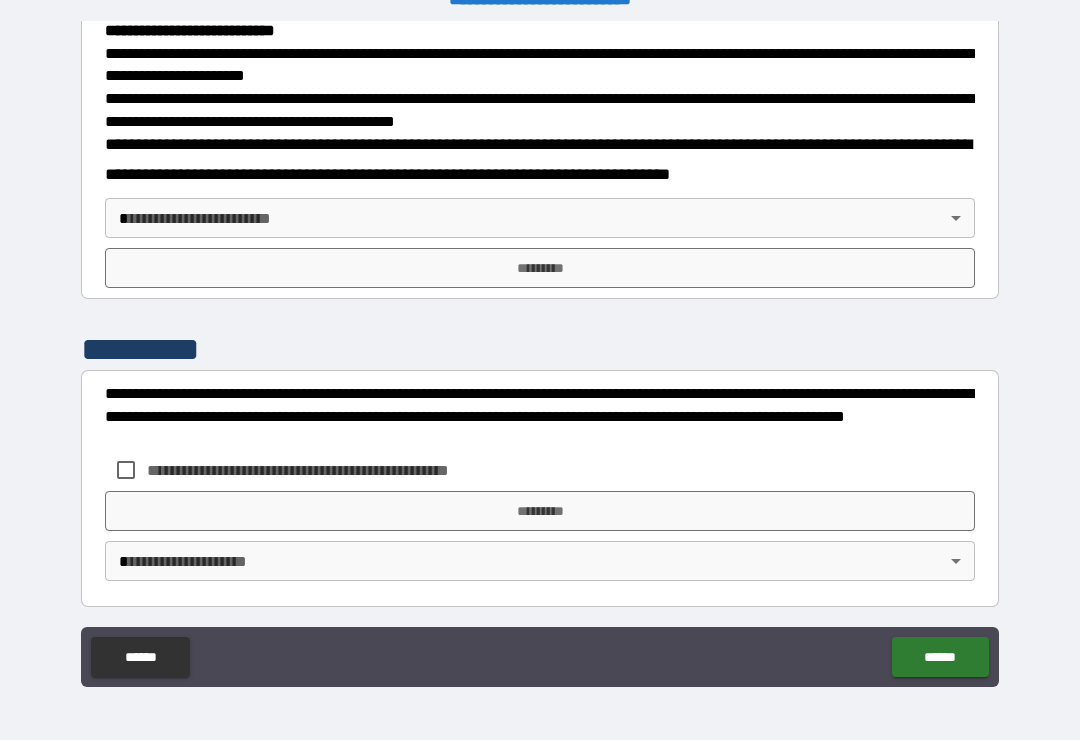 click on "**********" at bounding box center [540, 354] 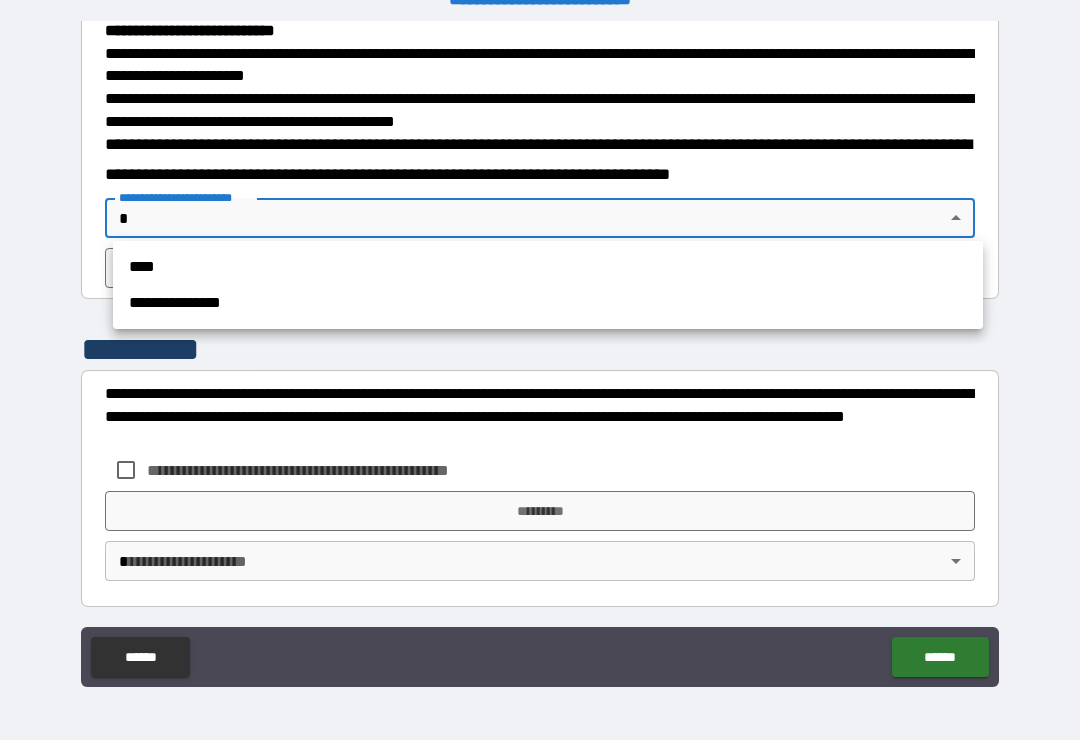 click on "**********" at bounding box center [548, 303] 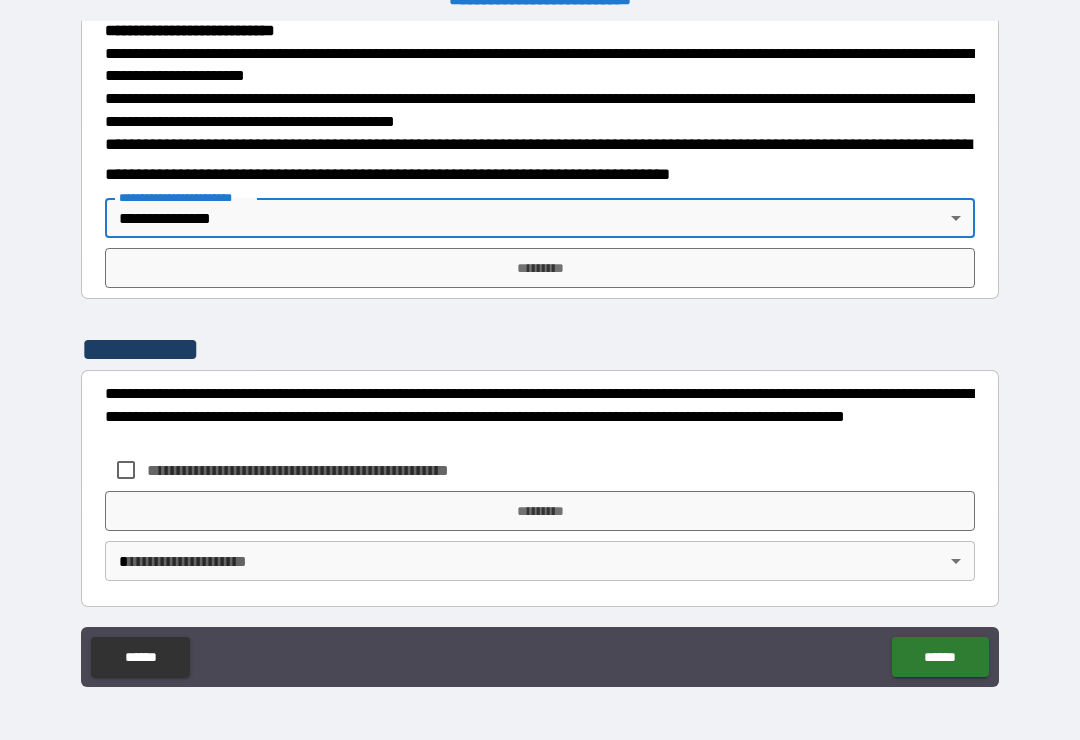 click on "*********" at bounding box center [540, 268] 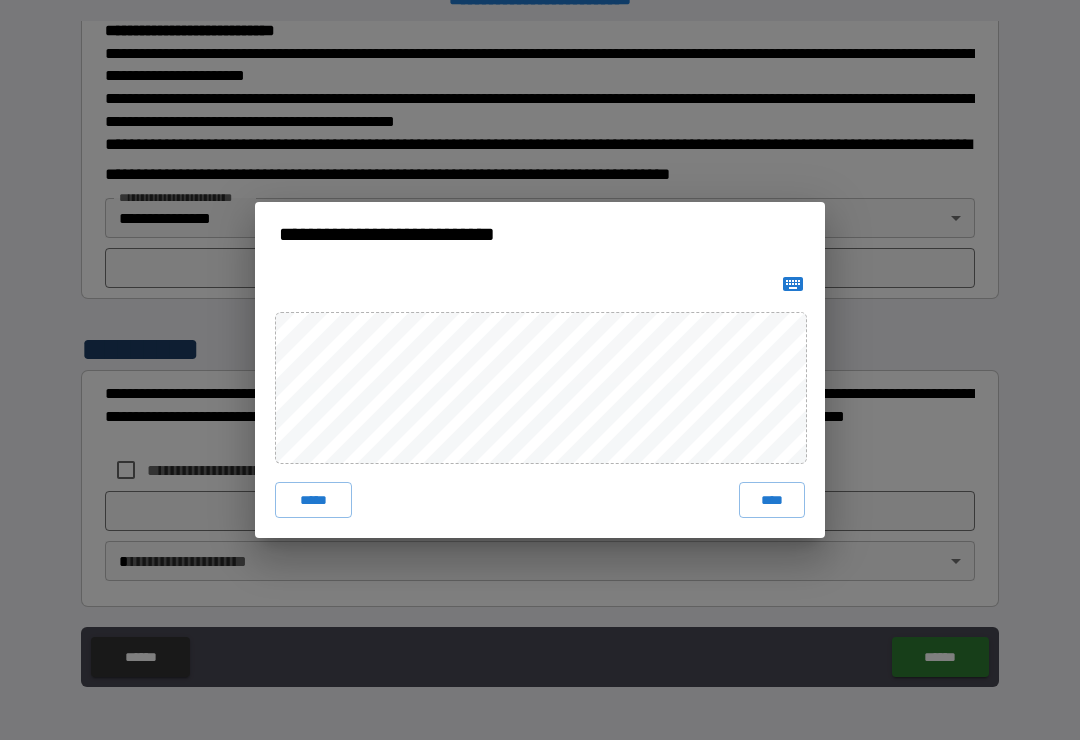 click on "****" at bounding box center (772, 500) 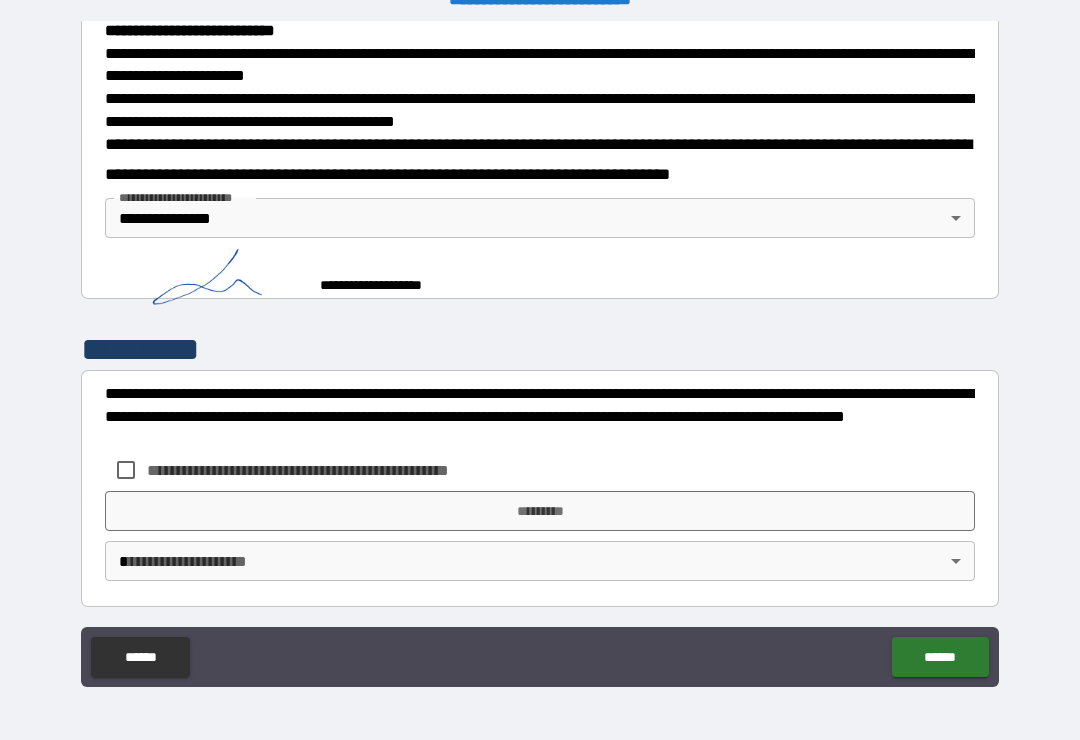 scroll, scrollTop: 711, scrollLeft: 0, axis: vertical 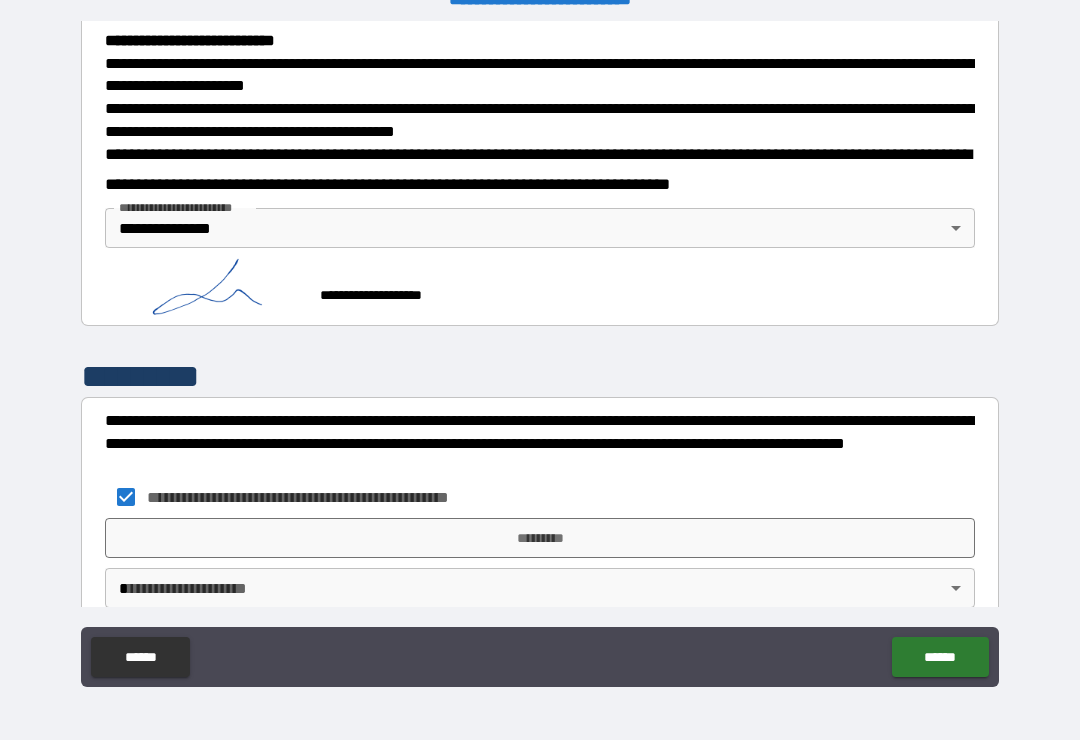 click on "*********" at bounding box center (540, 538) 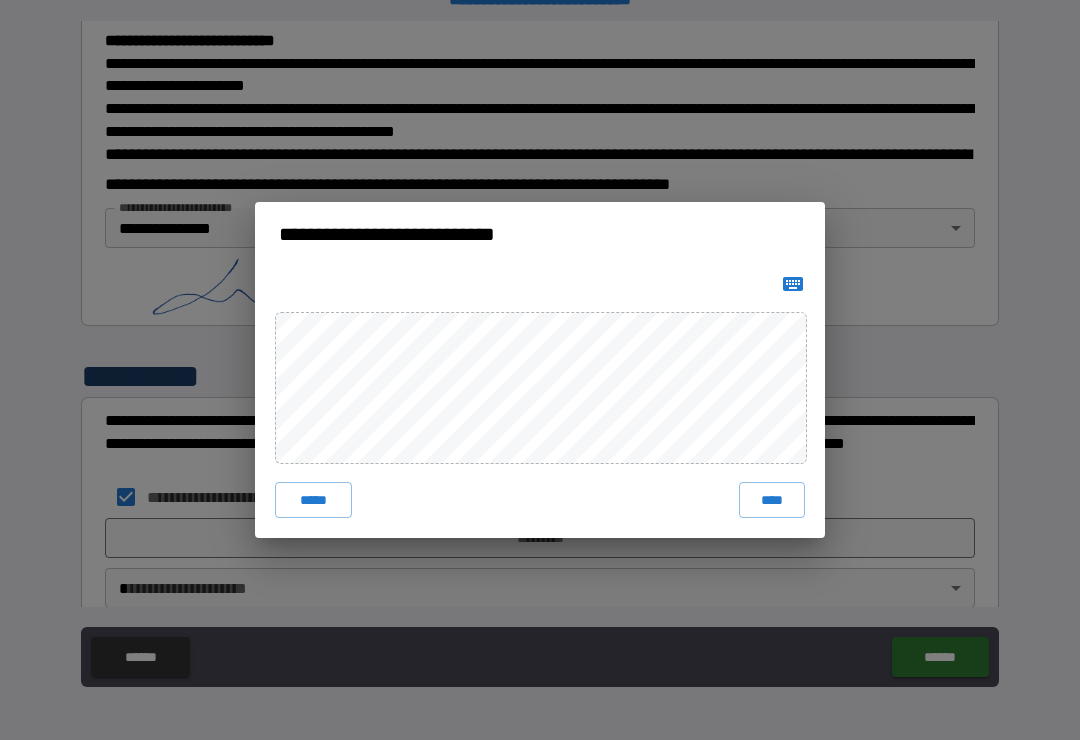 click on "****" at bounding box center (772, 500) 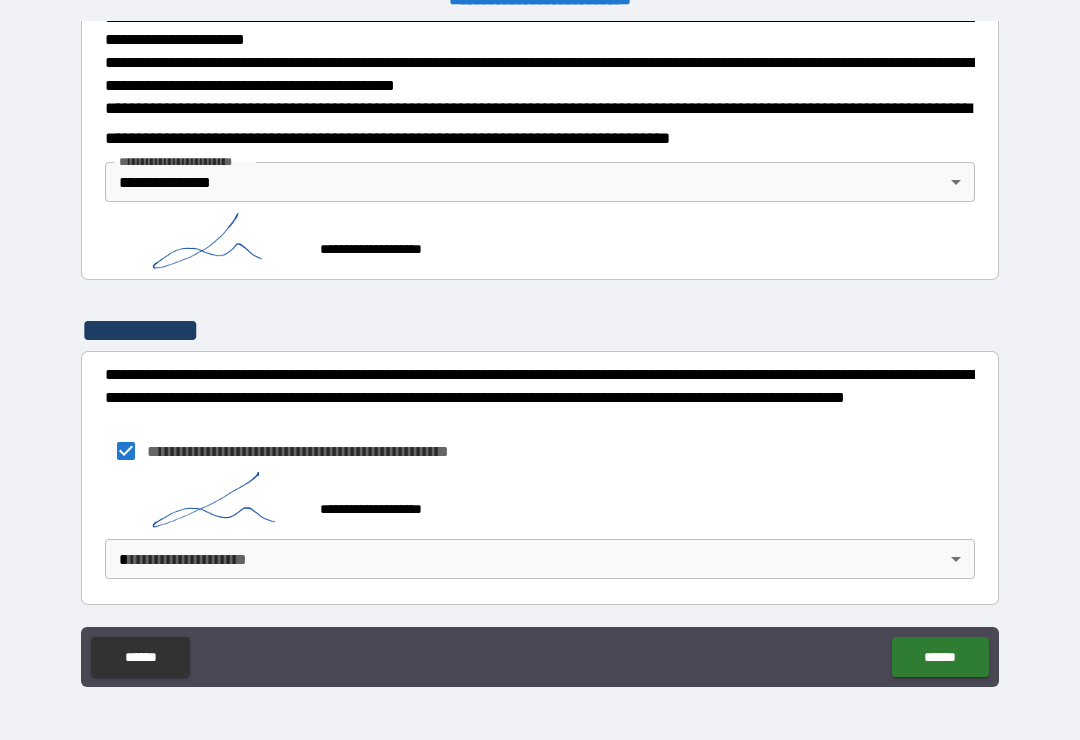 scroll, scrollTop: 755, scrollLeft: 0, axis: vertical 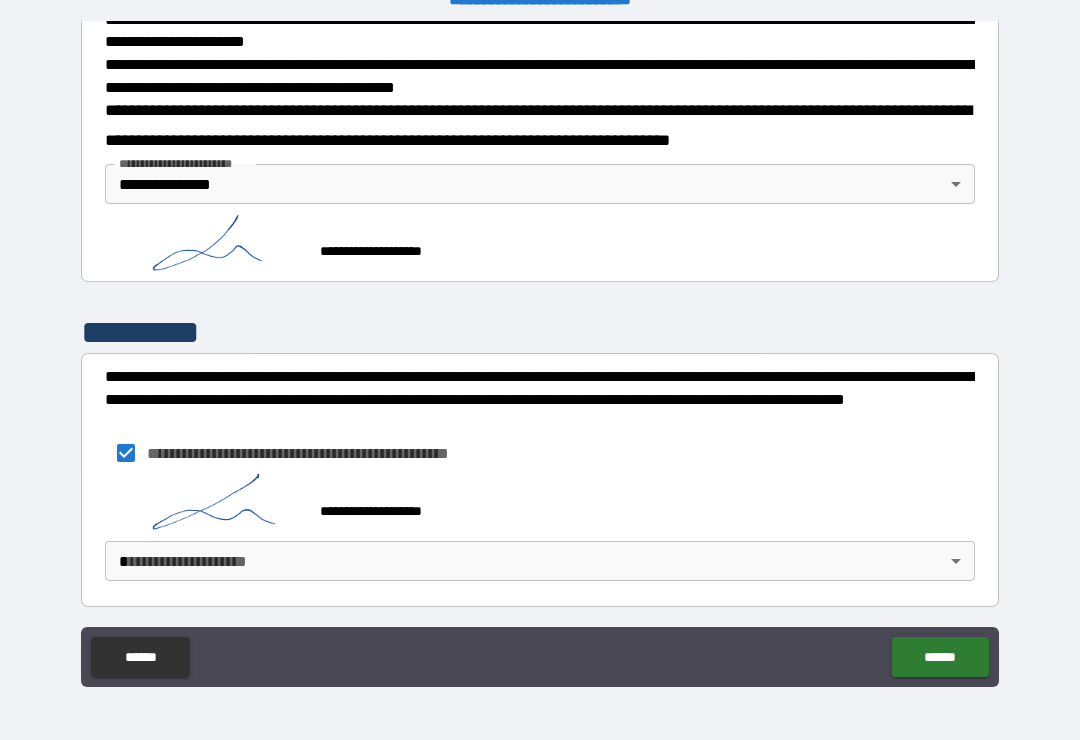click on "**********" at bounding box center [540, 354] 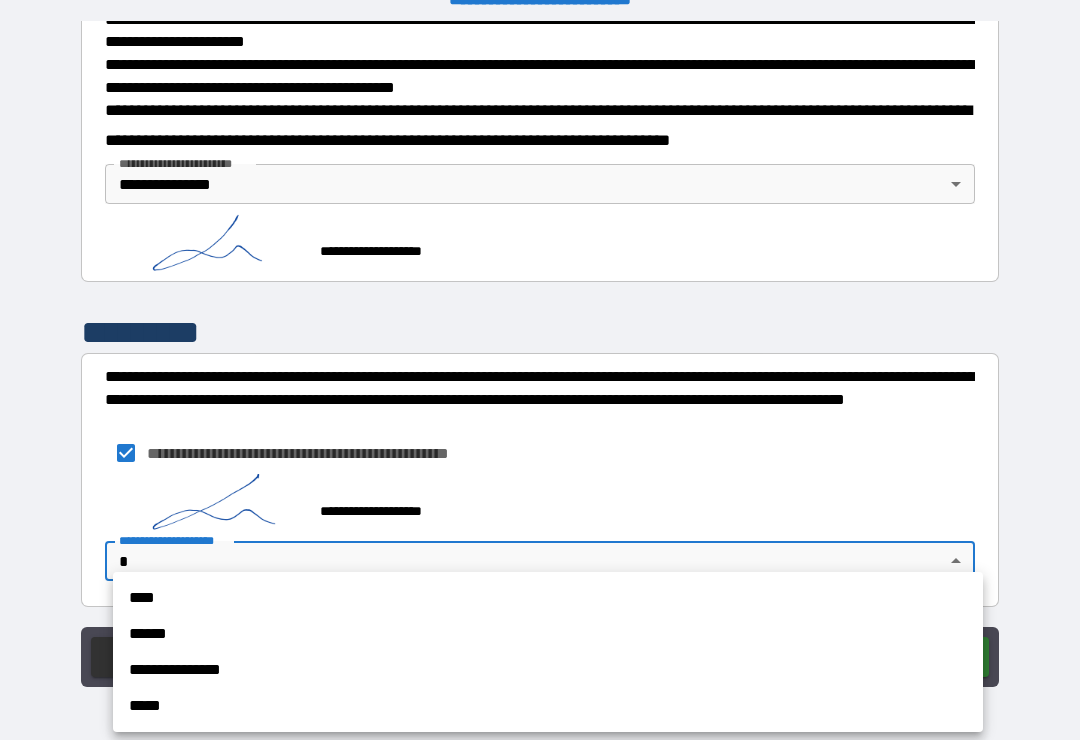 click on "**********" at bounding box center (548, 670) 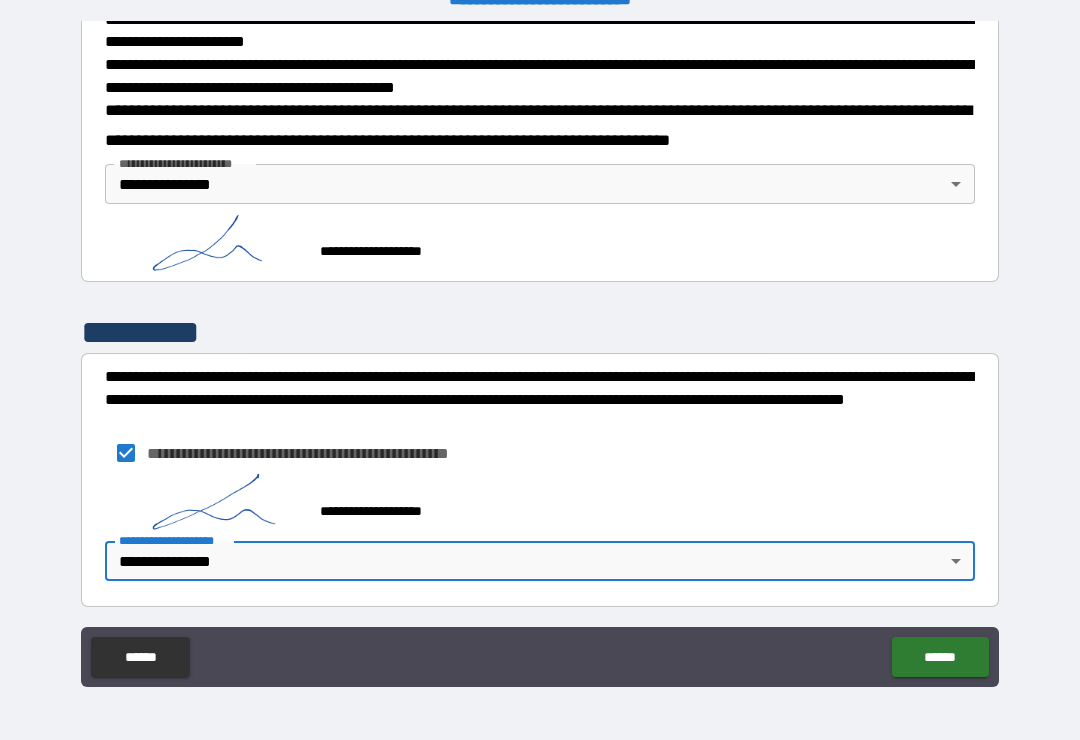 click on "******" at bounding box center [940, 657] 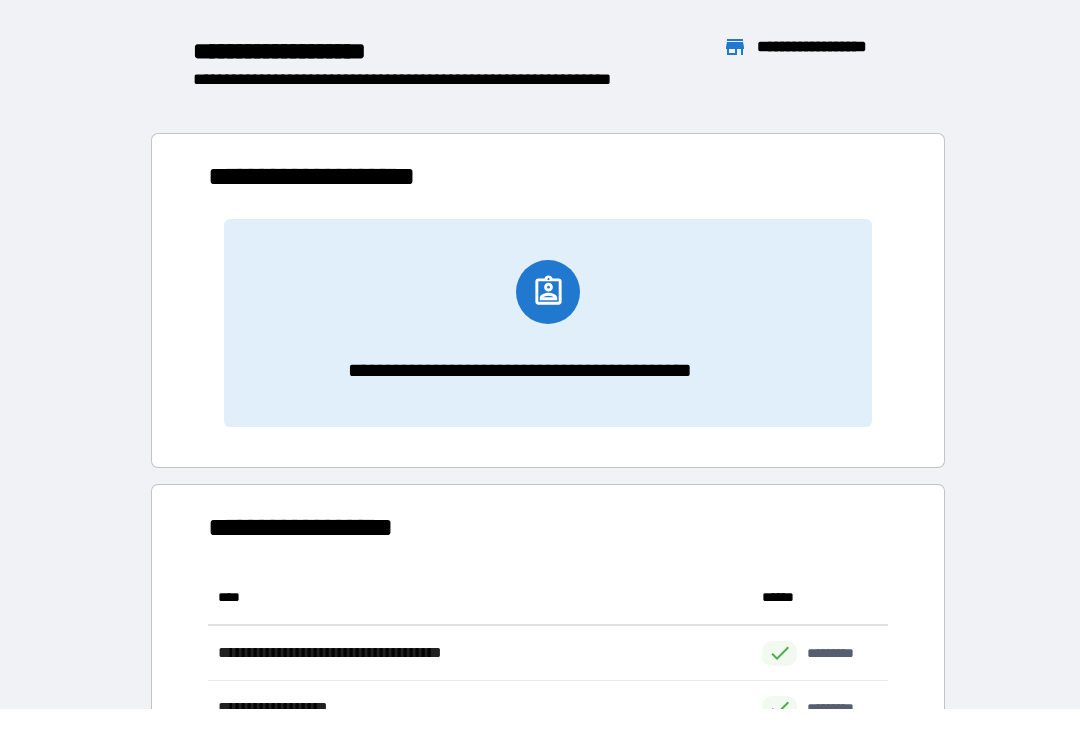 scroll, scrollTop: 386, scrollLeft: 680, axis: both 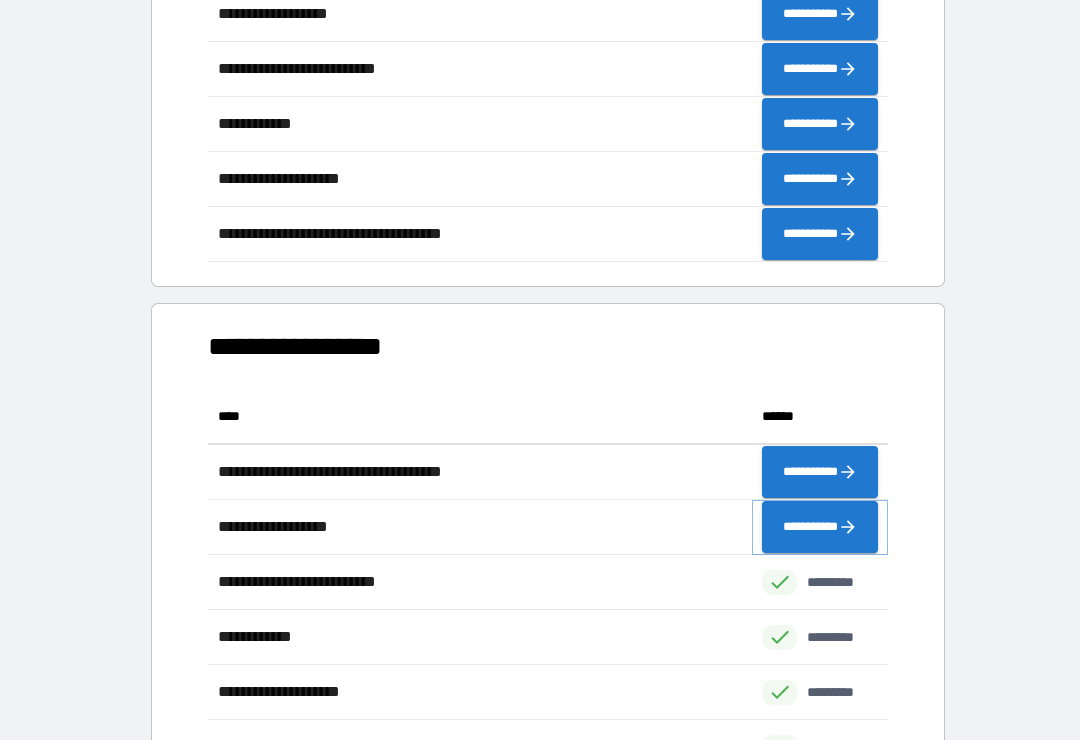click on "**********" at bounding box center (820, 527) 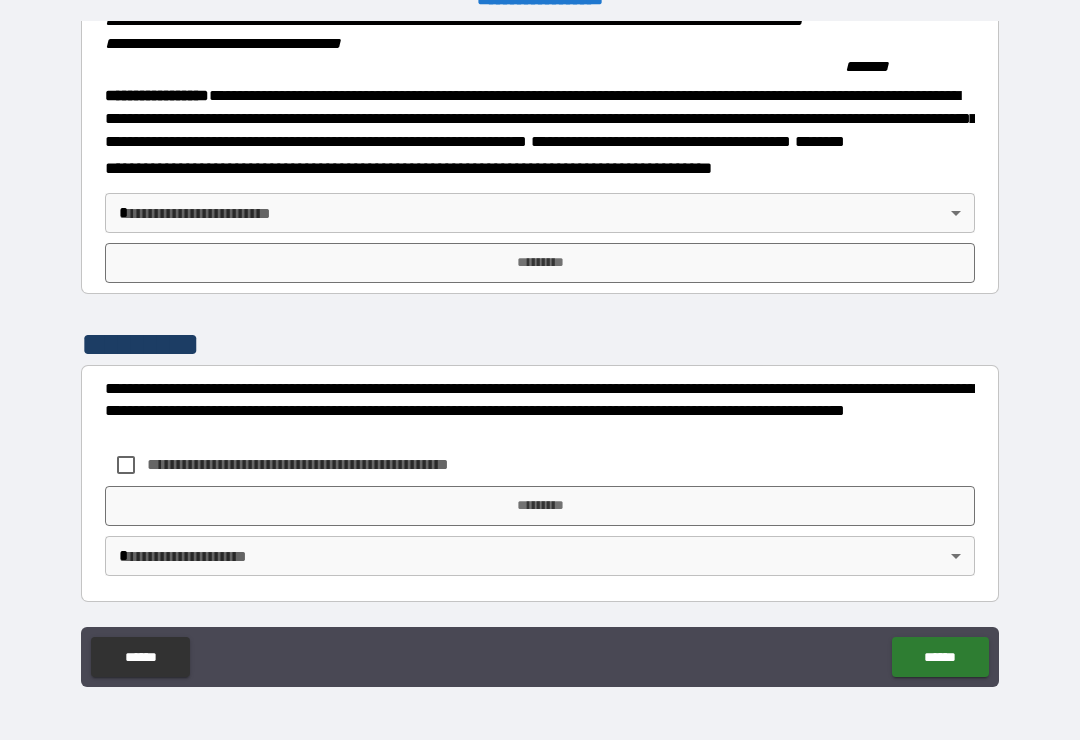 scroll, scrollTop: 2215, scrollLeft: 0, axis: vertical 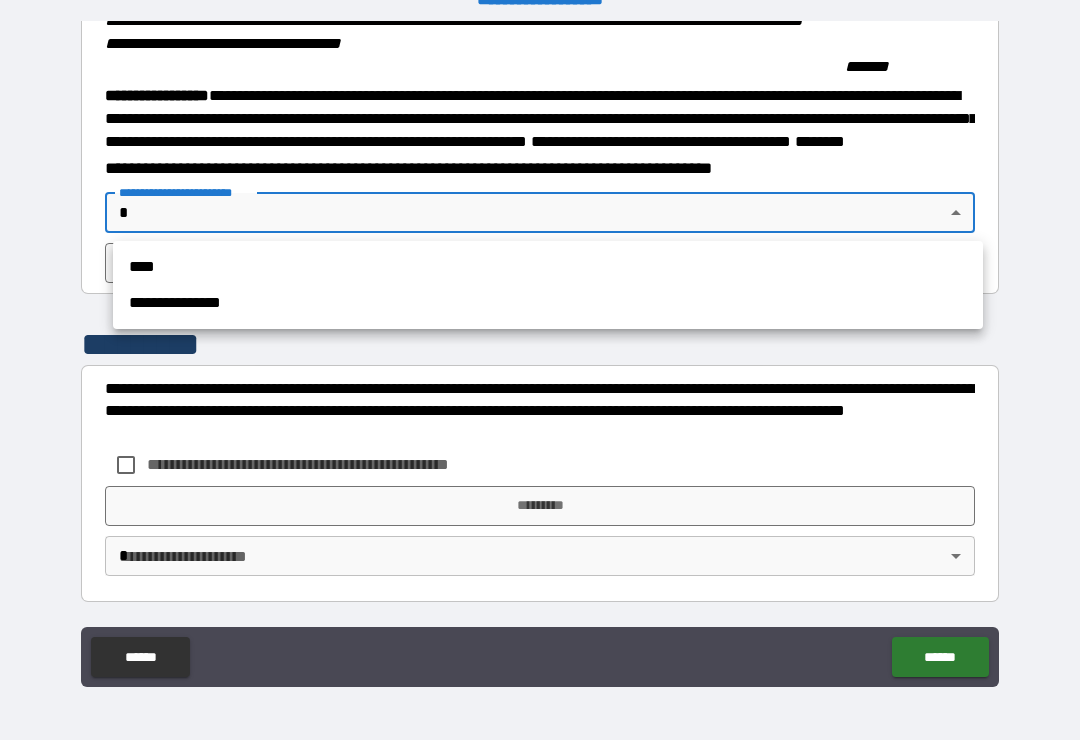 click on "**********" at bounding box center (548, 303) 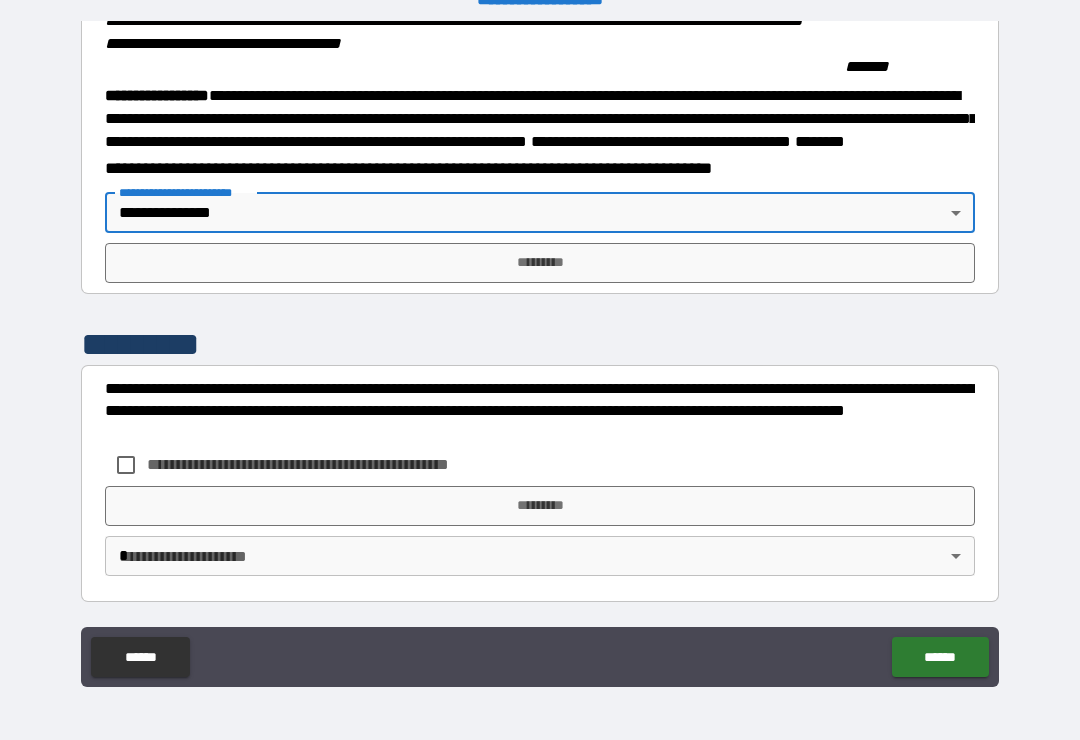 click on "*********" at bounding box center [540, 263] 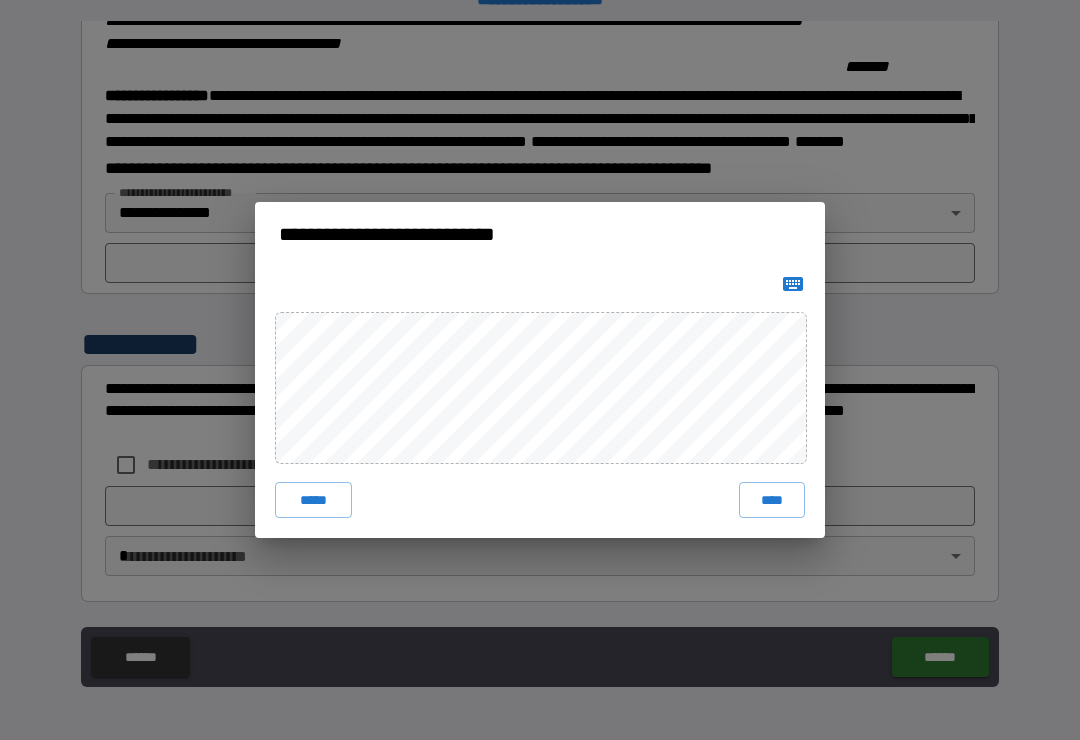 click on "**********" at bounding box center [540, 370] 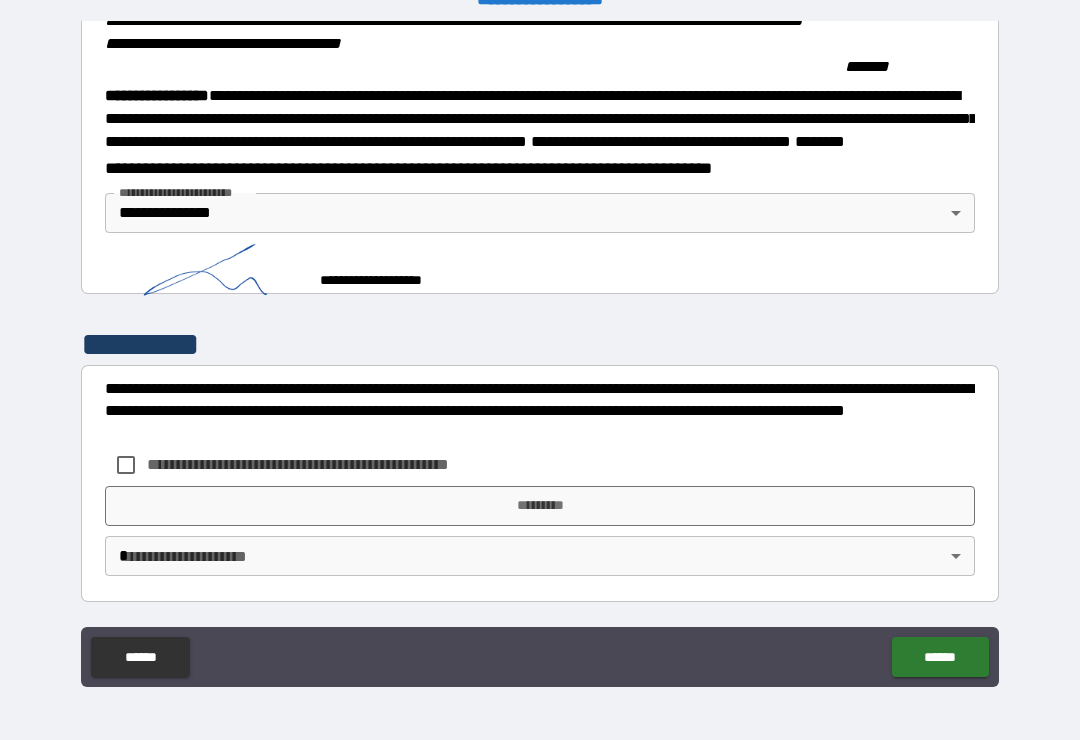 scroll, scrollTop: 2205, scrollLeft: 0, axis: vertical 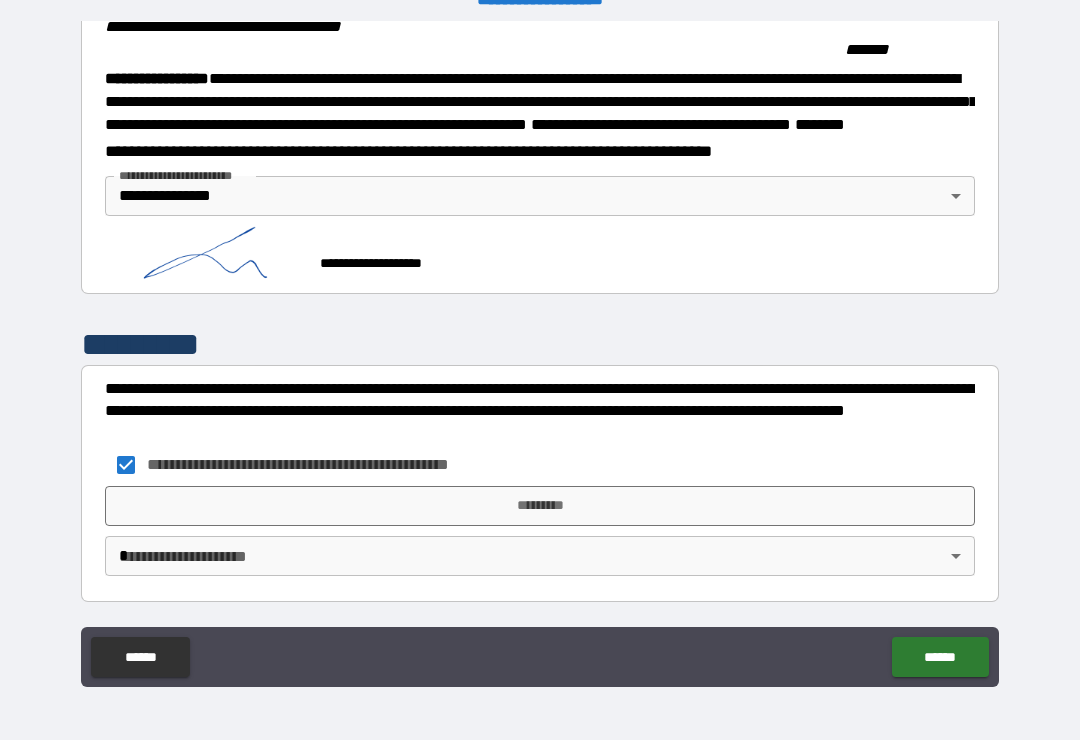 click on "*********" at bounding box center (540, 506) 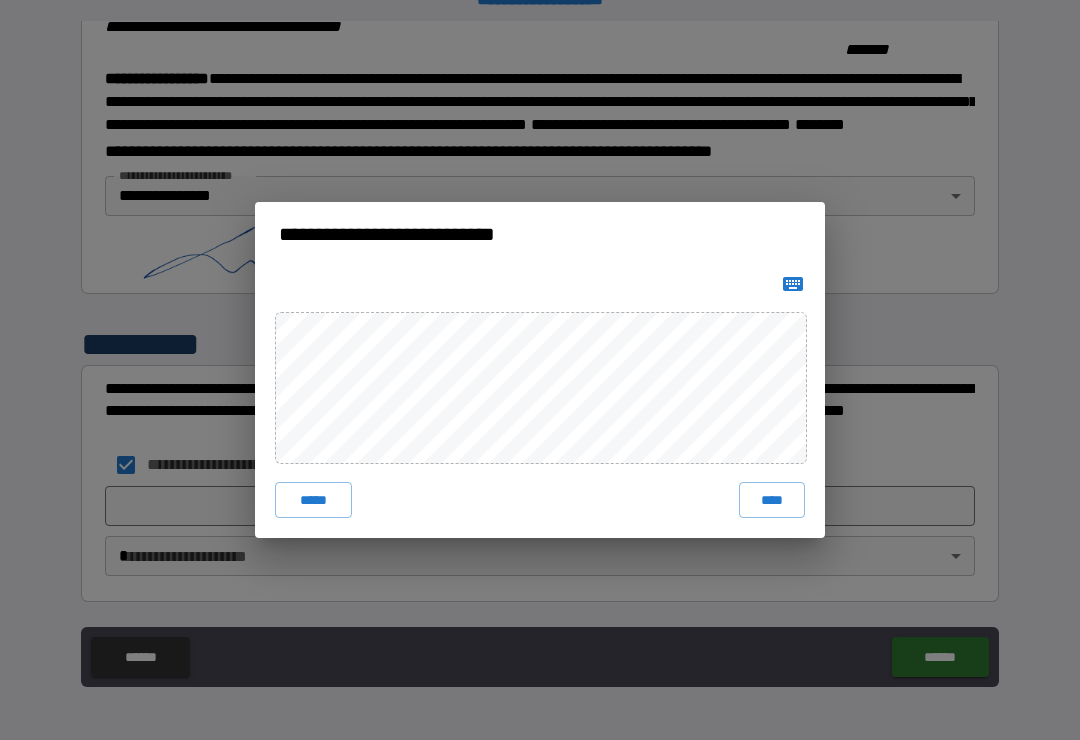click on "****" at bounding box center [772, 500] 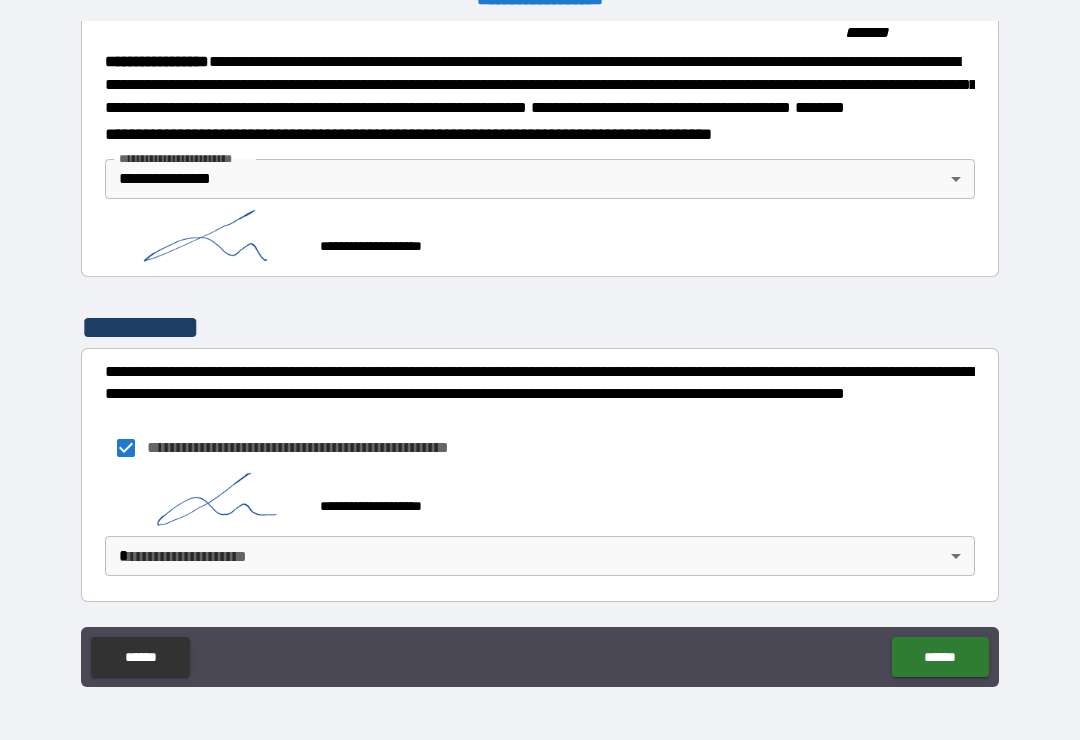 scroll, scrollTop: 2249, scrollLeft: 0, axis: vertical 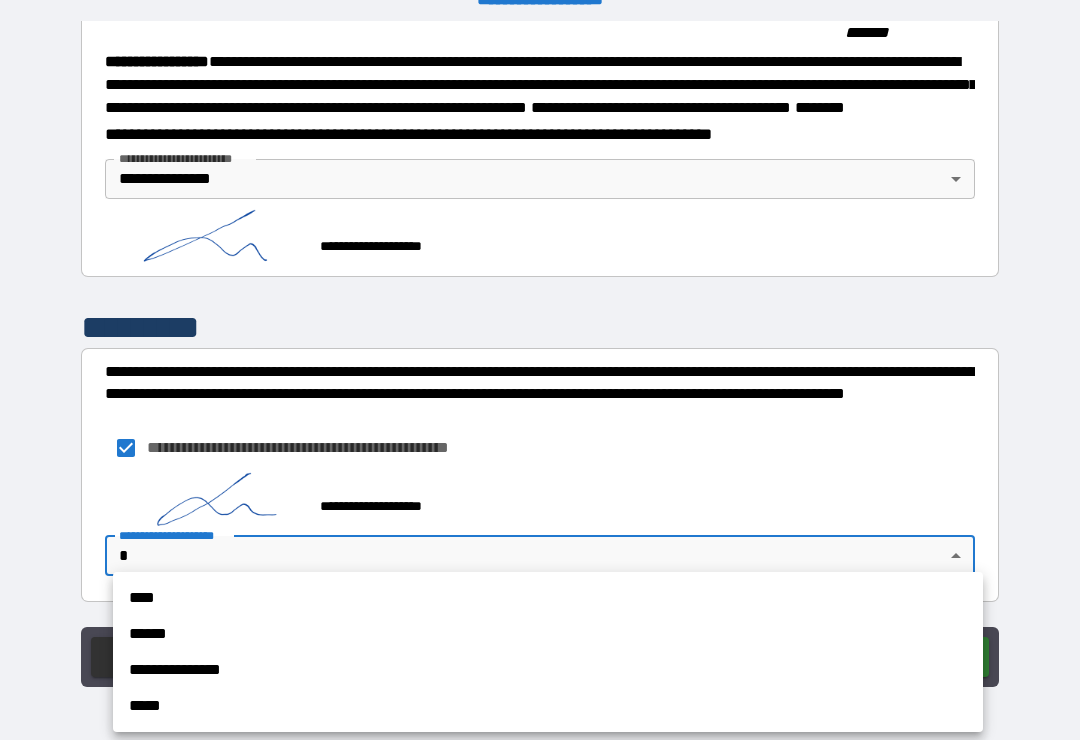 click on "**********" at bounding box center [548, 670] 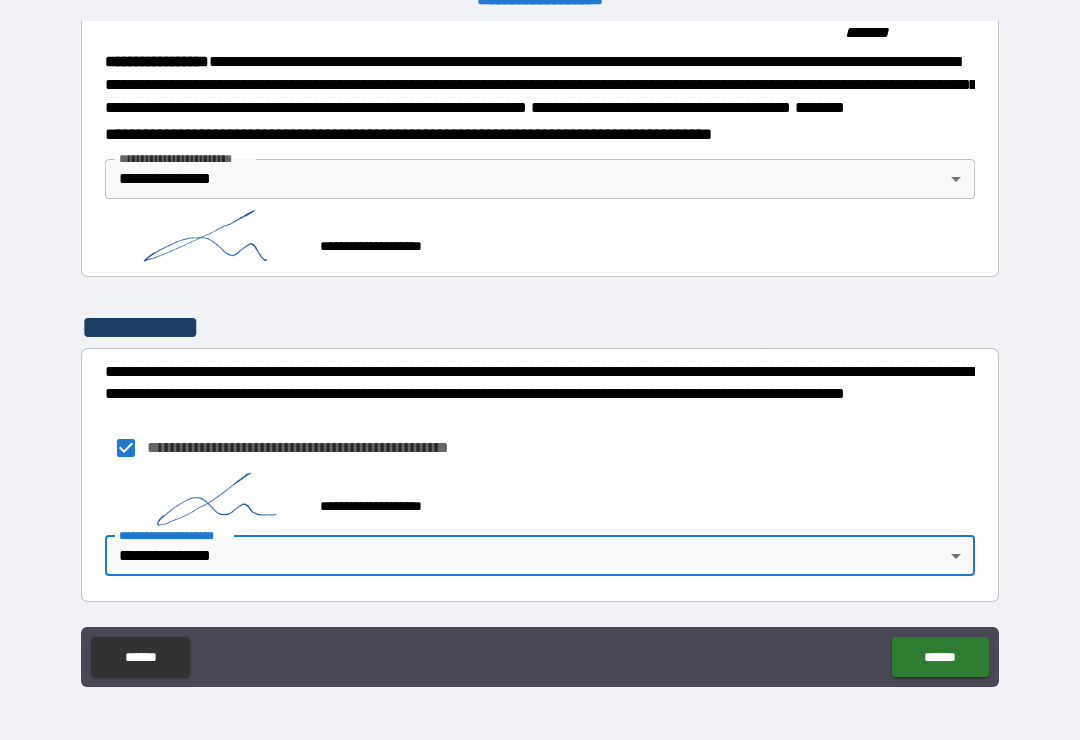 click on "******" at bounding box center (940, 657) 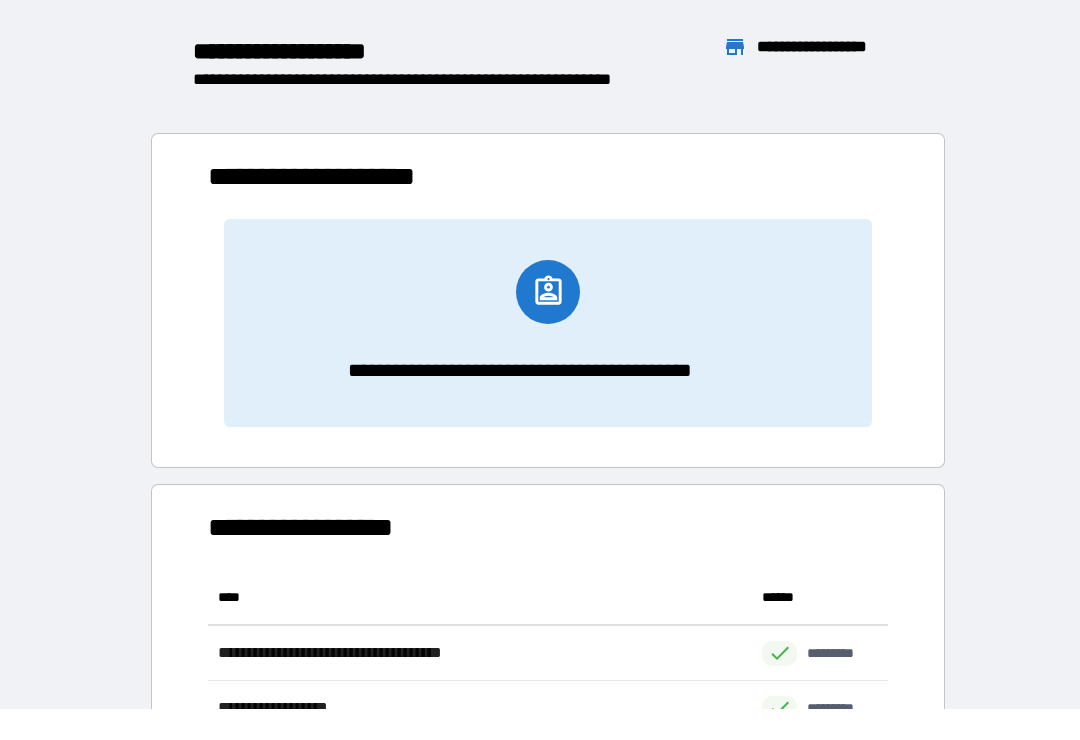 scroll, scrollTop: 386, scrollLeft: 680, axis: both 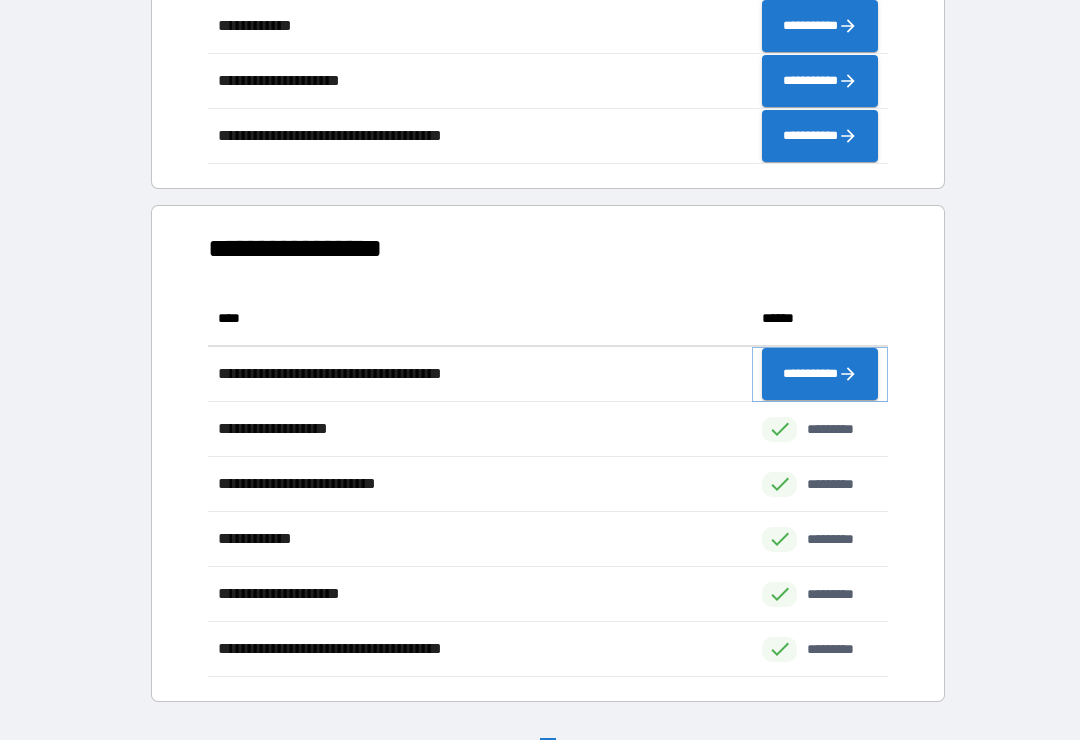click on "**********" at bounding box center (820, 374) 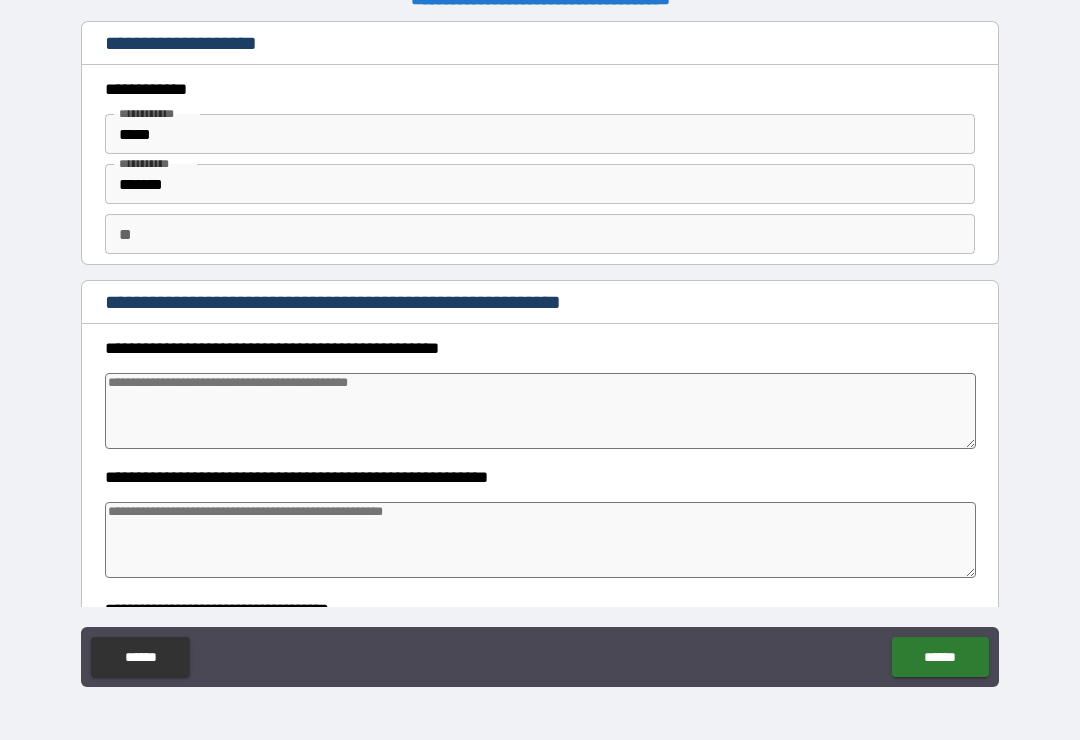 click at bounding box center [540, 411] 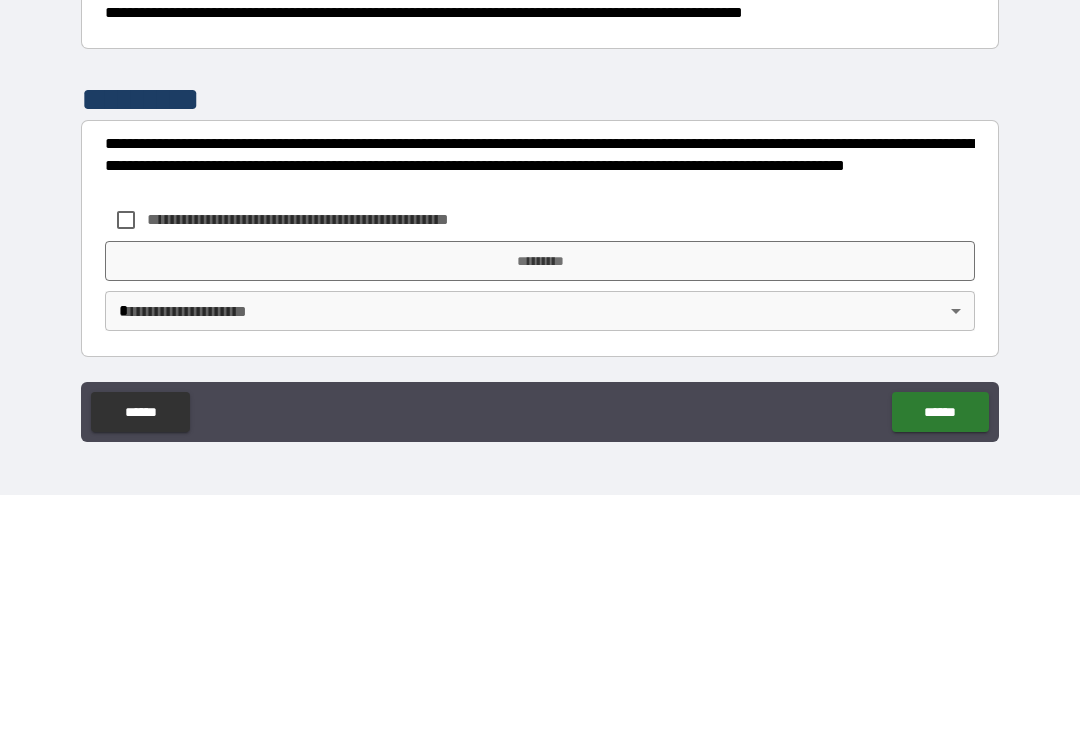 scroll, scrollTop: 526, scrollLeft: 0, axis: vertical 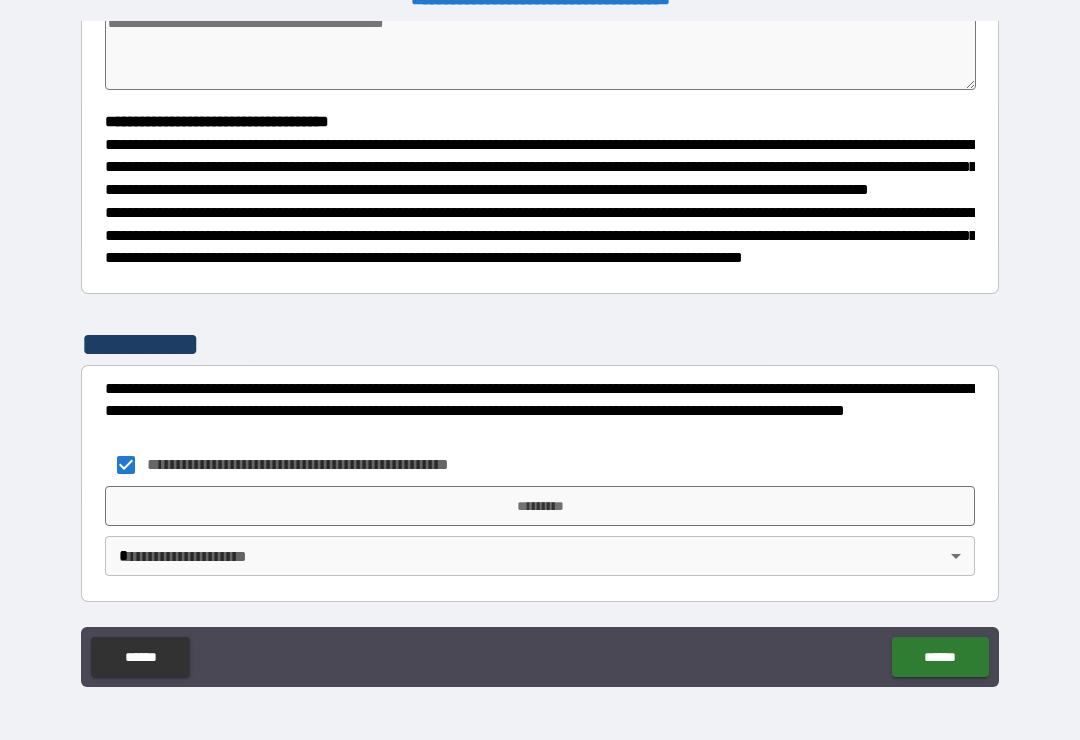 click on "*********" at bounding box center (540, 506) 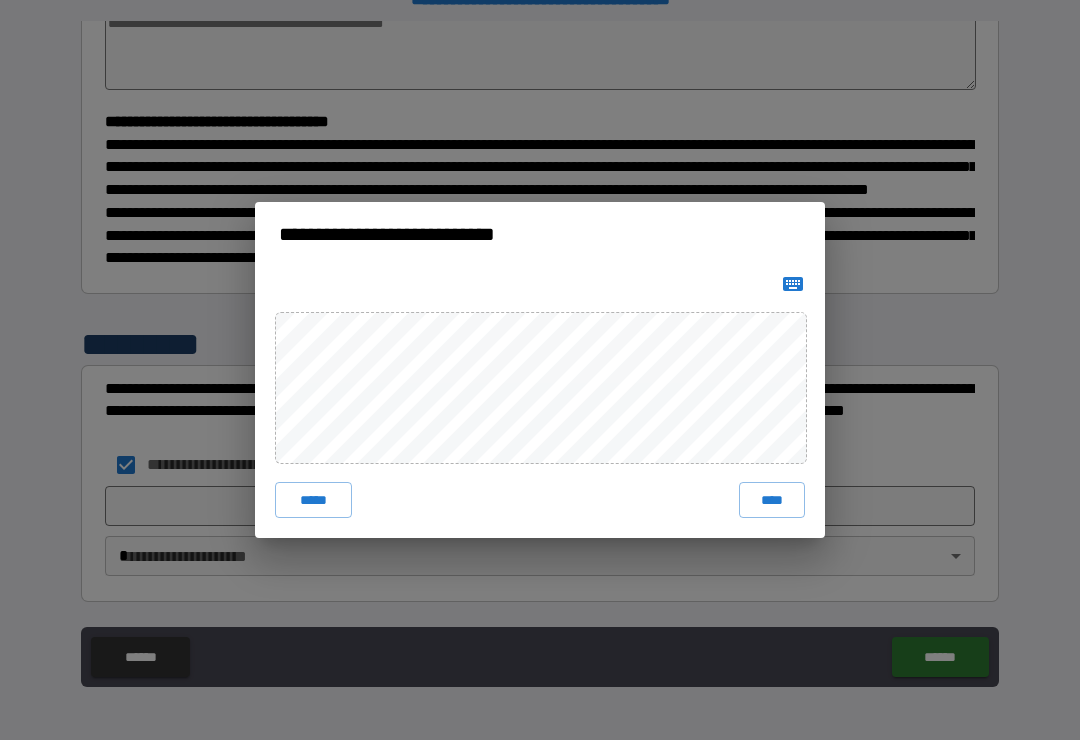 click on "****" at bounding box center (772, 500) 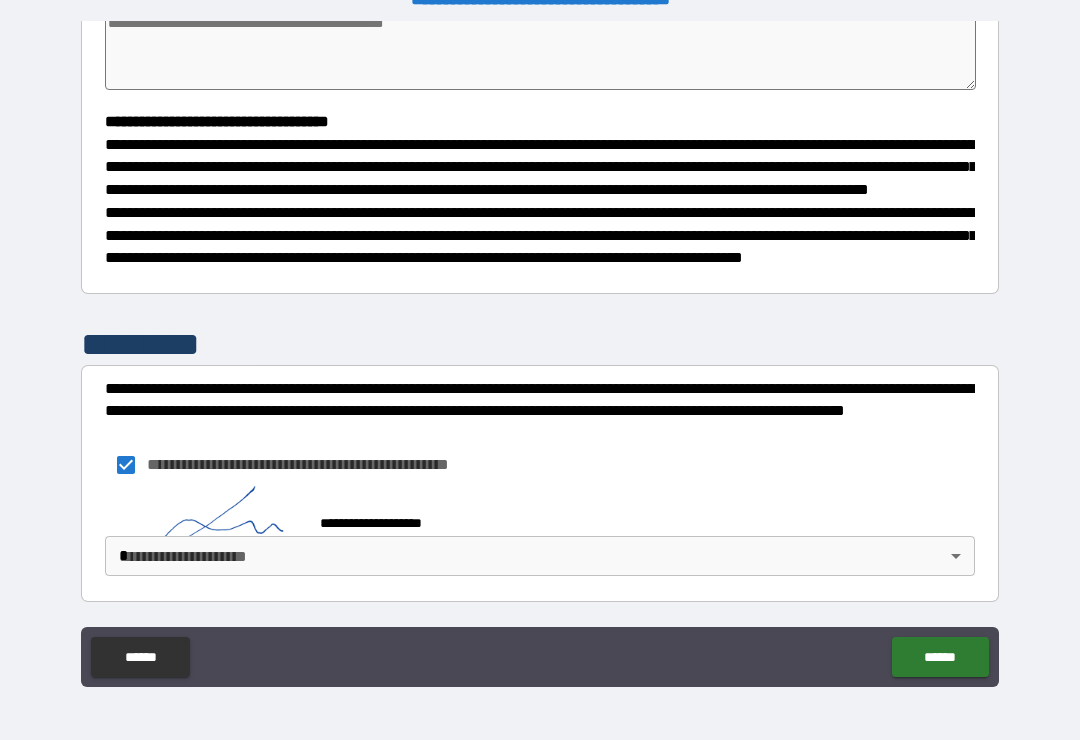 scroll, scrollTop: 516, scrollLeft: 0, axis: vertical 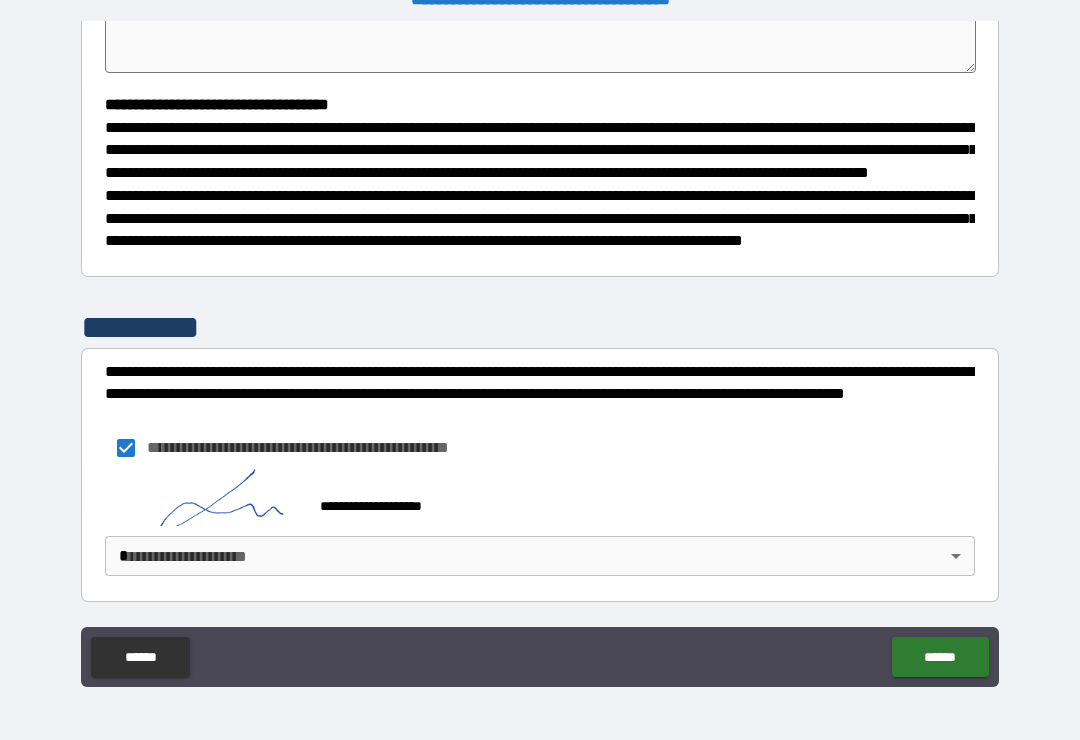 click on "**********" at bounding box center [540, 354] 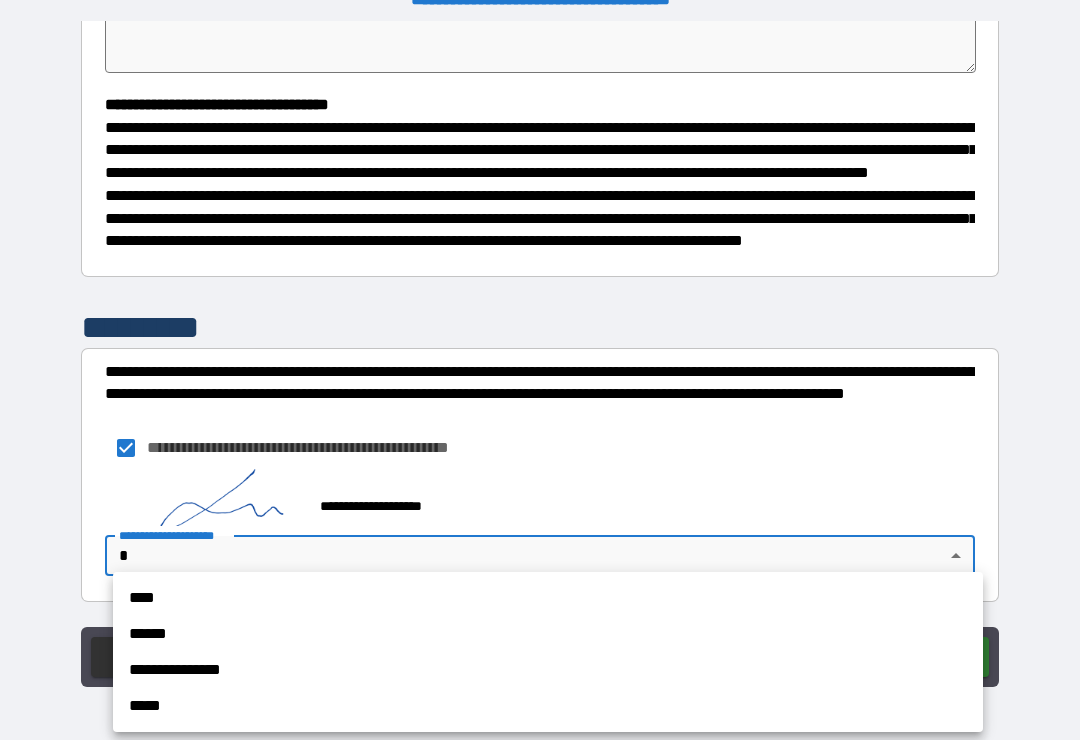 click on "**********" at bounding box center (548, 670) 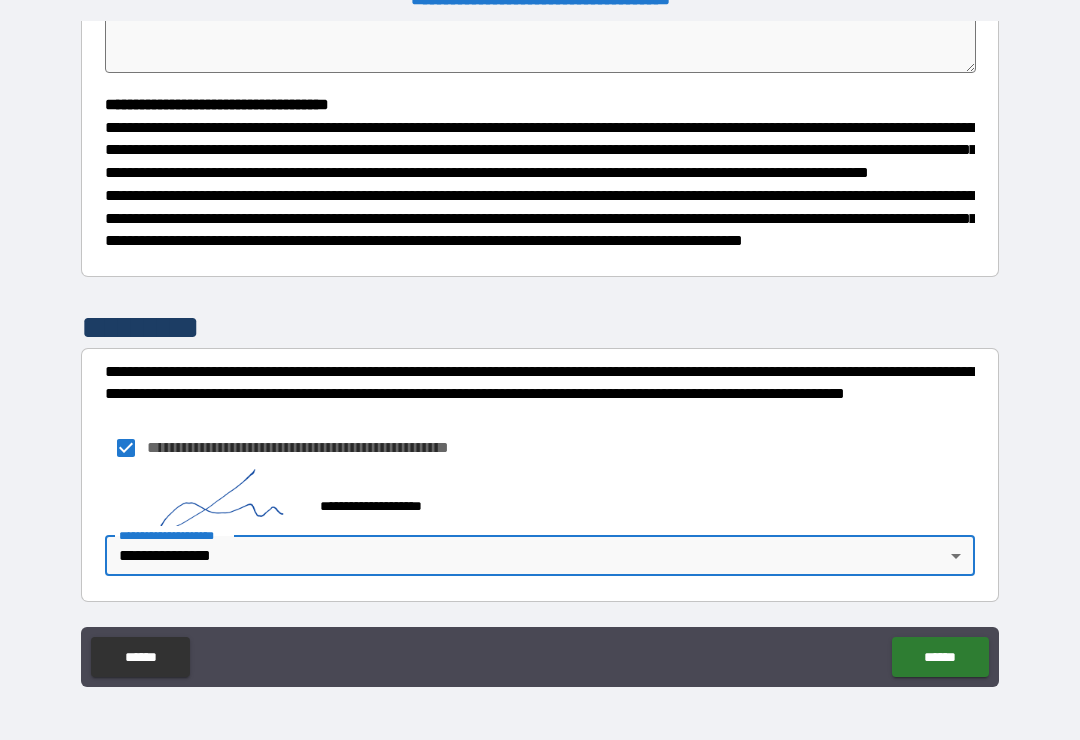 click on "******" at bounding box center (940, 657) 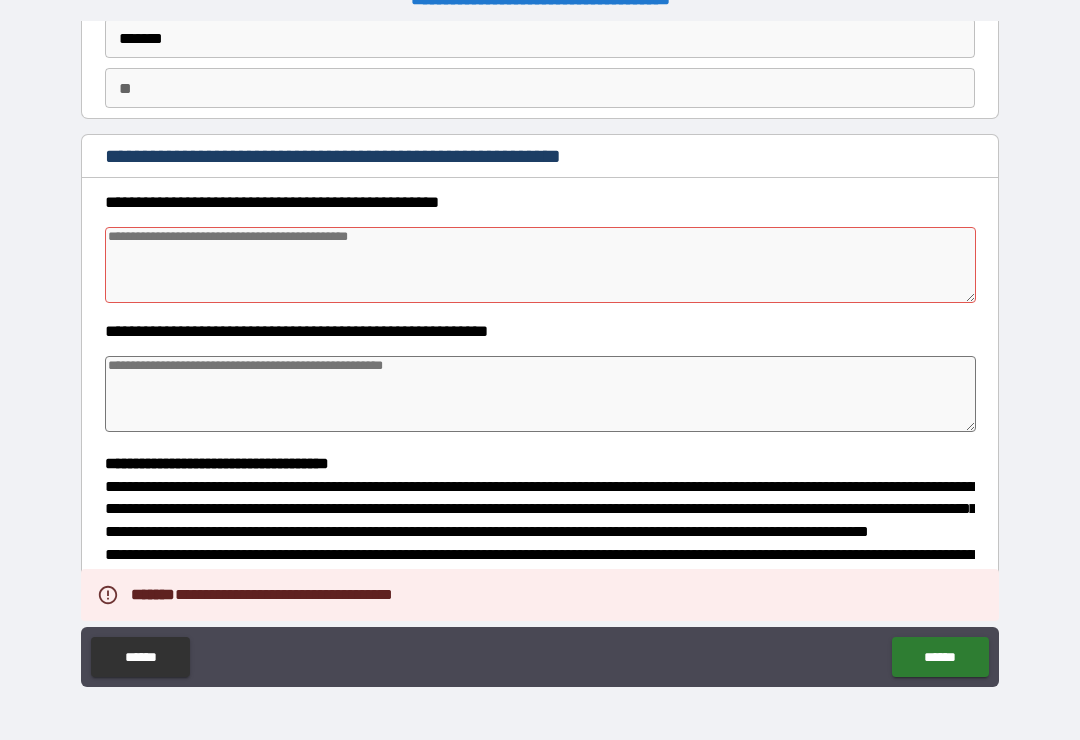 scroll, scrollTop: 123, scrollLeft: 0, axis: vertical 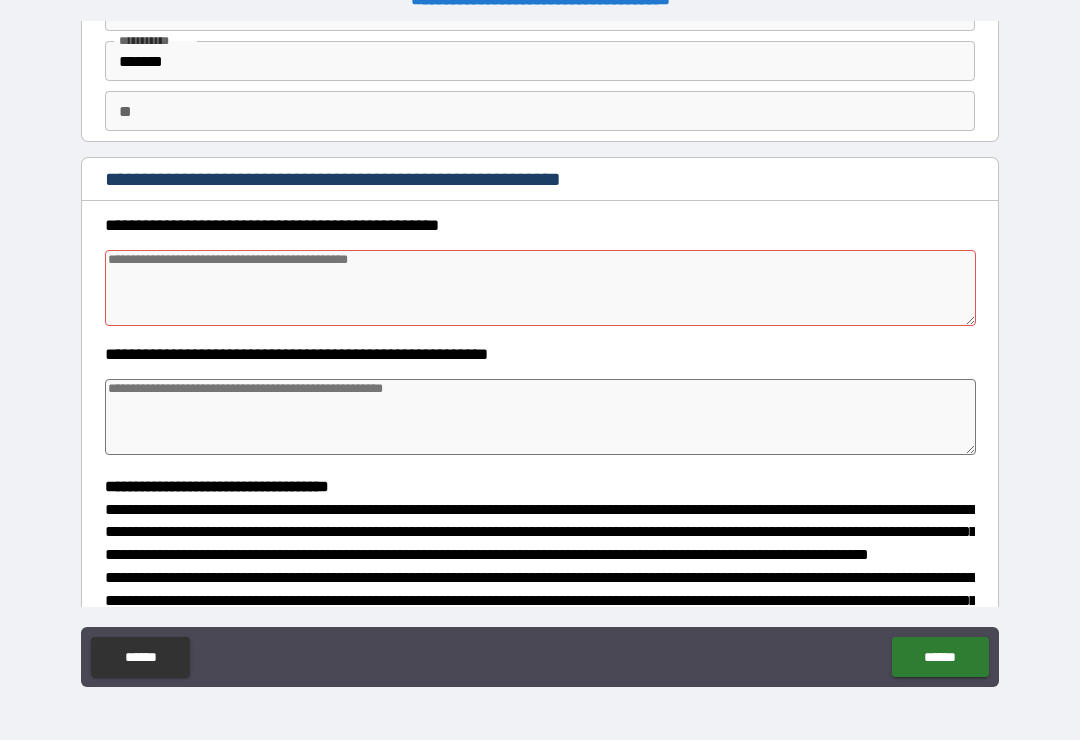 click at bounding box center [540, 417] 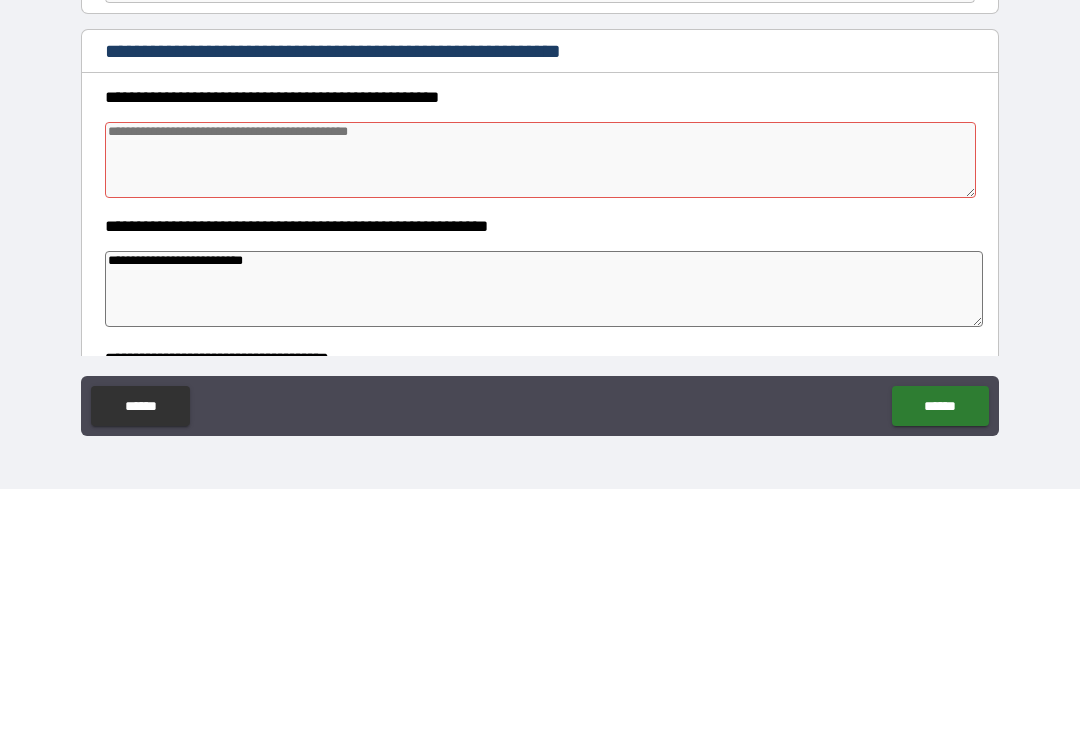 scroll, scrollTop: 0, scrollLeft: 0, axis: both 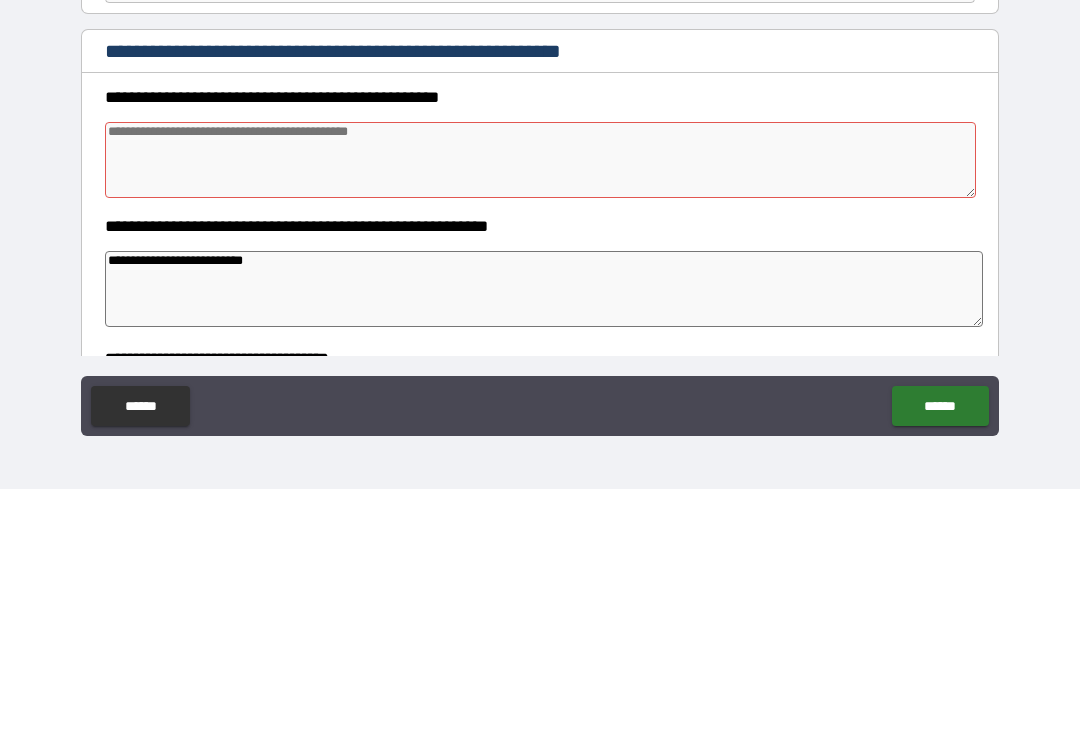 click at bounding box center (540, 411) 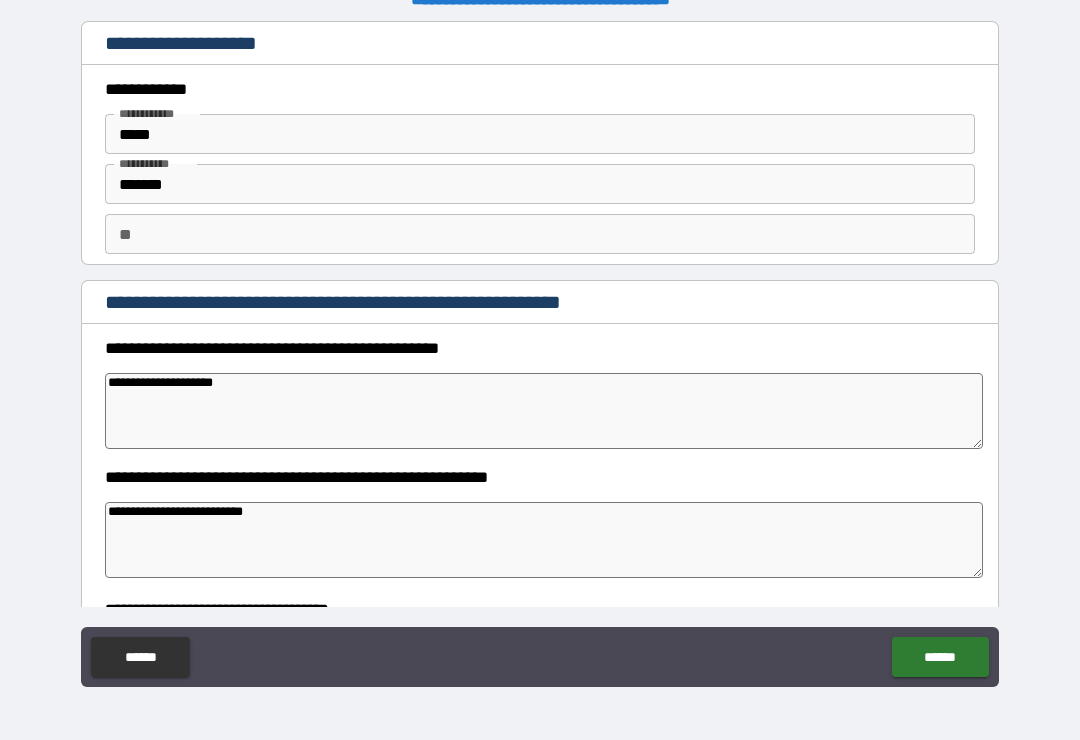 click on "**********" at bounding box center (544, 411) 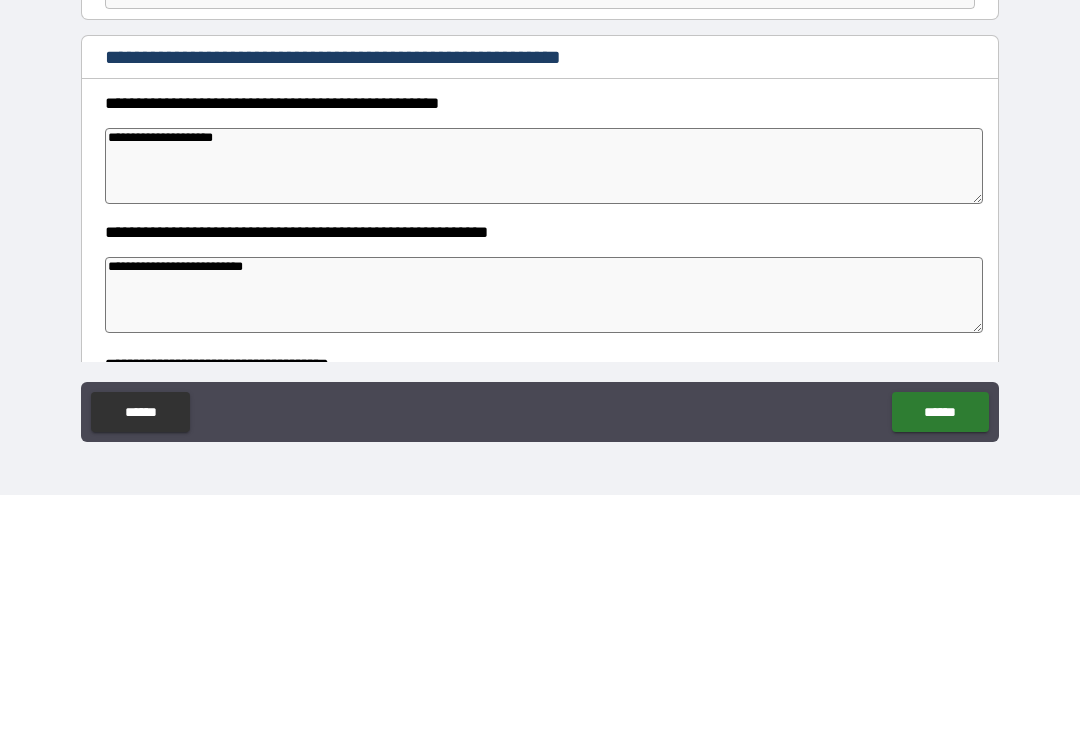 click on "**********" at bounding box center [544, 540] 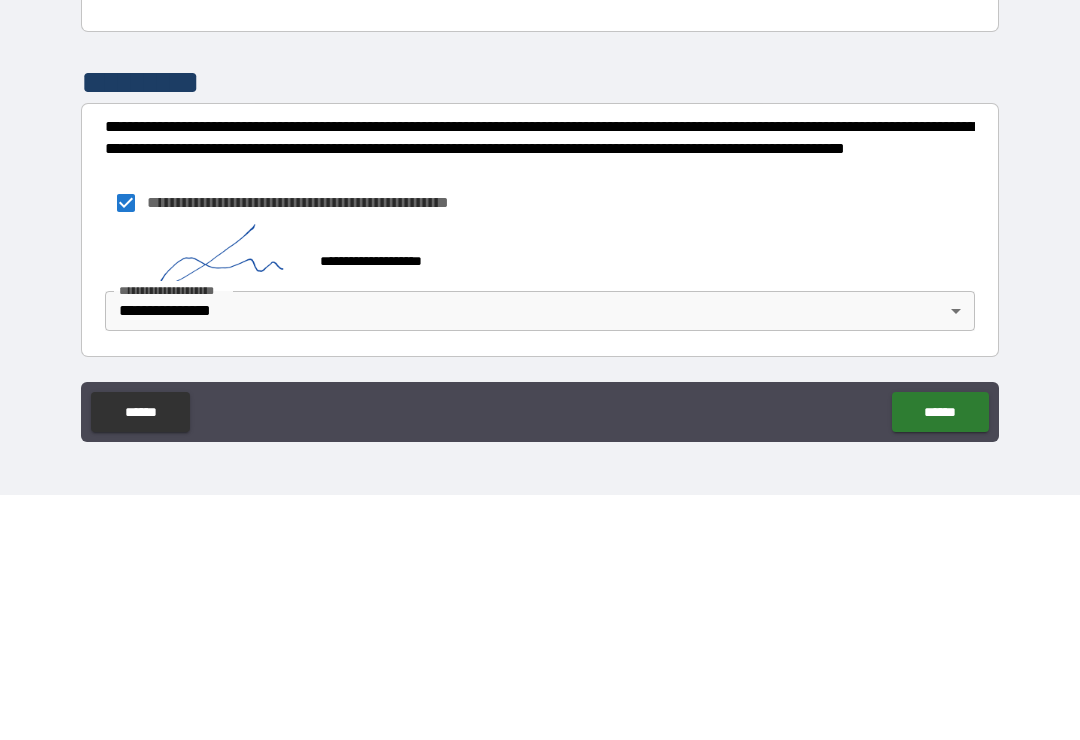 scroll, scrollTop: 543, scrollLeft: 0, axis: vertical 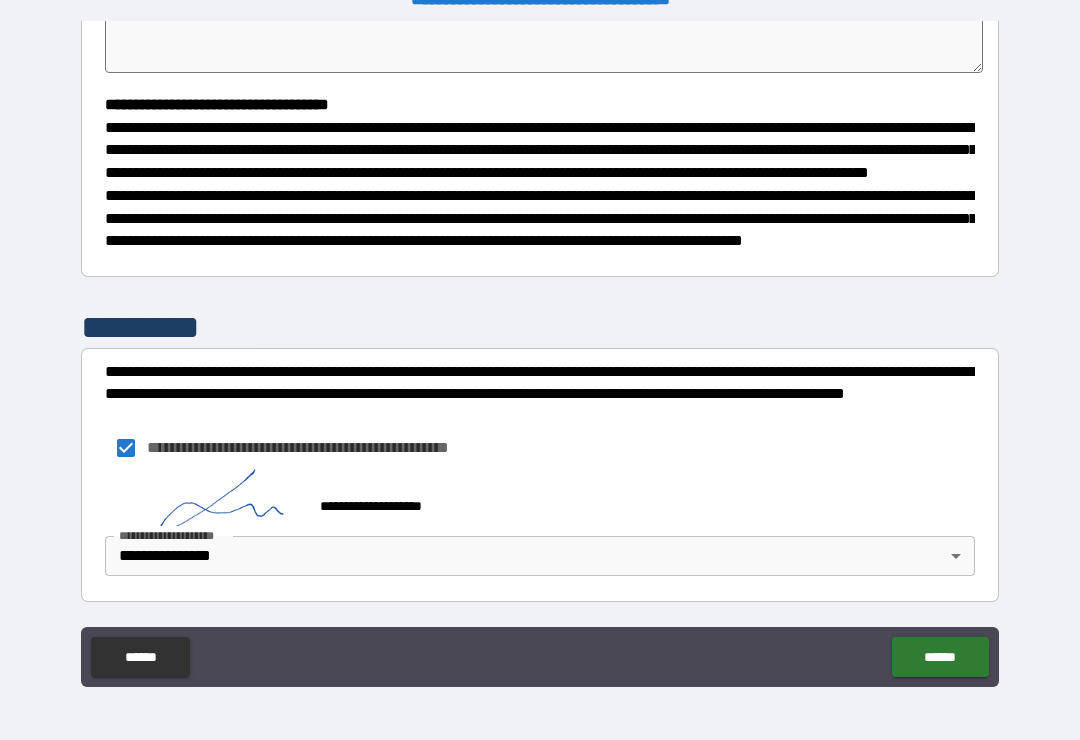 click on "******" at bounding box center (940, 657) 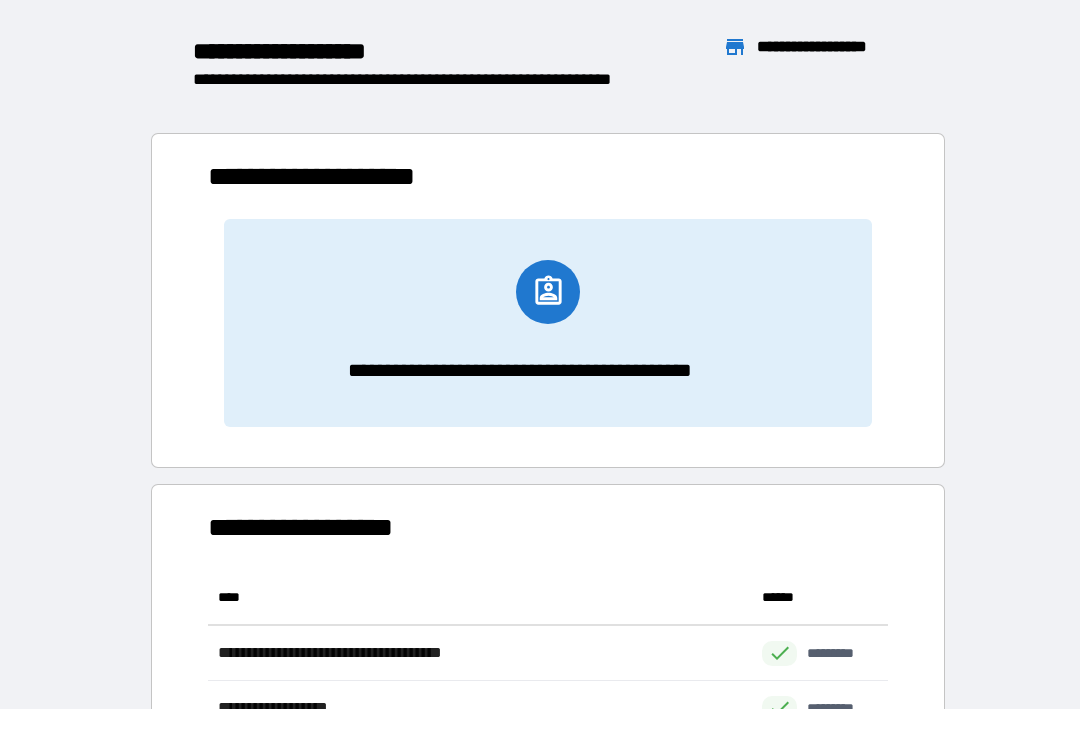 scroll, scrollTop: 386, scrollLeft: 680, axis: both 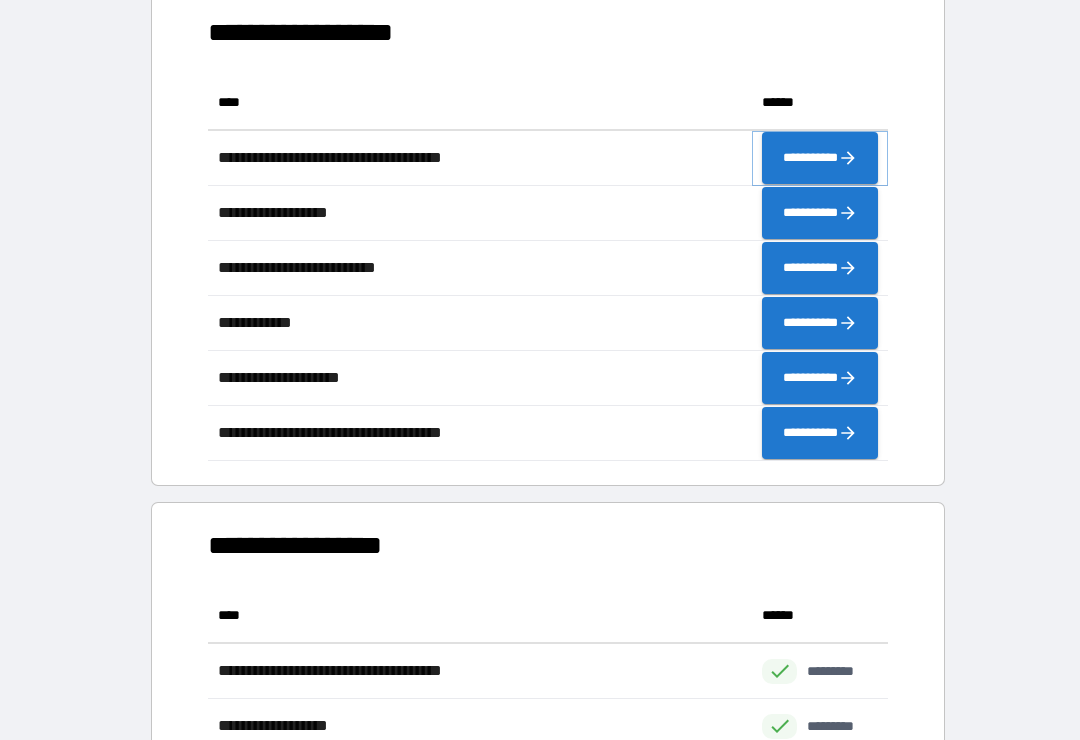 click on "**********" at bounding box center (820, 158) 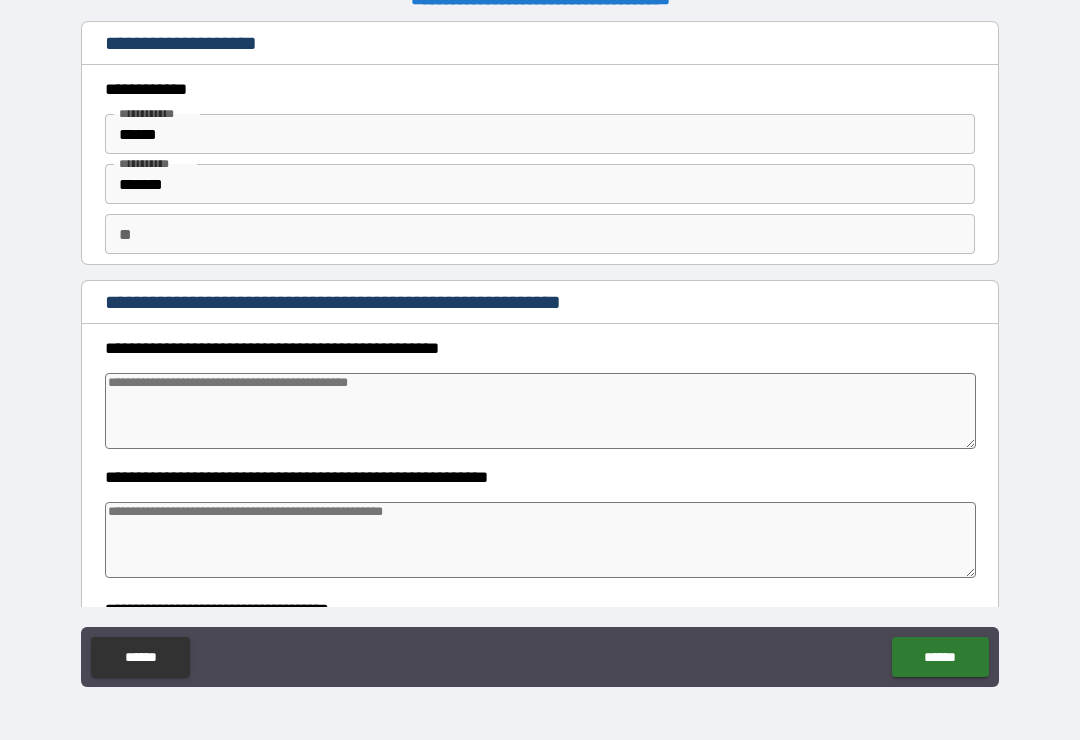 click at bounding box center (540, 411) 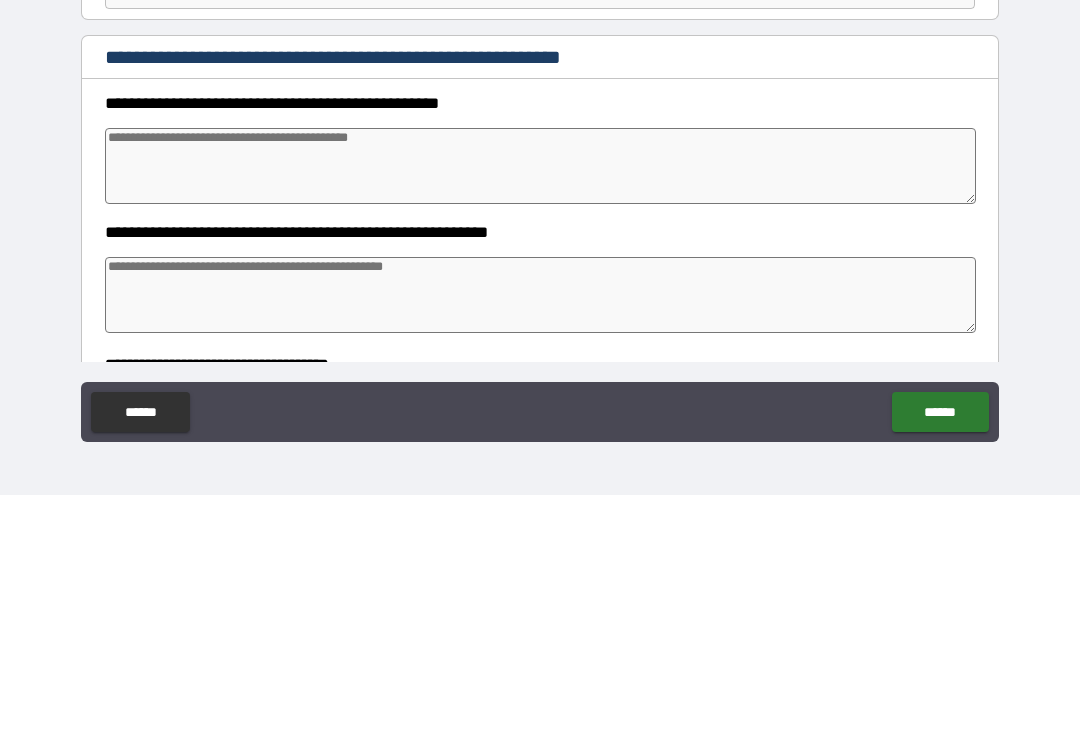click at bounding box center [540, 411] 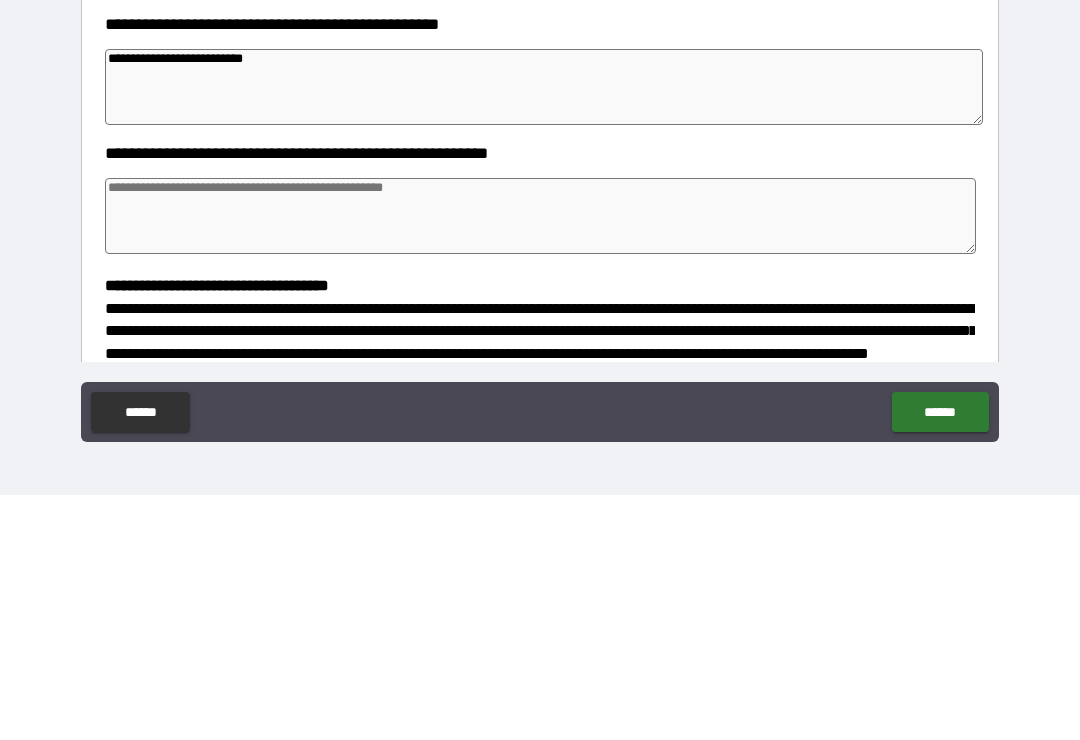 scroll, scrollTop: 78, scrollLeft: 0, axis: vertical 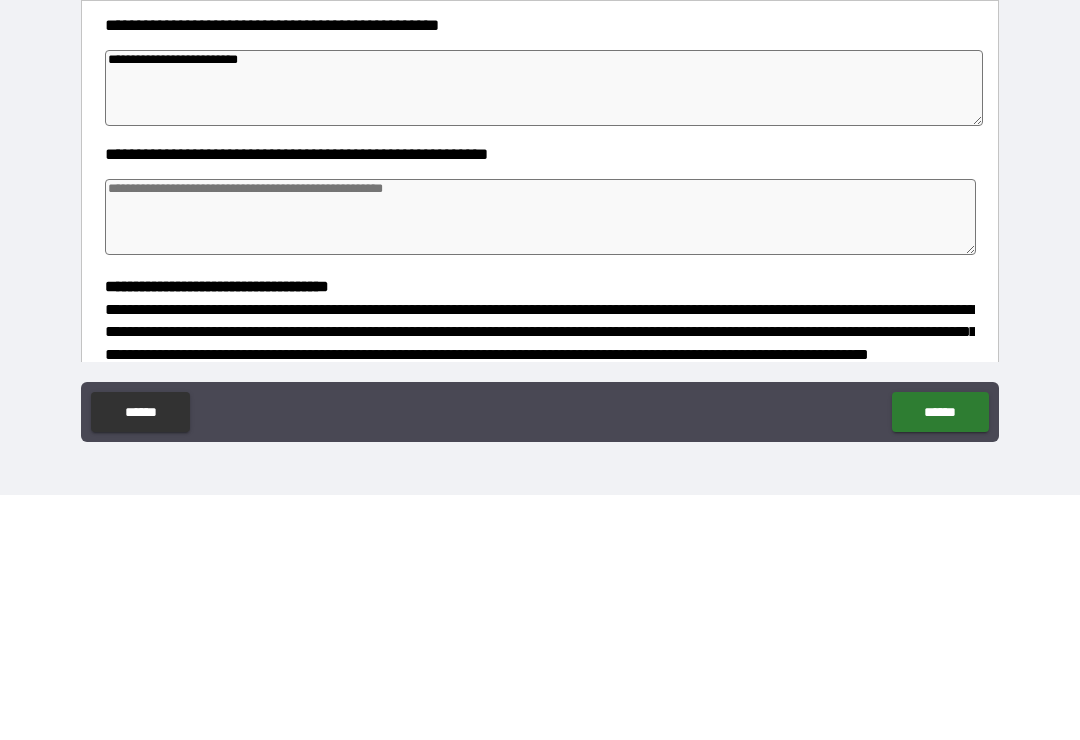 click at bounding box center (540, 462) 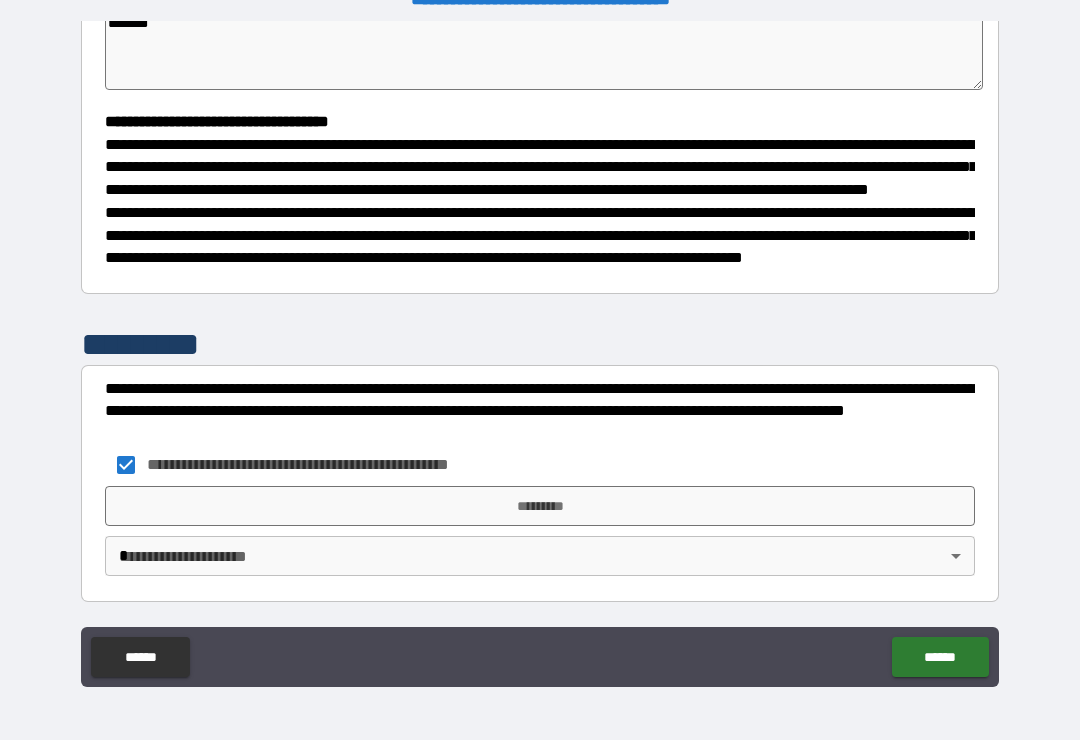 scroll, scrollTop: 526, scrollLeft: 0, axis: vertical 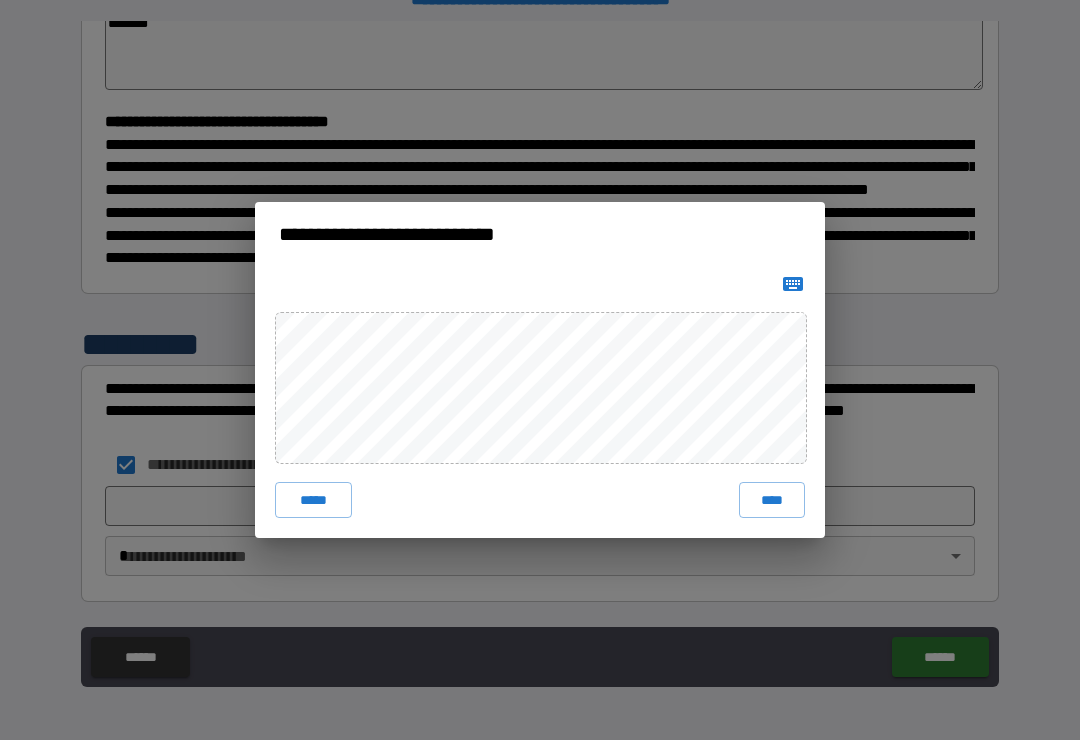 click on "****" at bounding box center [772, 500] 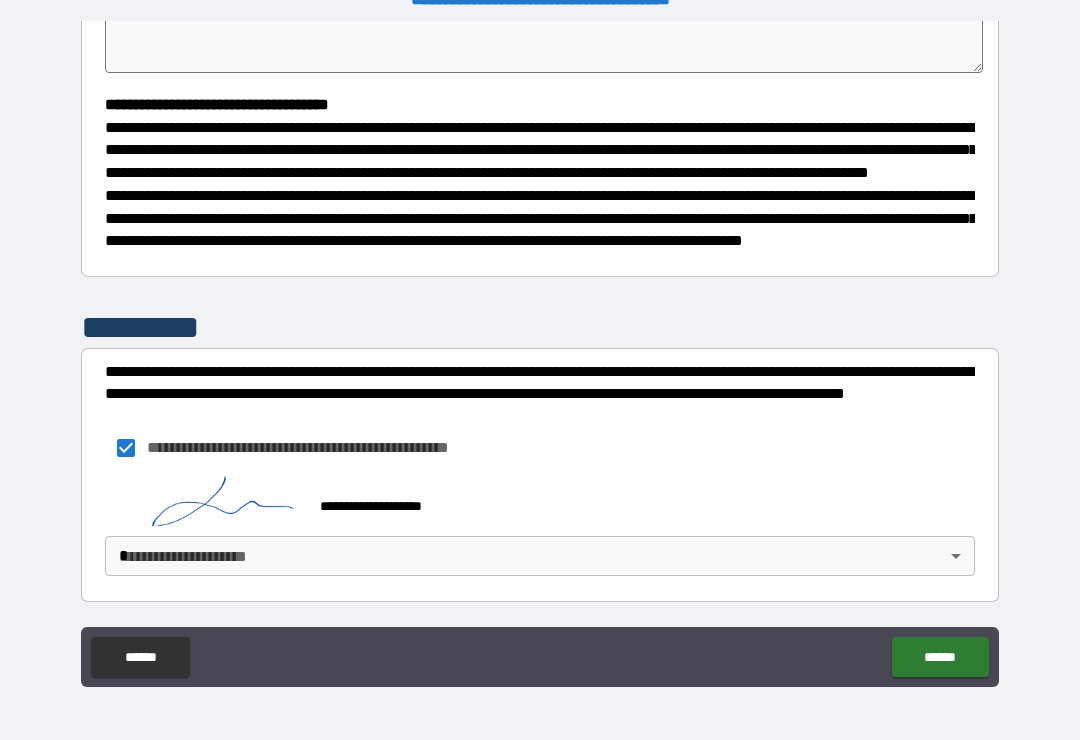 click on "**********" at bounding box center [540, 354] 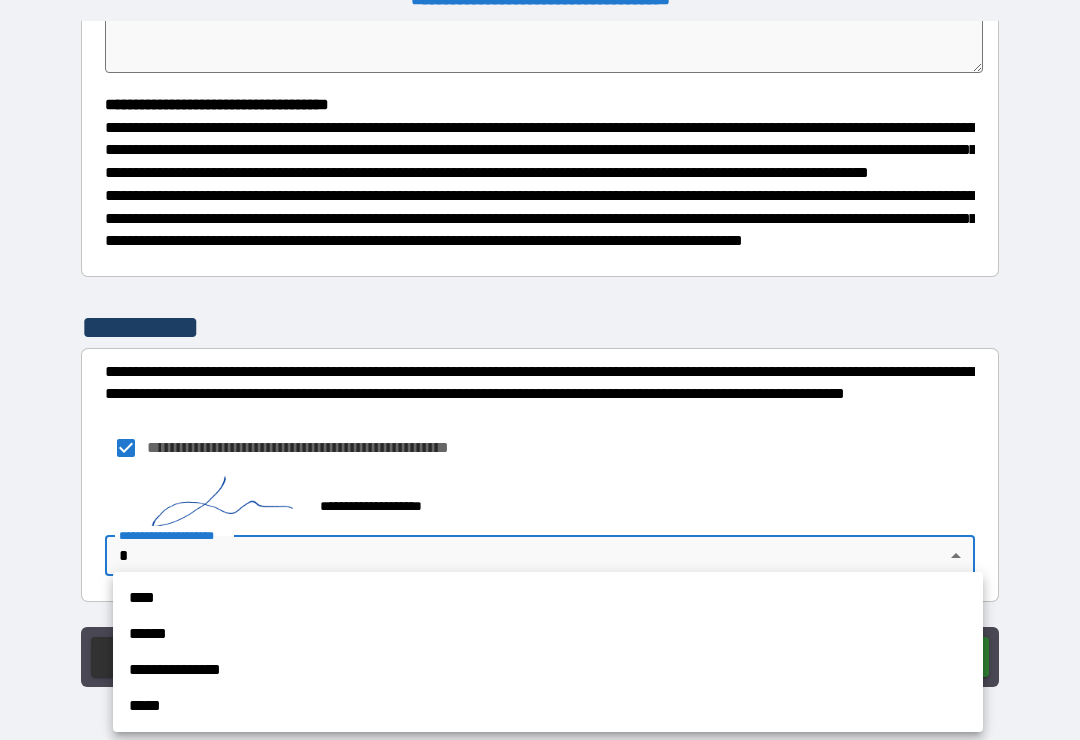 click on "**********" at bounding box center (548, 670) 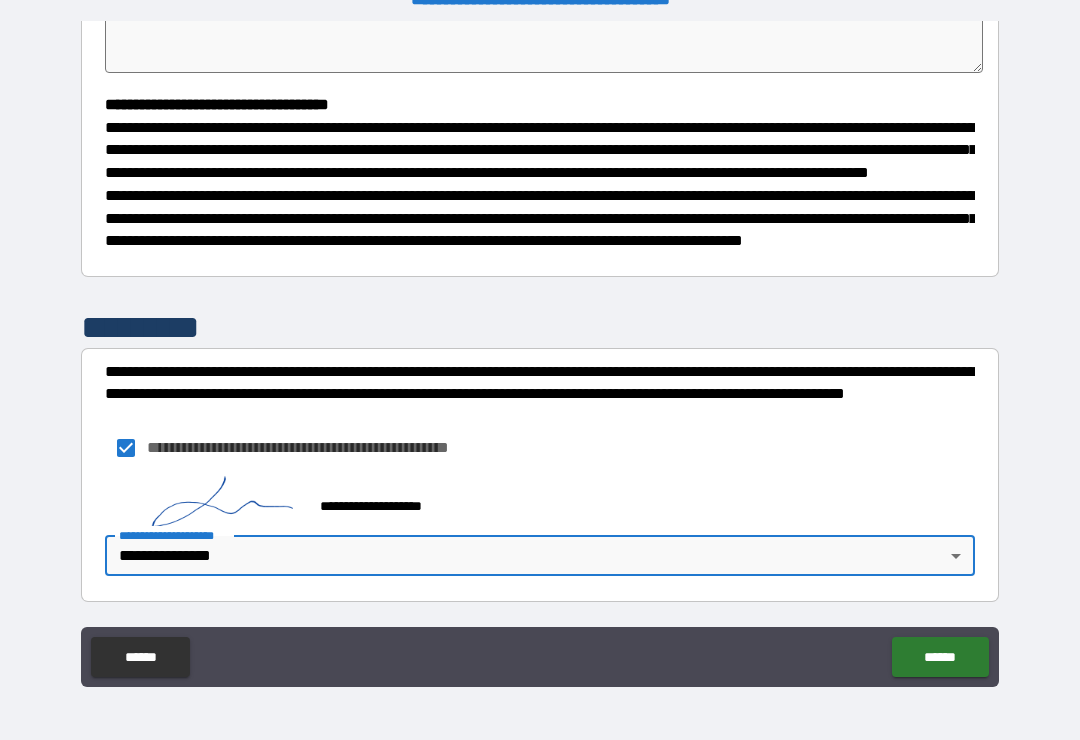 scroll, scrollTop: 543, scrollLeft: 0, axis: vertical 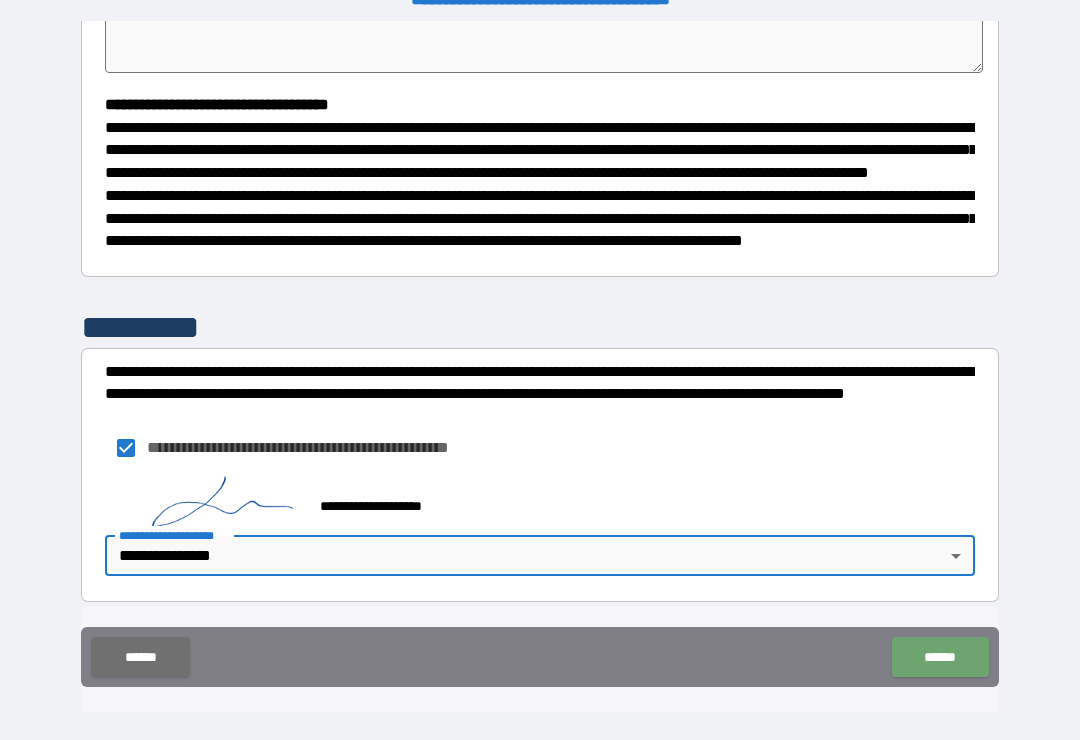 click on "******" at bounding box center [940, 657] 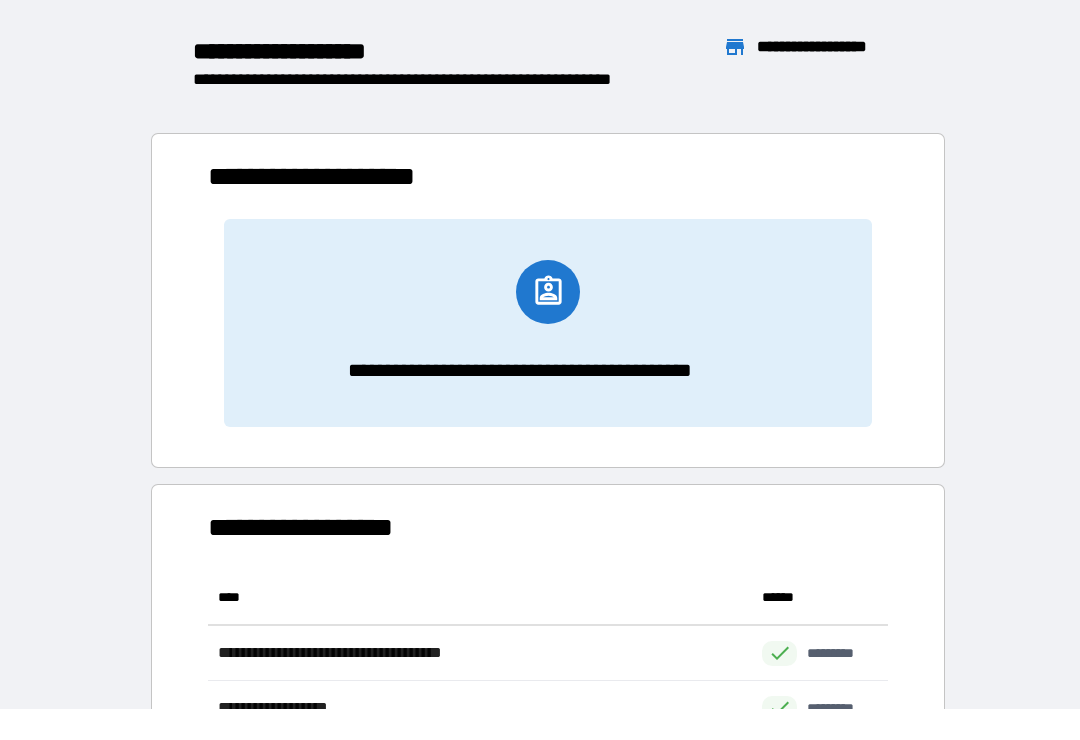 scroll, scrollTop: 1, scrollLeft: 1, axis: both 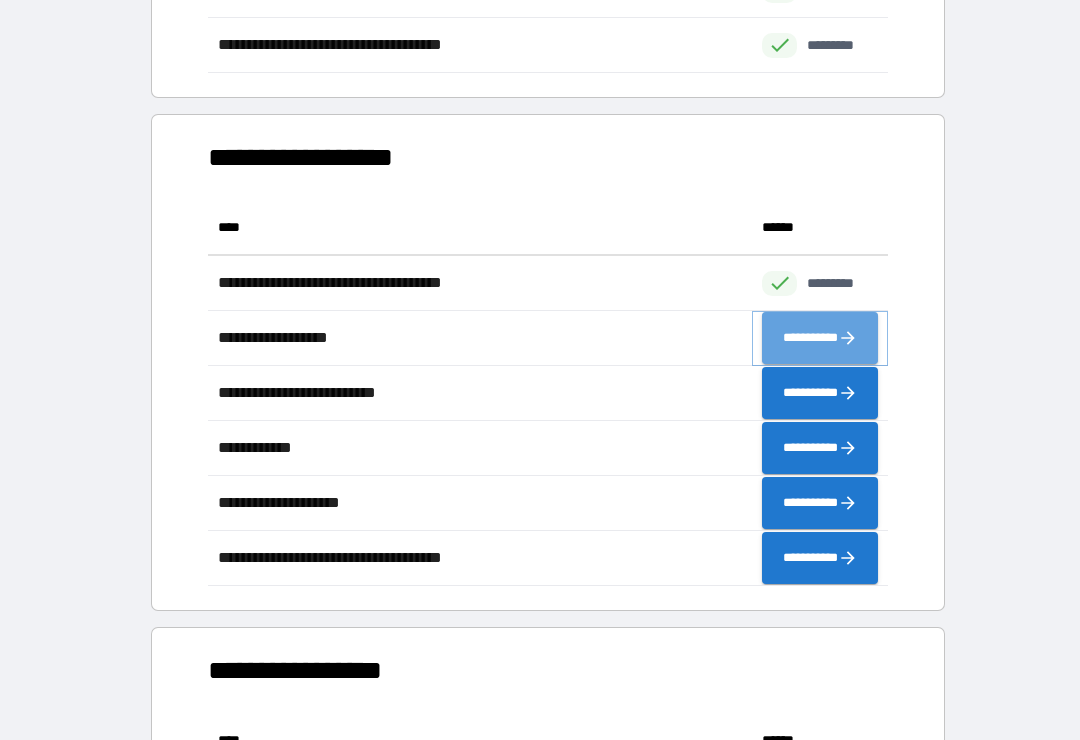 click on "**********" at bounding box center [820, 338] 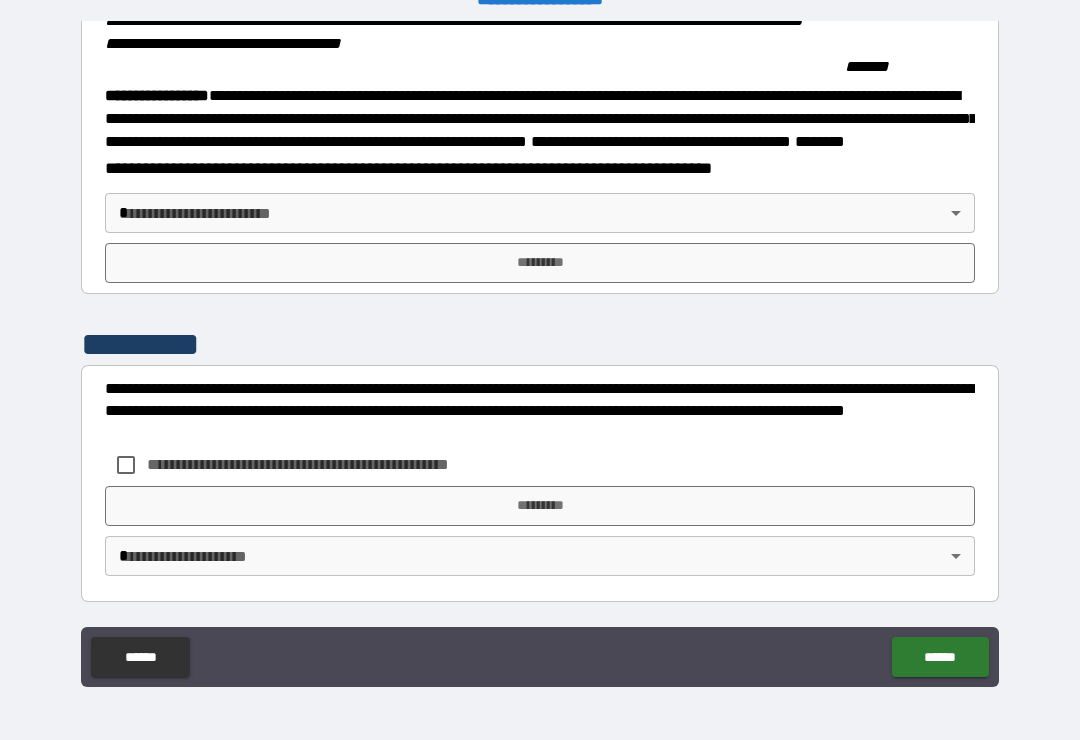 scroll, scrollTop: 2215, scrollLeft: 0, axis: vertical 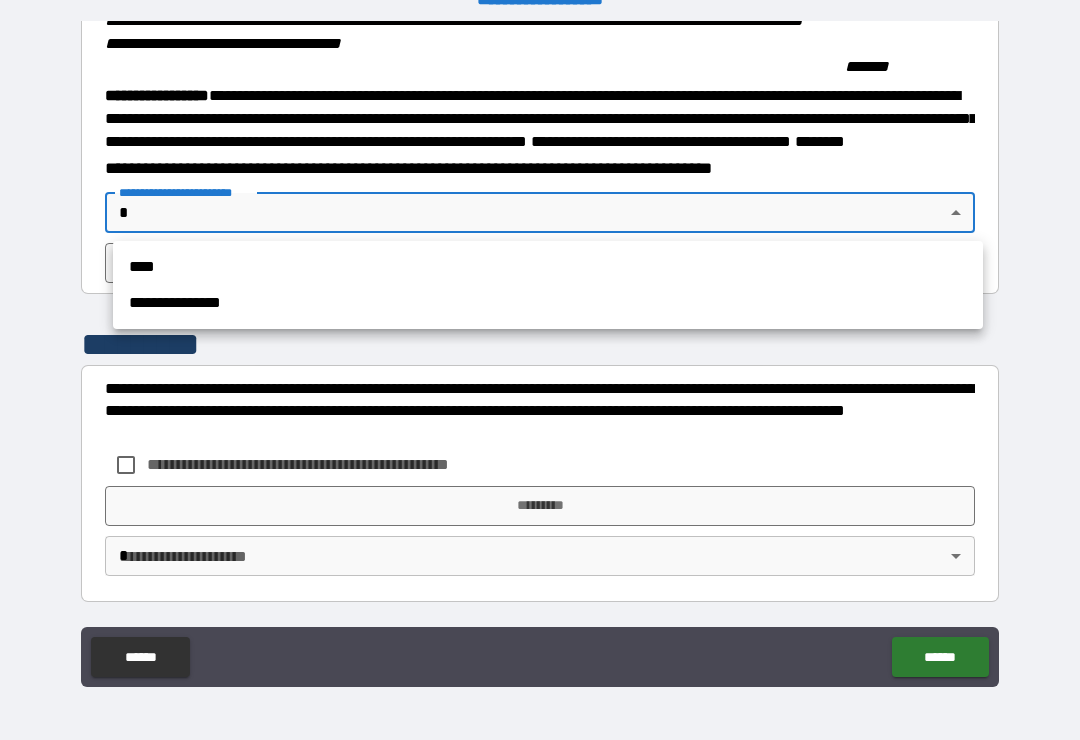 click on "**********" at bounding box center [548, 303] 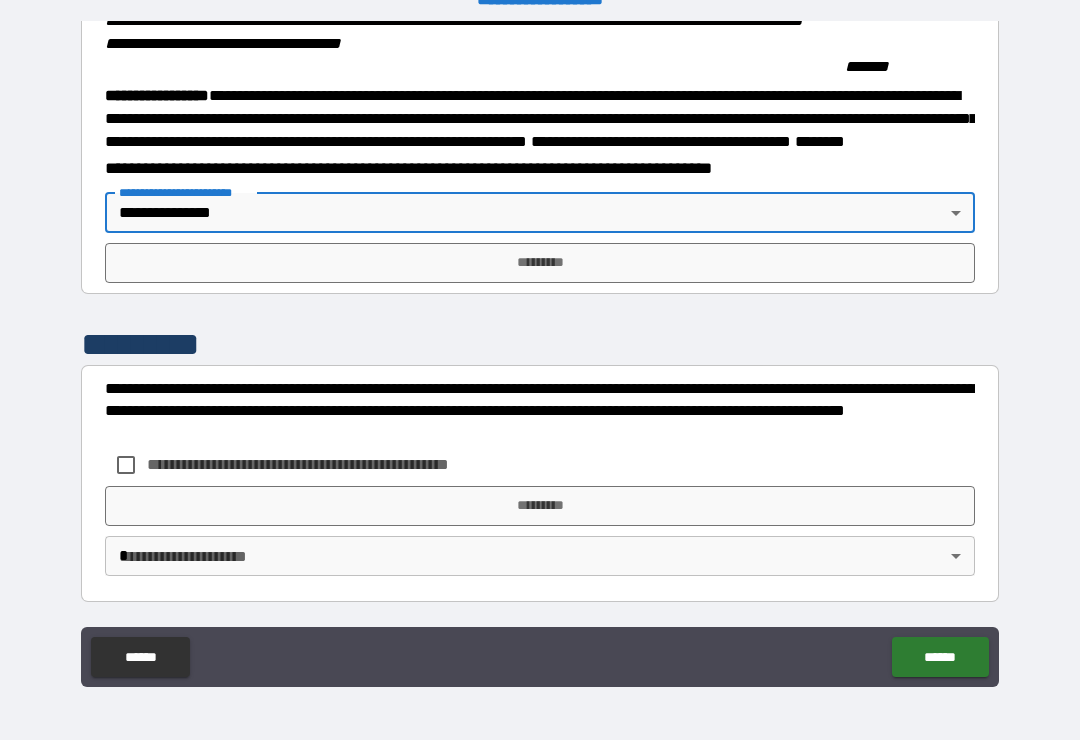 click on "*********" at bounding box center [540, 263] 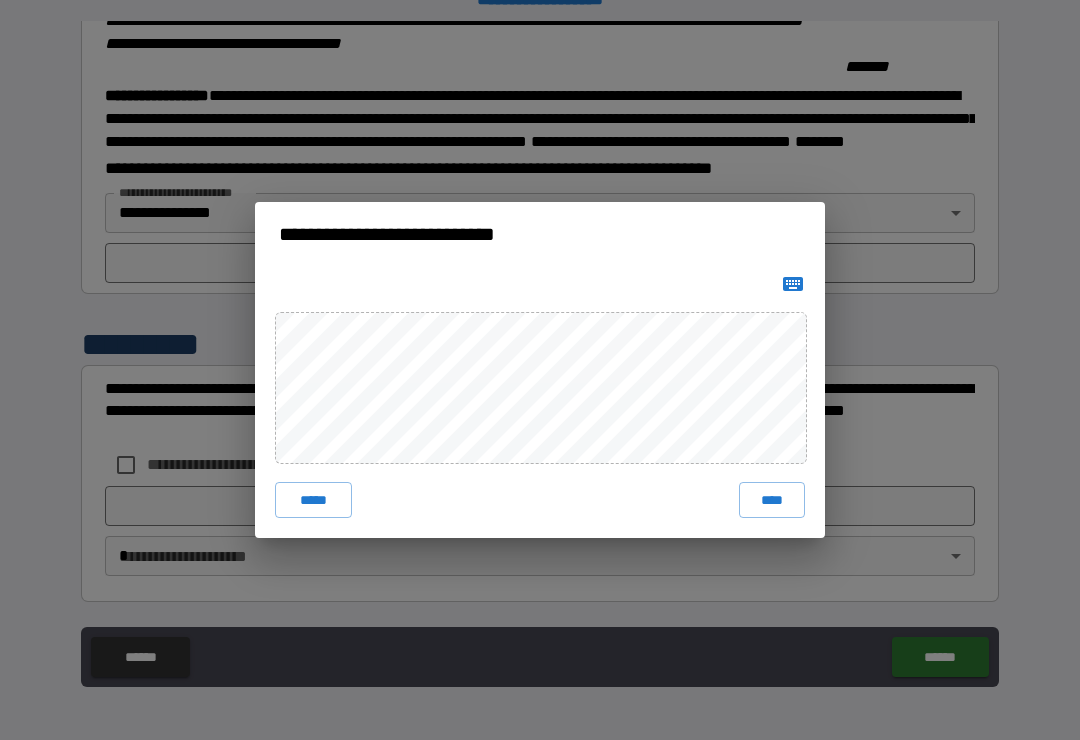 click on "****" at bounding box center (772, 500) 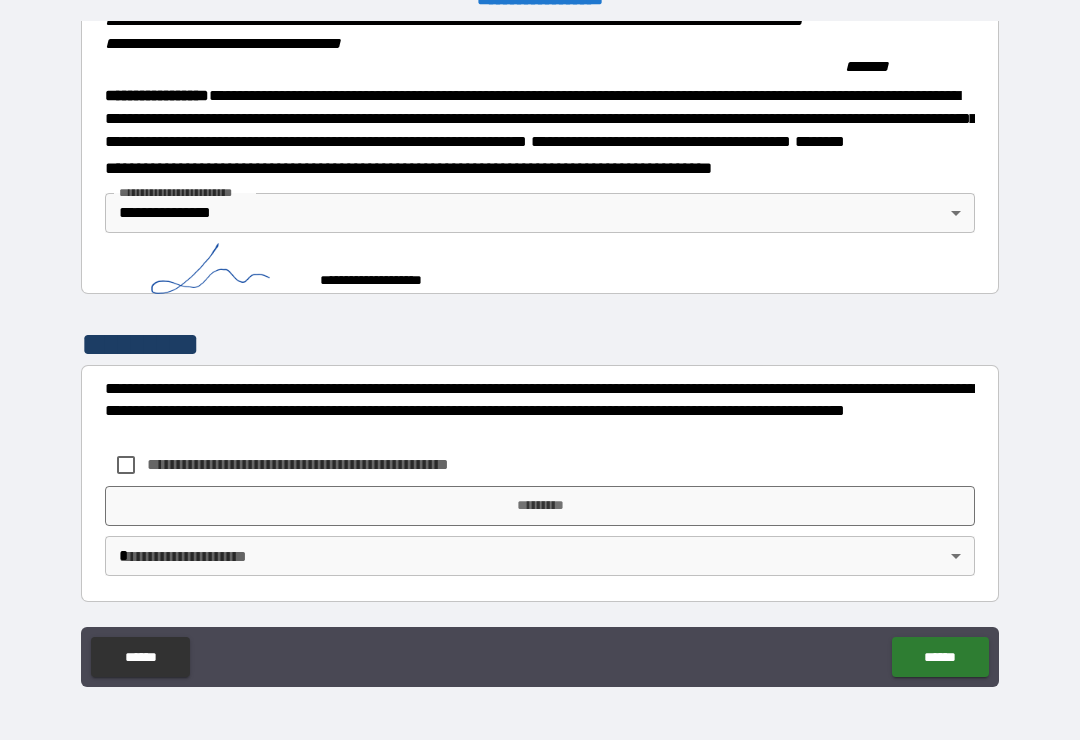 scroll, scrollTop: 2205, scrollLeft: 0, axis: vertical 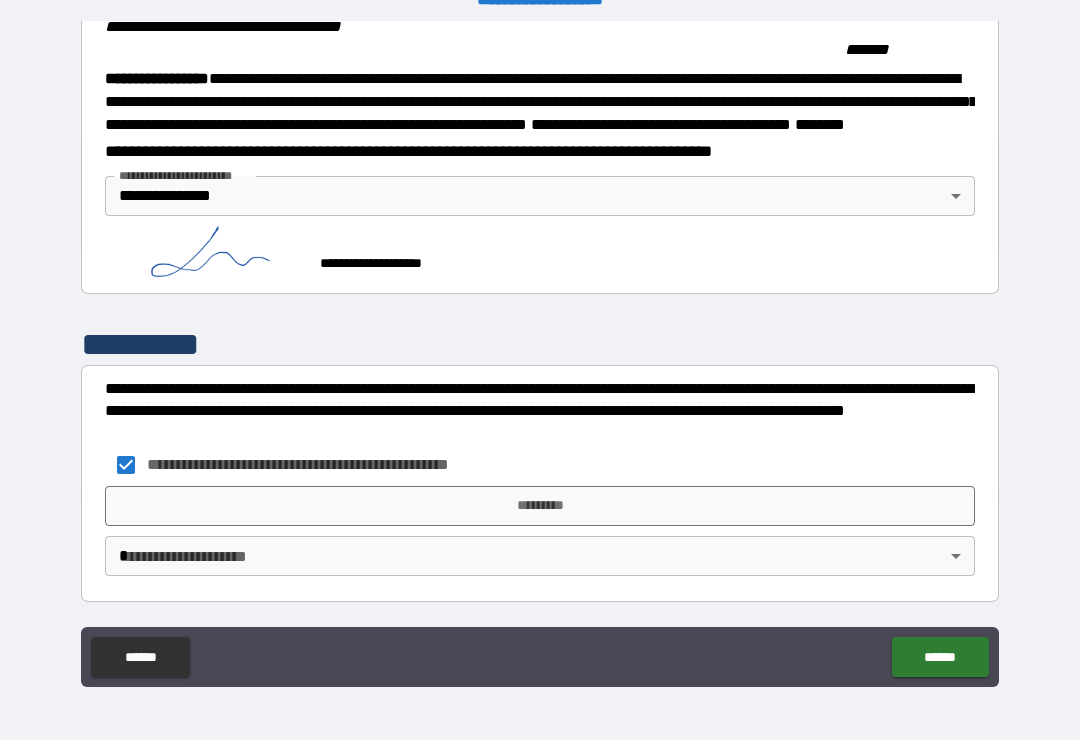 click on "*********" at bounding box center [540, 506] 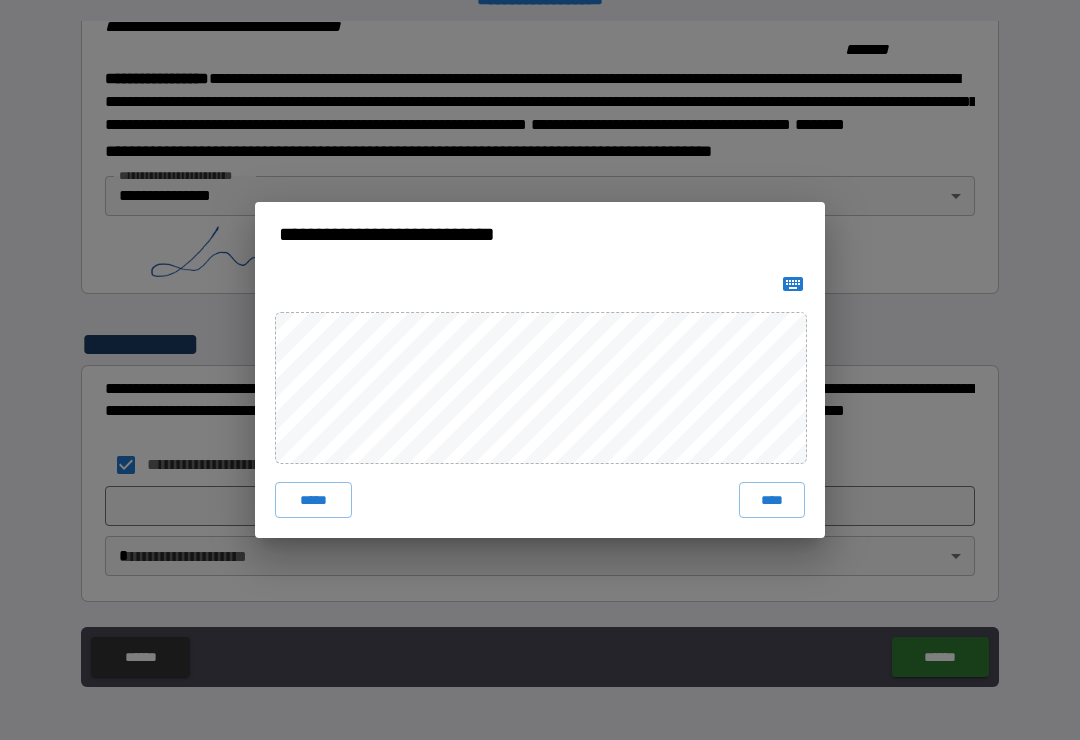 click on "****" at bounding box center [772, 500] 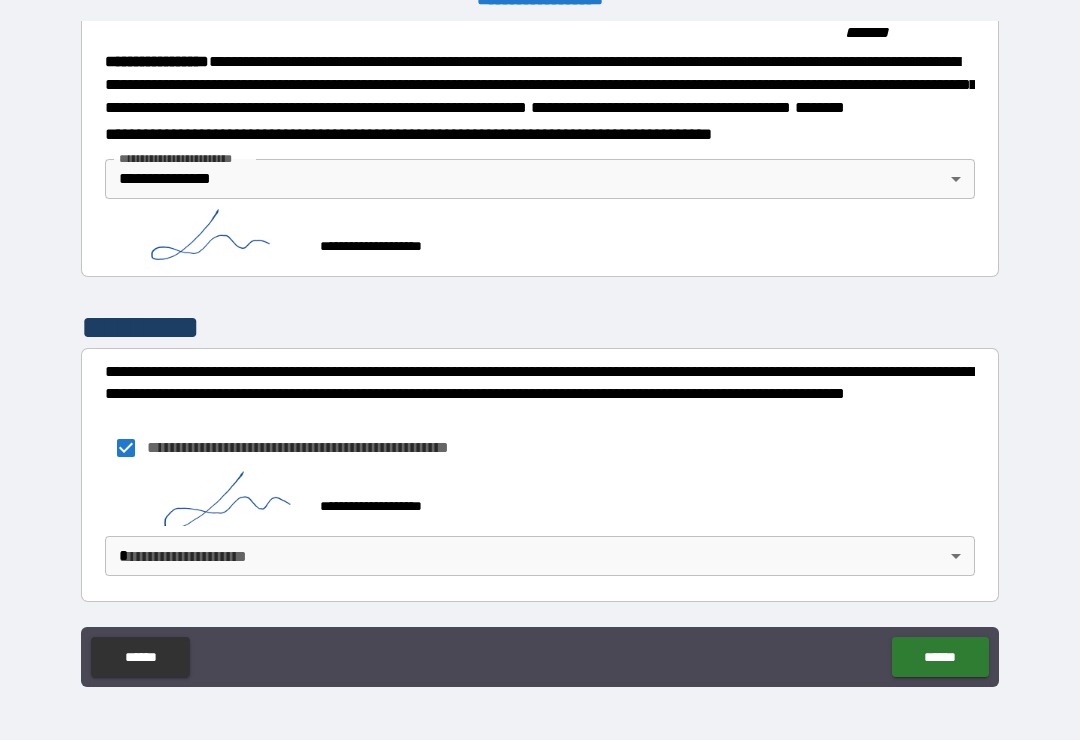 scroll, scrollTop: 2249, scrollLeft: 0, axis: vertical 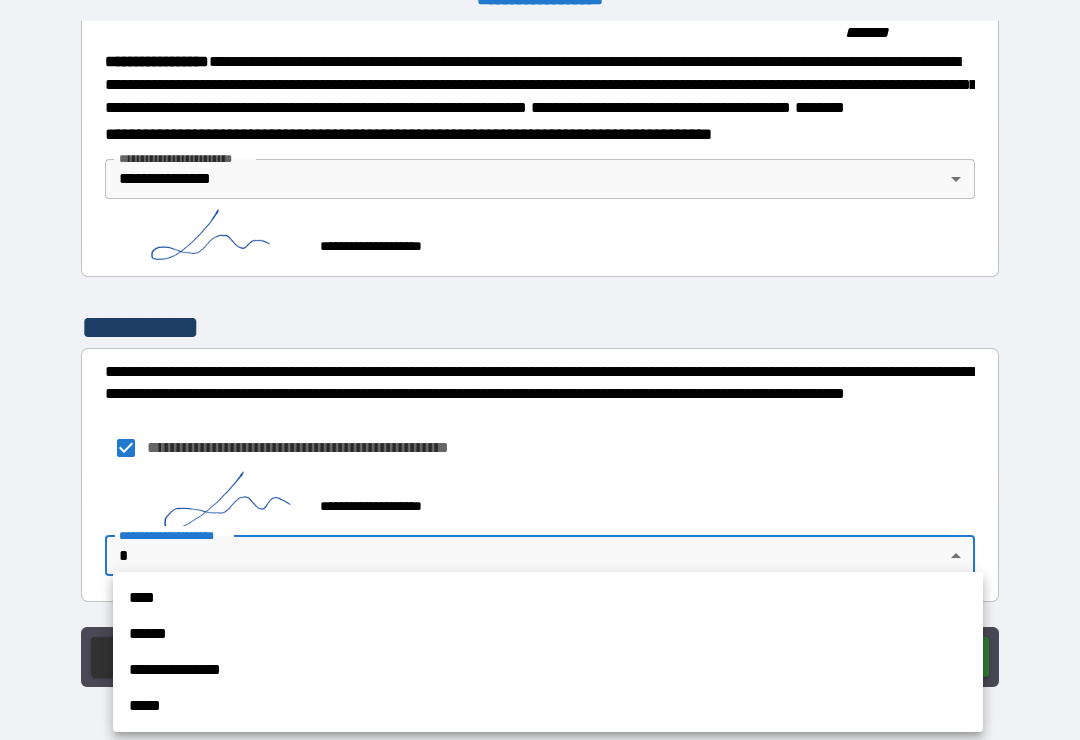 click on "**********" at bounding box center [548, 670] 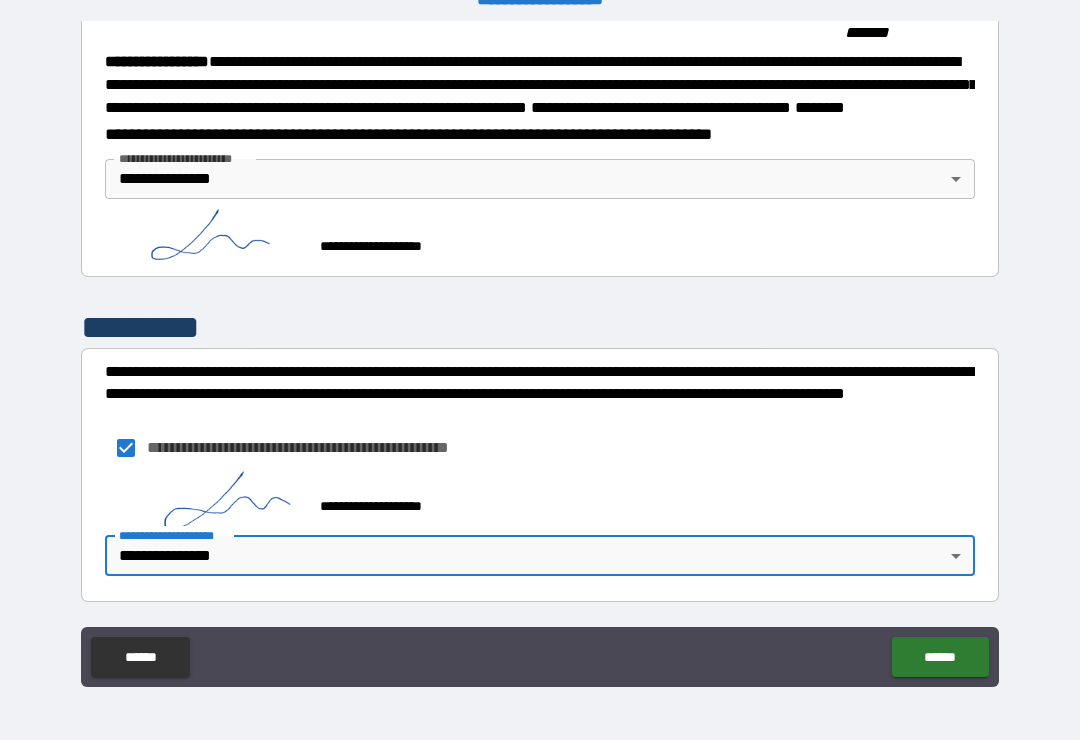 scroll, scrollTop: 2249, scrollLeft: 0, axis: vertical 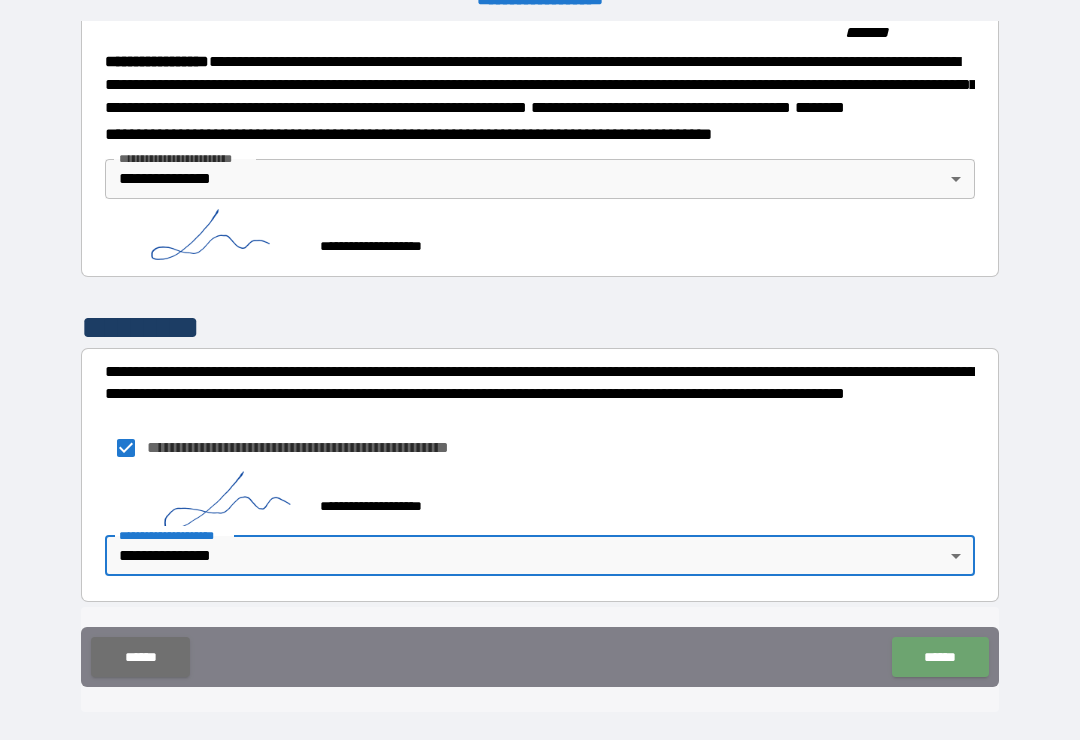click on "******" at bounding box center (940, 657) 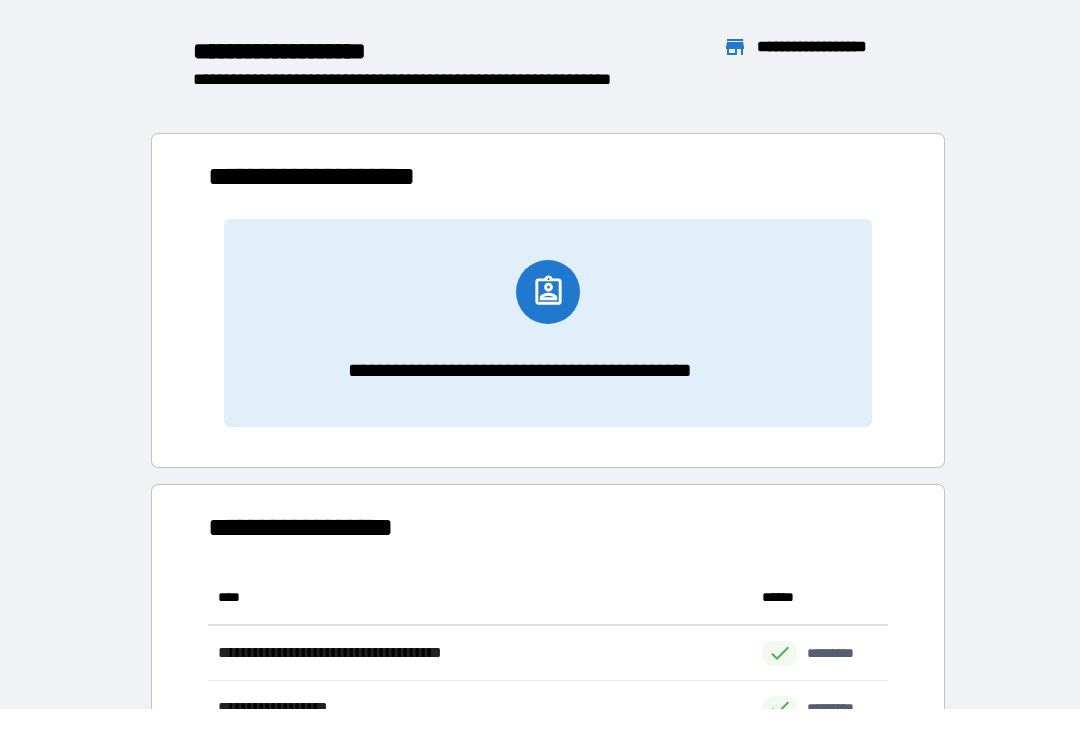scroll, scrollTop: 386, scrollLeft: 680, axis: both 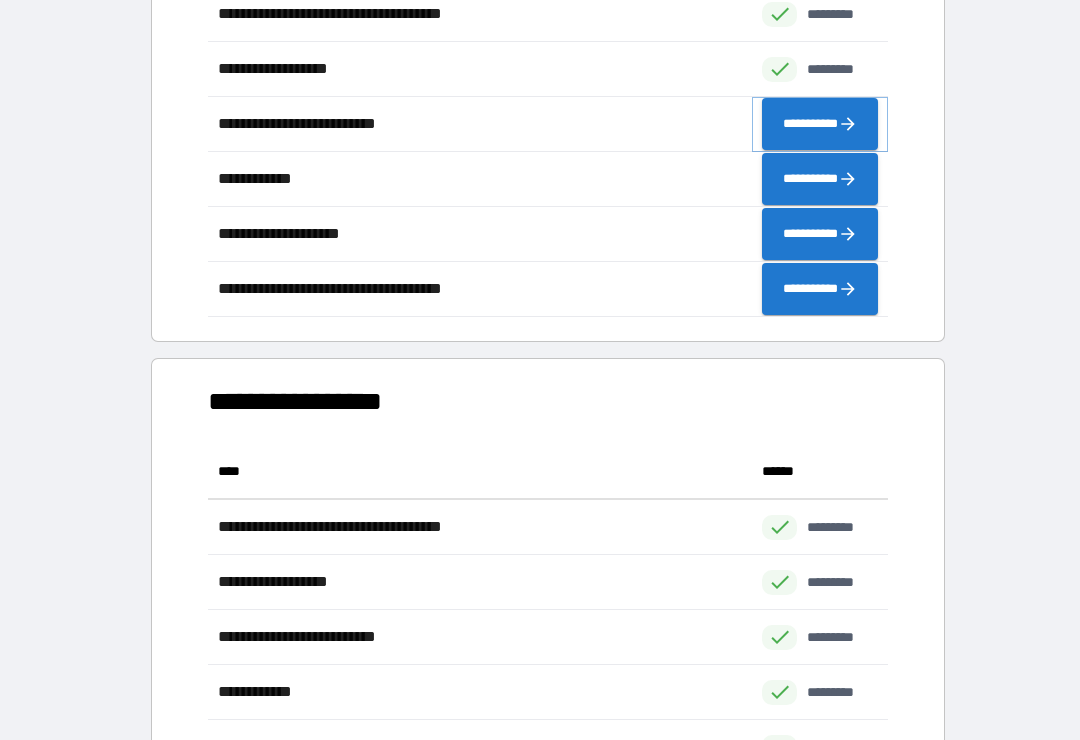 click on "**********" at bounding box center [820, 124] 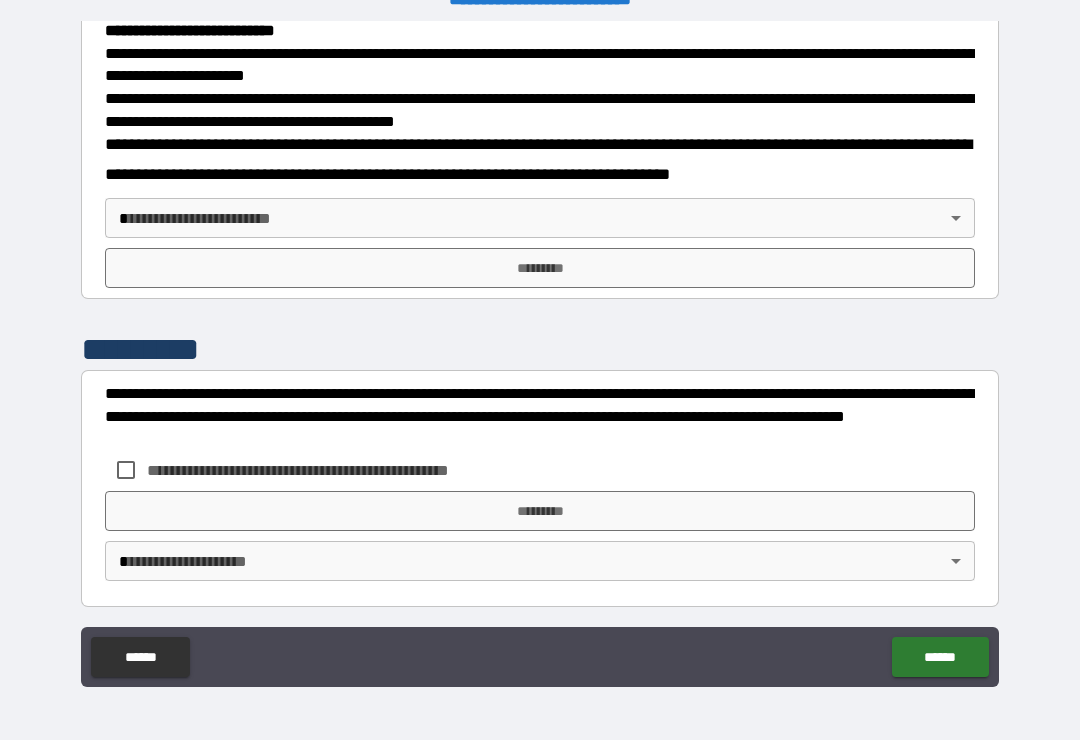 scroll, scrollTop: 721, scrollLeft: 0, axis: vertical 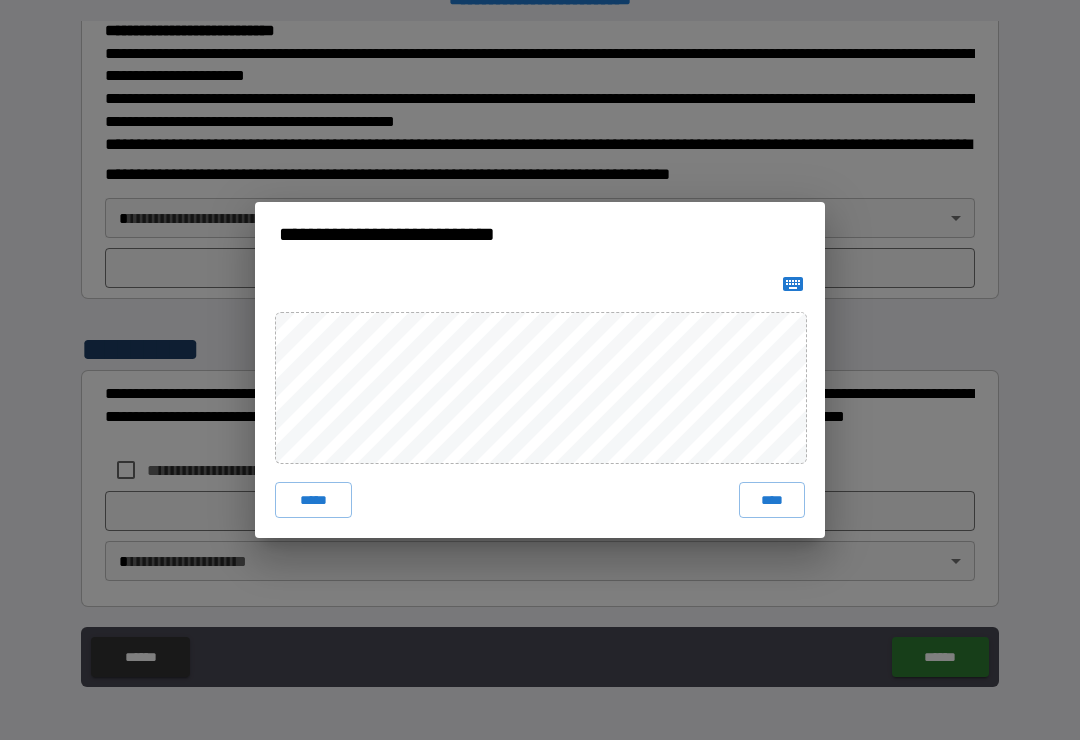 click on "****" at bounding box center [772, 500] 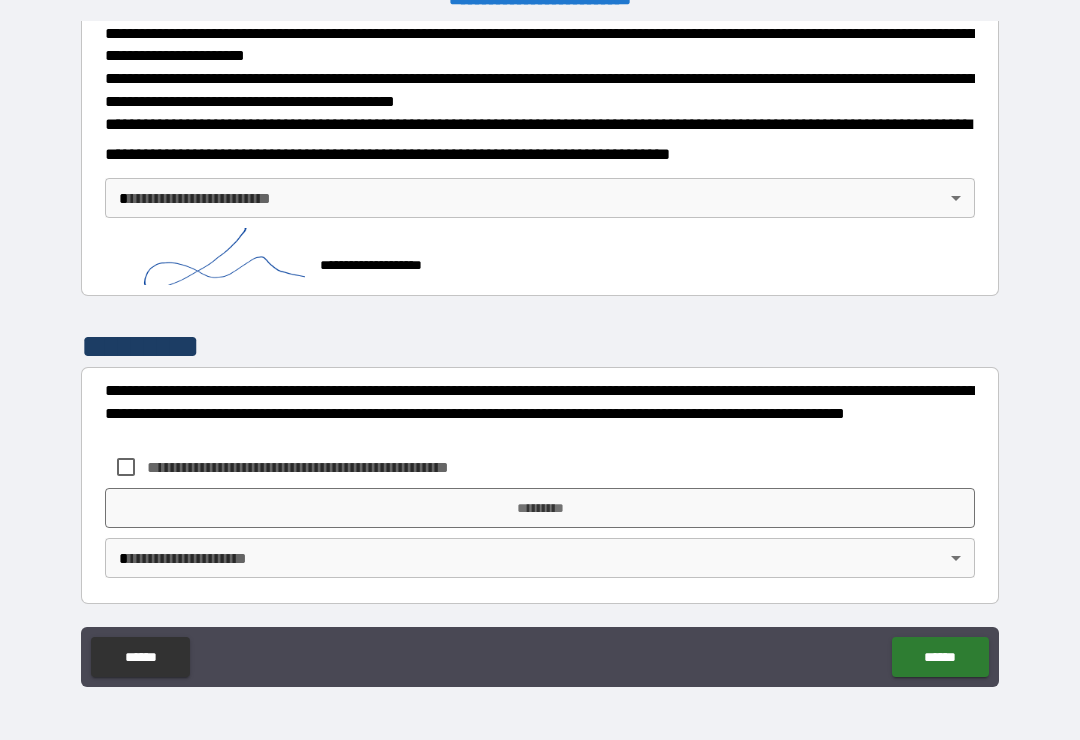 scroll, scrollTop: 738, scrollLeft: 0, axis: vertical 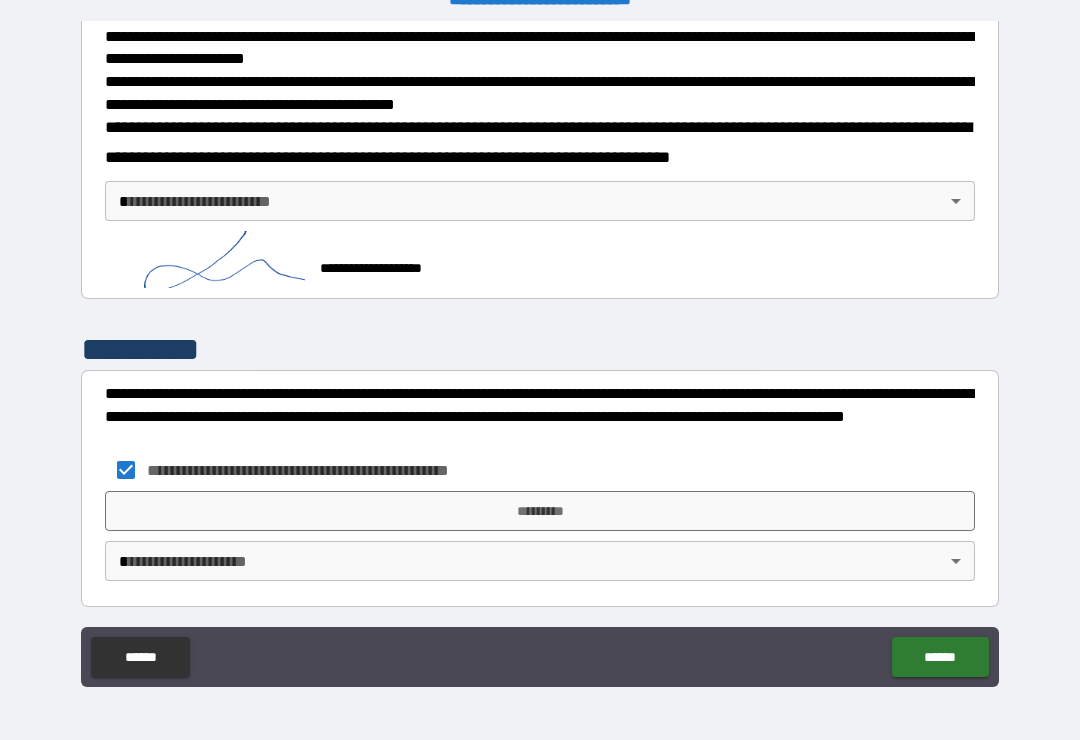 click on "*********" at bounding box center [540, 511] 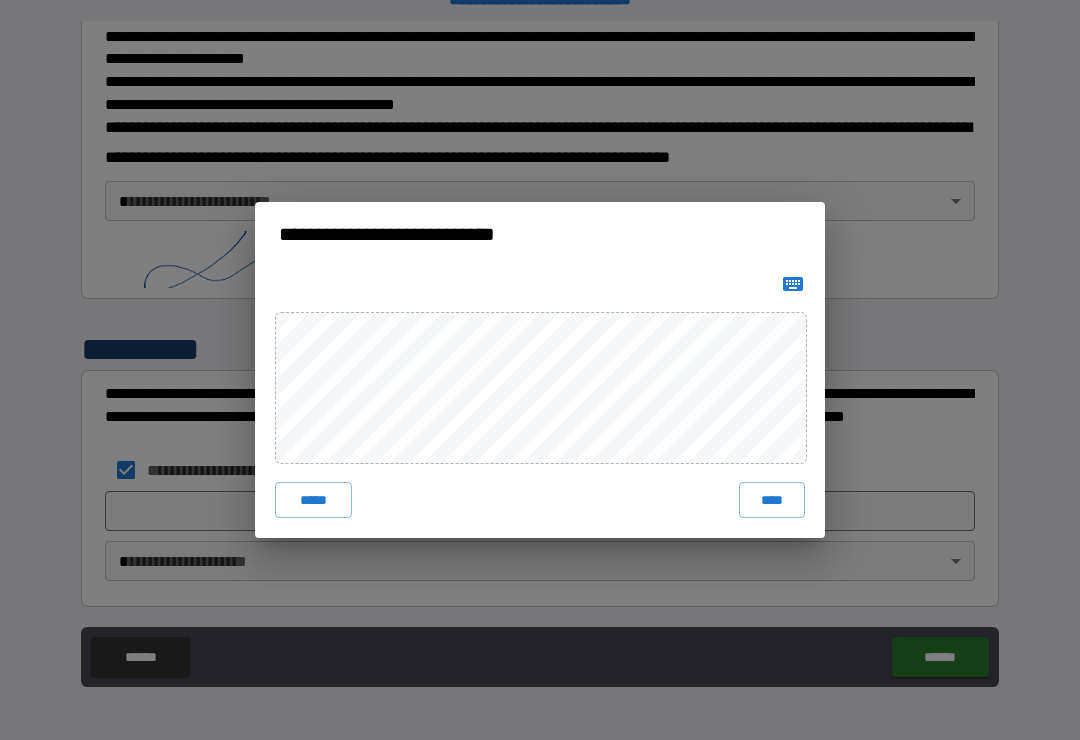 click on "****" at bounding box center [772, 500] 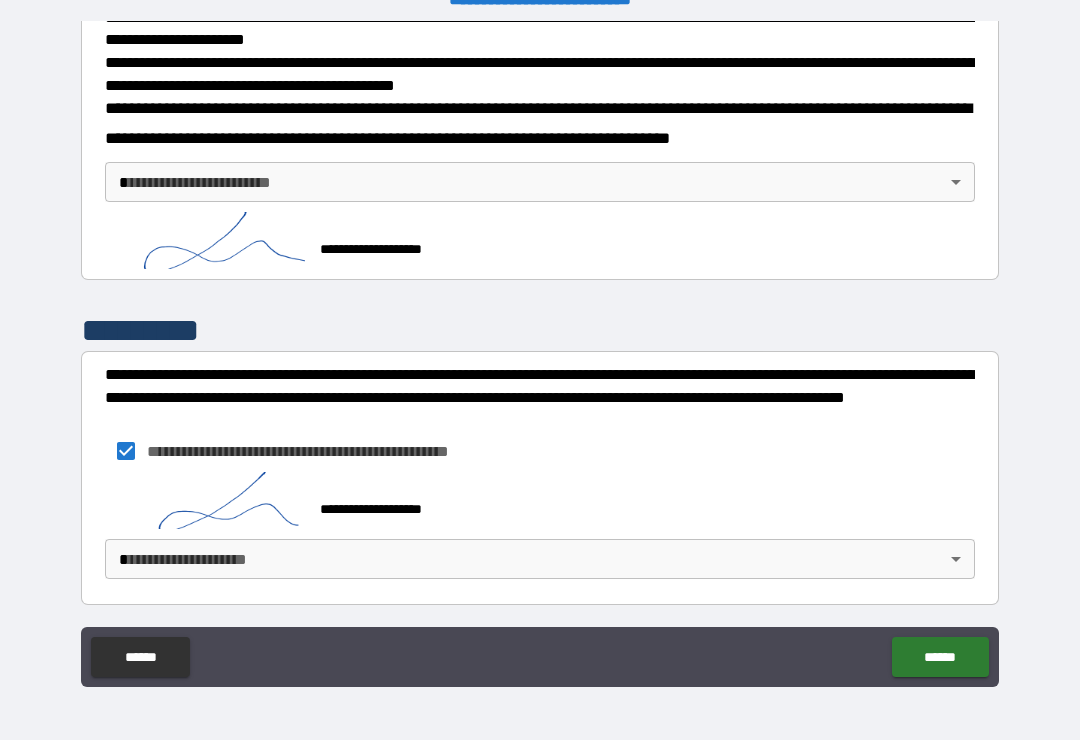 scroll, scrollTop: 755, scrollLeft: 0, axis: vertical 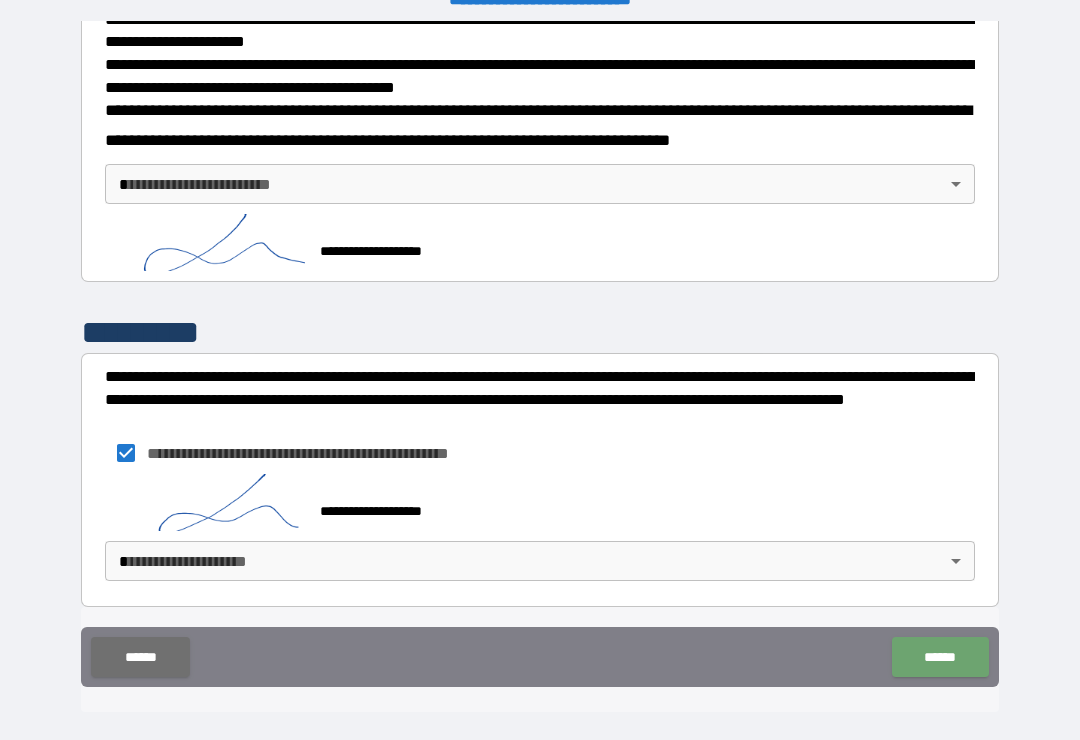 click on "******" at bounding box center [940, 657] 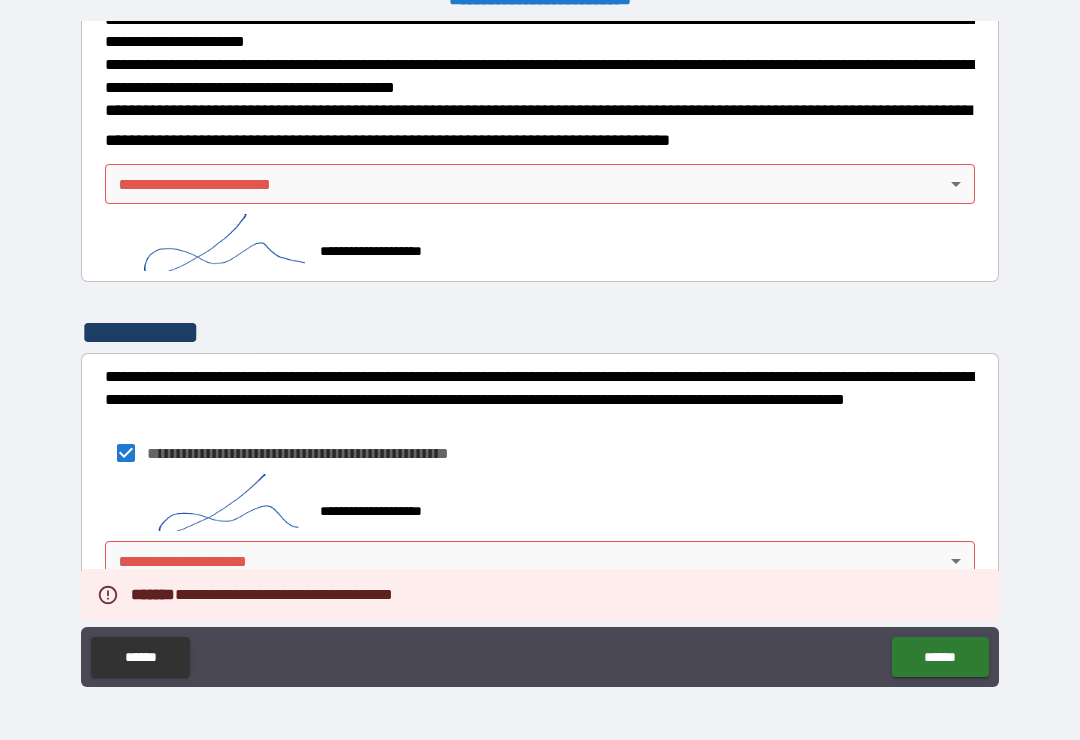 click on "**********" at bounding box center [540, 354] 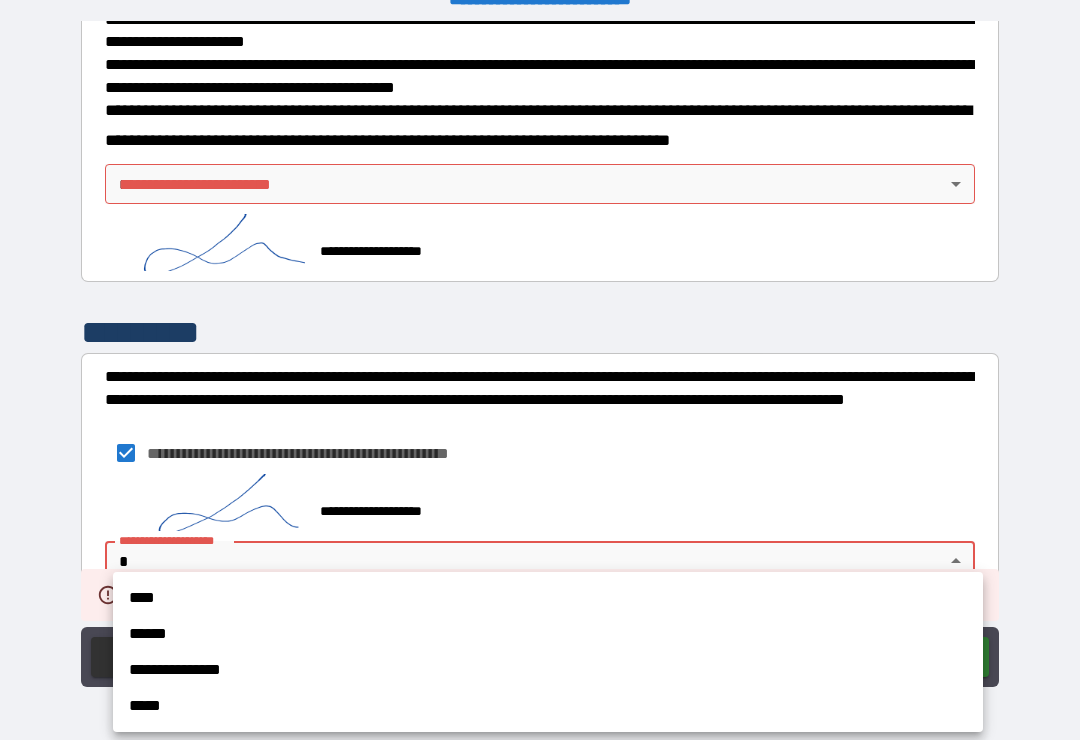 click on "**********" at bounding box center [548, 670] 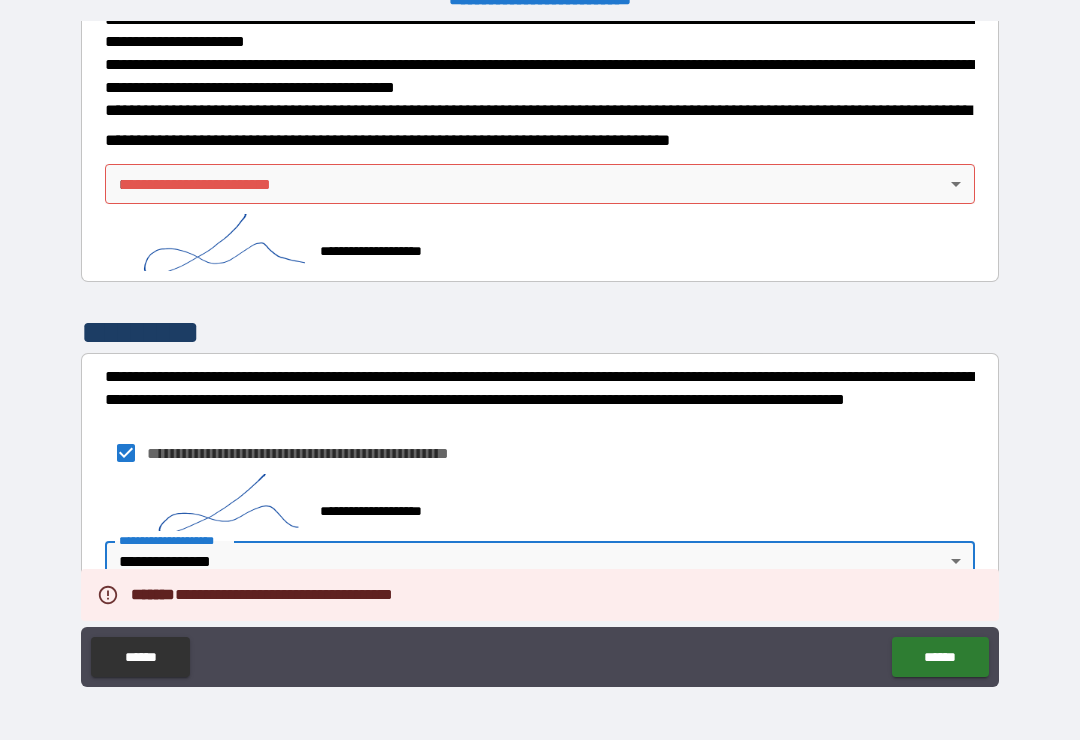 scroll, scrollTop: 755, scrollLeft: 0, axis: vertical 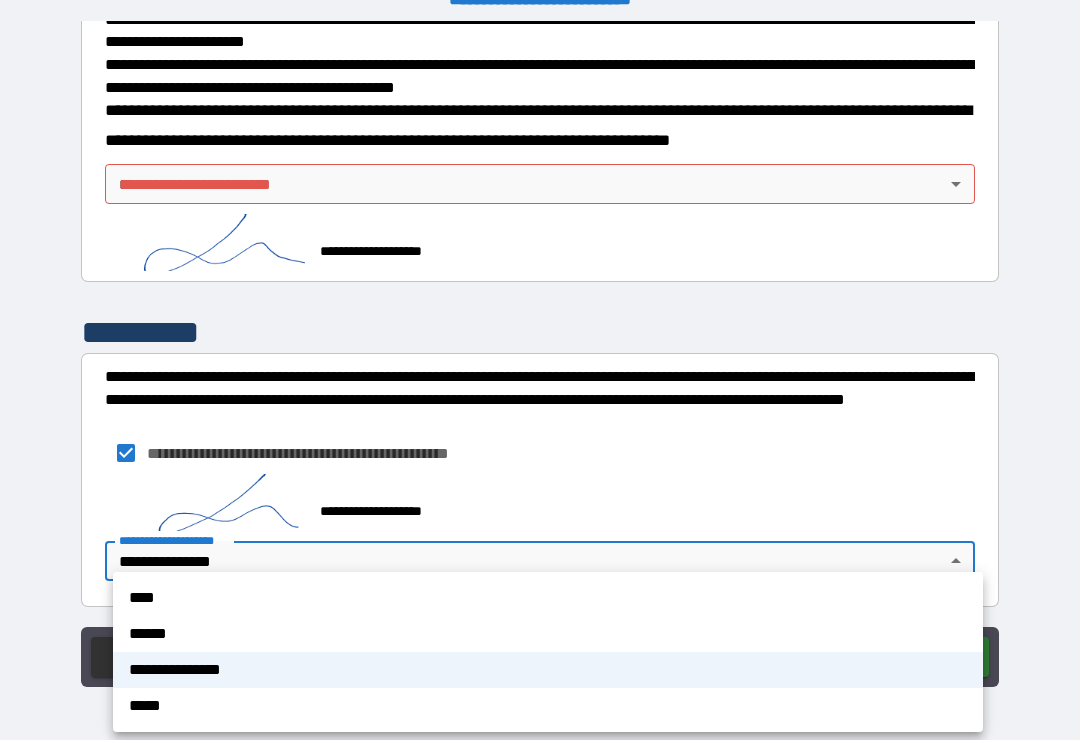 click on "**********" at bounding box center [548, 670] 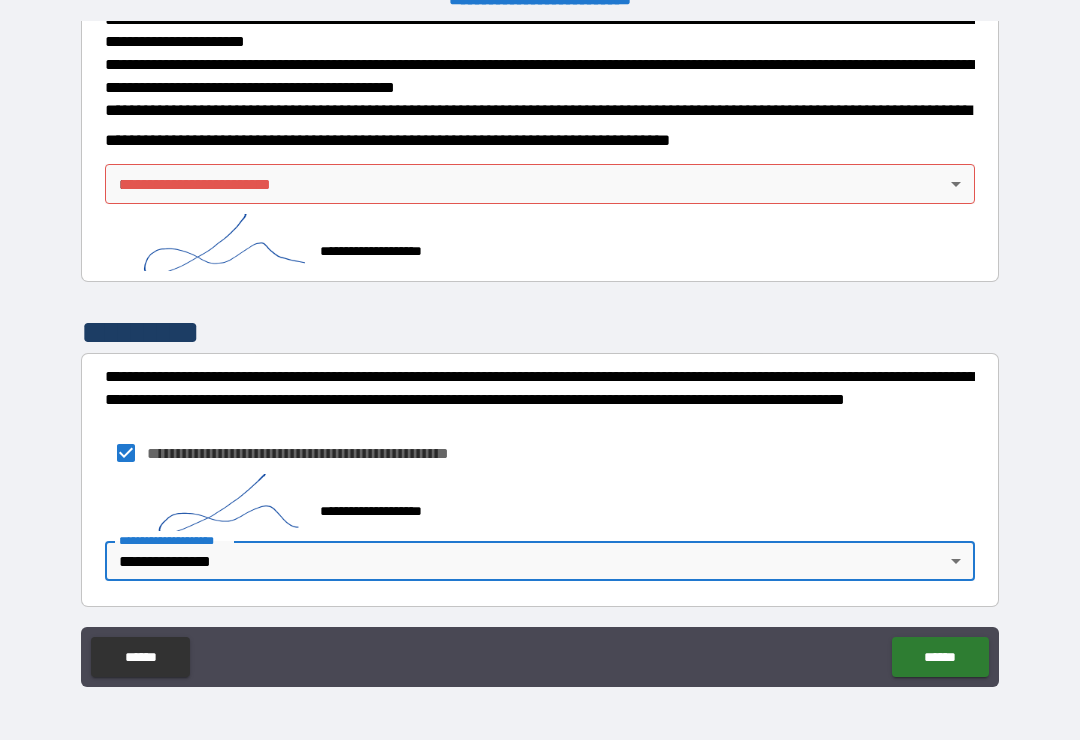 click on "******" at bounding box center [940, 657] 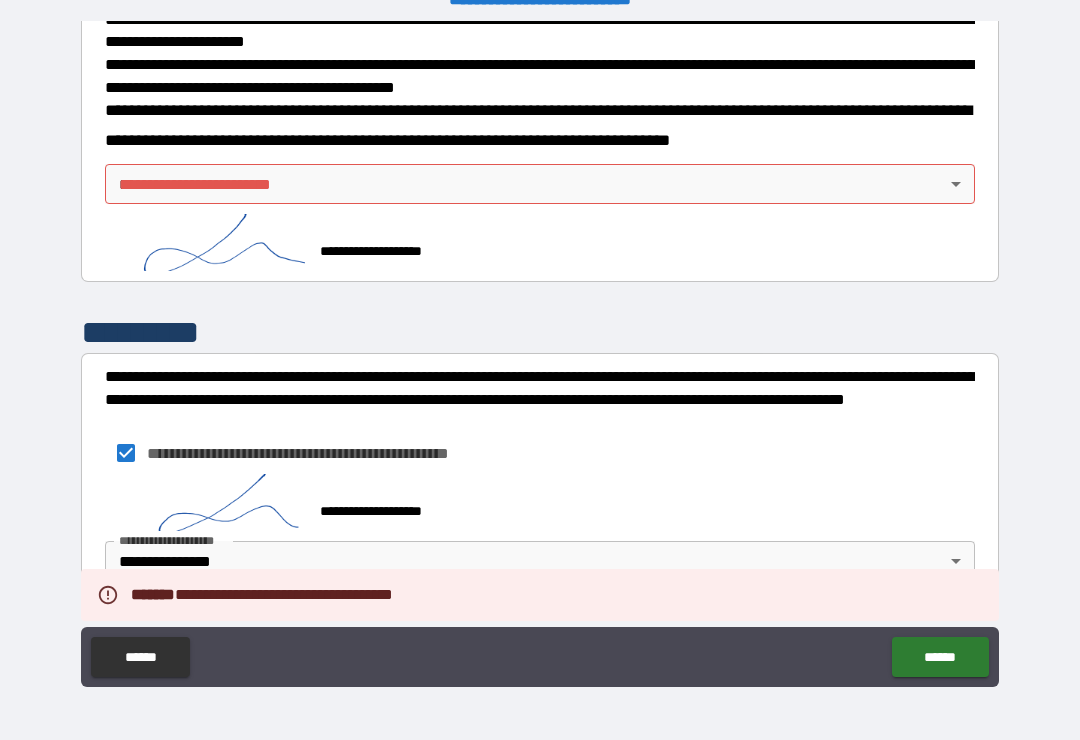 click on "**********" at bounding box center (540, 354) 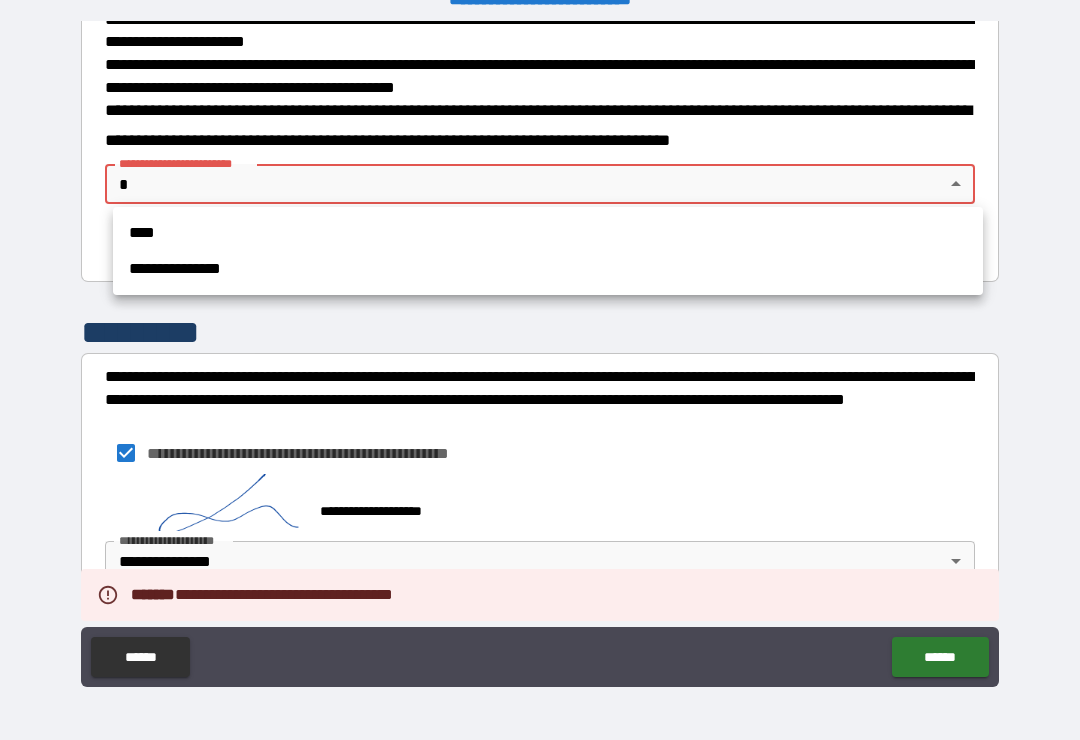 click on "**********" at bounding box center (548, 269) 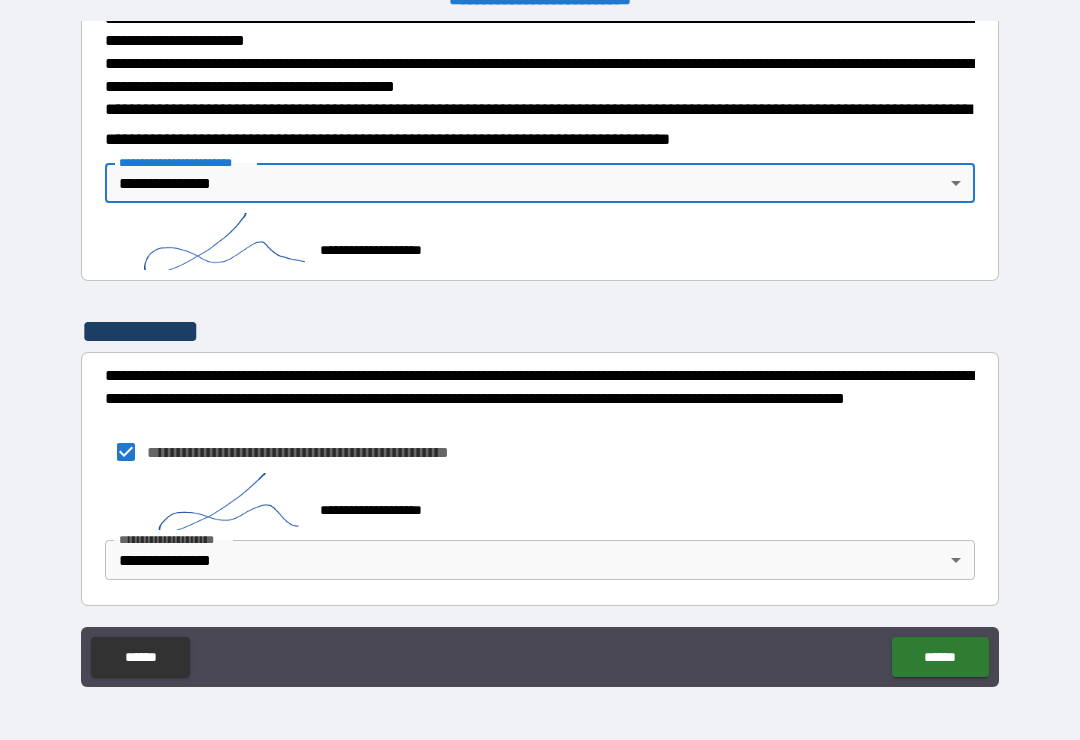 scroll, scrollTop: 755, scrollLeft: 0, axis: vertical 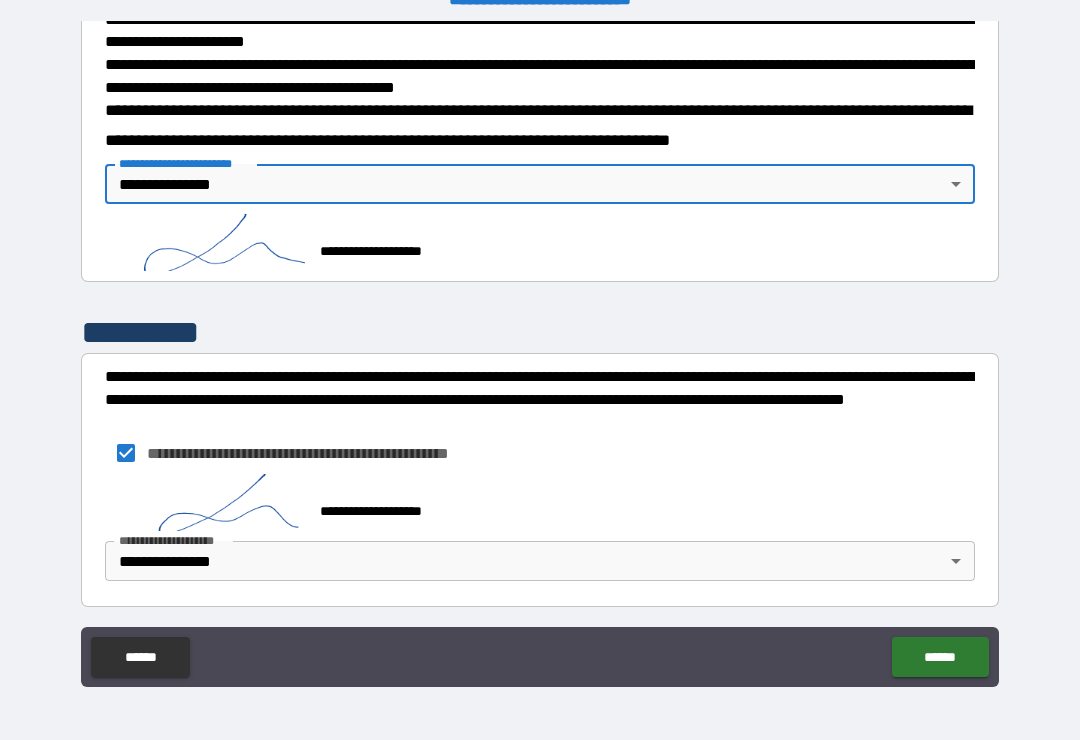 click on "******" at bounding box center [940, 657] 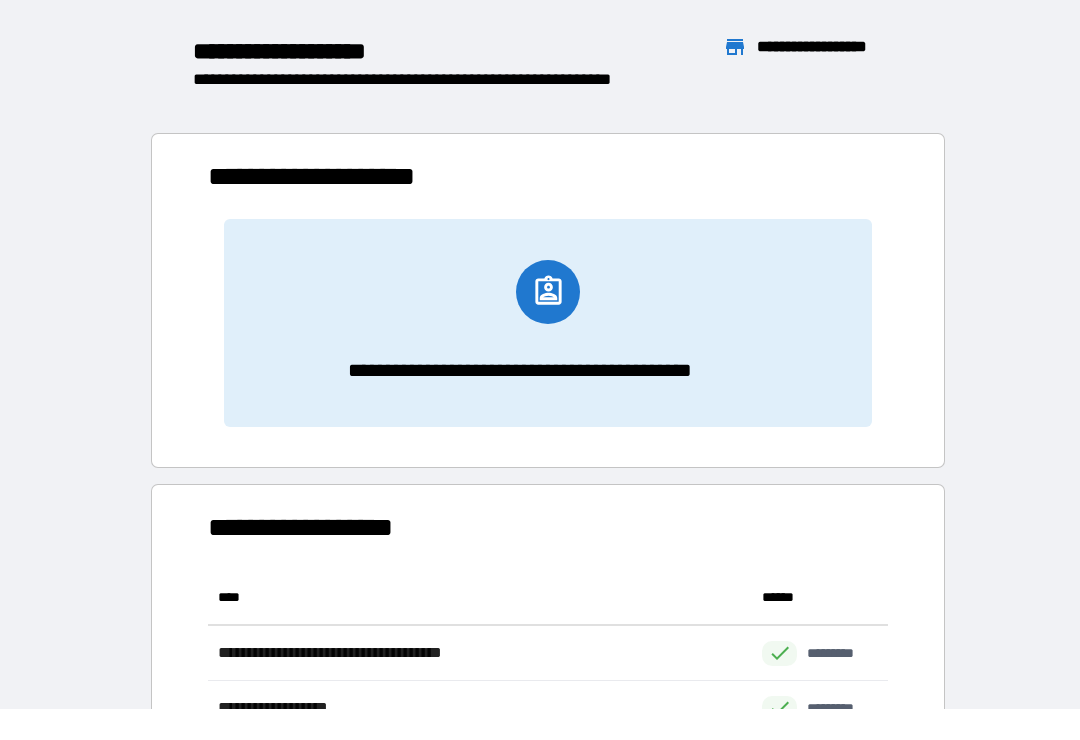 scroll, scrollTop: 1, scrollLeft: 1, axis: both 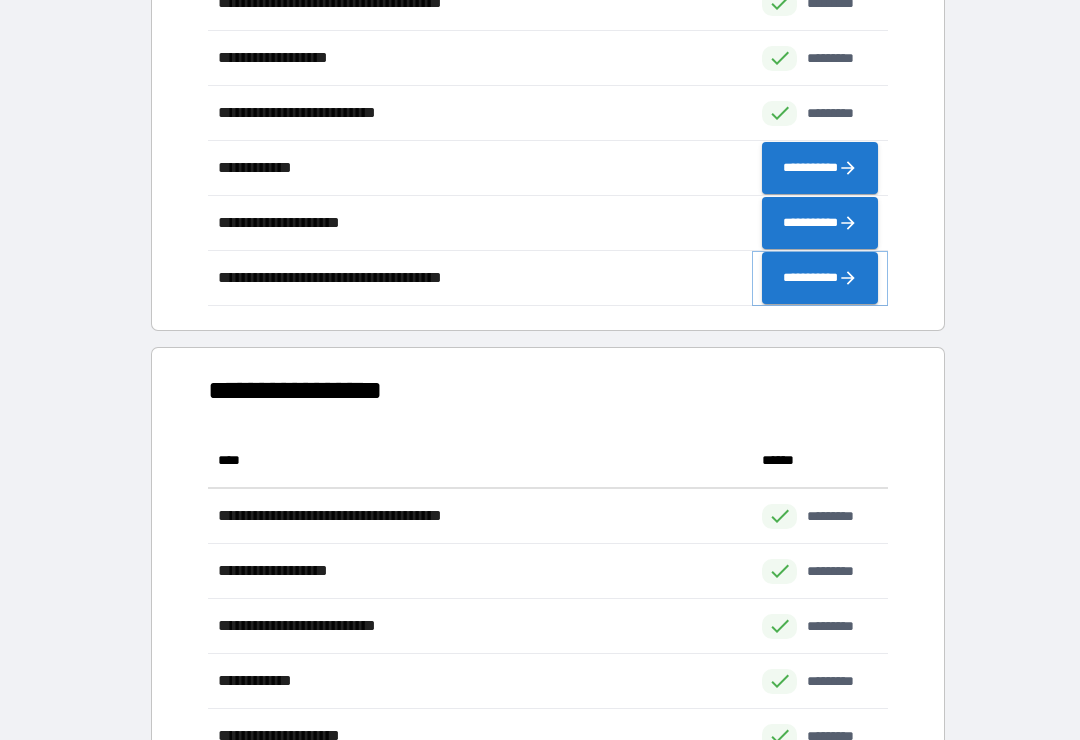 click on "**********" at bounding box center [820, 278] 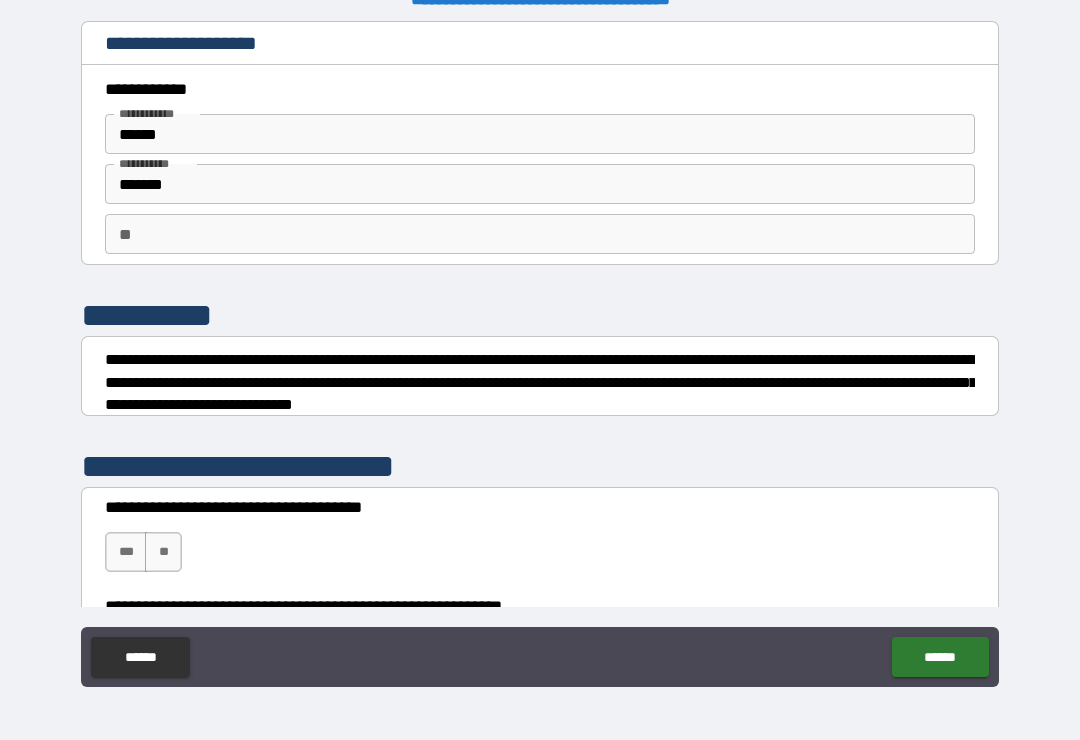 click on "**" at bounding box center [163, 552] 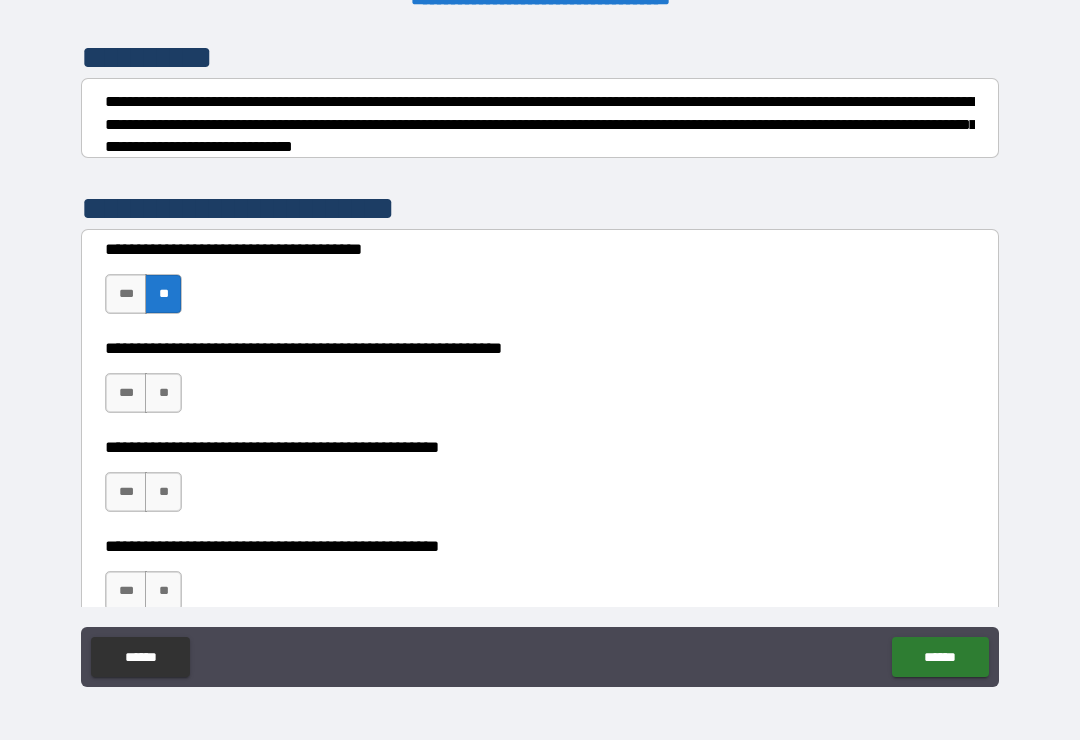 scroll, scrollTop: 276, scrollLeft: 0, axis: vertical 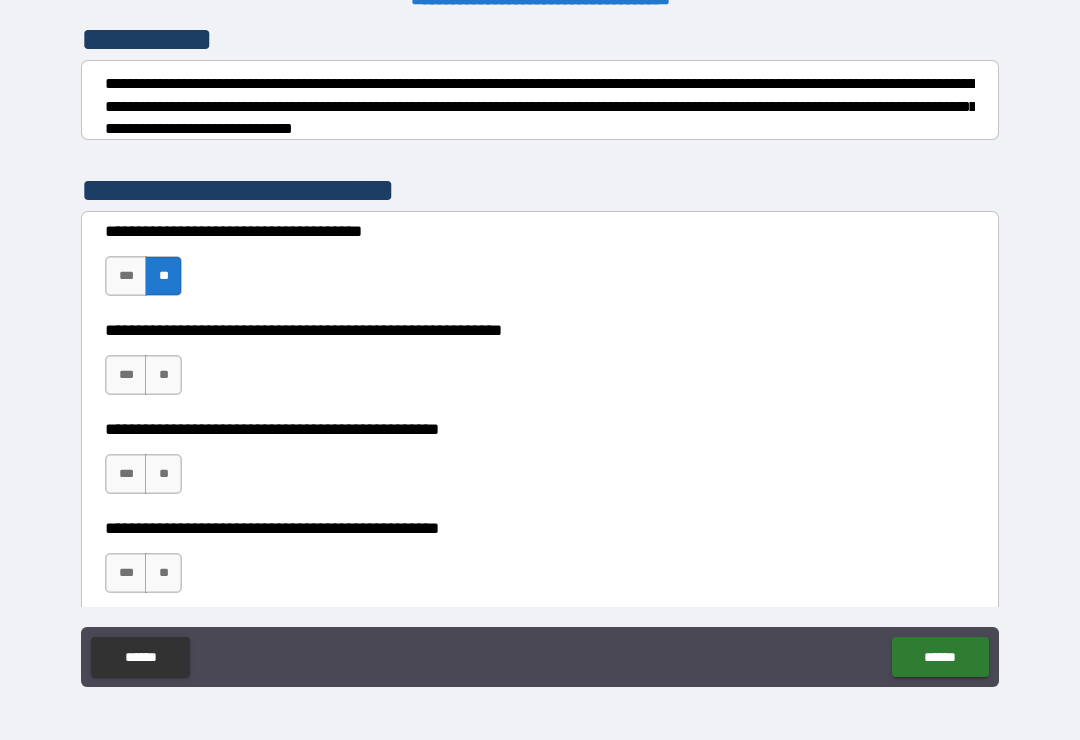 click on "**" at bounding box center (163, 375) 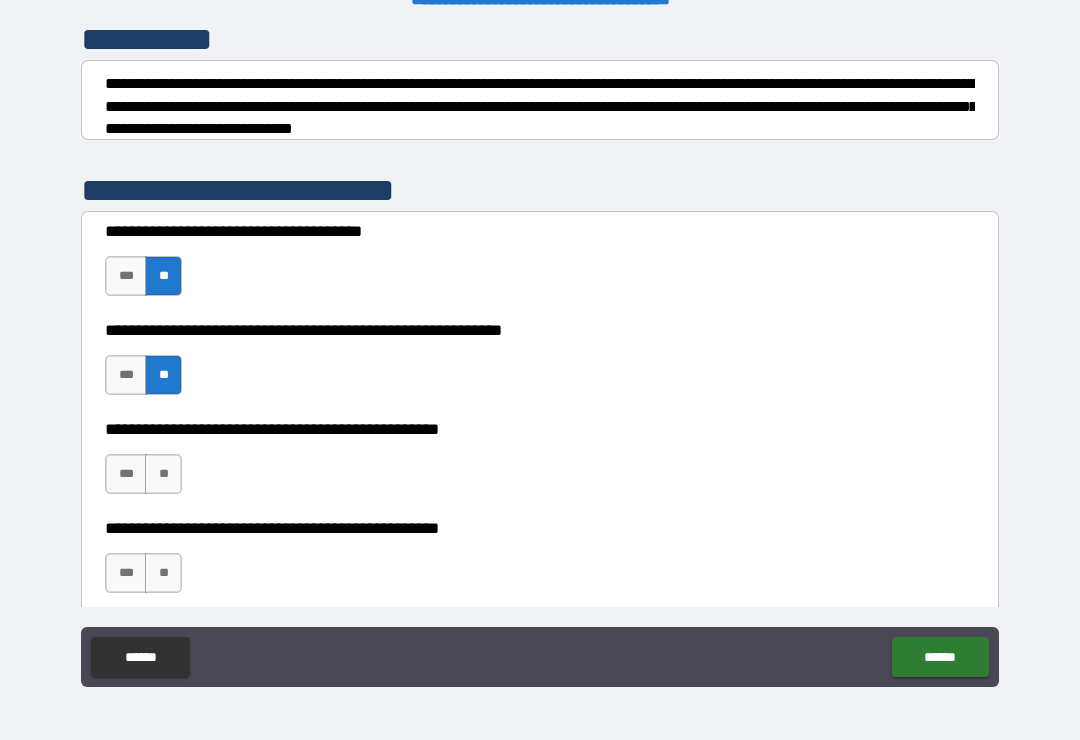 click on "**" at bounding box center [163, 474] 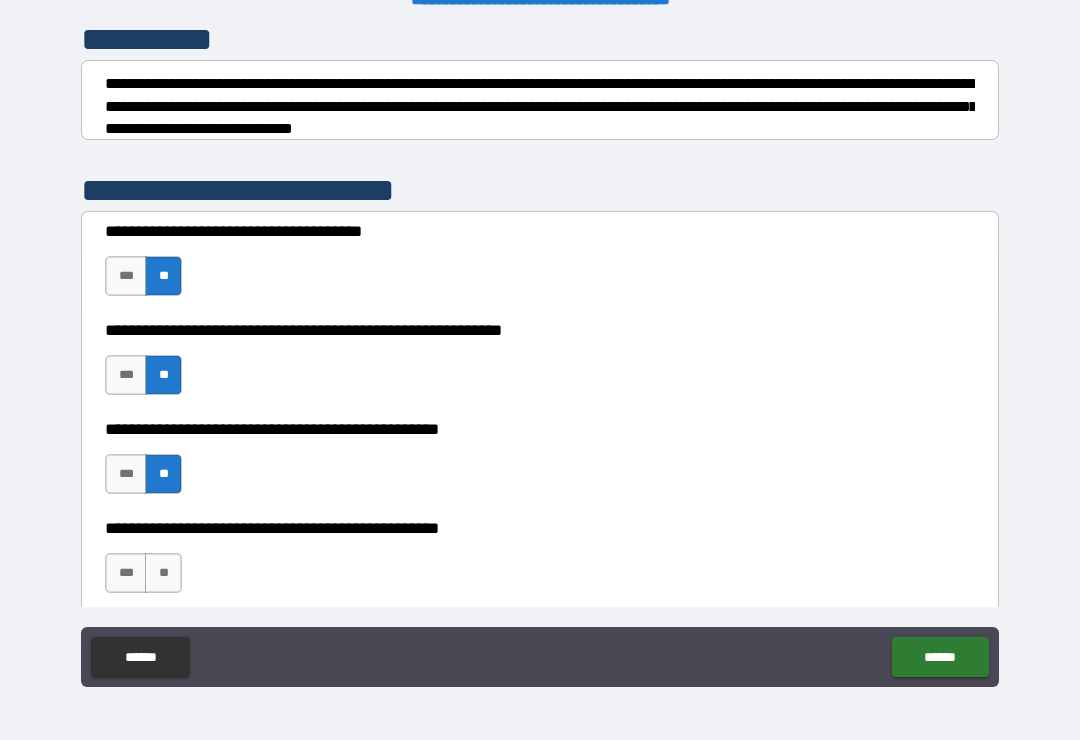 click on "**" at bounding box center [163, 573] 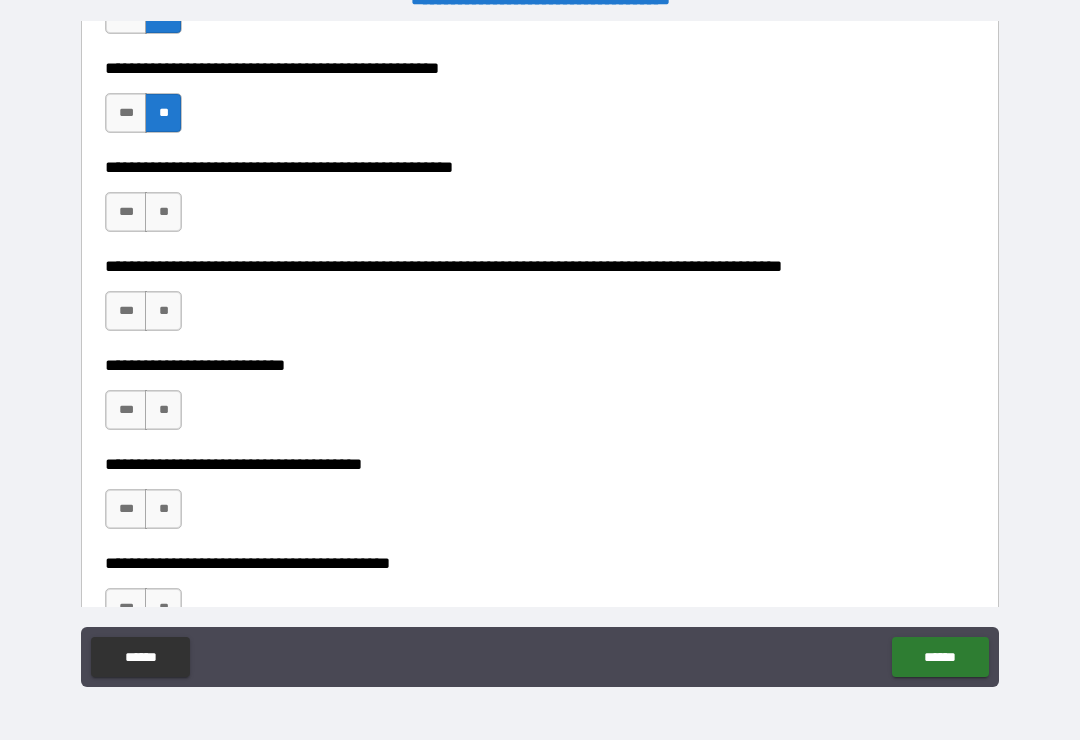 scroll, scrollTop: 742, scrollLeft: 0, axis: vertical 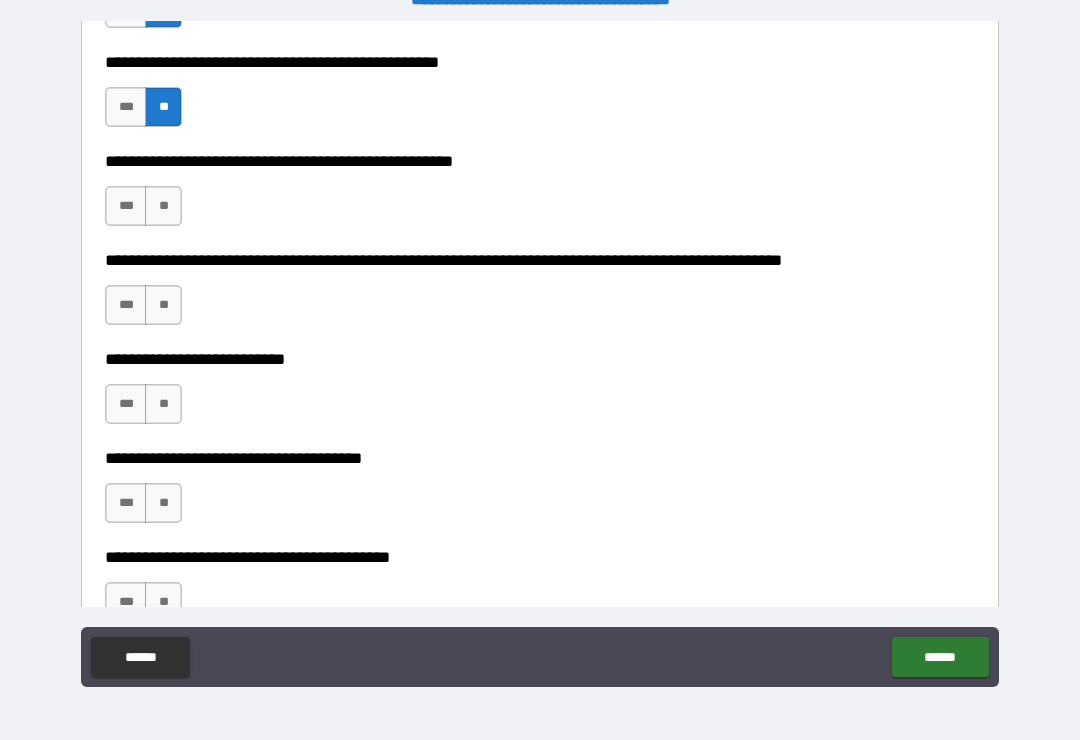 click on "**" at bounding box center [163, 206] 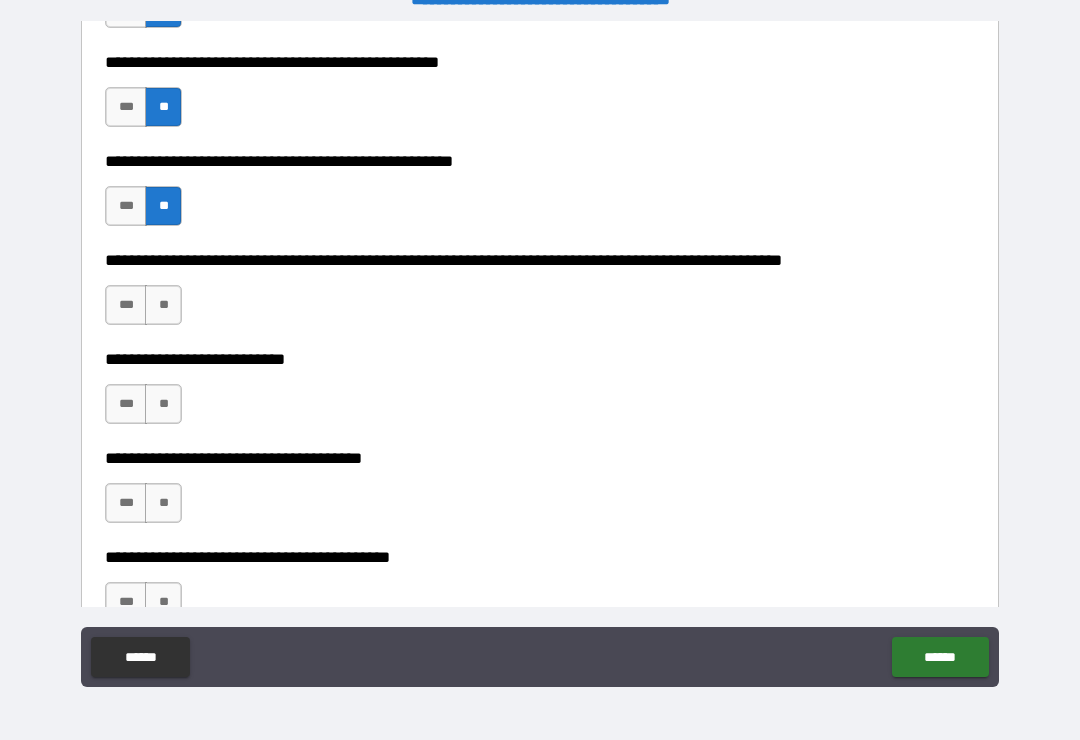 click on "**" at bounding box center [163, 305] 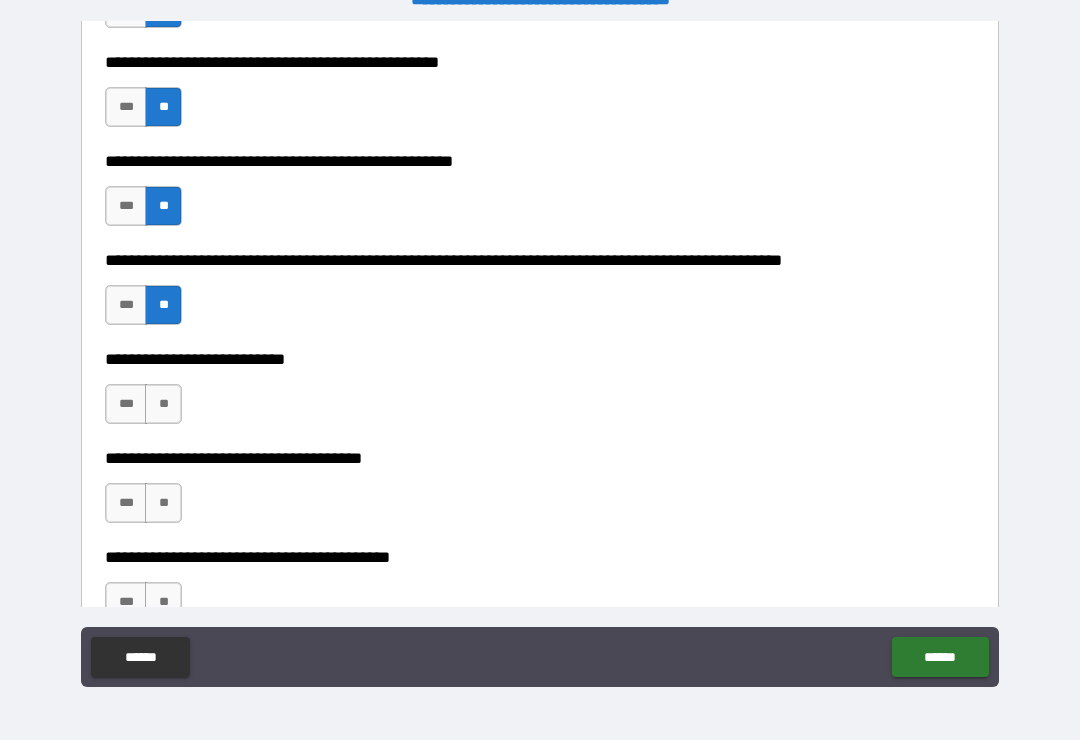 click on "**" at bounding box center [163, 404] 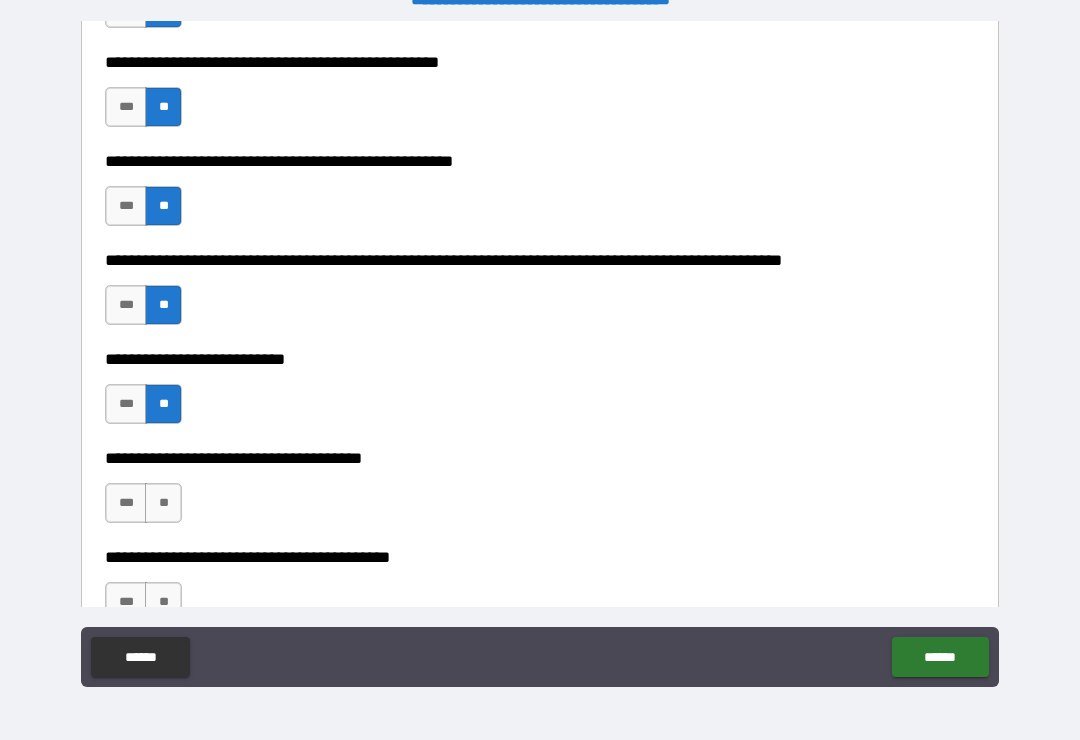 click on "**" at bounding box center [163, 503] 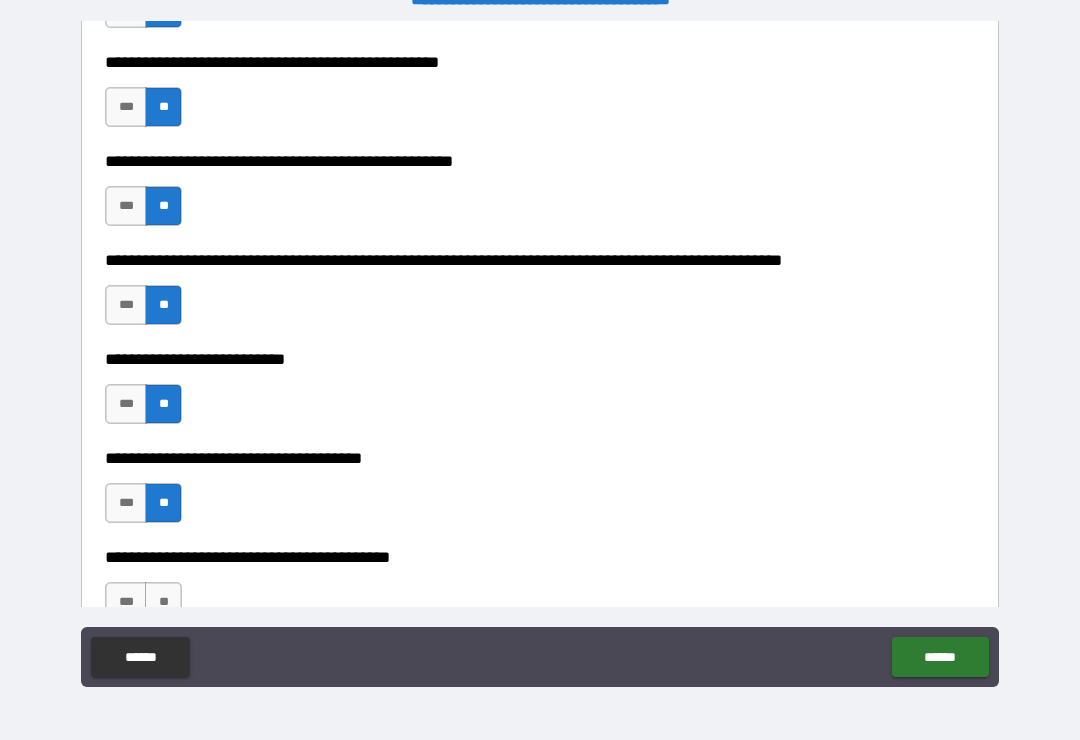 click on "**" at bounding box center (163, 602) 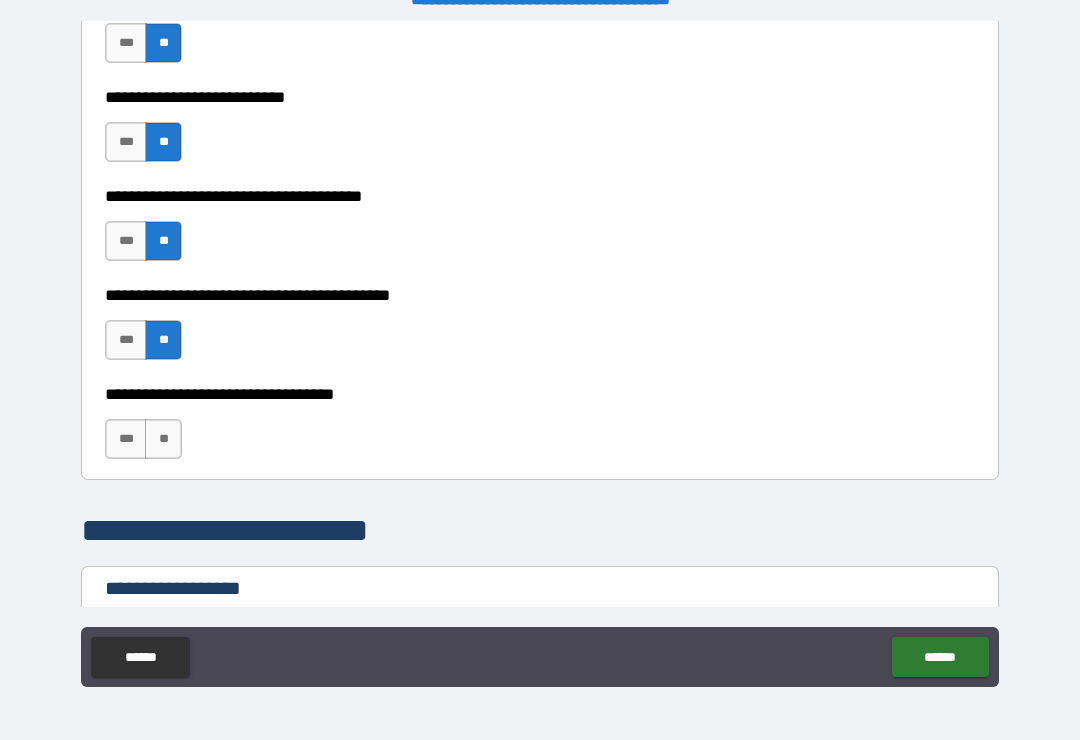 click on "**" at bounding box center (163, 439) 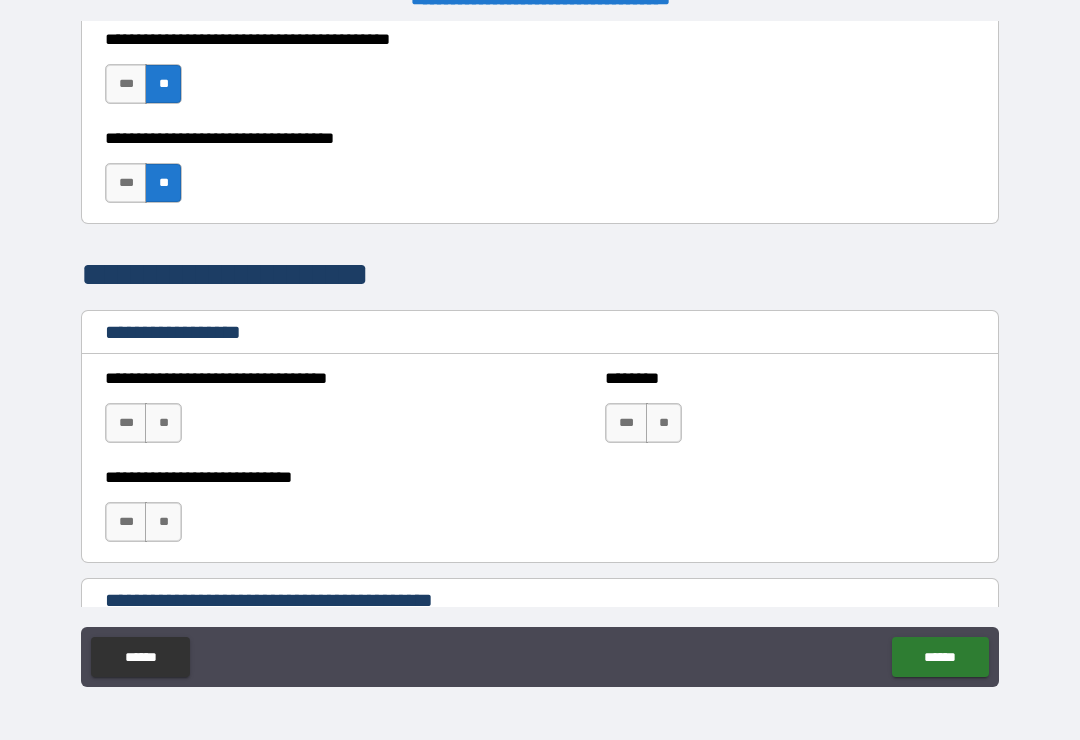 scroll, scrollTop: 1322, scrollLeft: 0, axis: vertical 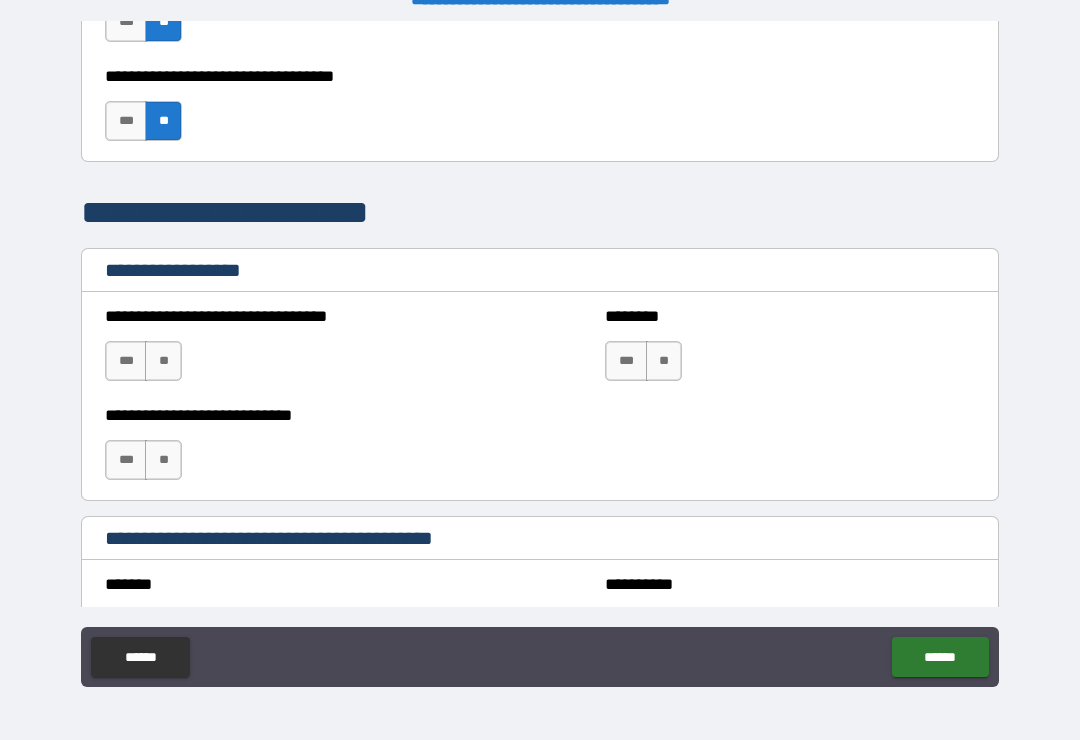 click on "**" at bounding box center [664, 361] 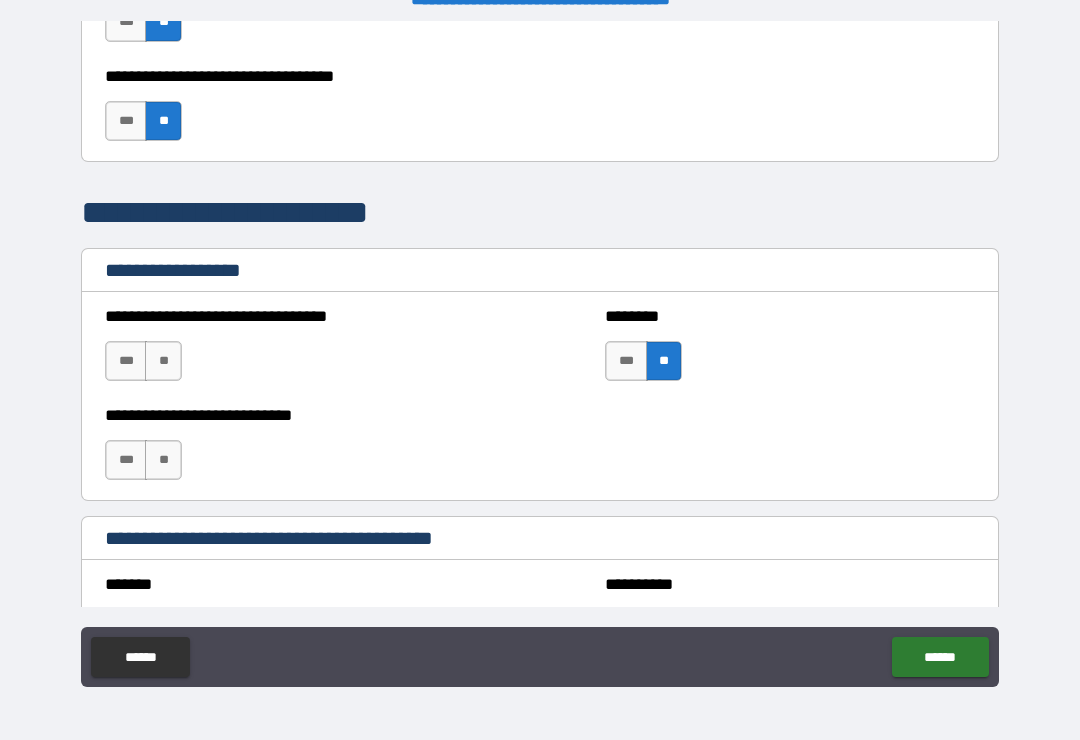 click on "**" at bounding box center (163, 460) 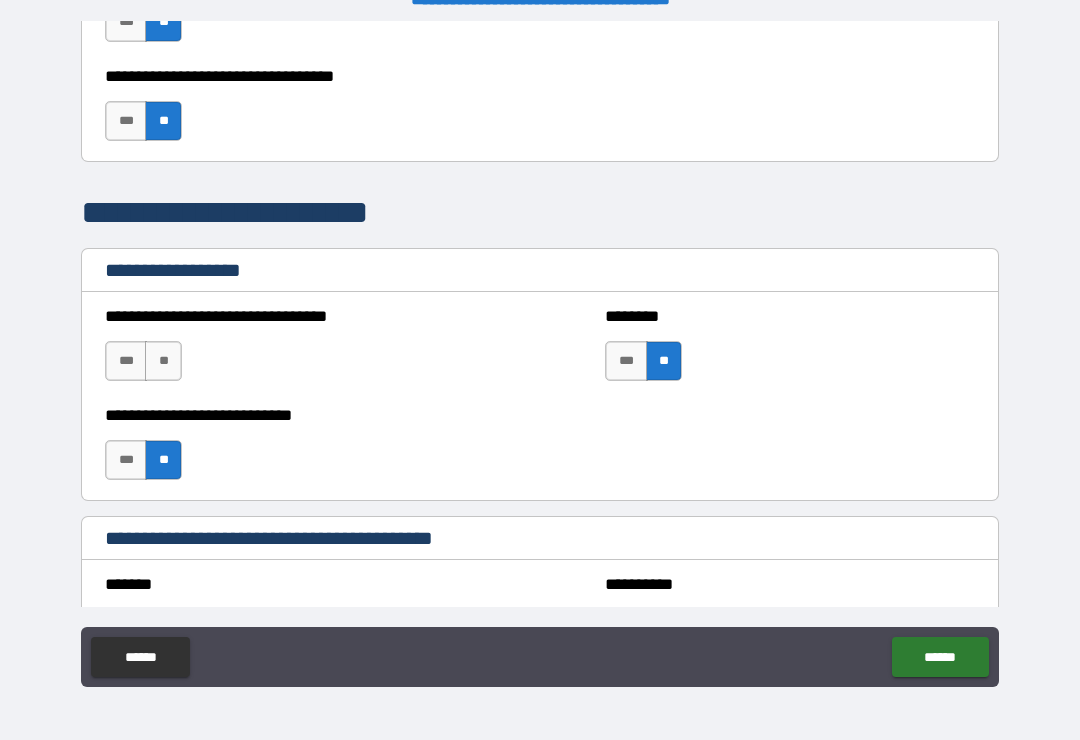 click on "**" at bounding box center [163, 361] 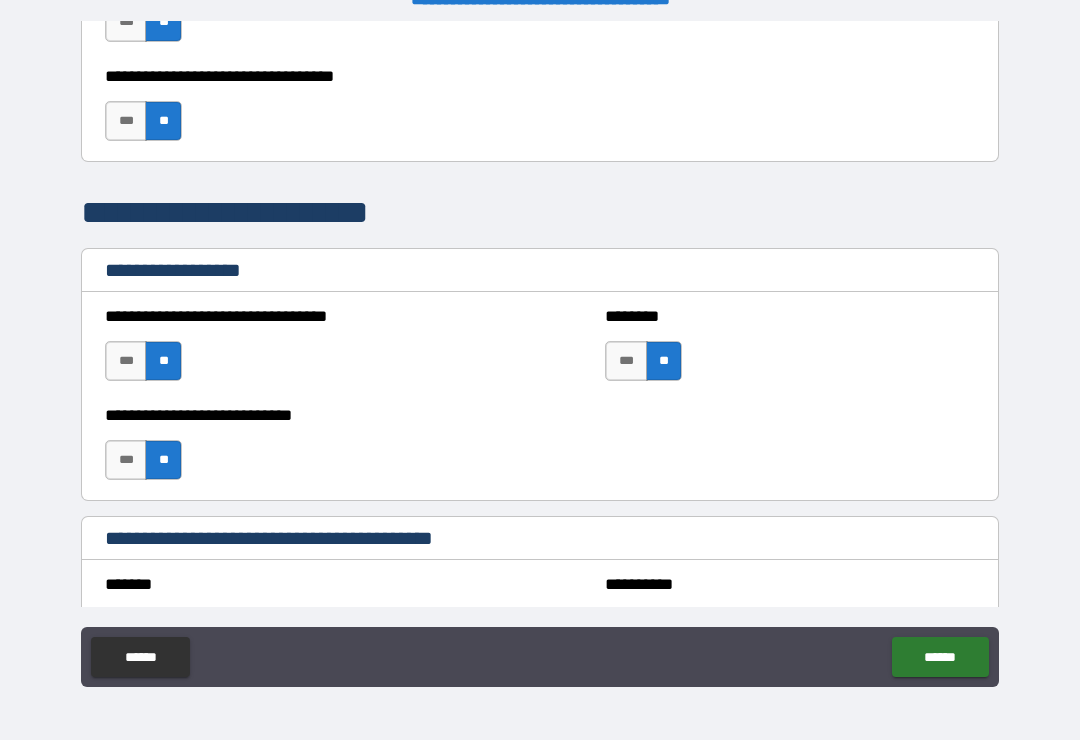 scroll, scrollTop: 1500, scrollLeft: 0, axis: vertical 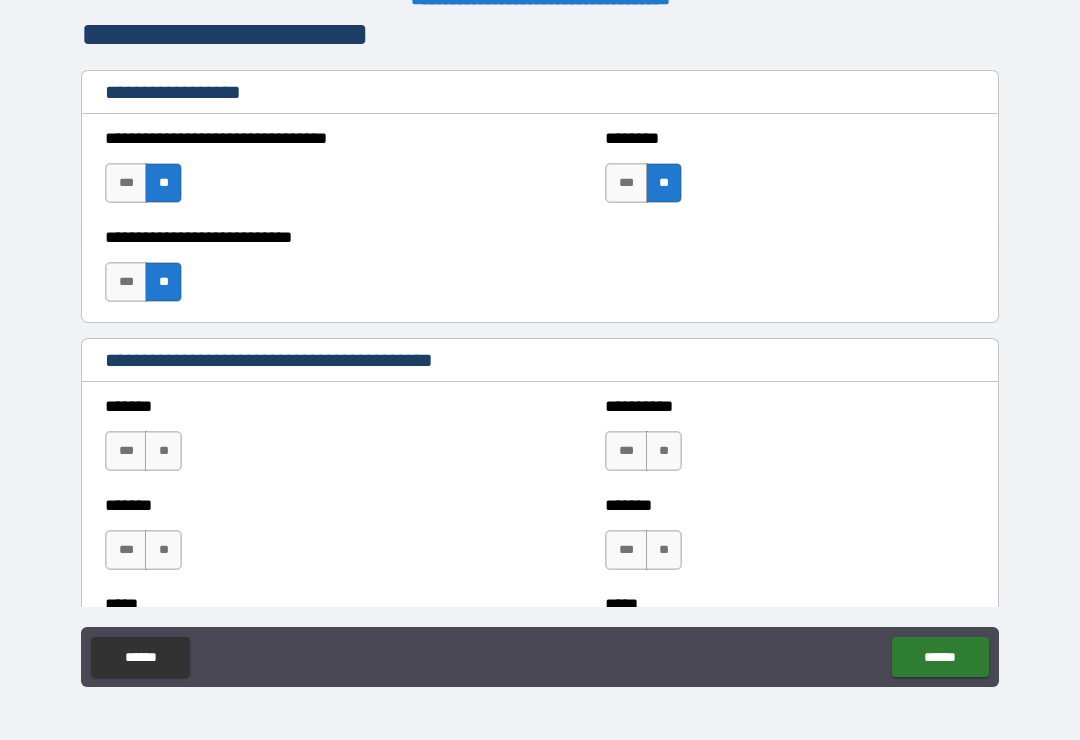 click on "**" at bounding box center [664, 451] 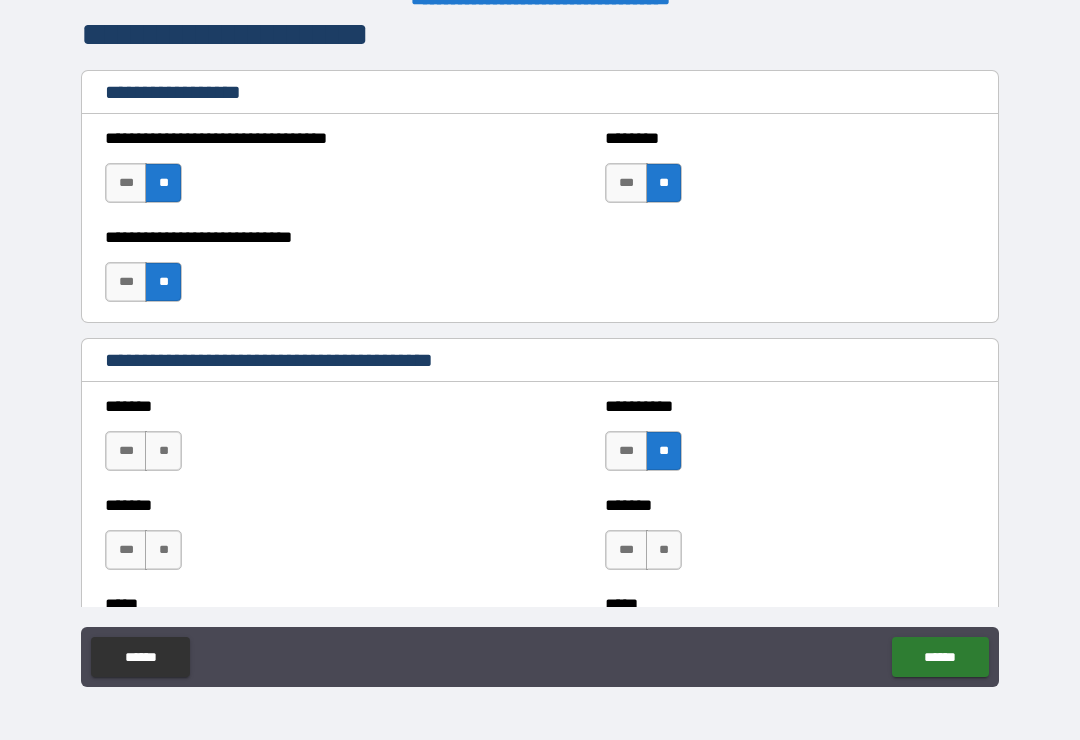 scroll, scrollTop: 1496, scrollLeft: 0, axis: vertical 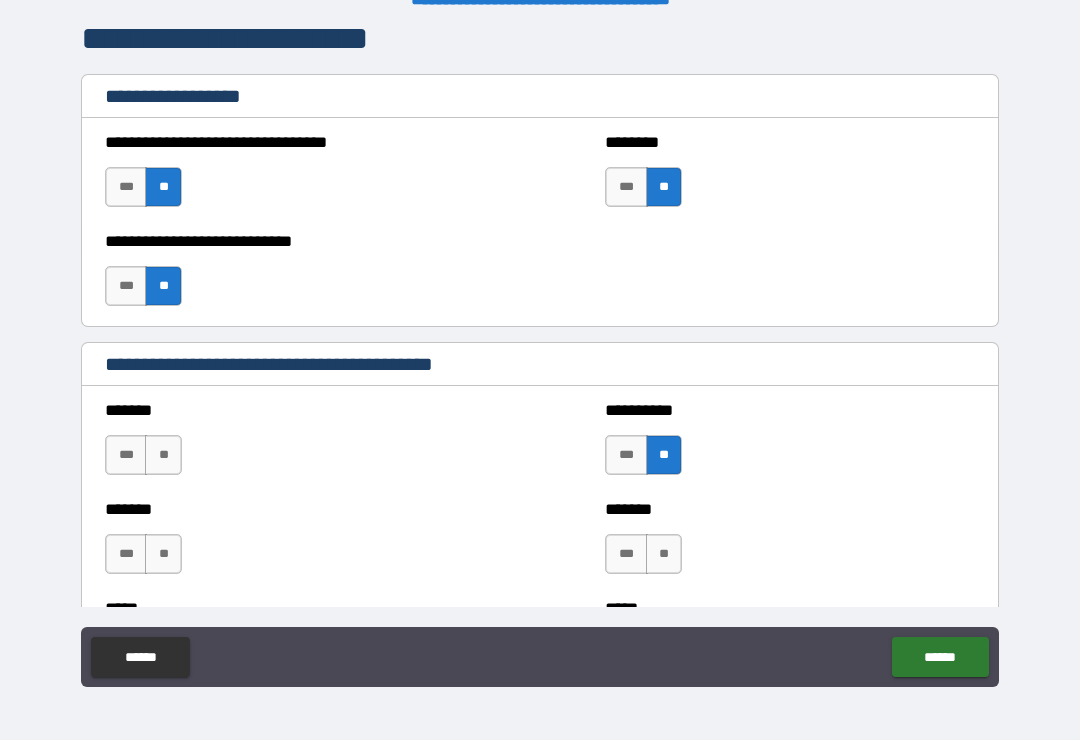 click on "**" at bounding box center [664, 554] 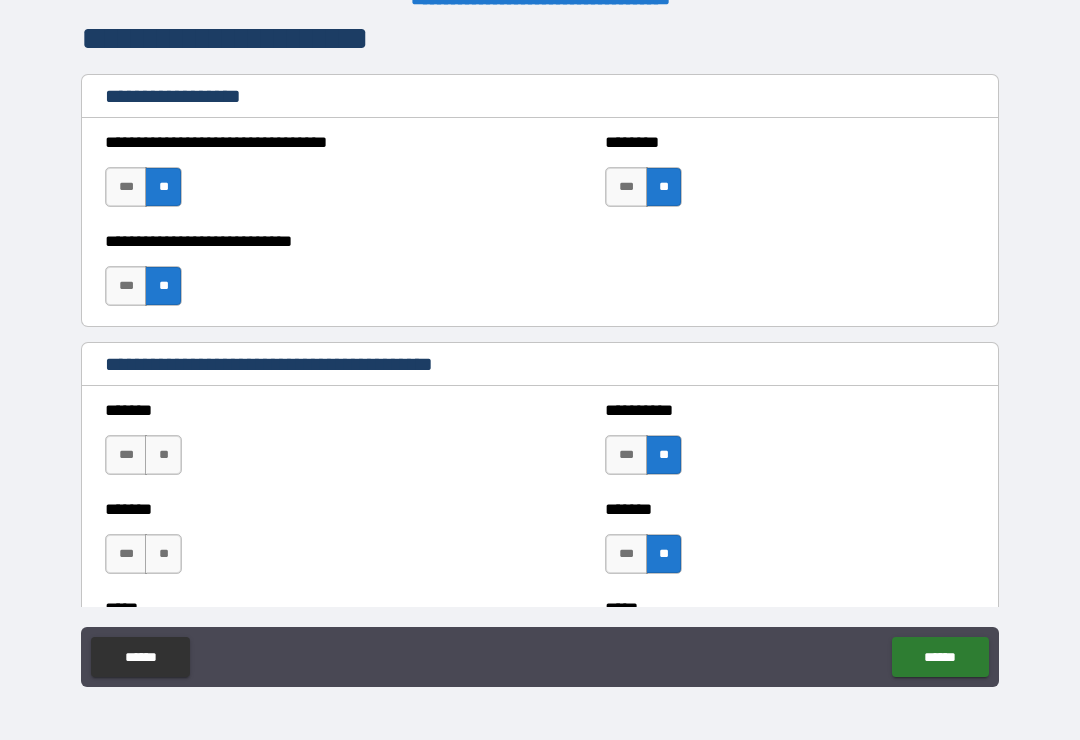 click on "**" at bounding box center [163, 455] 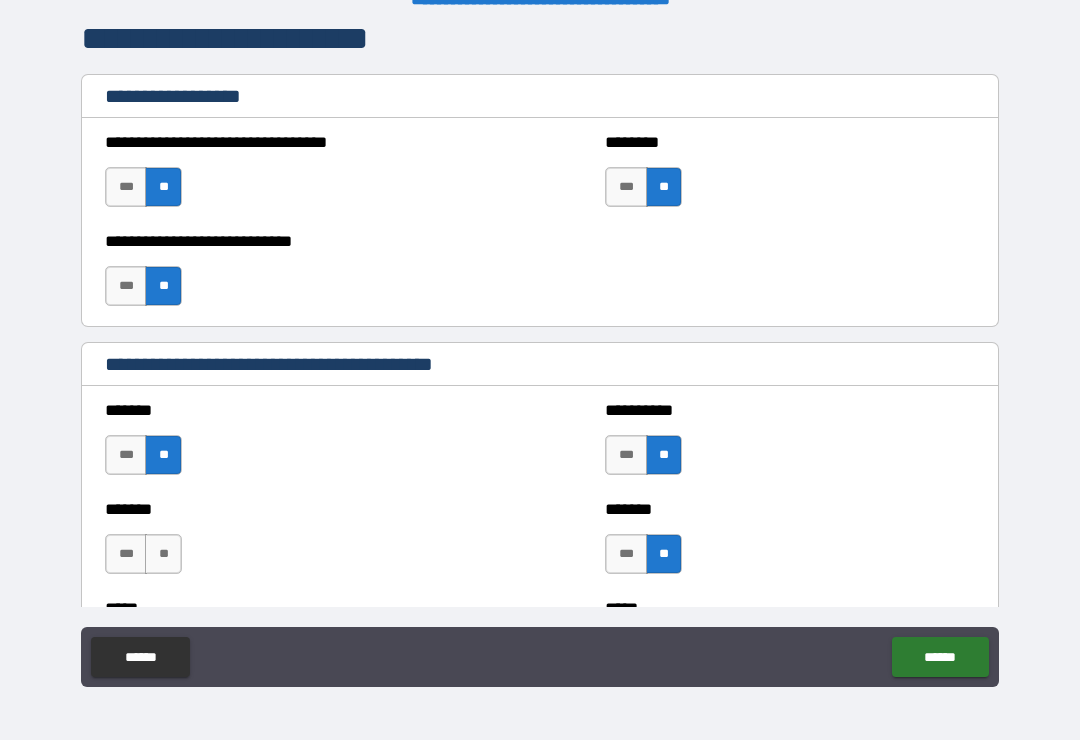 click on "**" at bounding box center (163, 554) 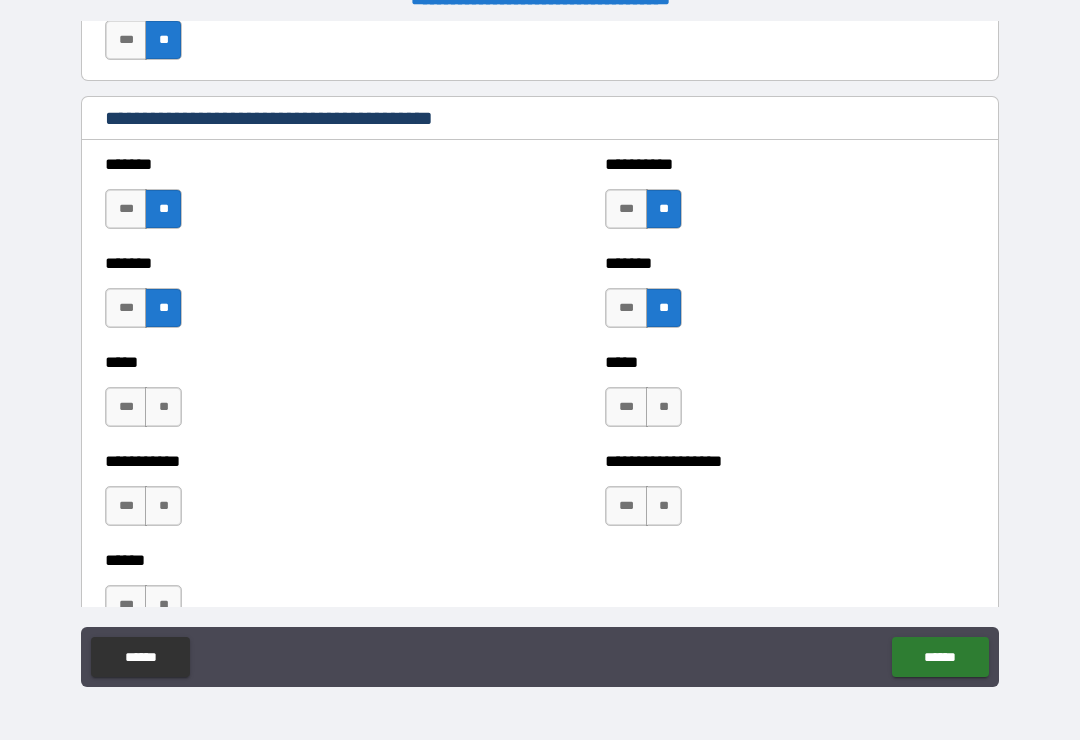 scroll, scrollTop: 1792, scrollLeft: 0, axis: vertical 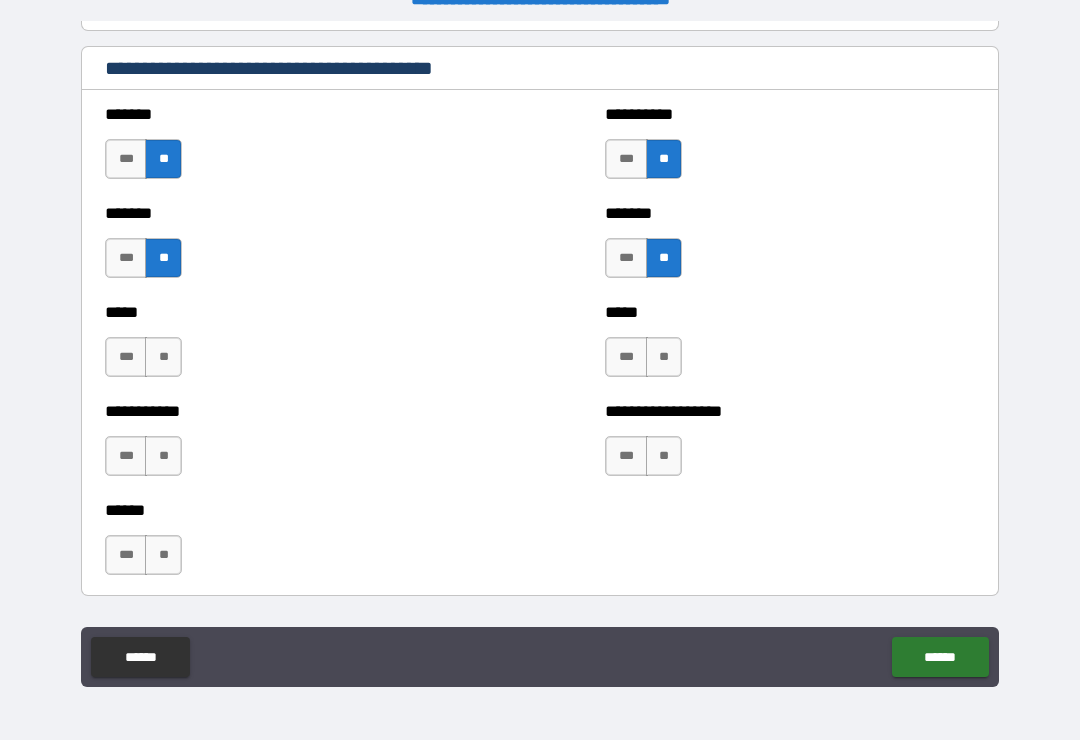 click on "**" at bounding box center (163, 357) 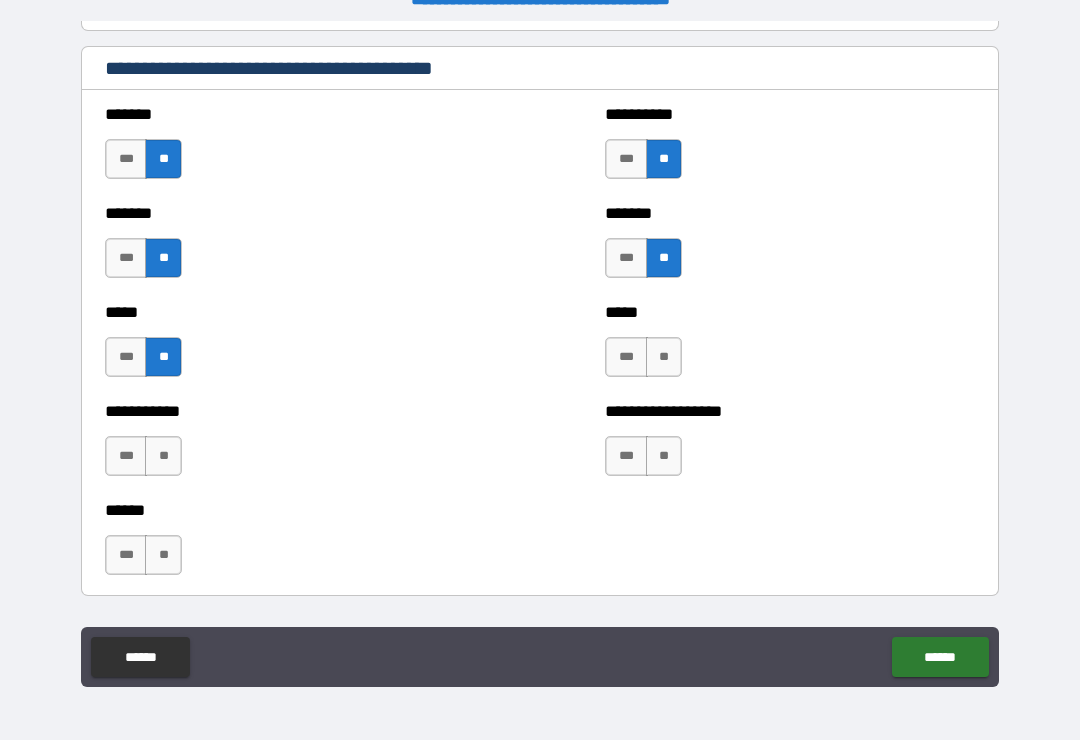click on "**" at bounding box center [163, 456] 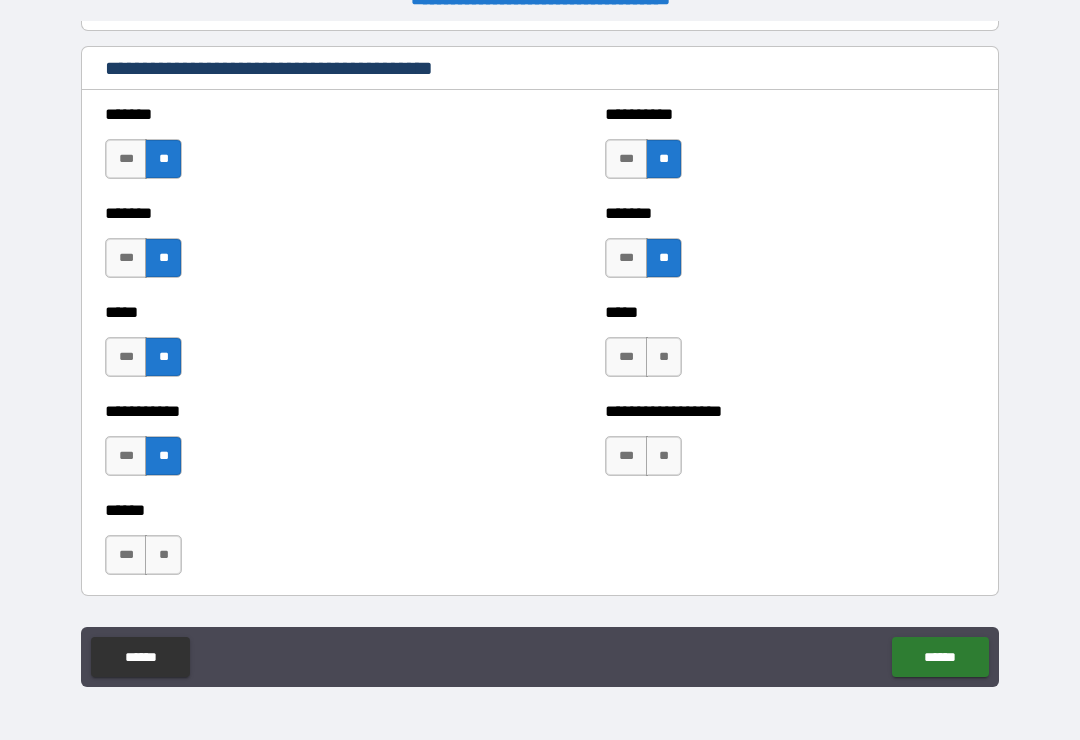 click on "**" at bounding box center (664, 357) 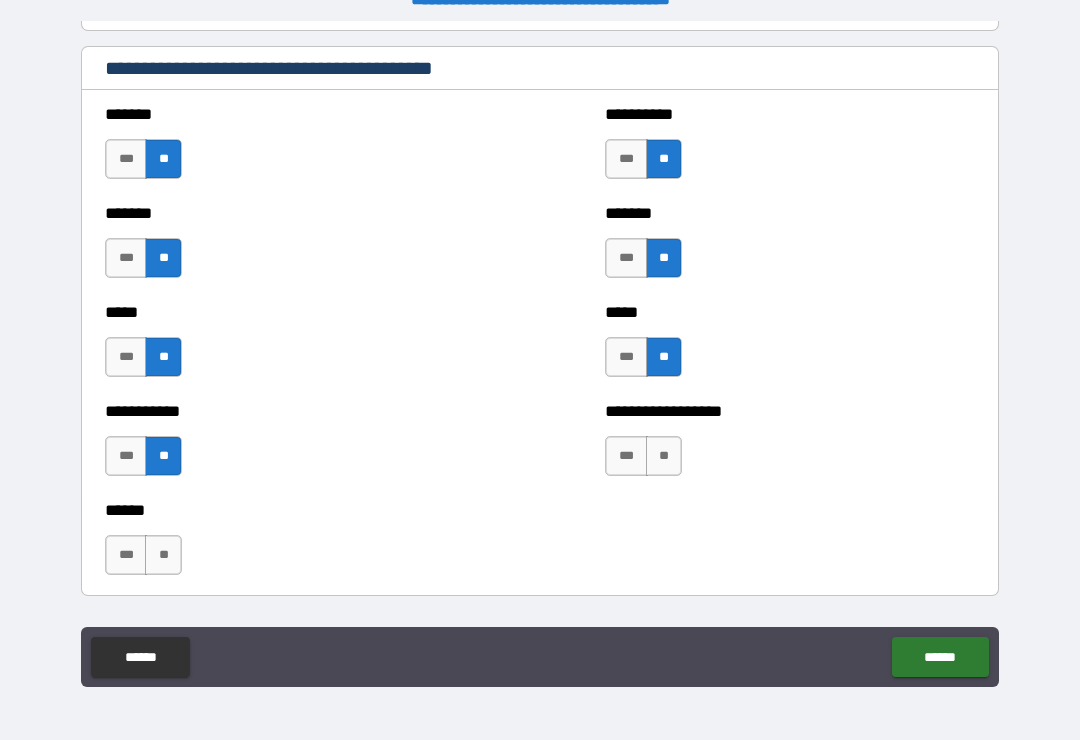 click on "**" at bounding box center (664, 456) 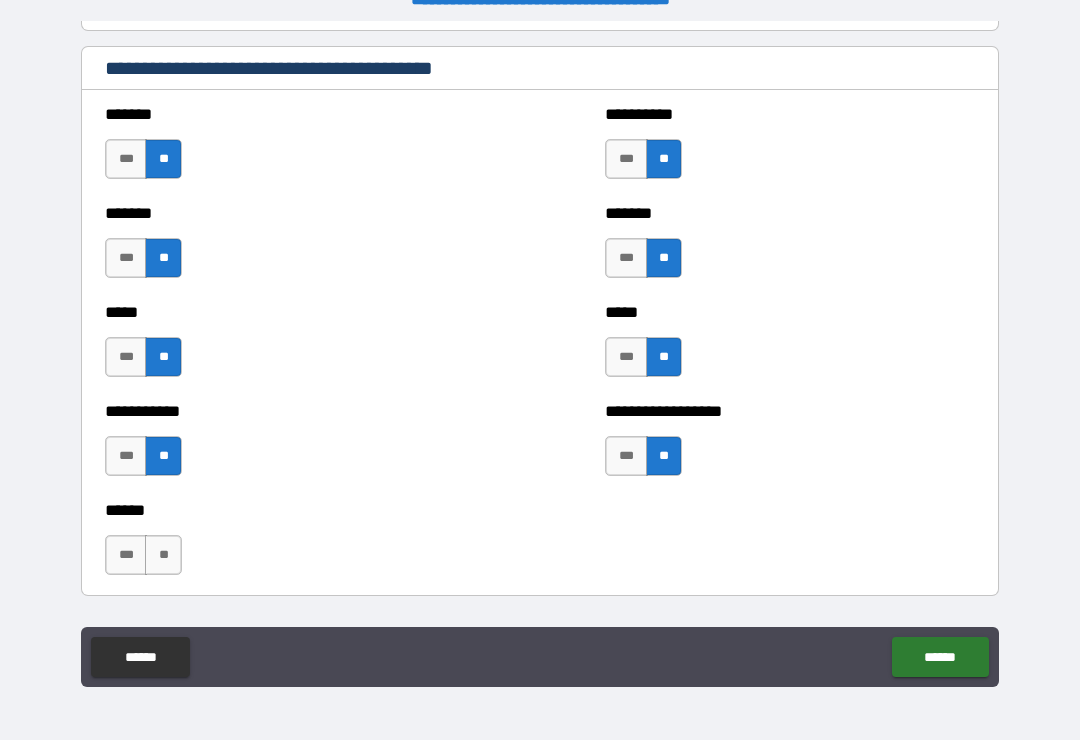 click on "**" at bounding box center [163, 555] 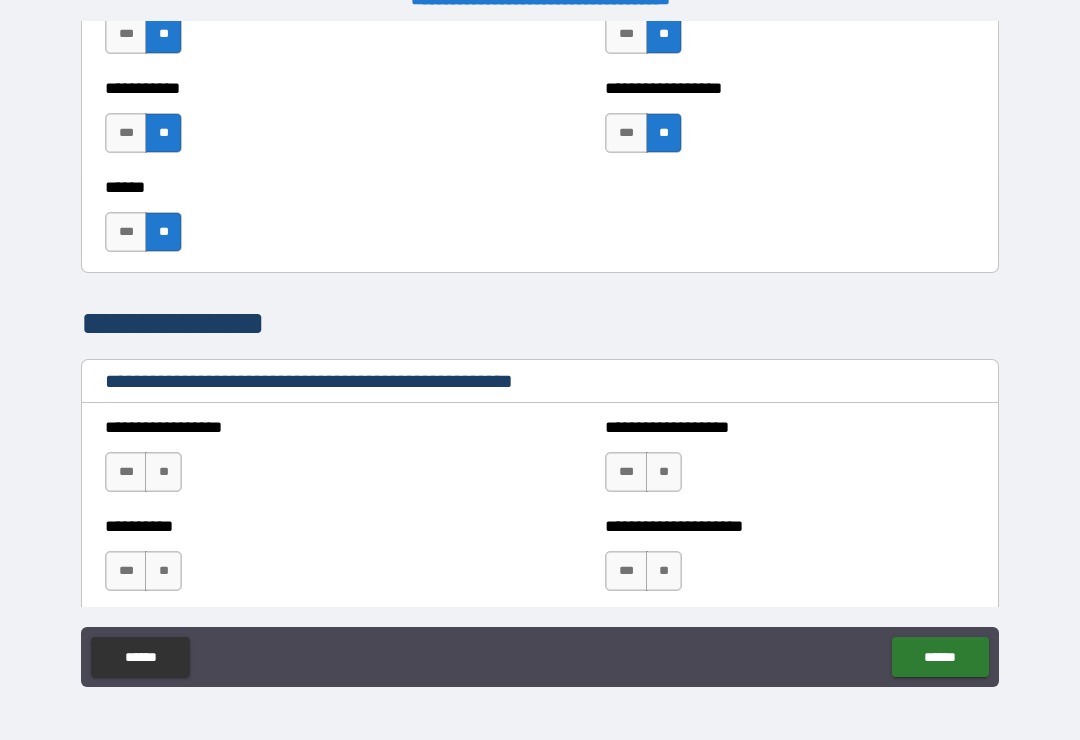 scroll, scrollTop: 2102, scrollLeft: 0, axis: vertical 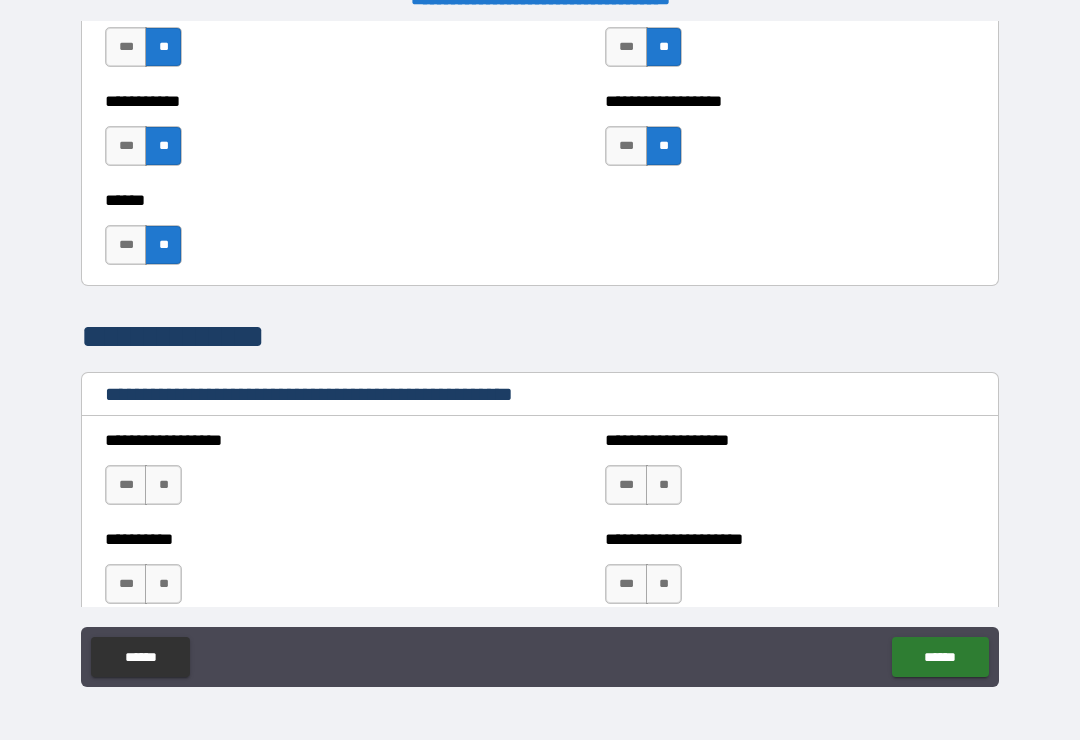click on "**" at bounding box center [664, 584] 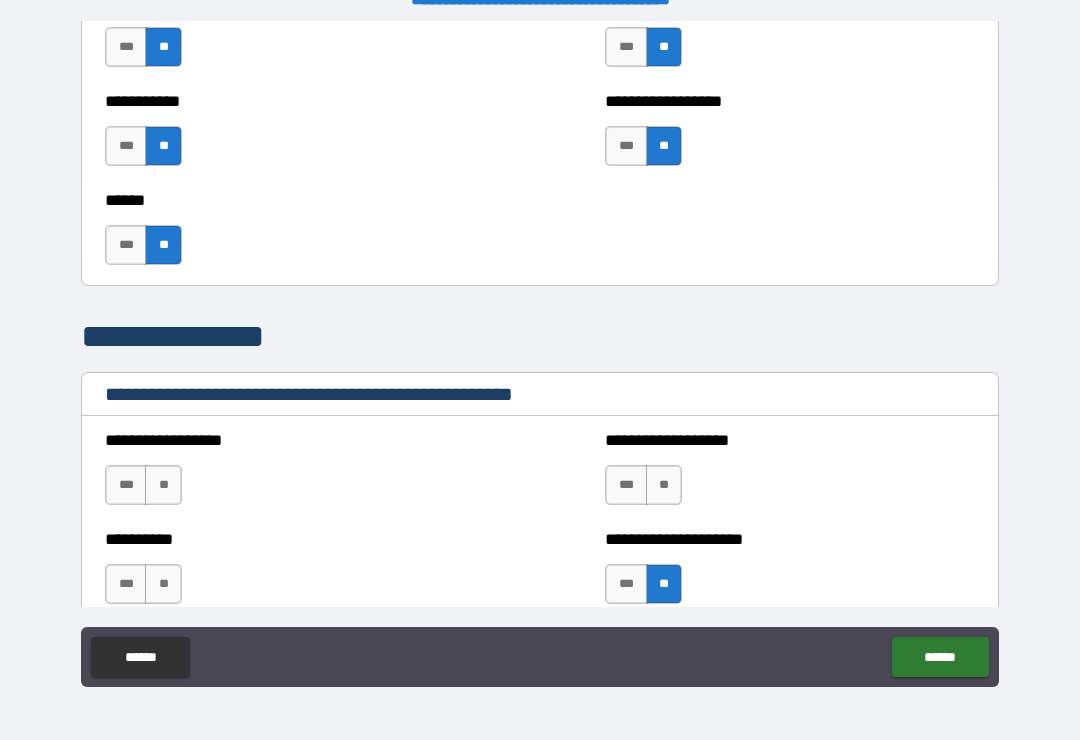 click on "**" at bounding box center [664, 485] 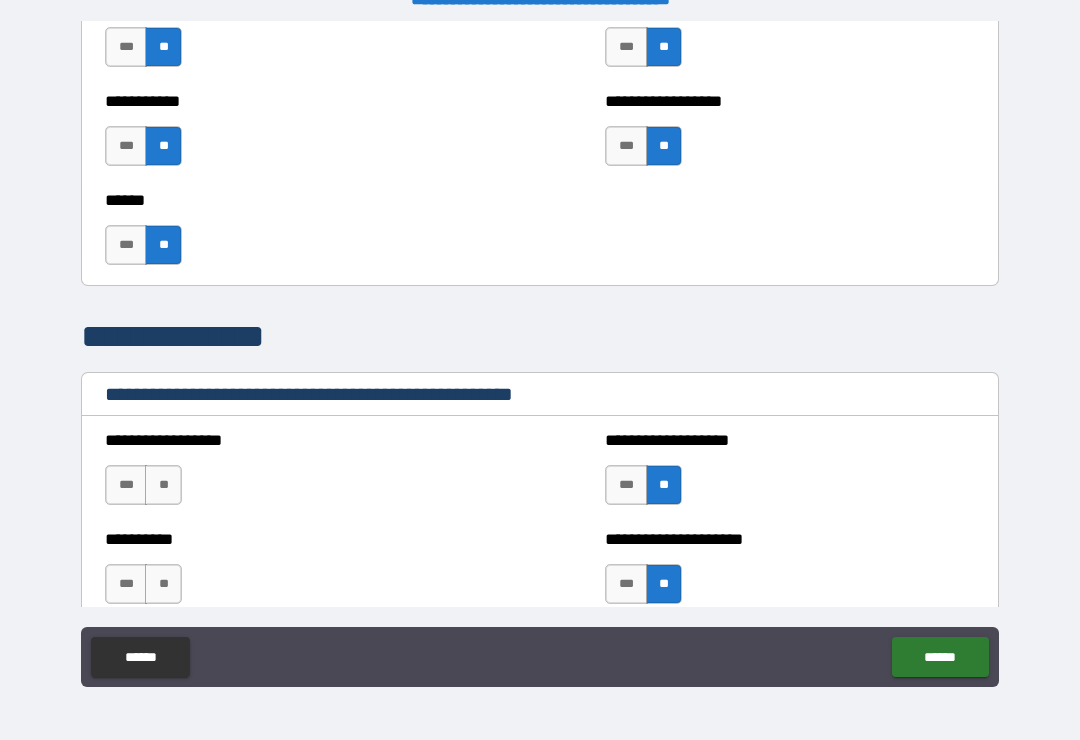 click on "**" at bounding box center [163, 485] 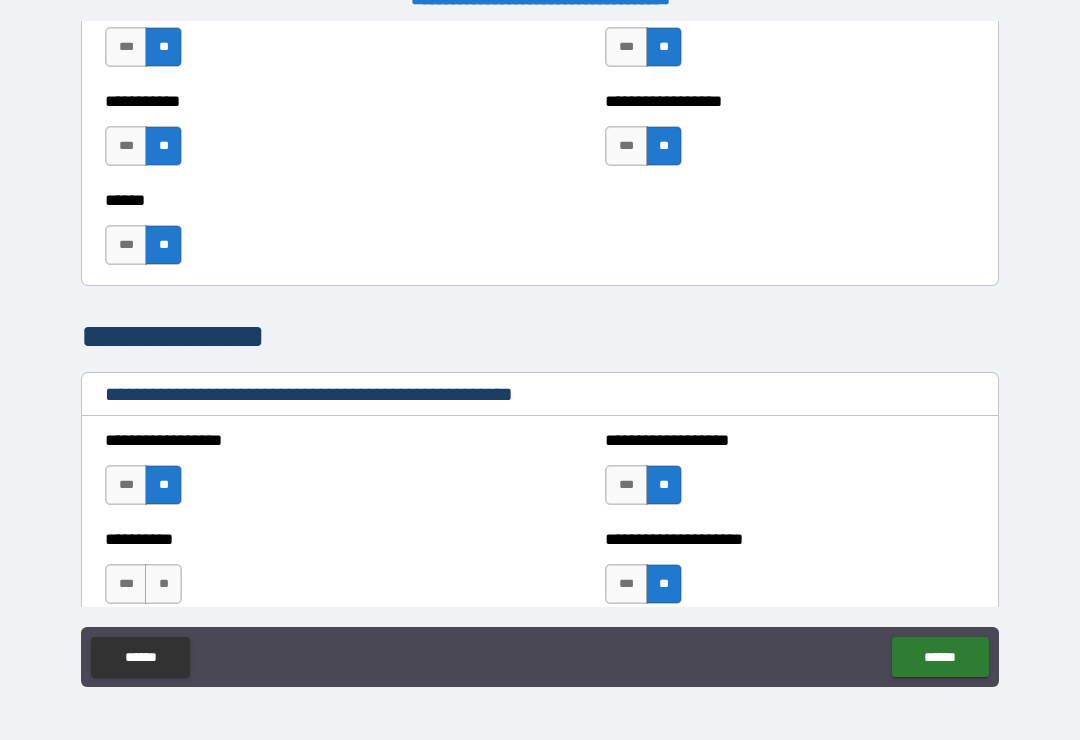 click on "**" at bounding box center (163, 584) 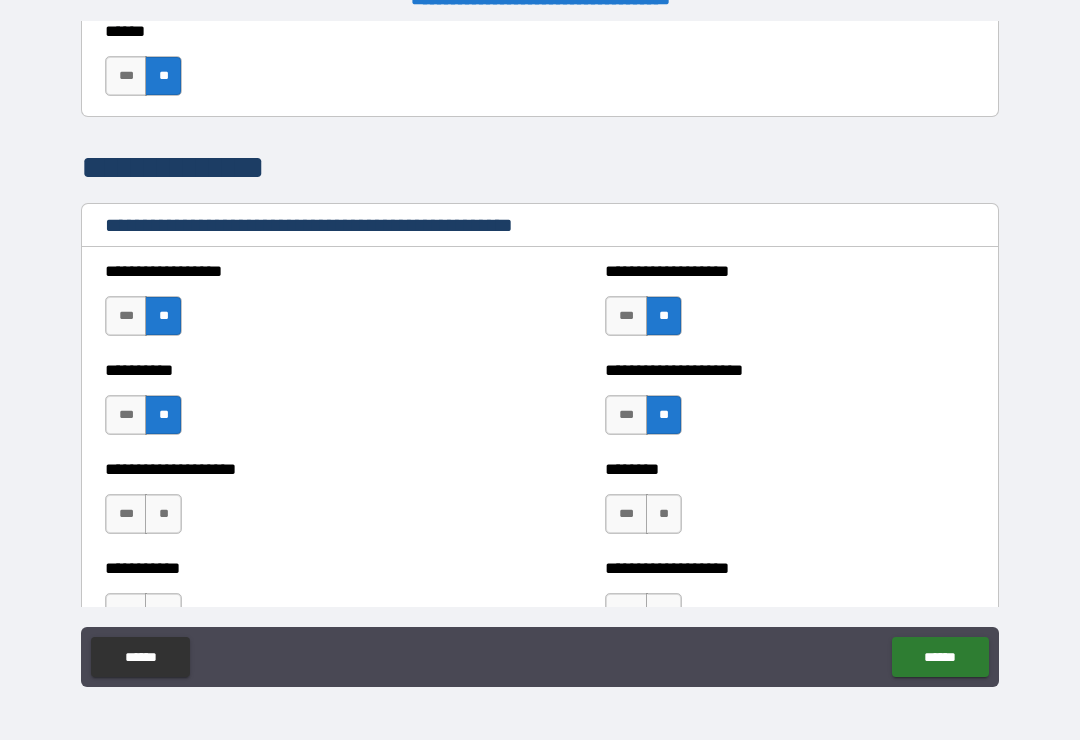 scroll, scrollTop: 2379, scrollLeft: 0, axis: vertical 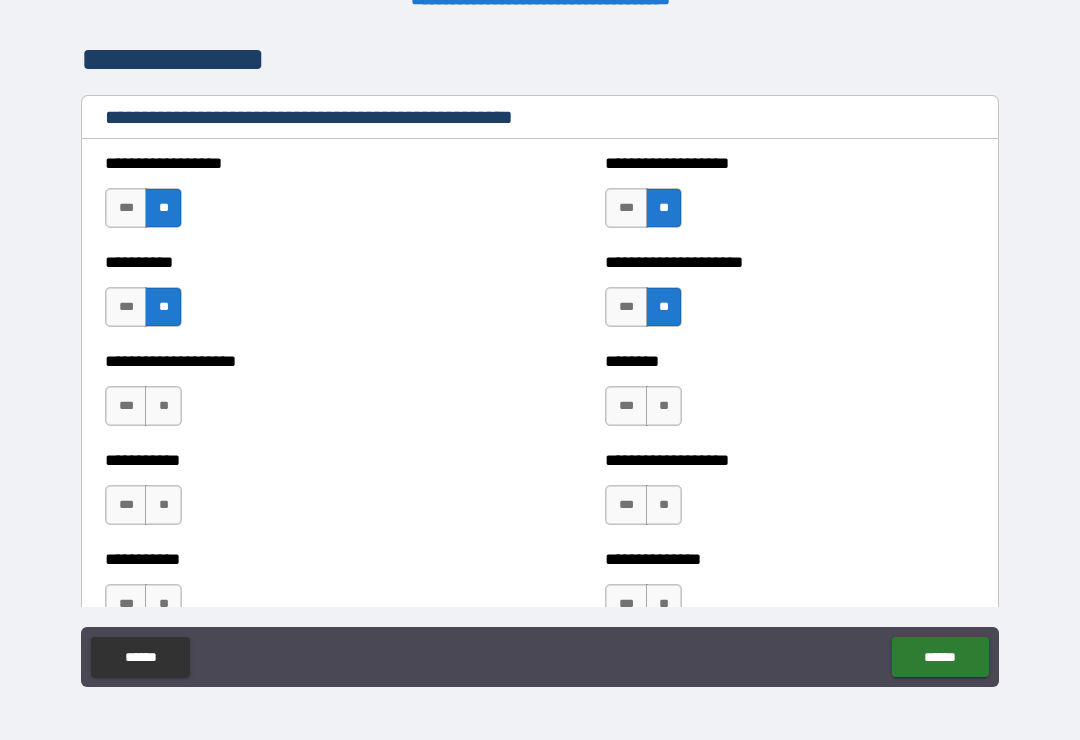 click on "**" at bounding box center (163, 406) 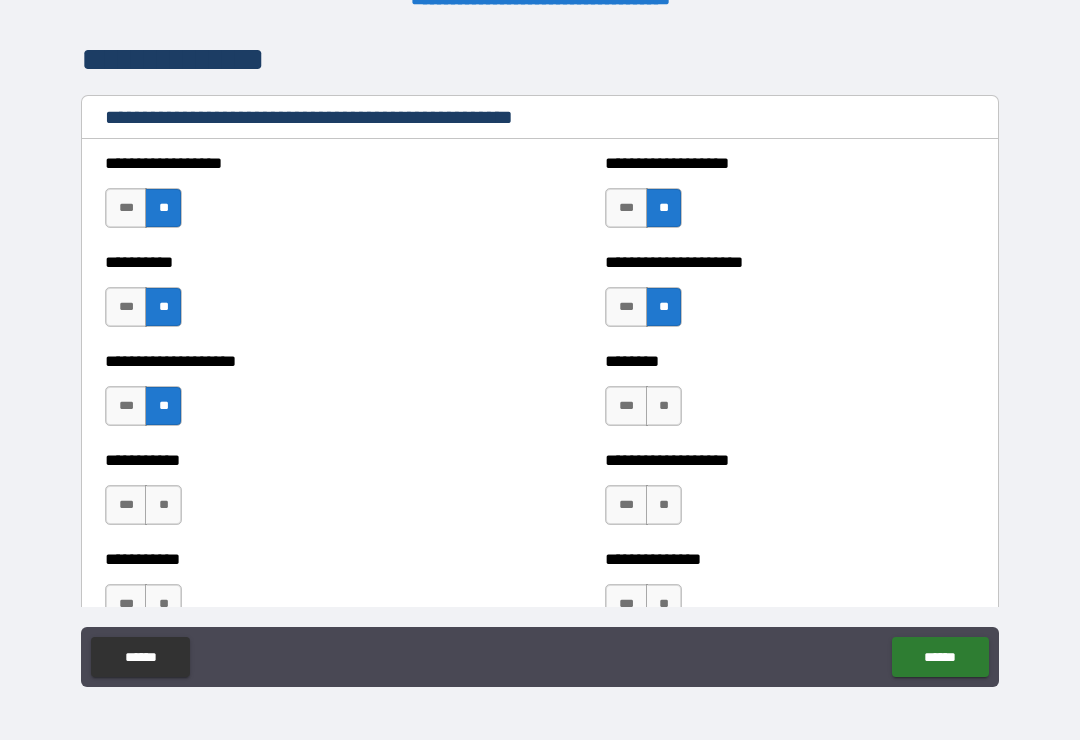 click on "**" at bounding box center [664, 406] 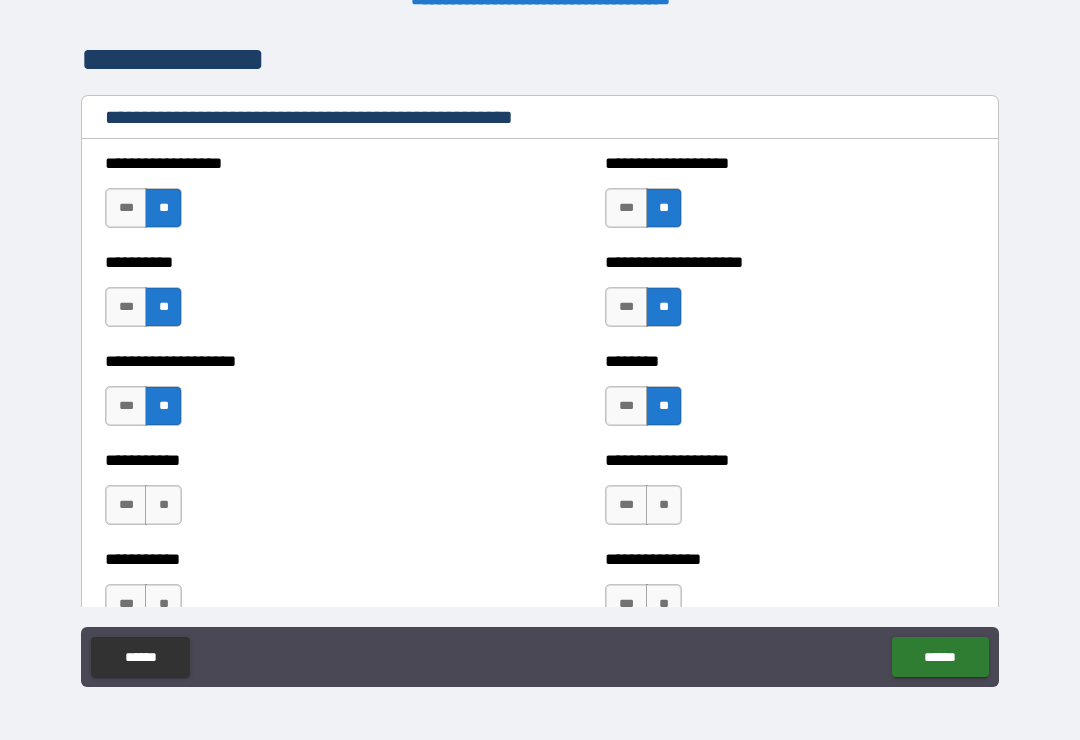 click on "**" at bounding box center [664, 505] 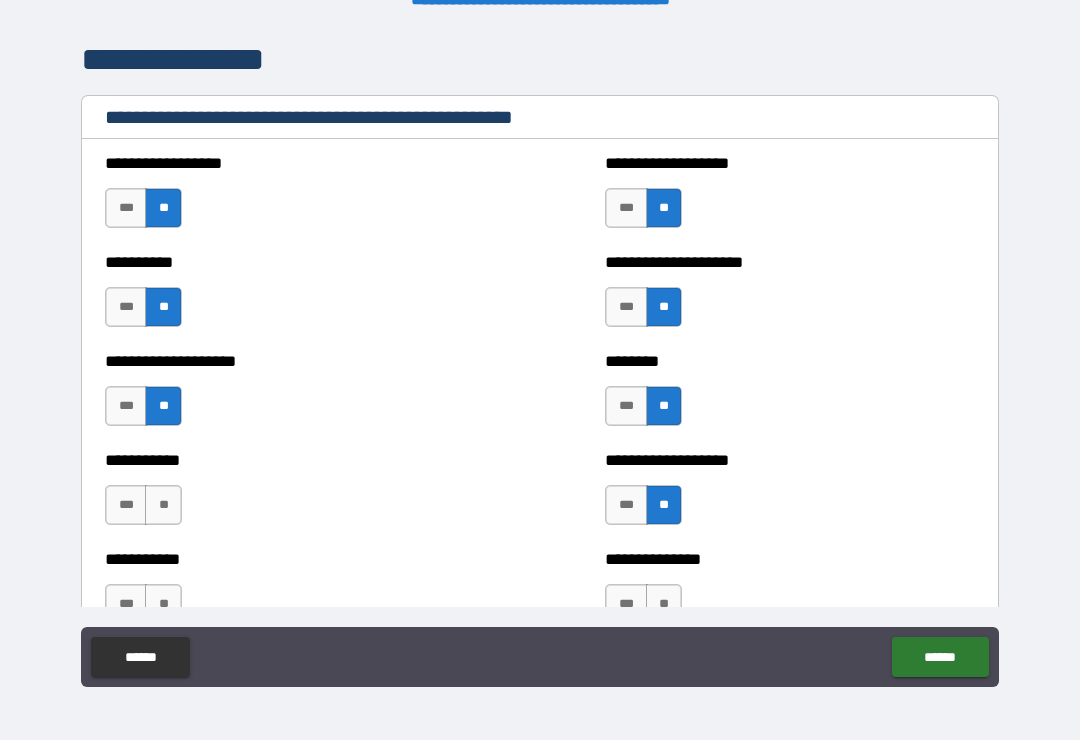click on "**" at bounding box center [163, 505] 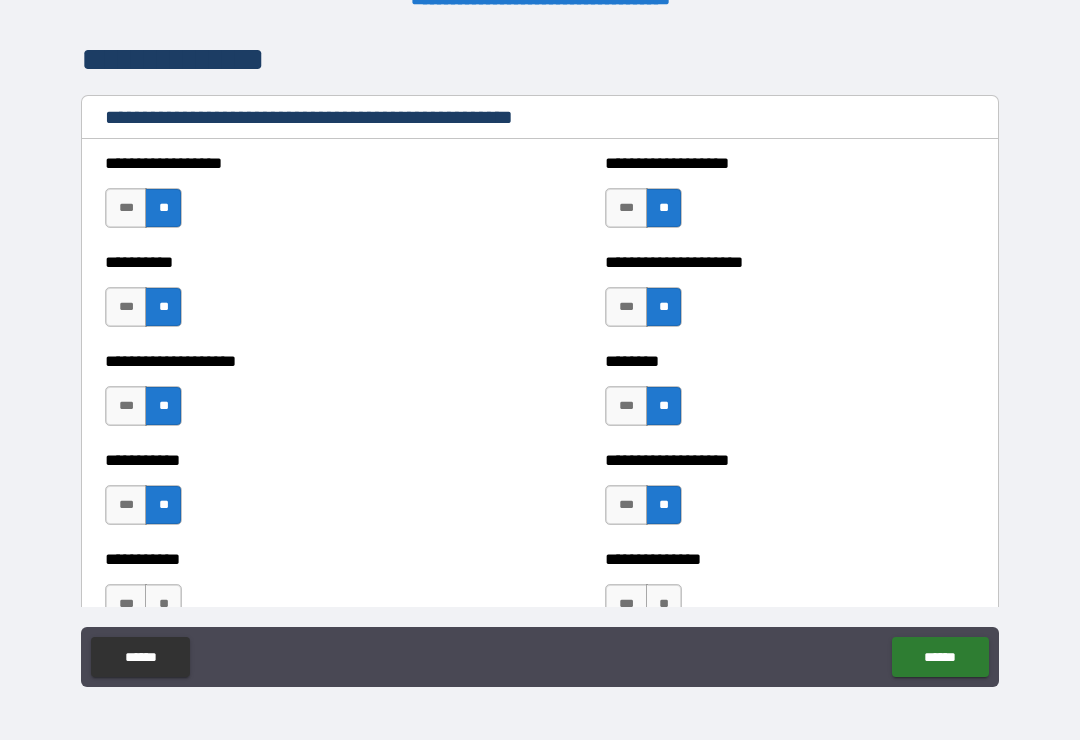 scroll, scrollTop: 2541, scrollLeft: 0, axis: vertical 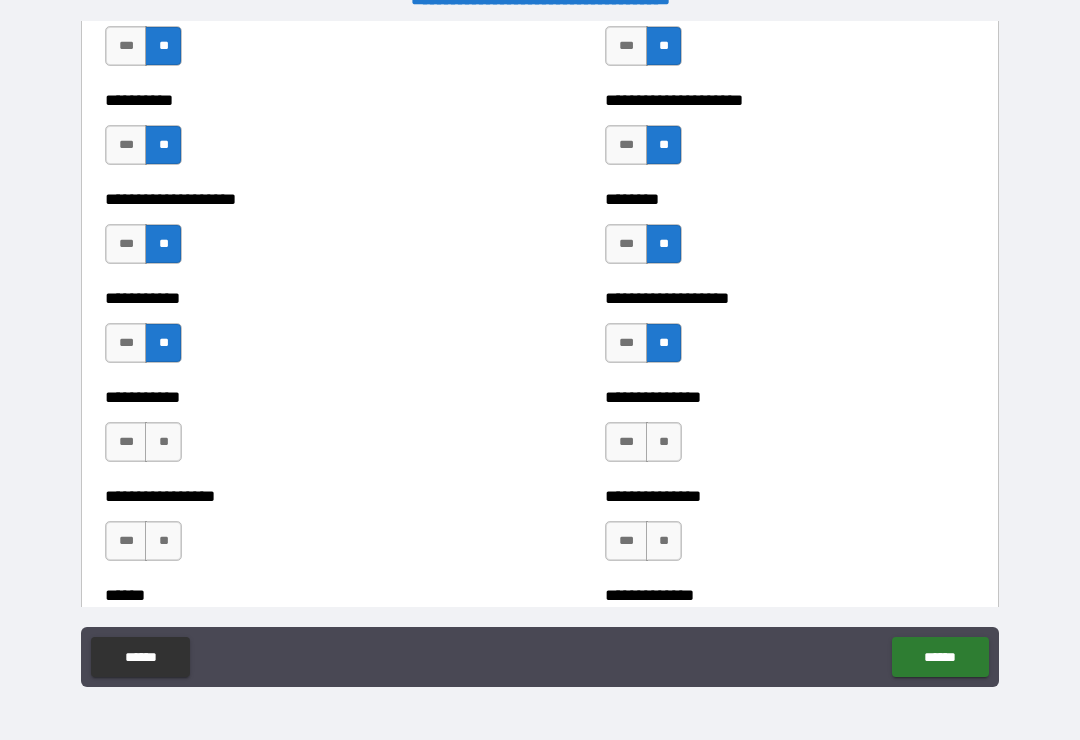 click on "**" at bounding box center (163, 442) 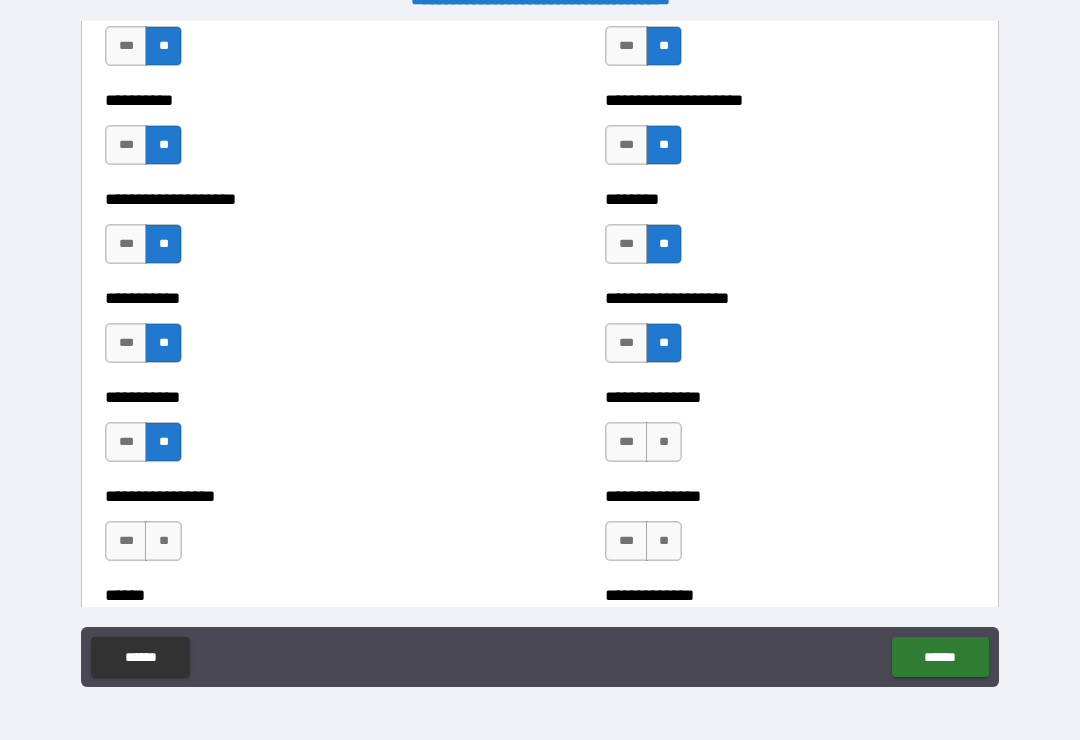click on "**" at bounding box center [163, 541] 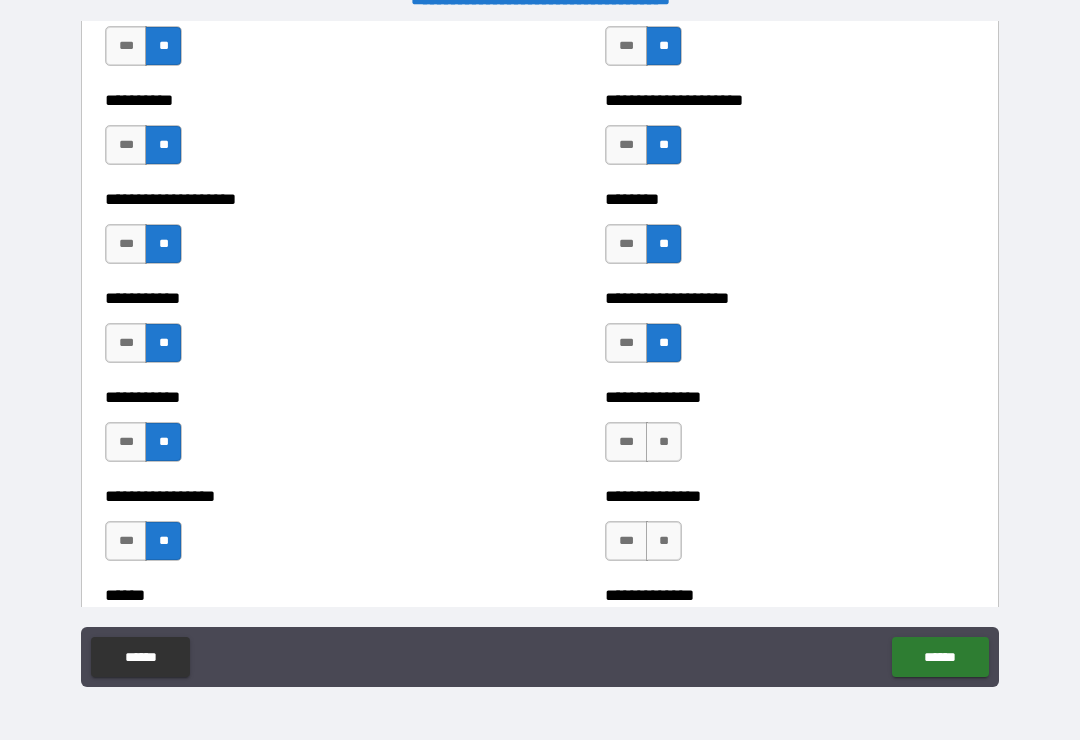 click on "**" at bounding box center (664, 442) 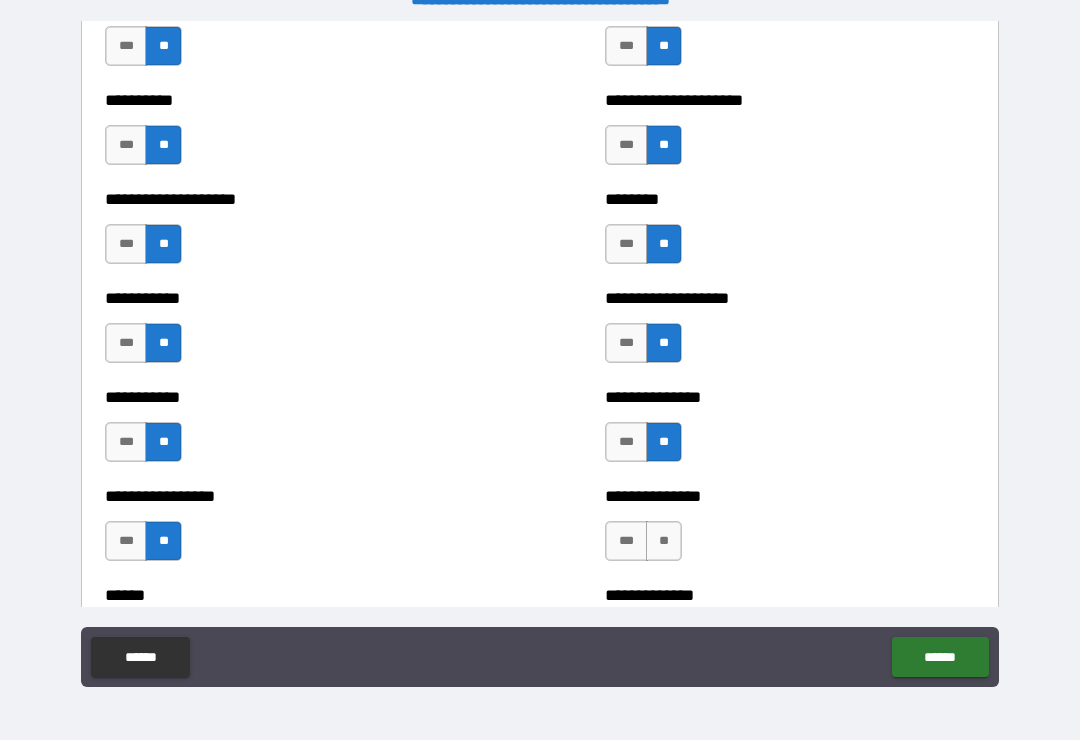 click on "**" at bounding box center [664, 541] 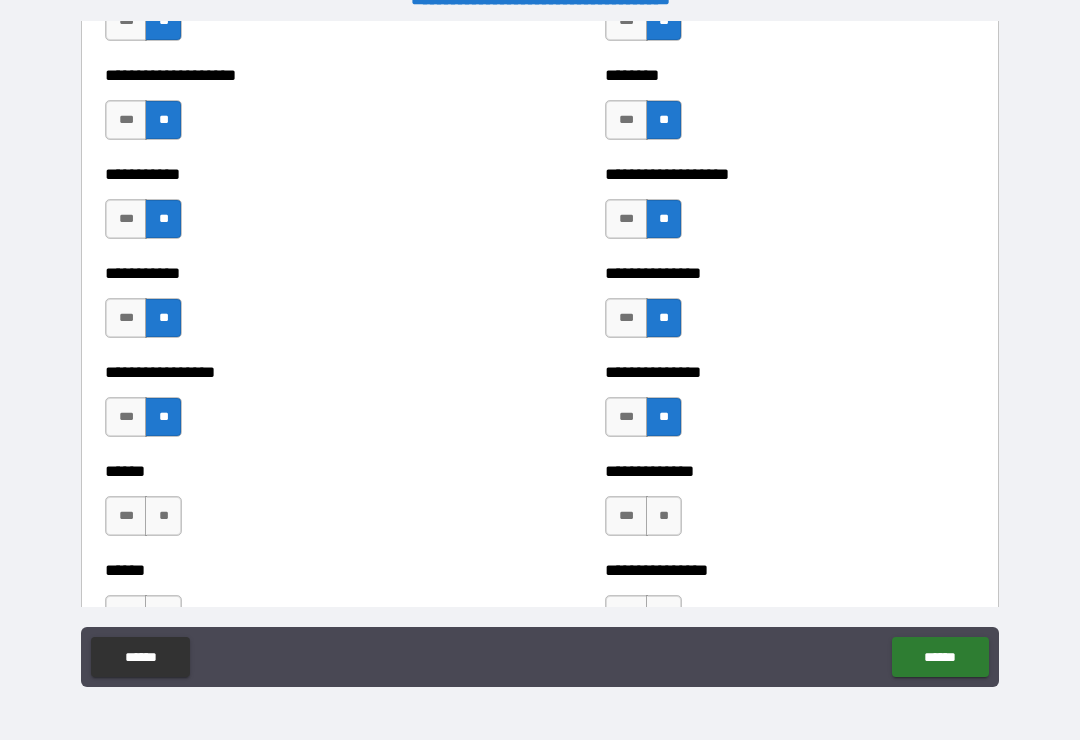 scroll, scrollTop: 2780, scrollLeft: 0, axis: vertical 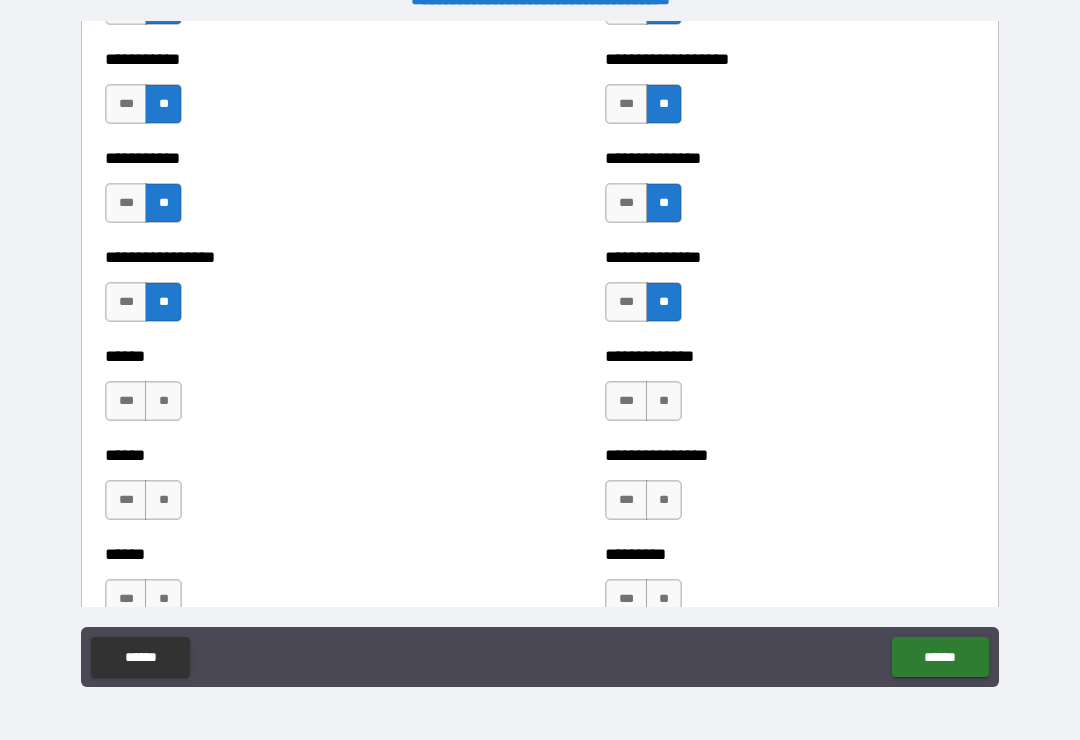 click on "**" at bounding box center [163, 401] 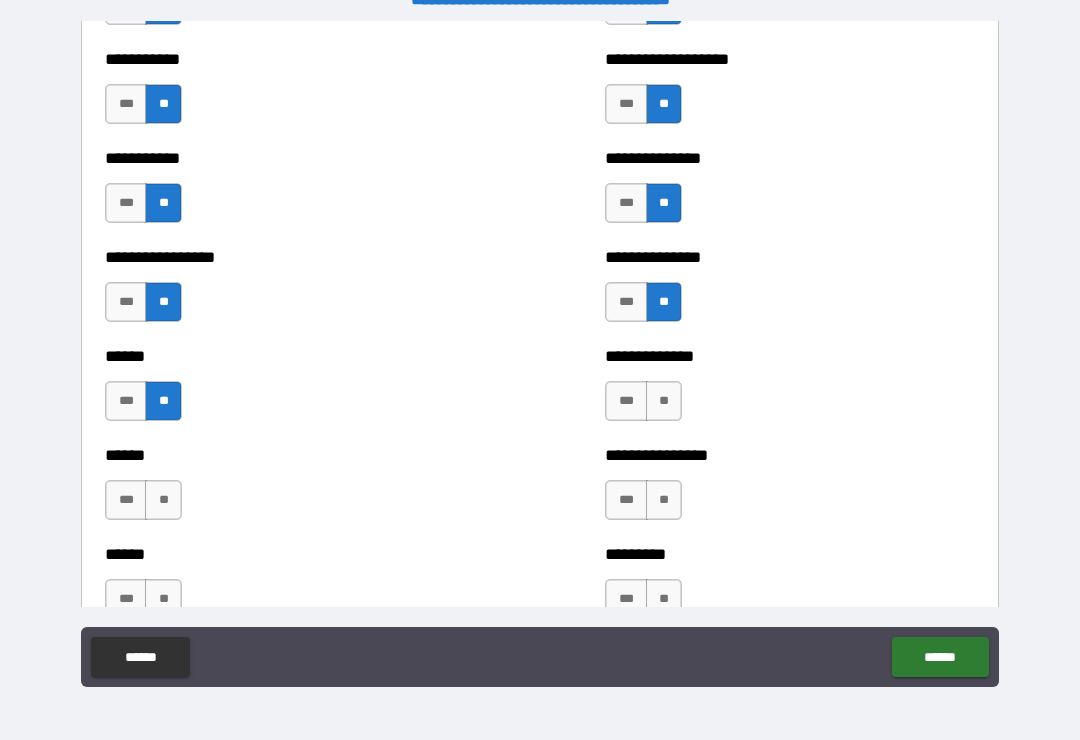 click on "**" at bounding box center (163, 500) 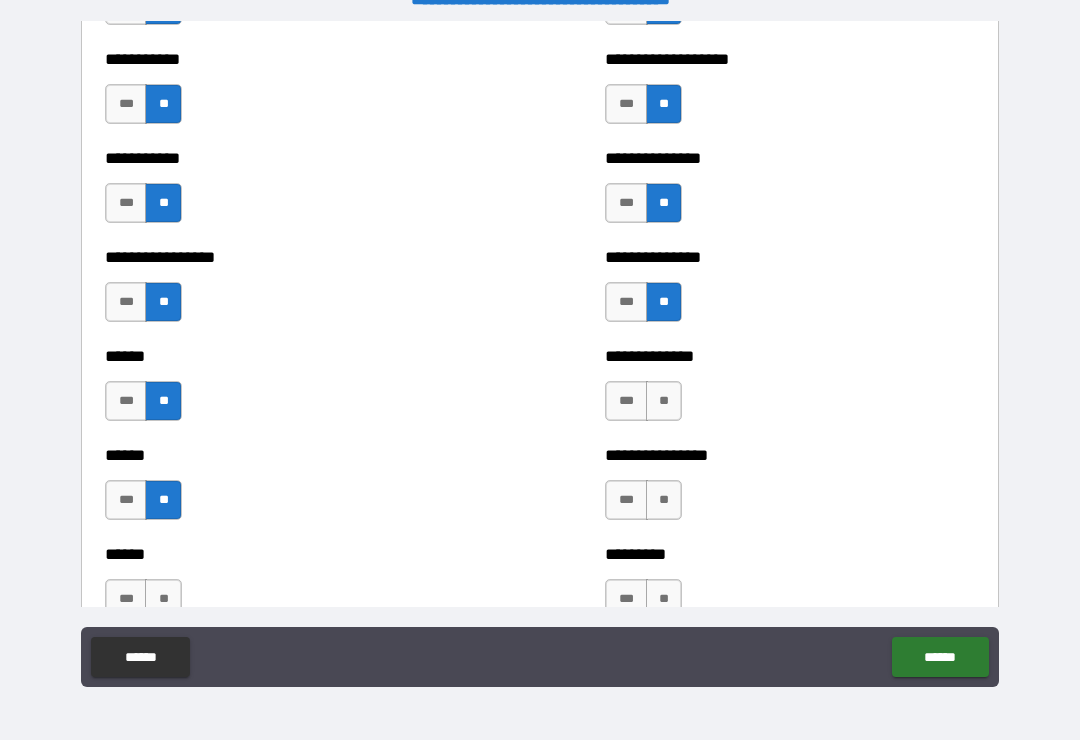 click on "**" at bounding box center [664, 401] 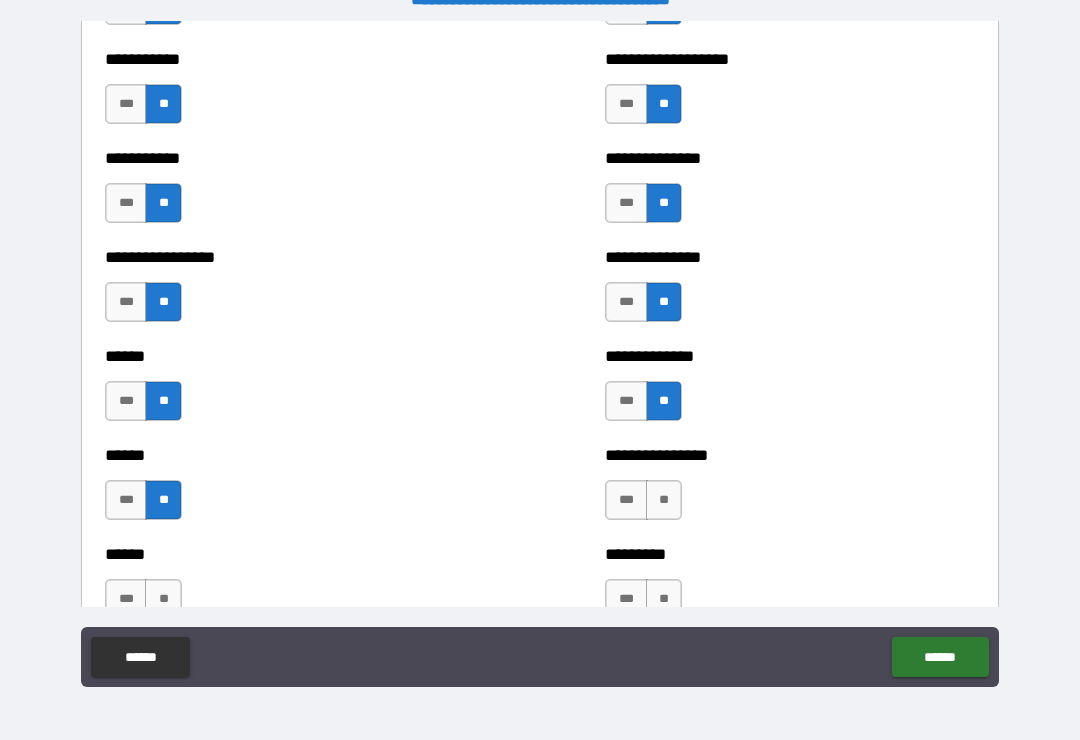 click on "**" at bounding box center [664, 500] 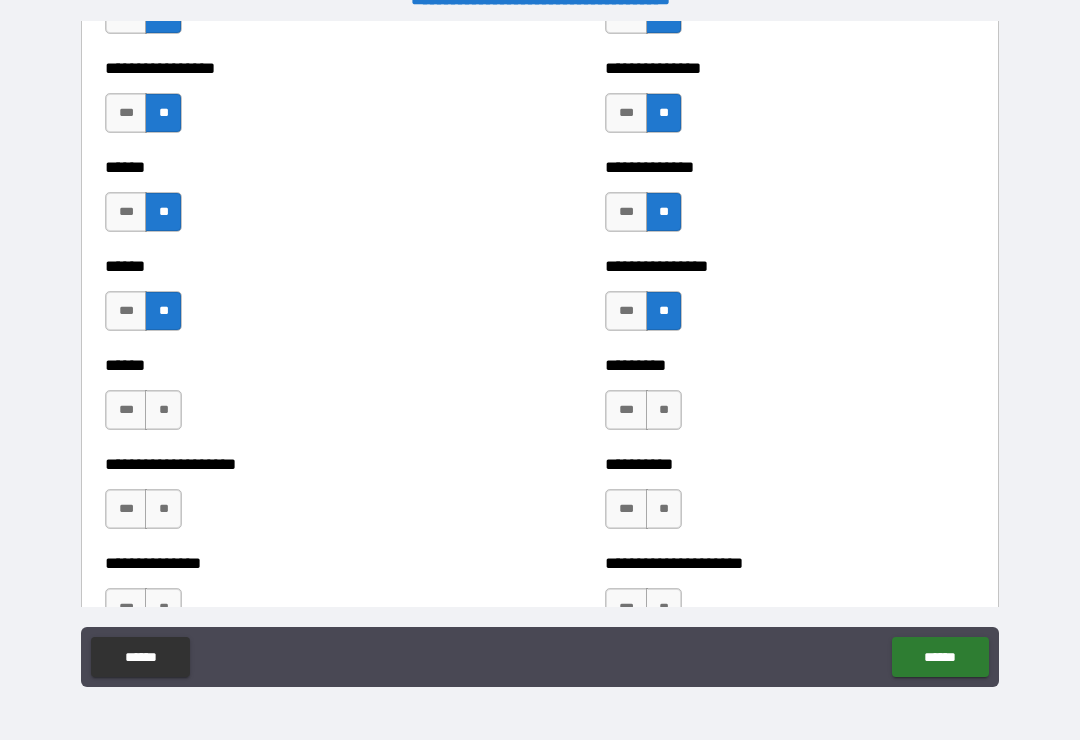 scroll, scrollTop: 3016, scrollLeft: 0, axis: vertical 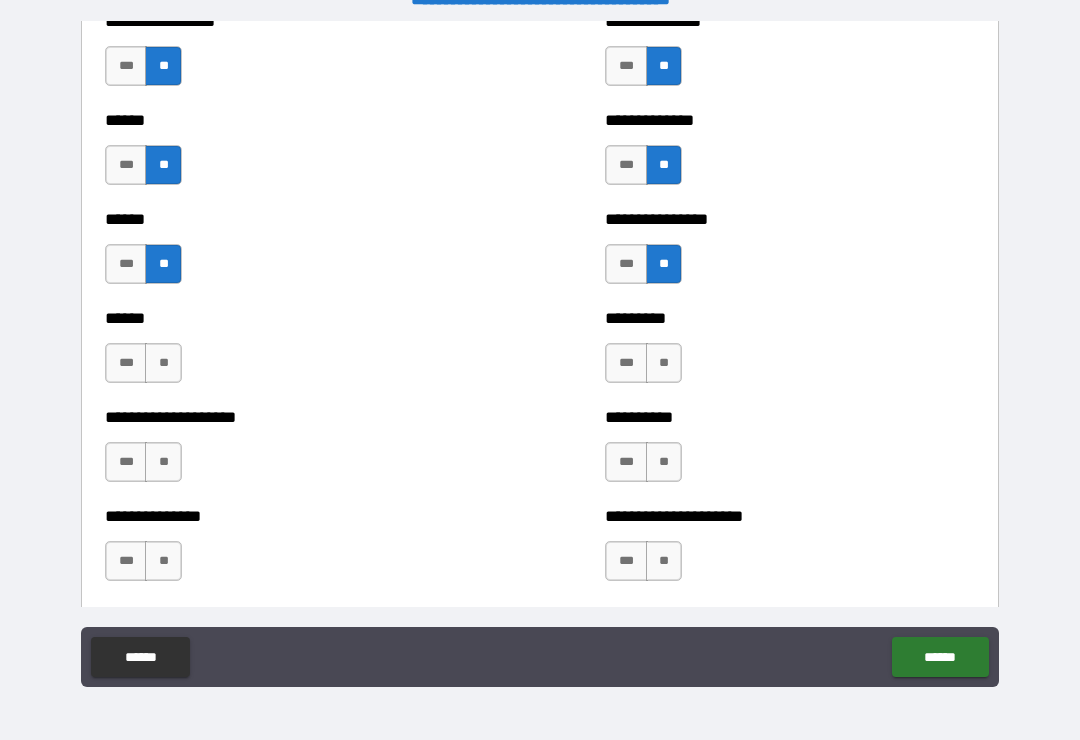 click on "**" at bounding box center [664, 363] 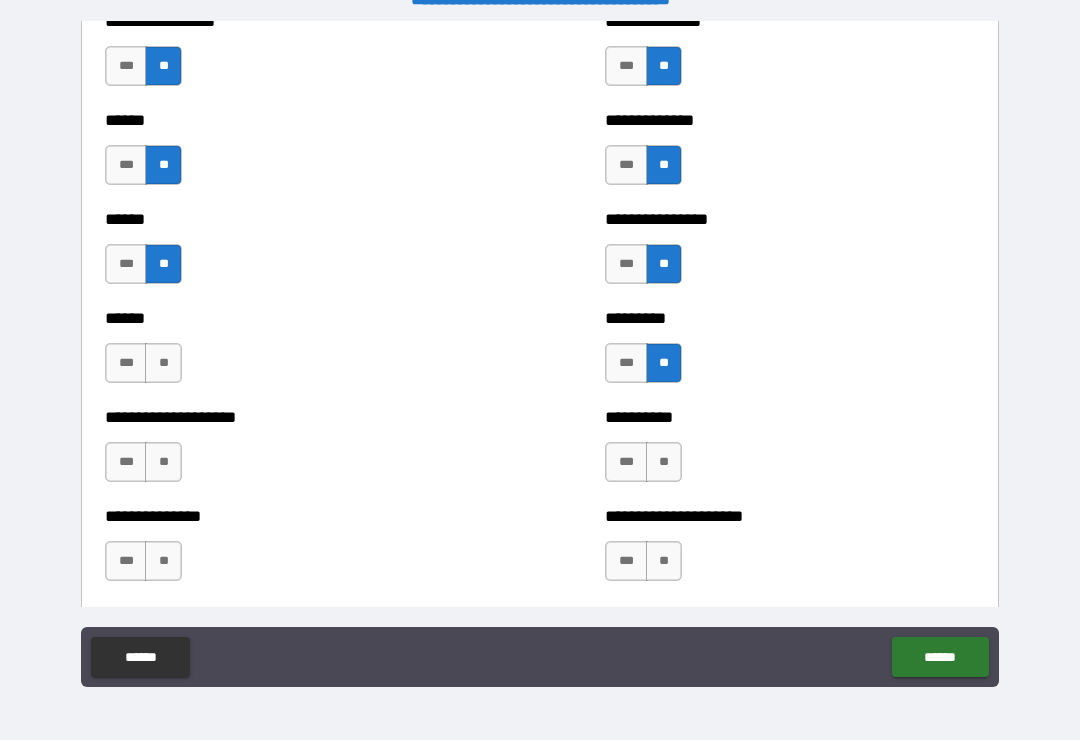 click on "**" at bounding box center (664, 462) 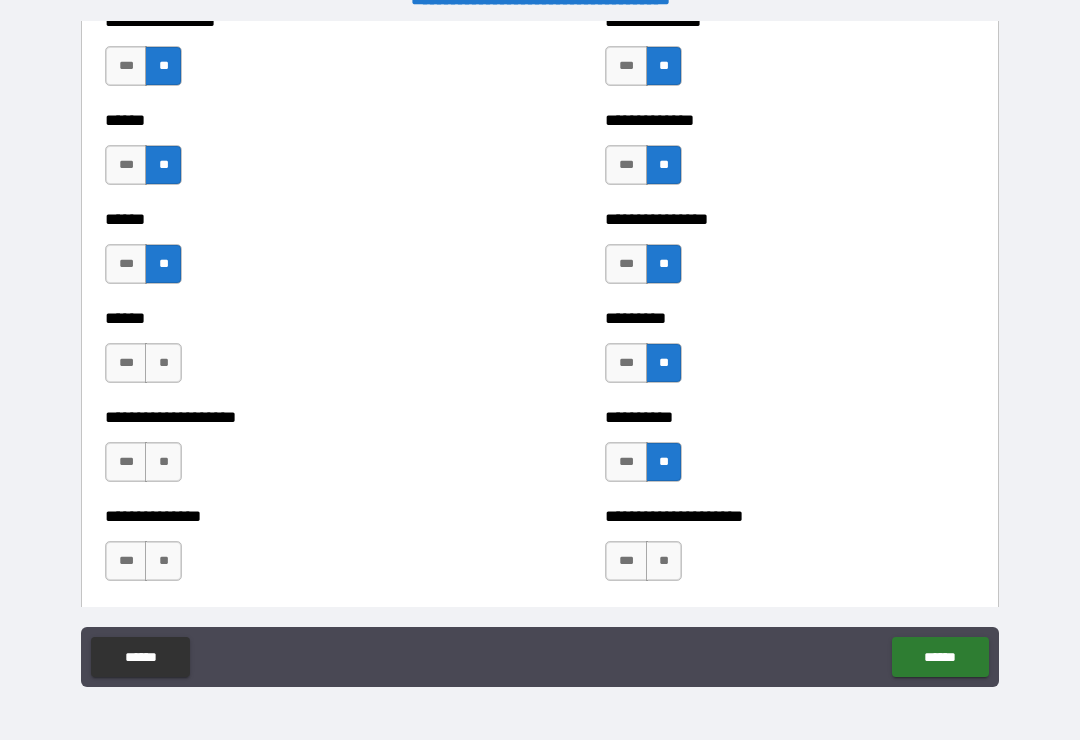 click on "**" at bounding box center [163, 363] 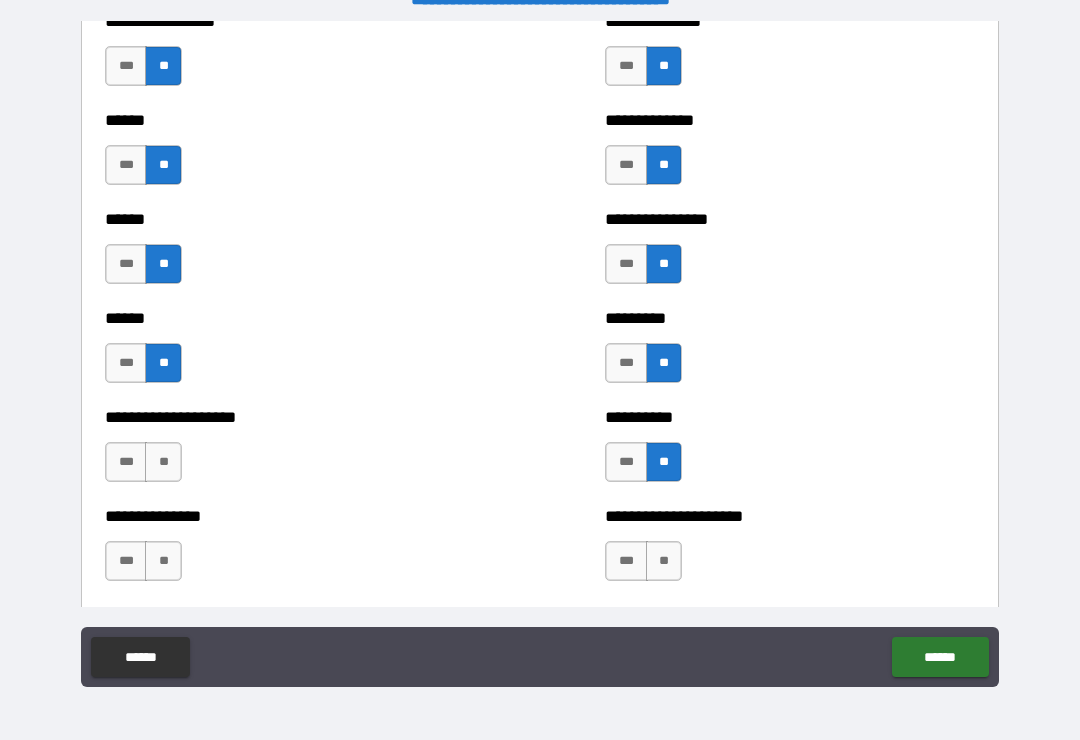 click on "**" at bounding box center [163, 462] 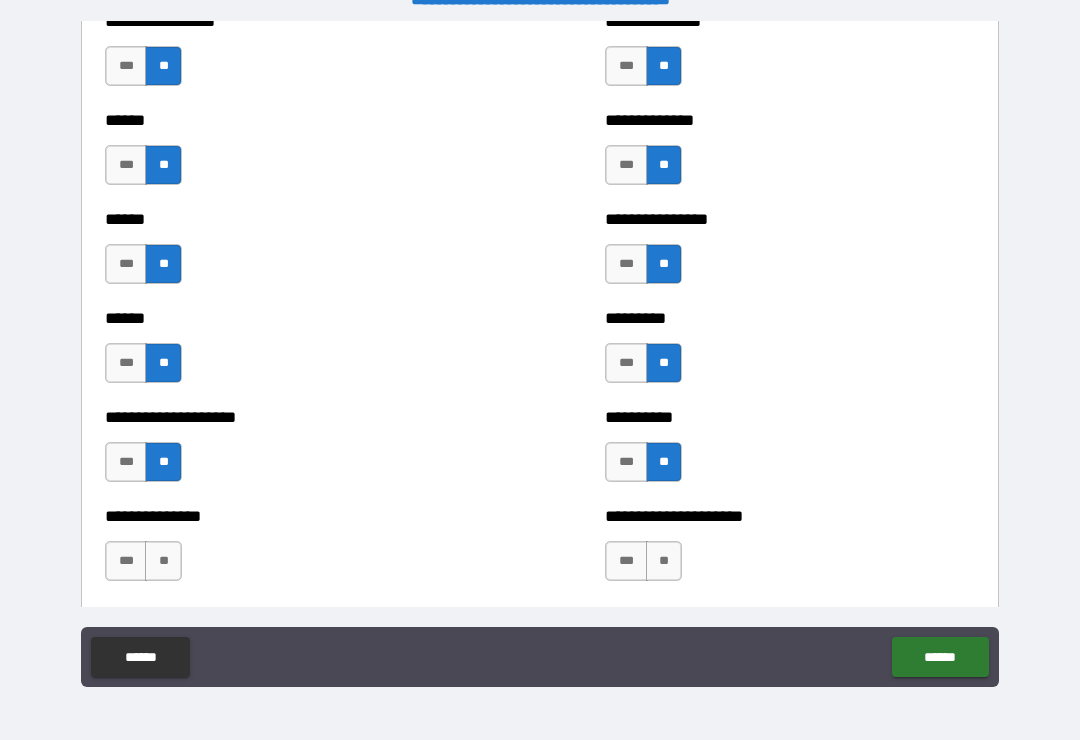 click on "**" at bounding box center [163, 561] 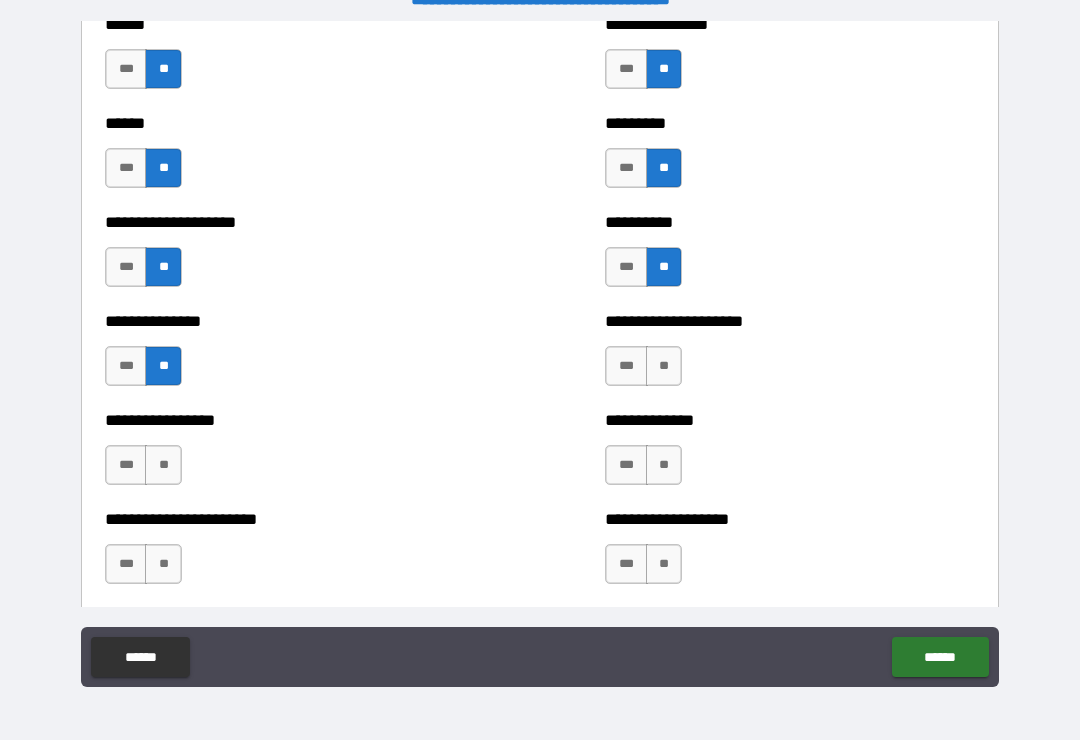 scroll, scrollTop: 3212, scrollLeft: 0, axis: vertical 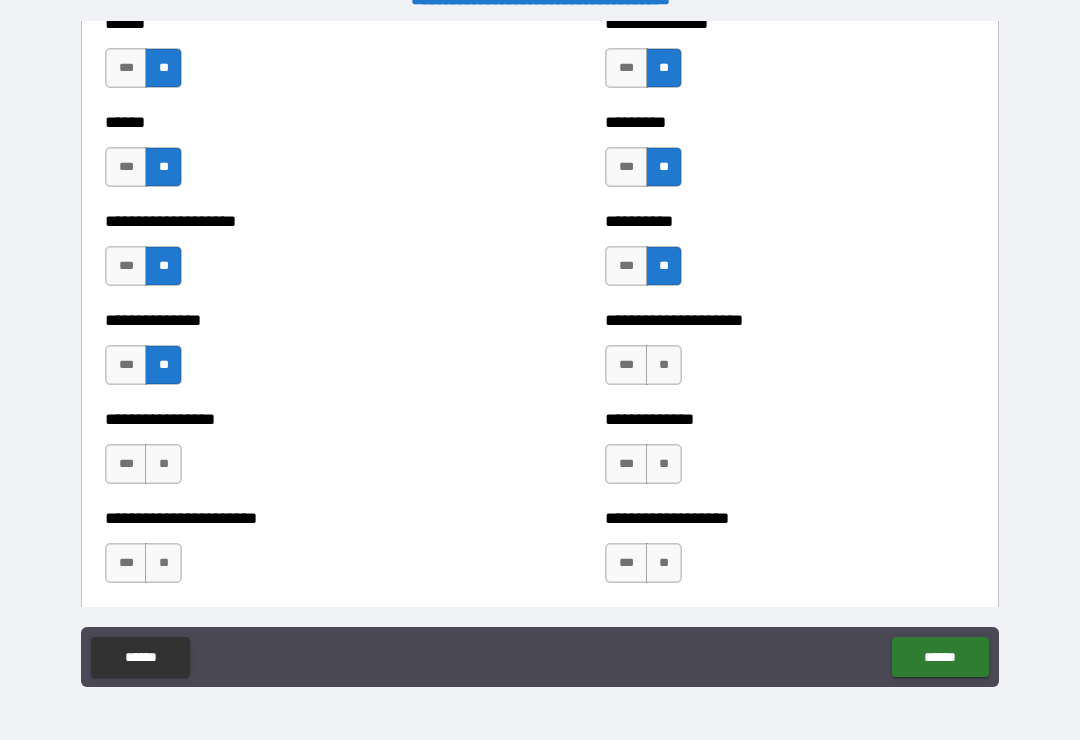 click on "**" at bounding box center (163, 464) 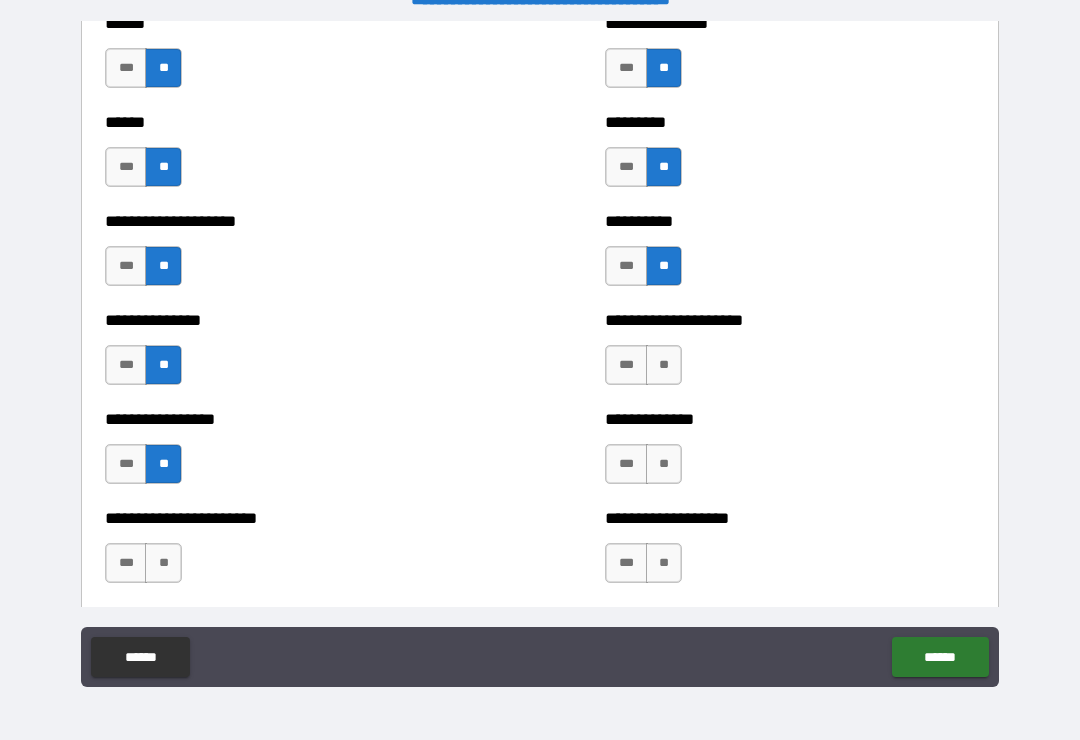 click on "**" at bounding box center (163, 563) 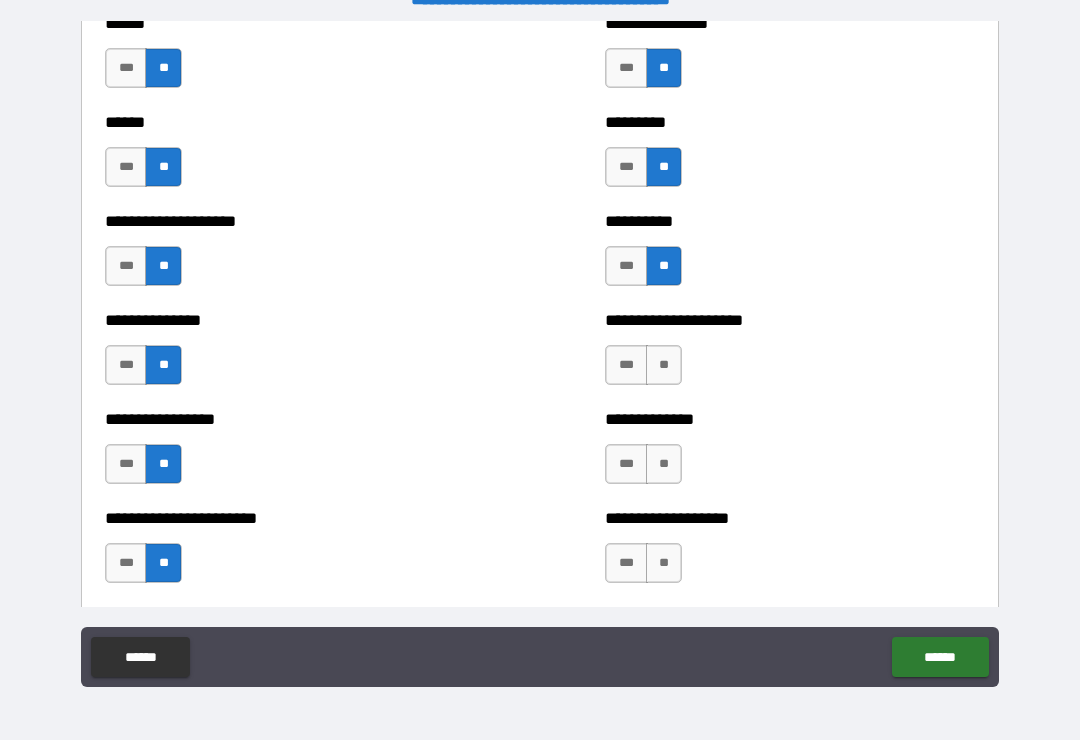 click on "**" at bounding box center [664, 464] 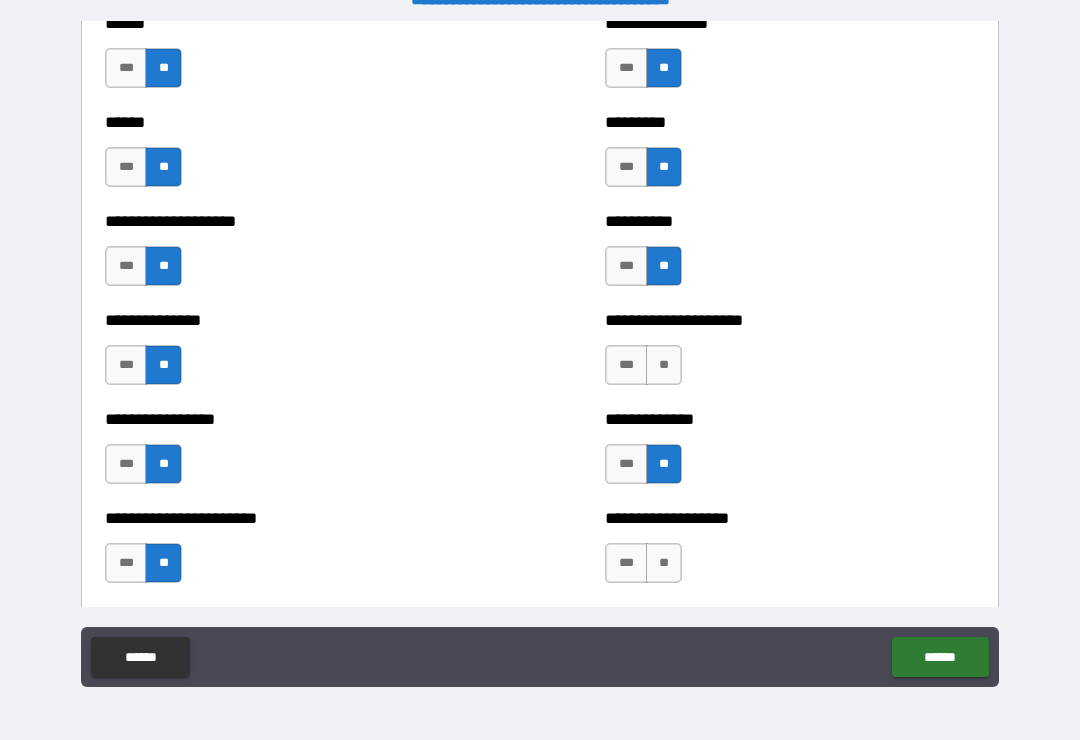 click on "**" at bounding box center [664, 563] 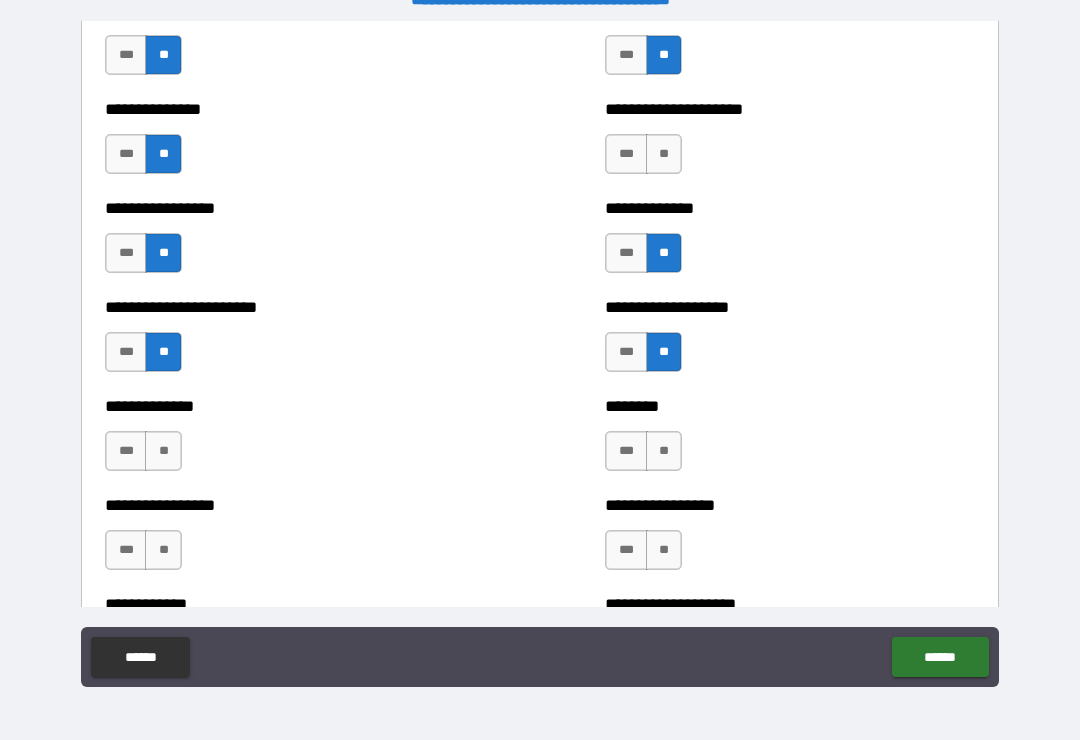 scroll, scrollTop: 3421, scrollLeft: 0, axis: vertical 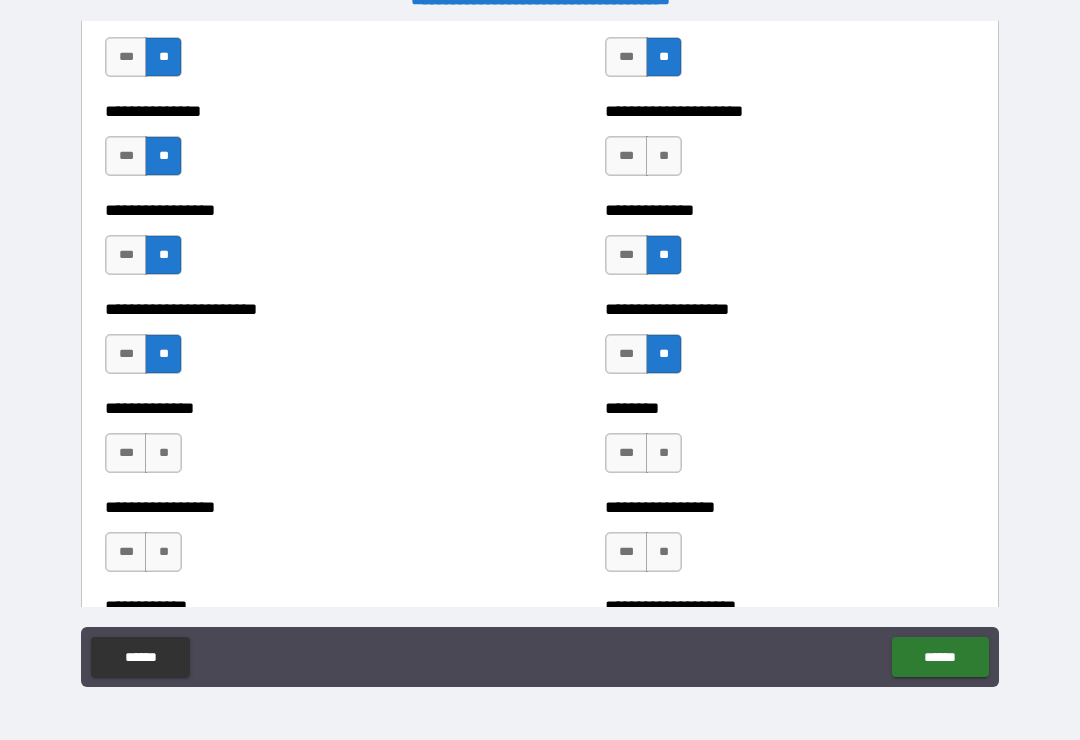 click on "**" at bounding box center [163, 453] 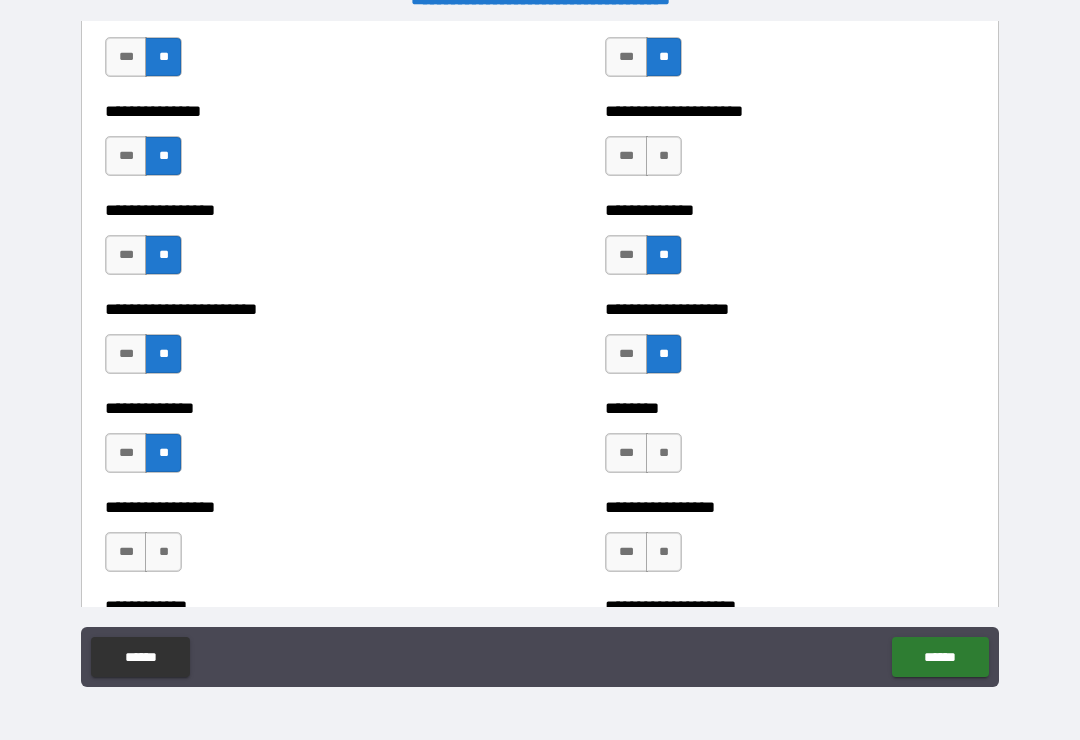 click on "**" at bounding box center [163, 552] 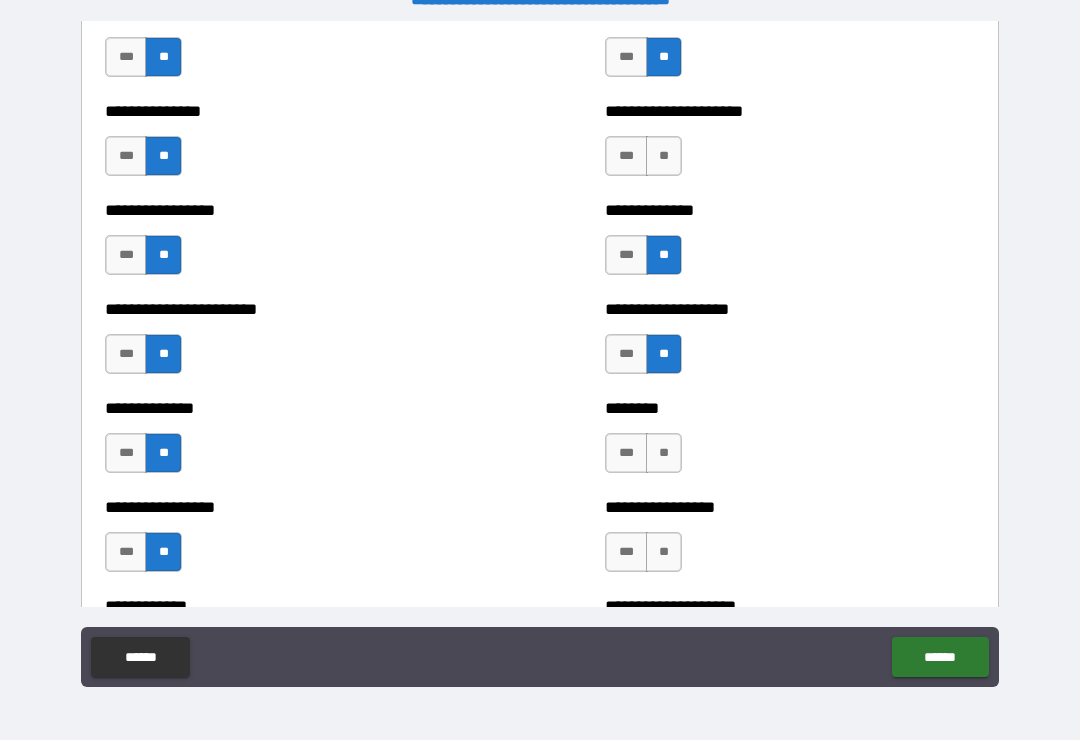 scroll, scrollTop: 3414, scrollLeft: 0, axis: vertical 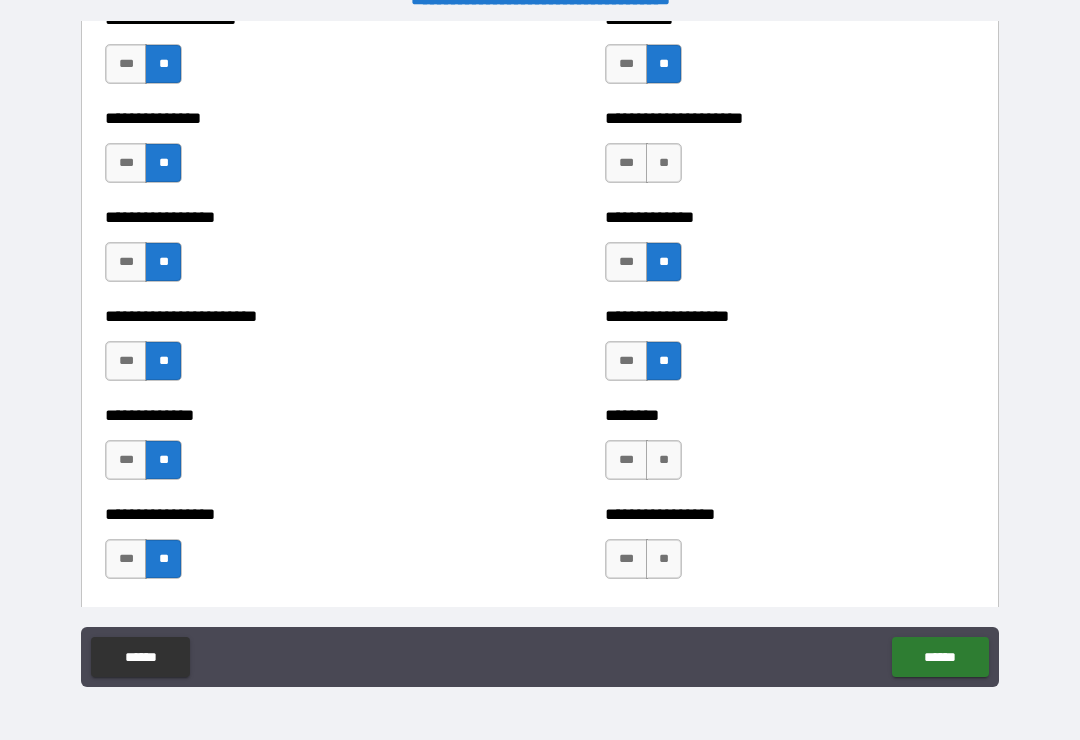 click on "**" at bounding box center [664, 559] 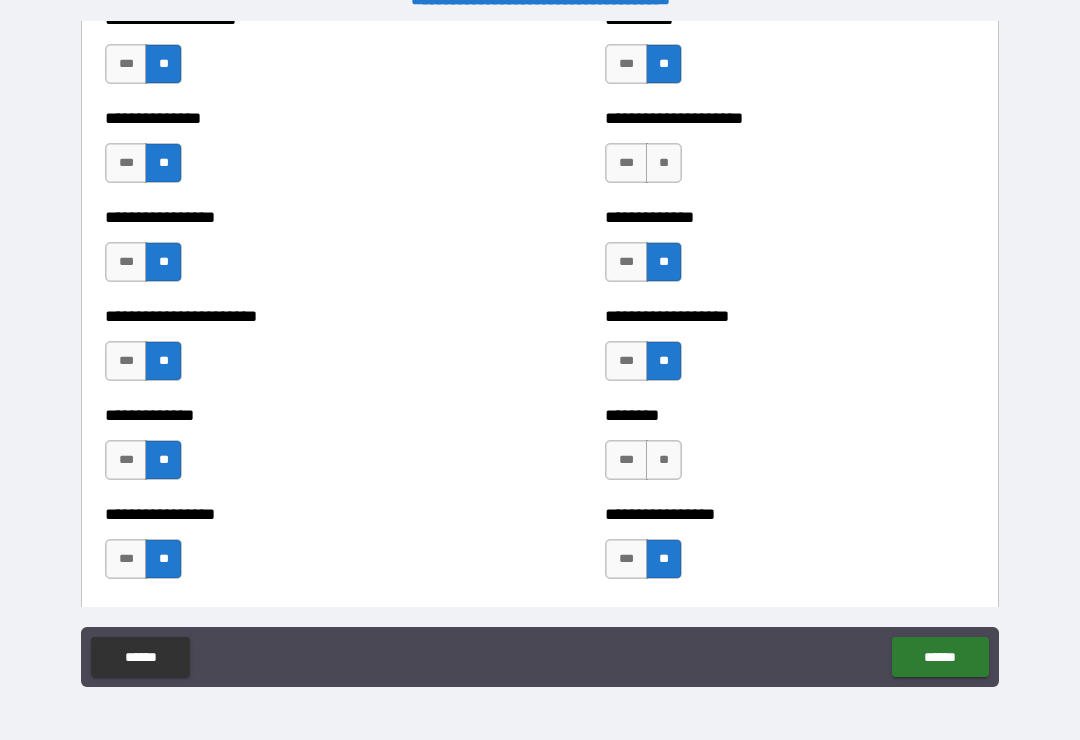 click on "**" at bounding box center (664, 460) 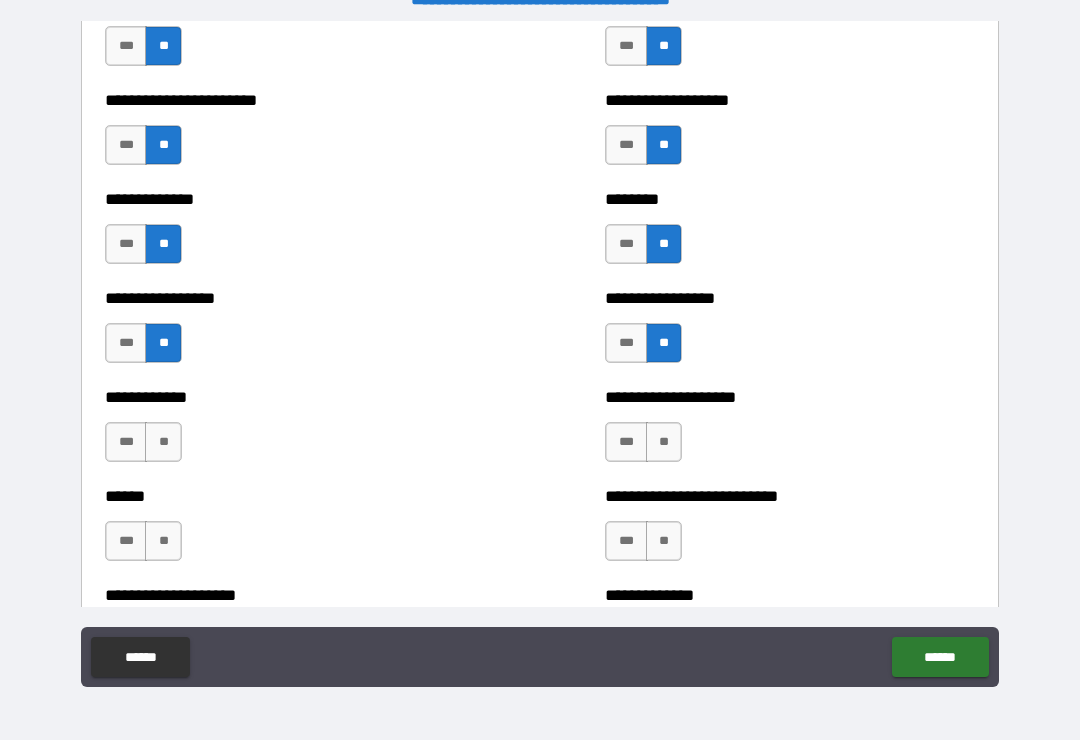scroll, scrollTop: 3638, scrollLeft: 0, axis: vertical 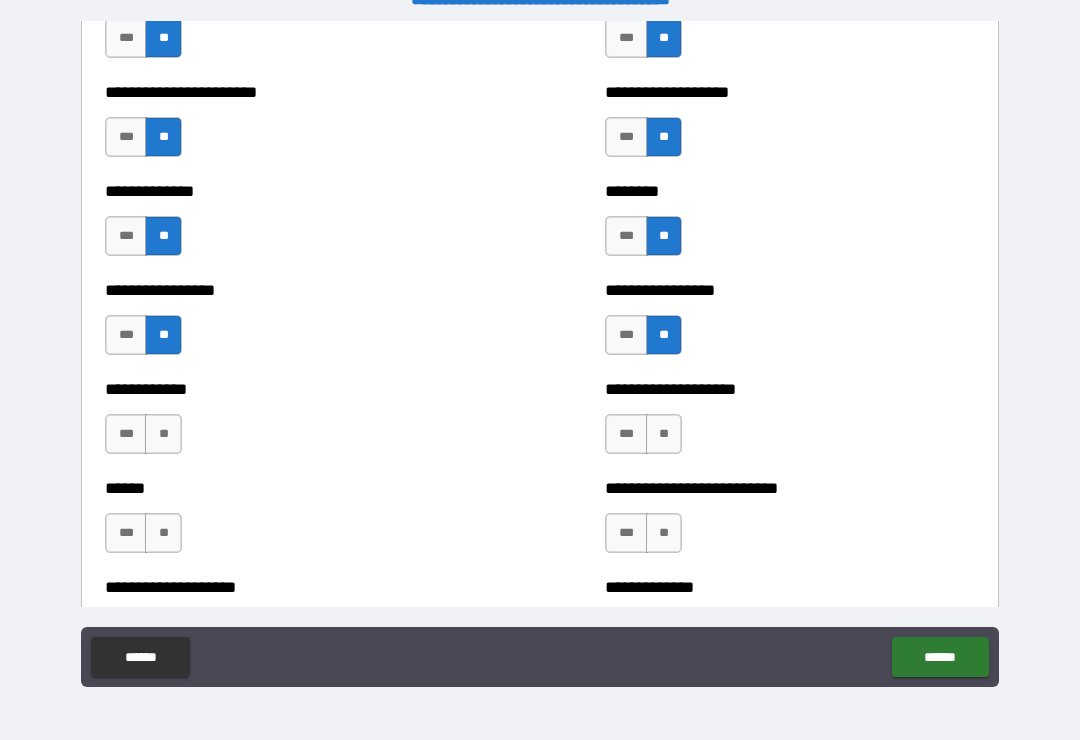 click on "**" at bounding box center (163, 434) 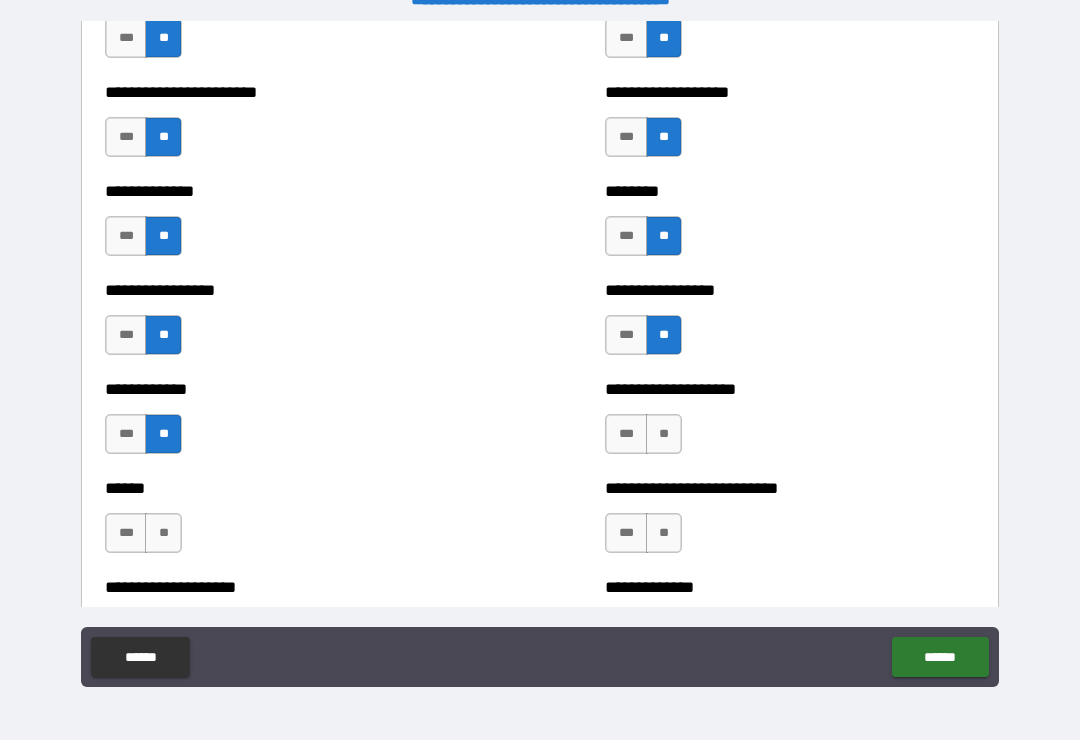 click on "**" at bounding box center [163, 533] 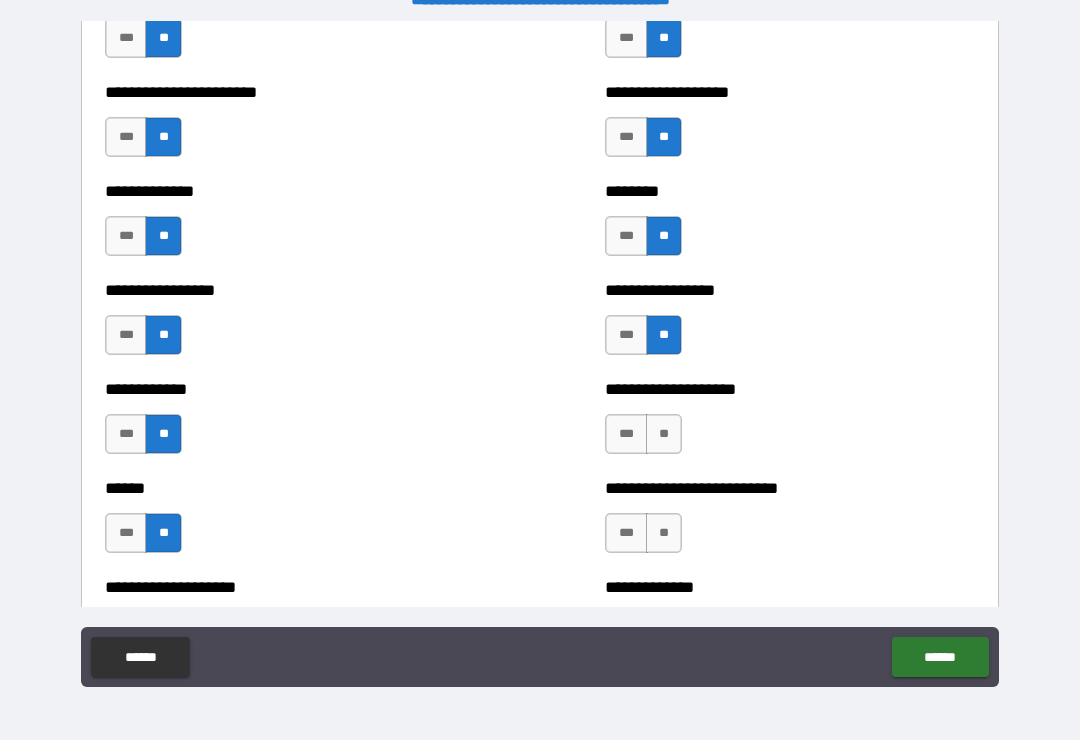 scroll, scrollTop: 3627, scrollLeft: 0, axis: vertical 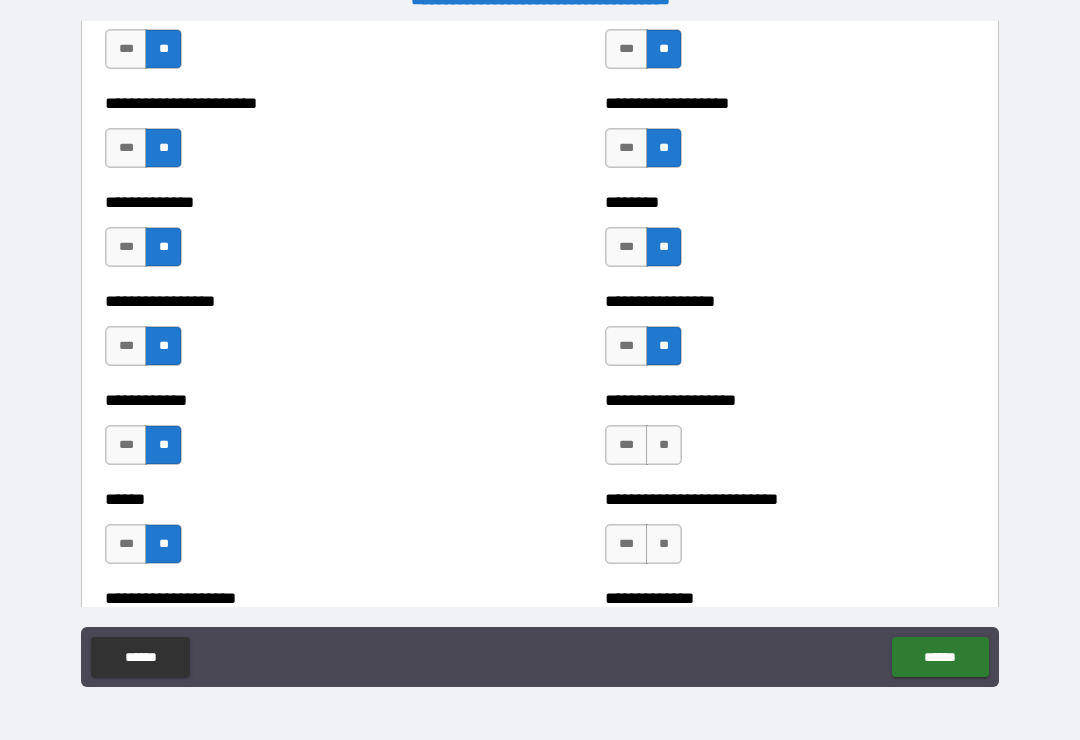 click on "**" at bounding box center [664, 544] 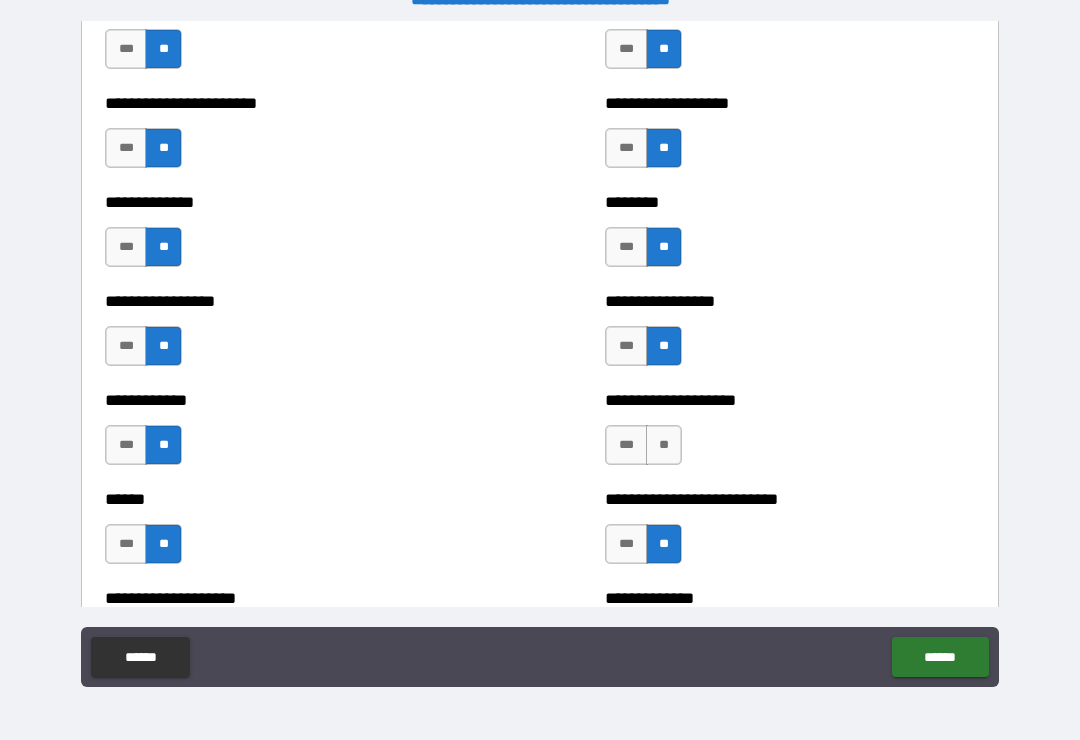 click on "**" at bounding box center [664, 445] 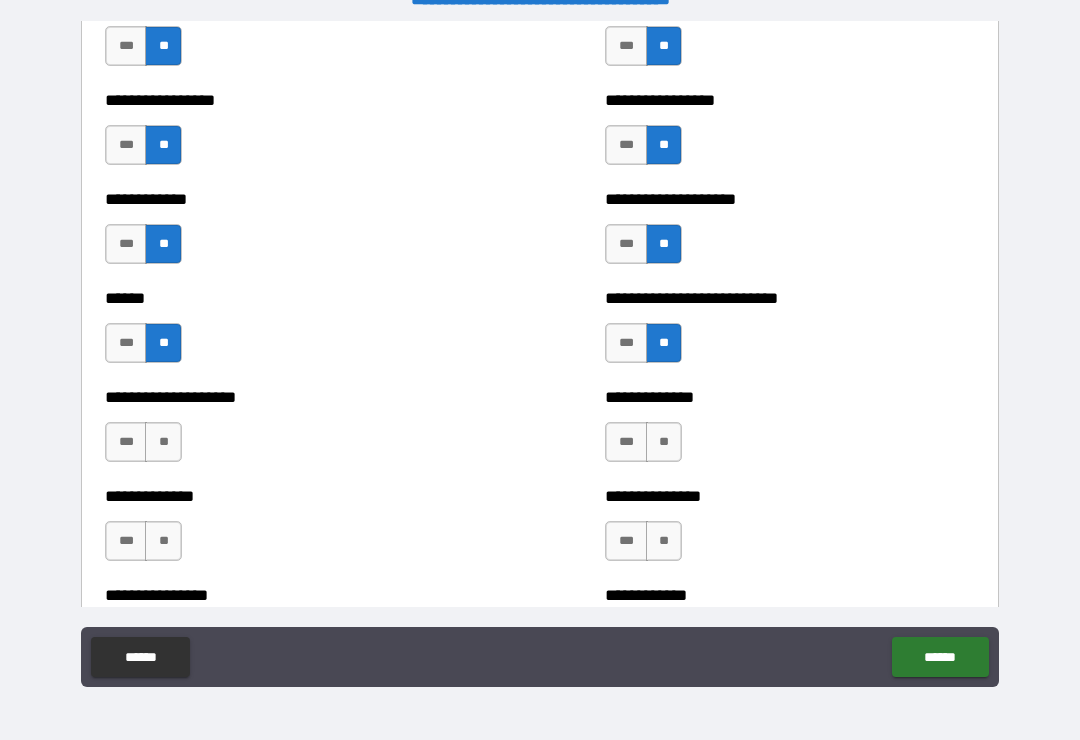 scroll, scrollTop: 3832, scrollLeft: 0, axis: vertical 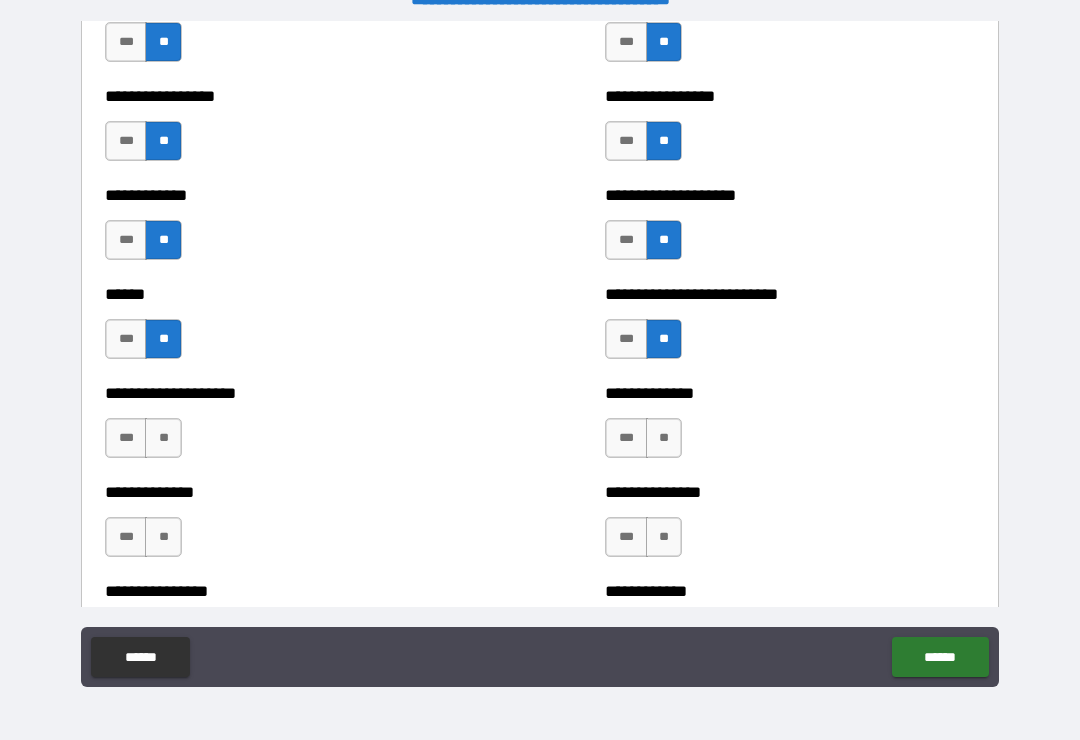 click on "**" at bounding box center [163, 438] 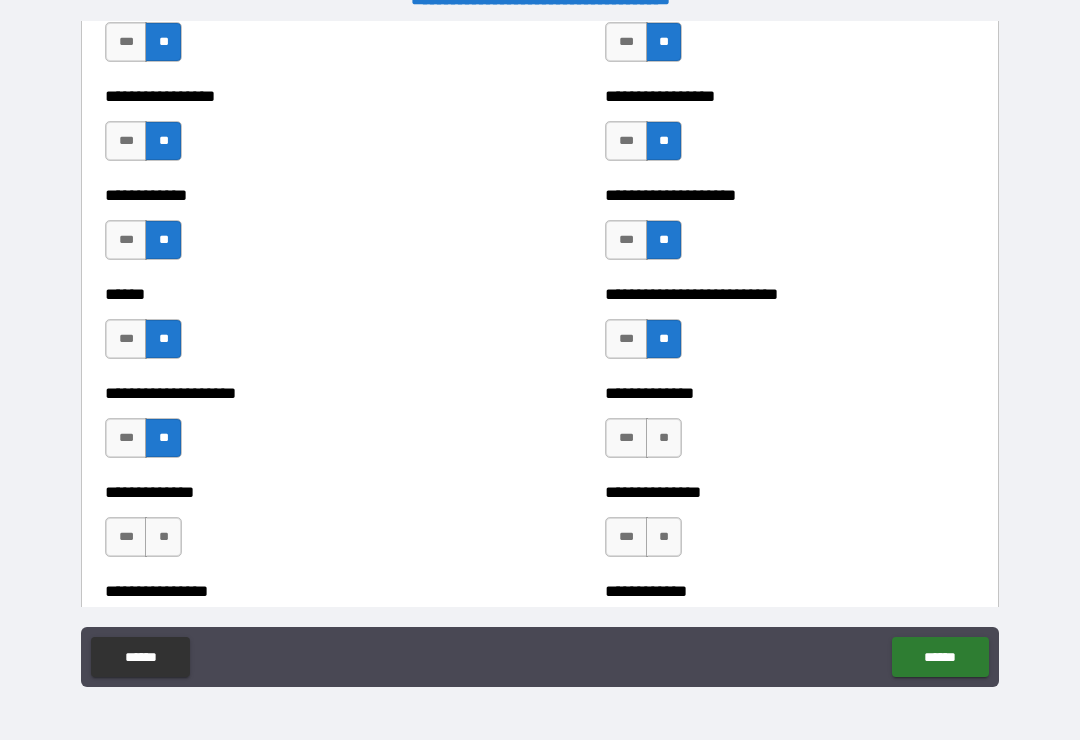 click on "**" at bounding box center (163, 537) 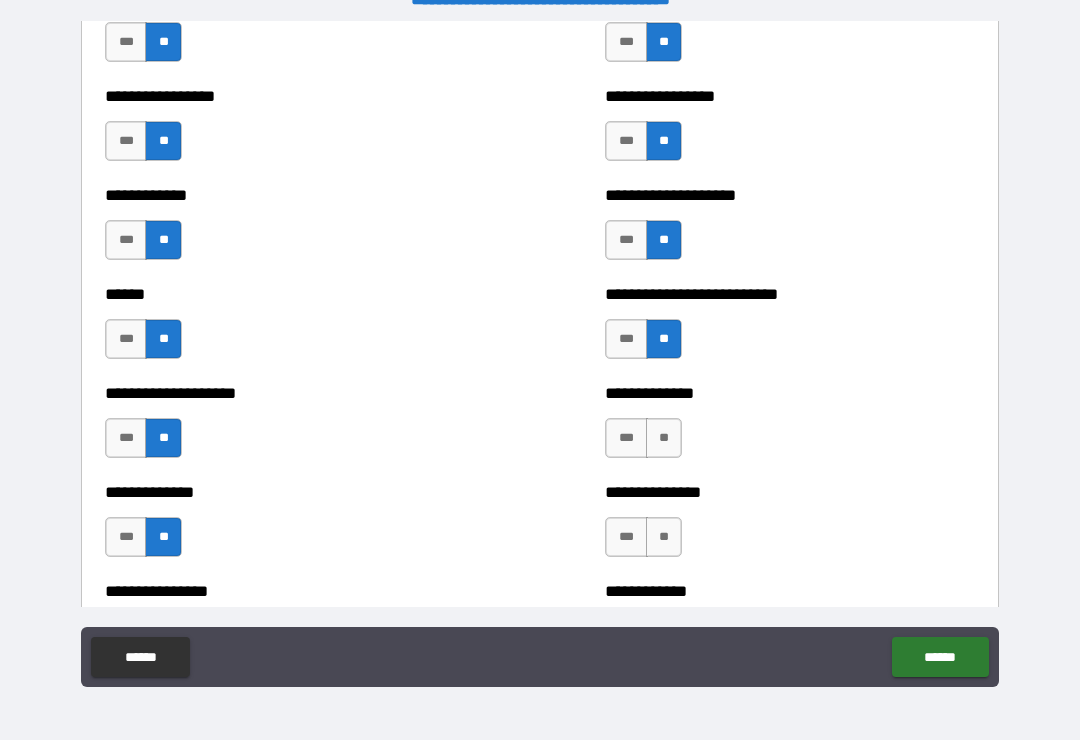 click on "**" at bounding box center [664, 438] 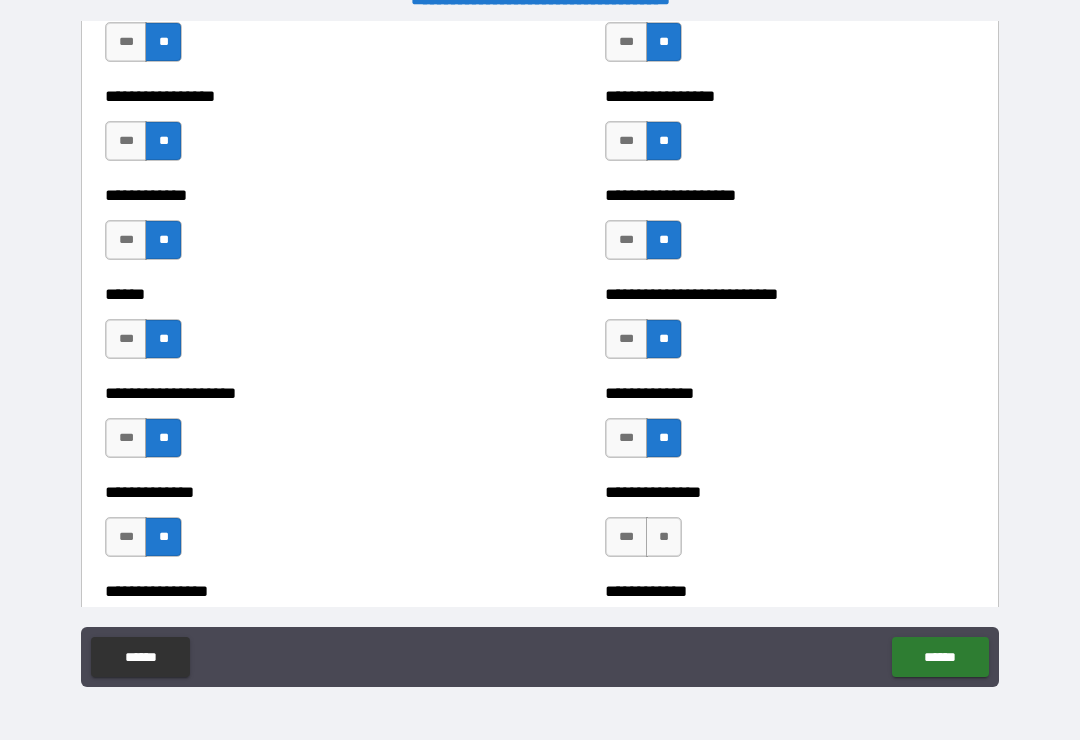 click on "**" at bounding box center (664, 537) 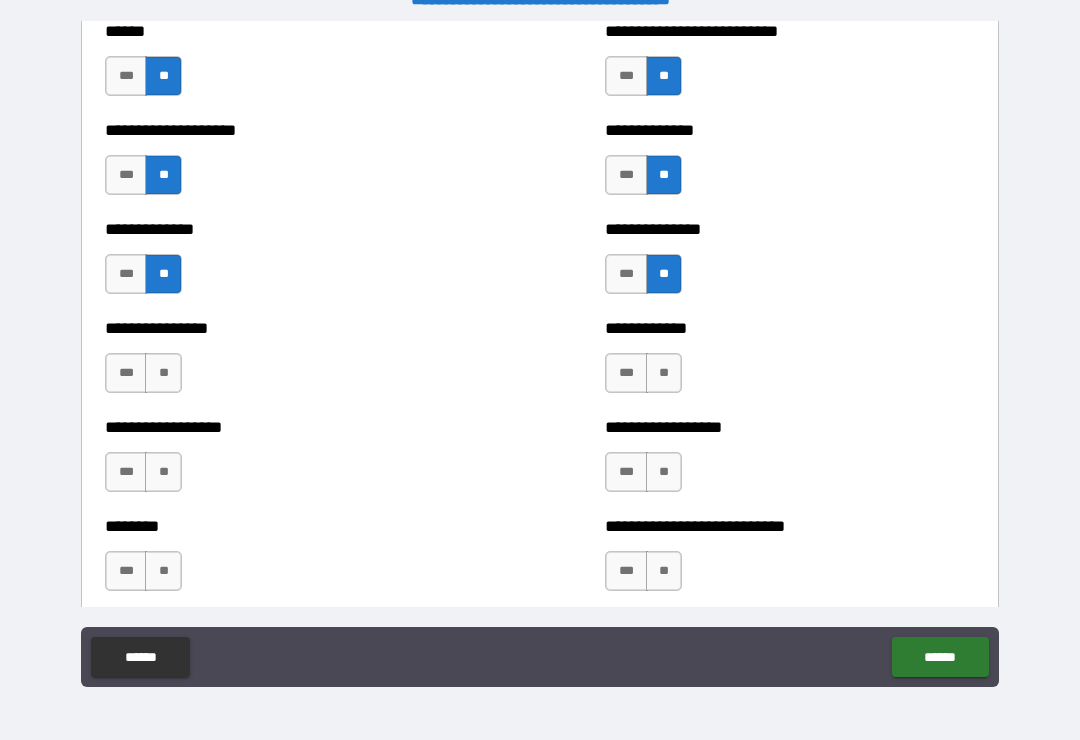 scroll, scrollTop: 4092, scrollLeft: 0, axis: vertical 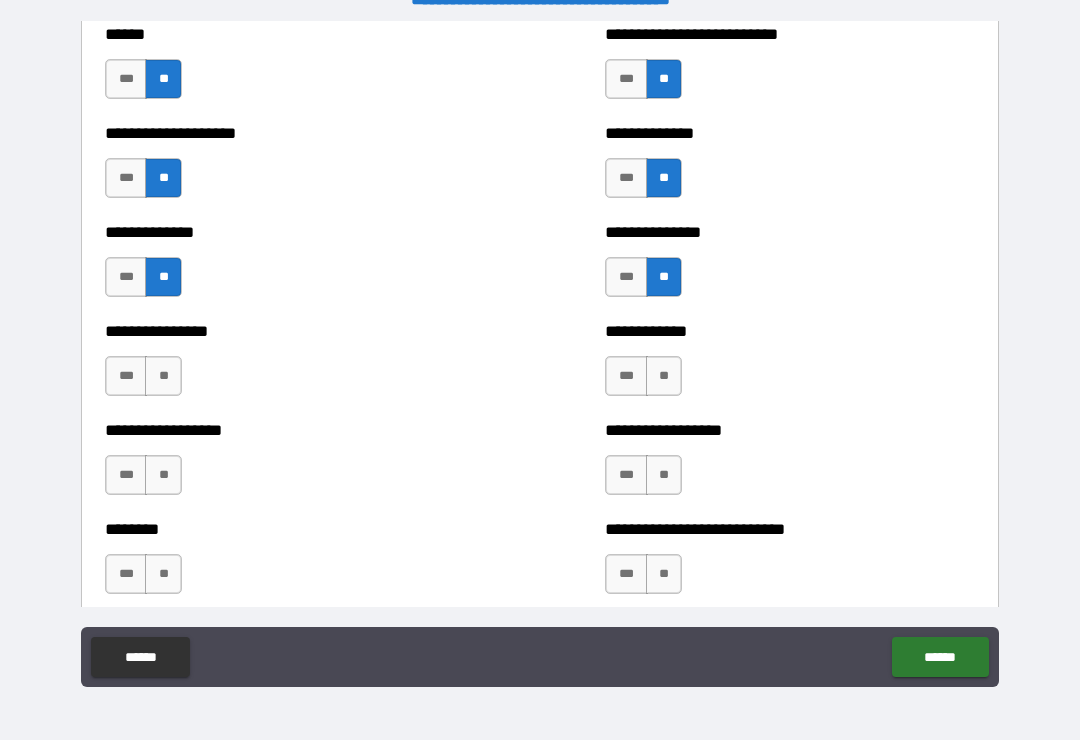 click on "**" at bounding box center (163, 376) 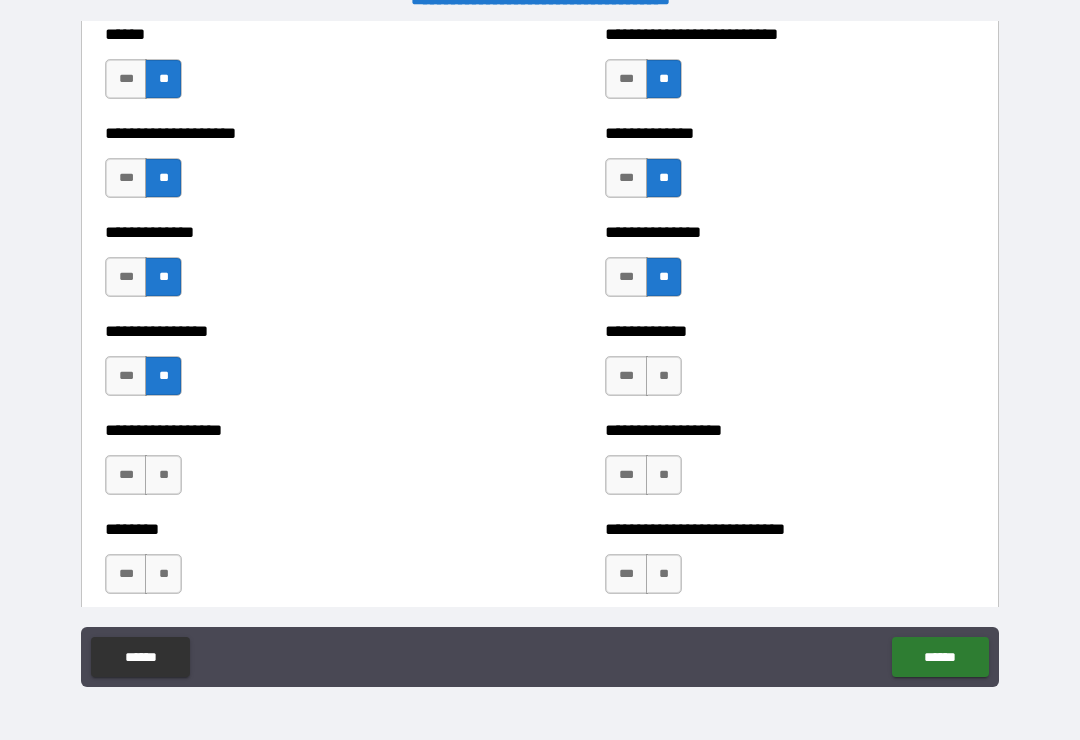 click on "**" at bounding box center (163, 475) 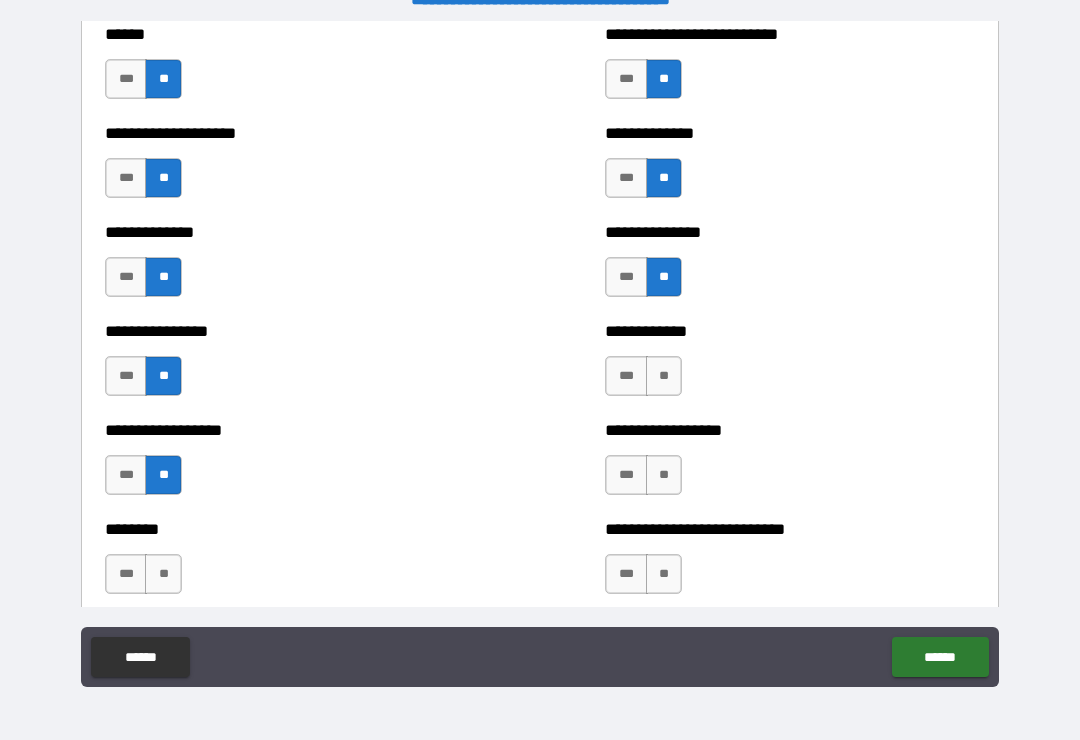click on "**" at bounding box center [664, 376] 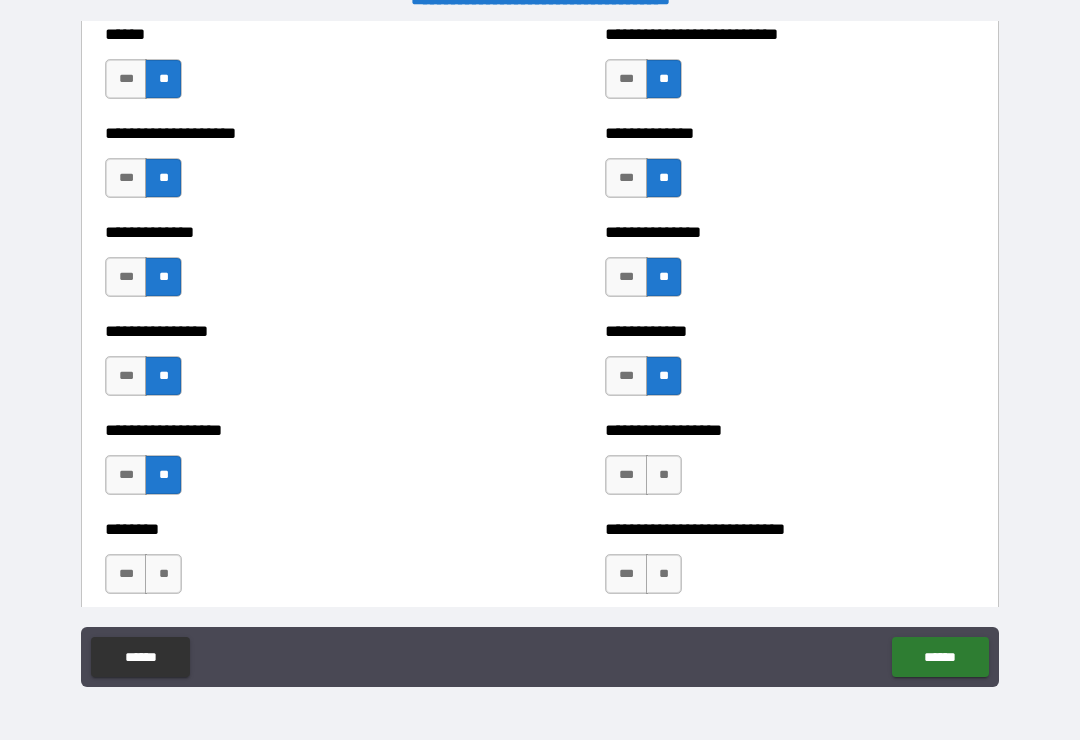 click on "**" at bounding box center [664, 475] 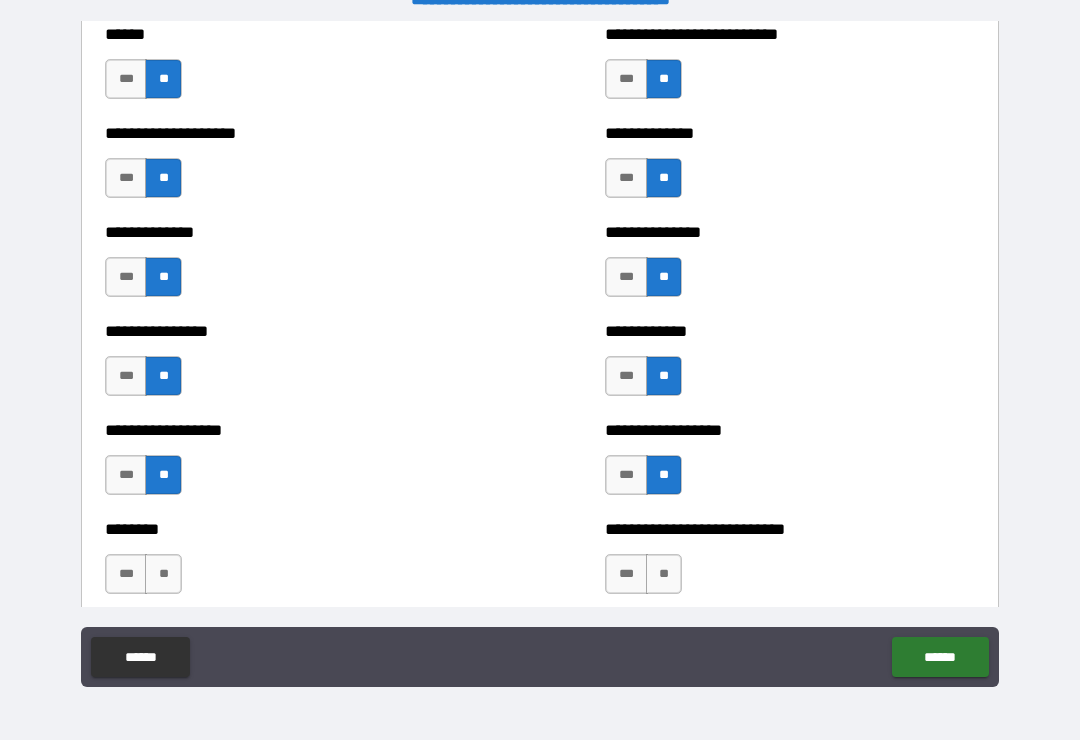 click on "**" at bounding box center (664, 574) 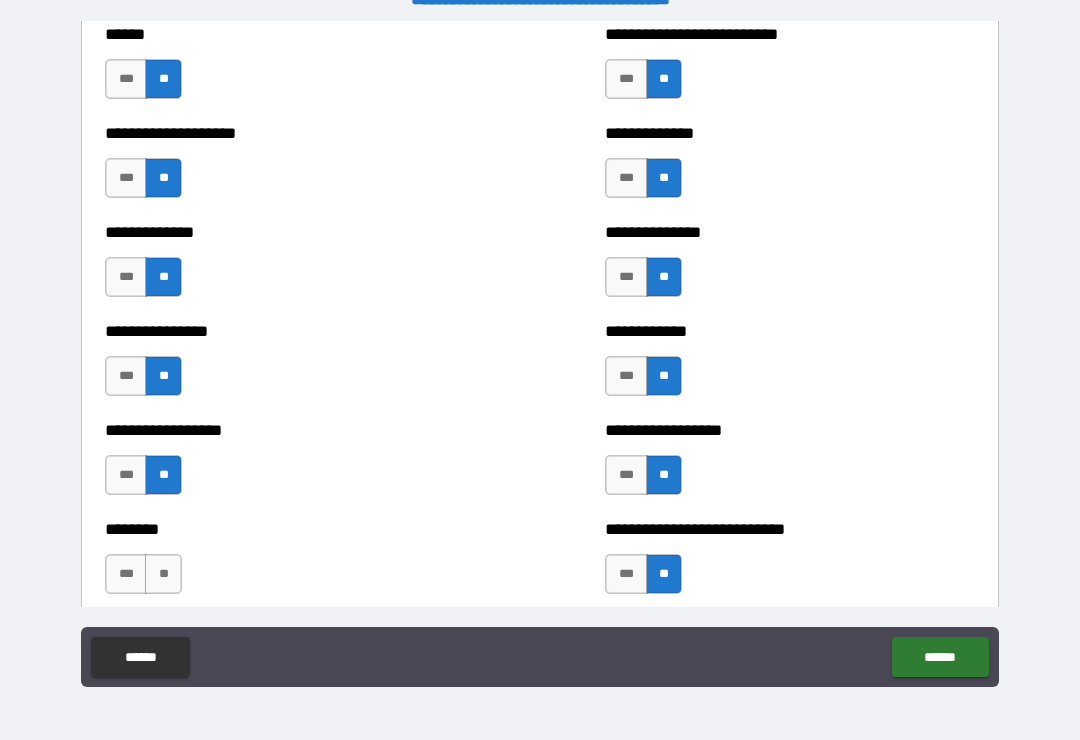 click on "**" at bounding box center [163, 574] 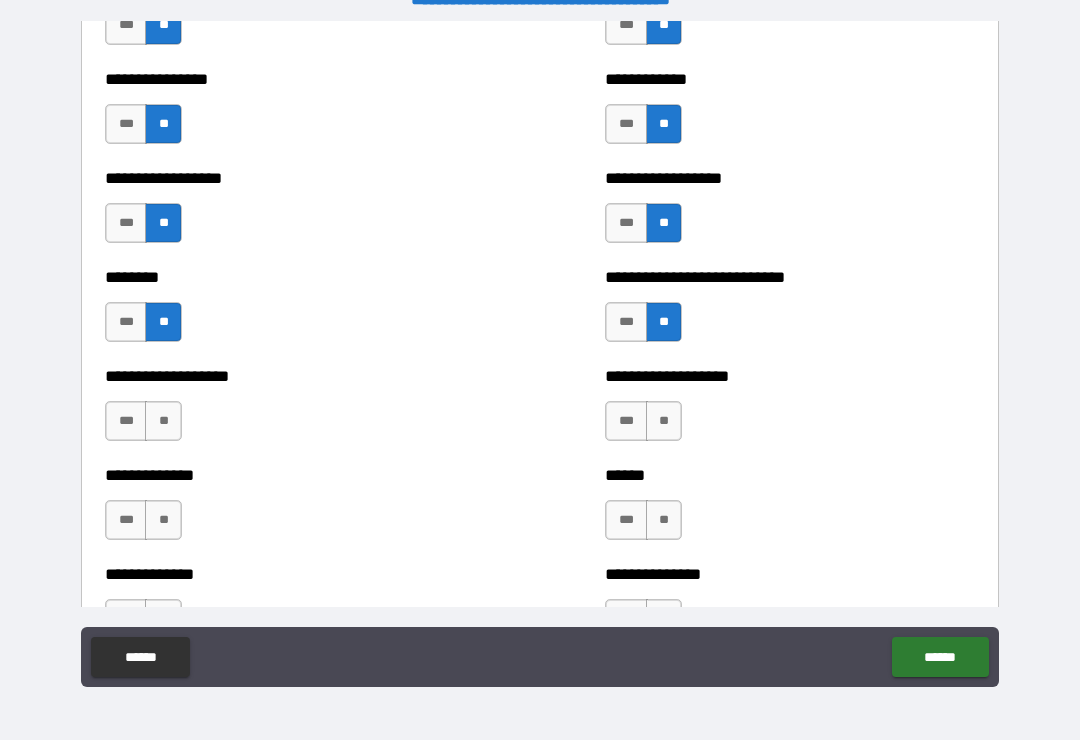 scroll, scrollTop: 4375, scrollLeft: 0, axis: vertical 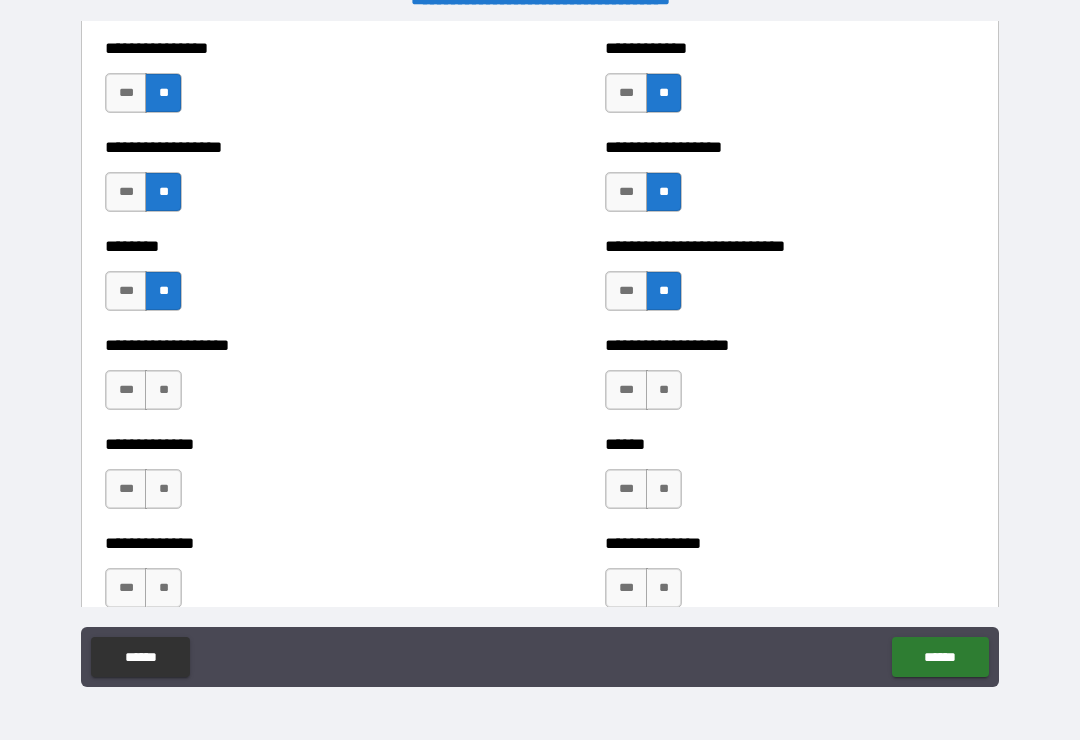 click on "**" at bounding box center [163, 390] 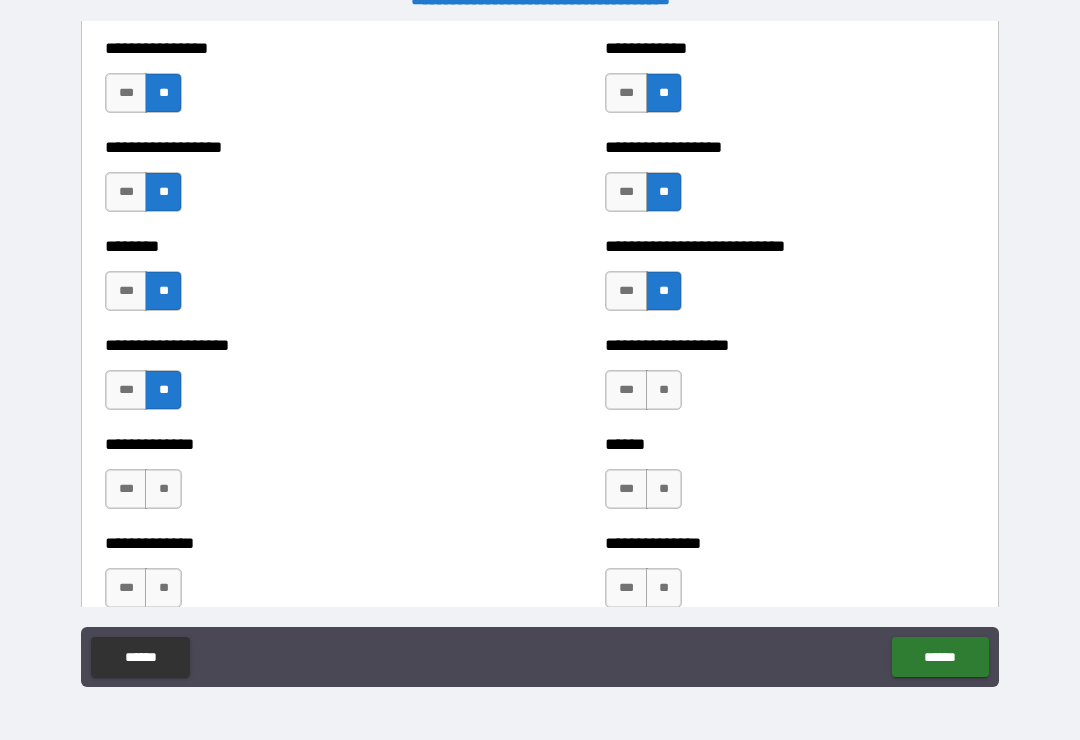 click on "**" at bounding box center [163, 489] 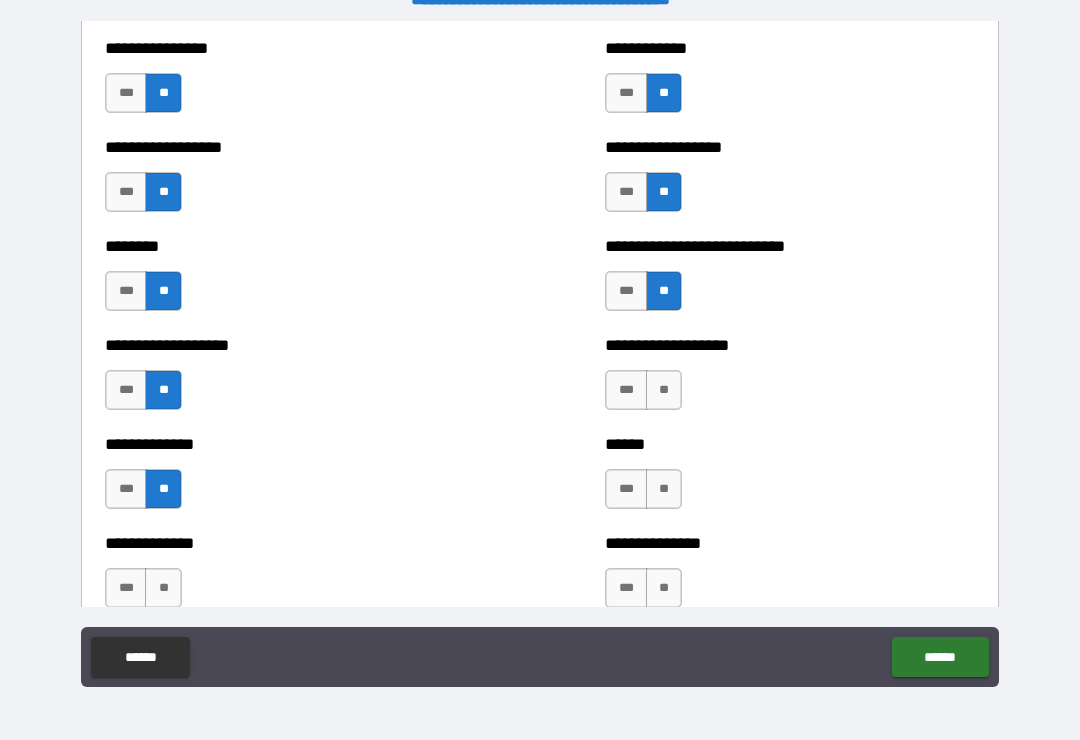 click on "**" at bounding box center (664, 390) 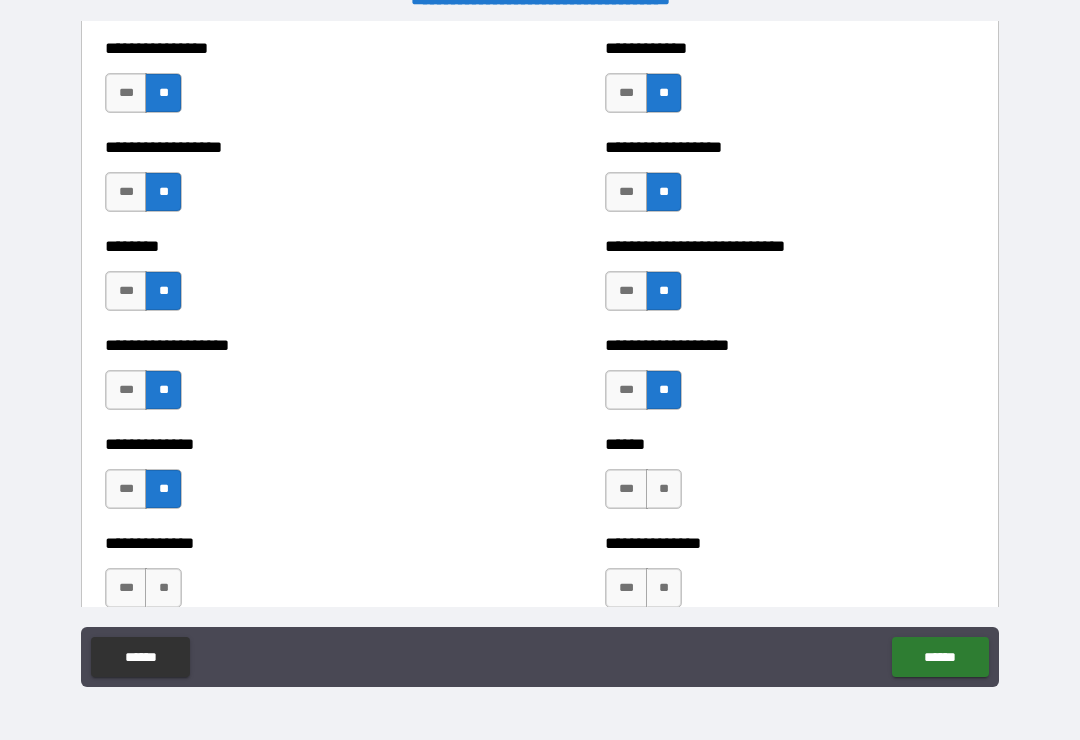 click on "**" at bounding box center (664, 489) 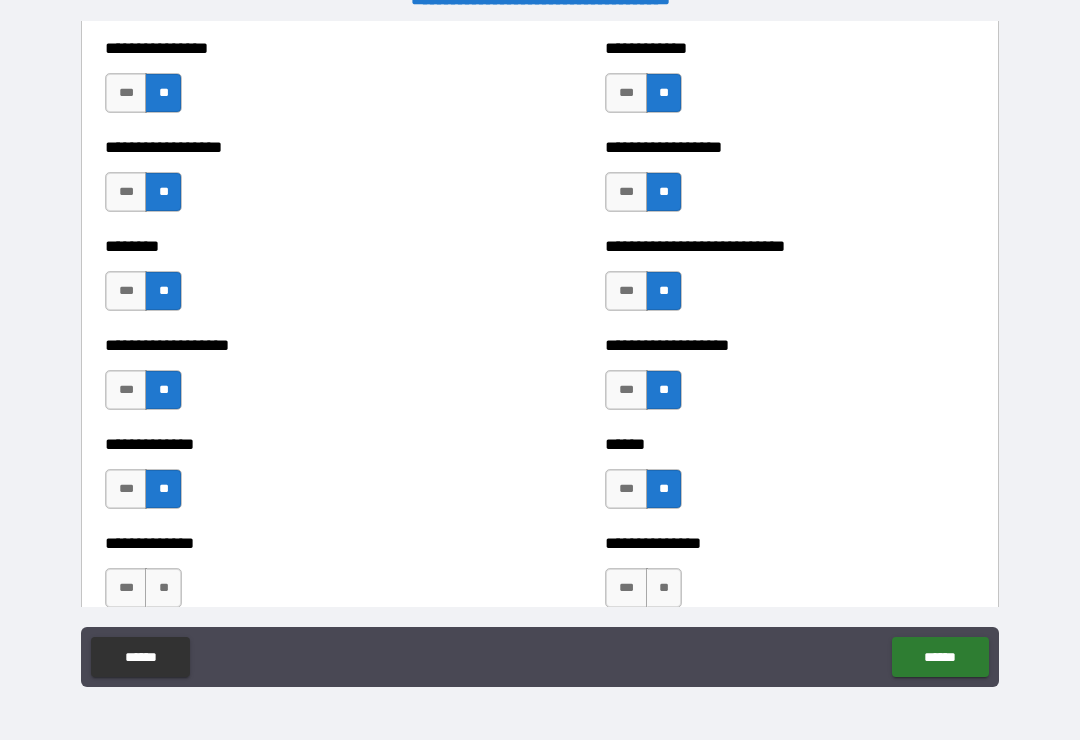 click on "**" at bounding box center (664, 588) 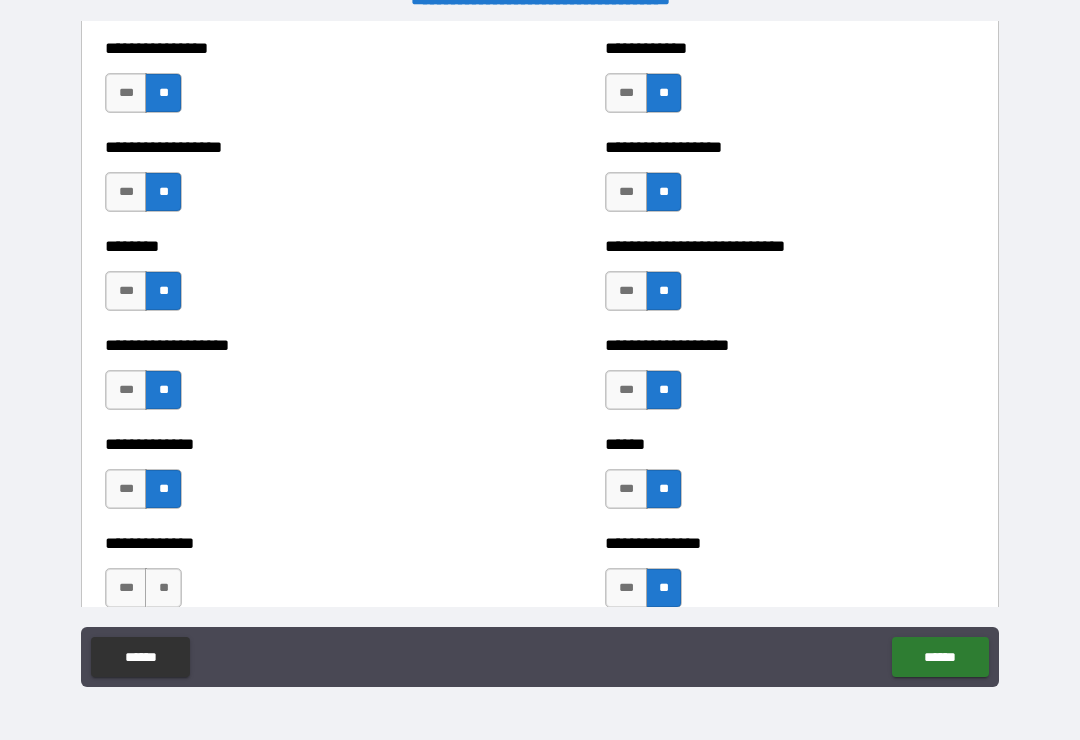 click on "**" at bounding box center [163, 588] 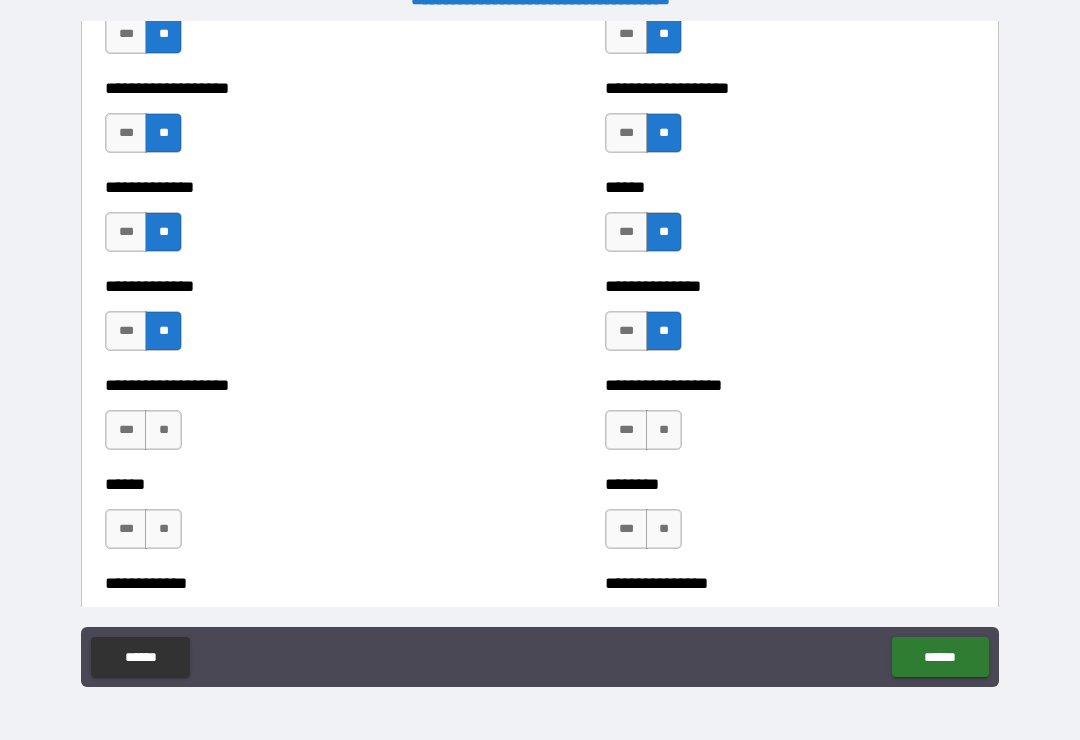 scroll, scrollTop: 4688, scrollLeft: 0, axis: vertical 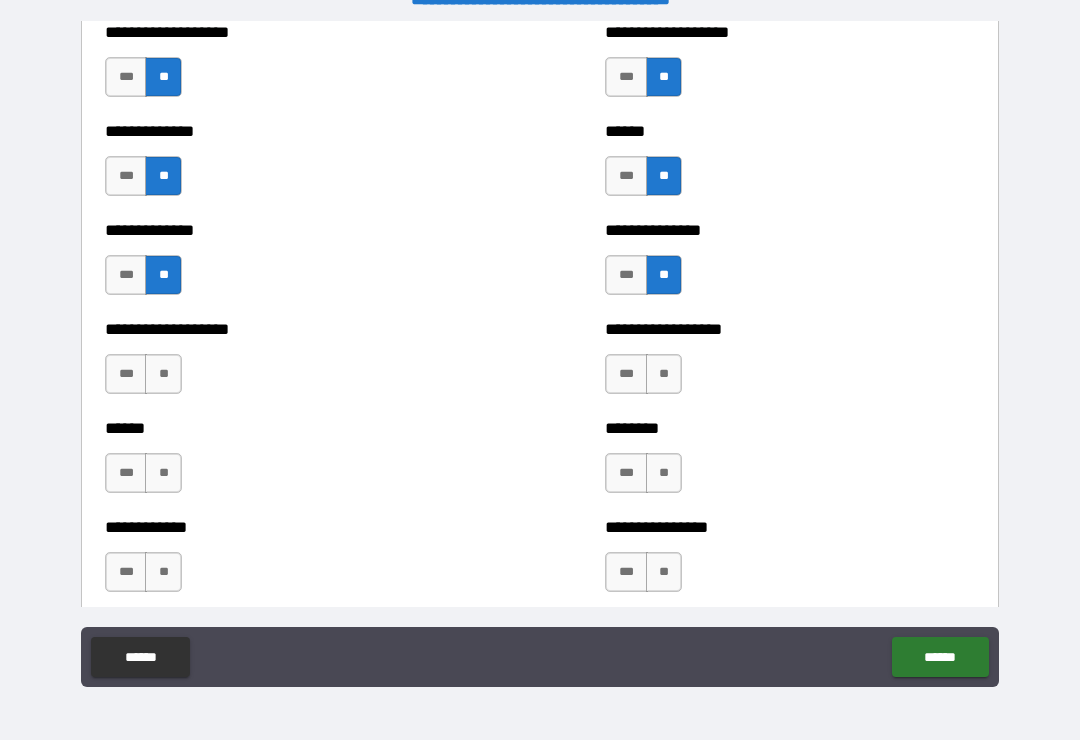 click on "**" at bounding box center [163, 374] 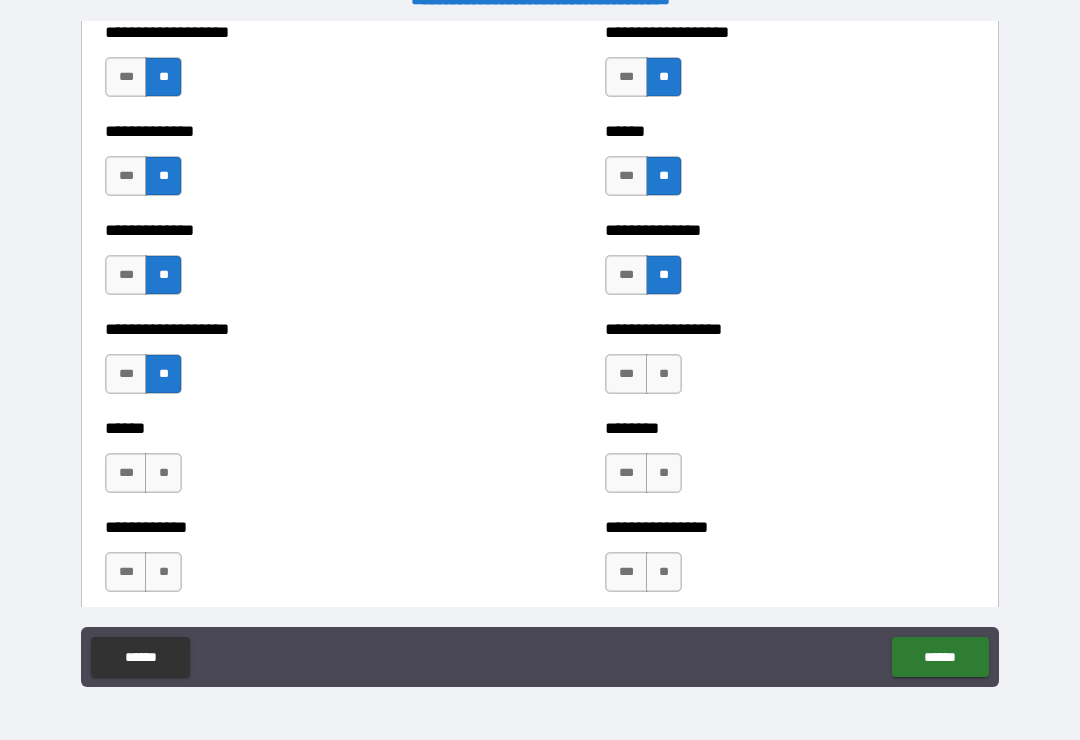 click on "**" at bounding box center (163, 473) 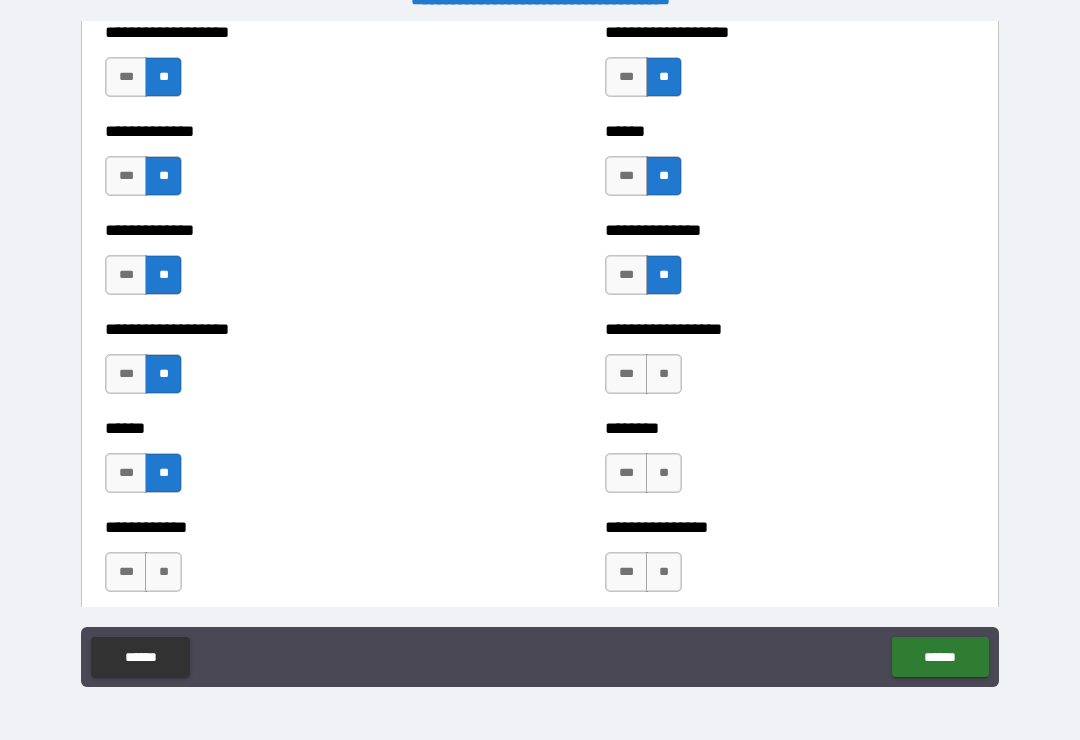 click on "**" at bounding box center (664, 473) 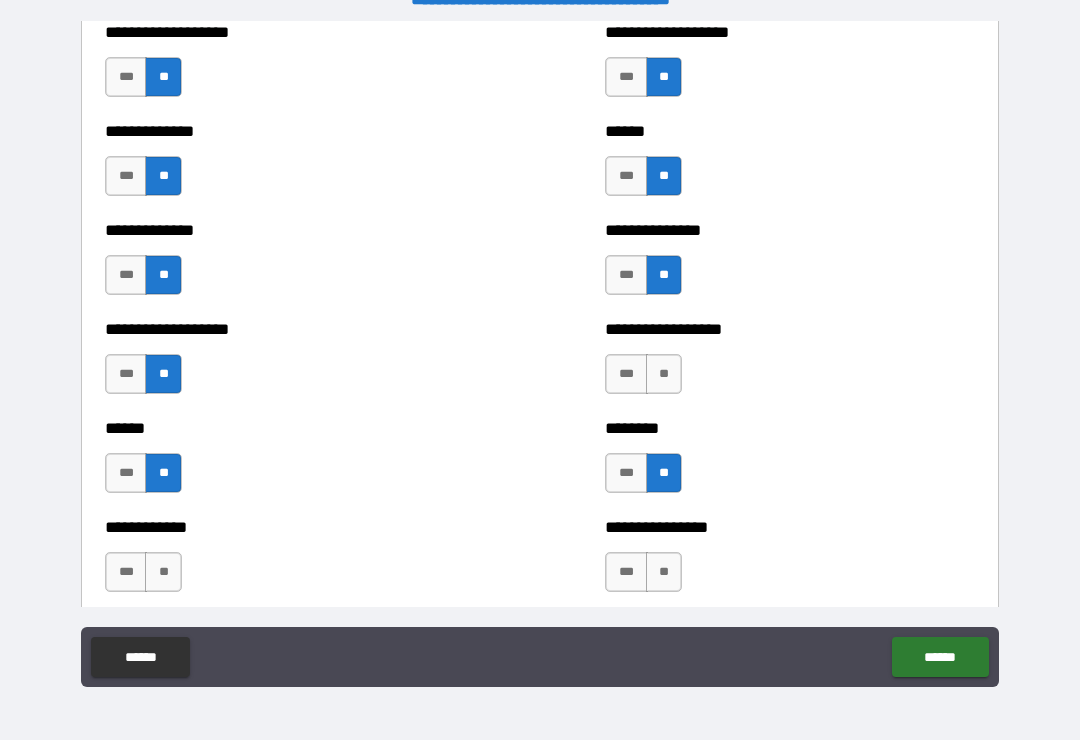click on "**" at bounding box center [664, 572] 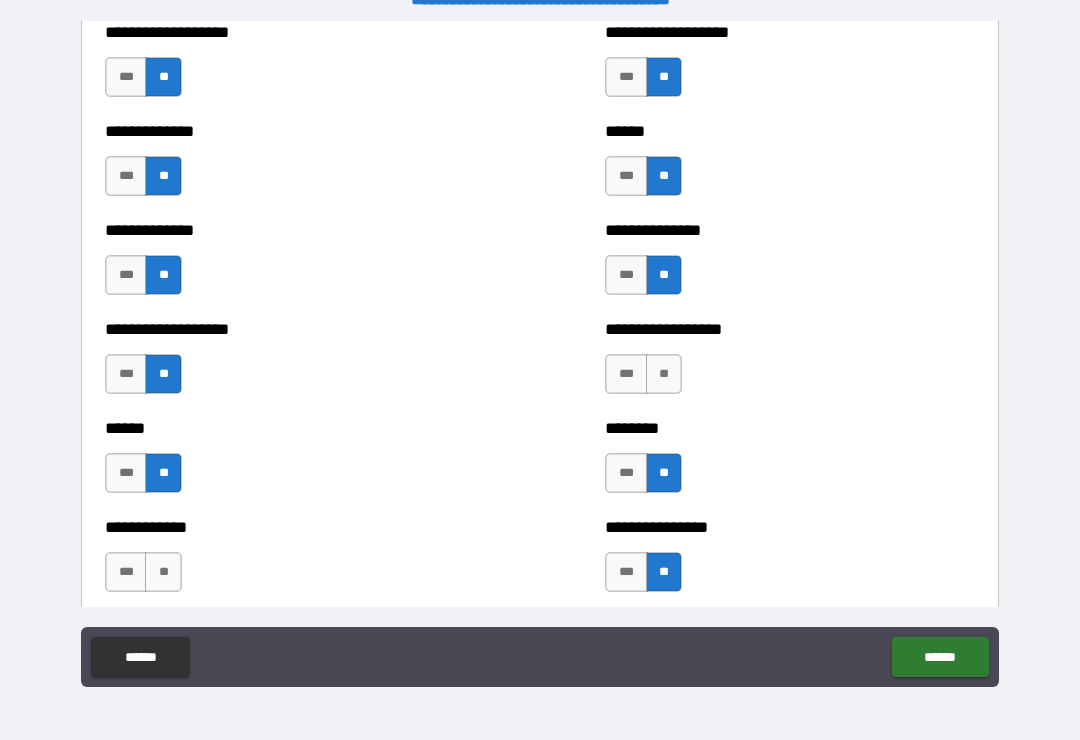 click on "**" at bounding box center (163, 572) 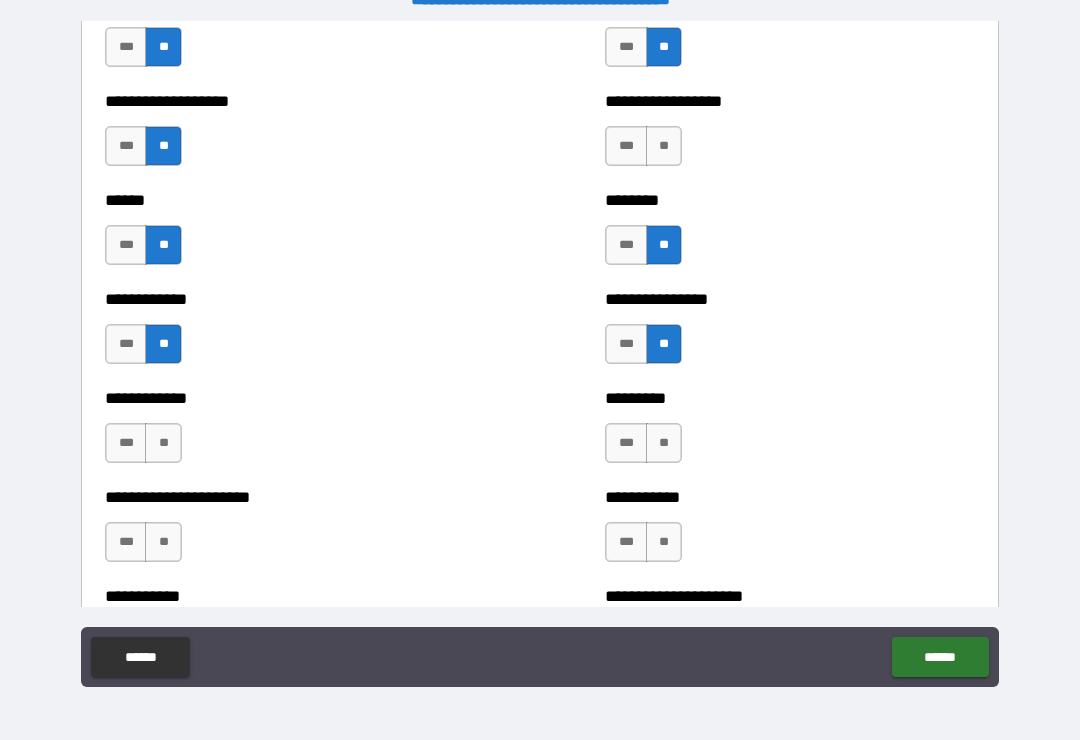 scroll, scrollTop: 4933, scrollLeft: 0, axis: vertical 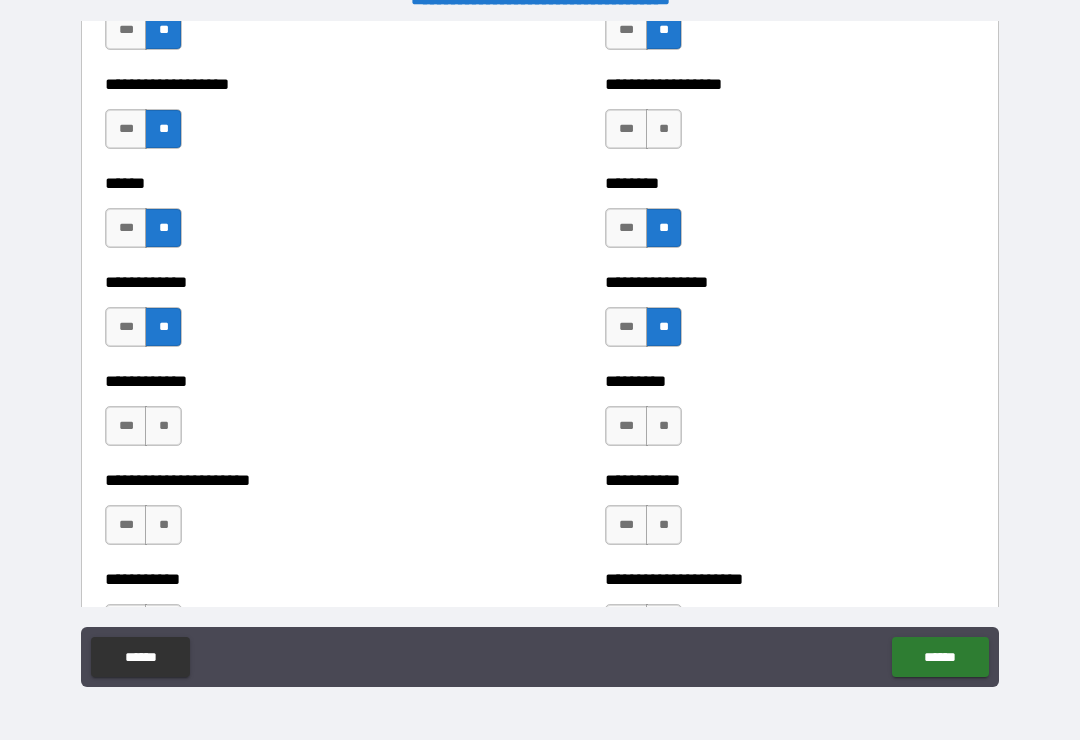 click on "**" at bounding box center (664, 426) 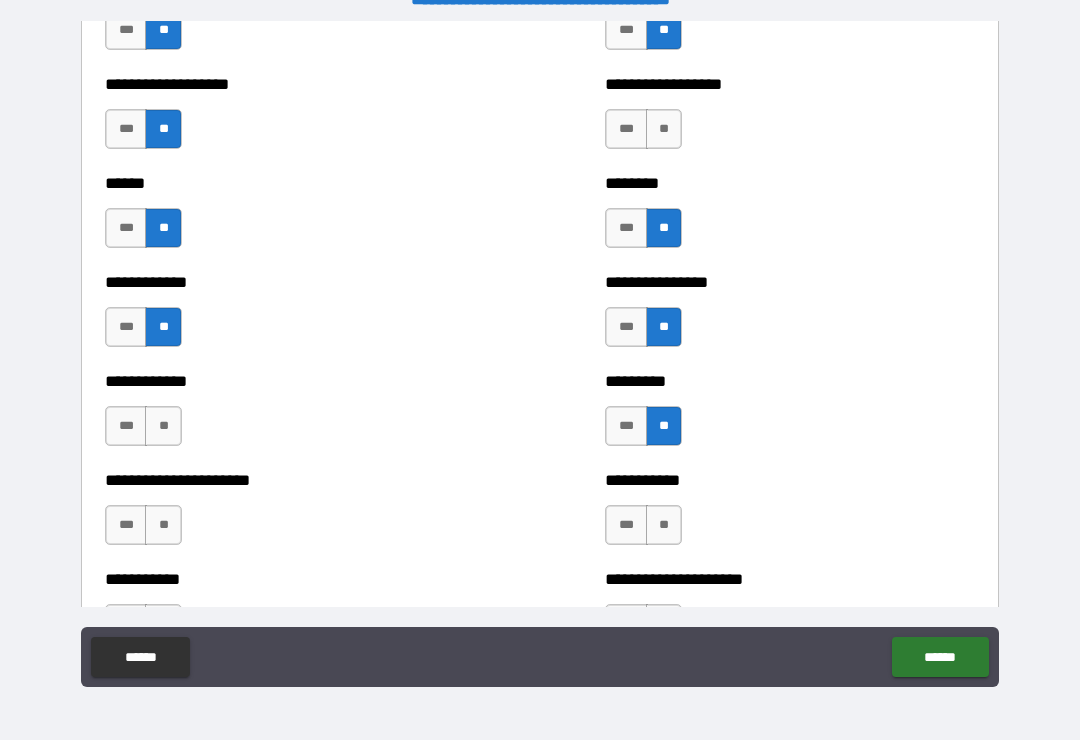 click on "**" at bounding box center (664, 525) 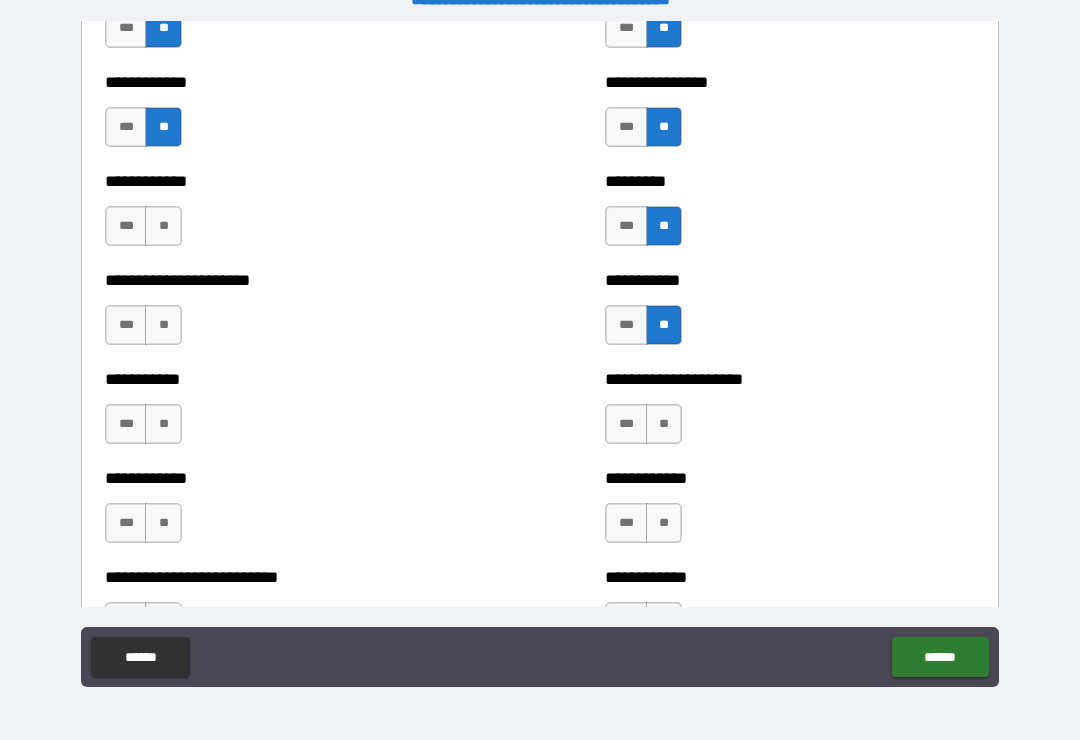 scroll, scrollTop: 5134, scrollLeft: 0, axis: vertical 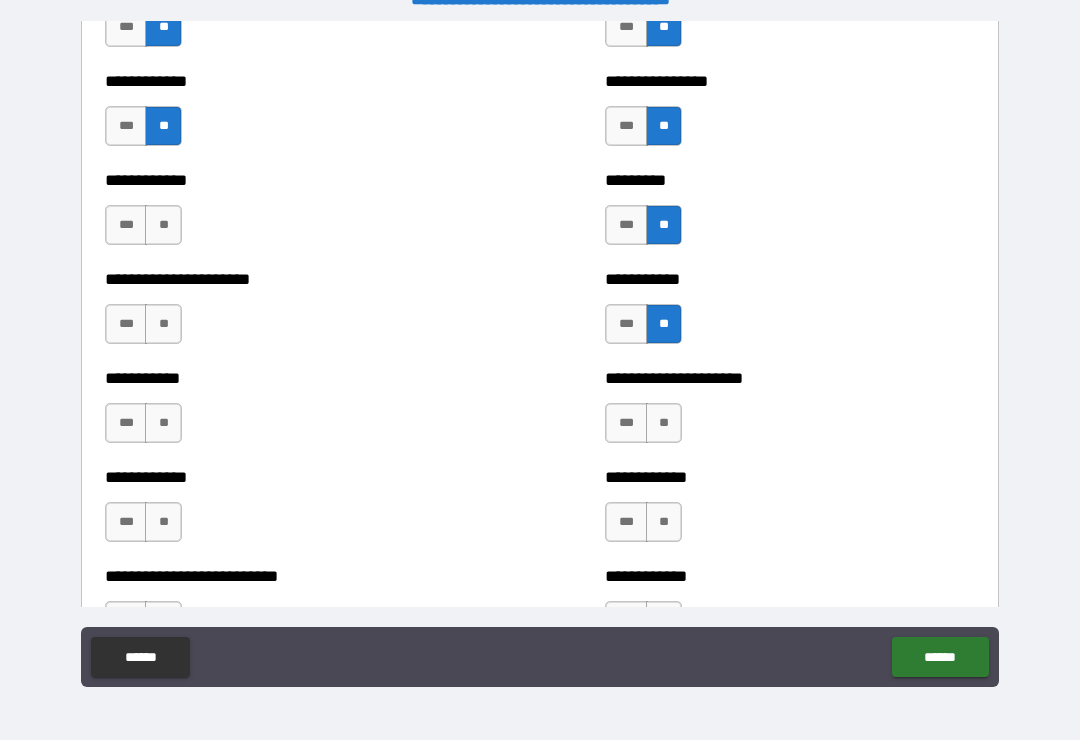 click on "**" at bounding box center (163, 225) 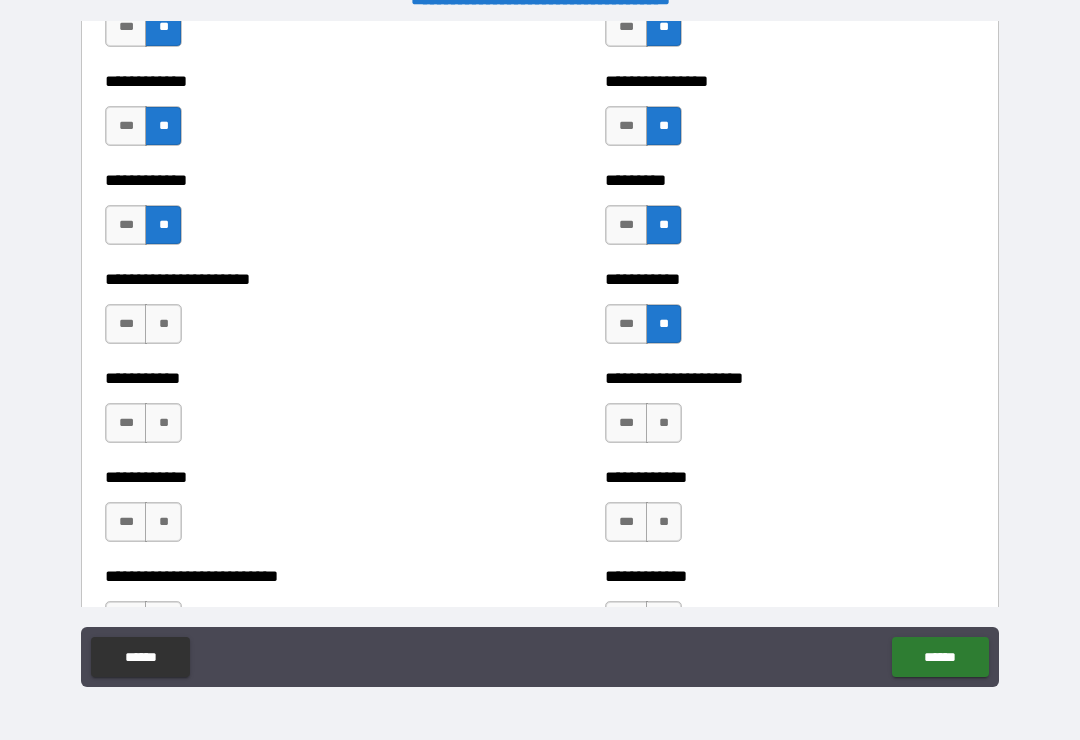 click on "**" at bounding box center [163, 324] 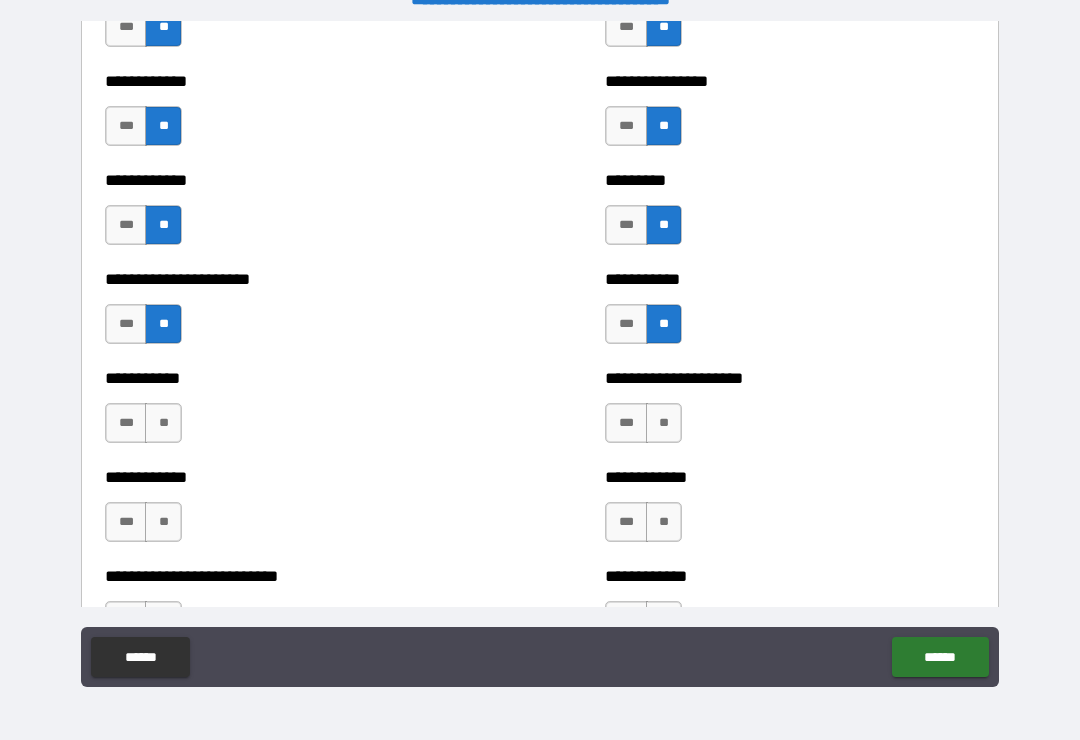 click on "**" at bounding box center [163, 423] 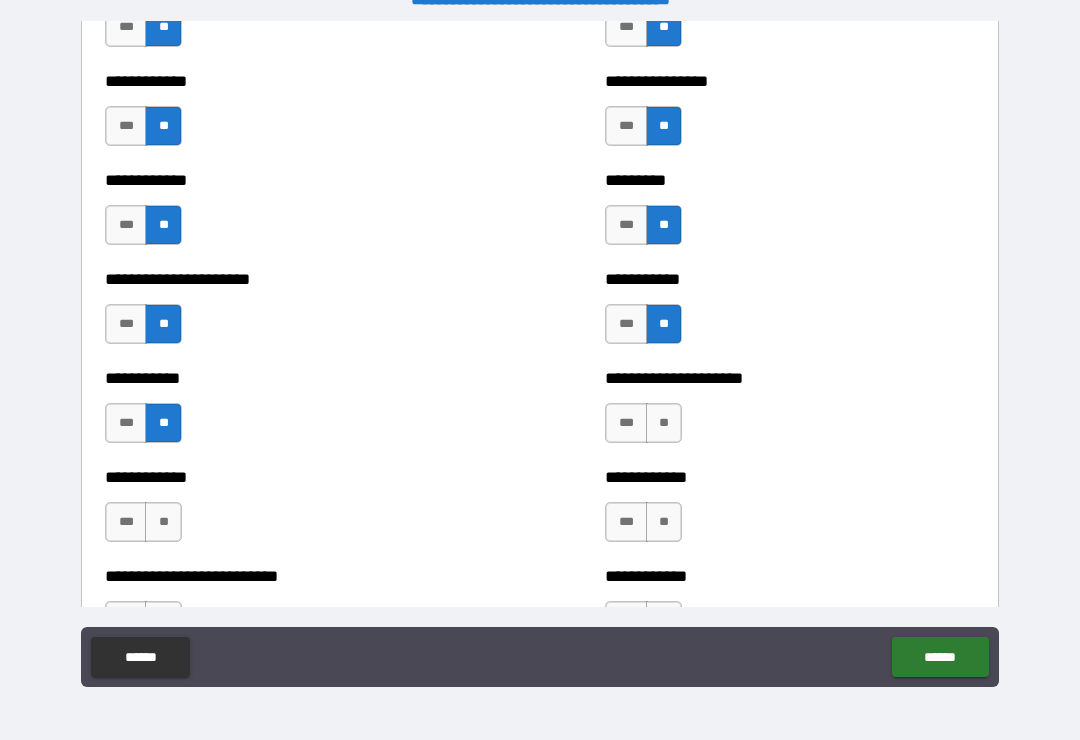 click on "**" at bounding box center (163, 522) 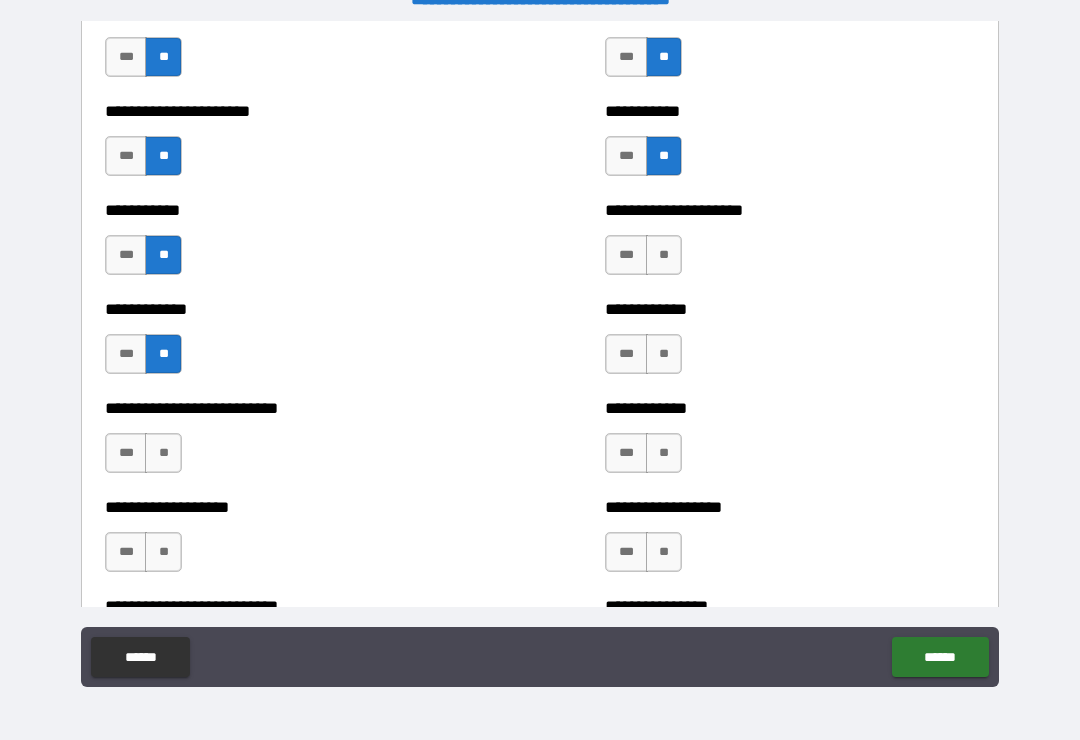scroll, scrollTop: 5305, scrollLeft: 0, axis: vertical 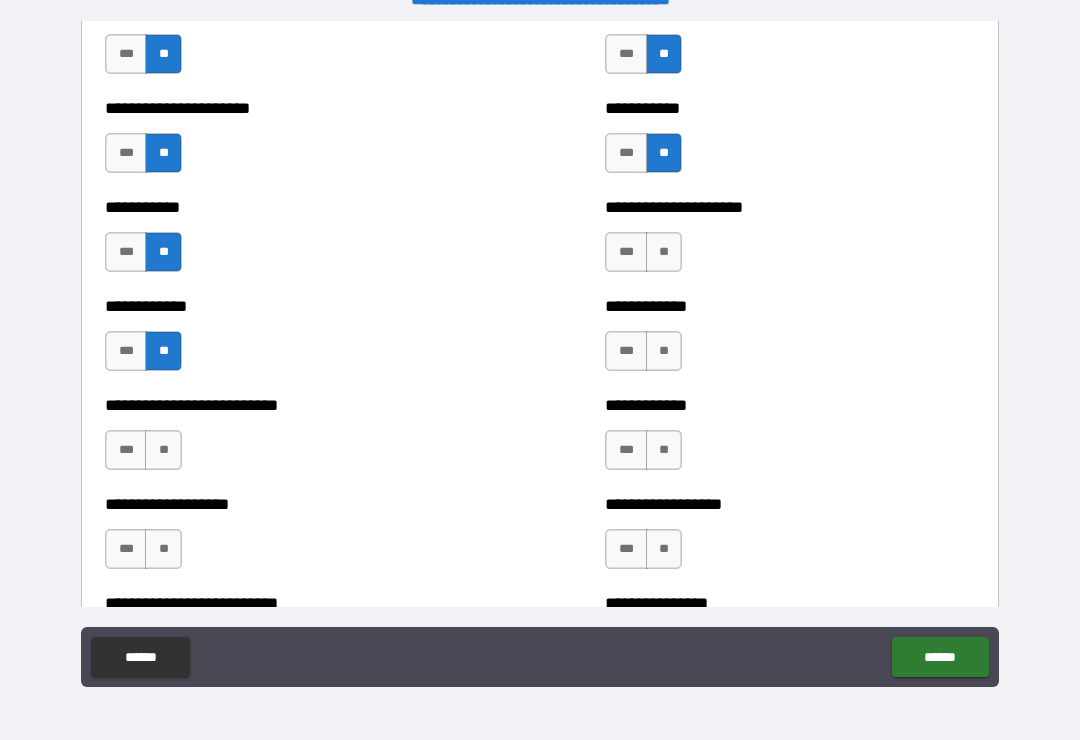 click on "**" at bounding box center [664, 351] 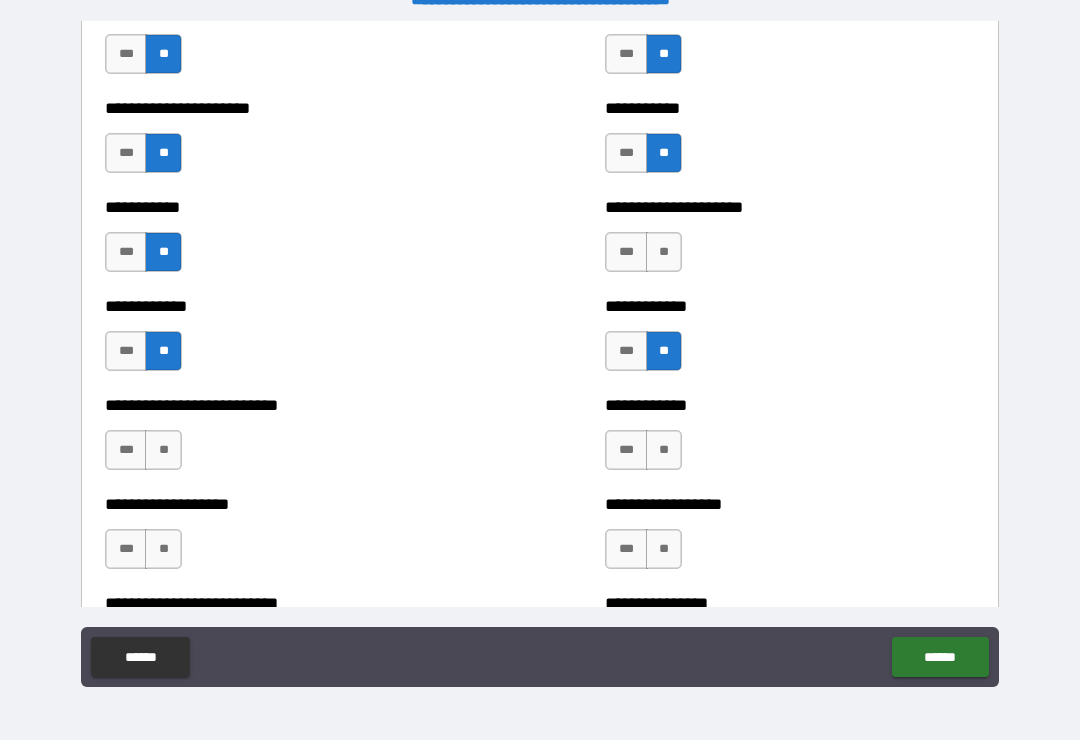 click on "**" at bounding box center (664, 252) 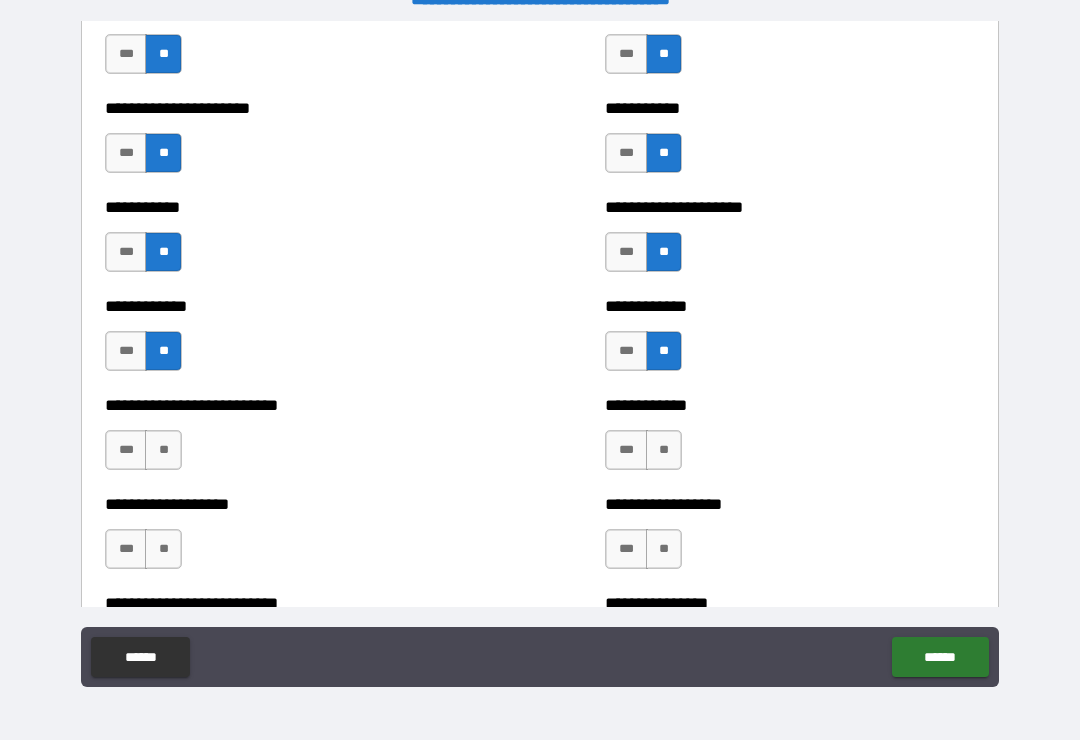 click on "**" at bounding box center (664, 450) 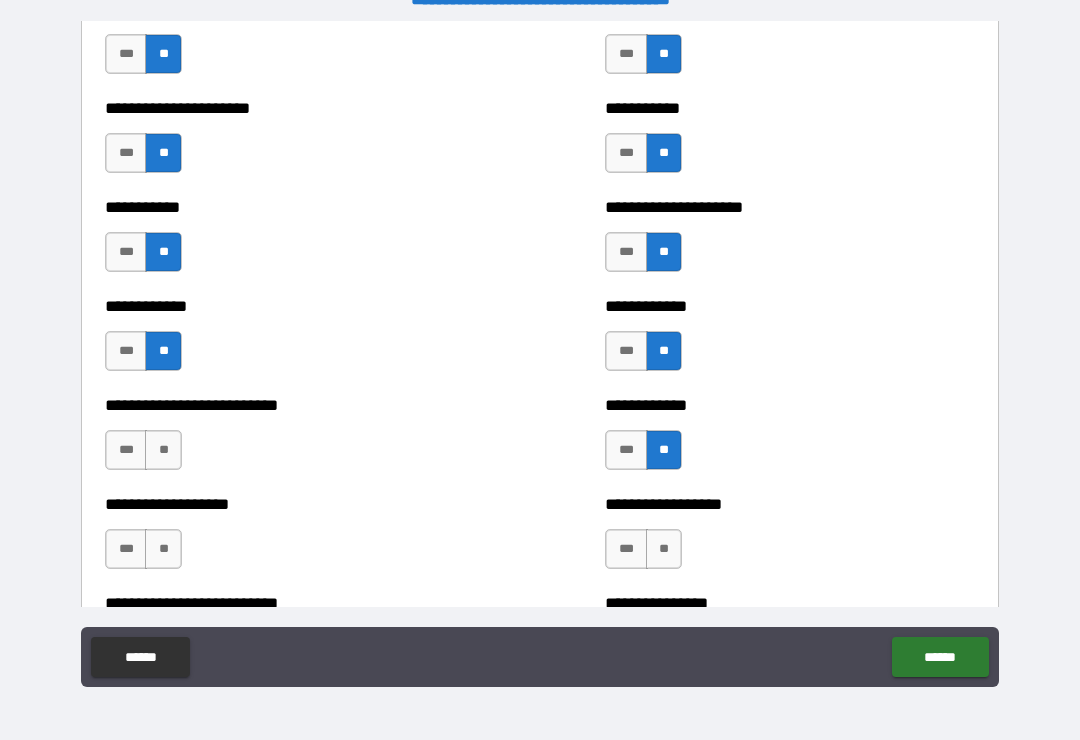 click on "**" at bounding box center (664, 549) 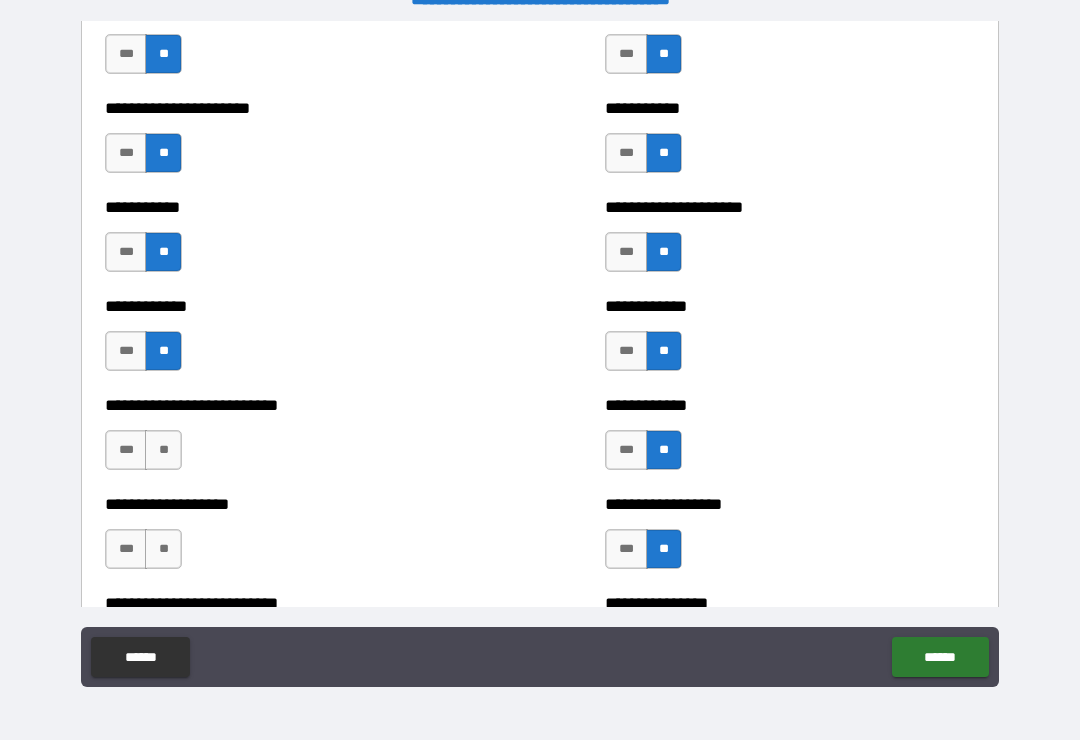 click on "**" at bounding box center [163, 450] 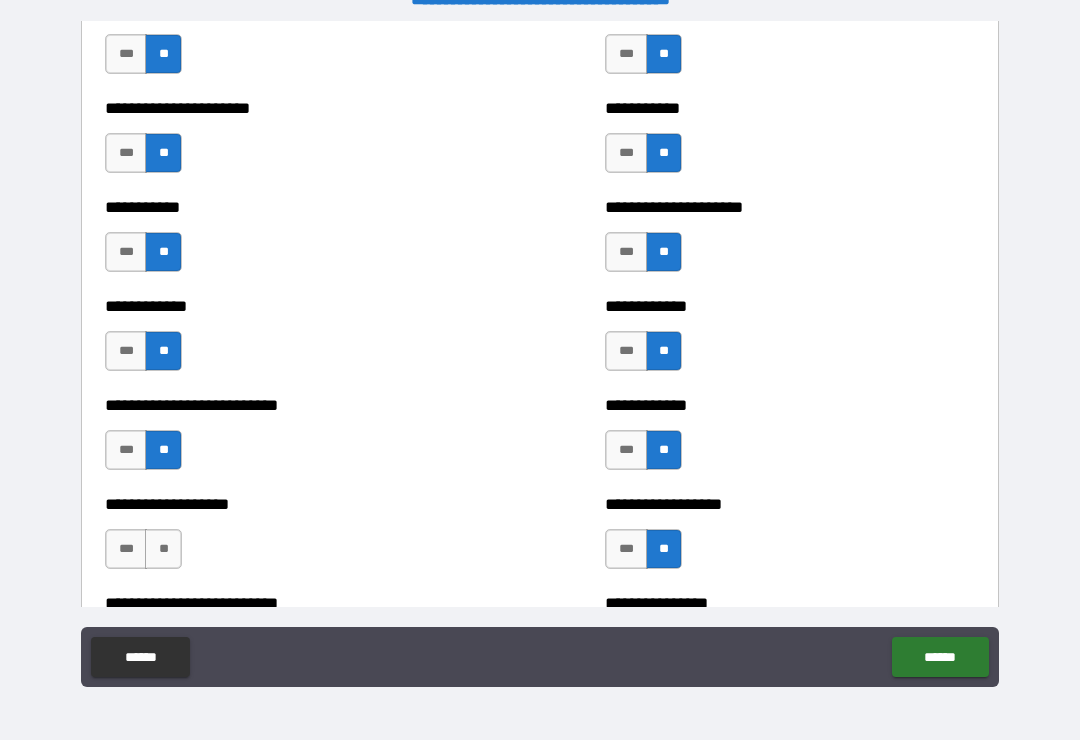 click on "**" at bounding box center [163, 549] 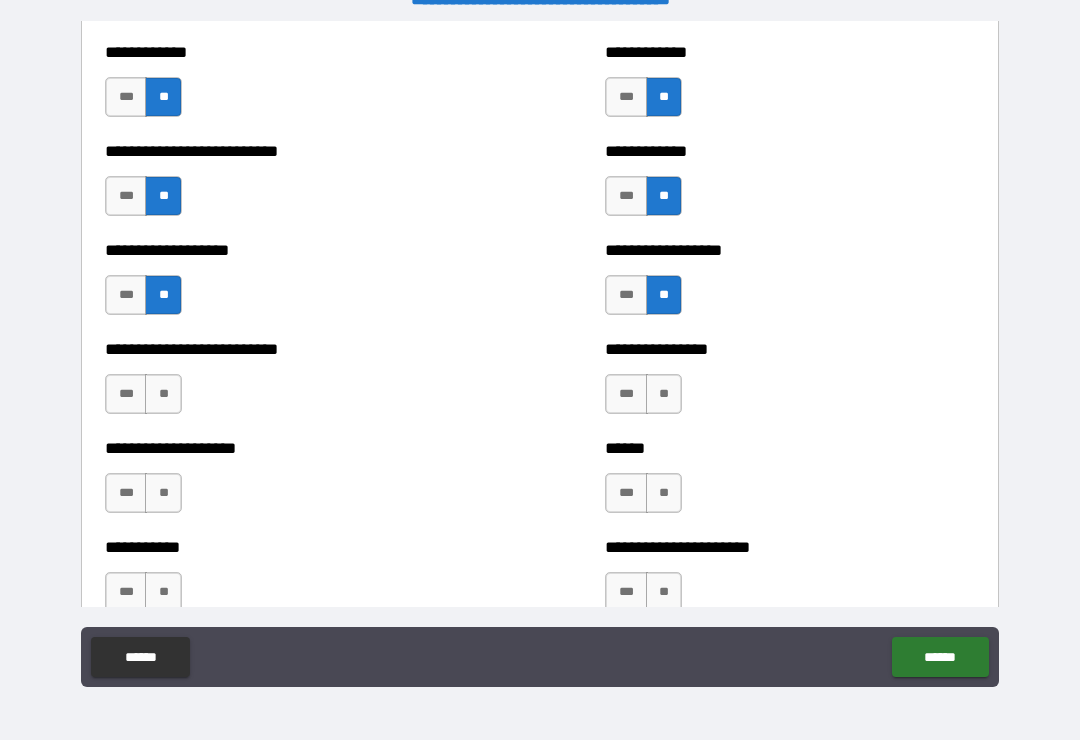 scroll, scrollTop: 5552, scrollLeft: 0, axis: vertical 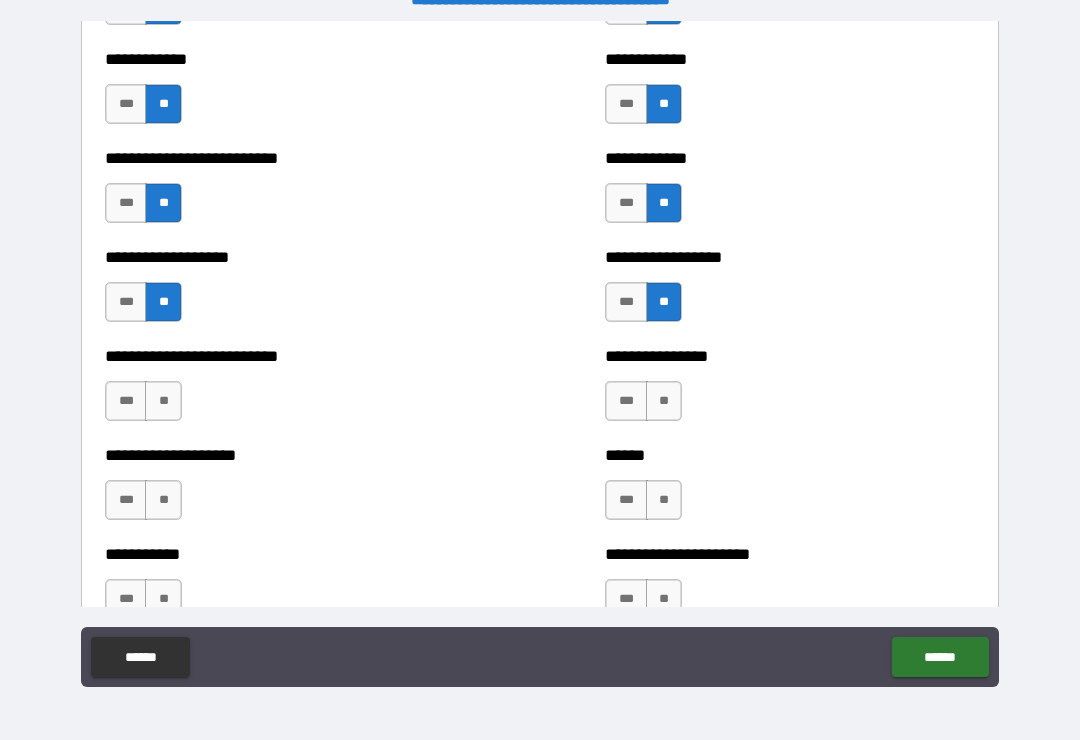 click on "**" at bounding box center [664, 500] 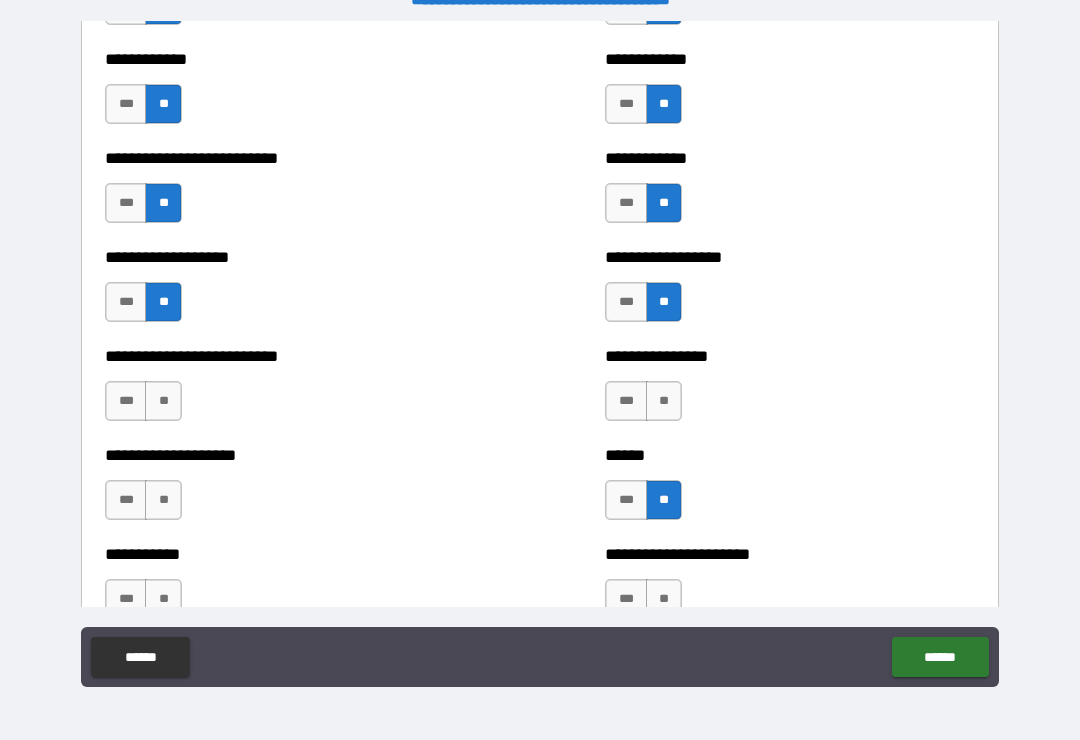 click on "**" at bounding box center (664, 599) 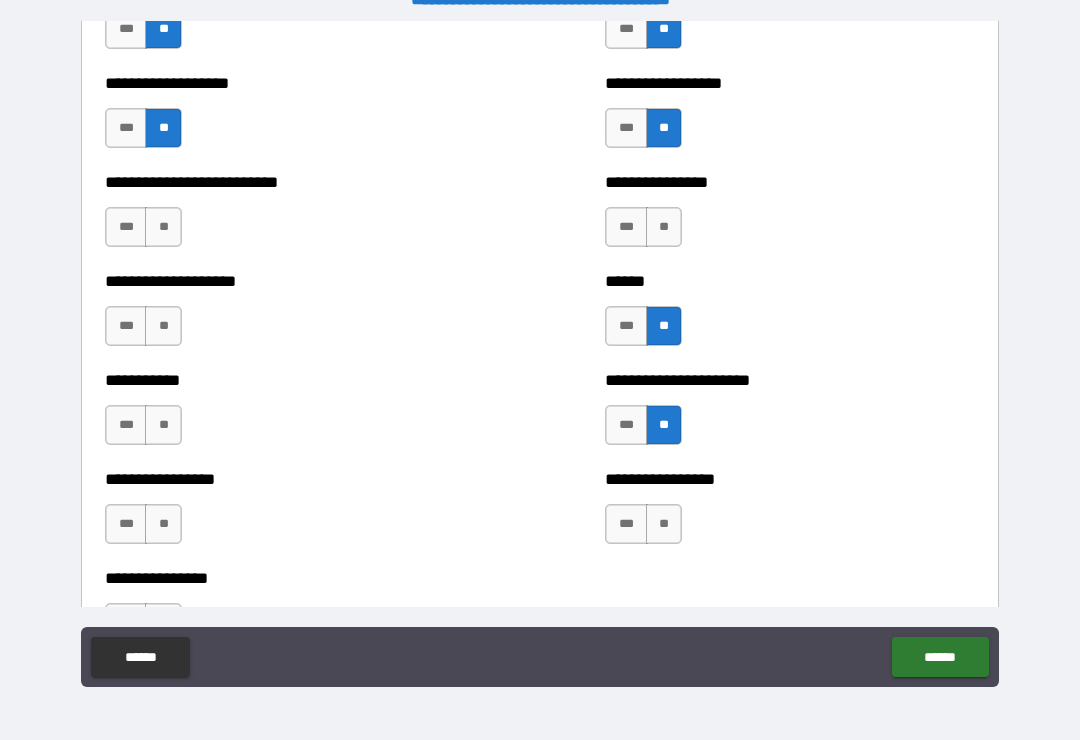 scroll, scrollTop: 5728, scrollLeft: 0, axis: vertical 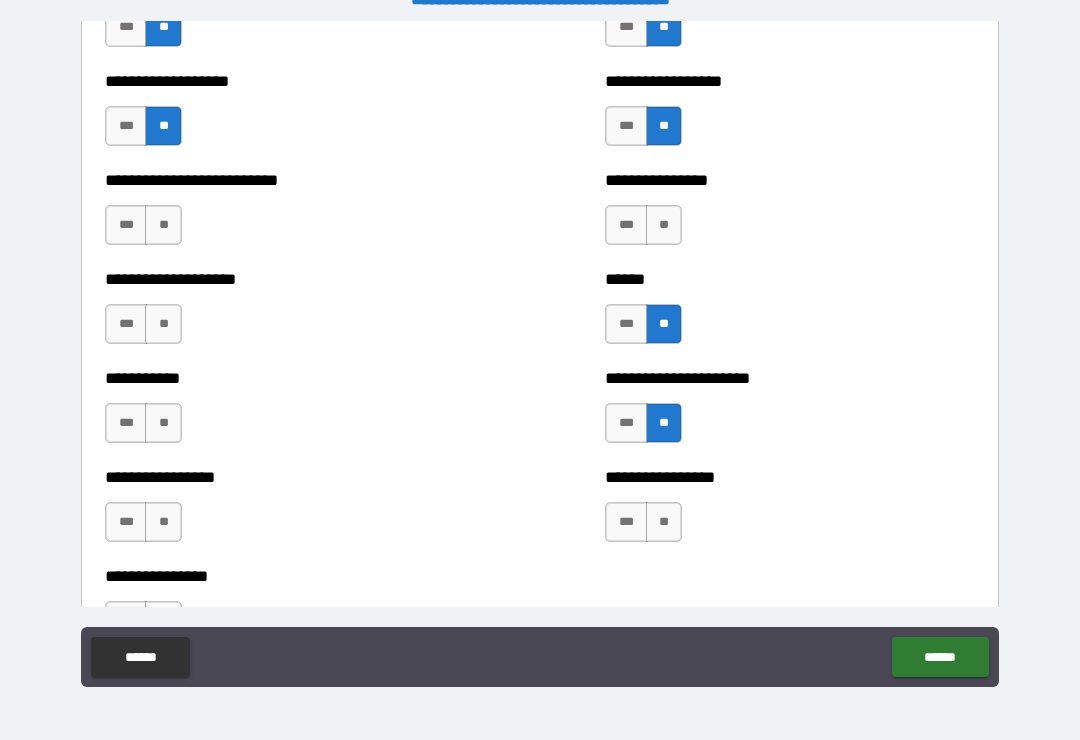 click on "**" at bounding box center [163, 225] 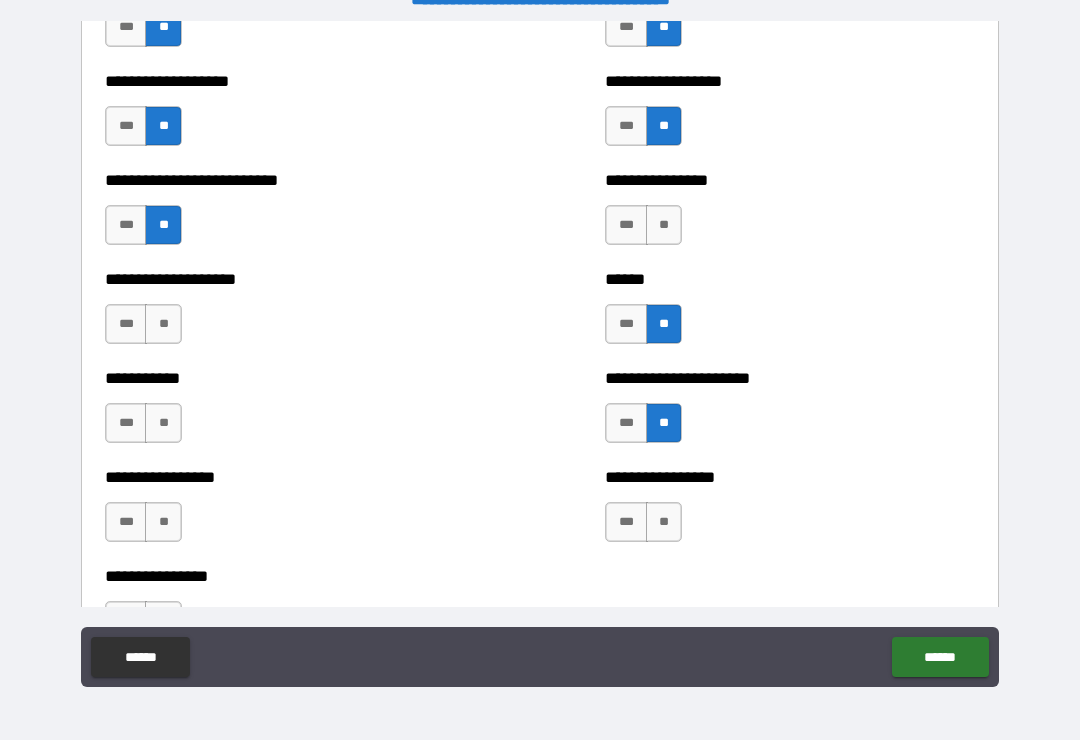 click on "**" at bounding box center (163, 324) 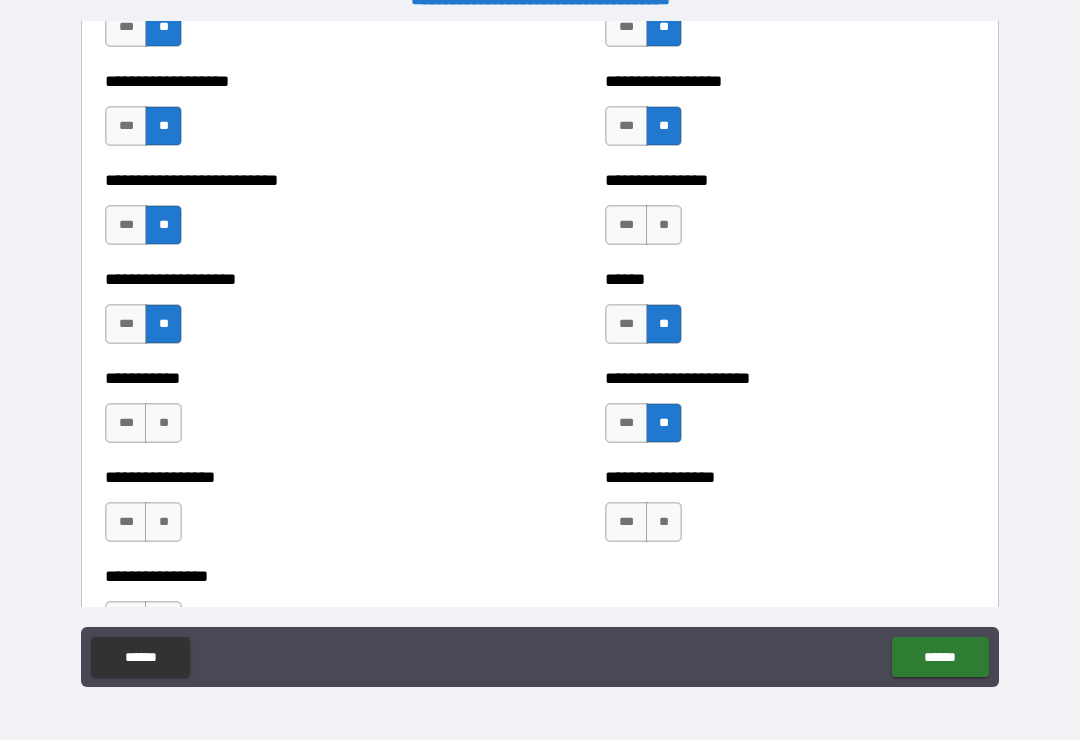 click on "**" at bounding box center (163, 423) 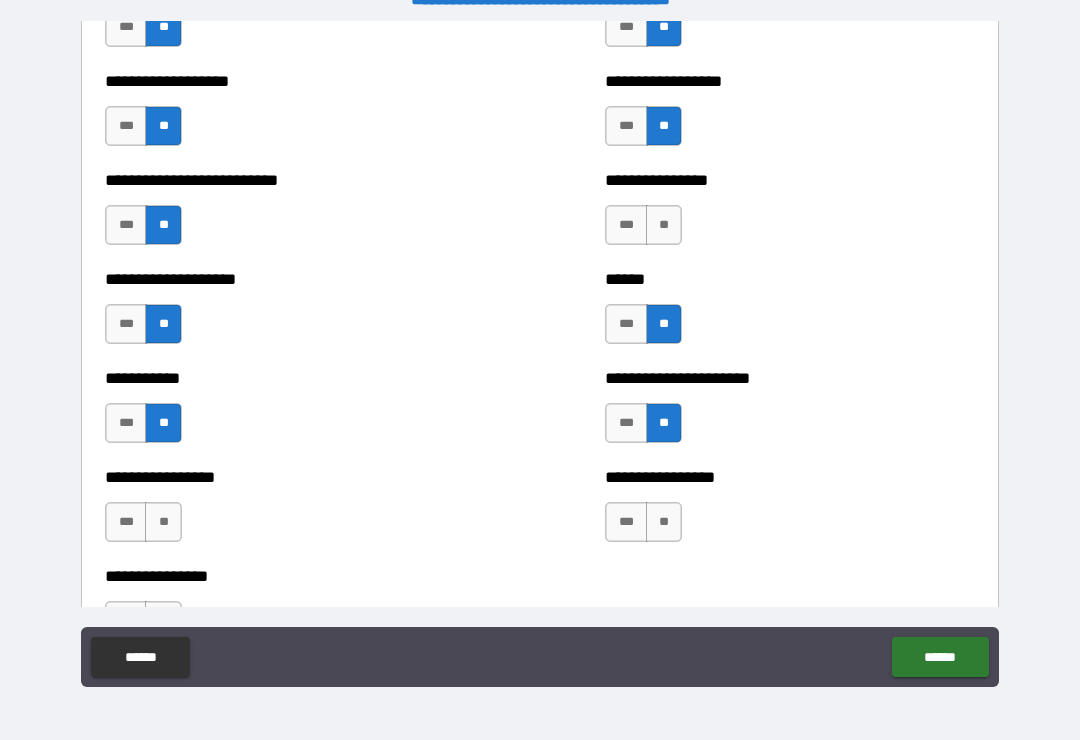 click on "**" at bounding box center (163, 522) 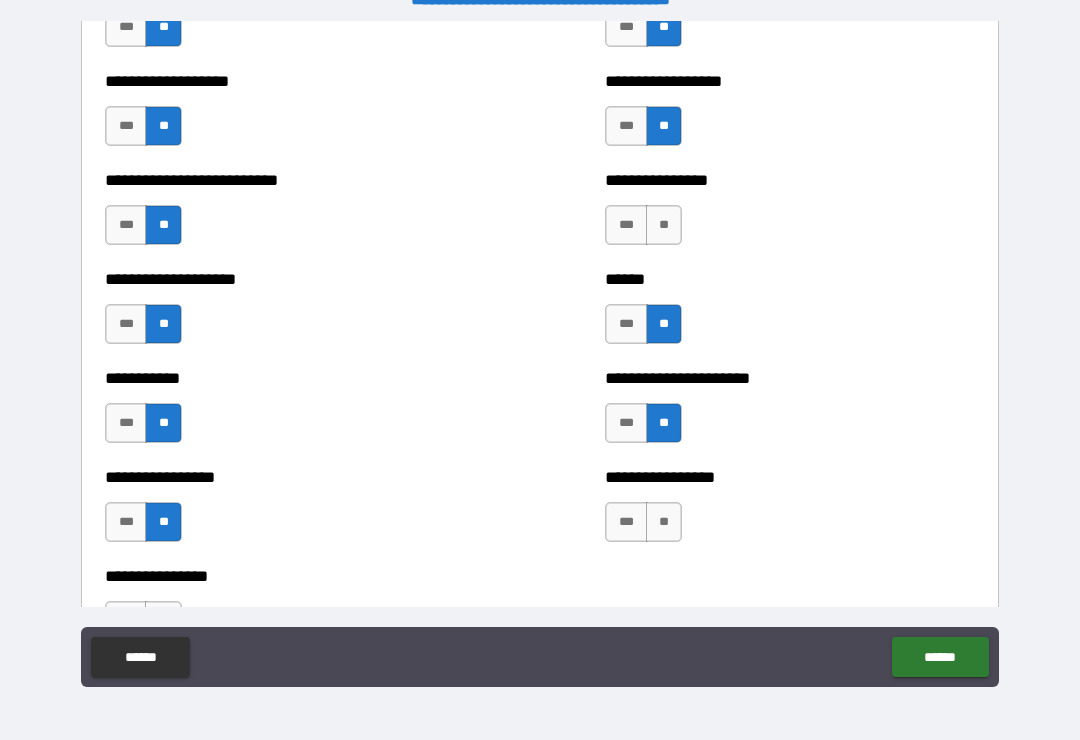 click on "**" at bounding box center [664, 522] 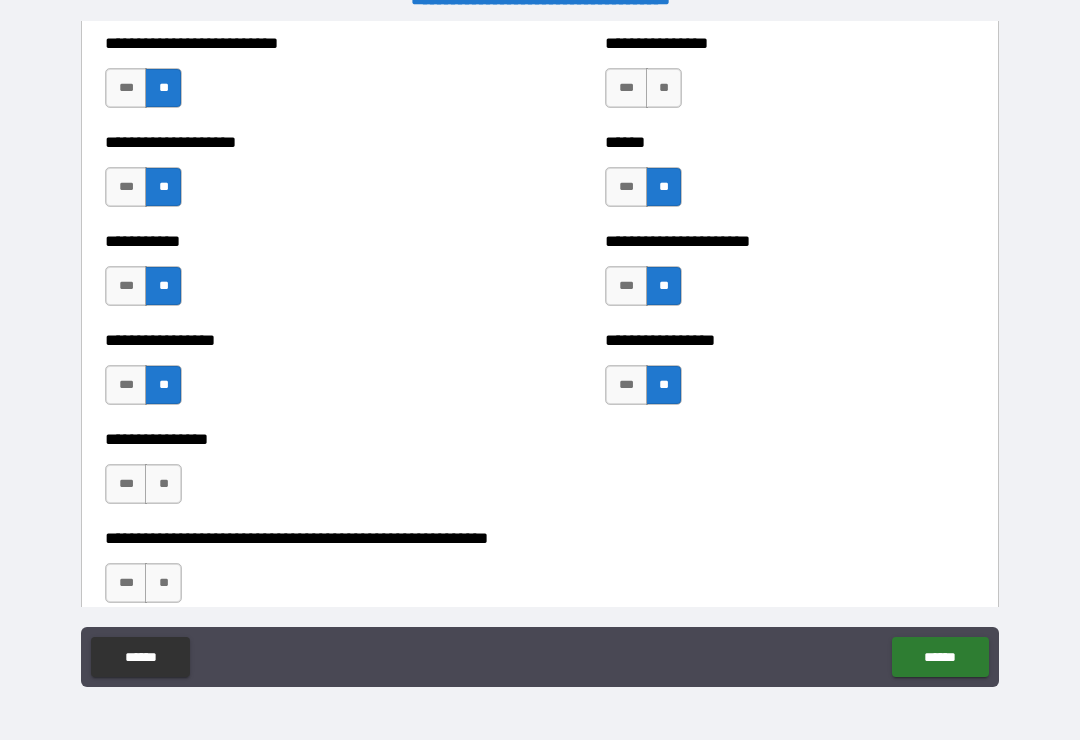 scroll, scrollTop: 5879, scrollLeft: 0, axis: vertical 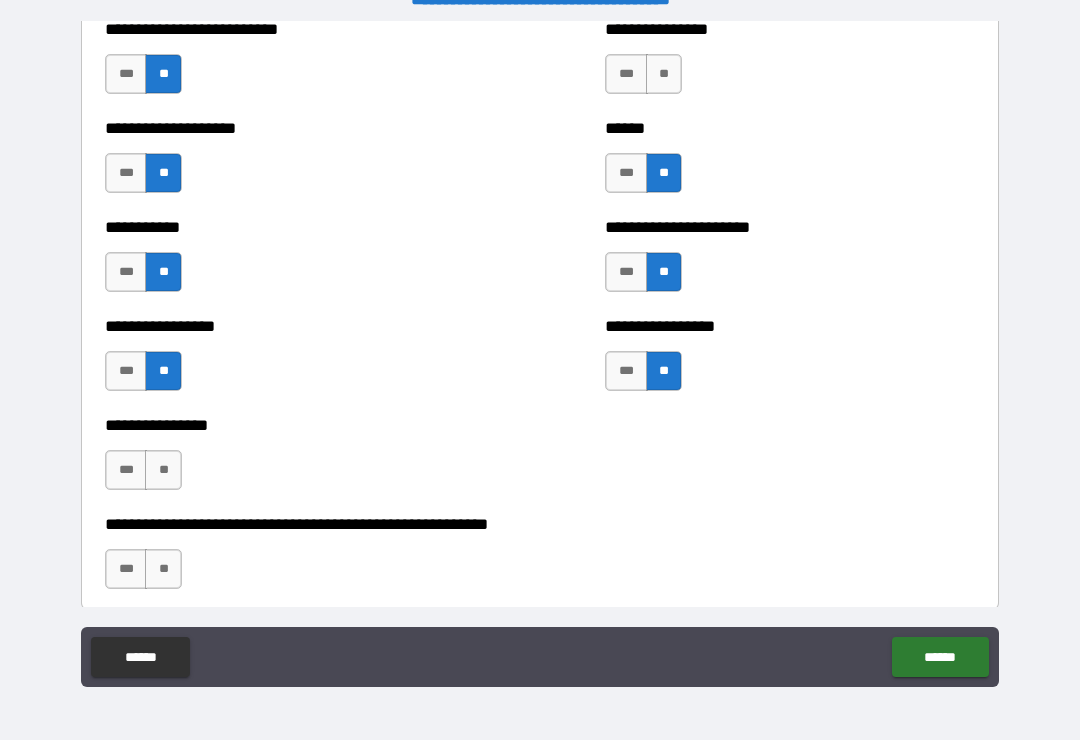click on "**" at bounding box center (163, 470) 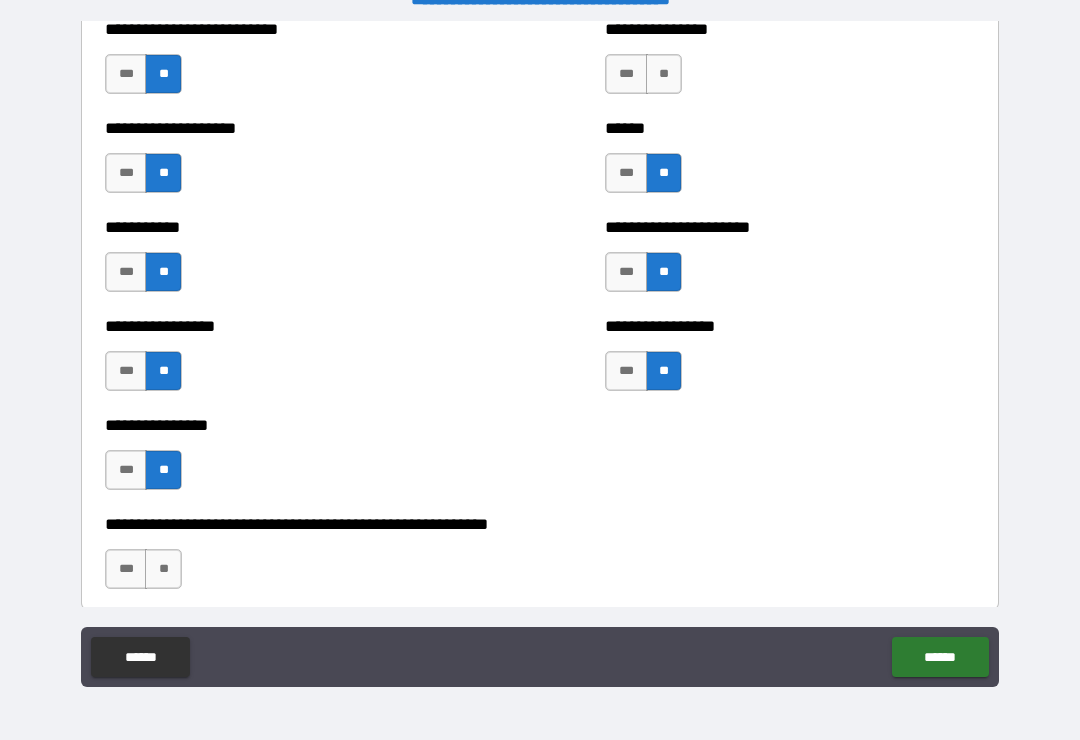 click on "**" at bounding box center [163, 569] 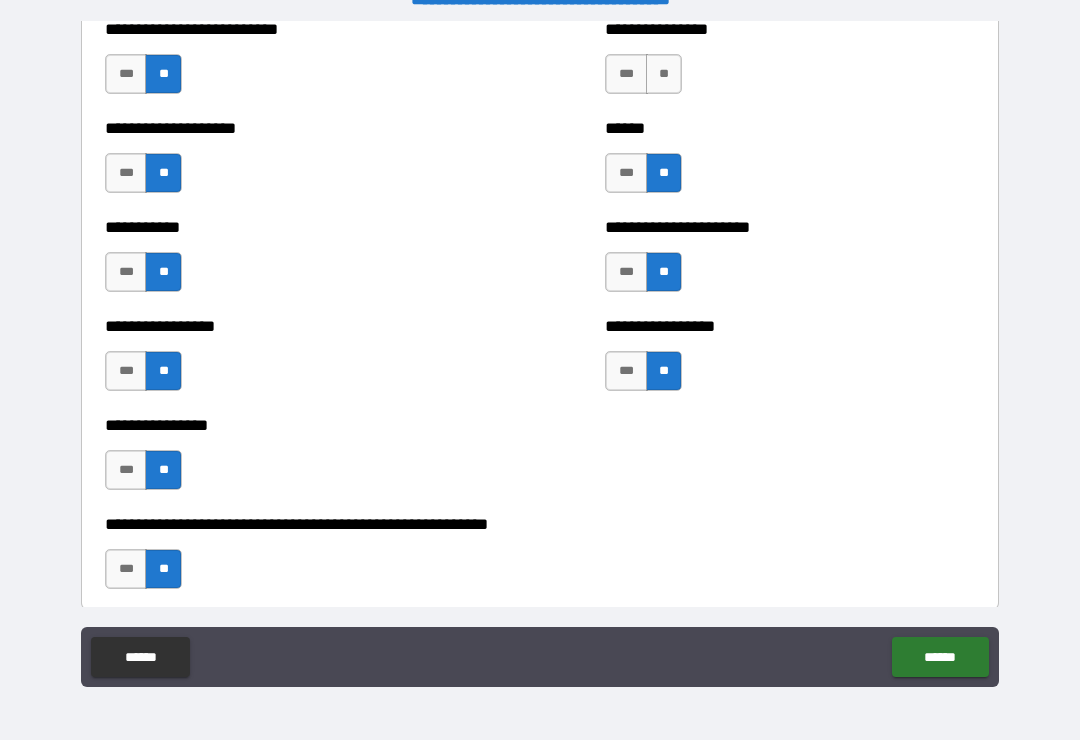 click on "******" at bounding box center (940, 657) 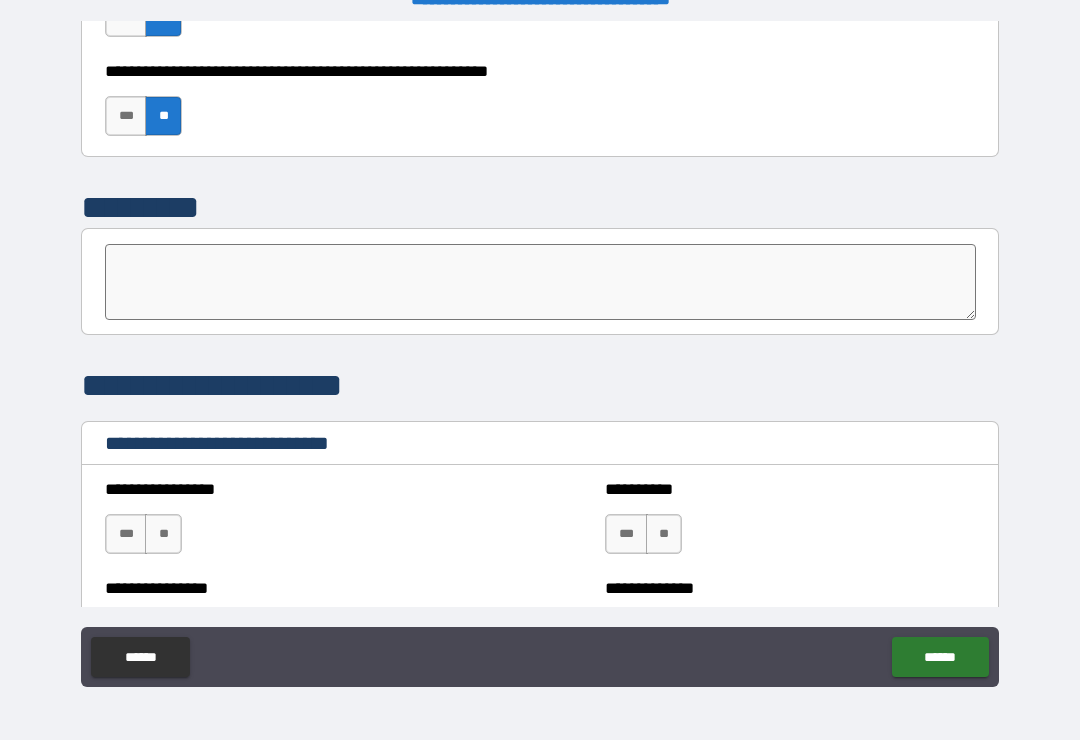 scroll, scrollTop: 6368, scrollLeft: 0, axis: vertical 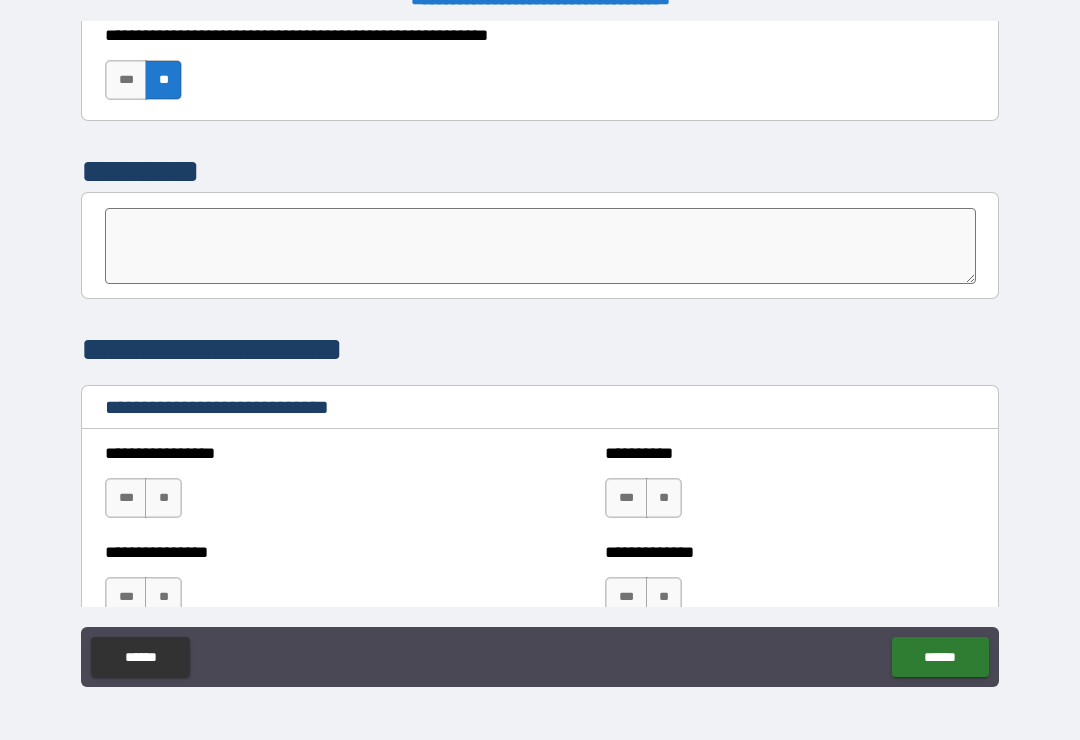 click on "**" at bounding box center (163, 498) 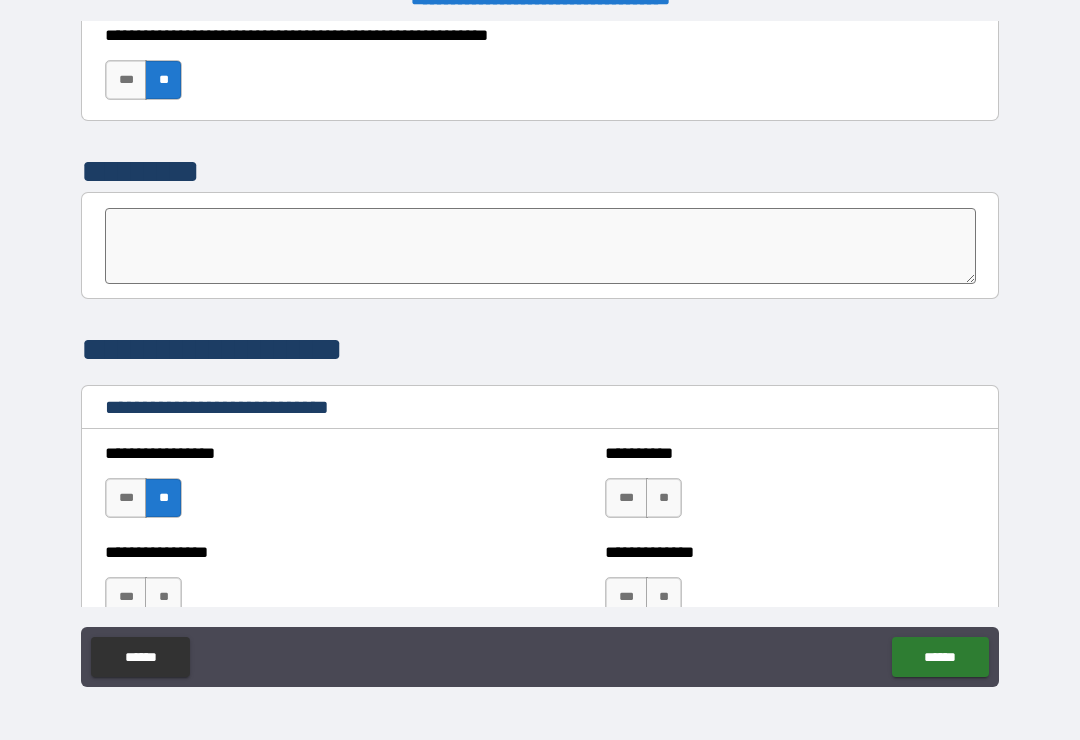 click on "**" at bounding box center (163, 597) 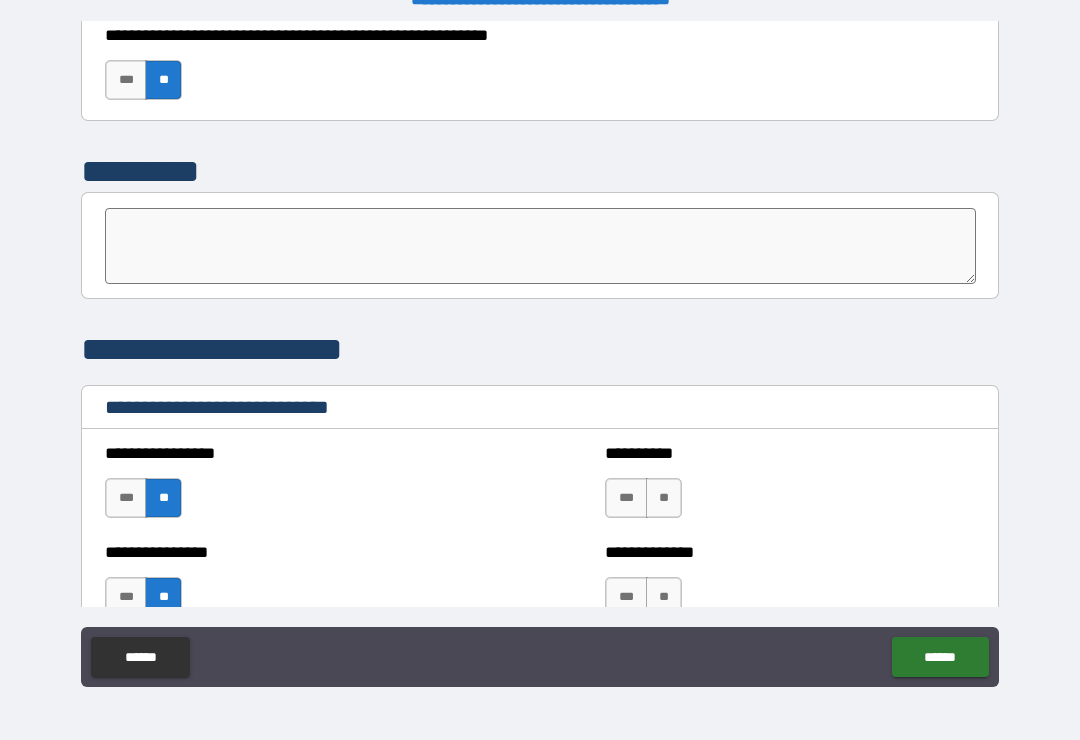 click on "**" at bounding box center (664, 498) 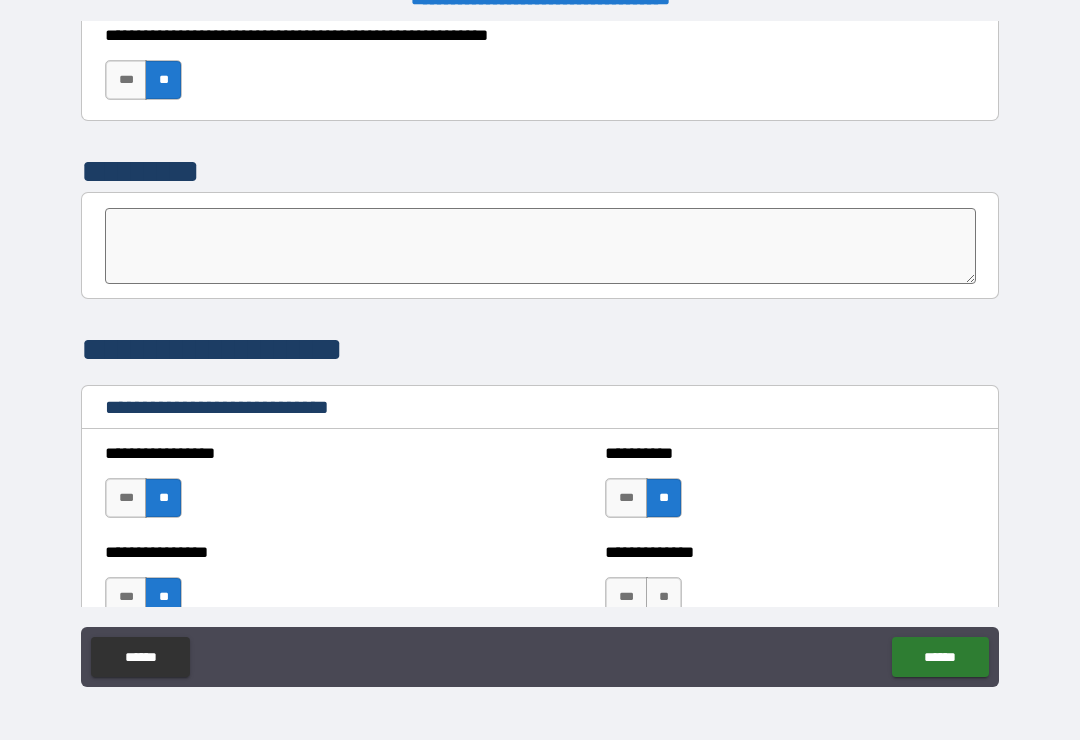 click on "**" at bounding box center [664, 597] 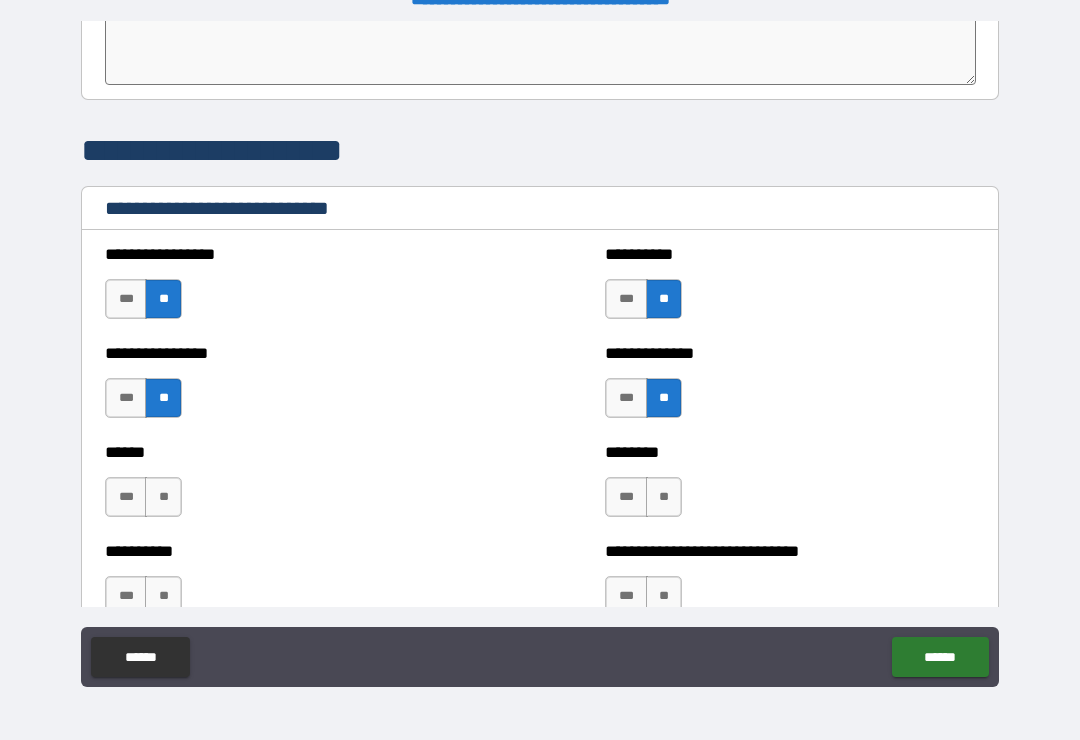 scroll, scrollTop: 6583, scrollLeft: 0, axis: vertical 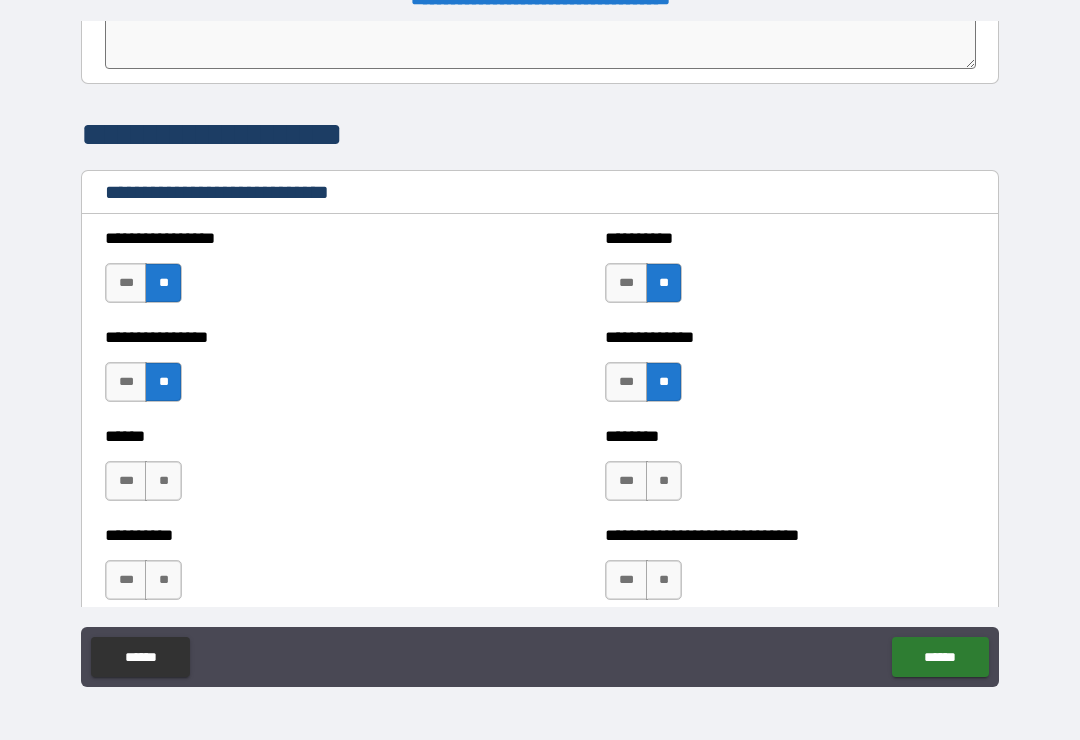 click on "**" at bounding box center (163, 481) 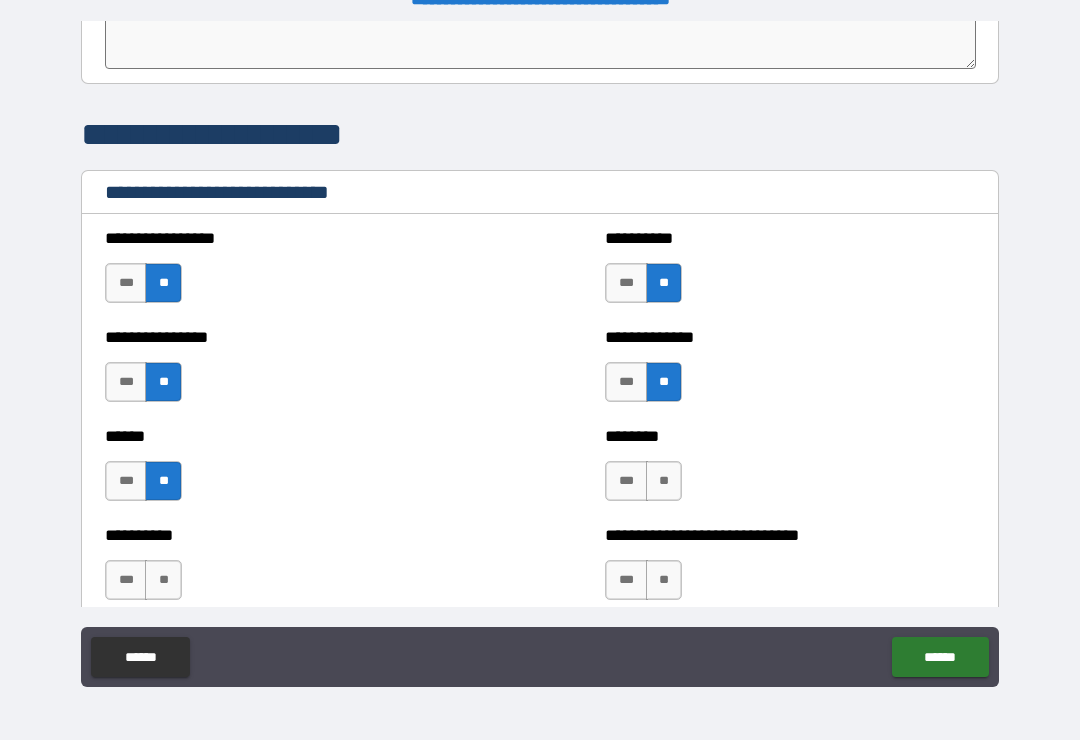 click on "**" at bounding box center [664, 481] 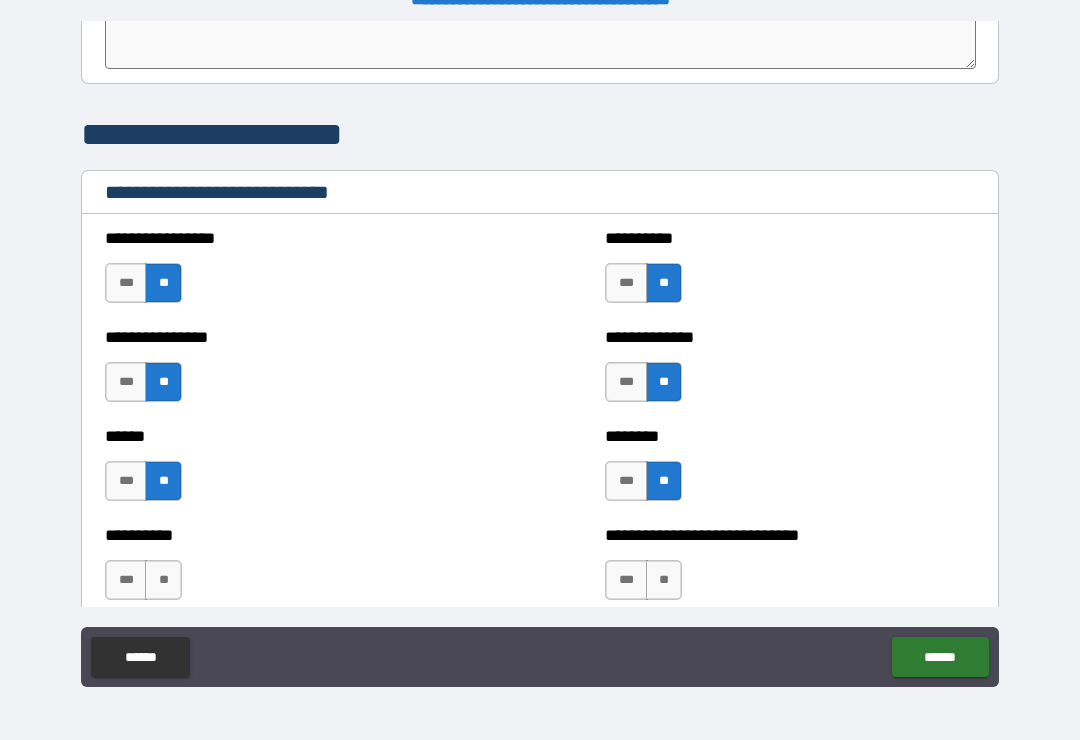 click on "**" at bounding box center [664, 580] 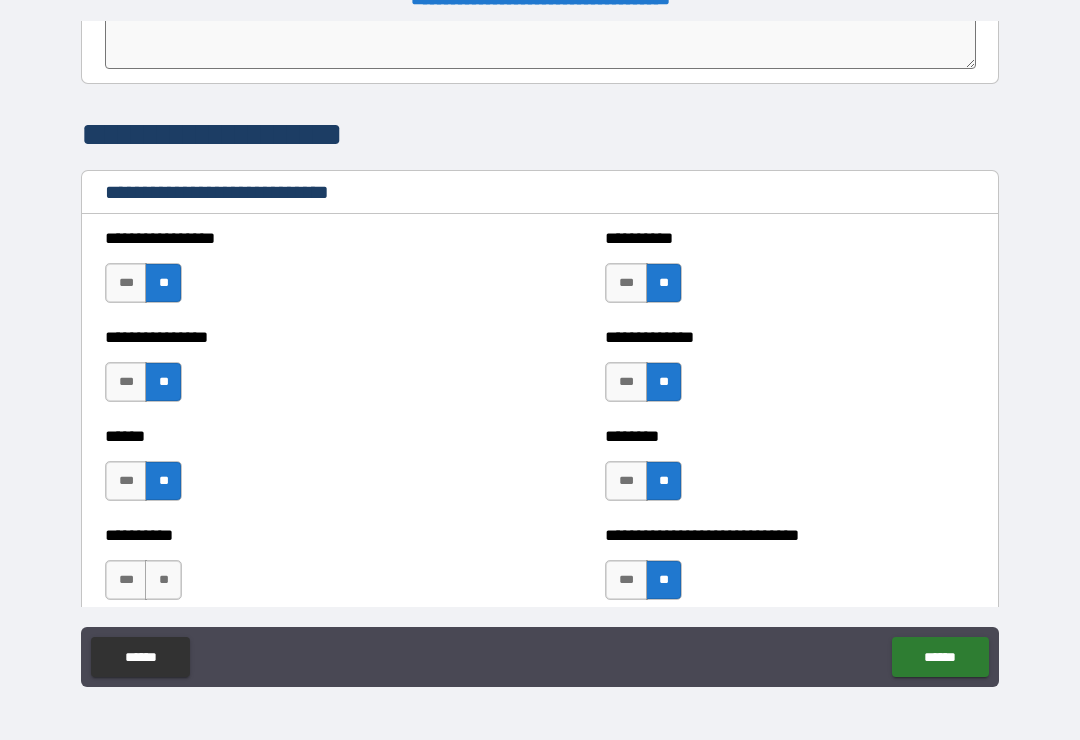 click on "**" at bounding box center (163, 580) 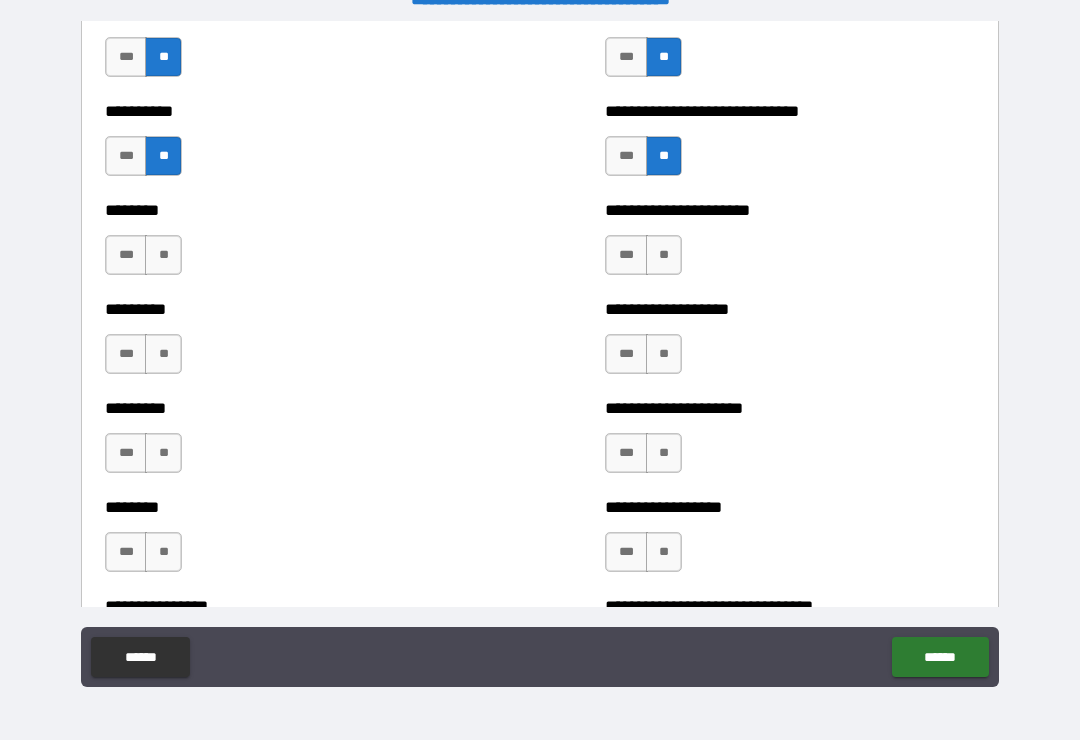scroll, scrollTop: 7010, scrollLeft: 0, axis: vertical 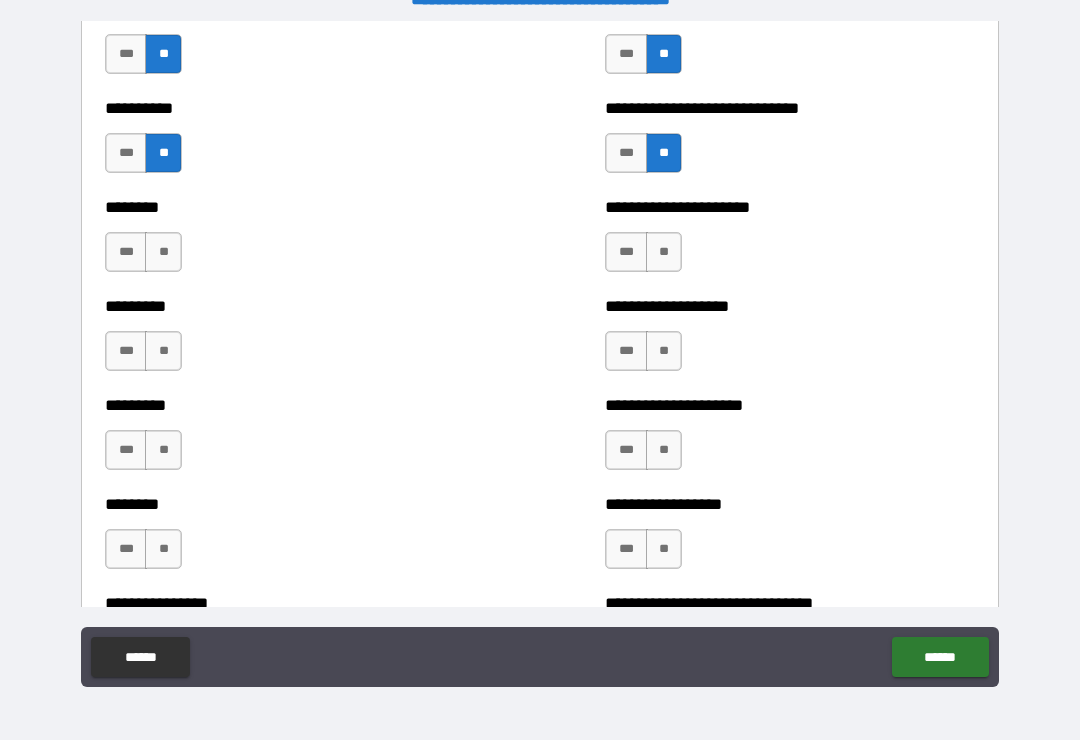 click on "**" at bounding box center [163, 252] 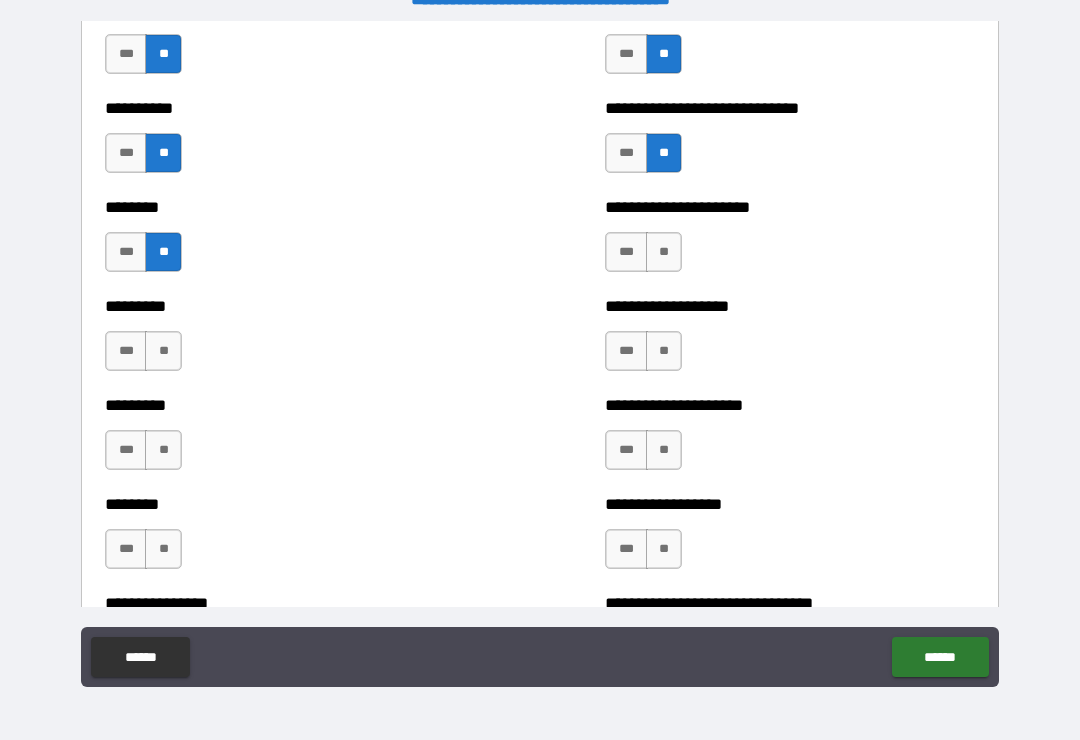 click on "**" at bounding box center (163, 351) 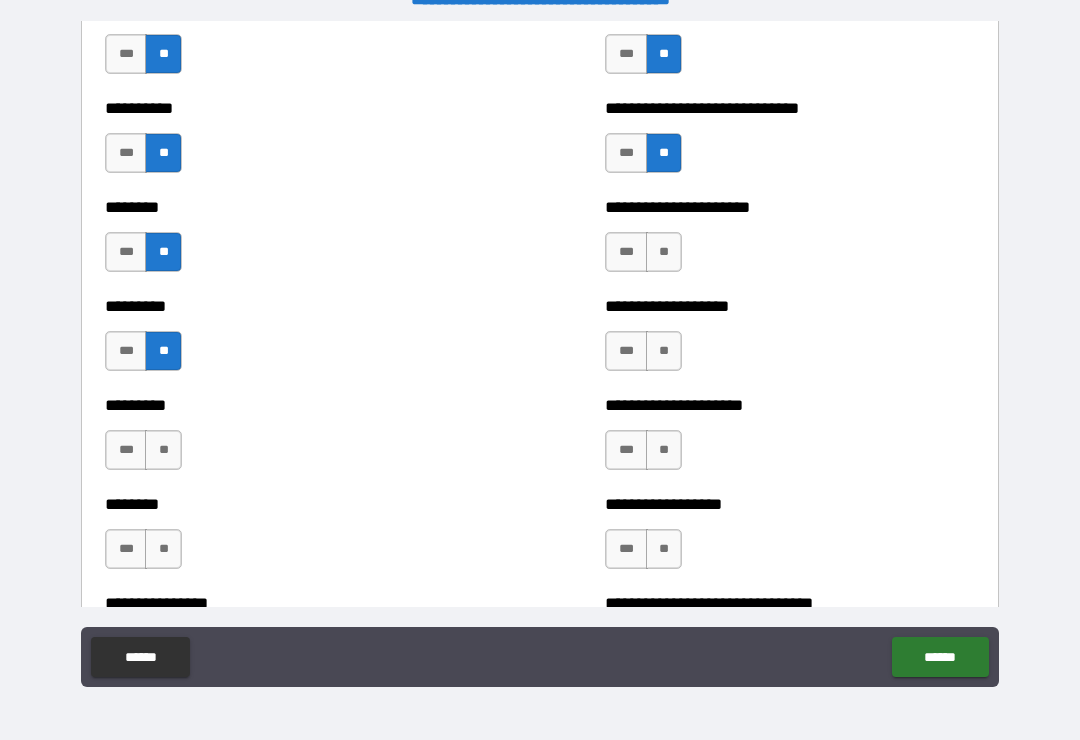 click on "**" at bounding box center (664, 252) 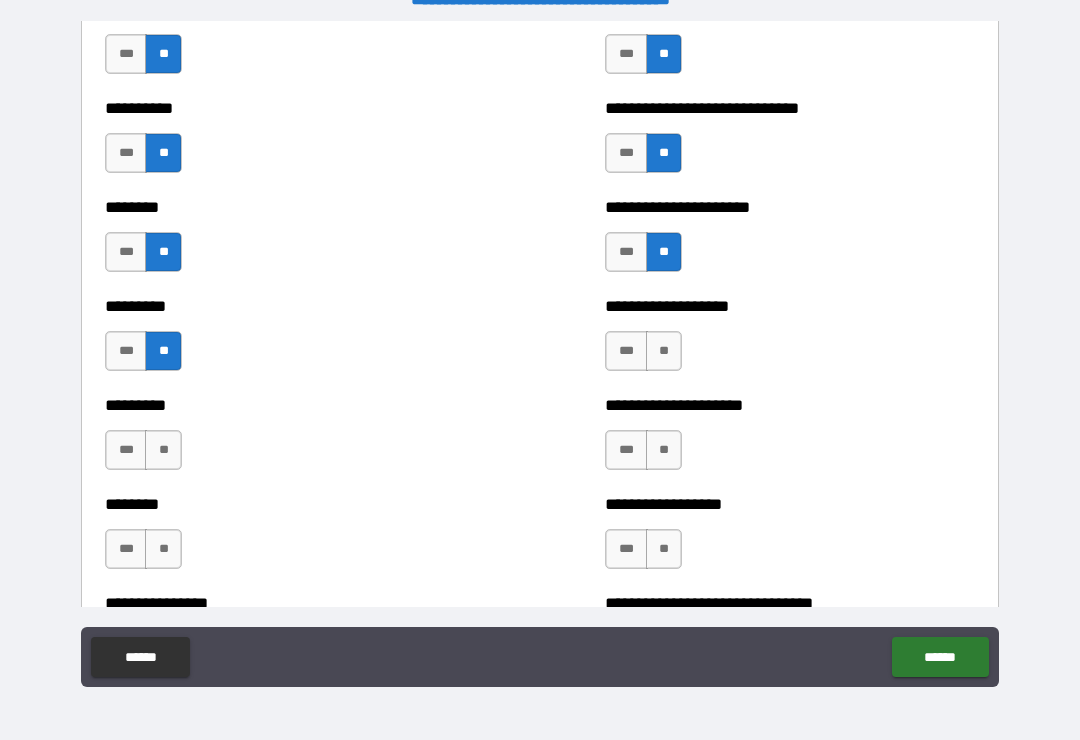 click on "**" at bounding box center [664, 351] 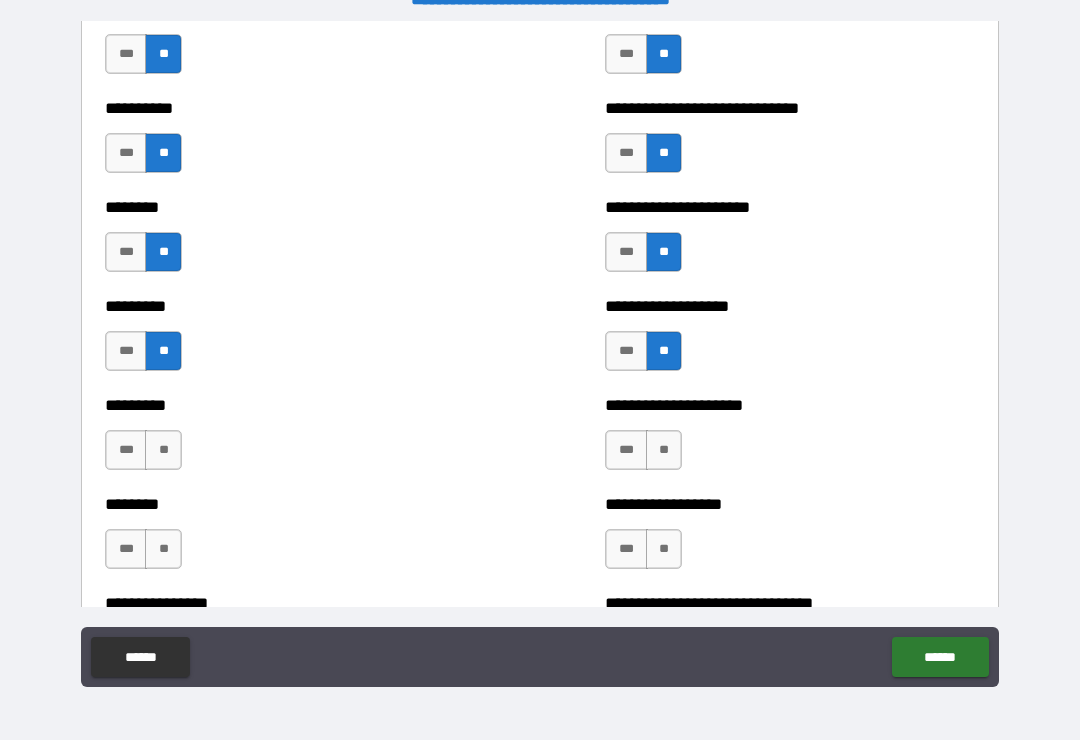 click on "**" at bounding box center [664, 450] 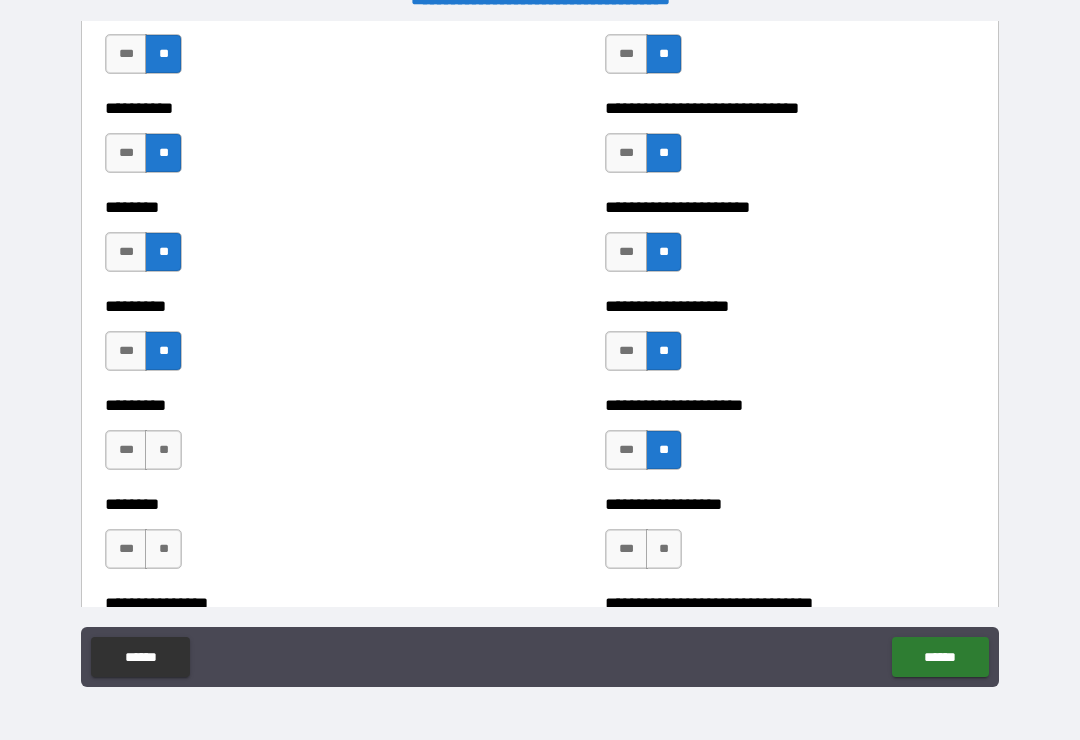 click on "**" at bounding box center [664, 549] 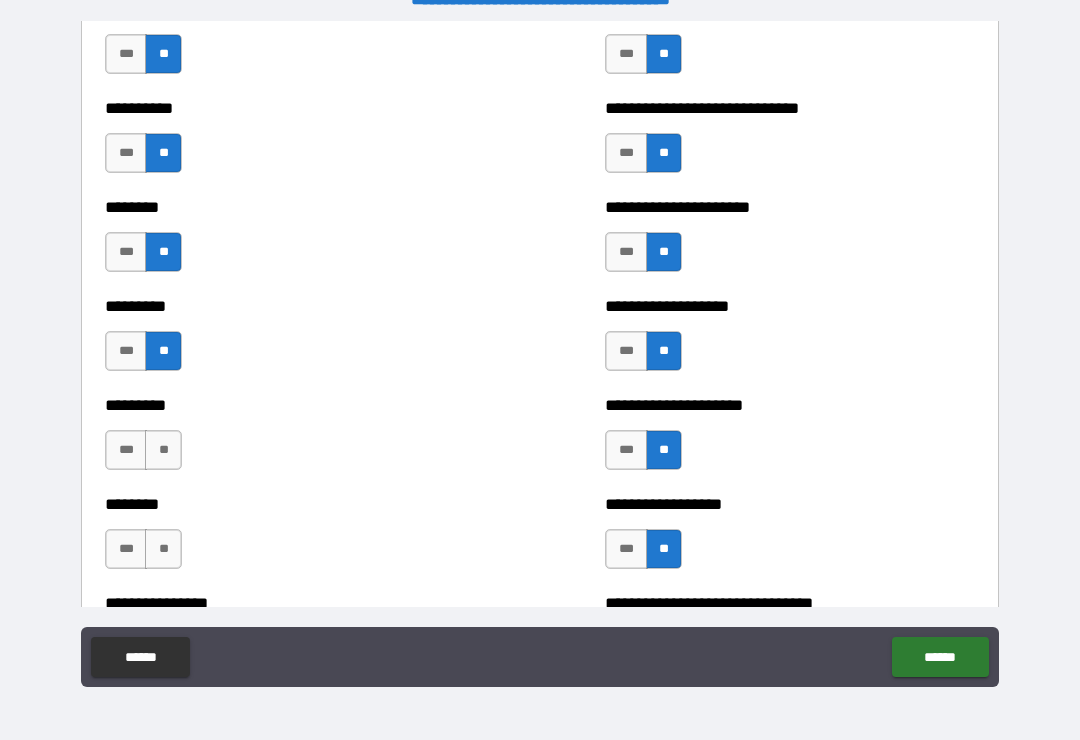 click on "**" at bounding box center (163, 450) 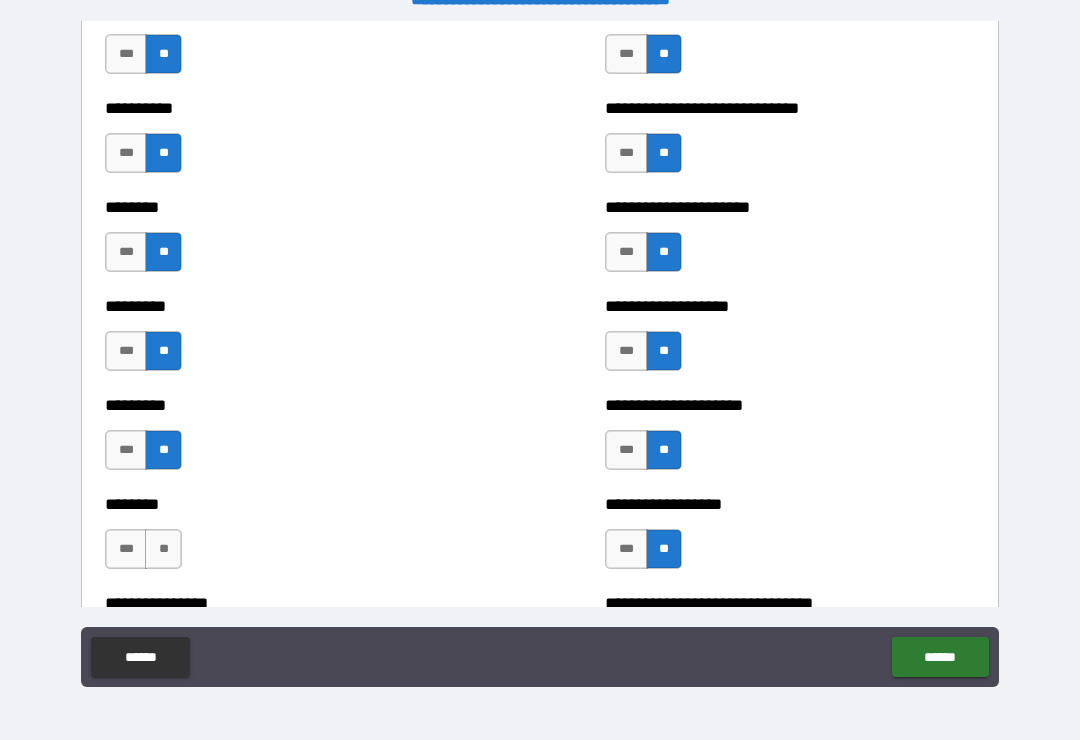 click on "**" at bounding box center [163, 549] 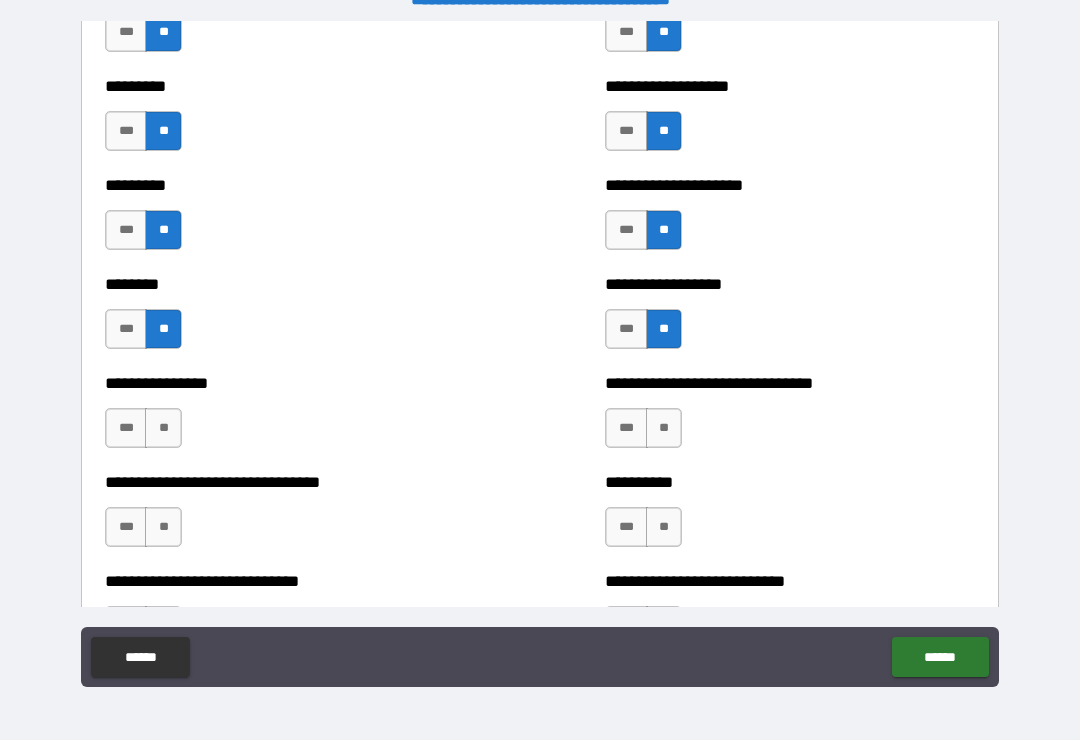 scroll, scrollTop: 7237, scrollLeft: 0, axis: vertical 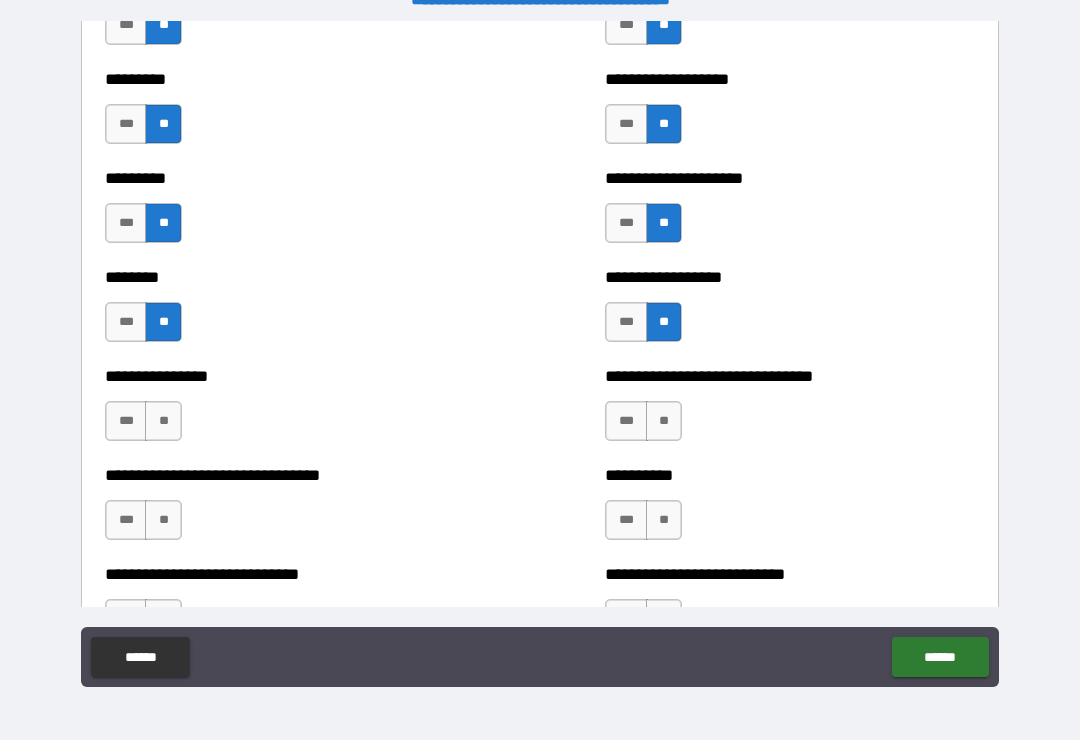 click on "**" at bounding box center (163, 421) 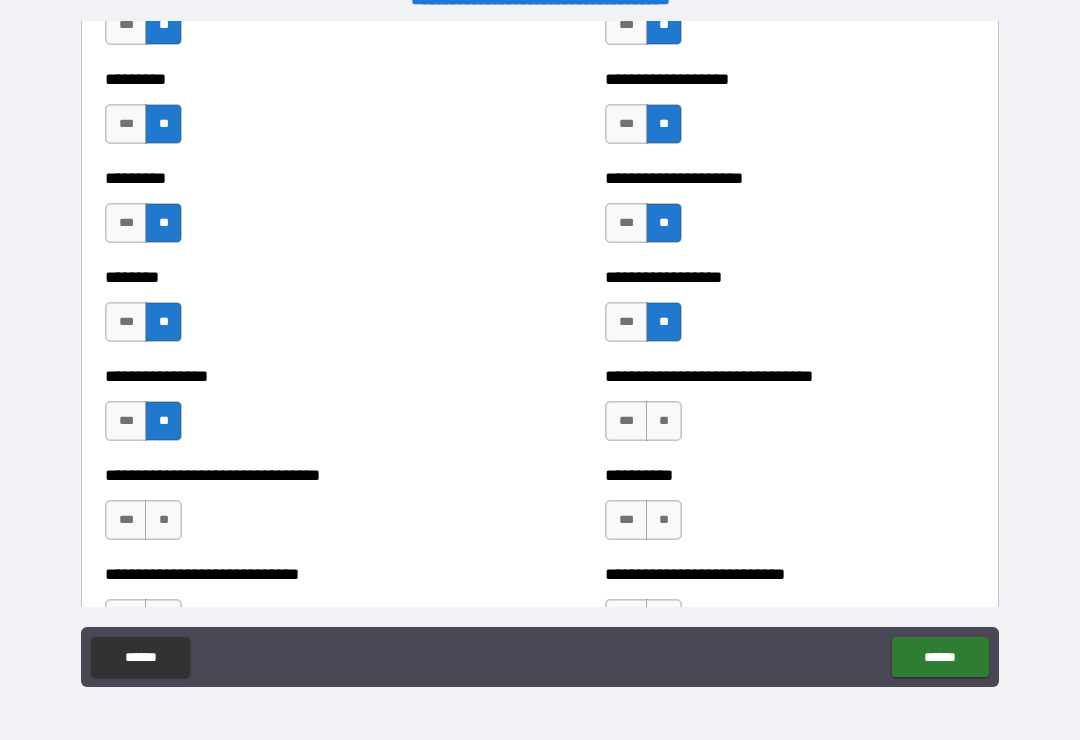 click on "**" at bounding box center (163, 520) 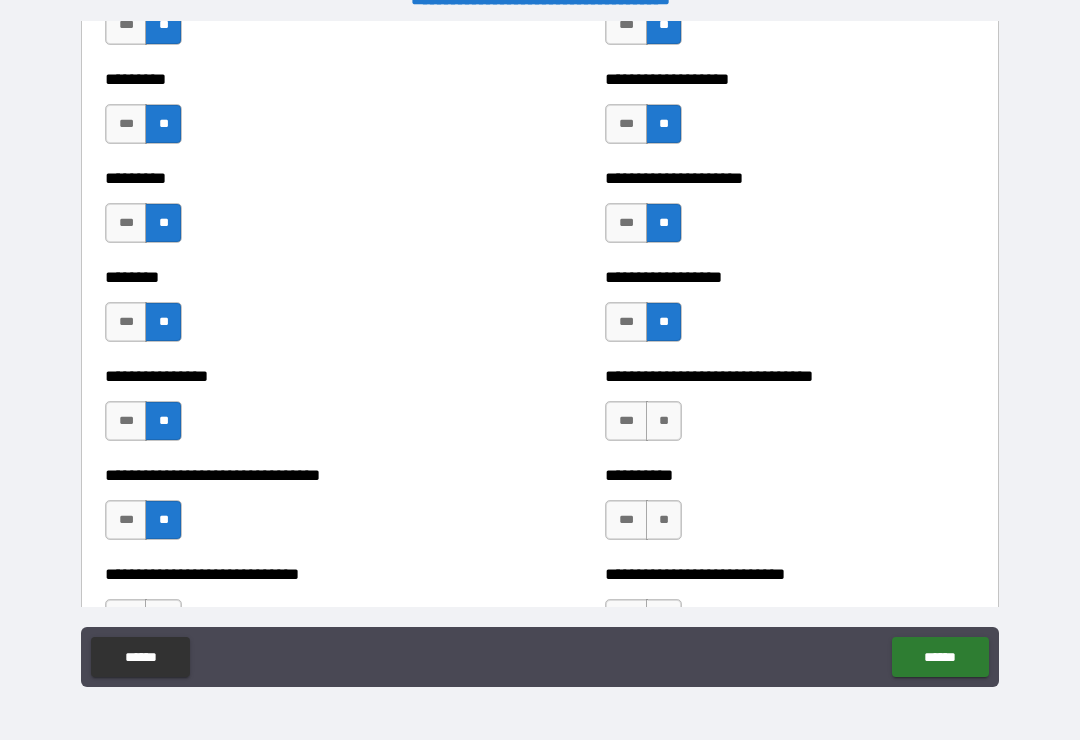 click on "**" at bounding box center (664, 421) 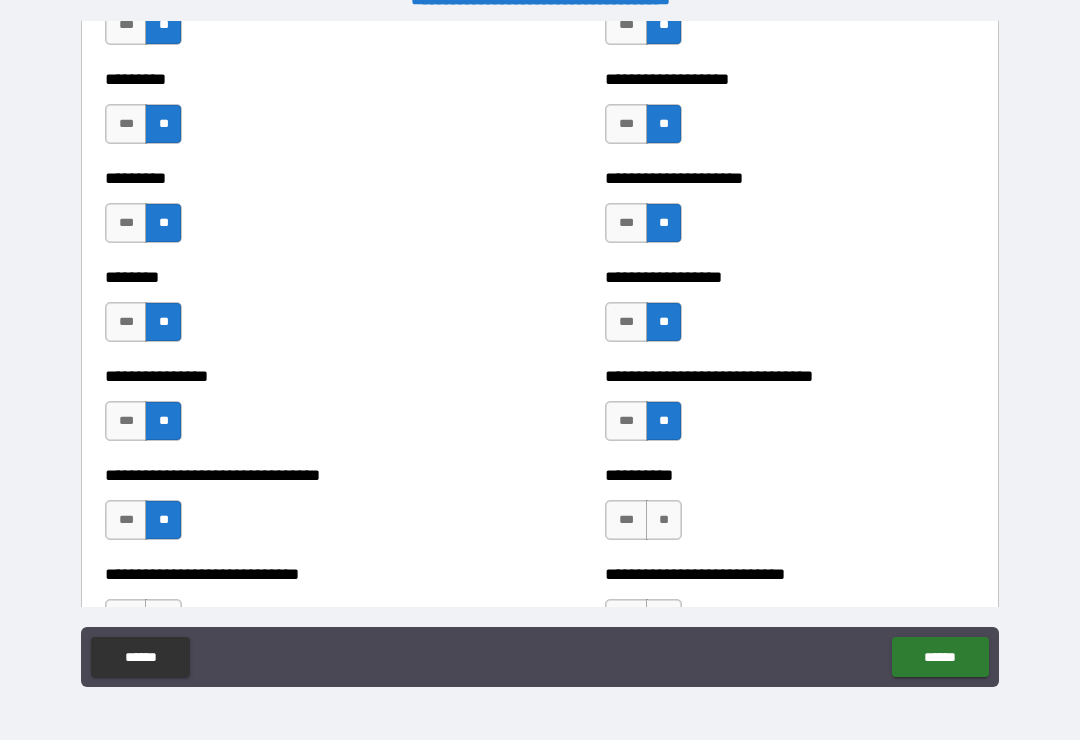 click on "**" at bounding box center (664, 520) 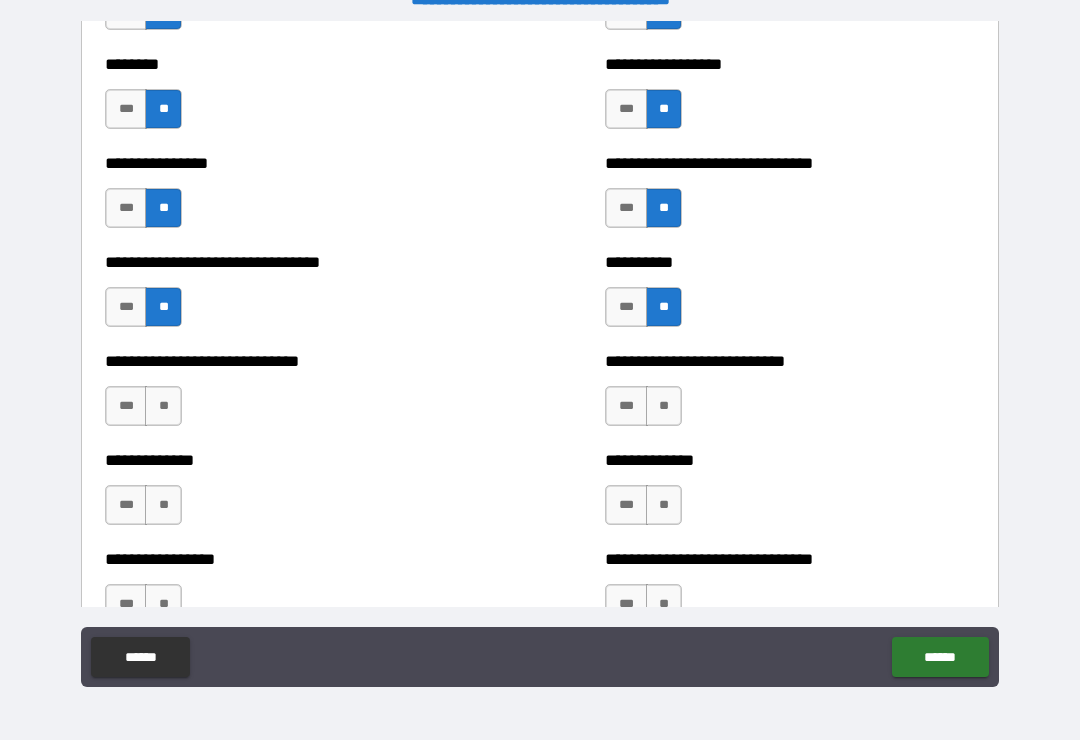 scroll, scrollTop: 7451, scrollLeft: 0, axis: vertical 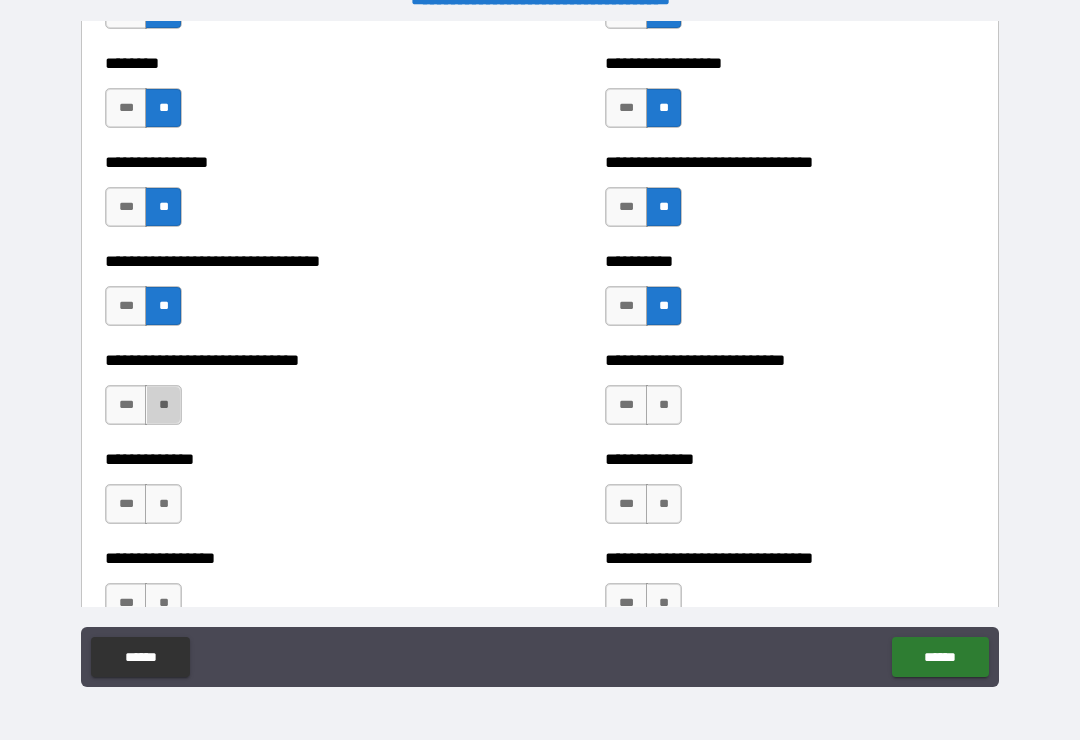 click on "**" at bounding box center [163, 405] 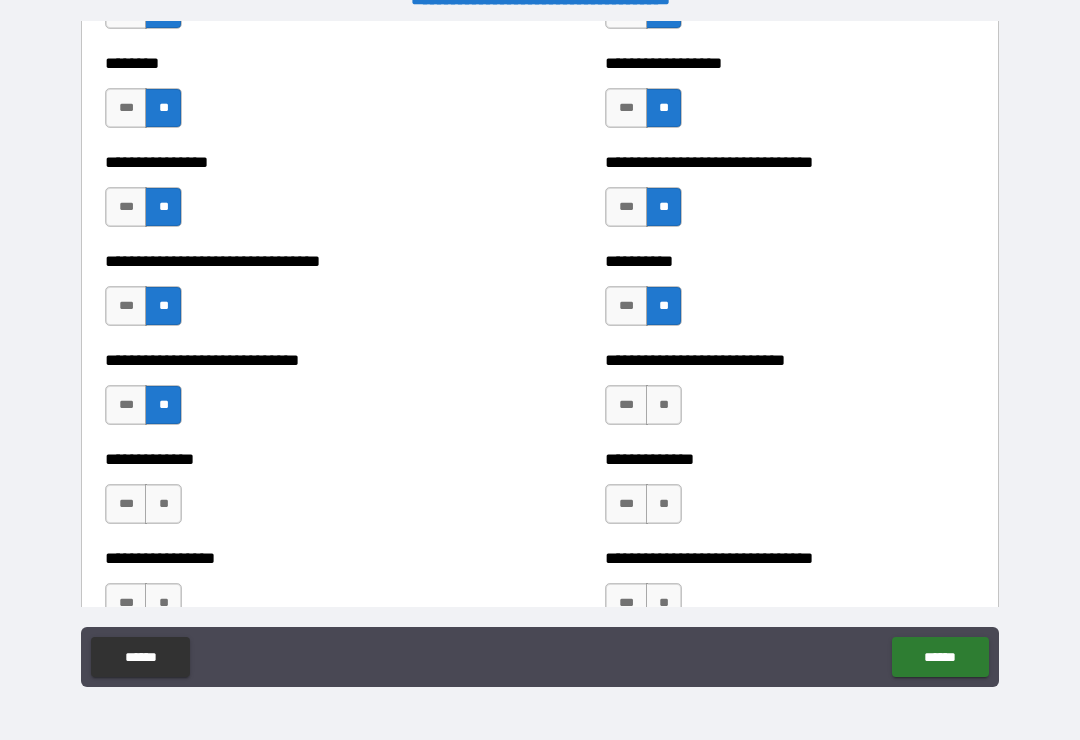 click on "**" at bounding box center [163, 504] 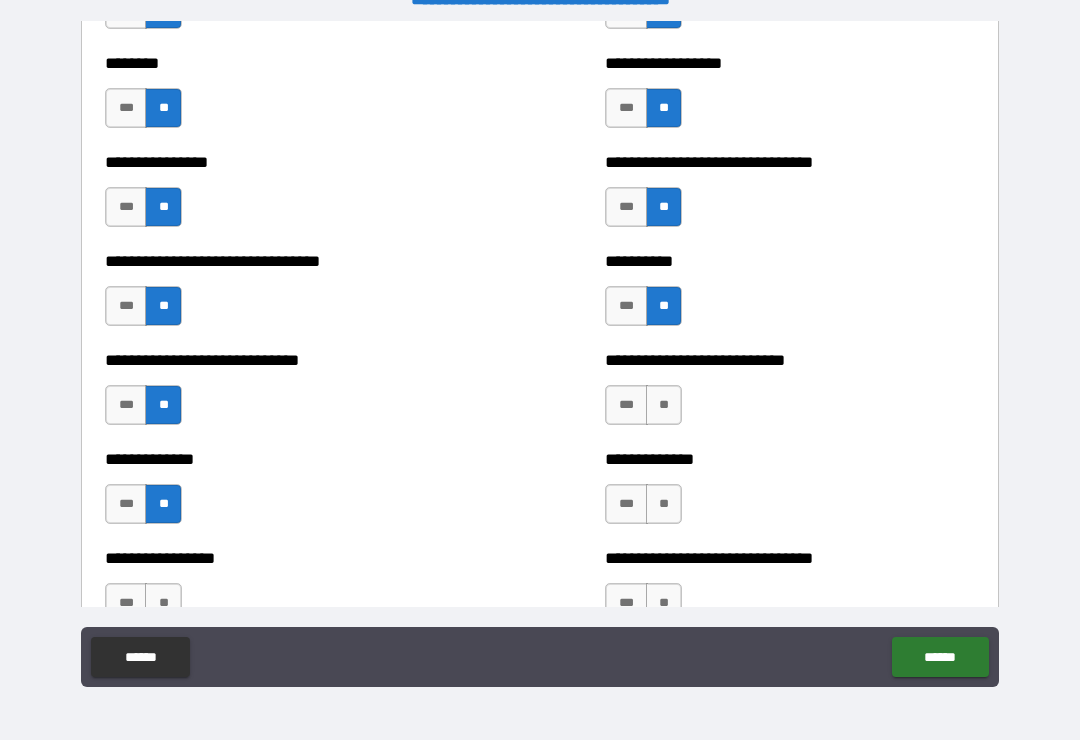 click on "**" at bounding box center (163, 603) 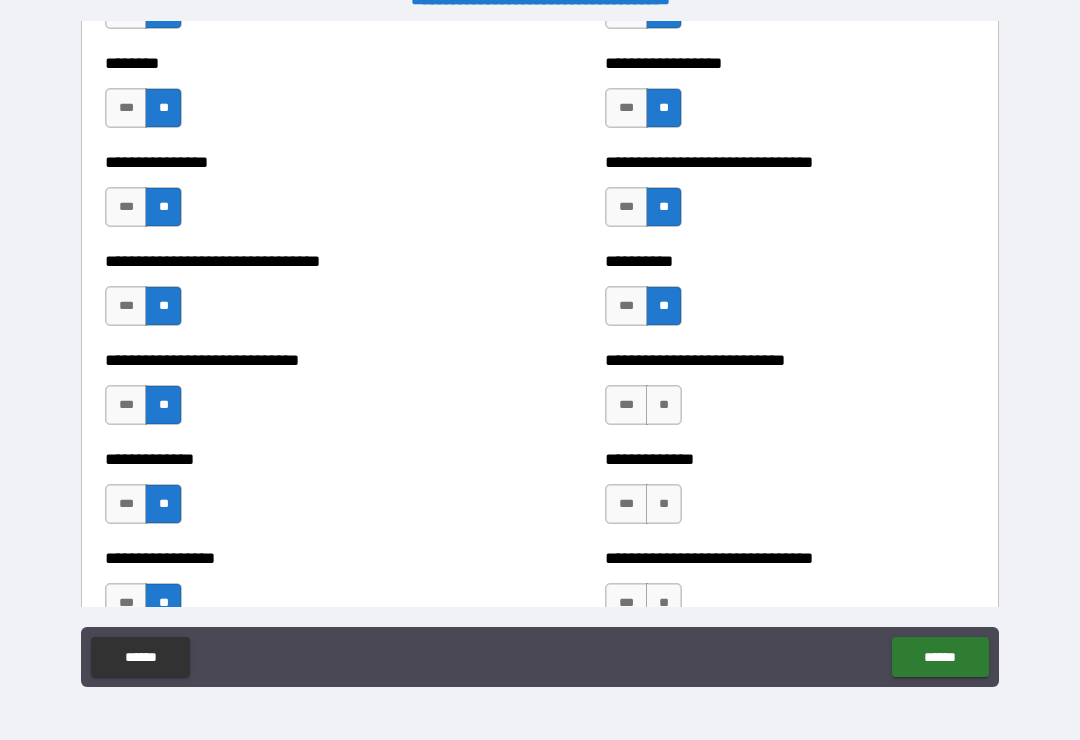 click on "**" at bounding box center (664, 405) 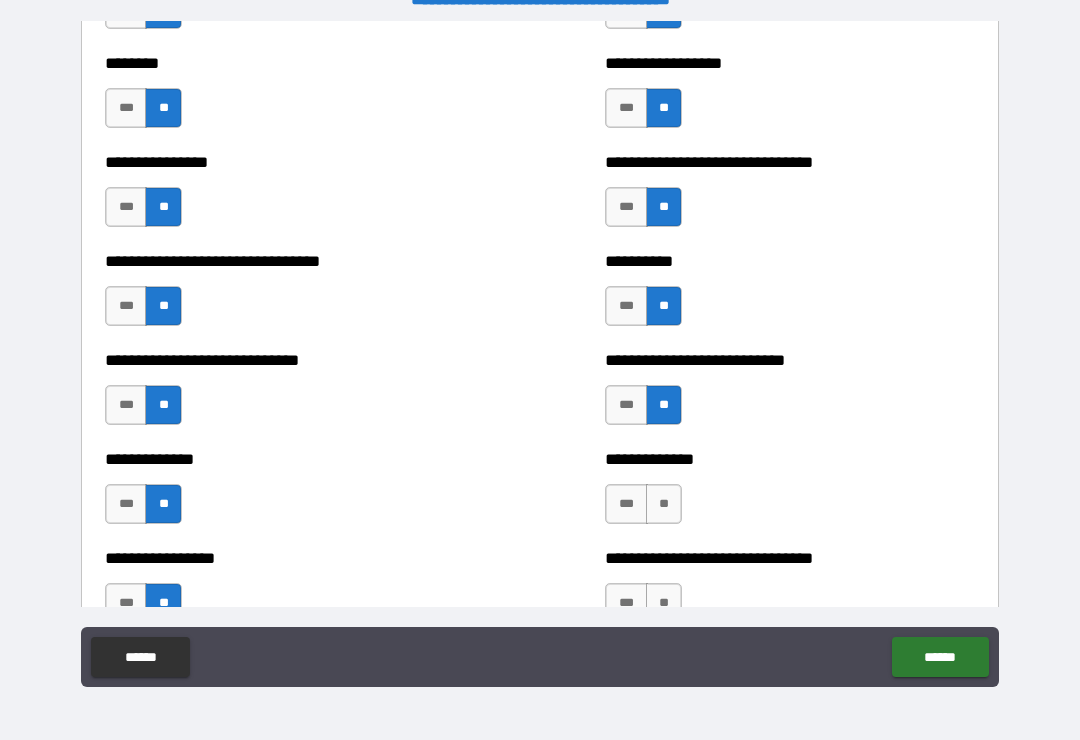 click on "**" at bounding box center [664, 504] 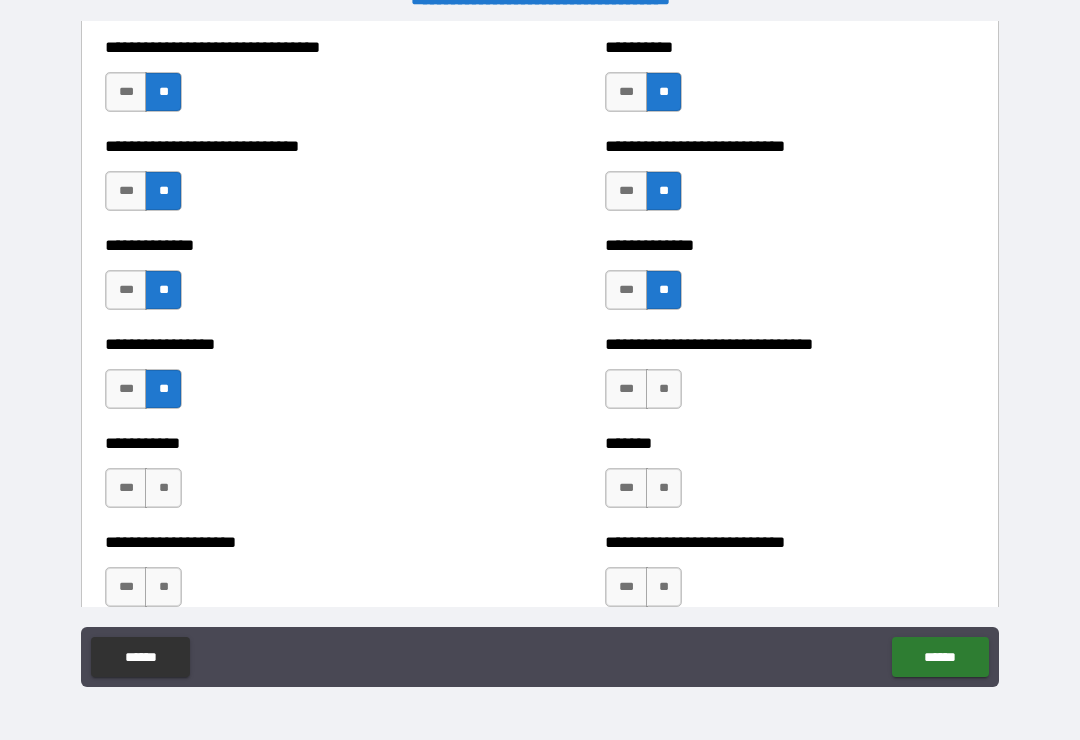 scroll, scrollTop: 7685, scrollLeft: 0, axis: vertical 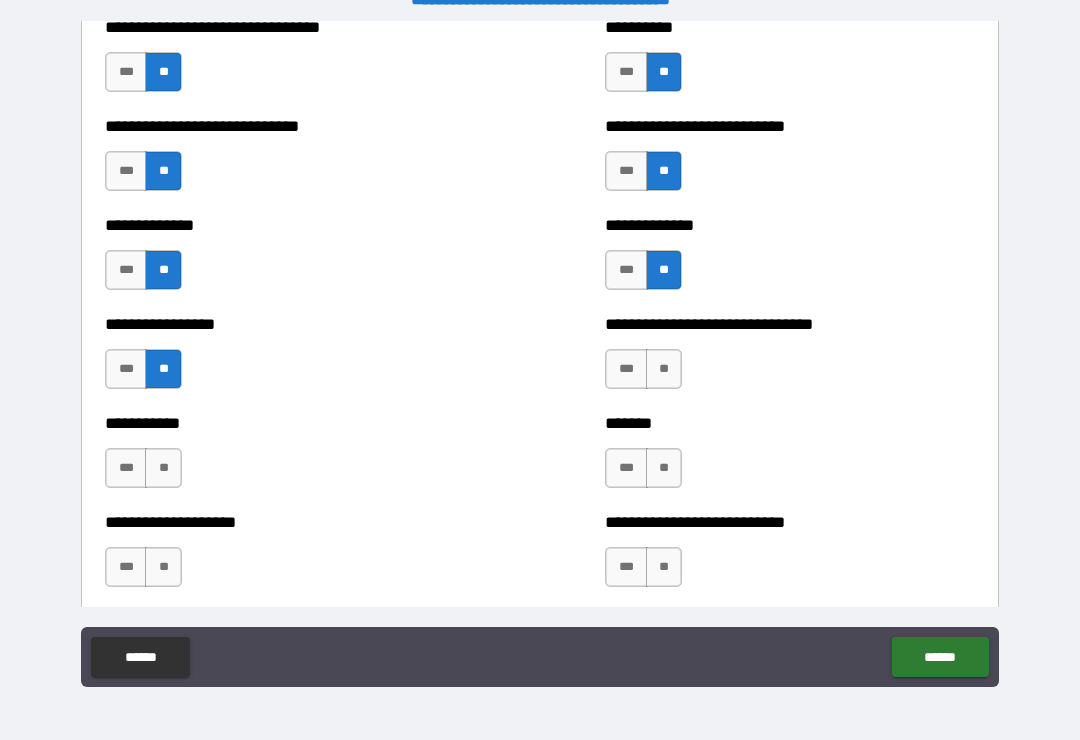 click on "**" at bounding box center (163, 468) 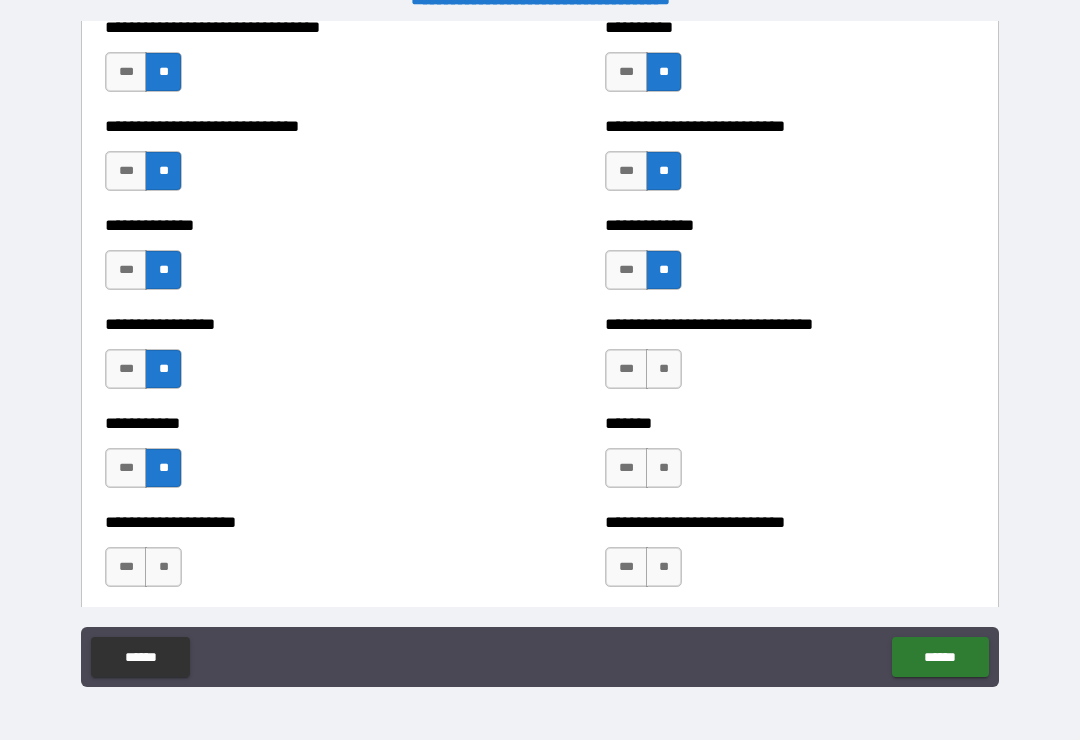 click on "**" at bounding box center (664, 369) 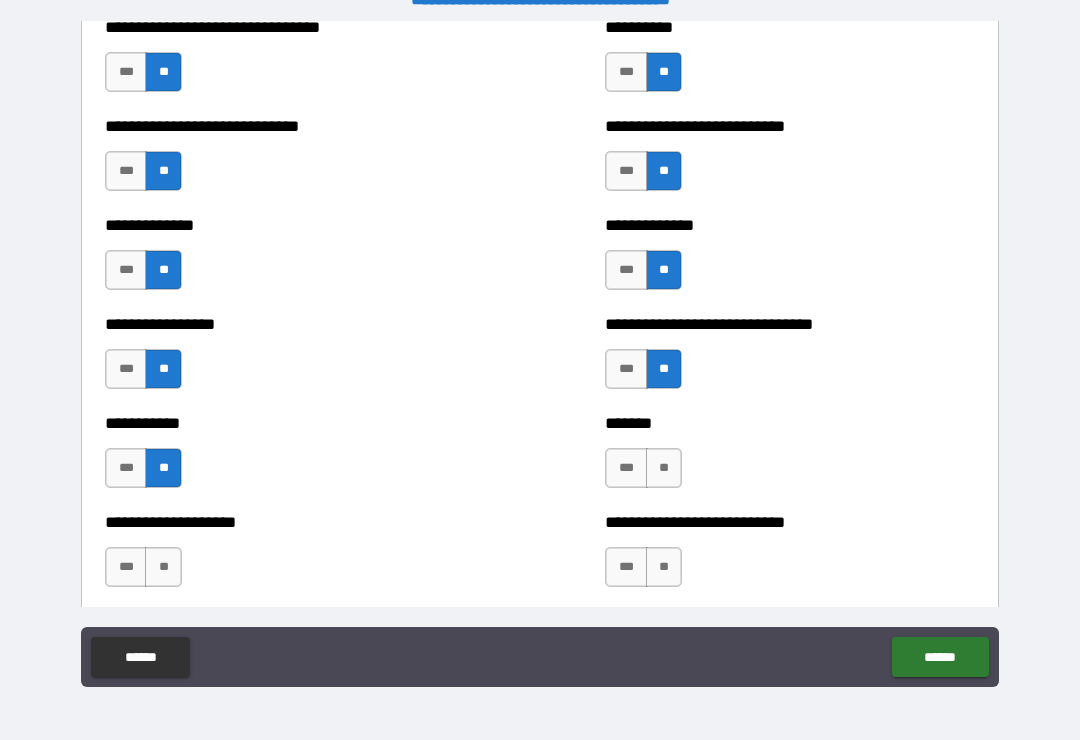 click on "**" at bounding box center (664, 468) 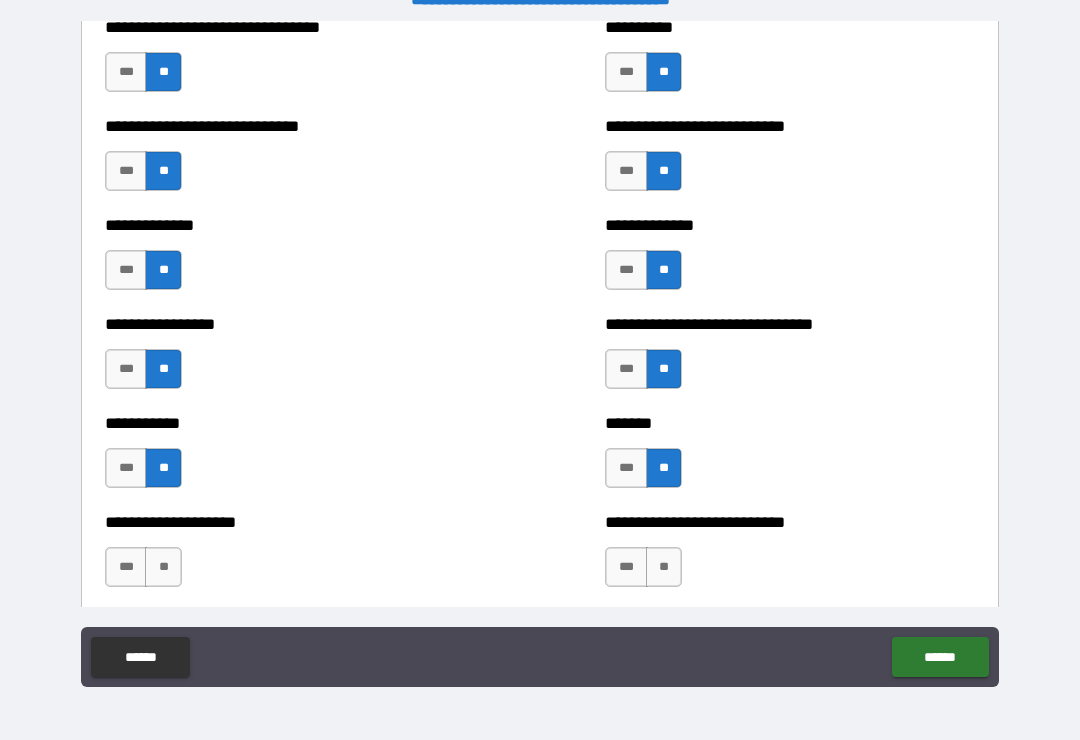 click on "**" at bounding box center (664, 567) 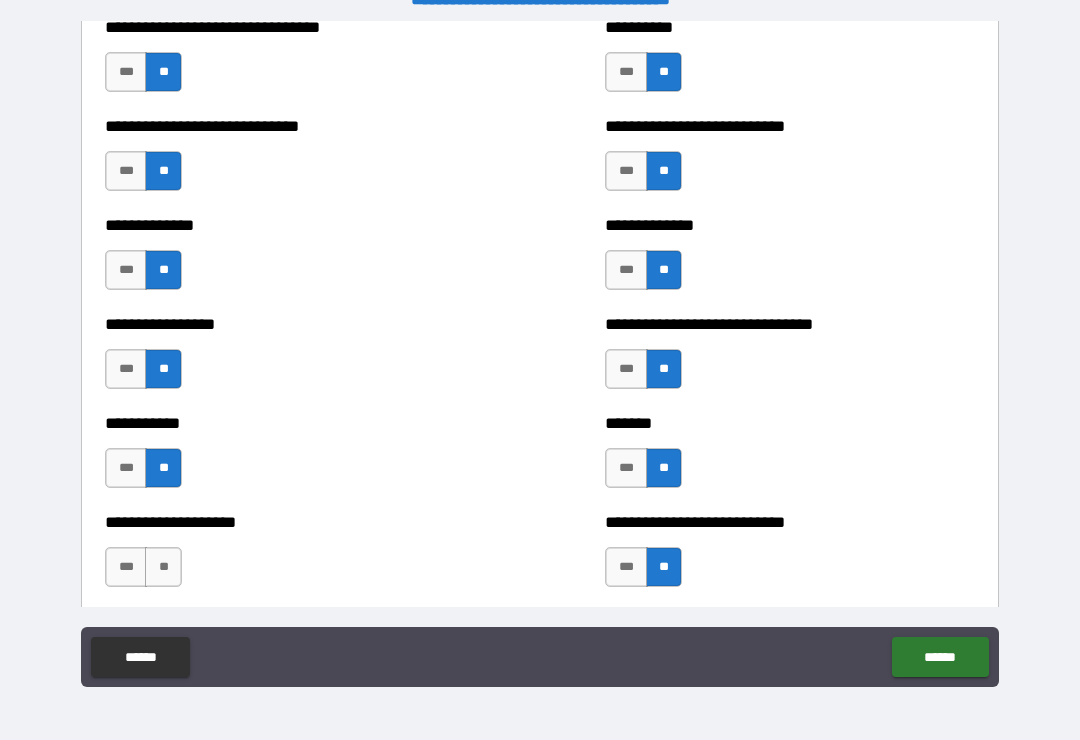 click on "**" at bounding box center [163, 567] 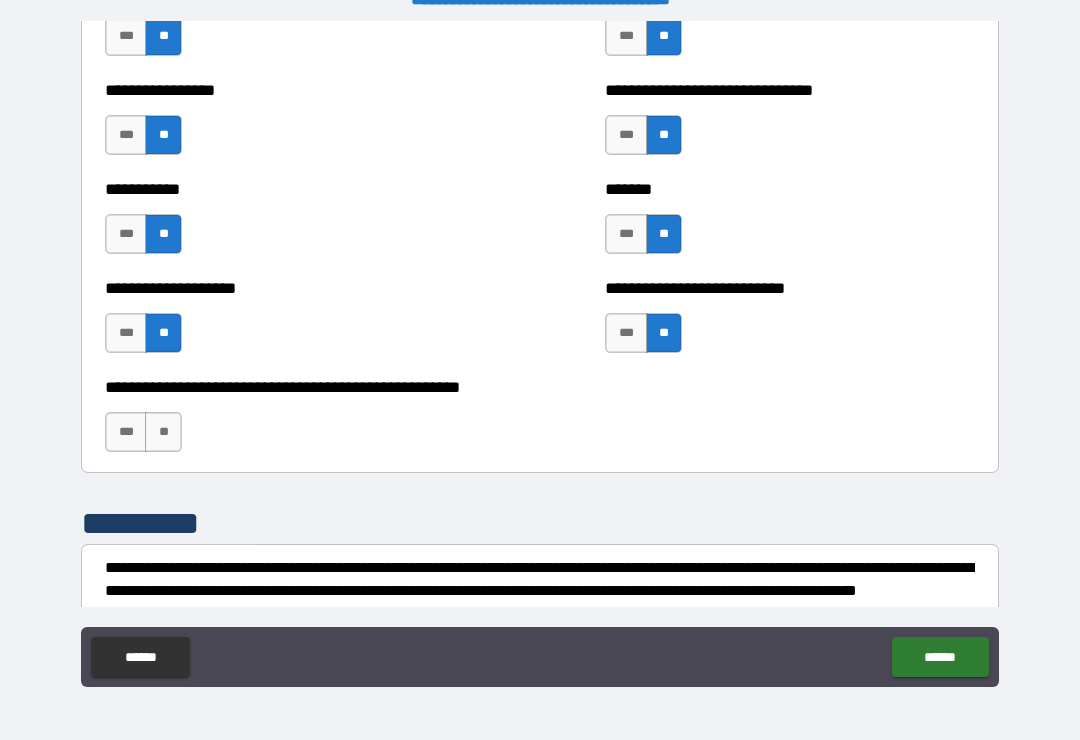 scroll, scrollTop: 7927, scrollLeft: 0, axis: vertical 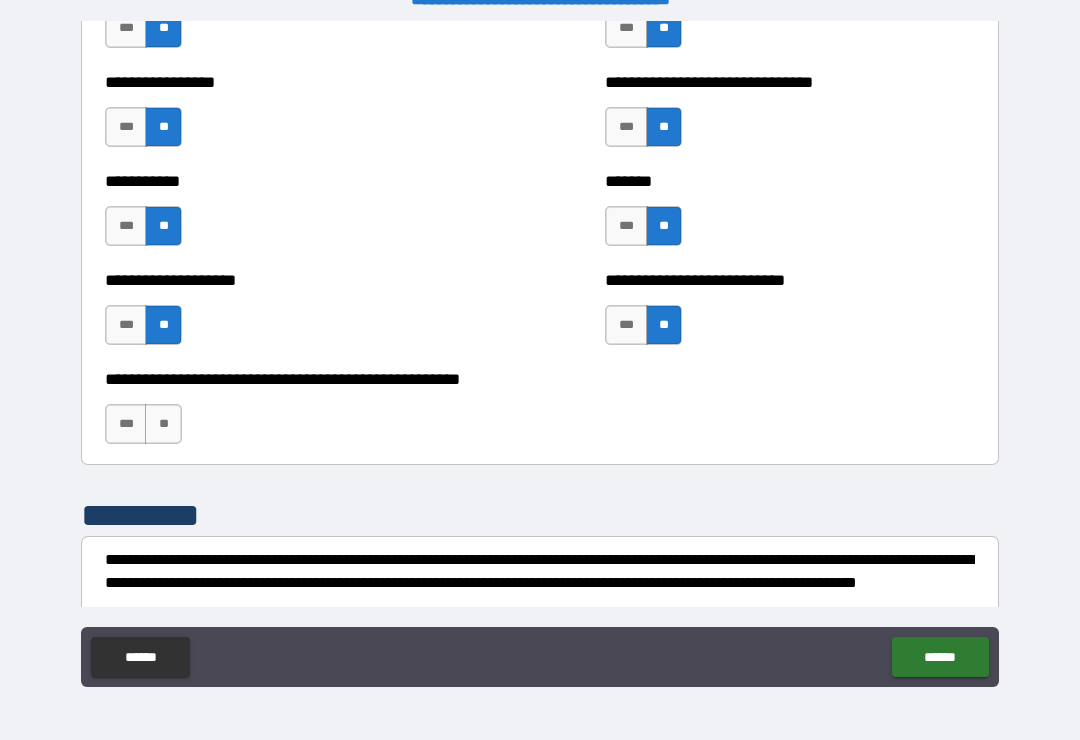click on "**" at bounding box center (163, 424) 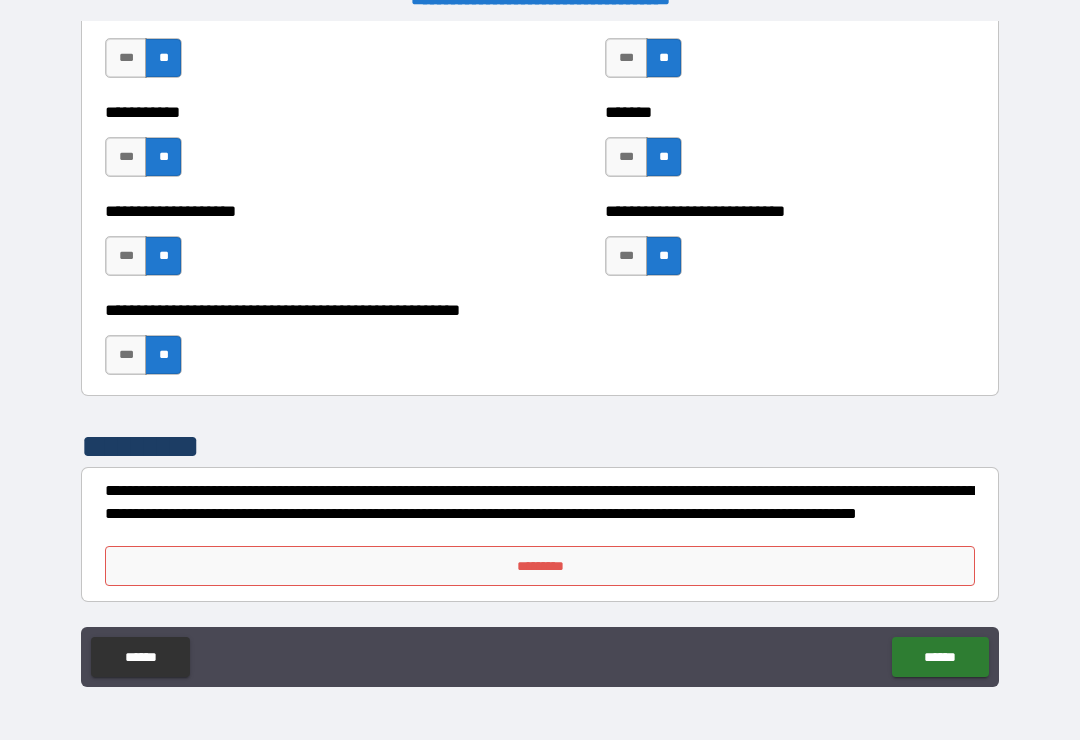 scroll, scrollTop: 7996, scrollLeft: 0, axis: vertical 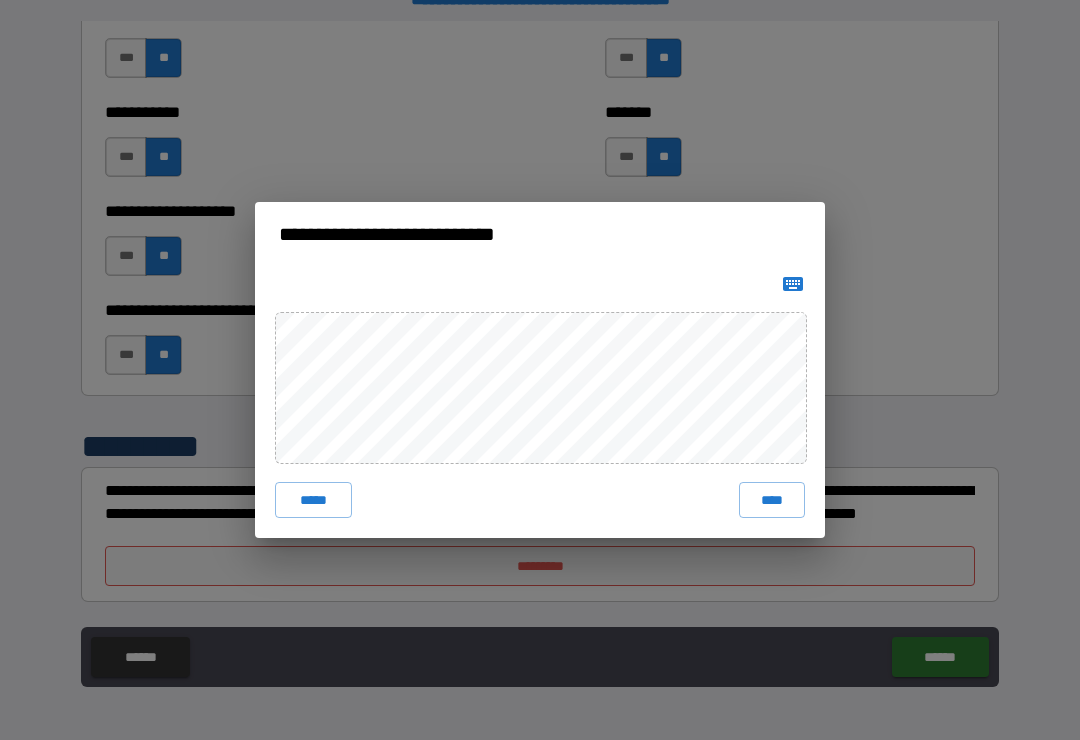 click on "****" at bounding box center [772, 500] 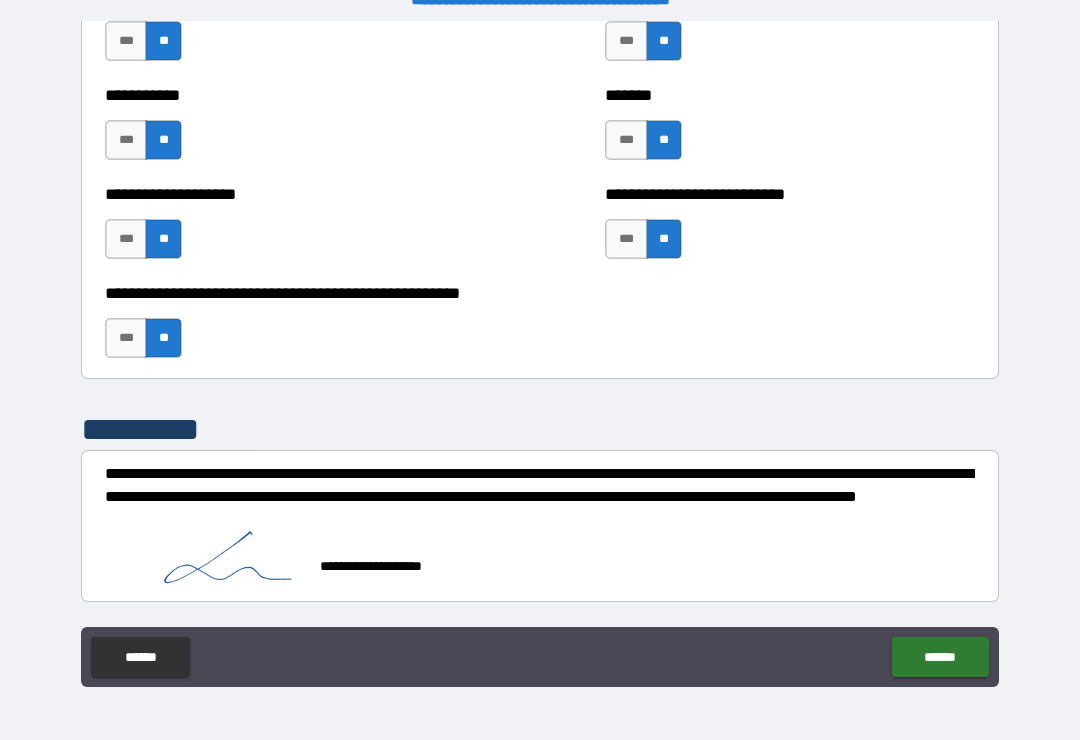scroll, scrollTop: 8014, scrollLeft: 0, axis: vertical 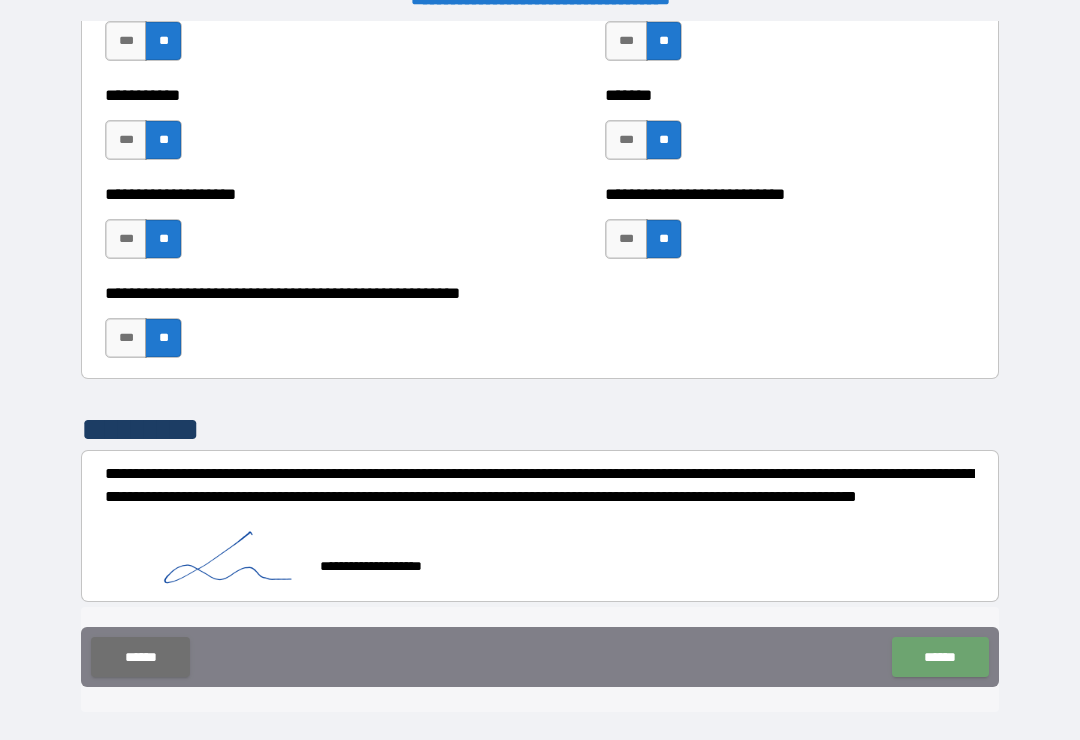 click on "******" at bounding box center [940, 657] 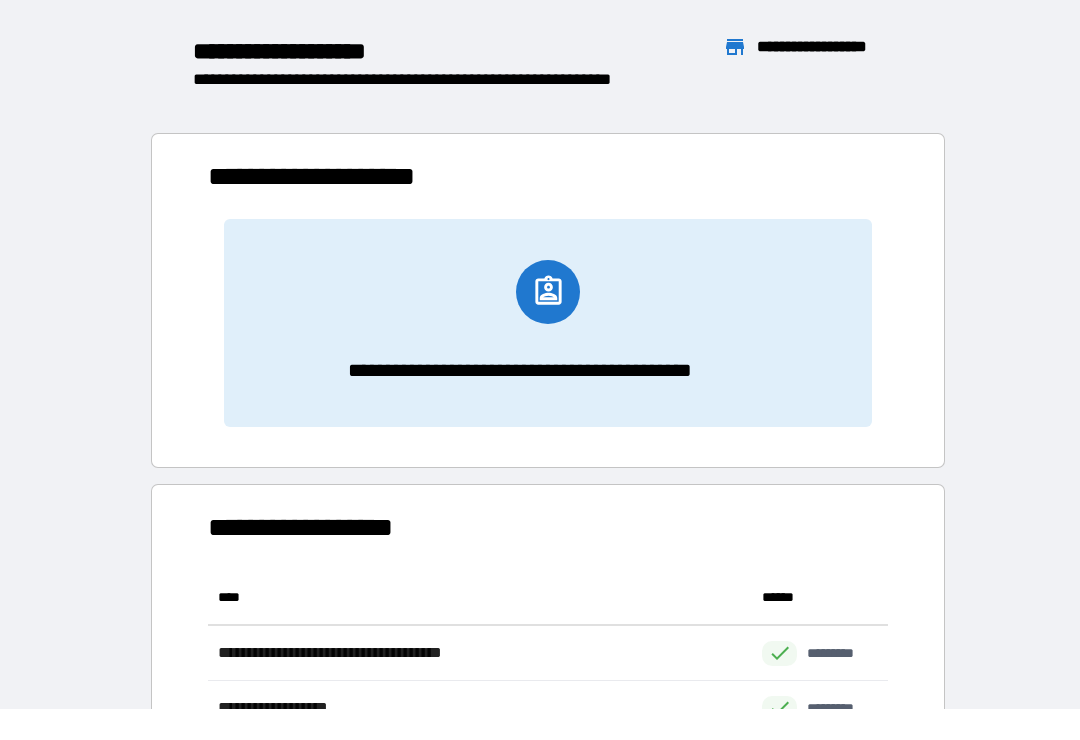 scroll, scrollTop: 1, scrollLeft: 1, axis: both 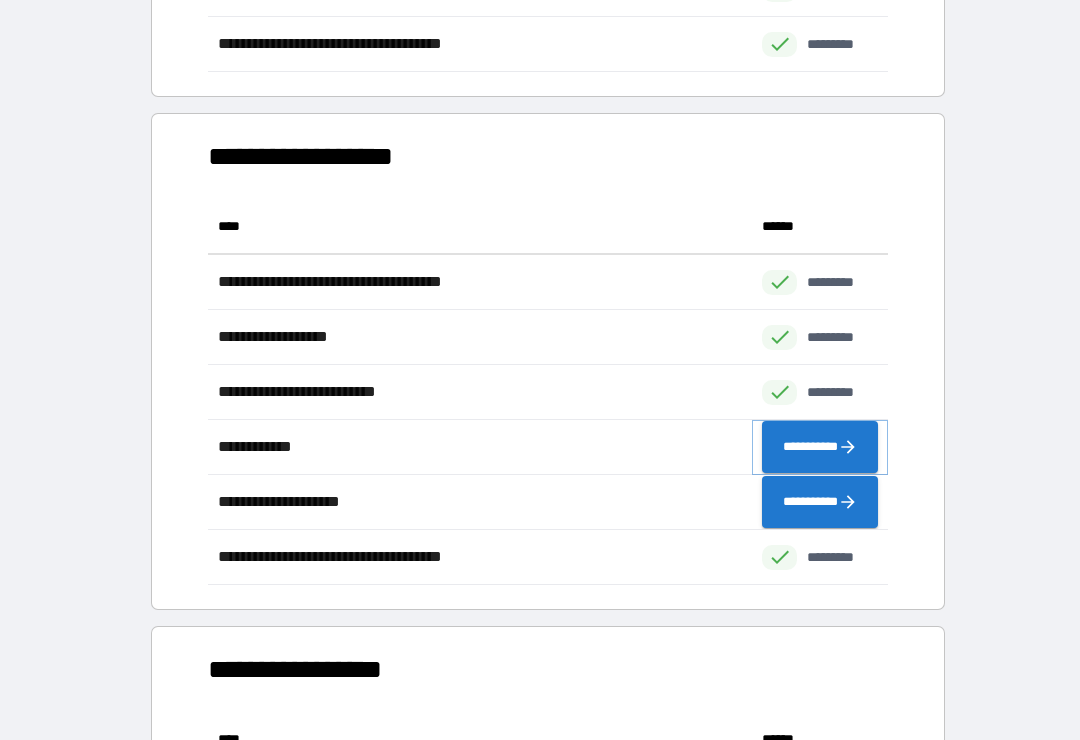 click on "**********" at bounding box center [820, 447] 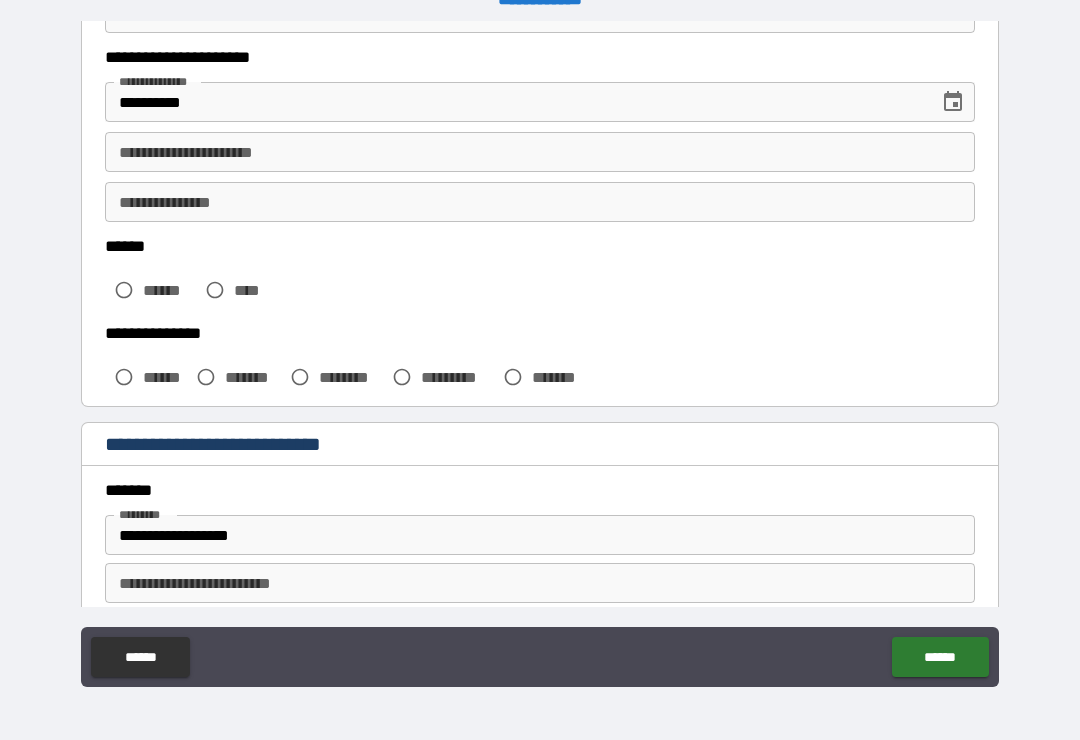 scroll, scrollTop: 331, scrollLeft: 0, axis: vertical 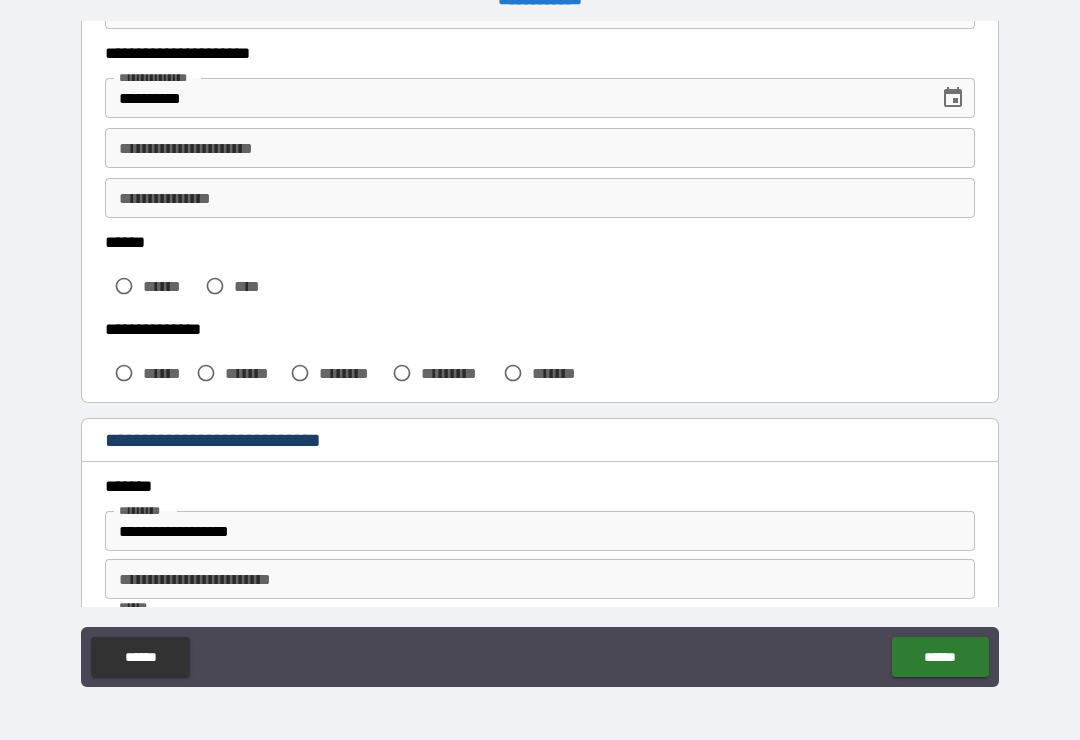 click on "**********" at bounding box center [540, 198] 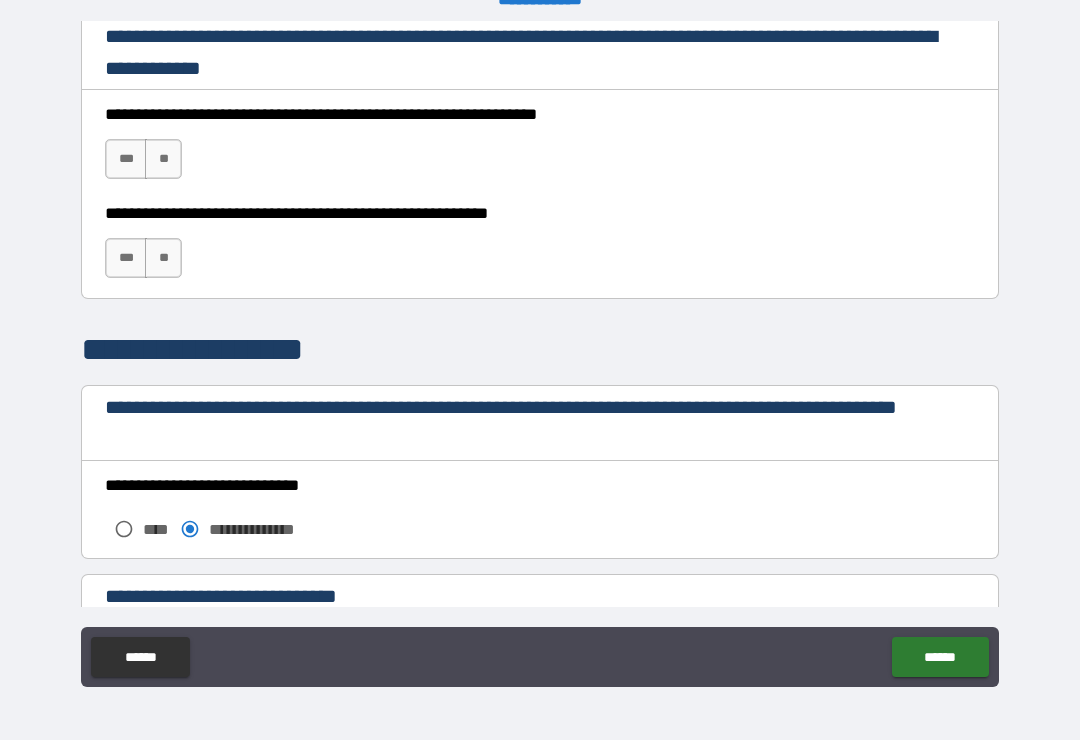 scroll, scrollTop: 1368, scrollLeft: 0, axis: vertical 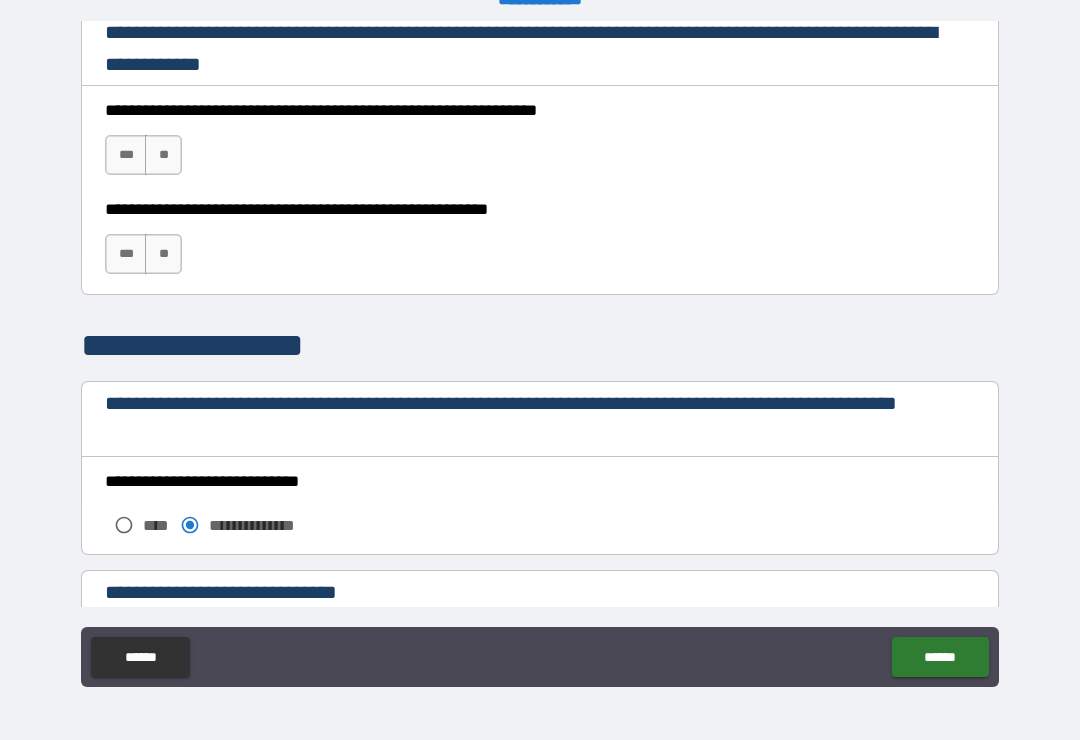 click on "**" at bounding box center [163, 155] 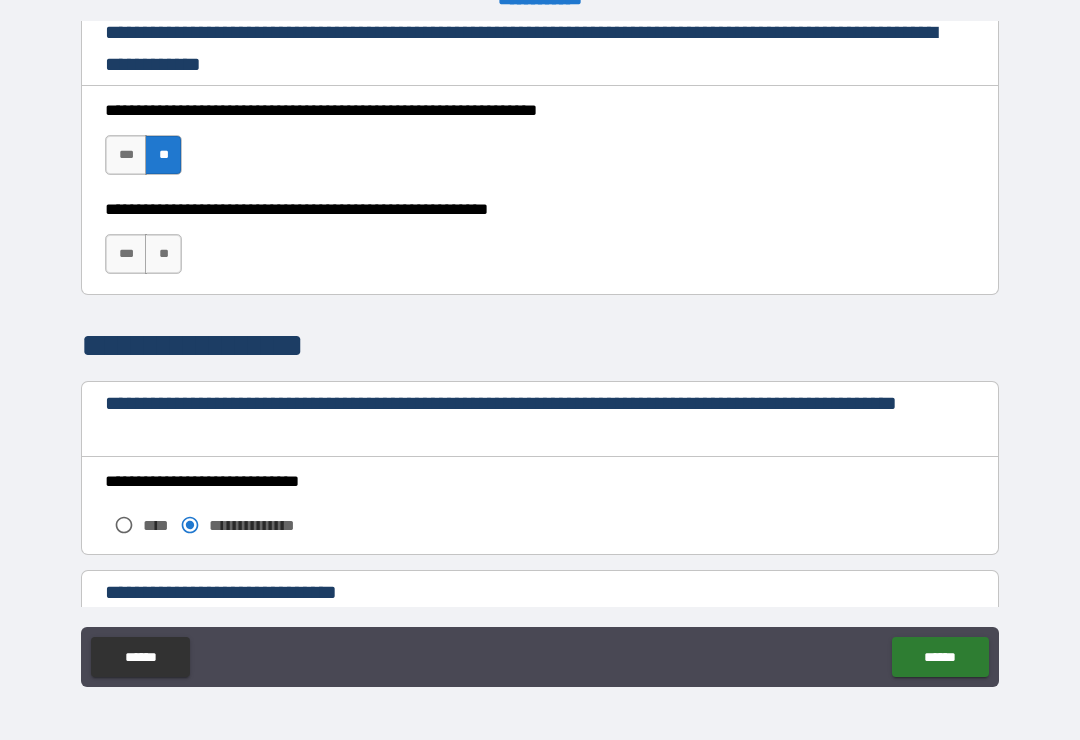 click on "**" at bounding box center [163, 155] 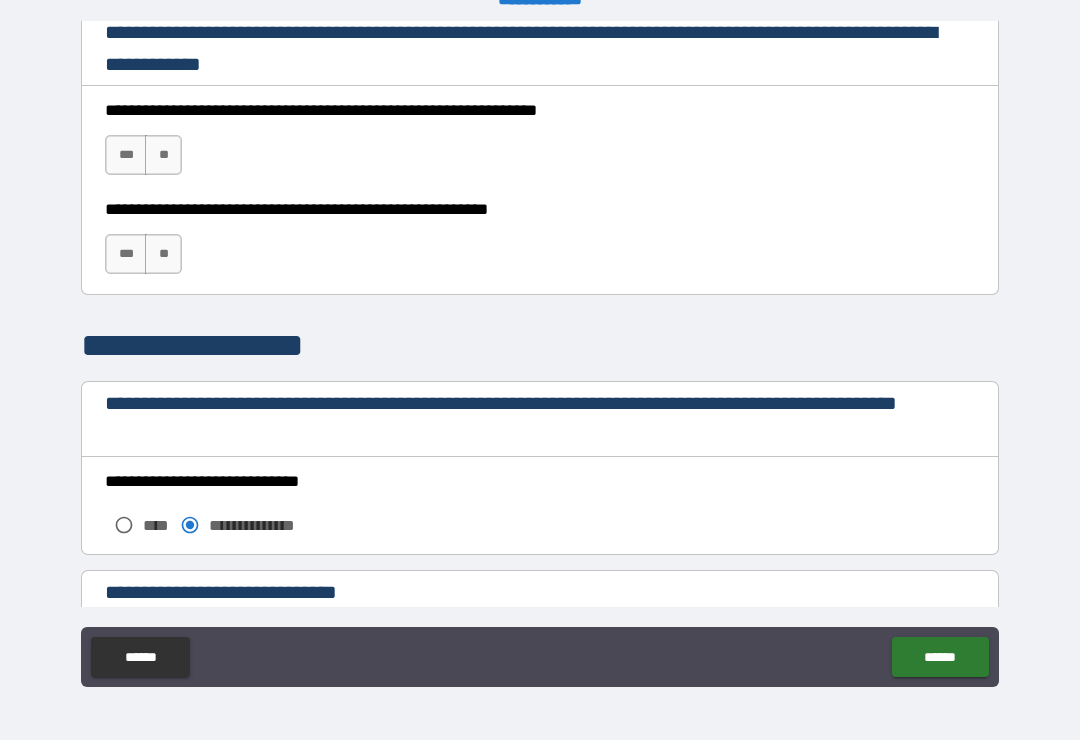 click on "***" at bounding box center (126, 155) 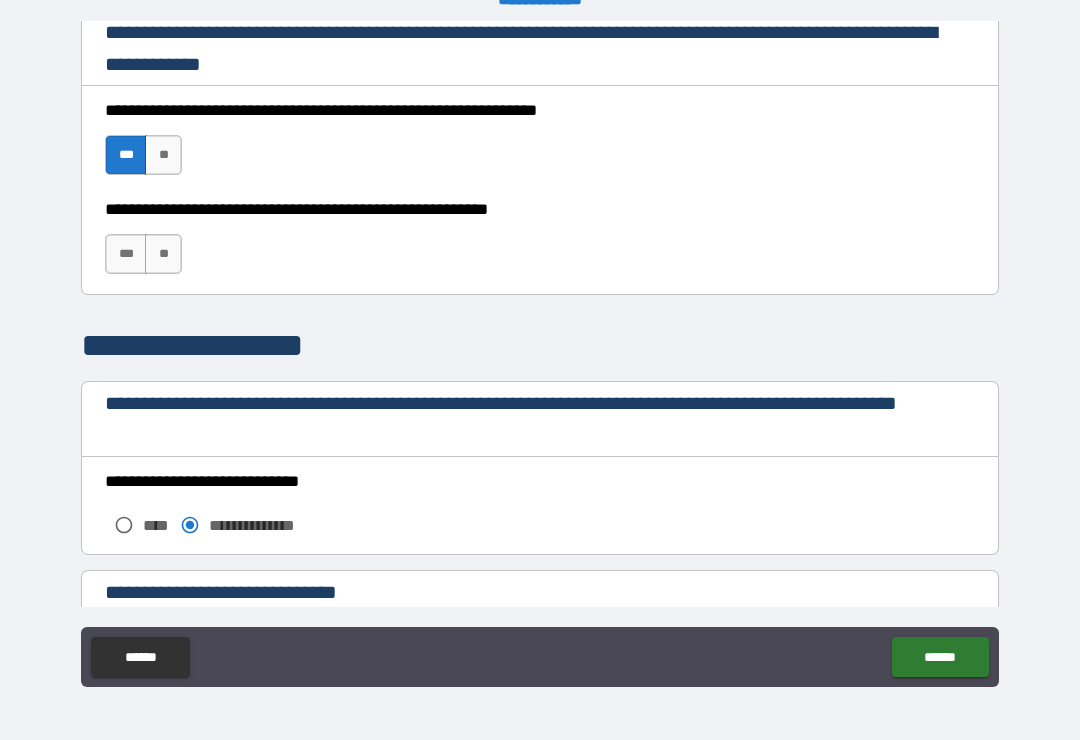 click on "***" at bounding box center [126, 254] 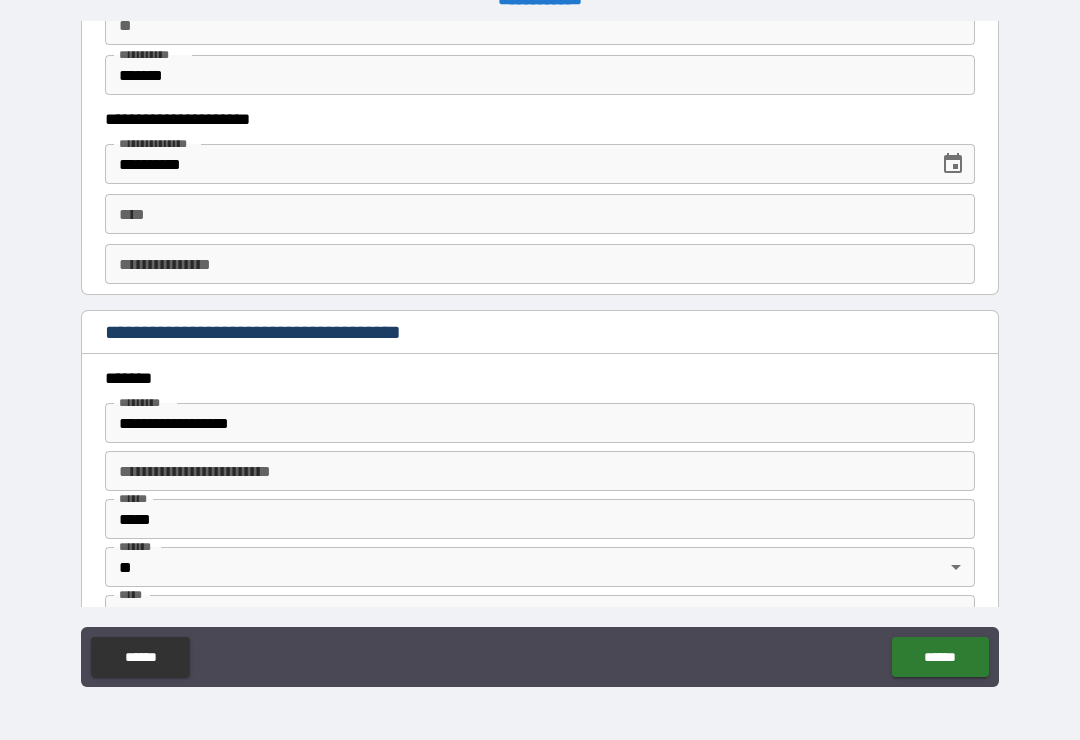 scroll, scrollTop: 2077, scrollLeft: 0, axis: vertical 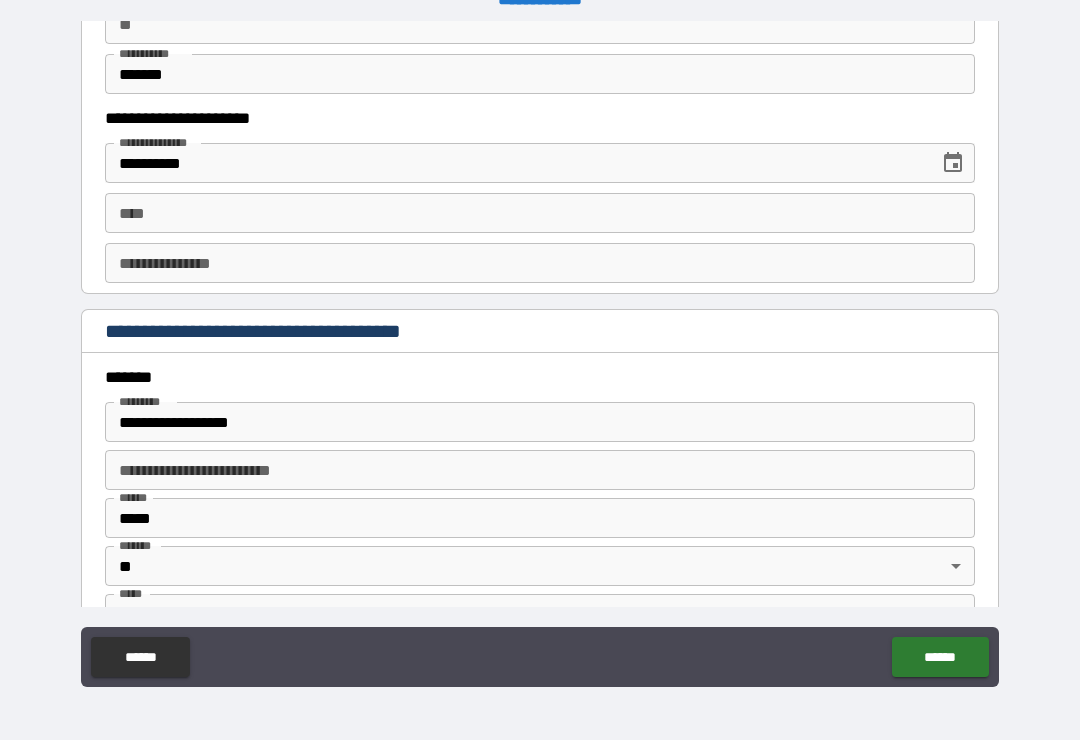 click on "**********" at bounding box center [540, 263] 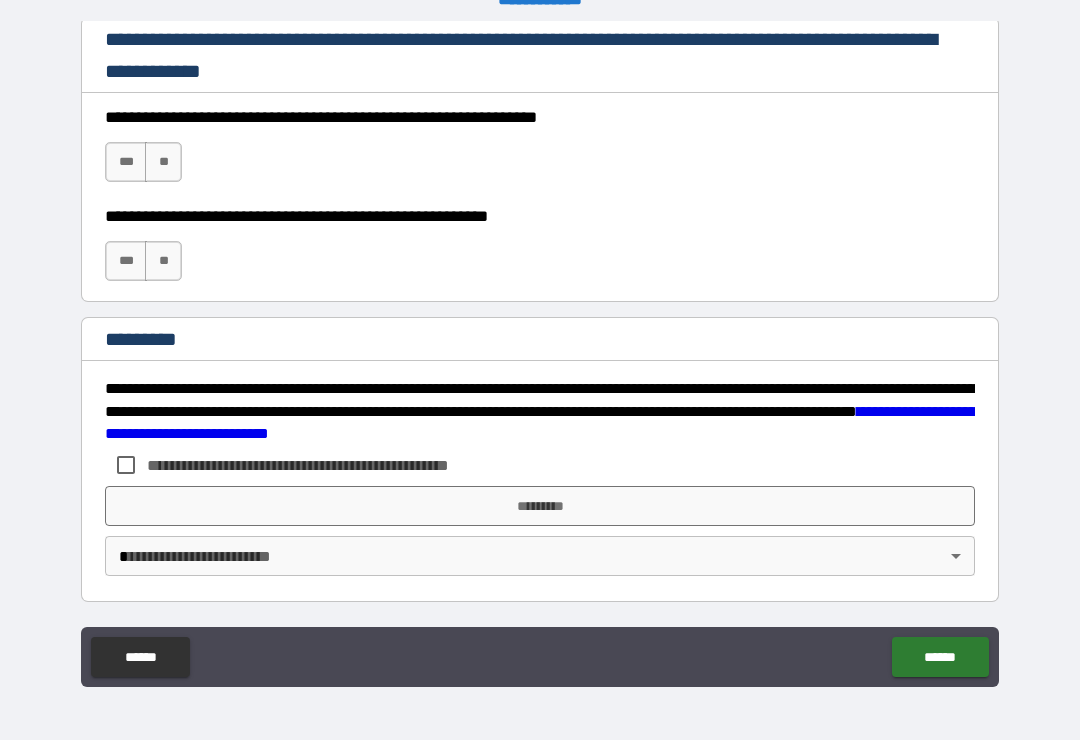 scroll, scrollTop: 2998, scrollLeft: 0, axis: vertical 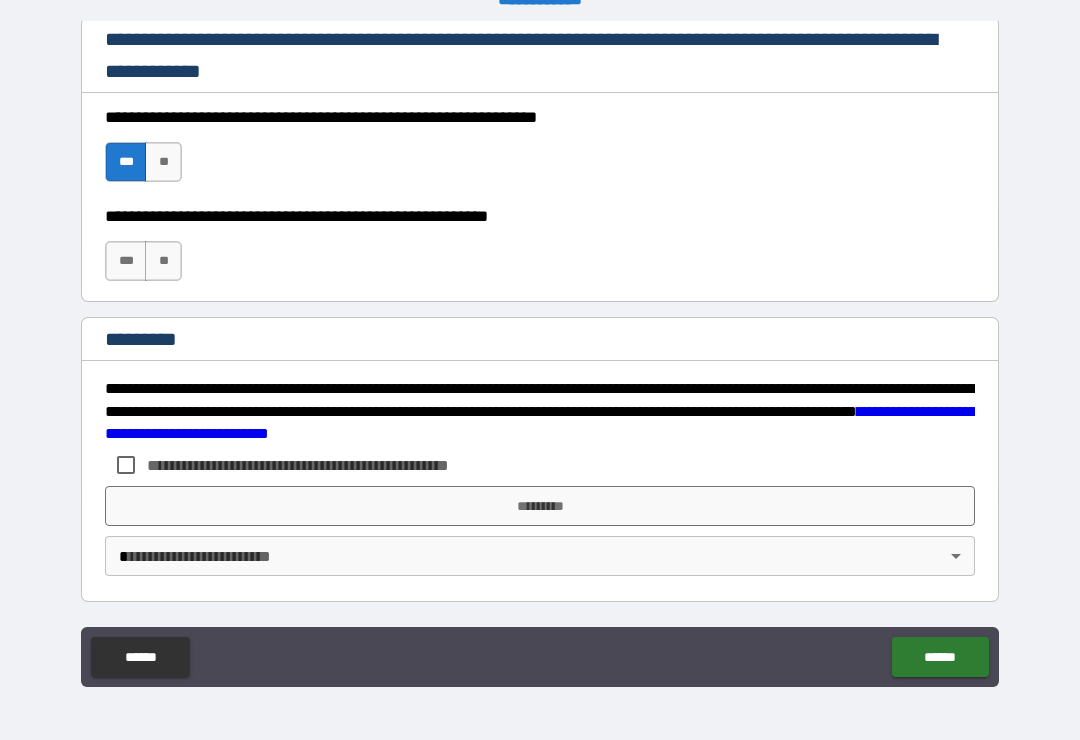 click on "***" at bounding box center [126, 261] 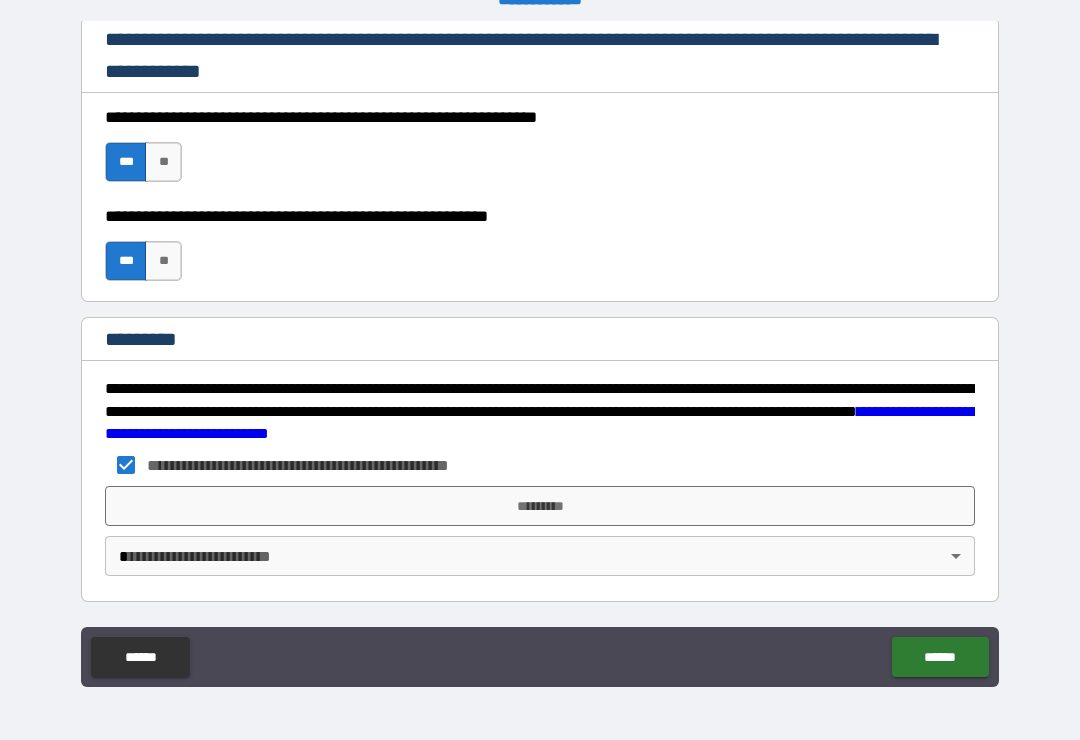 click on "*********" at bounding box center [540, 506] 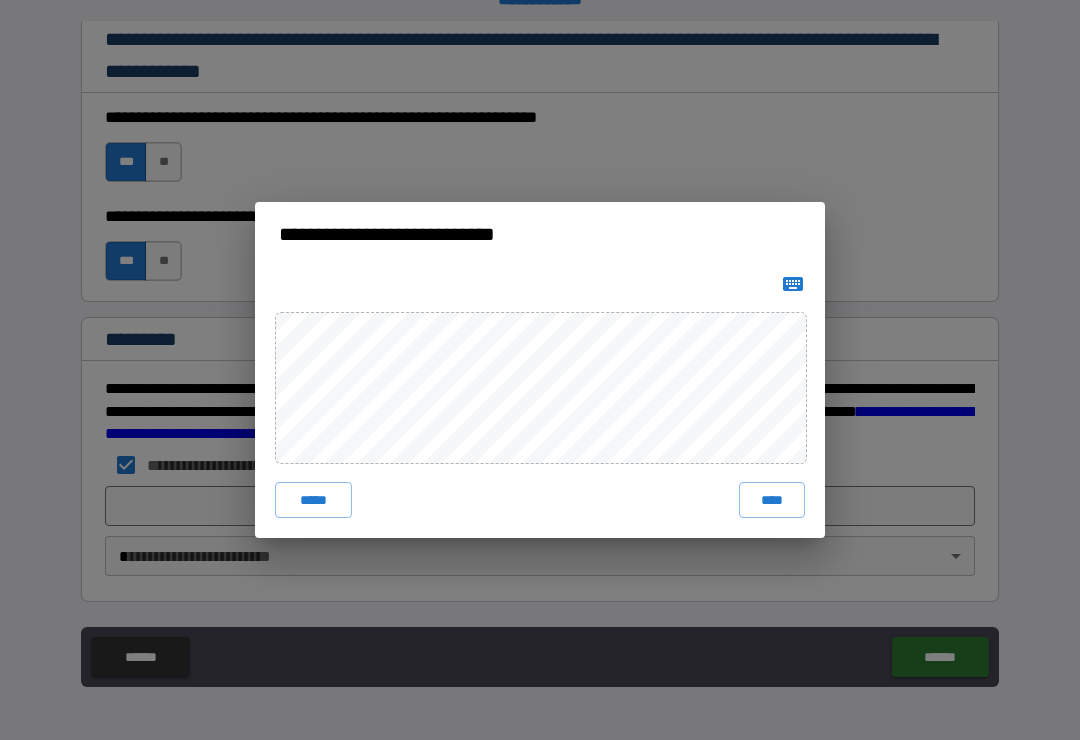 click on "***** ****" at bounding box center [540, 402] 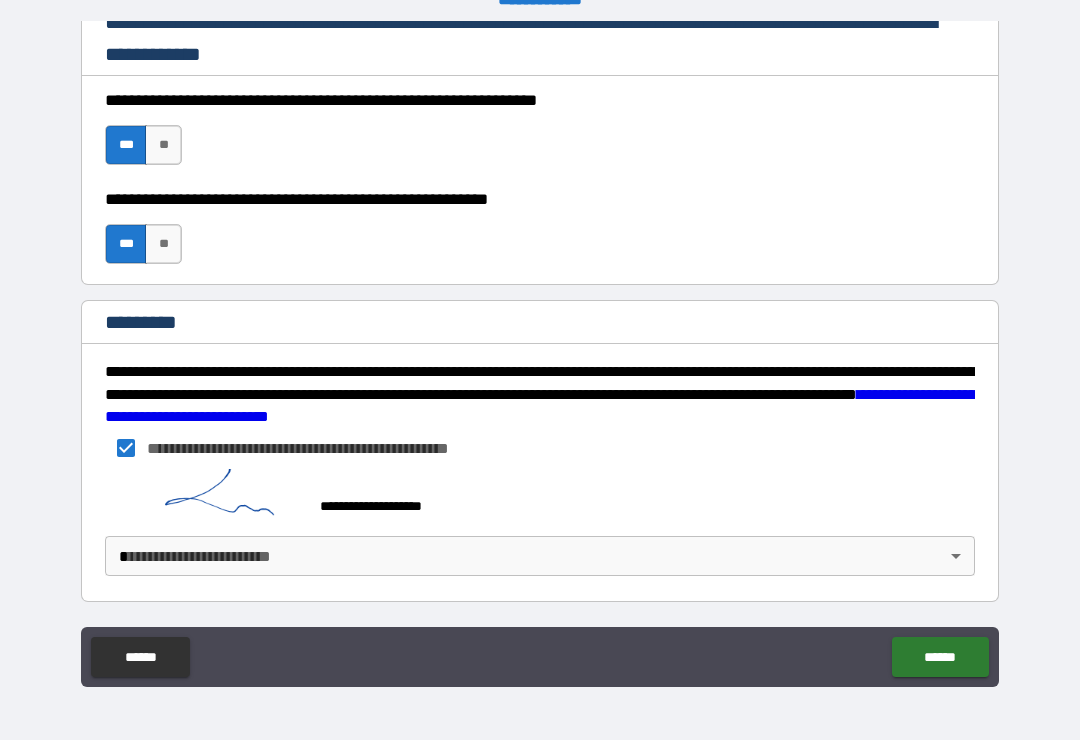 scroll, scrollTop: 3015, scrollLeft: 0, axis: vertical 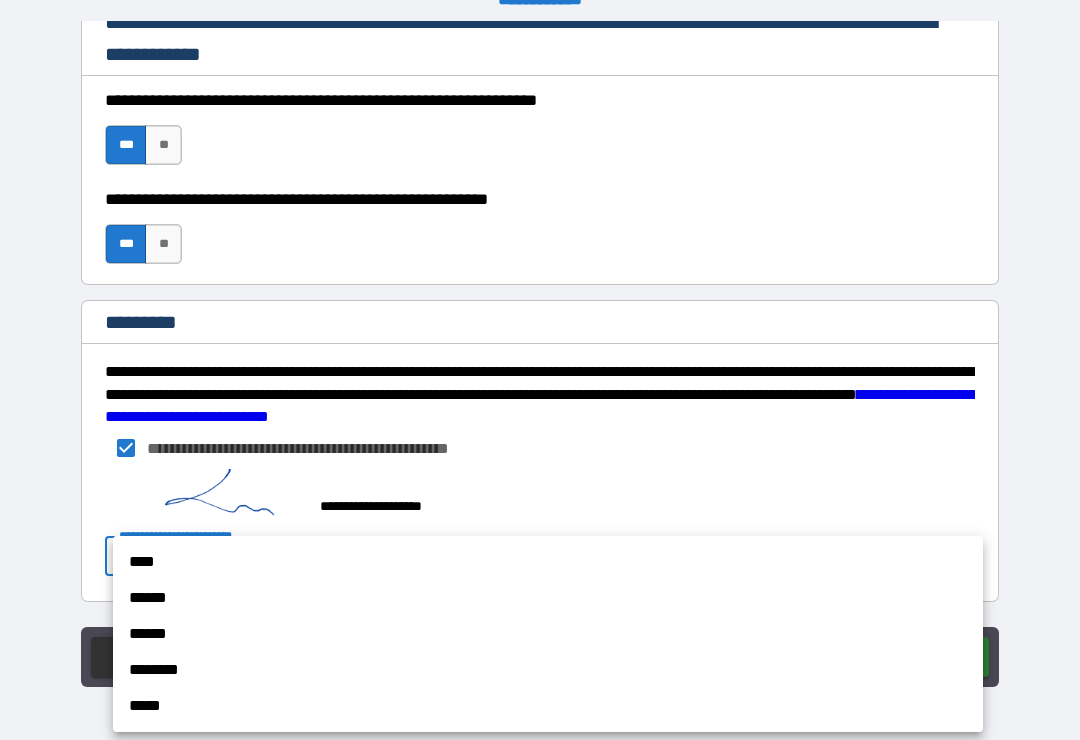 click on "******" at bounding box center [548, 598] 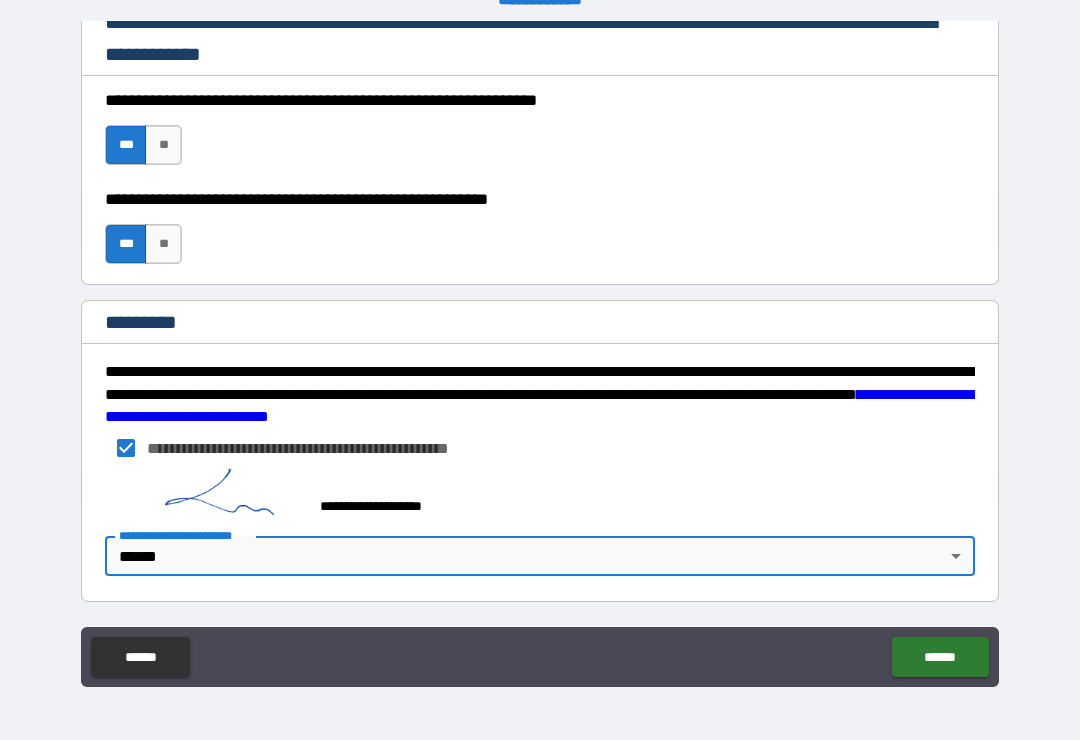 click on "******" at bounding box center [940, 657] 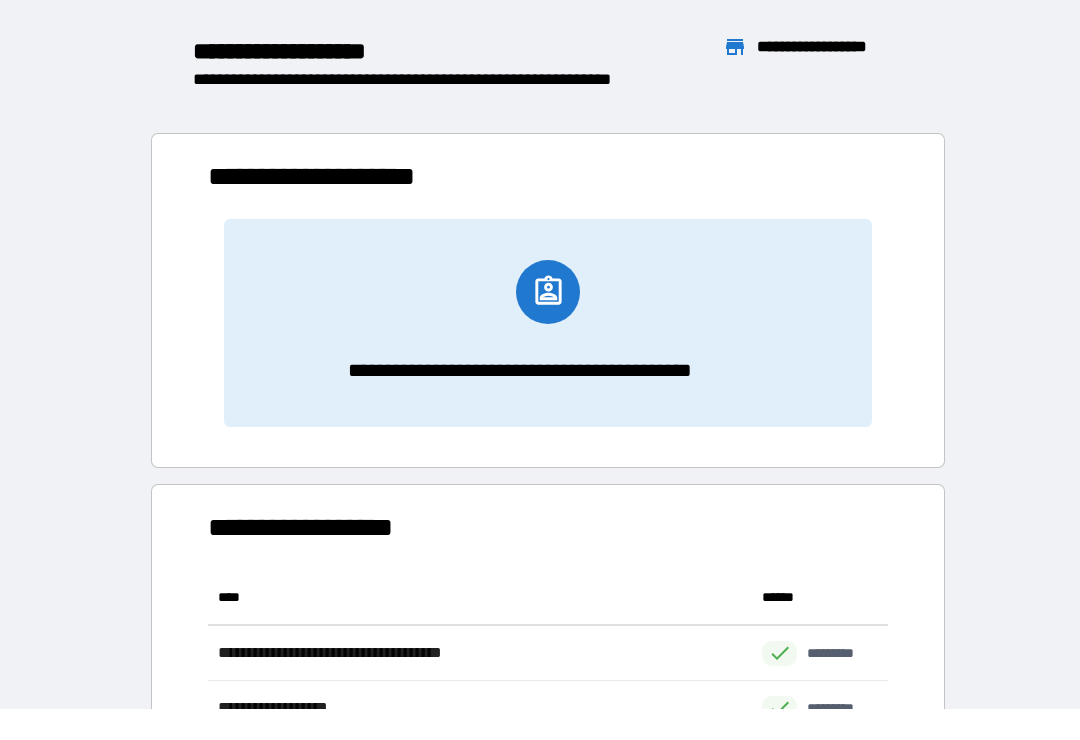 scroll, scrollTop: 1, scrollLeft: 1, axis: both 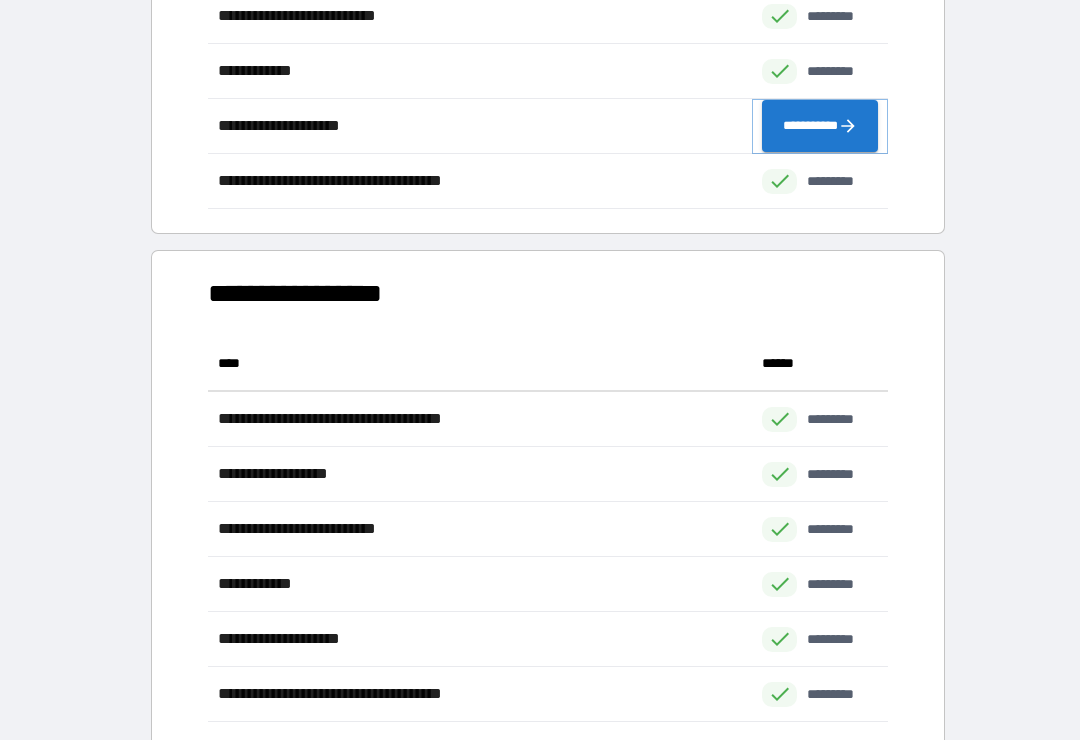 click on "**********" at bounding box center (820, 126) 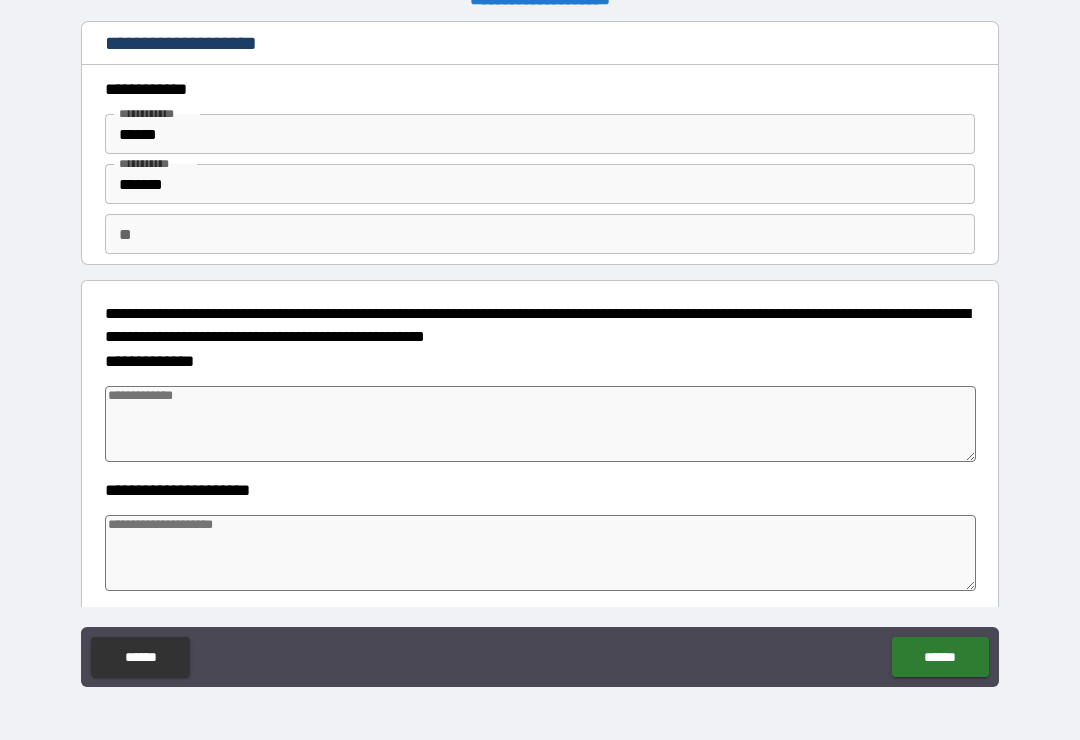 scroll, scrollTop: 55, scrollLeft: 0, axis: vertical 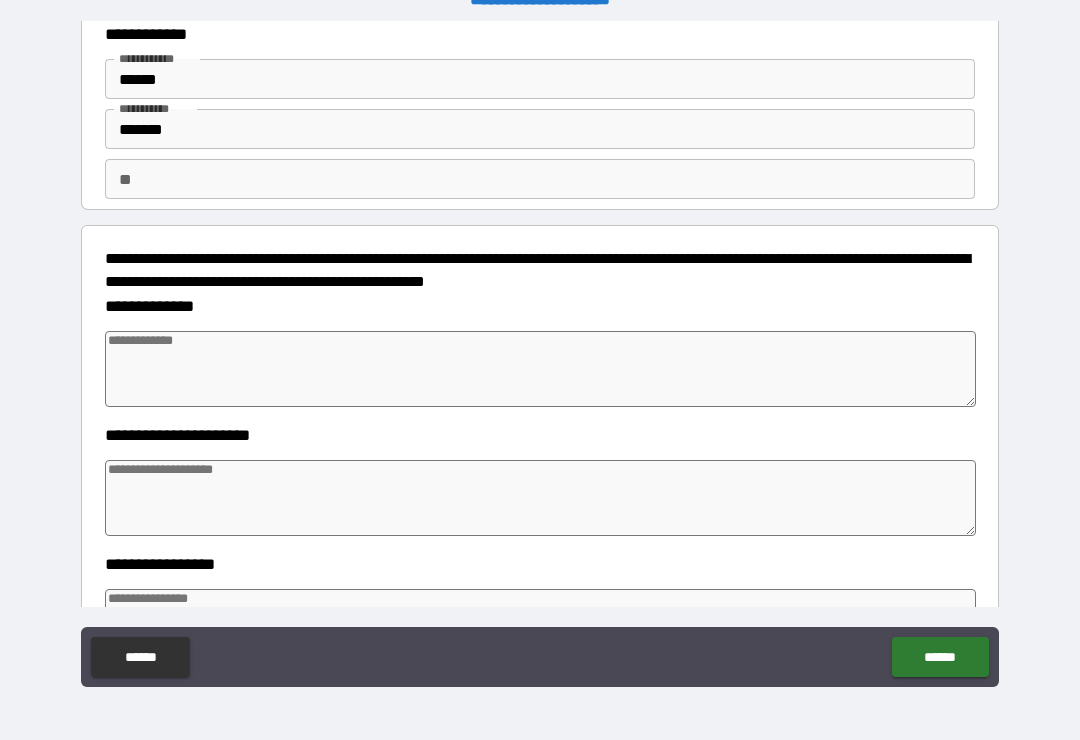 click at bounding box center [540, 369] 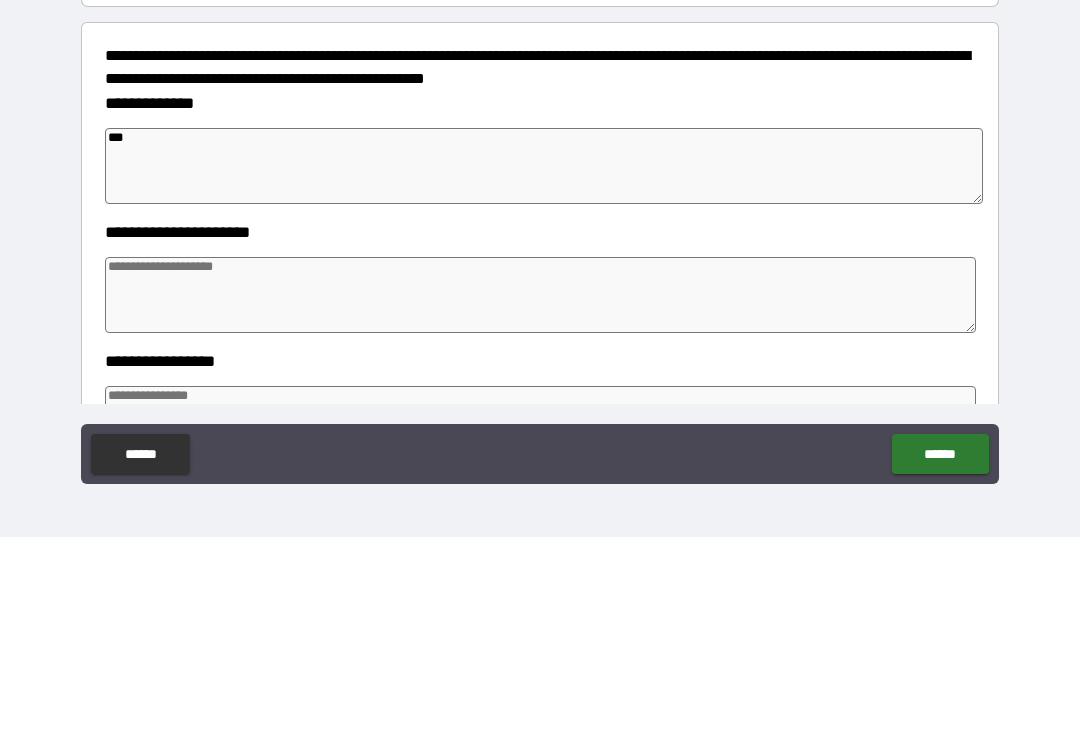 click at bounding box center (540, 498) 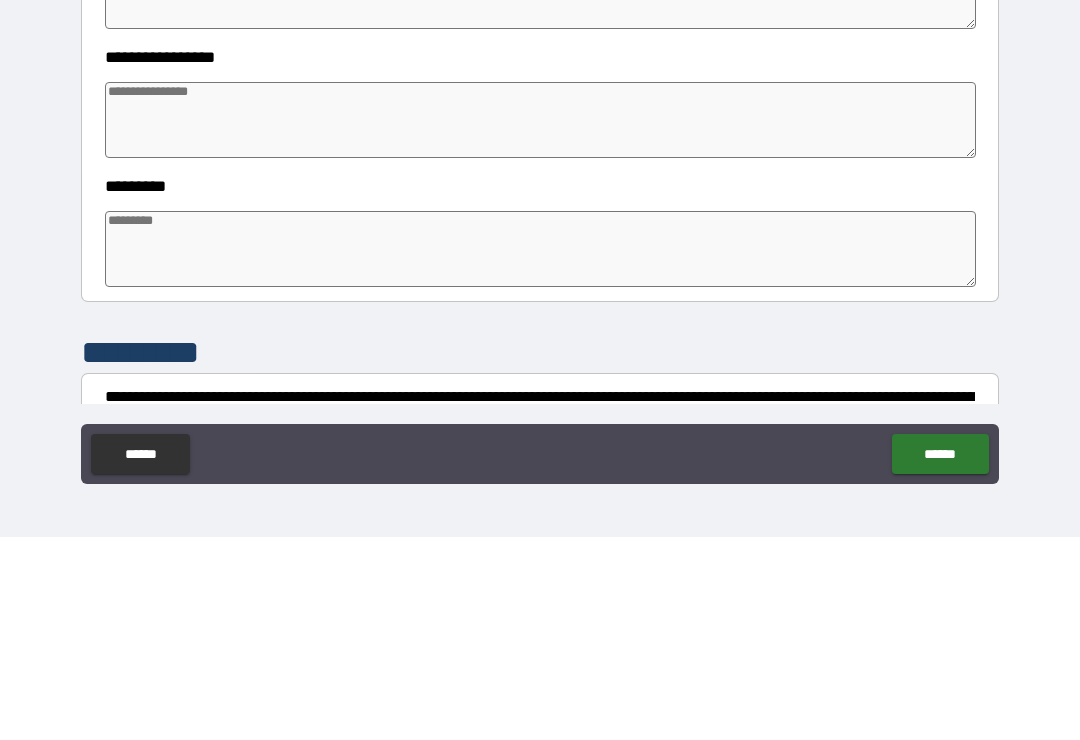 scroll, scrollTop: 361, scrollLeft: 0, axis: vertical 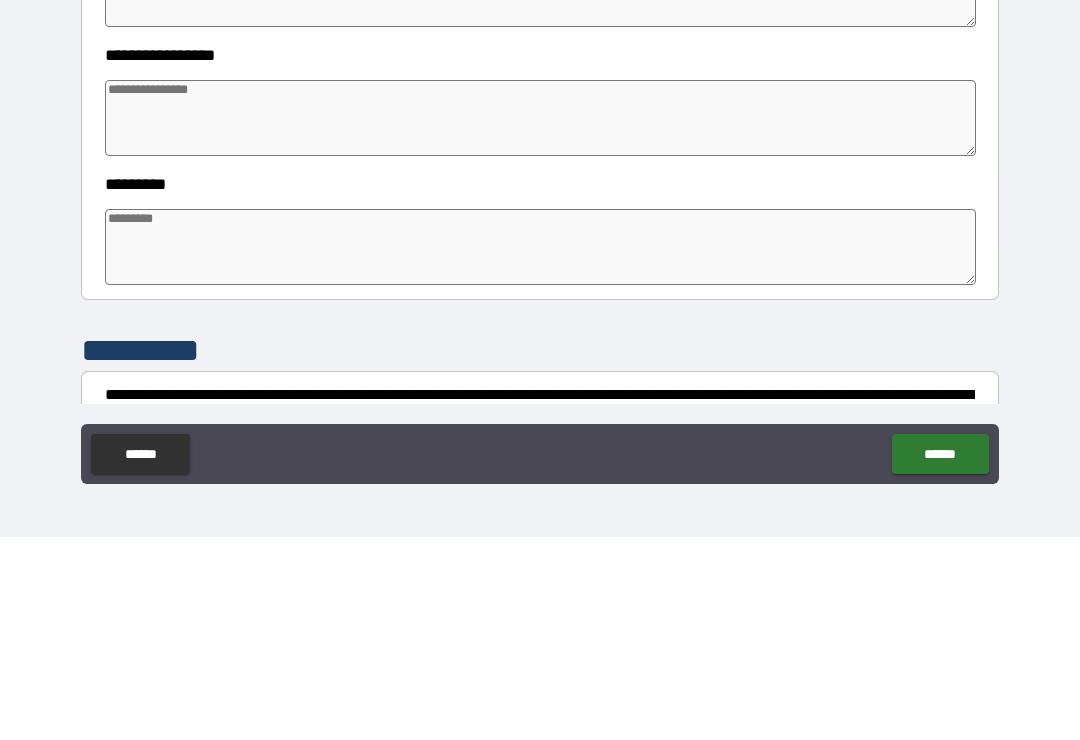 click at bounding box center [540, 450] 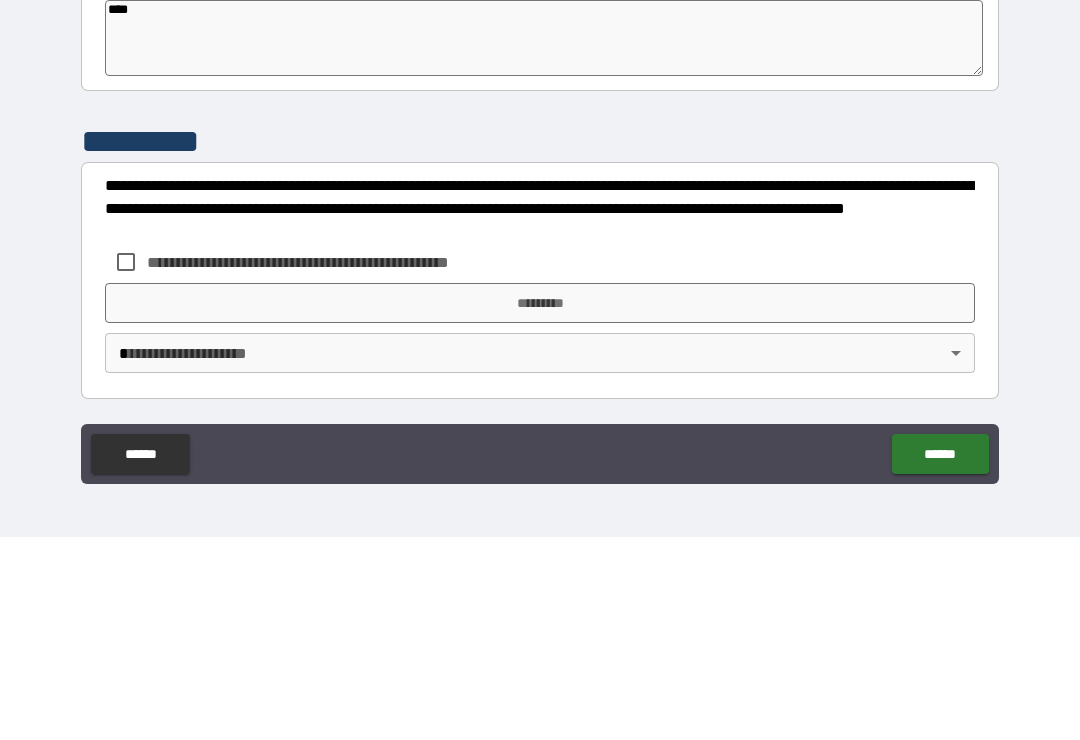 scroll, scrollTop: 570, scrollLeft: 0, axis: vertical 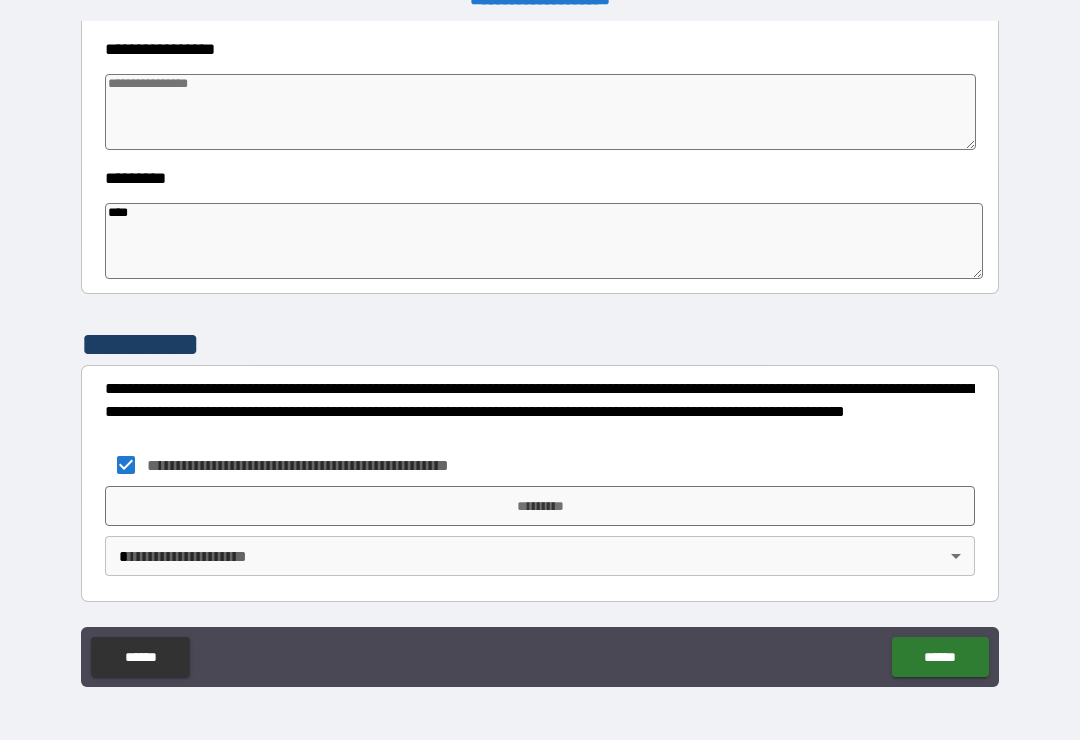 click on "*********" at bounding box center [540, 506] 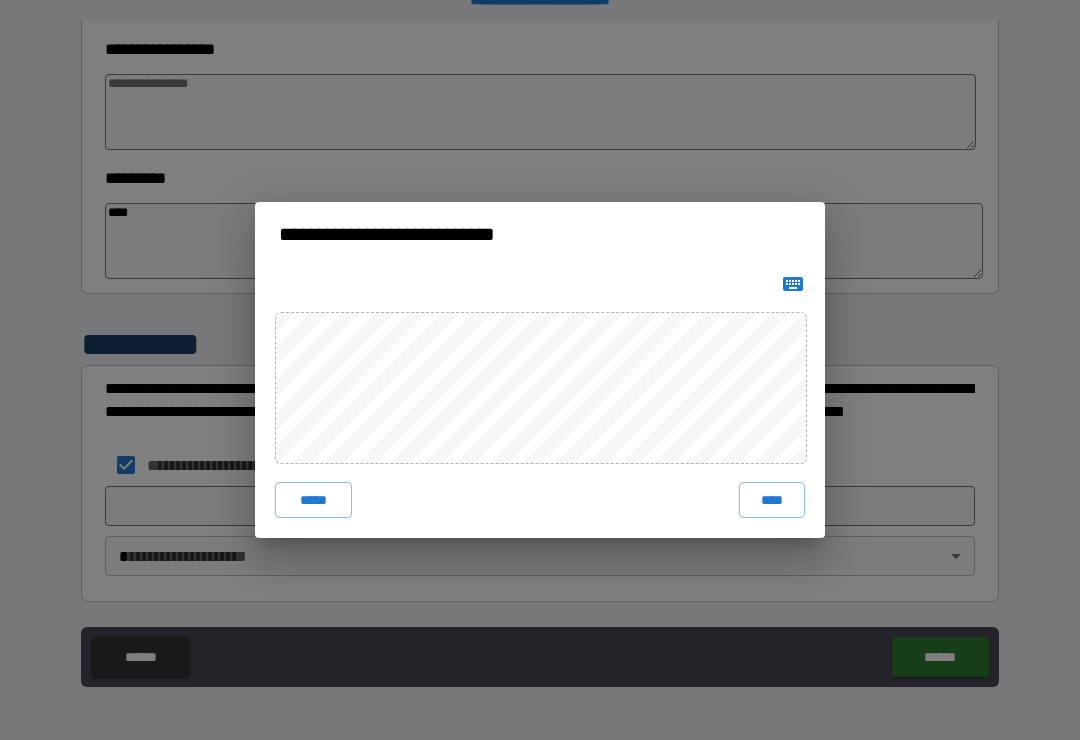 click on "****" at bounding box center [772, 500] 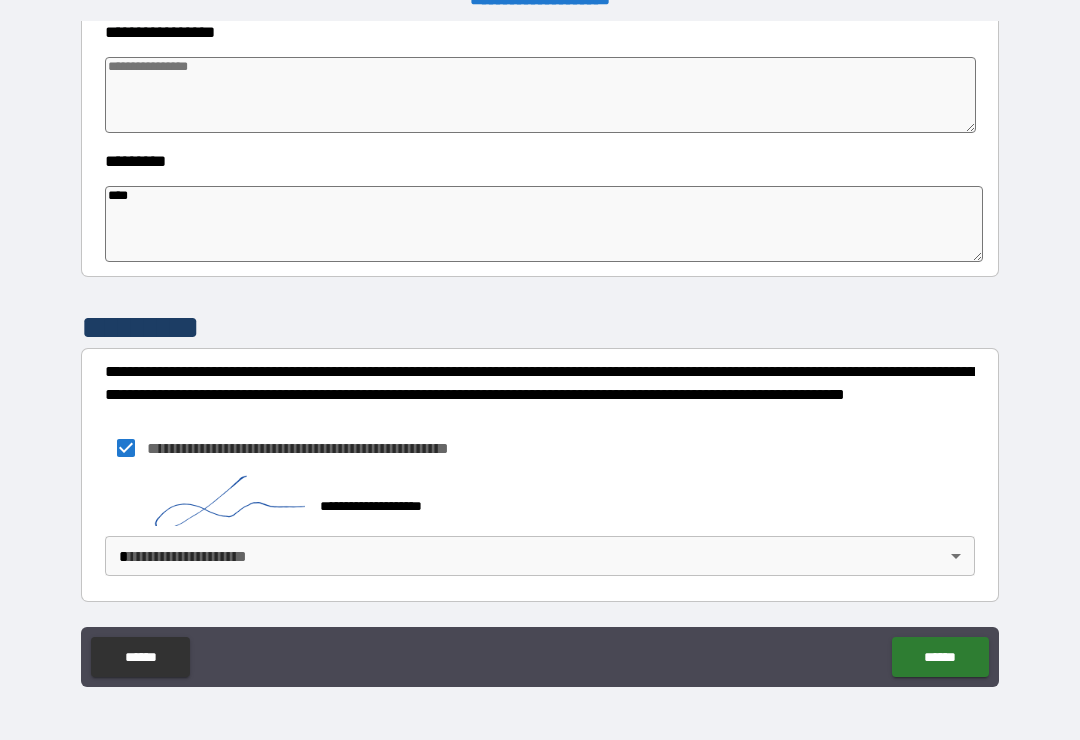 scroll, scrollTop: 587, scrollLeft: 0, axis: vertical 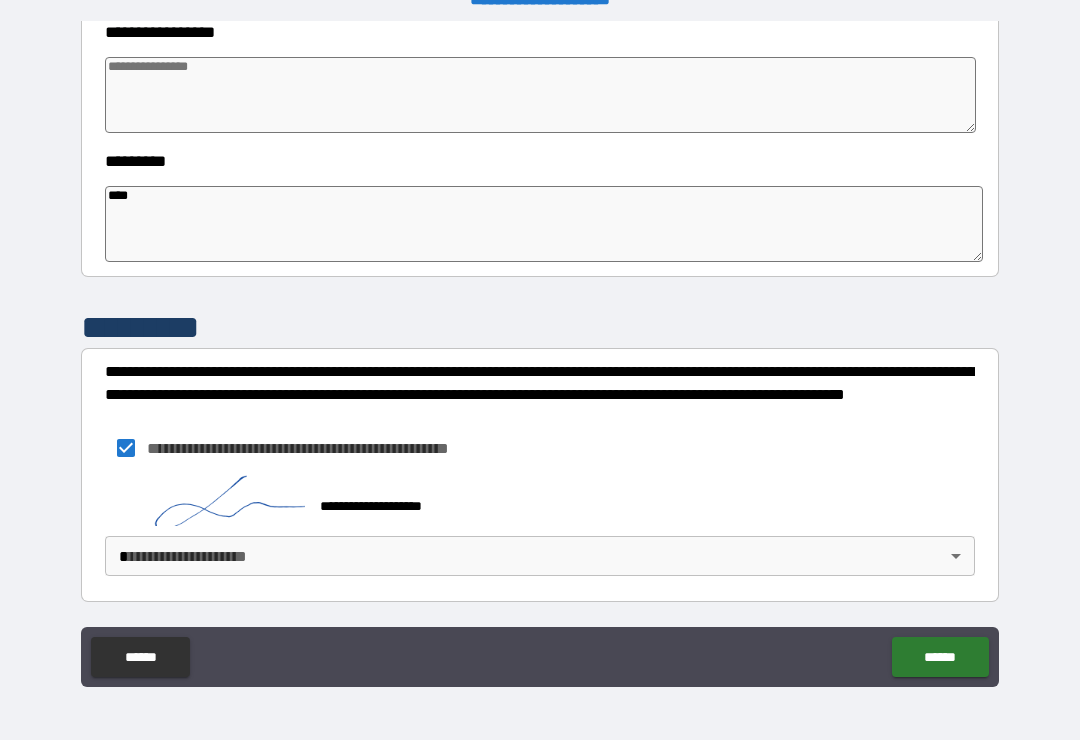 click on "**********" at bounding box center [540, 354] 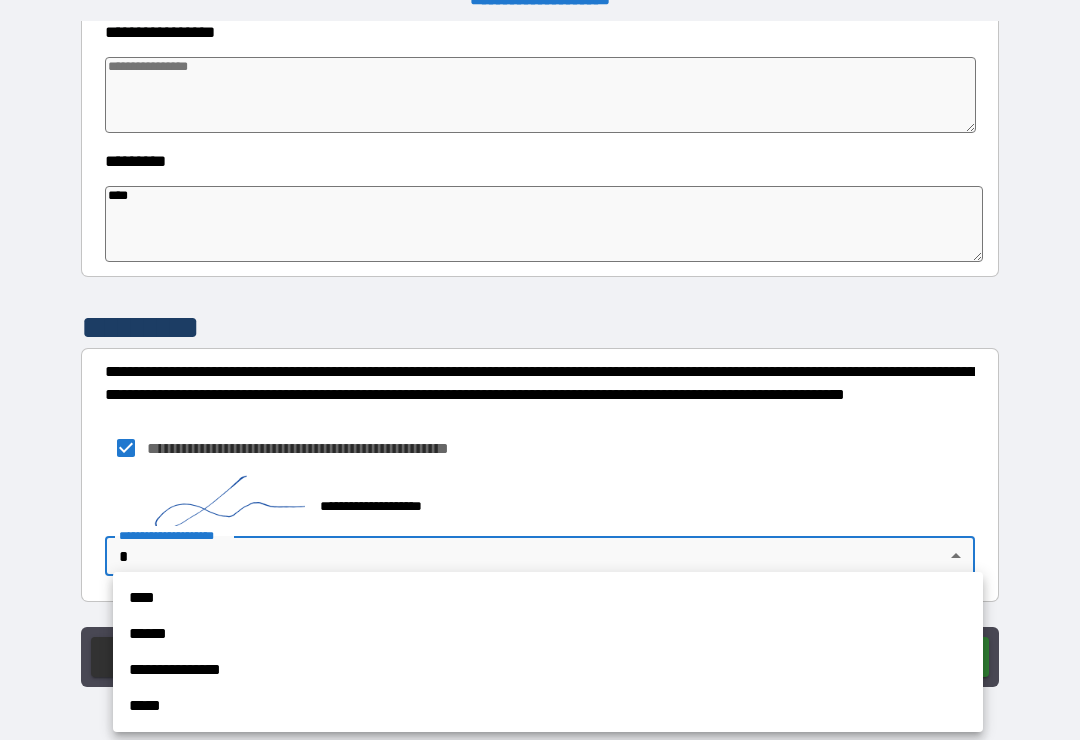 click on "**********" at bounding box center [548, 670] 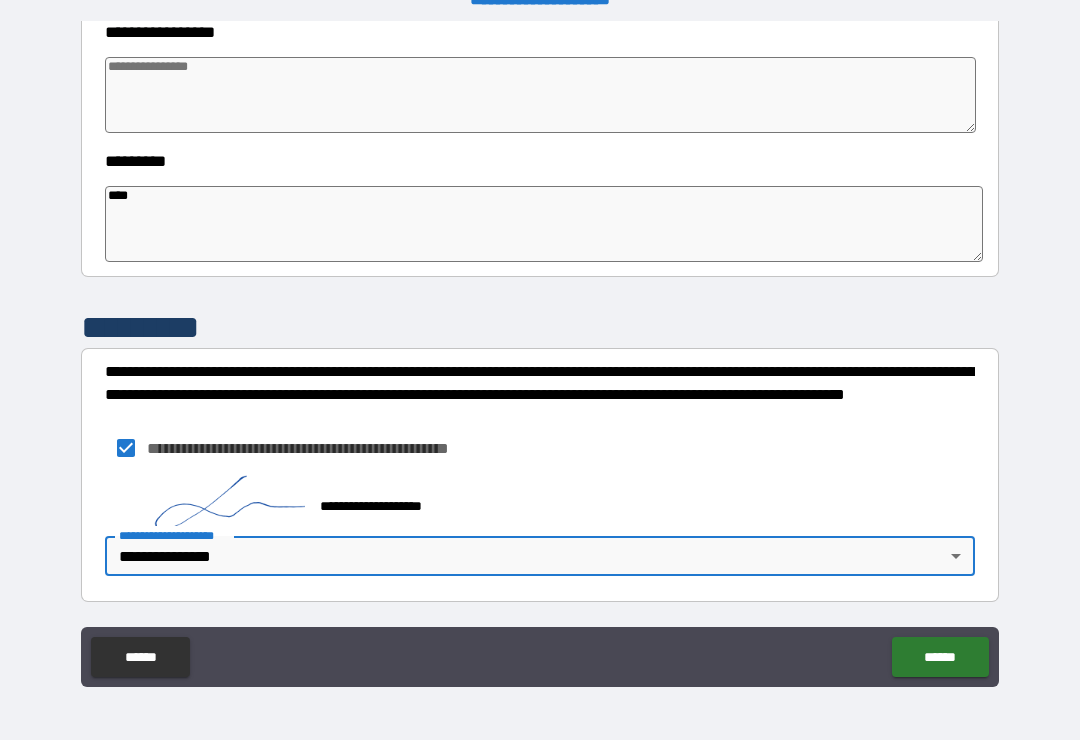 click on "******" at bounding box center (940, 657) 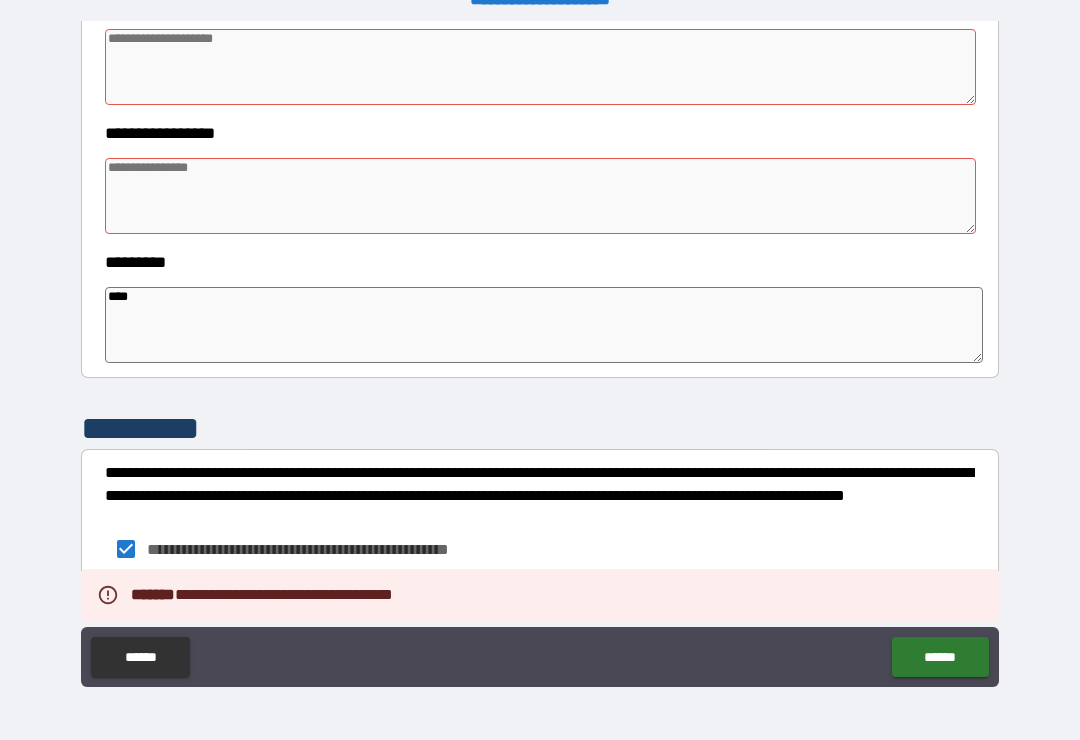 scroll, scrollTop: 480, scrollLeft: 0, axis: vertical 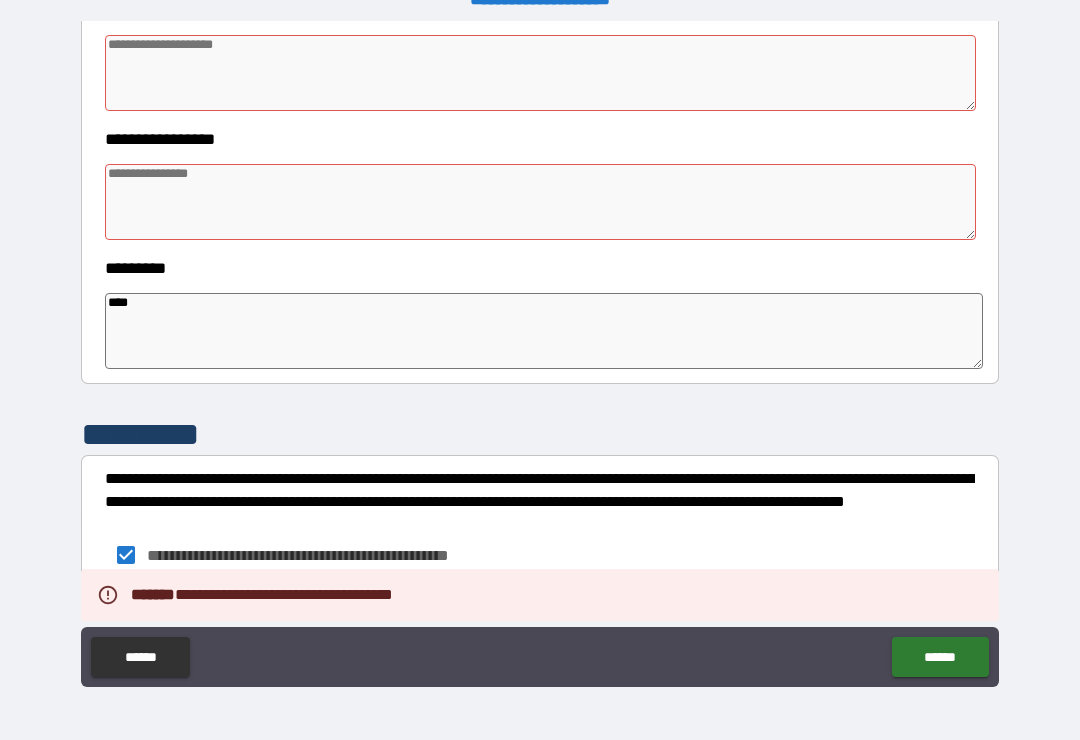 click at bounding box center (540, 202) 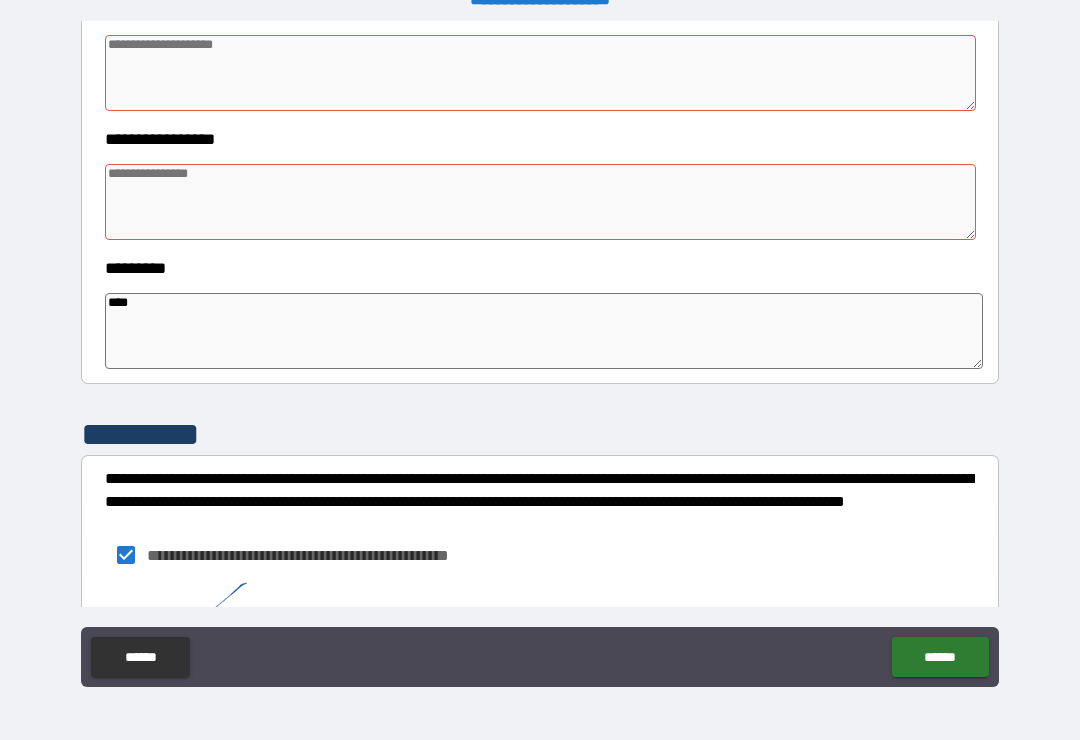 click at bounding box center [540, 73] 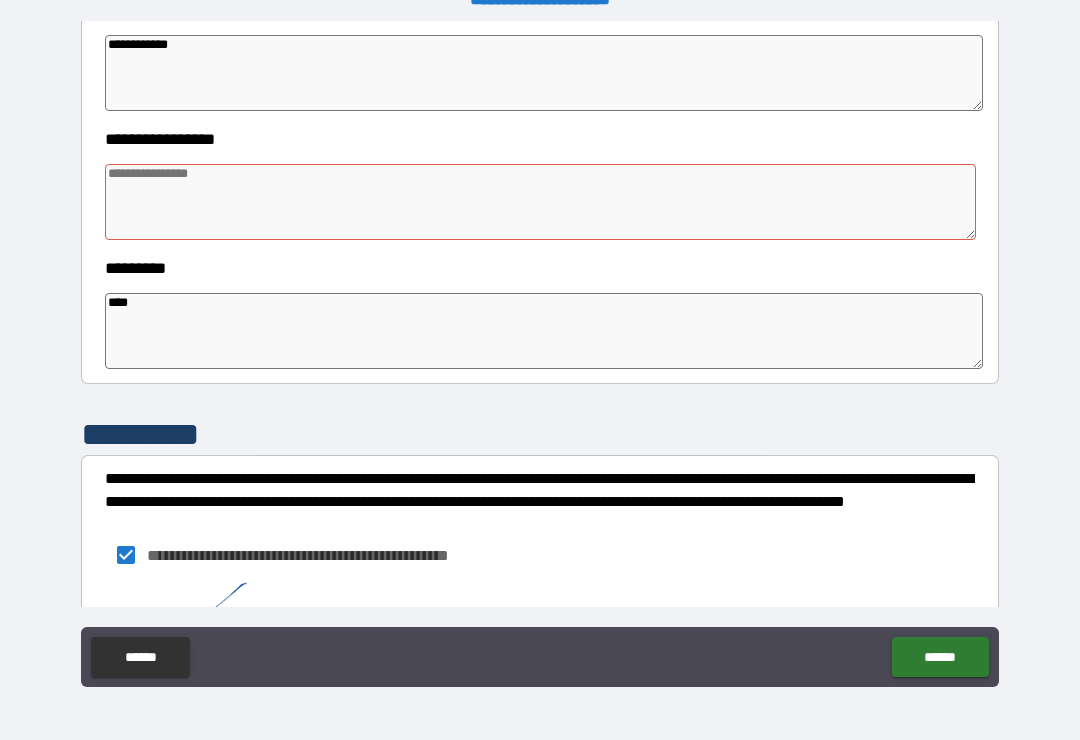 click at bounding box center [540, 202] 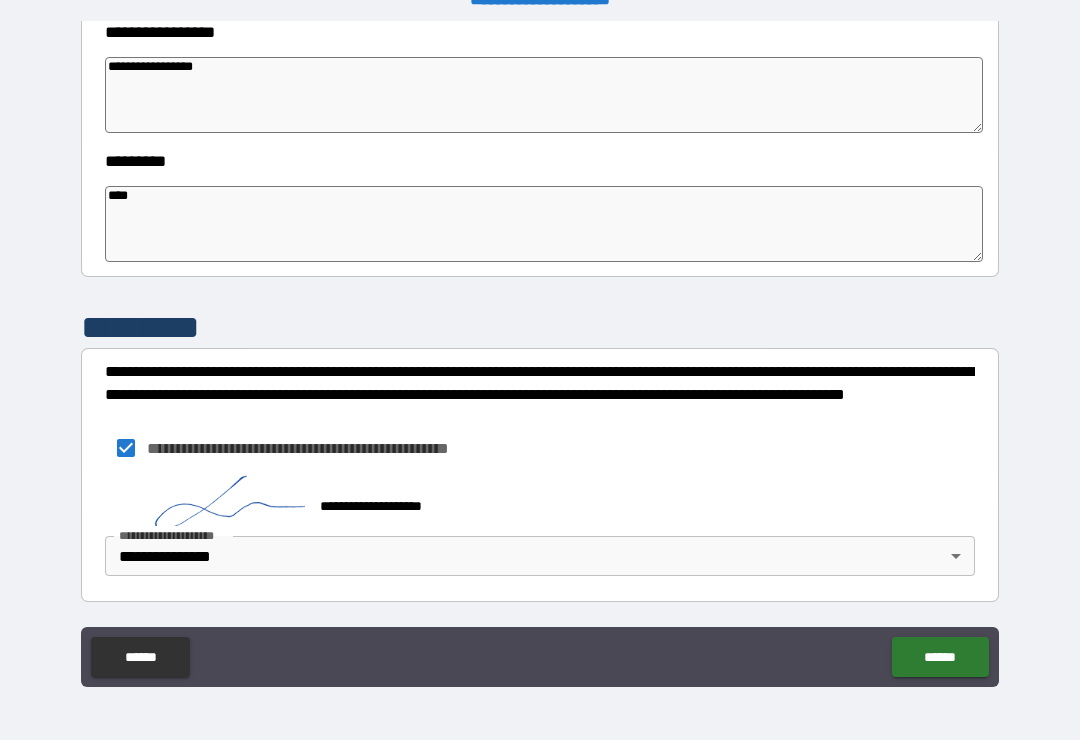 scroll, scrollTop: 587, scrollLeft: 0, axis: vertical 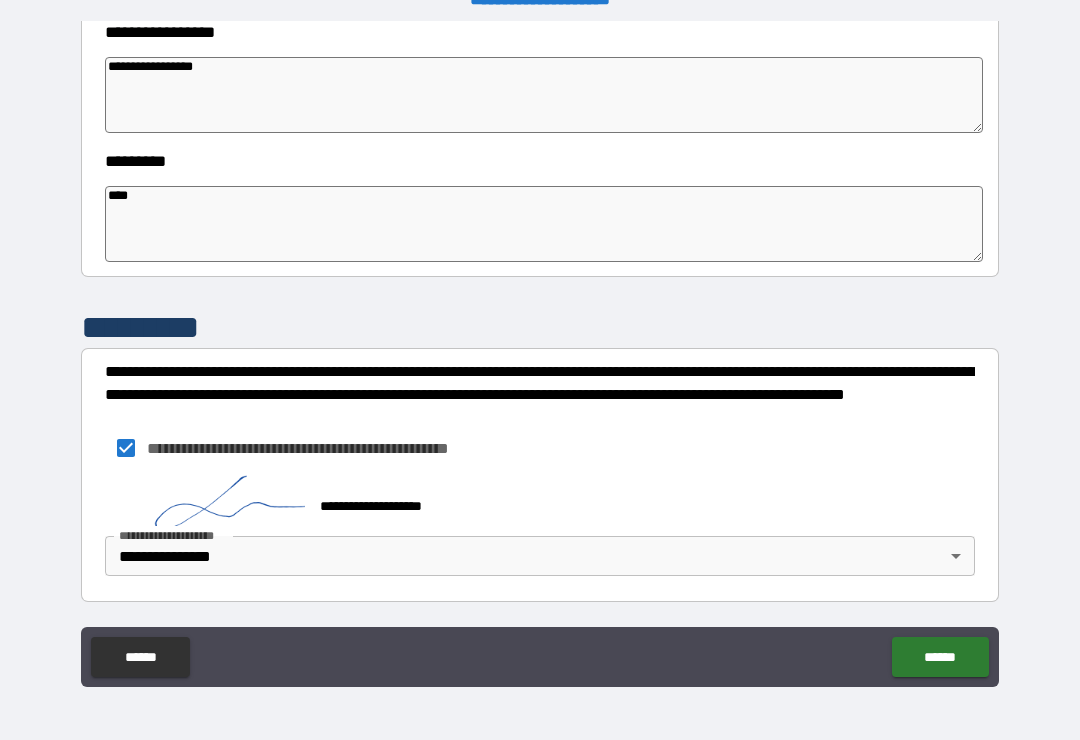click on "**********" at bounding box center [540, 357] 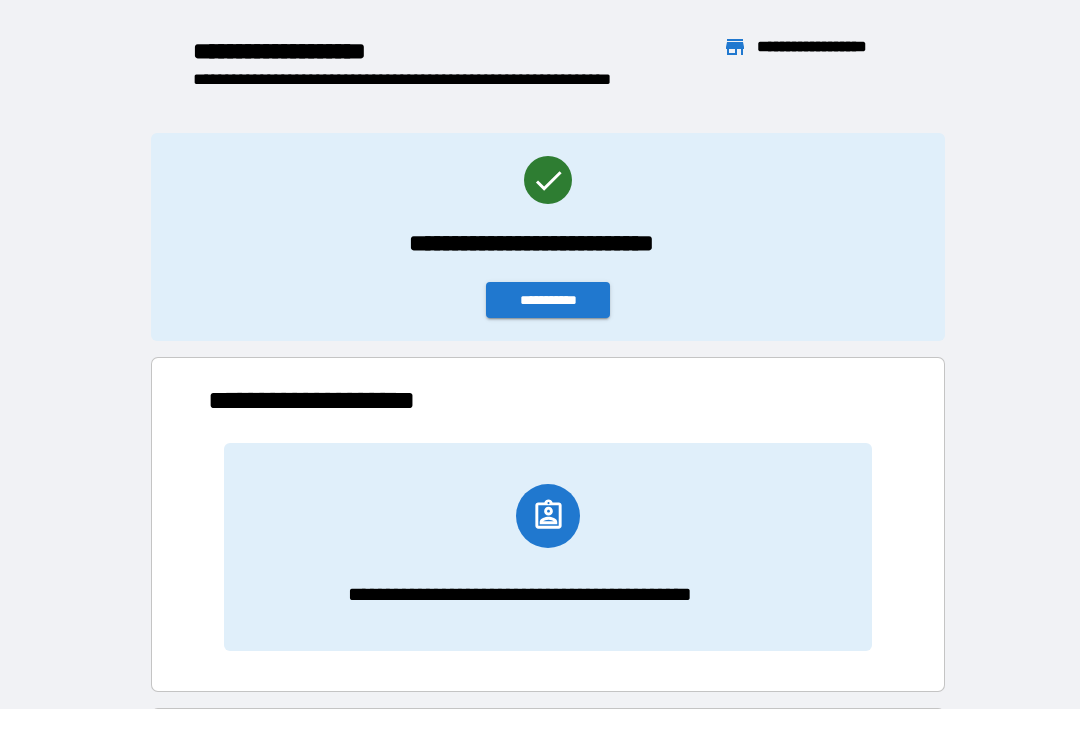 scroll, scrollTop: 386, scrollLeft: 680, axis: both 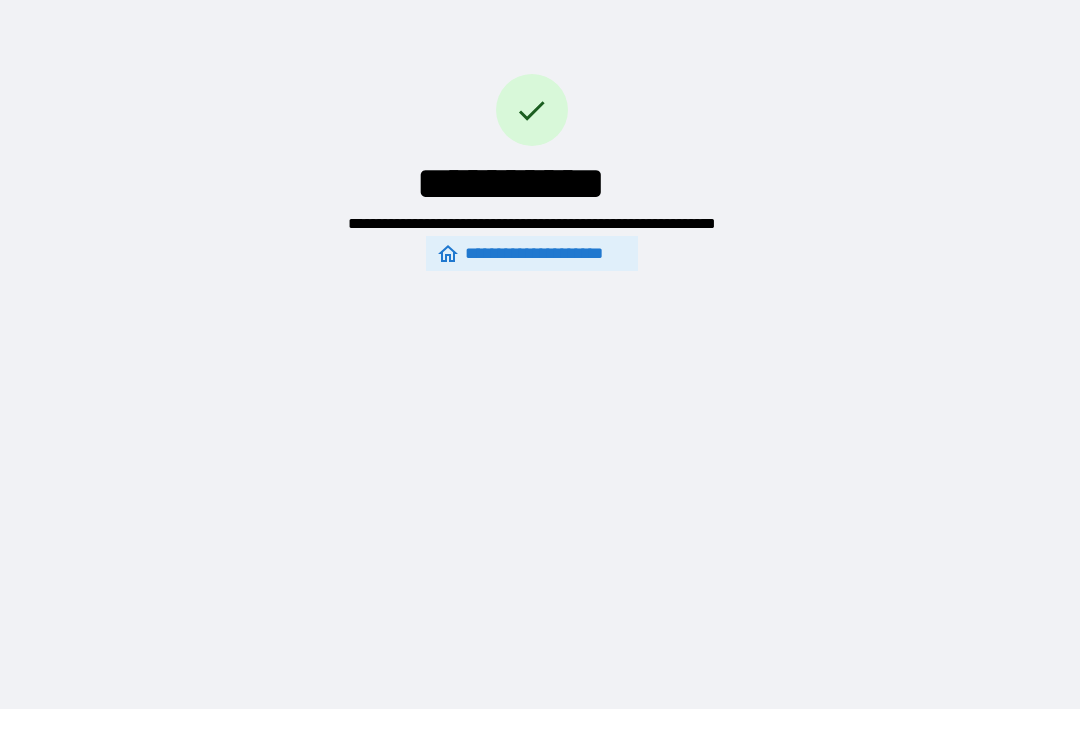 click on "**********" at bounding box center (540, 339) 